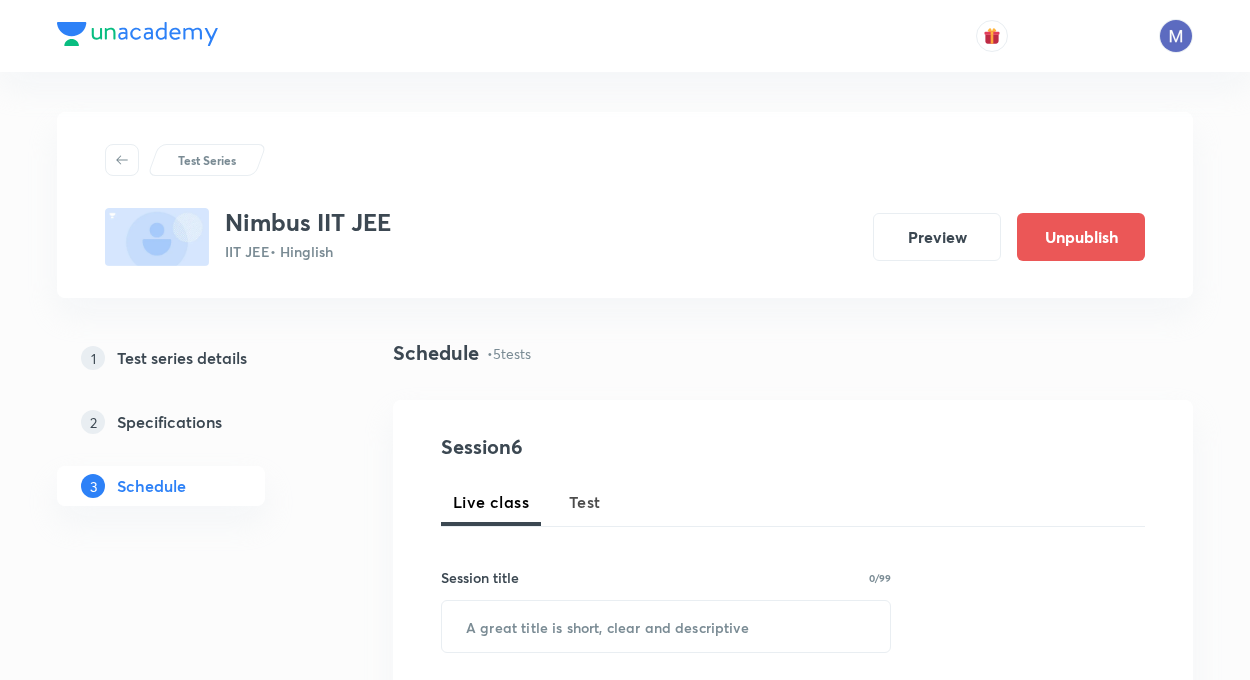 scroll, scrollTop: 0, scrollLeft: 0, axis: both 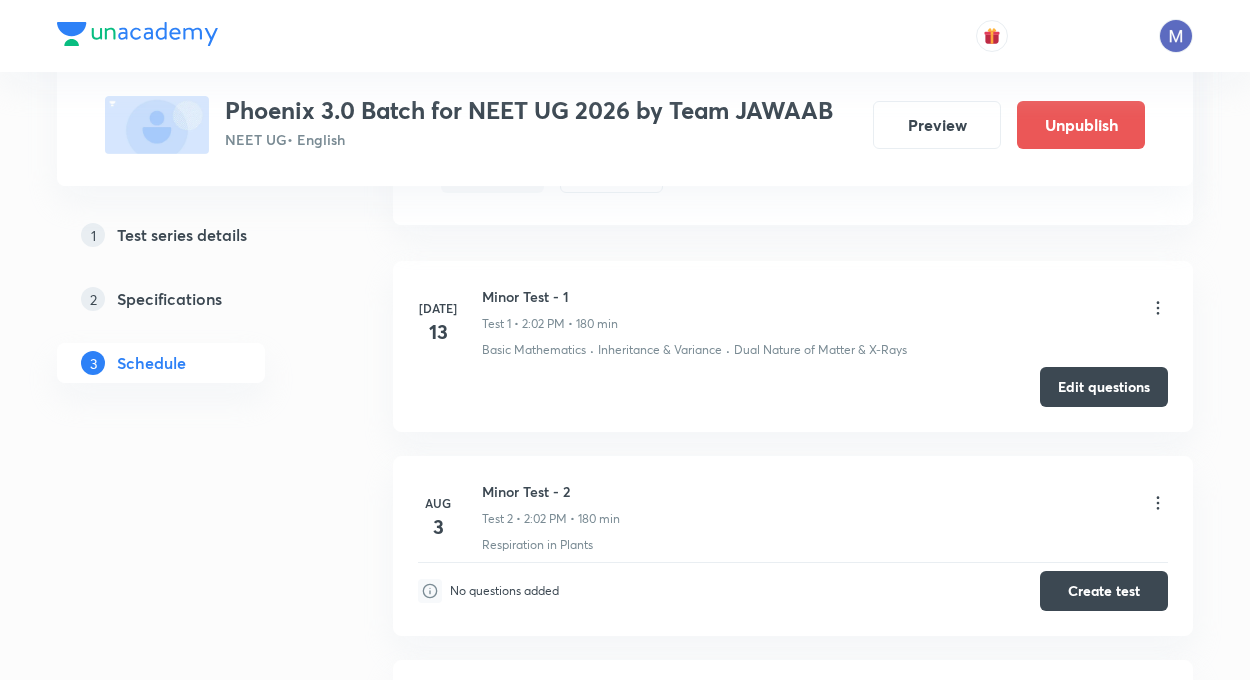 click 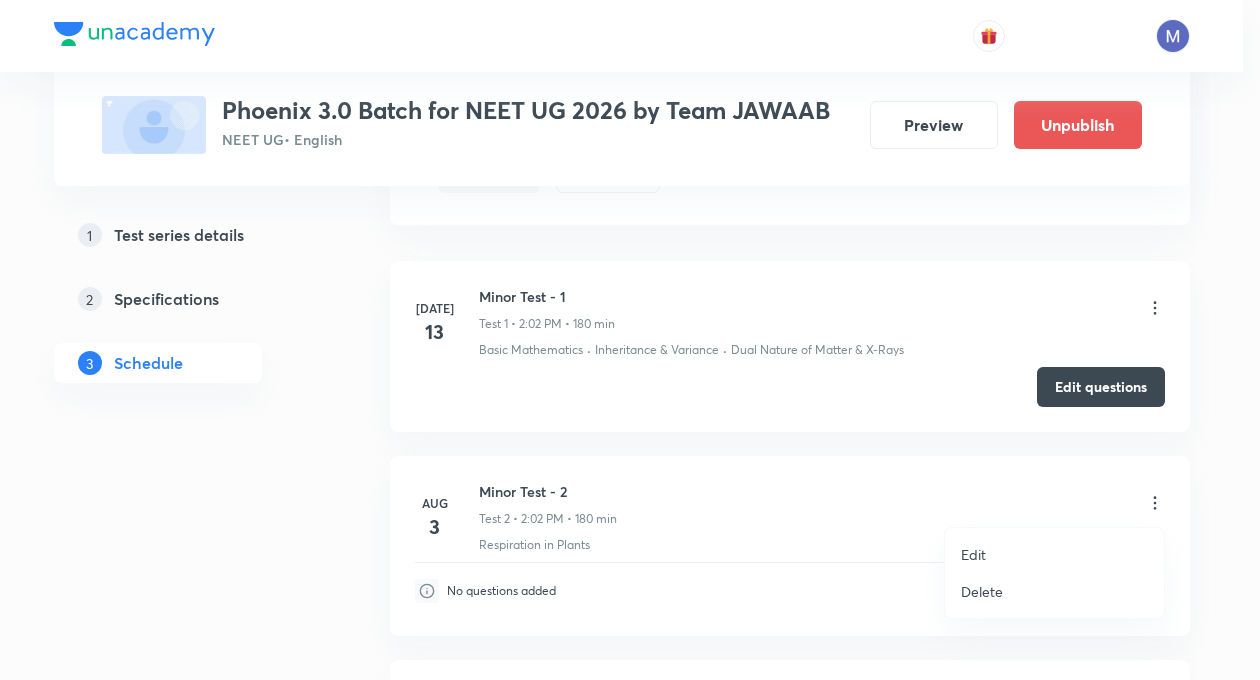 click at bounding box center [630, 340] 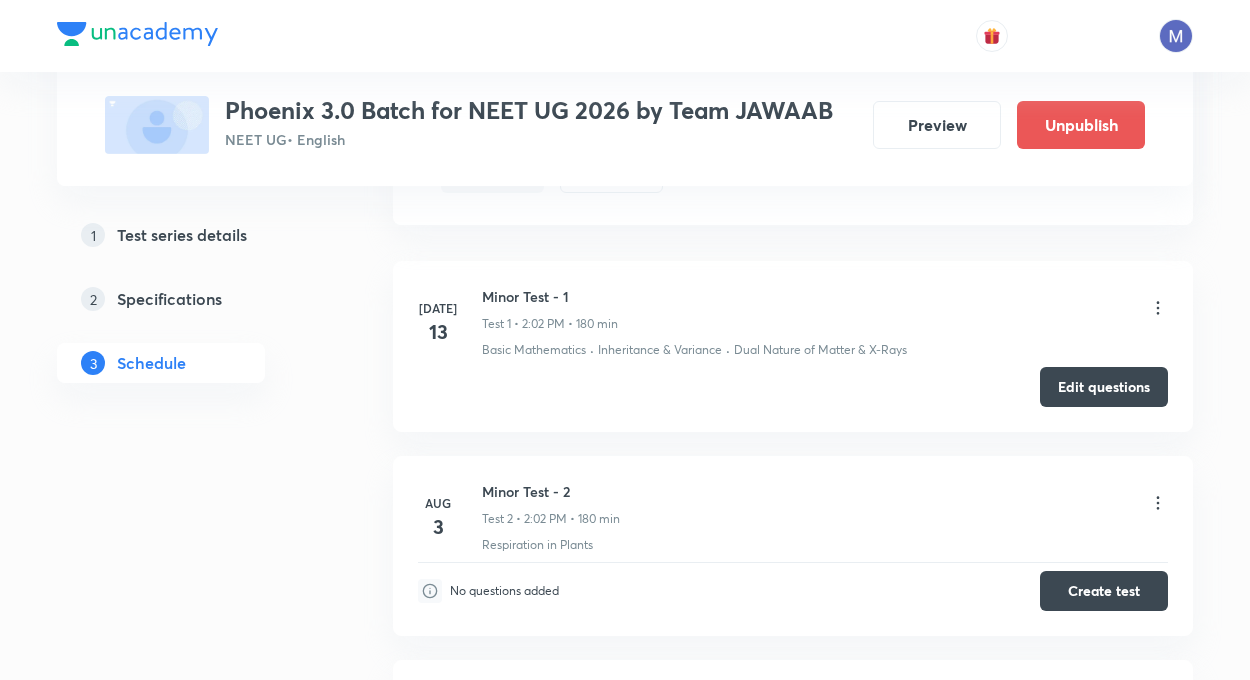 click 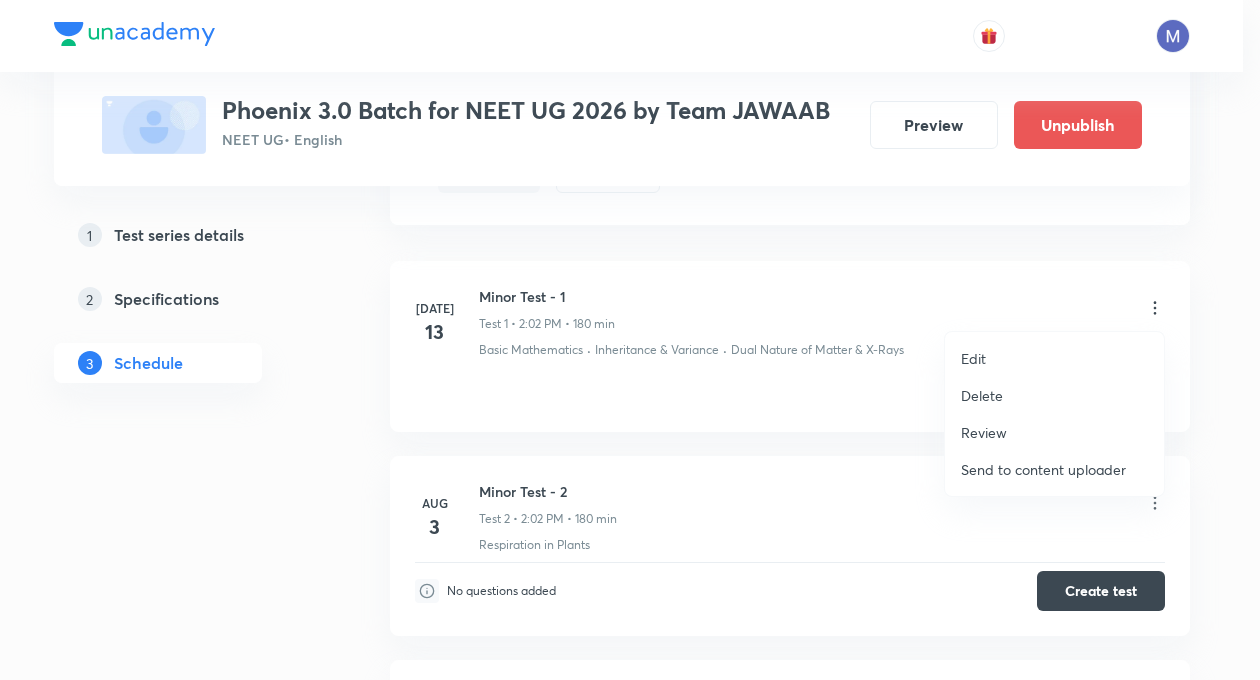 click on "Edit" at bounding box center [1054, 358] 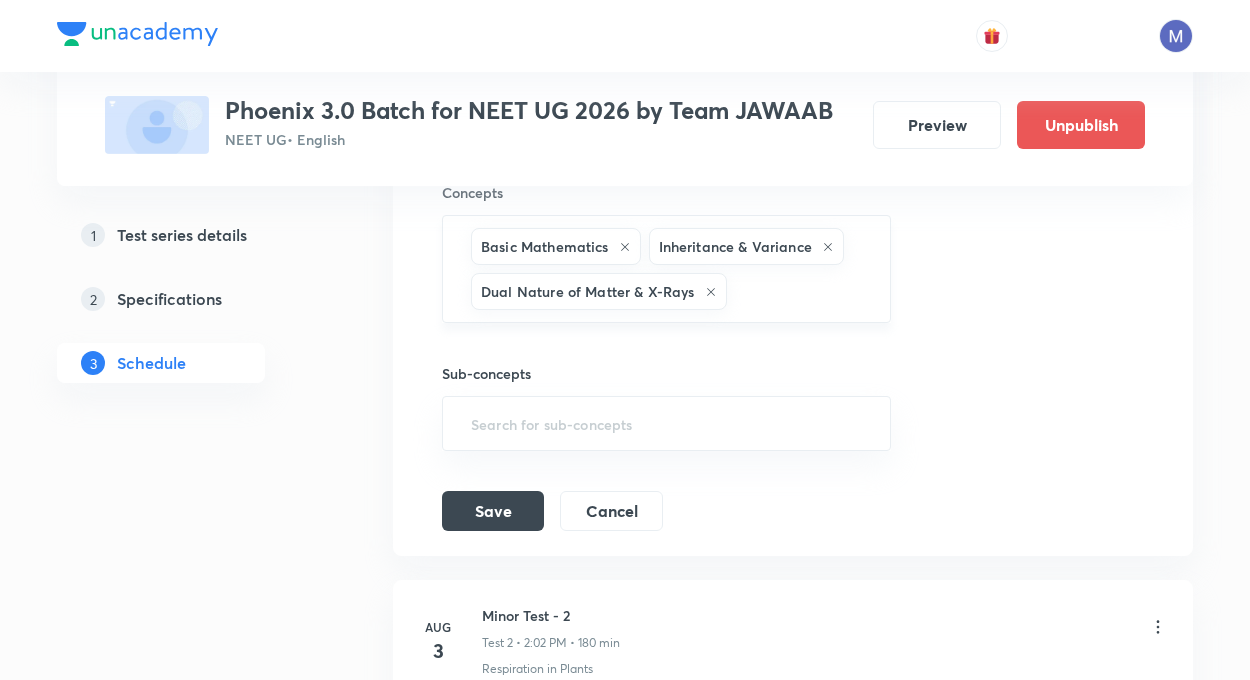 scroll, scrollTop: 800, scrollLeft: 0, axis: vertical 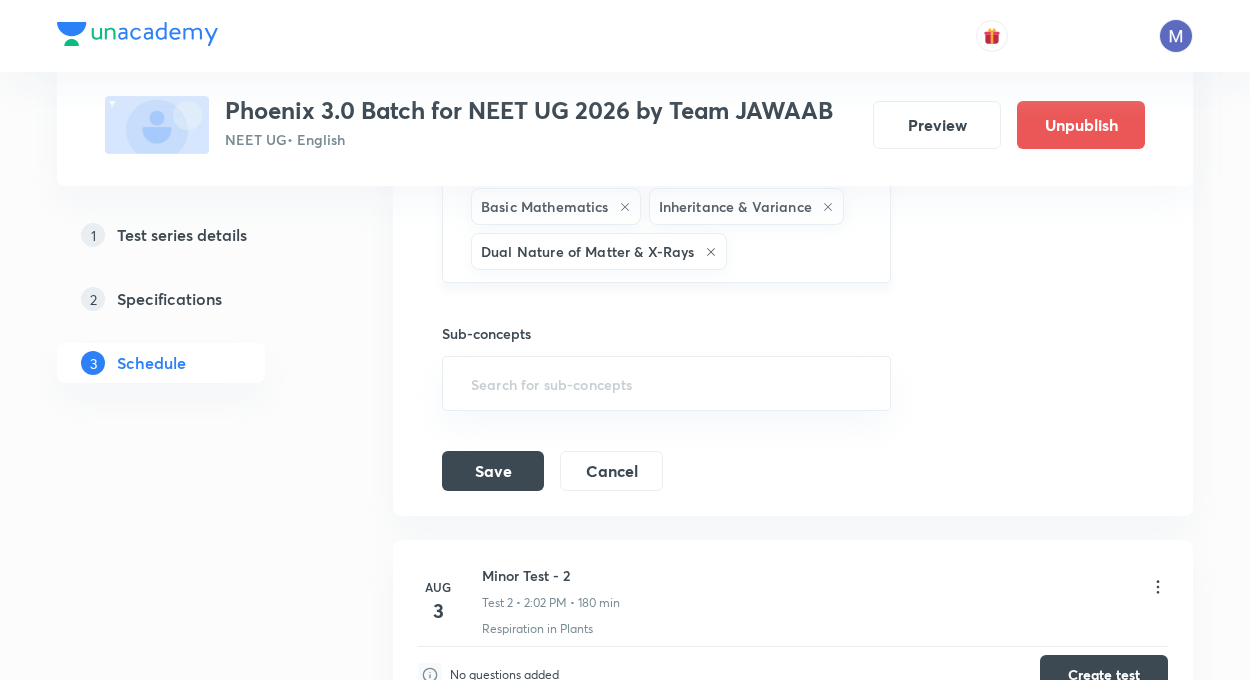 click on "Basic Mathematics Inheritance & Variance Dual Nature of Matter & X-Rays ​" at bounding box center [666, 229] 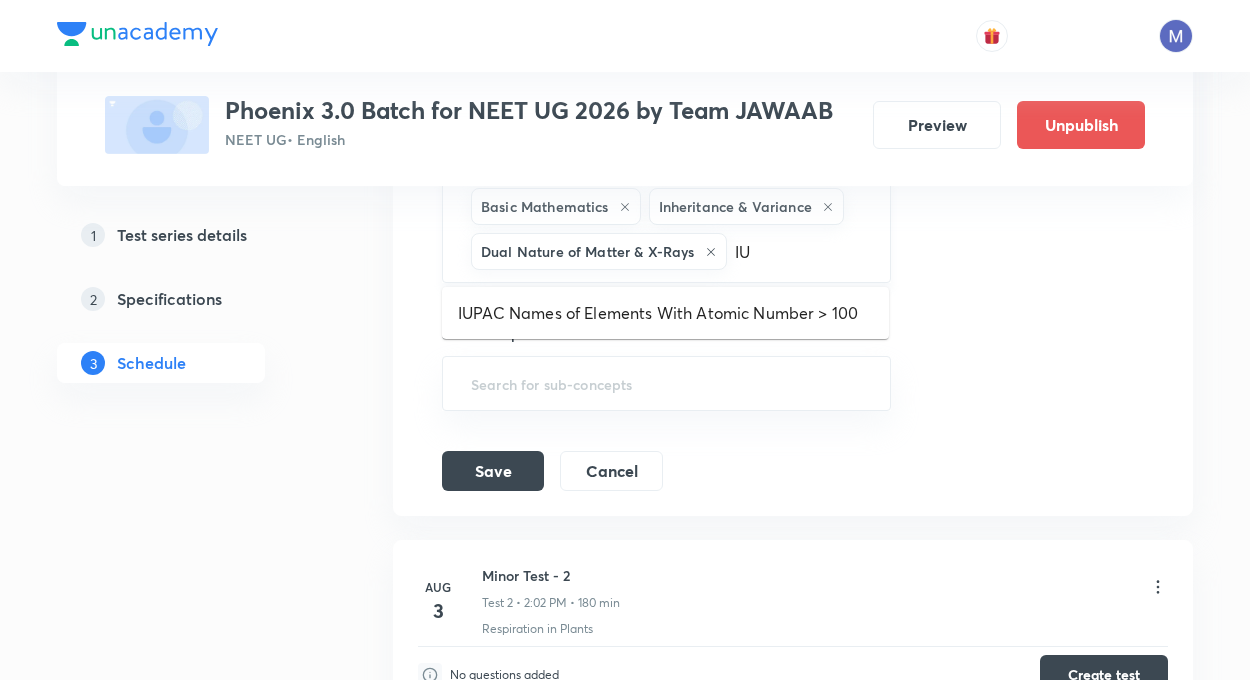 type on "I" 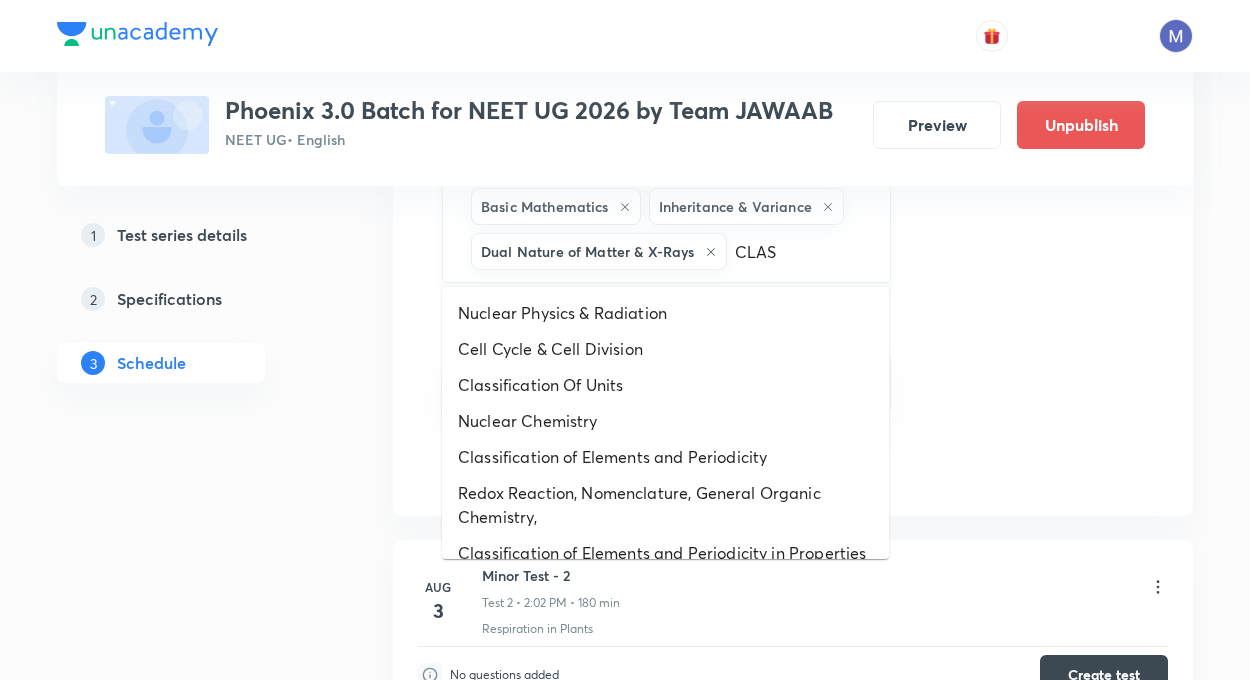 type on "CLASS" 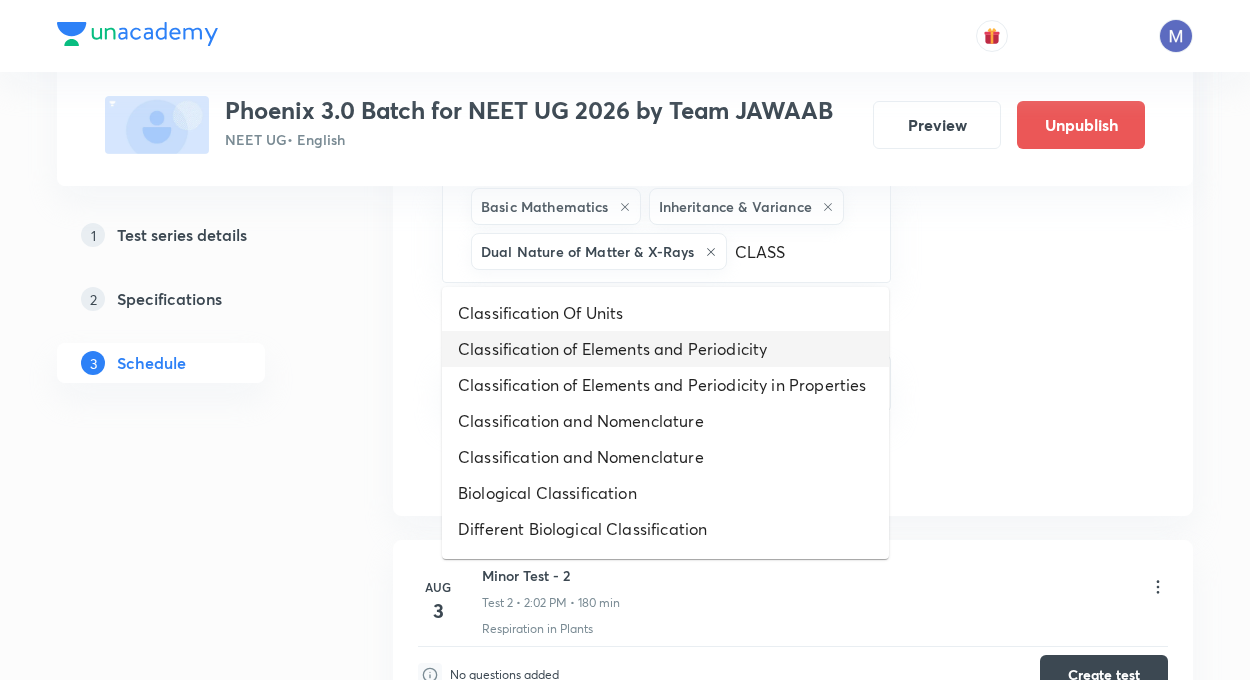 click on "Classification of Elements and Periodicity" at bounding box center [665, 349] 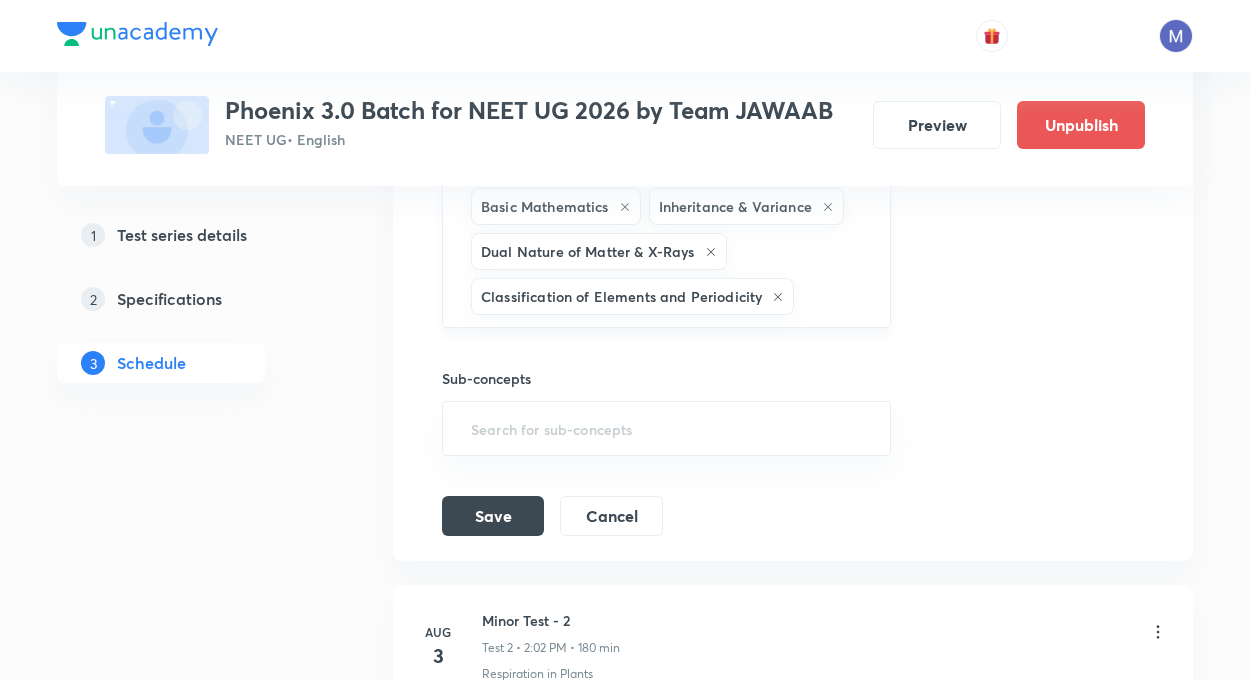 click at bounding box center [831, 296] 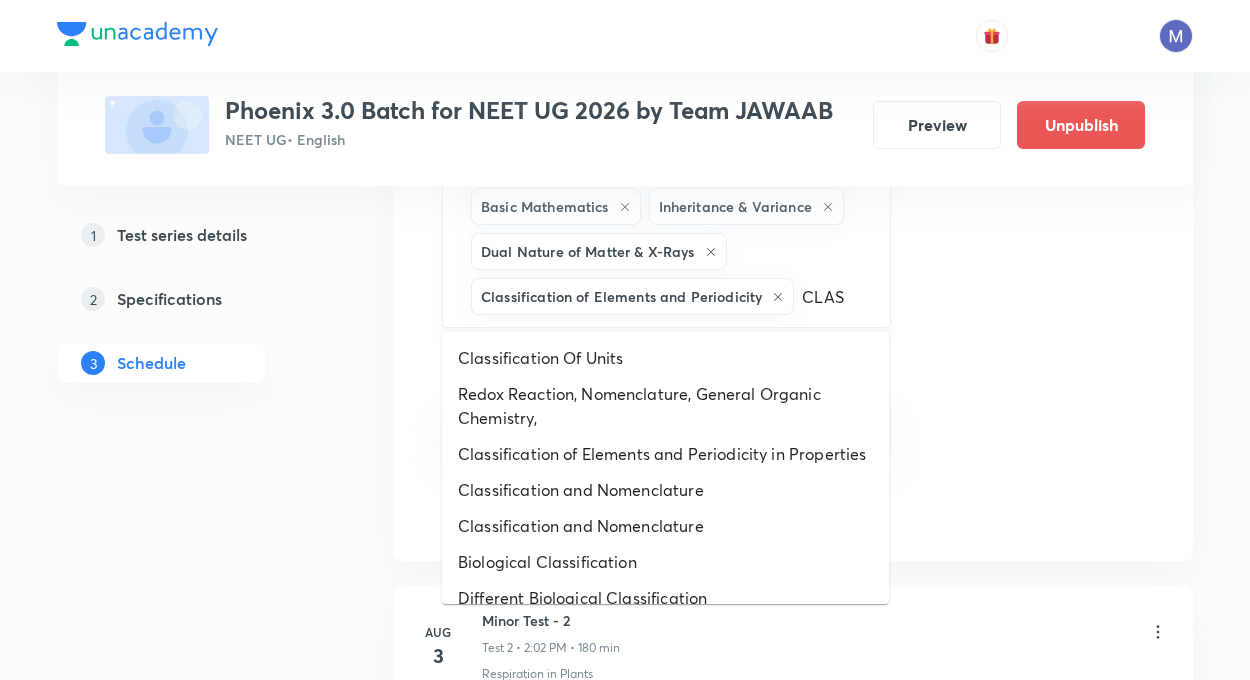 type on "CLASS" 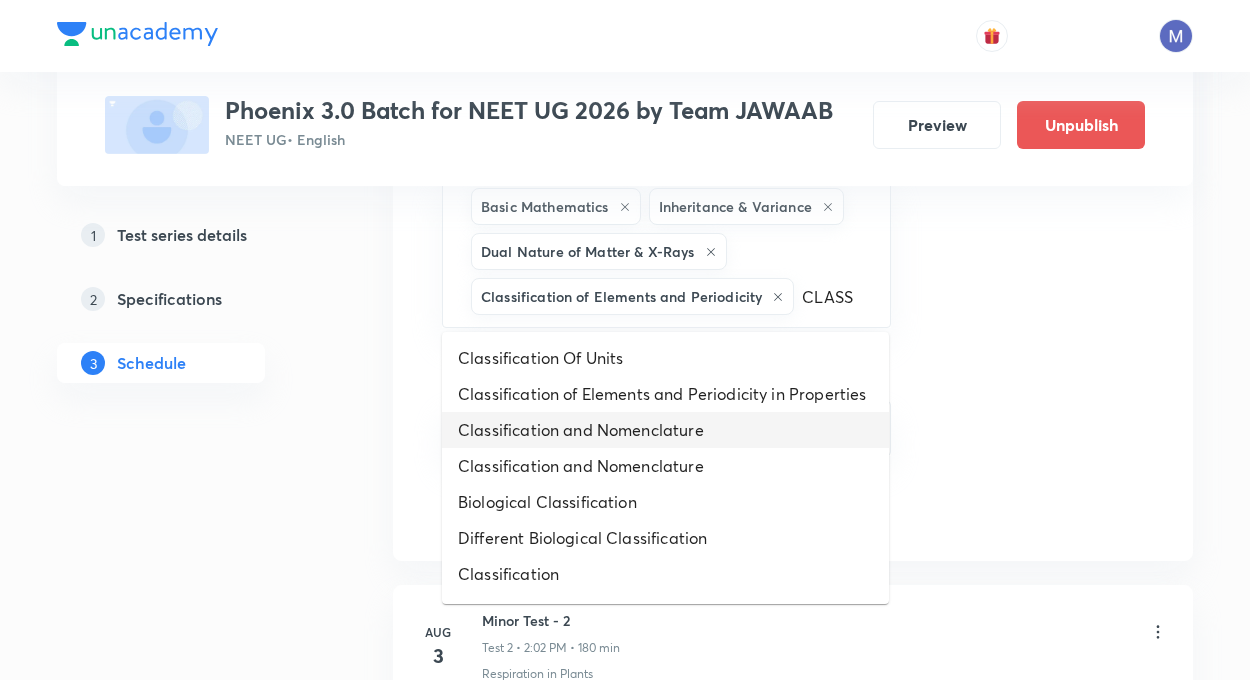click on "Classification and Nomenclature" at bounding box center [665, 430] 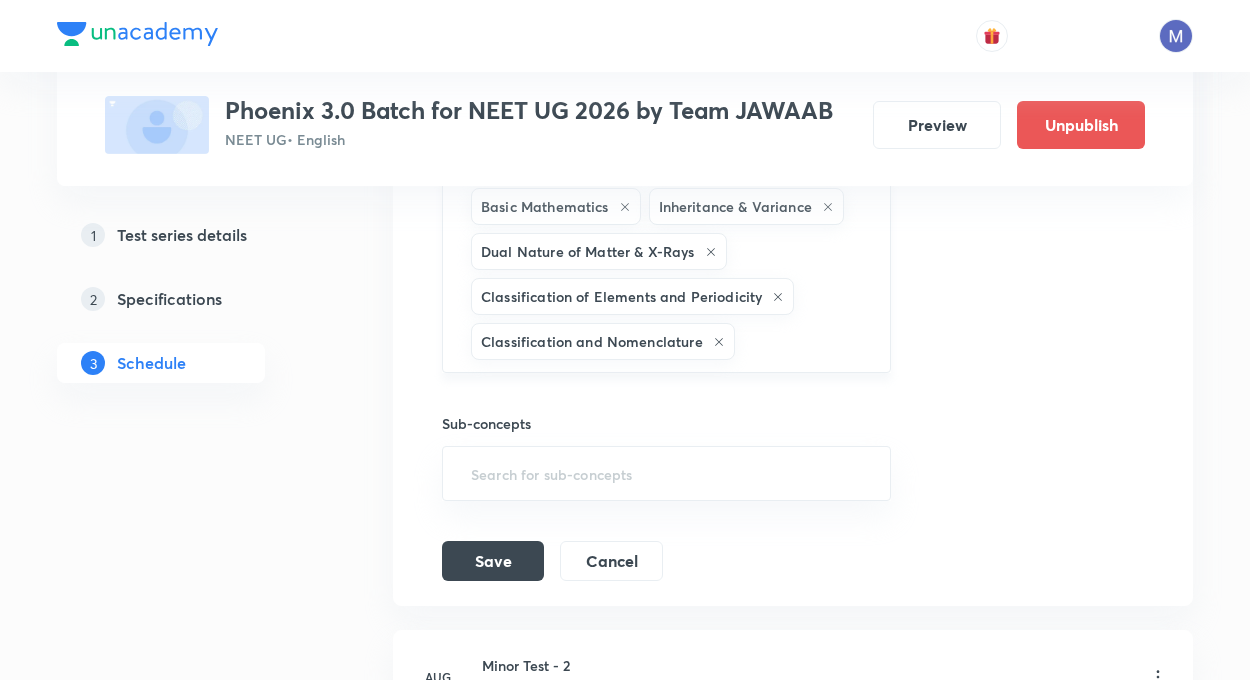click at bounding box center (802, 341) 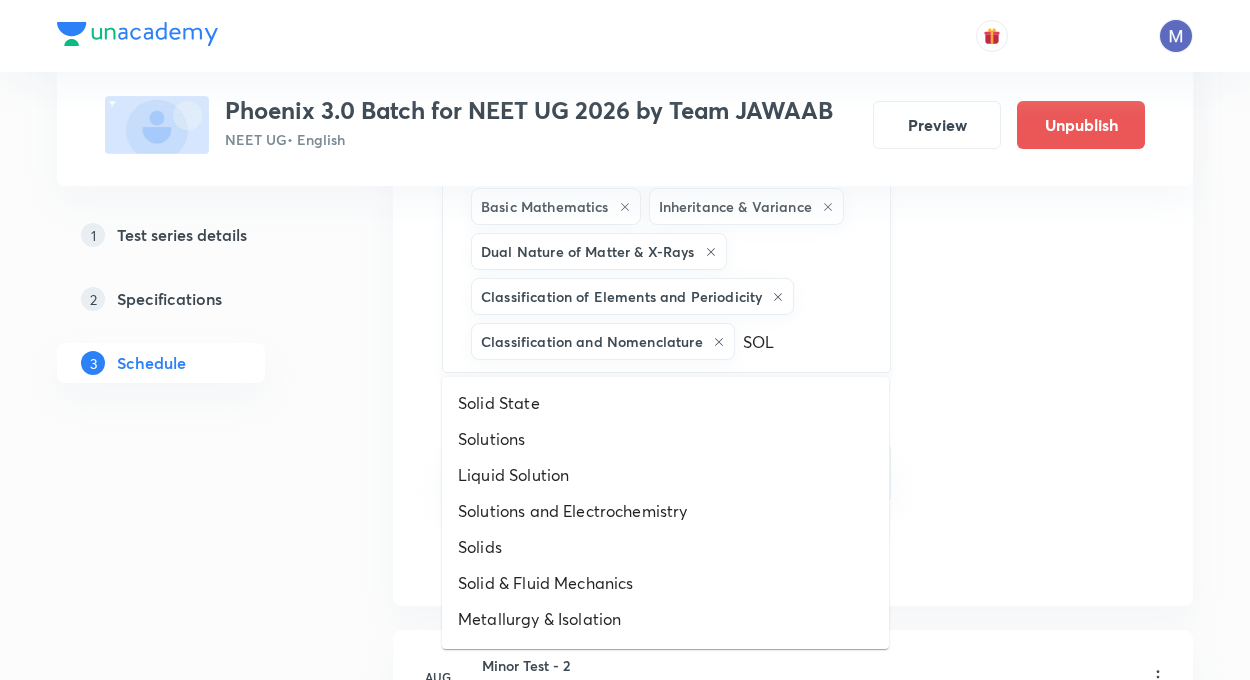 type on "SOLU" 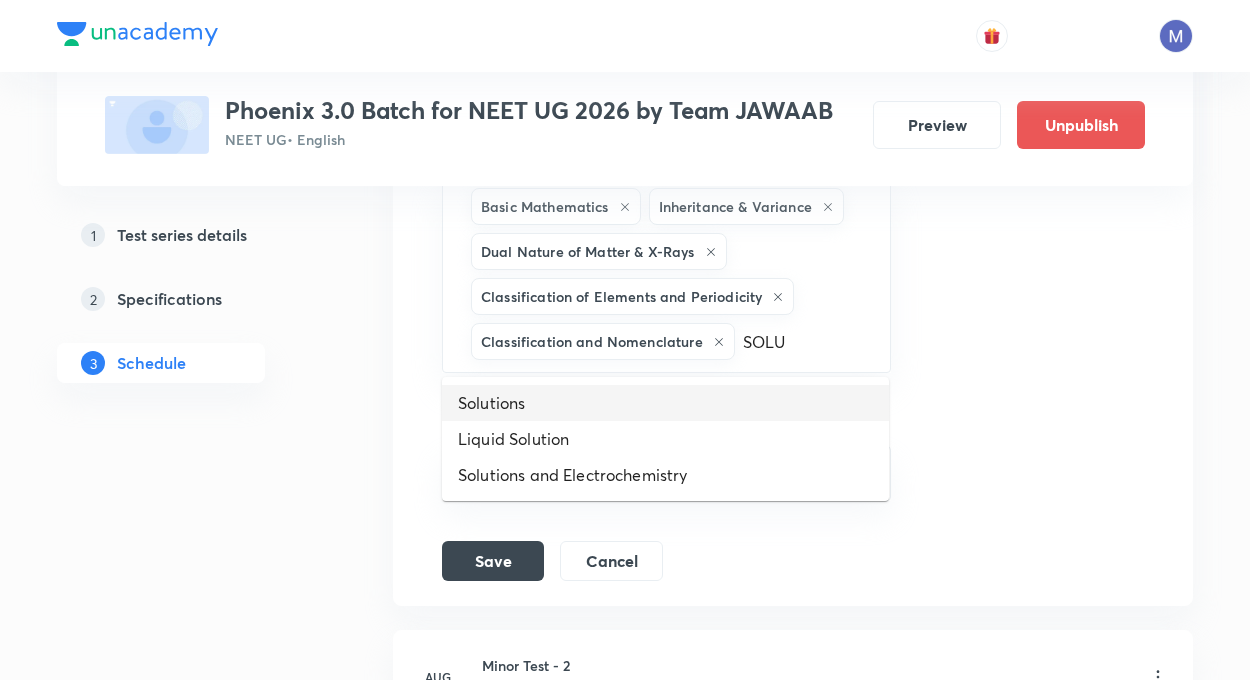 click on "Solutions" at bounding box center (665, 403) 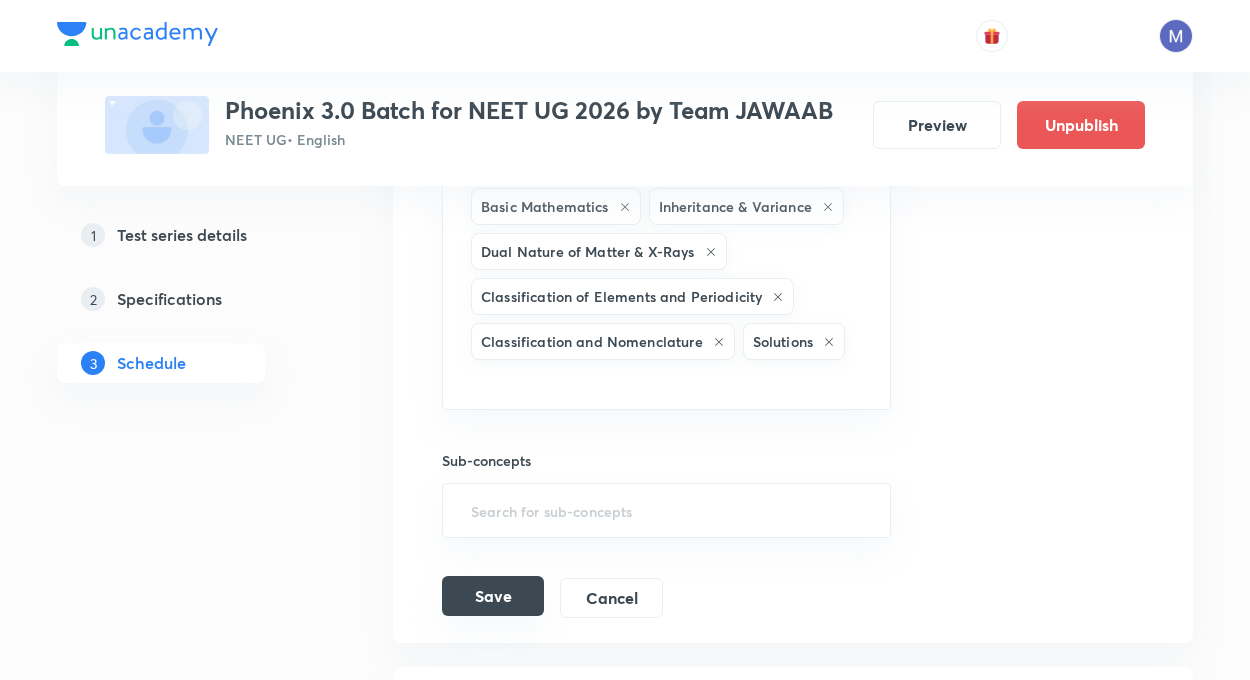 click on "Save" at bounding box center [493, 596] 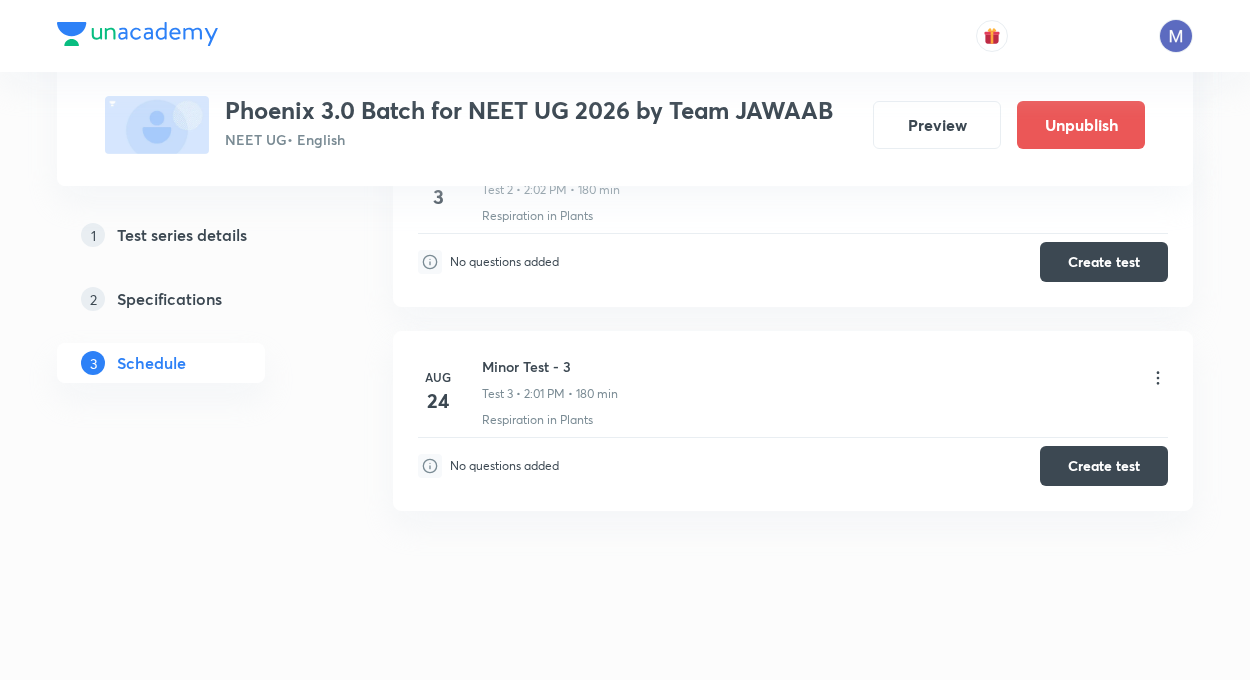 scroll, scrollTop: 626, scrollLeft: 0, axis: vertical 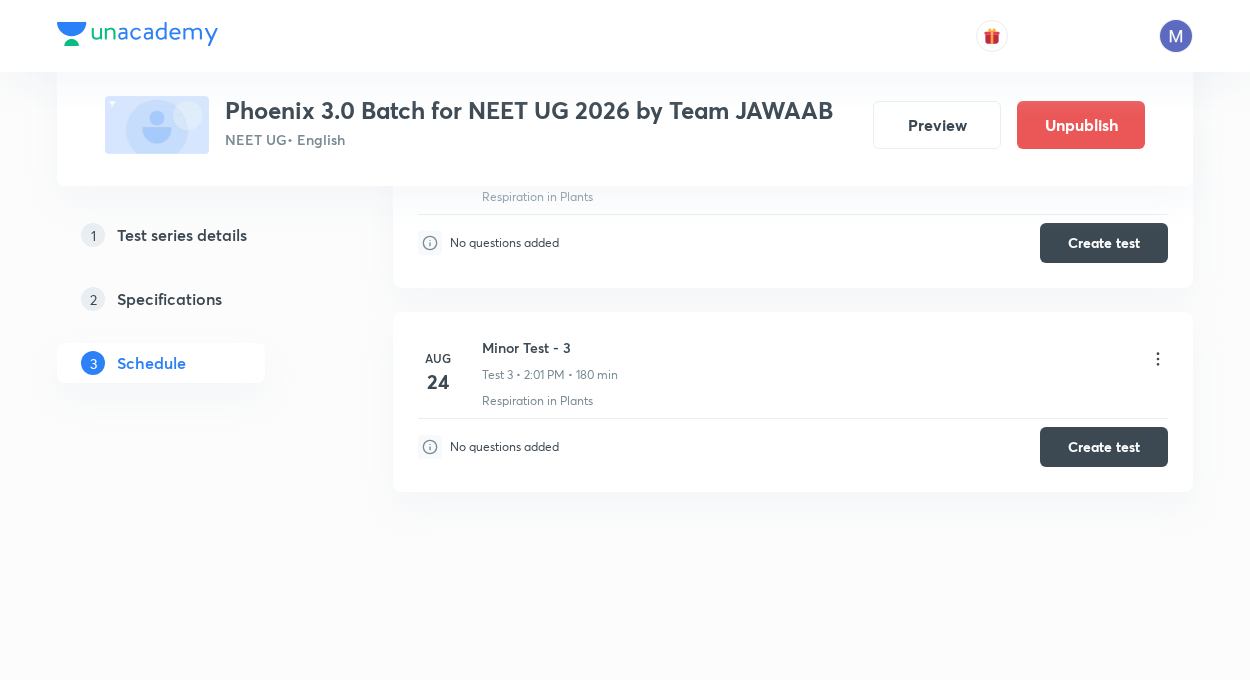 click on "Schedule •  3  tests Add a new session Jul 13 Minor Test - 1 Test 1 • 2:02 PM • 180 min Basic Mathematics · Solutions · Classification of Elements and Periodicity · Classification and Nomenclature · Inheritance & Variance · Dual Nature of Matter & X-Rays Edit questions Aug 3 Minor Test - 2 Test 2 • 2:02 PM • 180 min Respiration in Plants No questions added  Create test Aug 24 Minor Test - 3 Test 3 • 2:01 PM • 180 min Respiration in Plants No questions added  Create test" at bounding box center (793, 178) 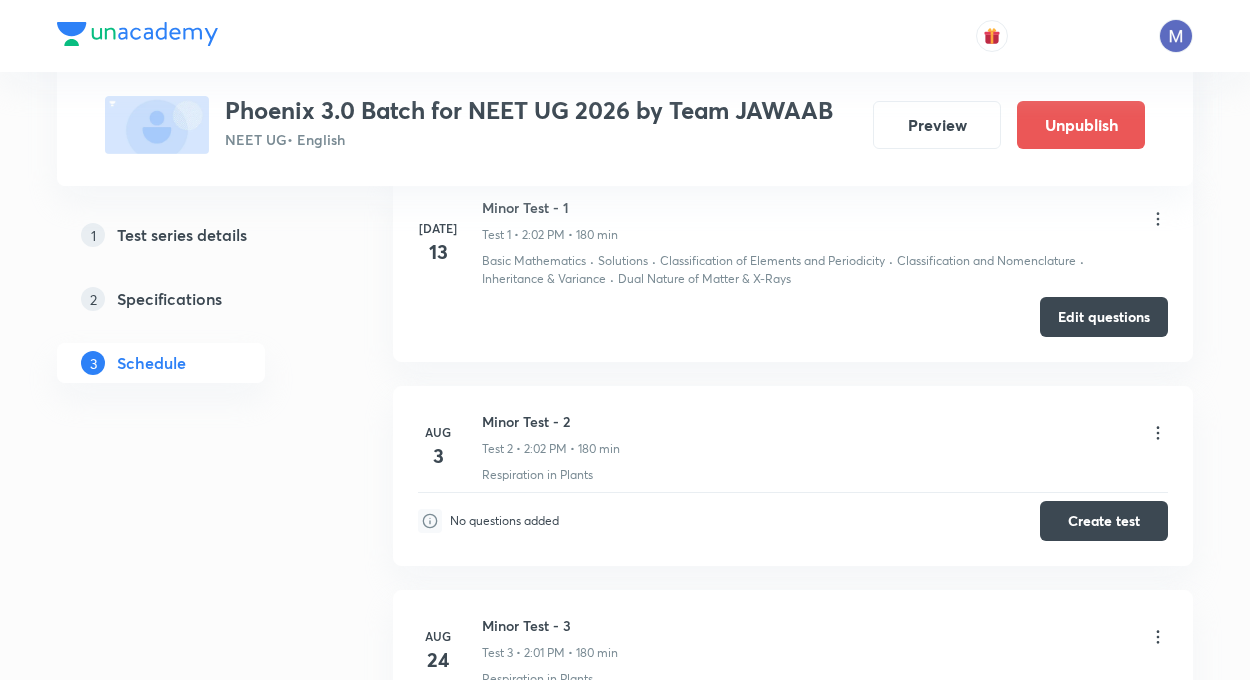 scroll, scrollTop: 346, scrollLeft: 0, axis: vertical 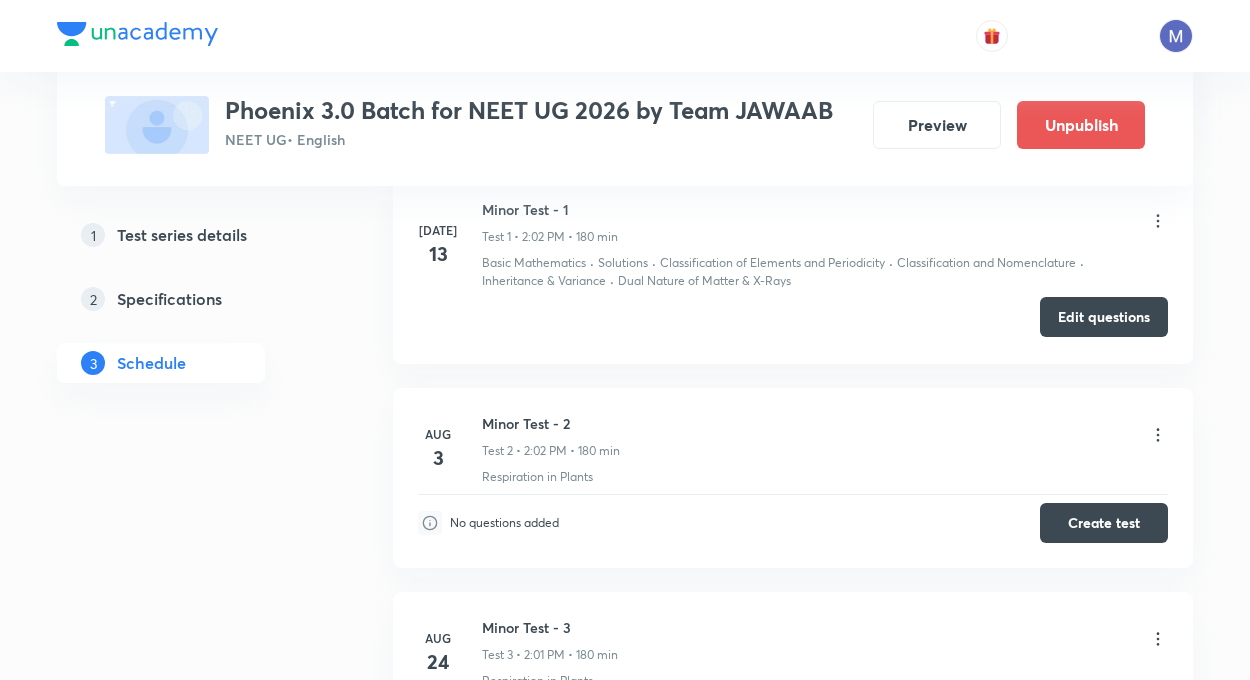 click on "Edit questions" at bounding box center (1104, 317) 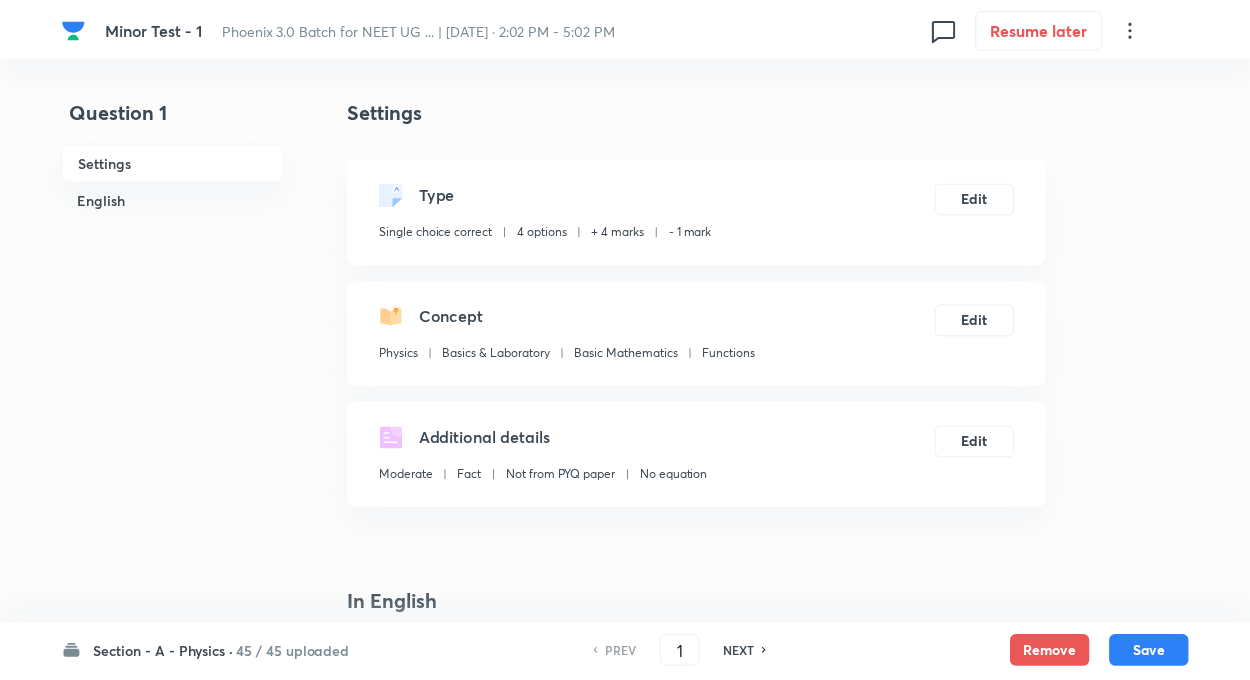 scroll, scrollTop: 0, scrollLeft: 0, axis: both 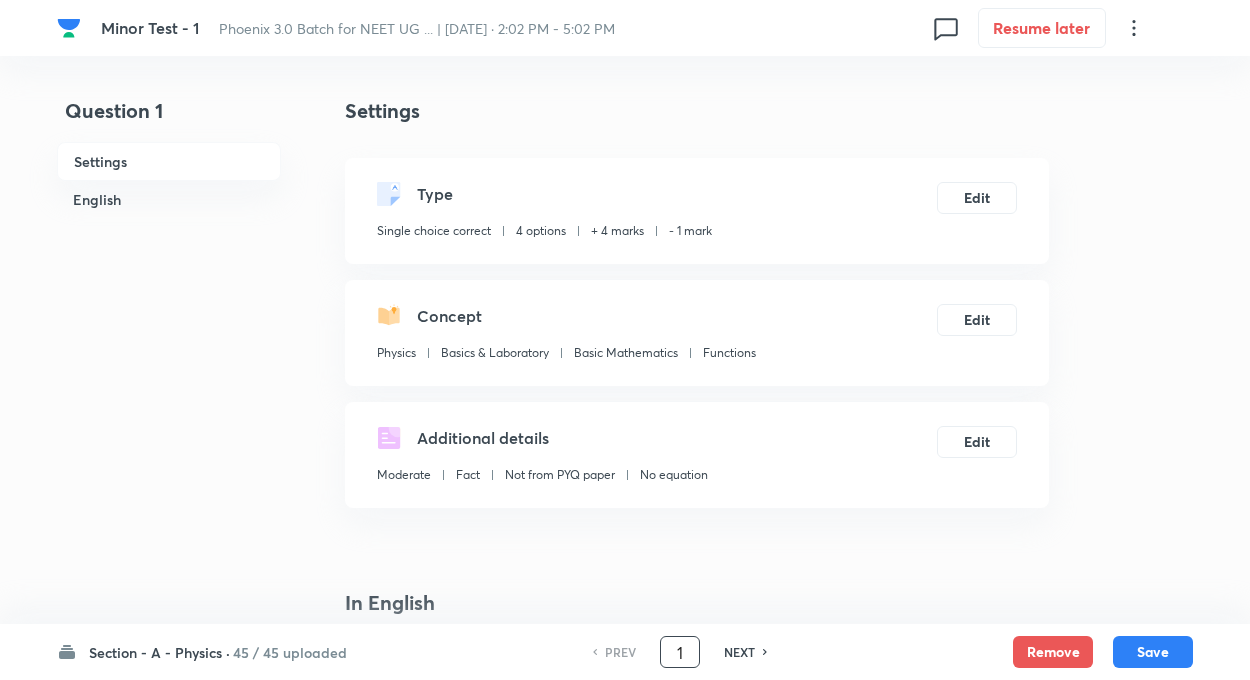 click on "1" at bounding box center (680, 652) 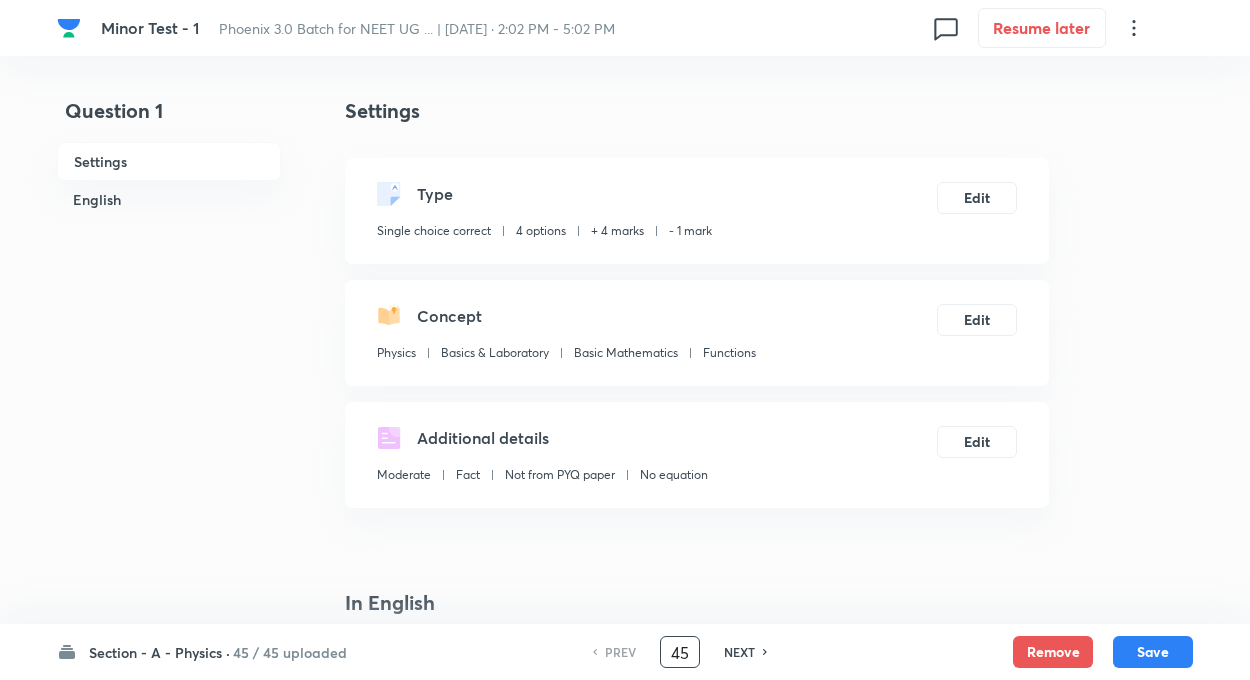 type on "45" 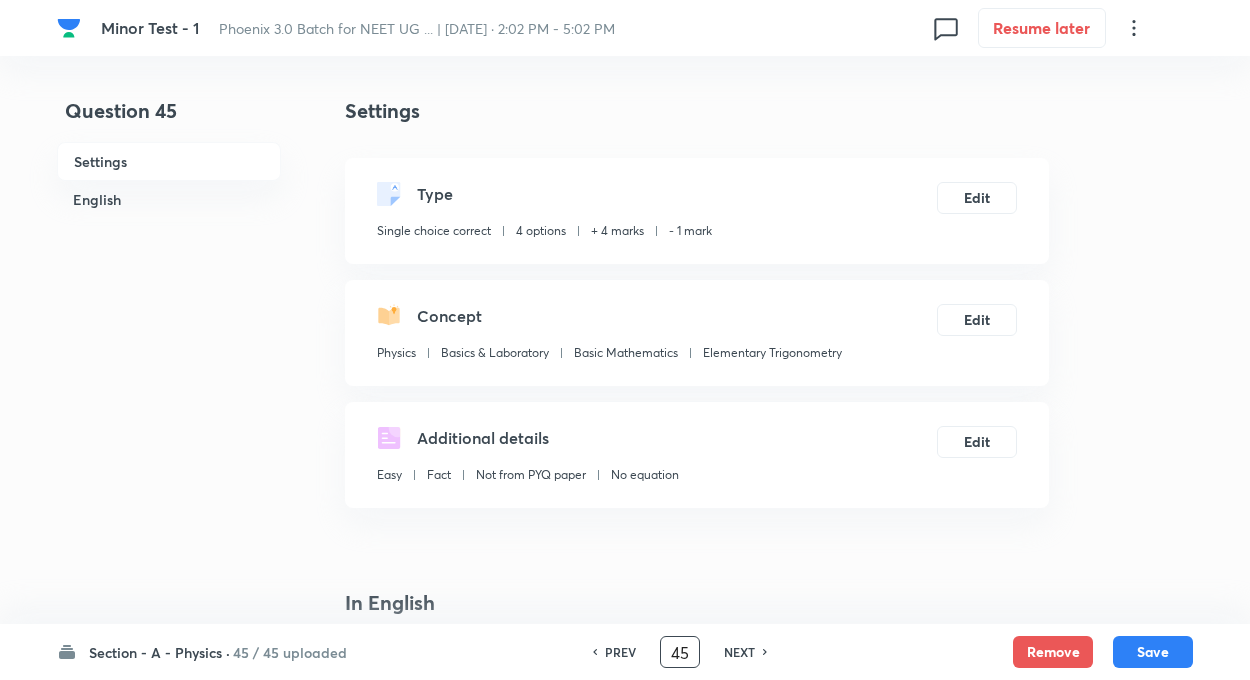 checkbox on "true" 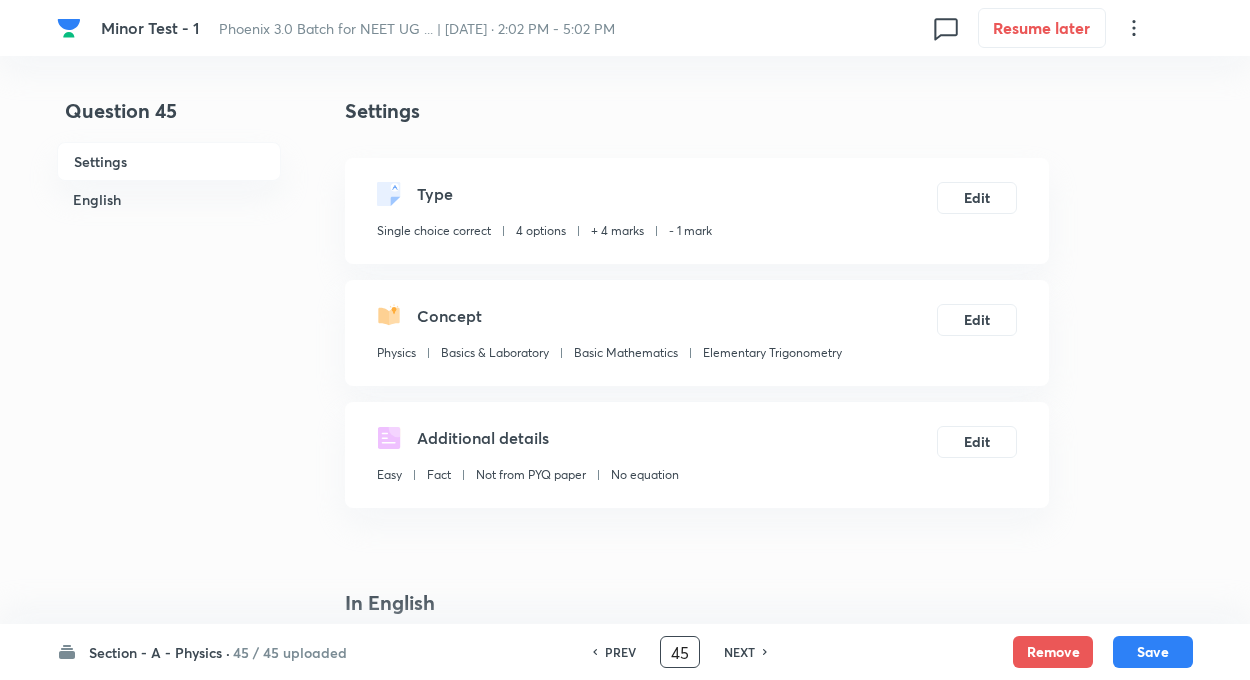 click on "NEXT" at bounding box center (739, 652) 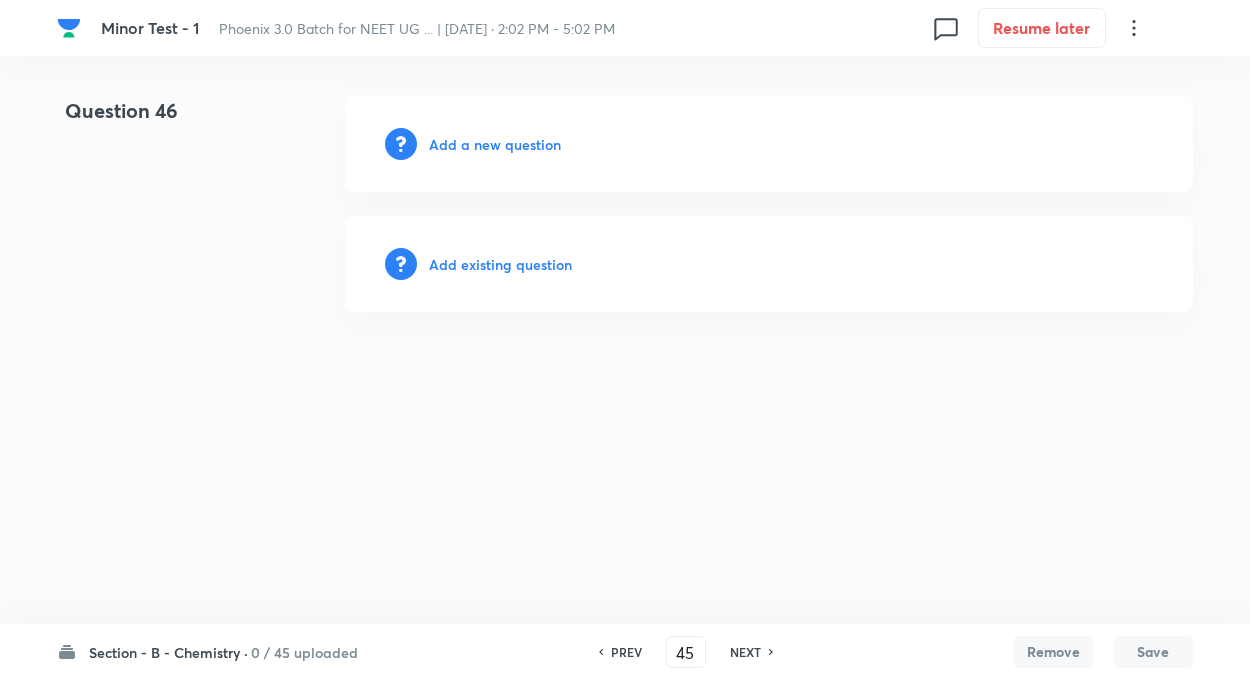 type on "46" 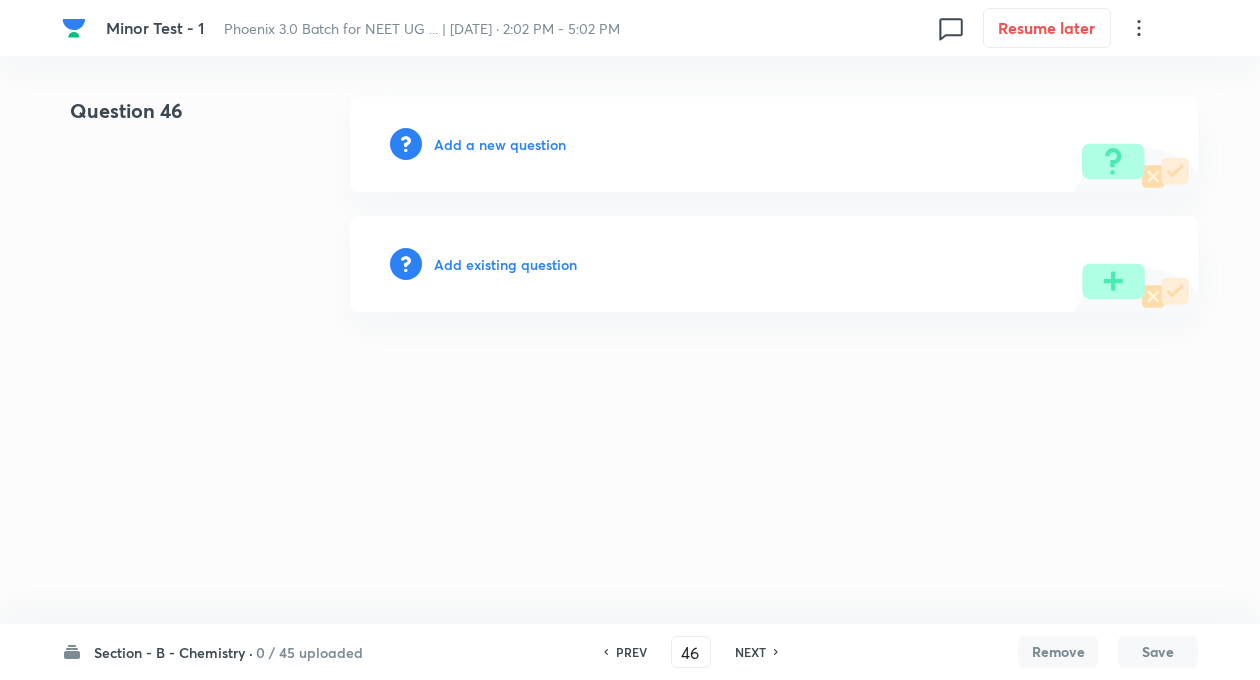 click on "Add existing question" at bounding box center (505, 264) 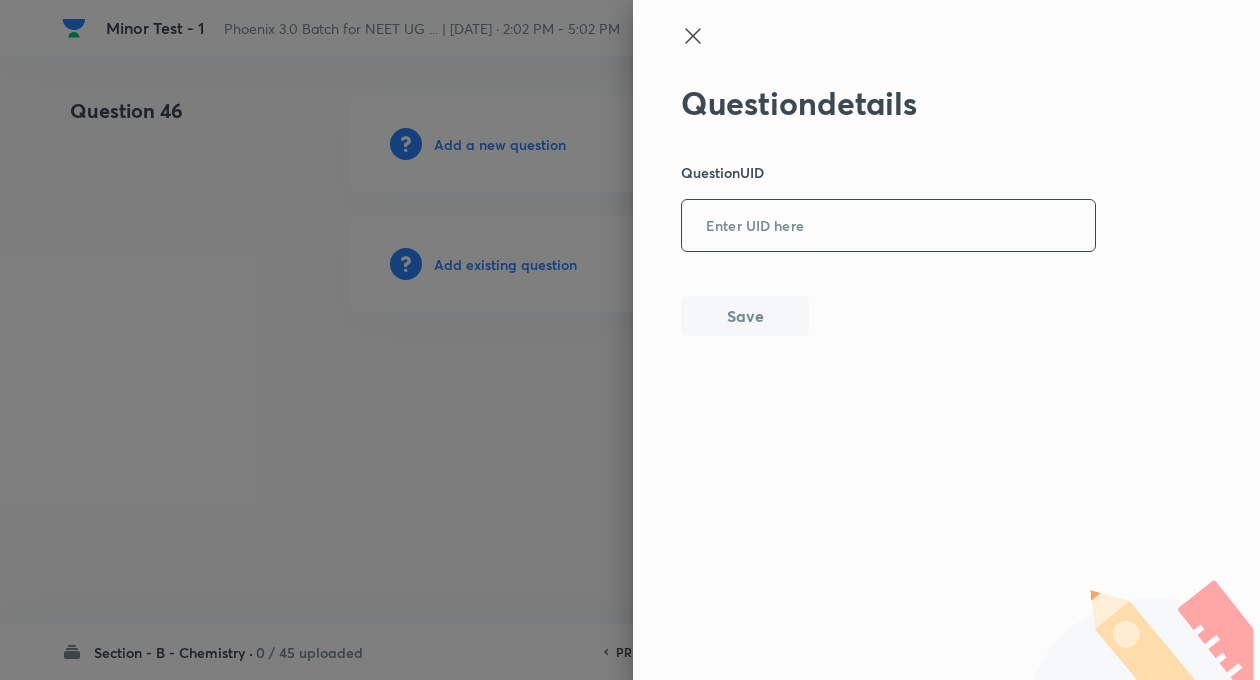 click at bounding box center [888, 226] 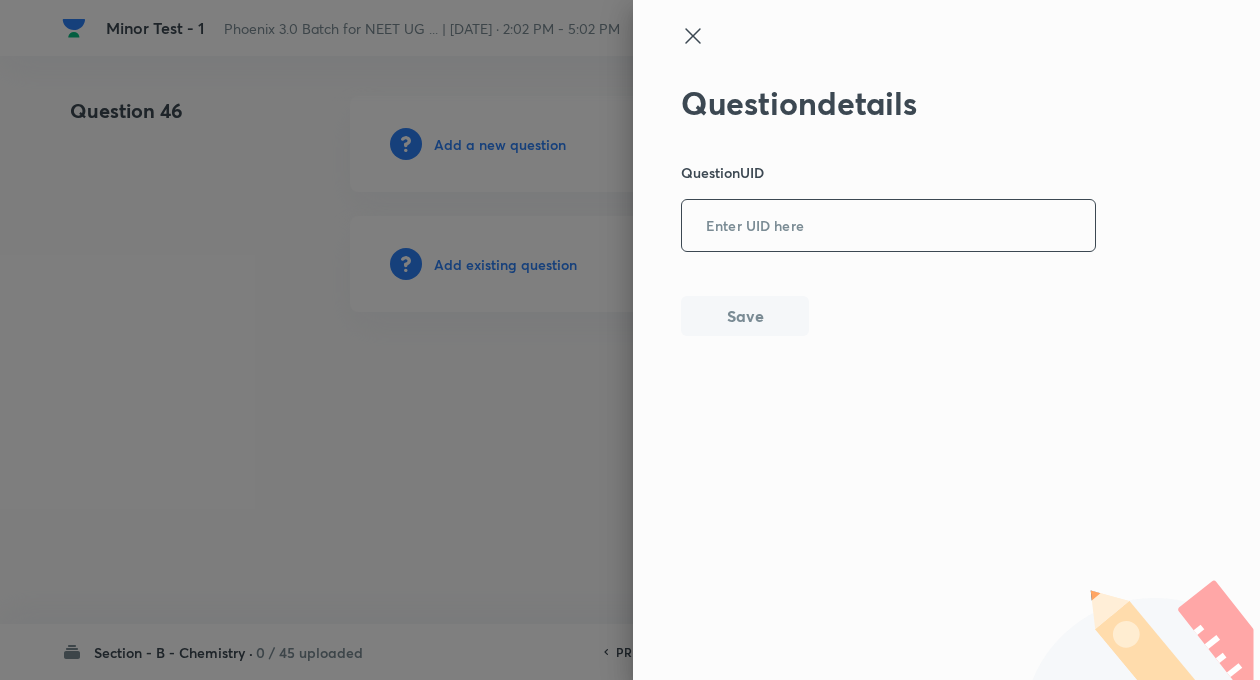 click at bounding box center (888, 226) 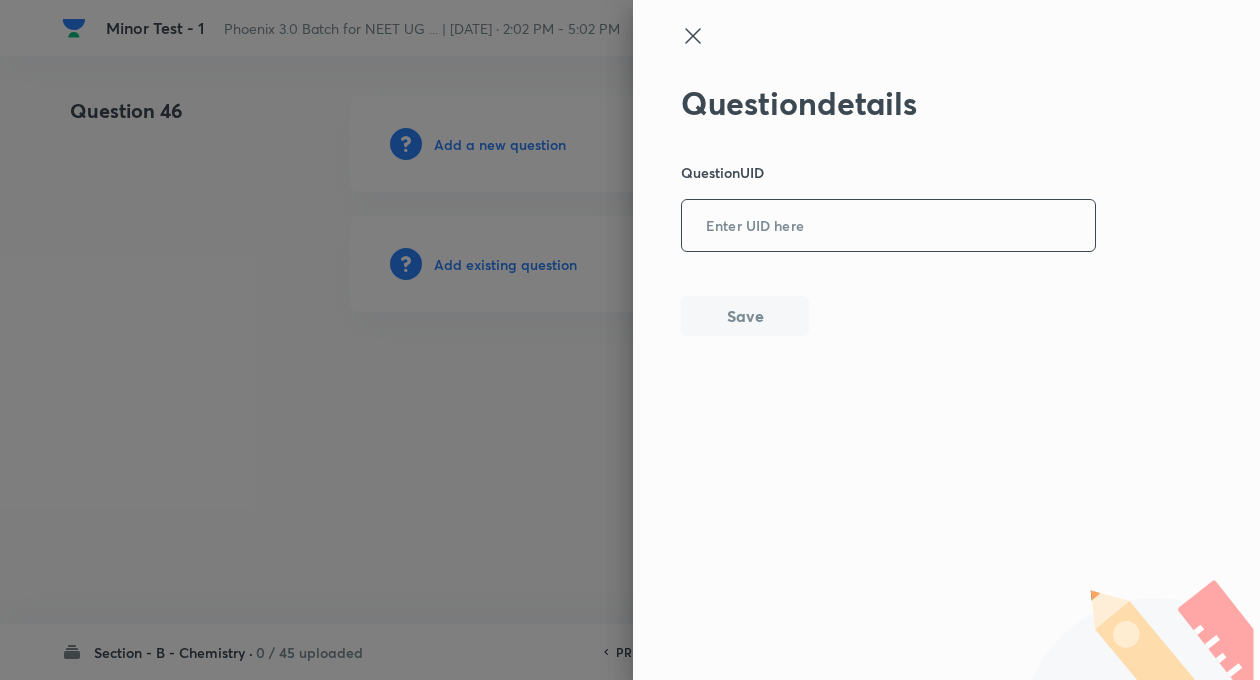 paste on "GW48S" 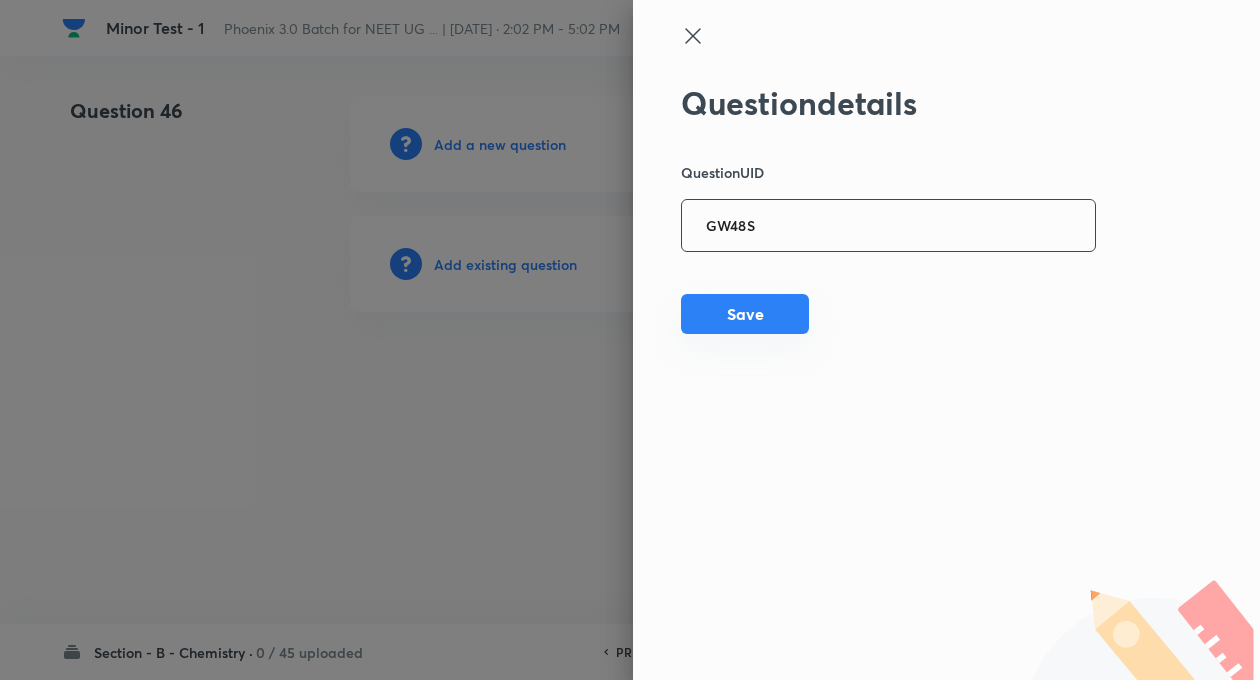 type on "GW48S" 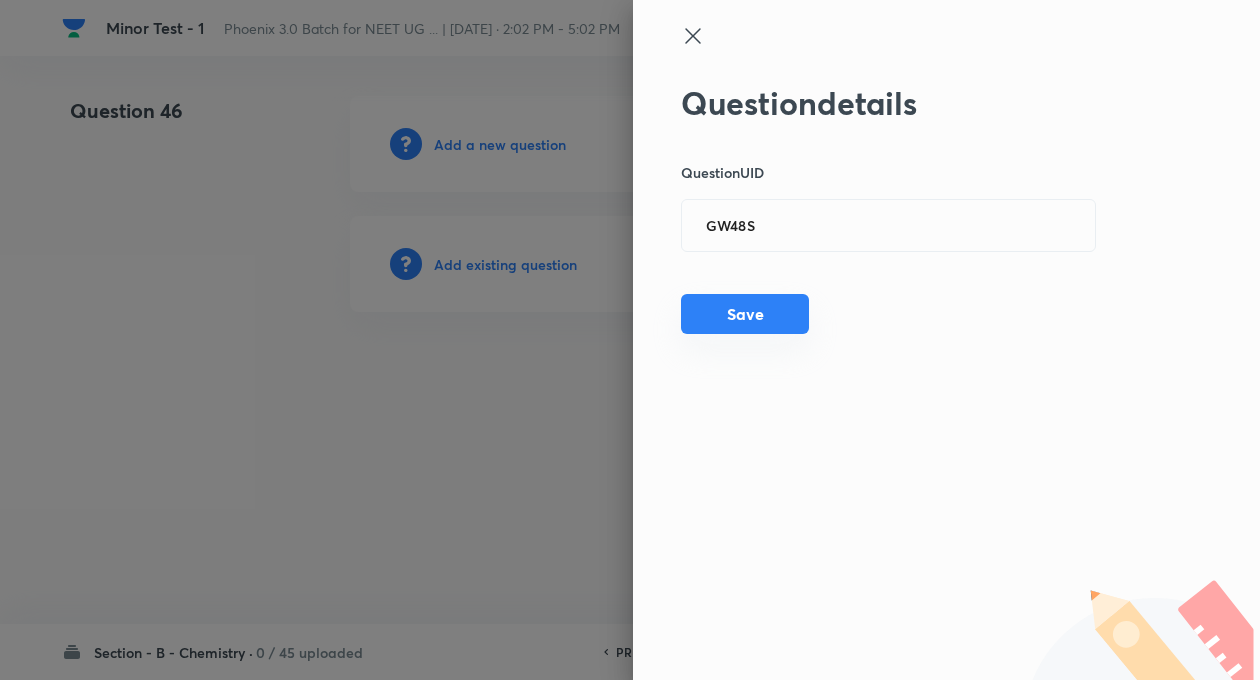 click on "Save" at bounding box center [745, 314] 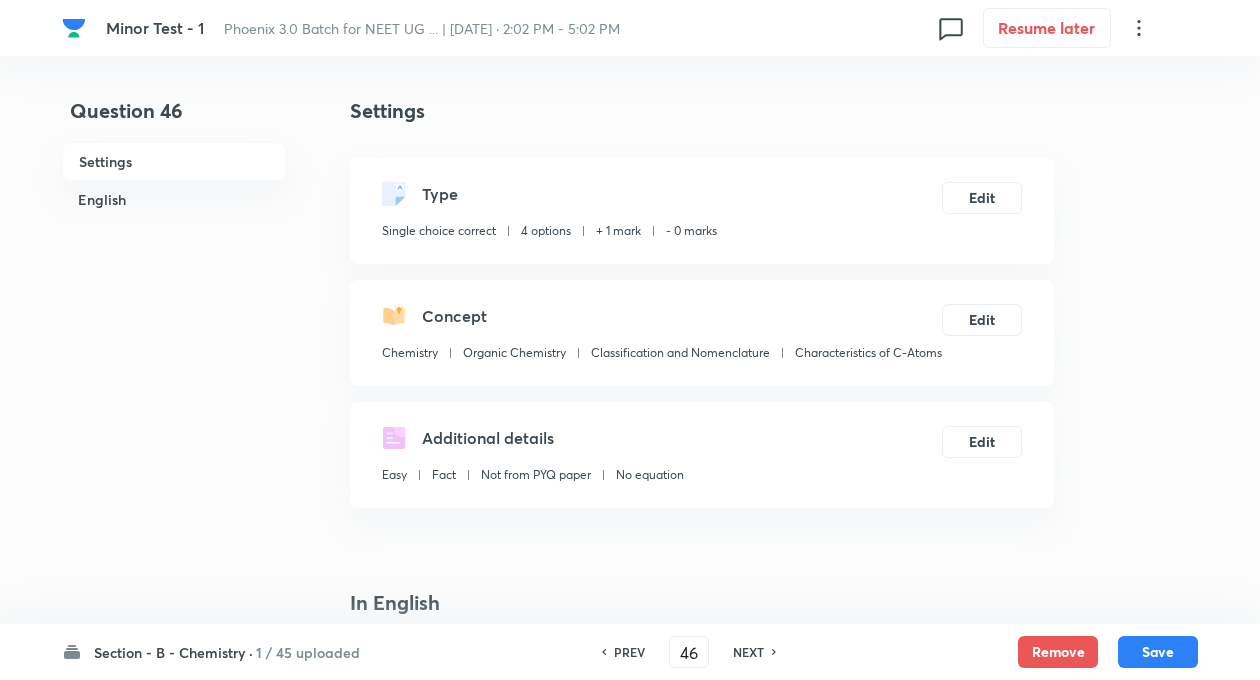checkbox on "true" 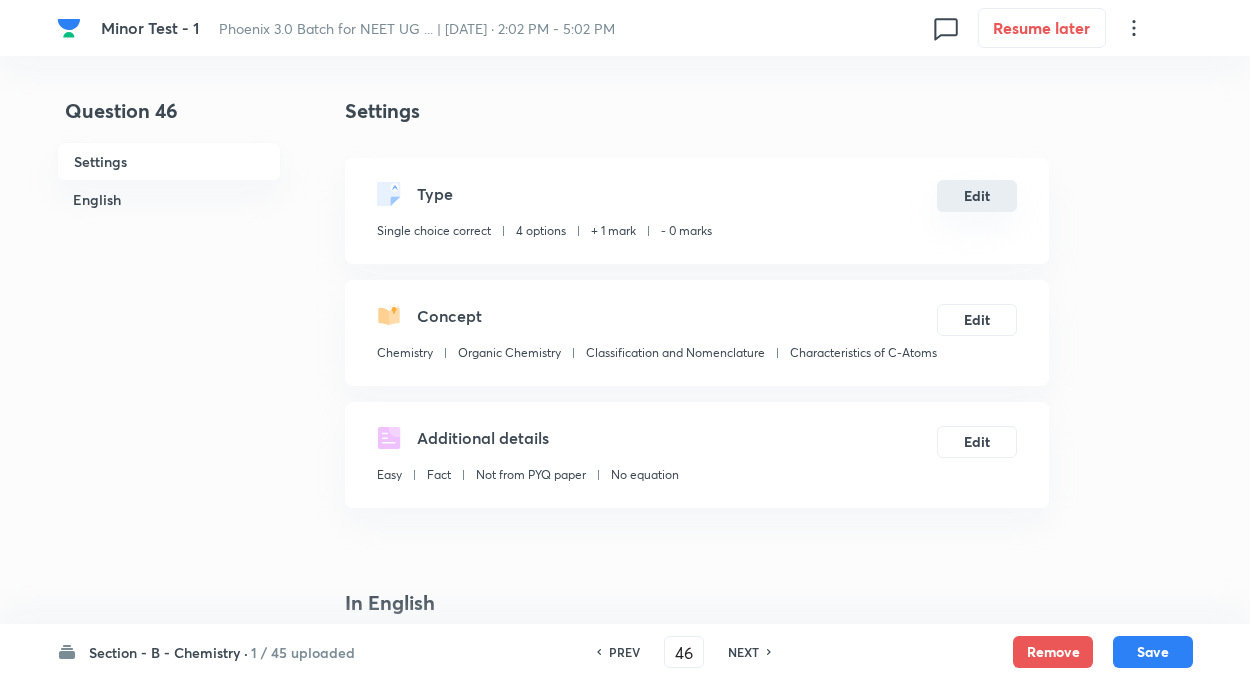 click on "Edit" at bounding box center [977, 196] 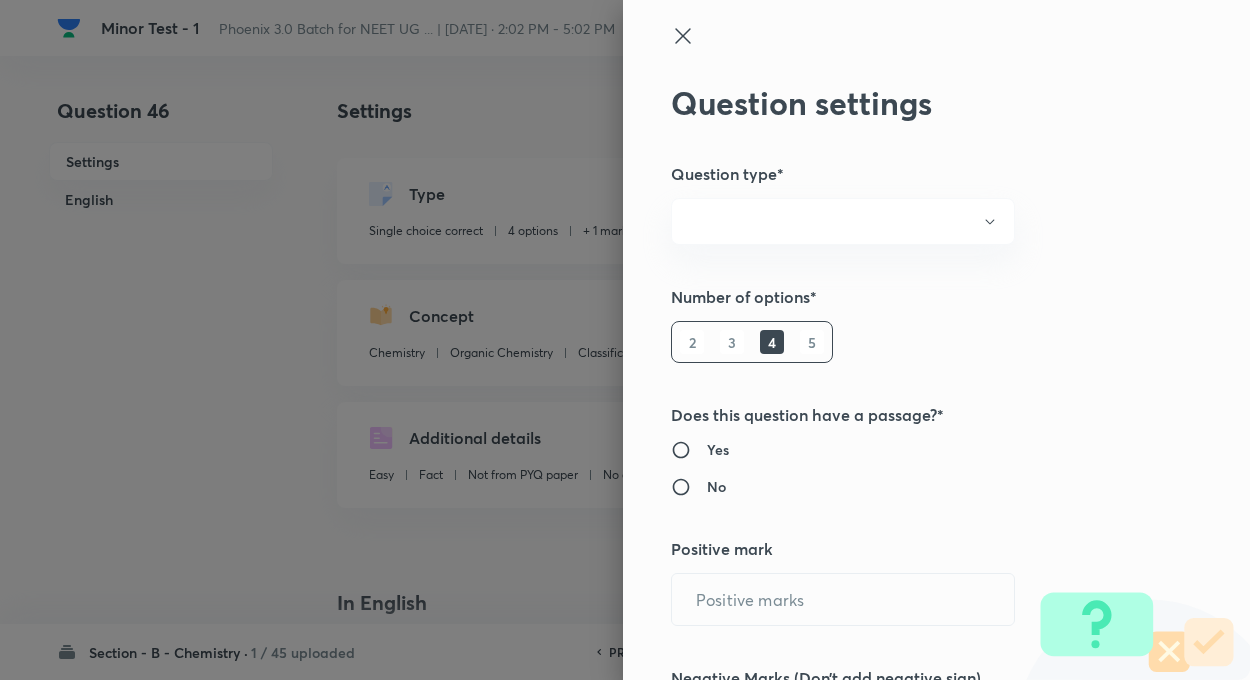 radio on "true" 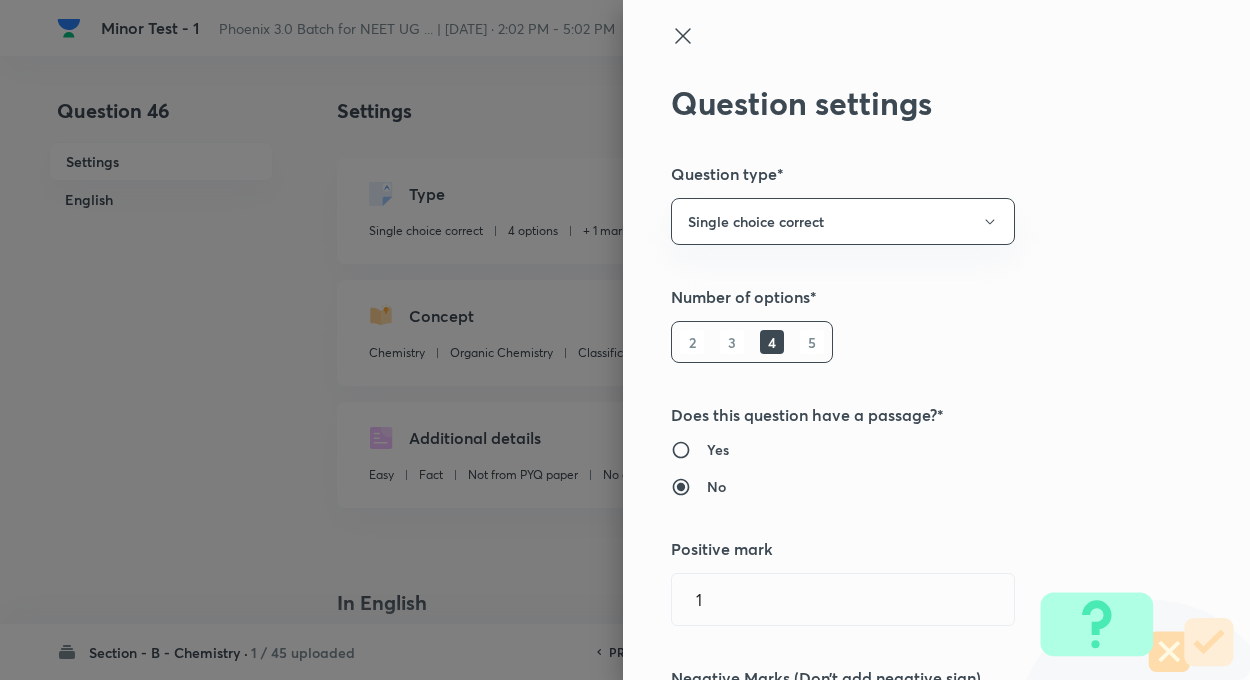 click on "Question settings Question type* Single choice correct Number of options* 2 3 4 5 Does this question have a passage?* Yes No Positive mark ​ Negative Marks (Don’t add negative sign) ​ Syllabus Topic group* ​ Topic* ​ Concept* ​ Sub-concept* ​ Concept-field ​ Additional details Question Difficulty Very easy Easy Moderate Hard Very hard Question is based on Fact Numerical Concept Previous year question Yes No Does this question have equation? Yes No Verification status Is the question verified? *Select 'yes' only if a question is verified Yes No Save" at bounding box center (936, 340) 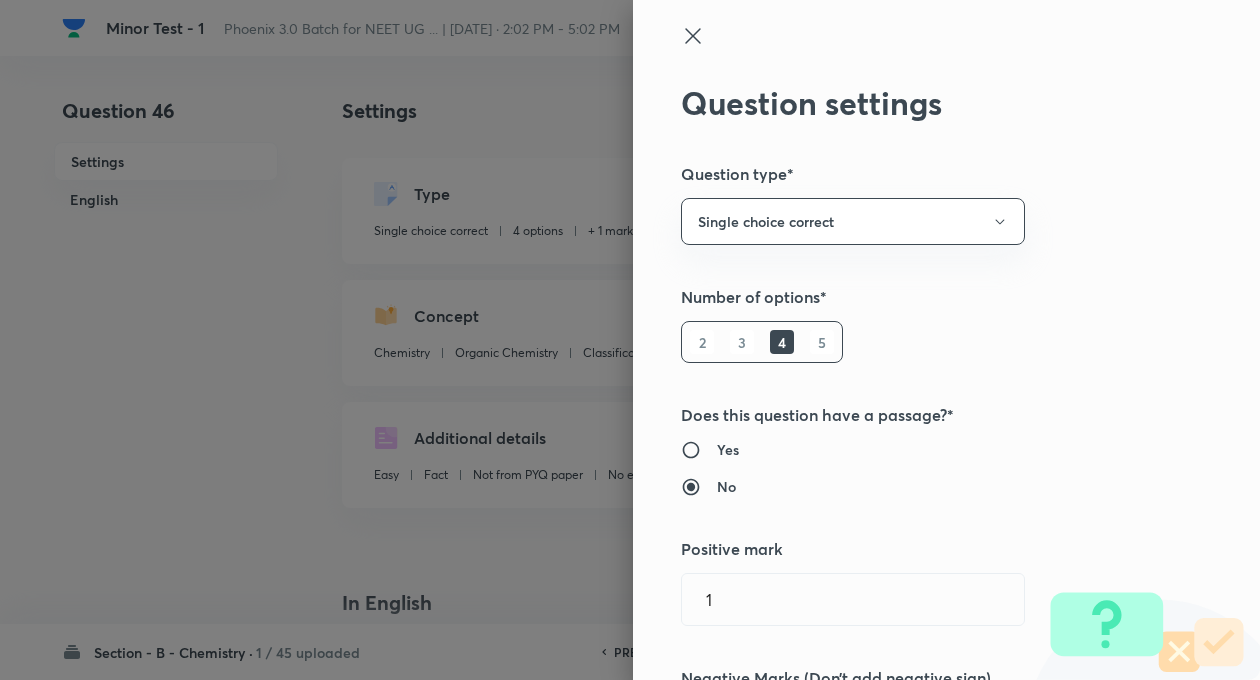 click on "Question settings Question type* Single choice correct Number of options* 2 3 4 5 Does this question have a passage?* Yes No Positive mark 1 ​ Negative Marks (Don’t add negative sign) 0 ​ Syllabus Topic group* Chemistry ​ Topic* Organic Chemistry ​ Concept* Classification and Nomenclature ​ Sub-concept* Characteristics of C-Atoms ​ Concept-field ​ Additional details Question Difficulty Very easy Easy Moderate Hard Very hard Question is based on Fact Numerical Concept Previous year question Yes No Does this question have equation? Yes No Verification status Is the question verified? *Select 'yes' only if a question is verified Yes No Save" at bounding box center (946, 340) 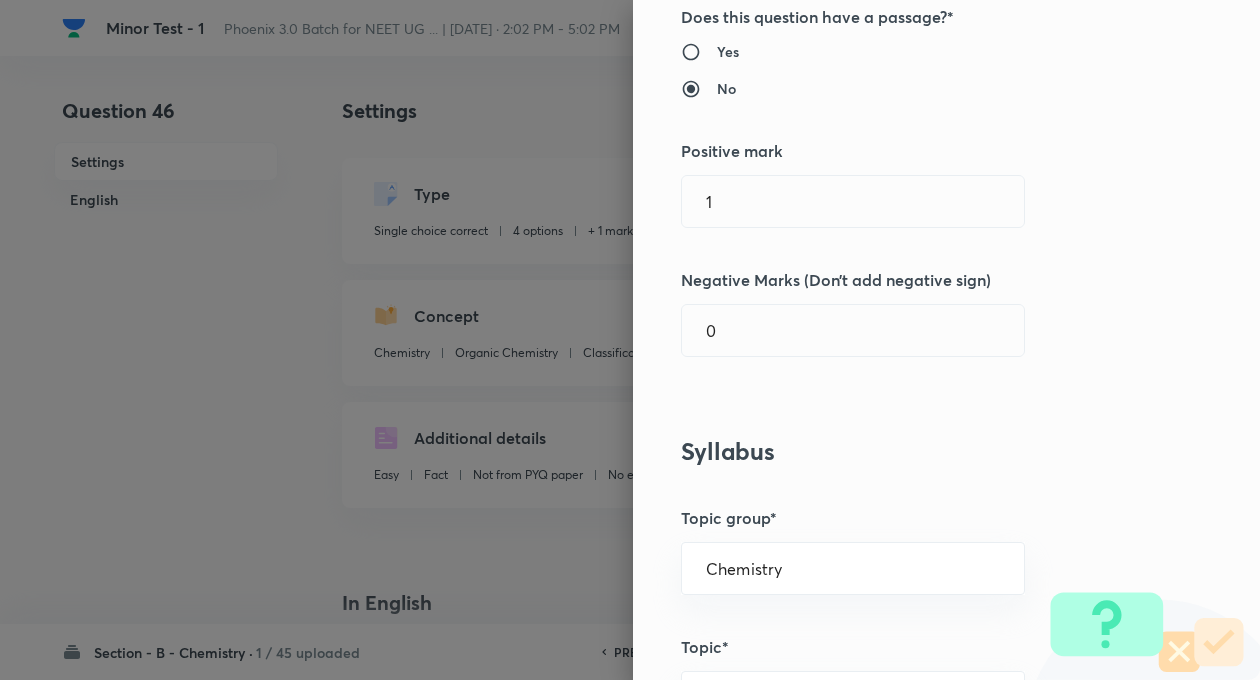 scroll, scrollTop: 400, scrollLeft: 0, axis: vertical 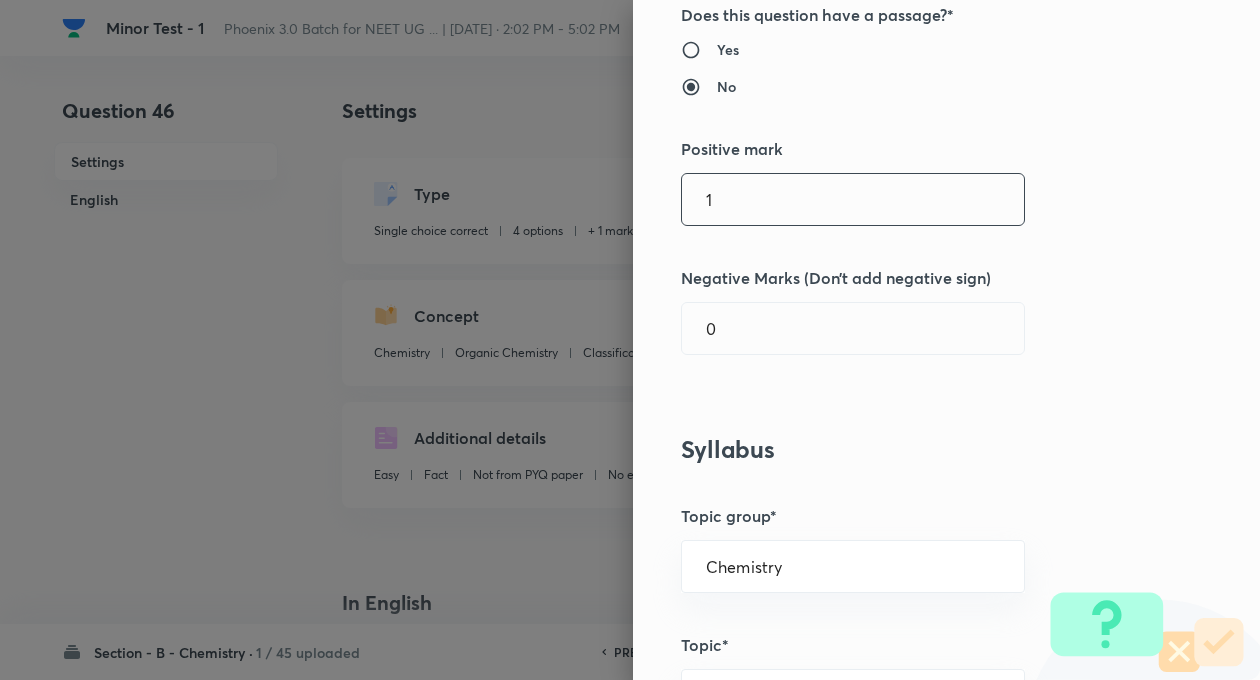 click on "1" at bounding box center (853, 199) 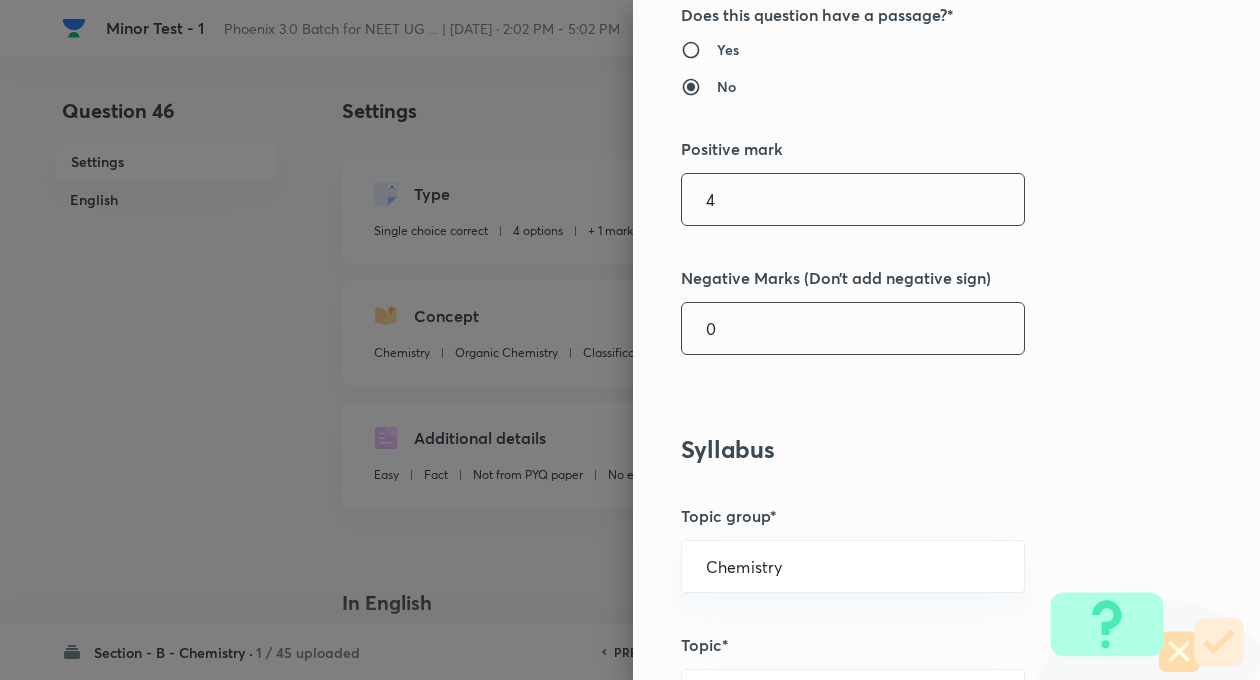 type on "4" 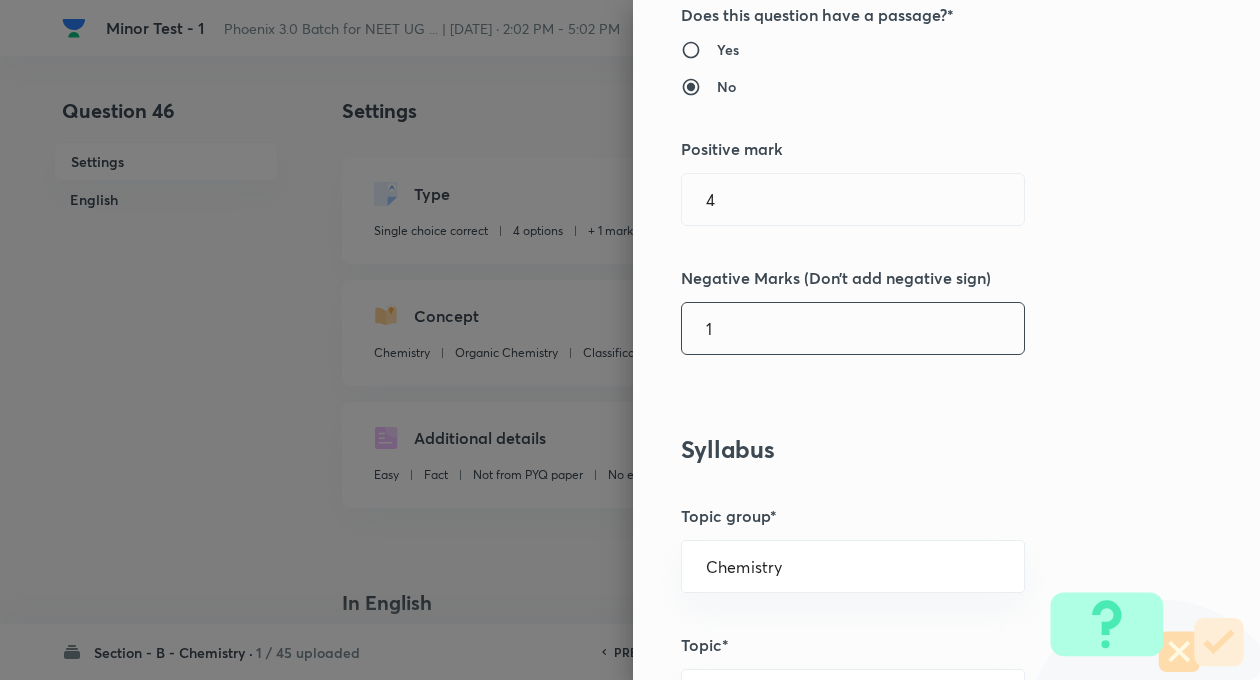 type on "1" 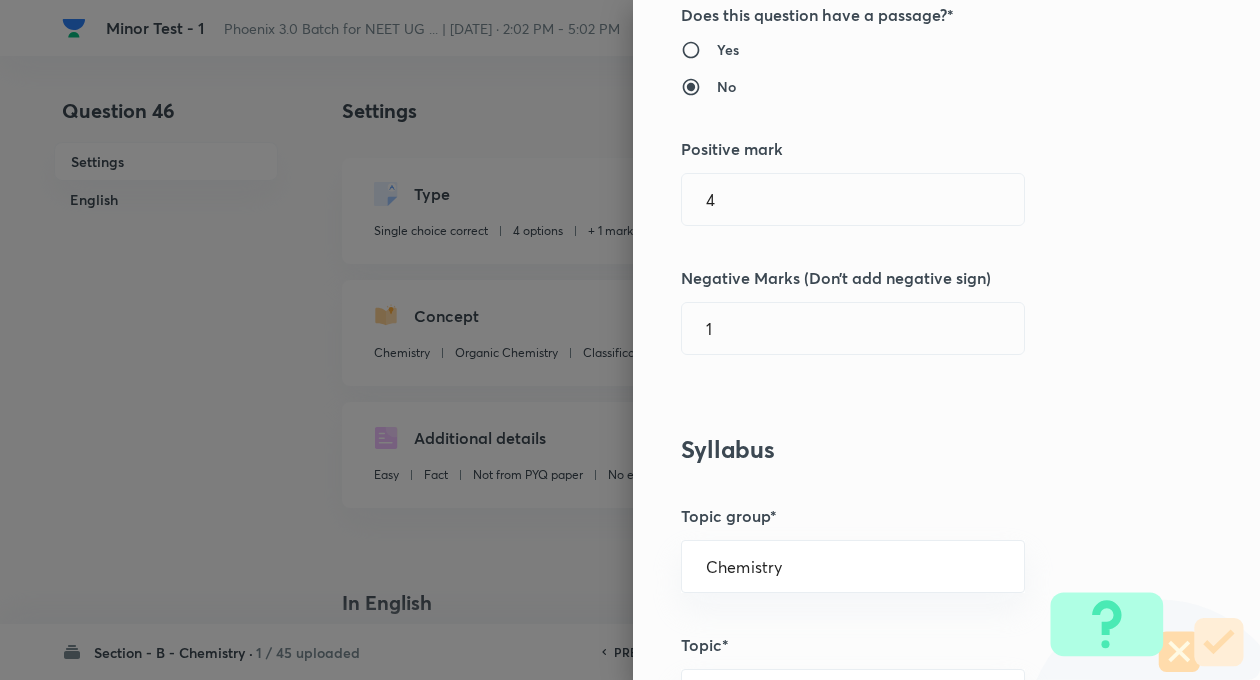 click on "Question settings Question type* Single choice correct Number of options* 2 3 4 5 Does this question have a passage?* Yes No Positive mark 4 ​ Negative Marks (Don’t add negative sign) 1 ​ Syllabus Topic group* Chemistry ​ Topic* Organic Chemistry ​ Concept* Classification and Nomenclature ​ Sub-concept* Characteristics of C-Atoms ​ Concept-field ​ Additional details Question Difficulty Very easy Easy Moderate Hard Very hard Question is based on Fact Numerical Concept Previous year question Yes No Does this question have equation? Yes No Verification status Is the question verified? *Select 'yes' only if a question is verified Yes No Save" at bounding box center [946, 340] 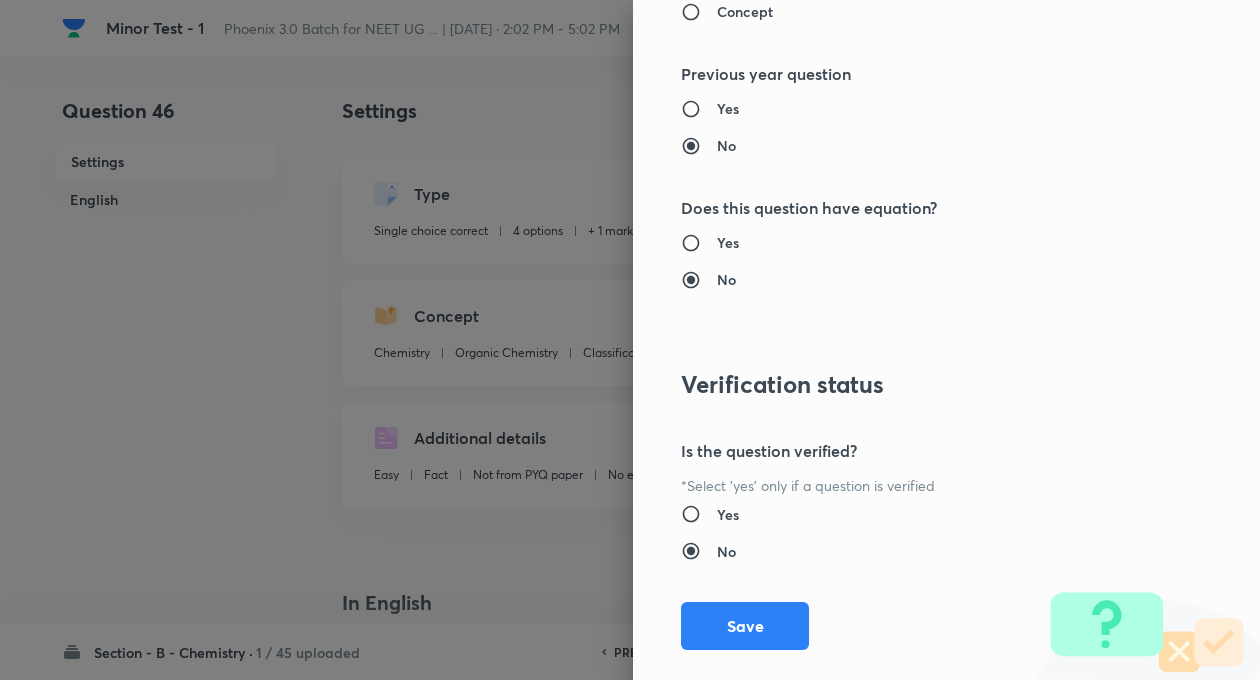 scroll, scrollTop: 2046, scrollLeft: 0, axis: vertical 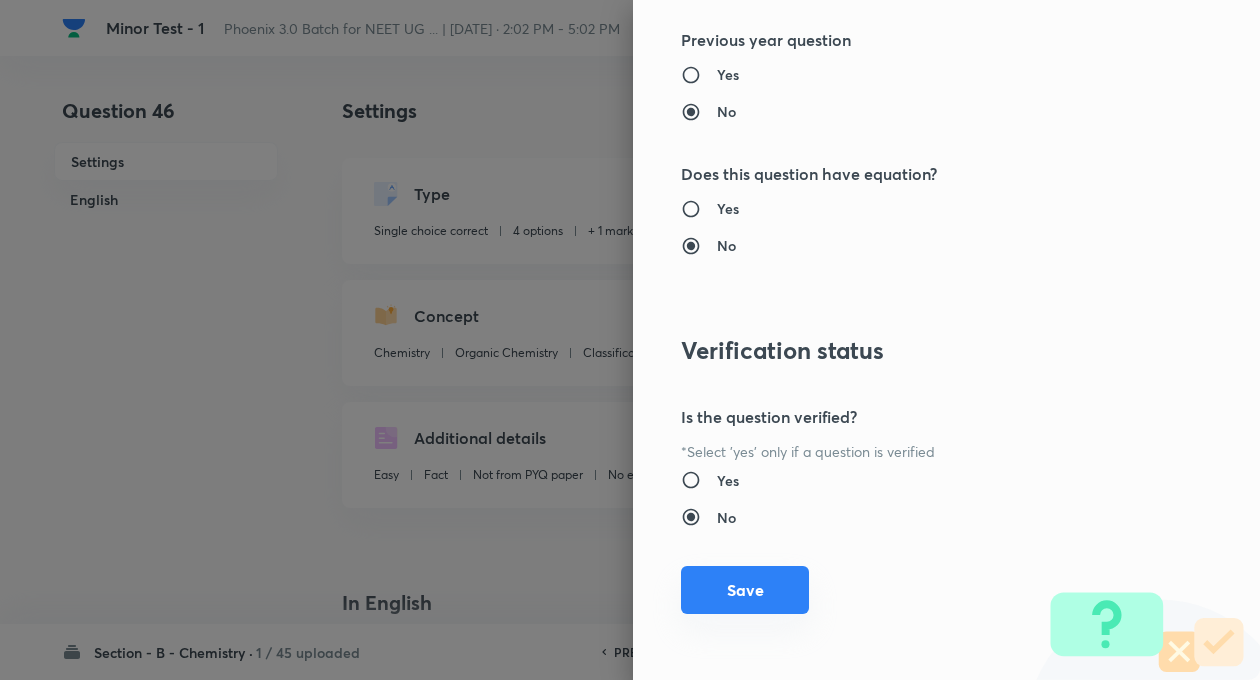 click on "Save" at bounding box center (745, 590) 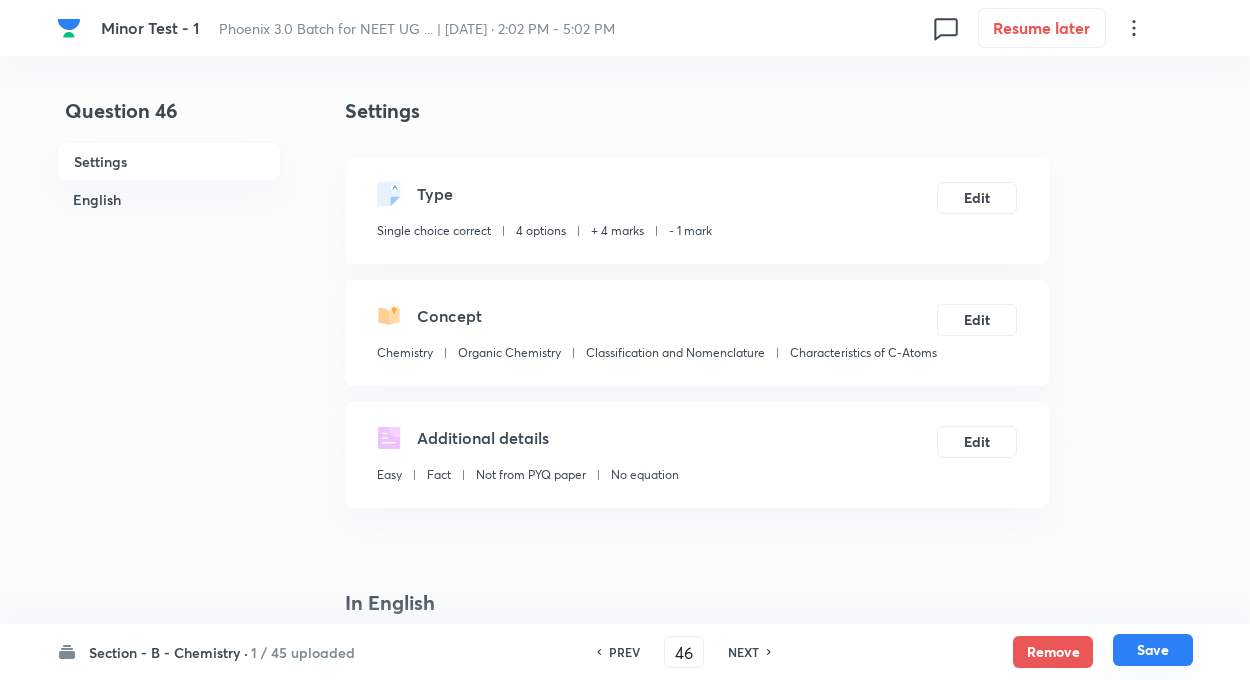 click on "Save" at bounding box center (1153, 650) 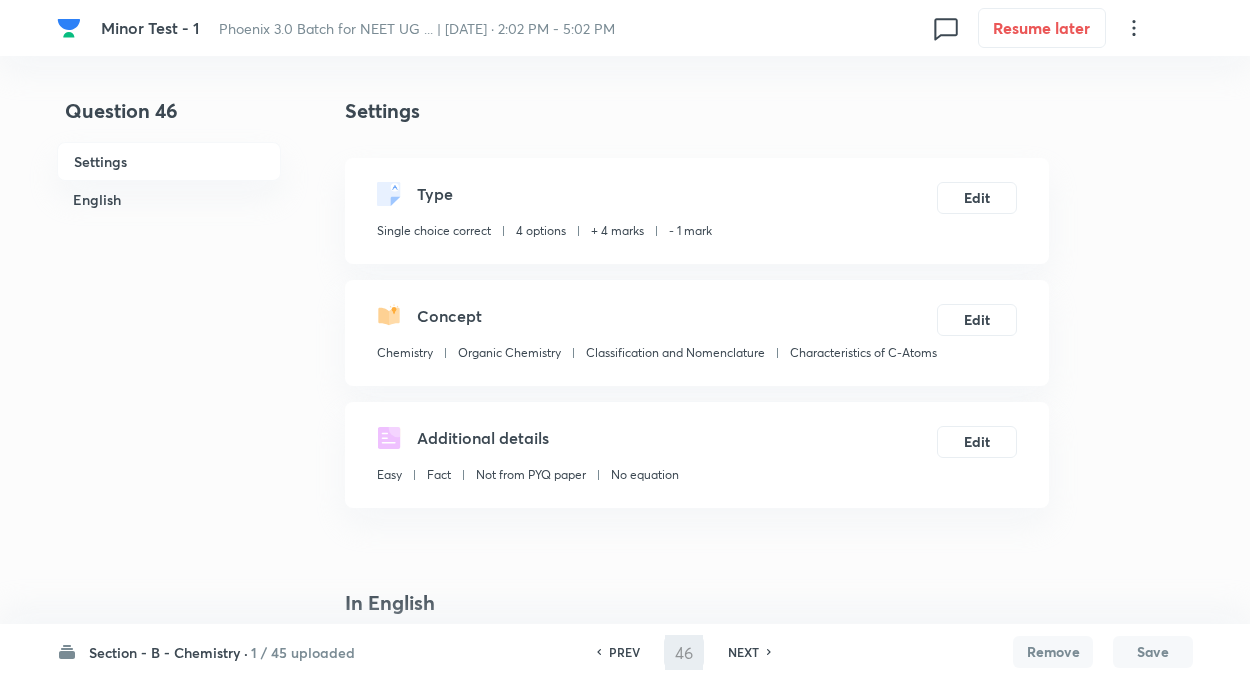 type on "47" 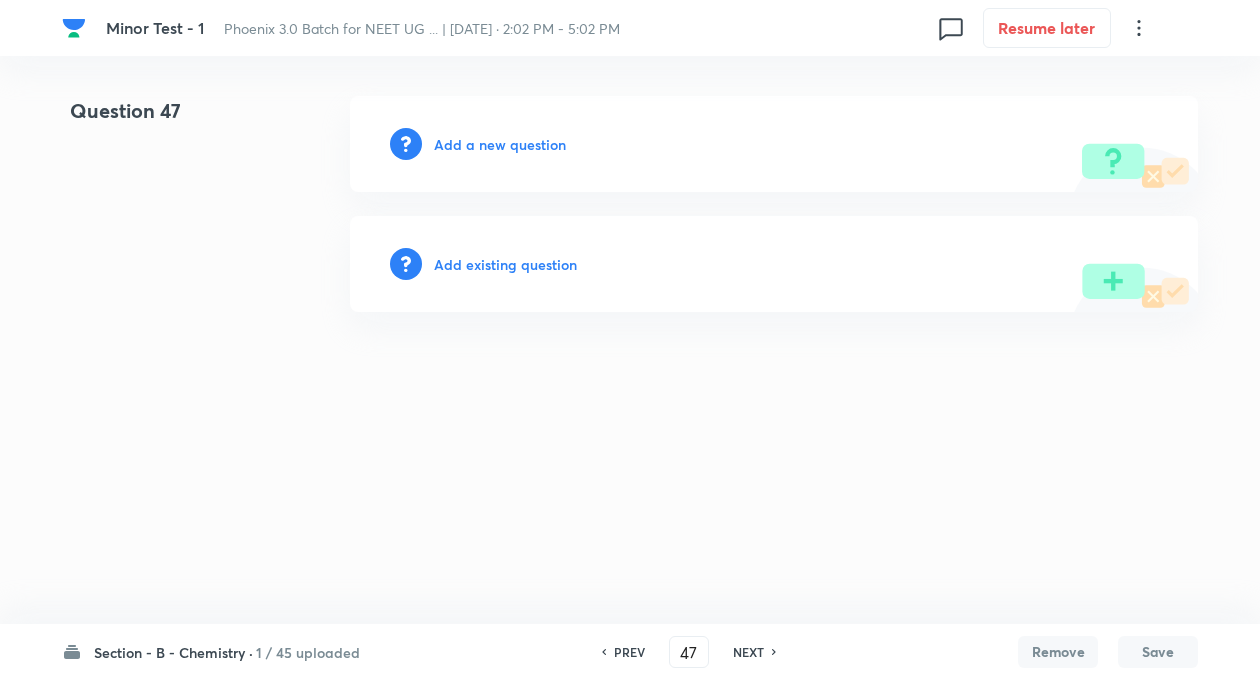 click on "Section - B - Chemistry ·
1 / 45 uploaded
PREV 47 ​ NEXT Remove Save" at bounding box center (630, 652) 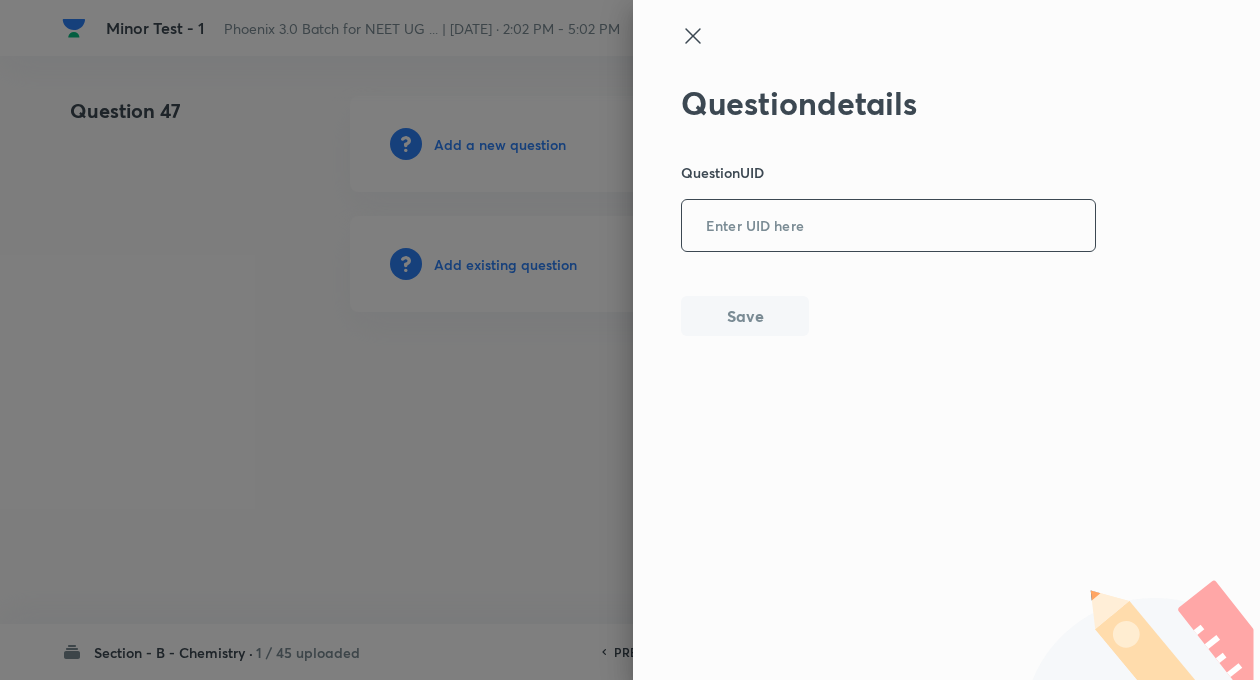 click at bounding box center (888, 226) 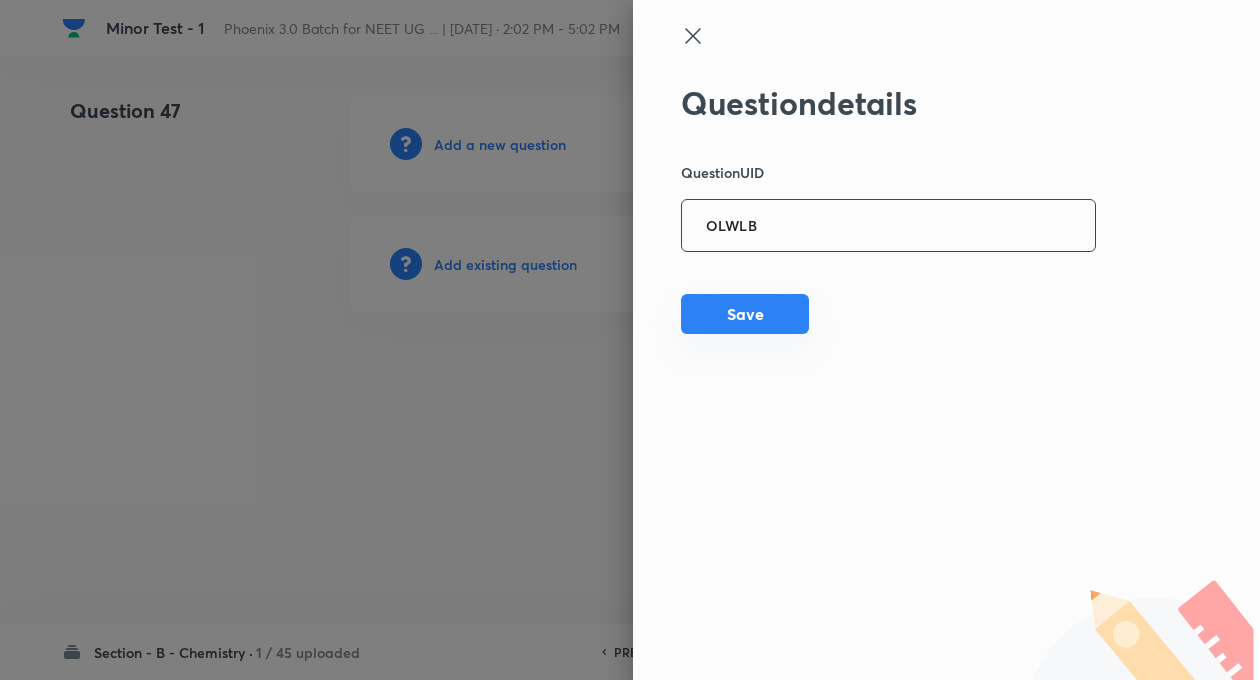 type on "OLWLB" 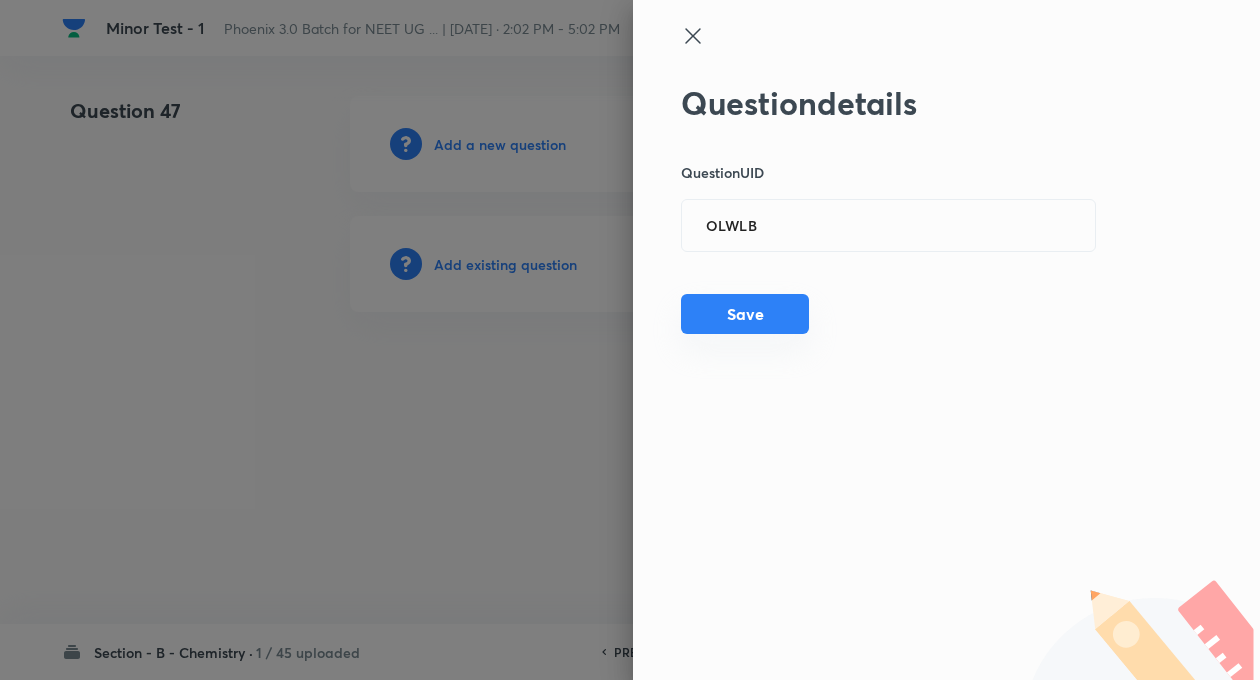 click on "Save" at bounding box center (745, 314) 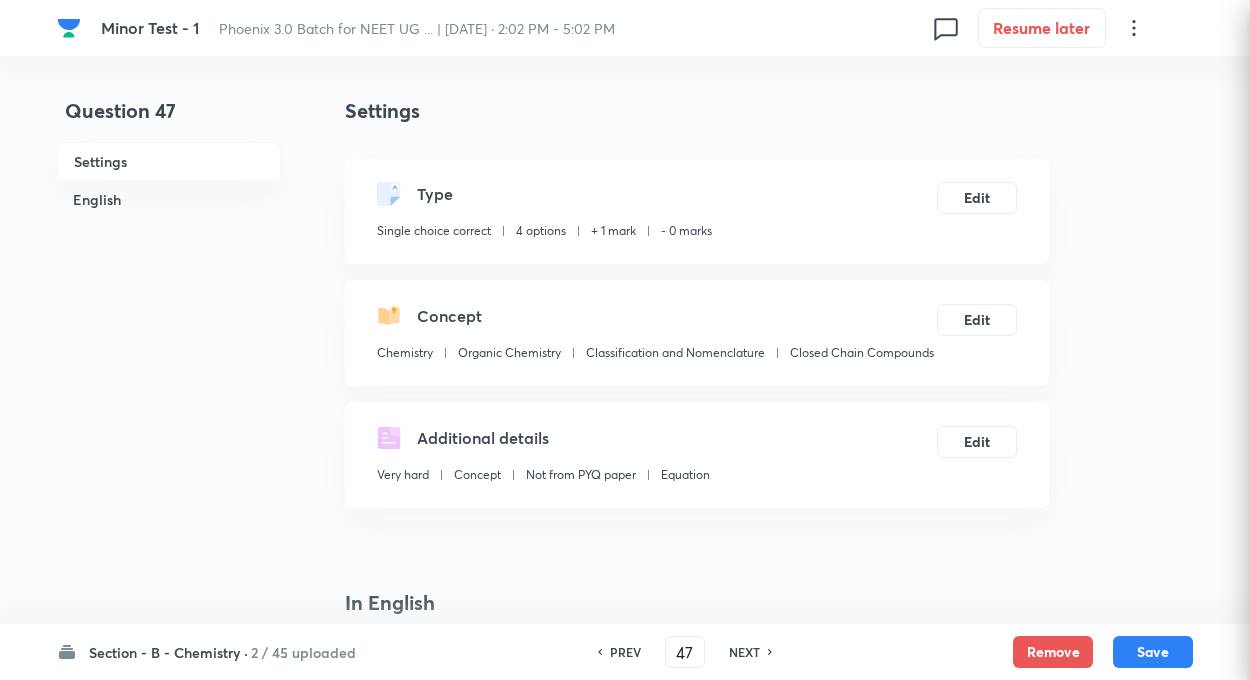 checkbox on "true" 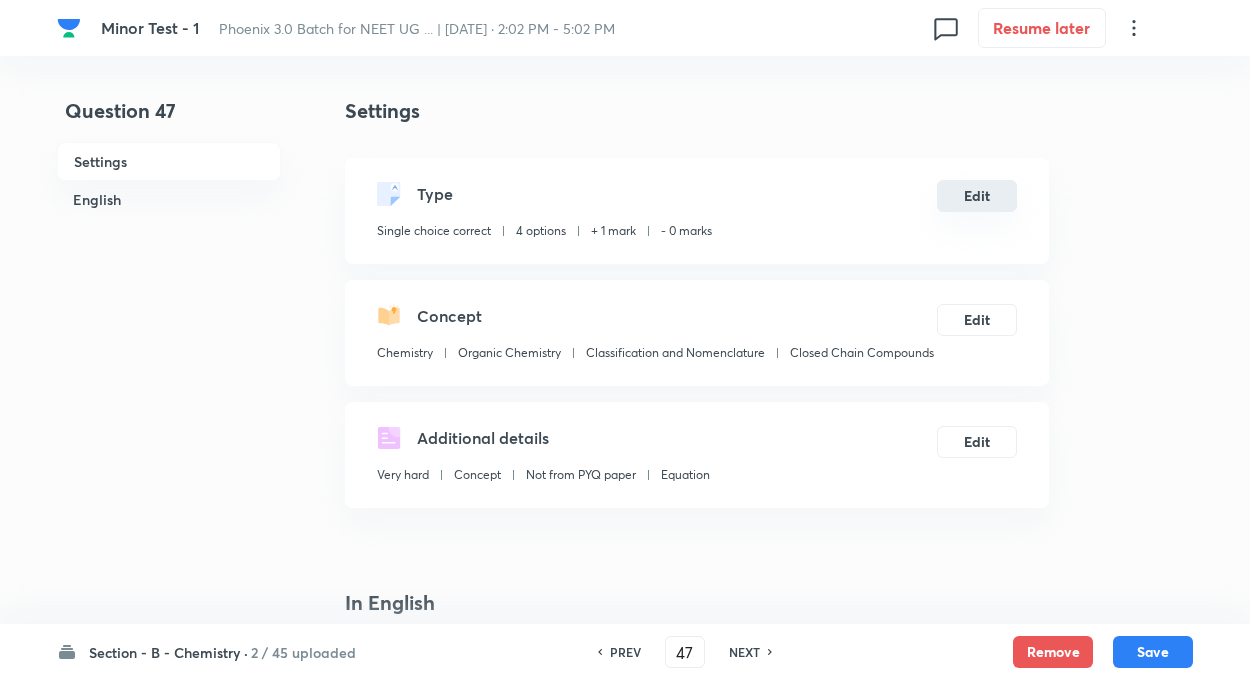 click on "Edit" at bounding box center (977, 196) 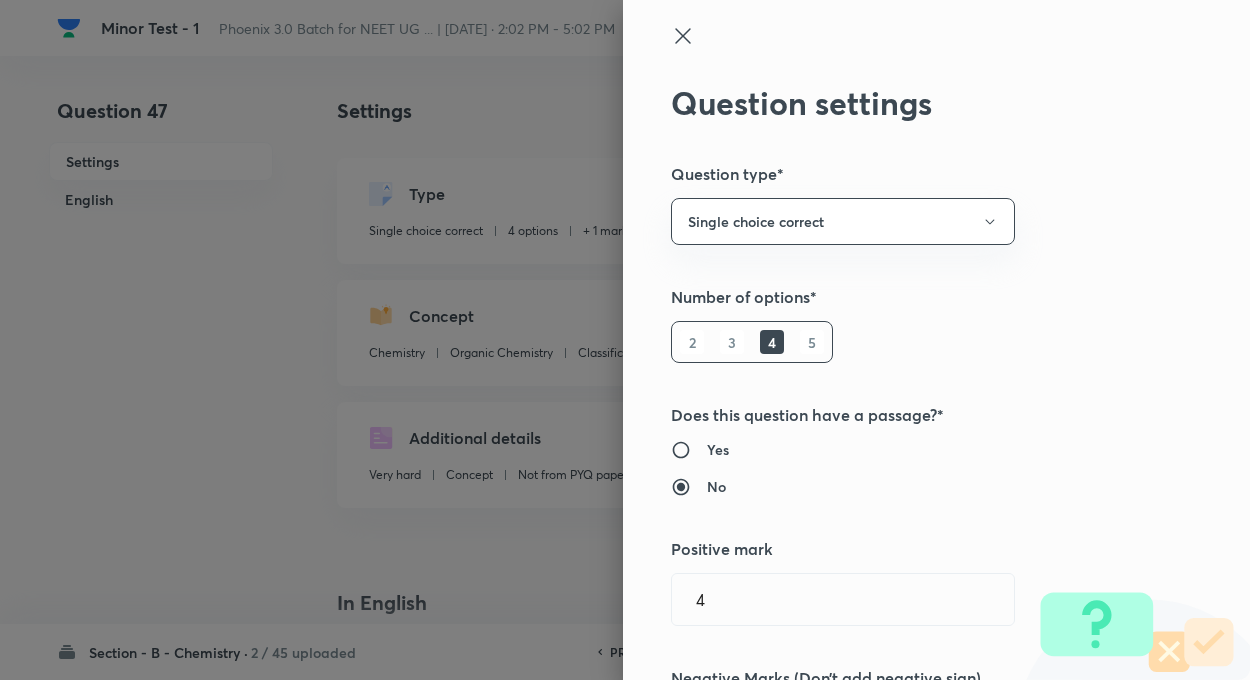 click on "Question settings Question type* Single choice correct Number of options* 2 3 4 5 Does this question have a passage?* Yes No Positive mark 4 ​ Negative Marks (Don’t add negative sign) 1 ​ Syllabus Topic group* Chemistry ​ Topic* Organic Chemistry ​ Concept* Classification and Nomenclature ​ Sub-concept* Characteristics of C-Atoms ​ Concept-field ​ Additional details Question Difficulty Very easy Easy Moderate Hard Very hard Question is based on Fact Numerical Concept Previous year question Yes No Does this question have equation? Yes No Verification status Is the question verified? *Select 'yes' only if a question is verified Yes No Save" at bounding box center [625, 340] 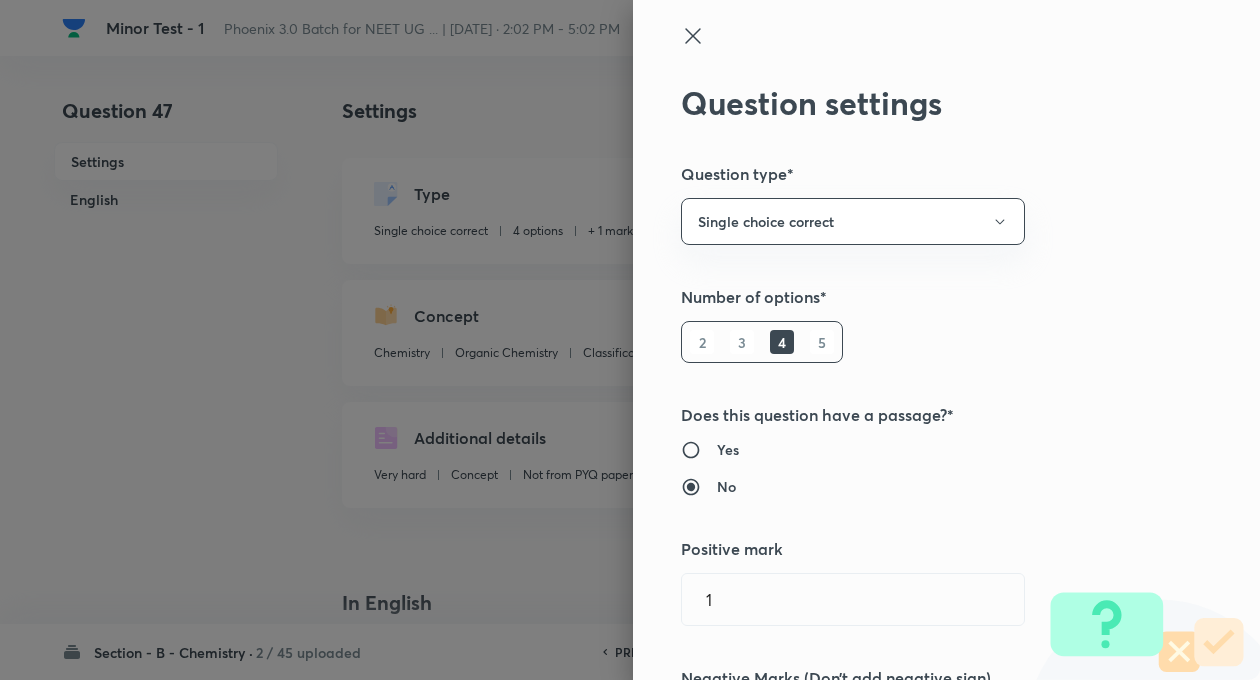 type on "1" 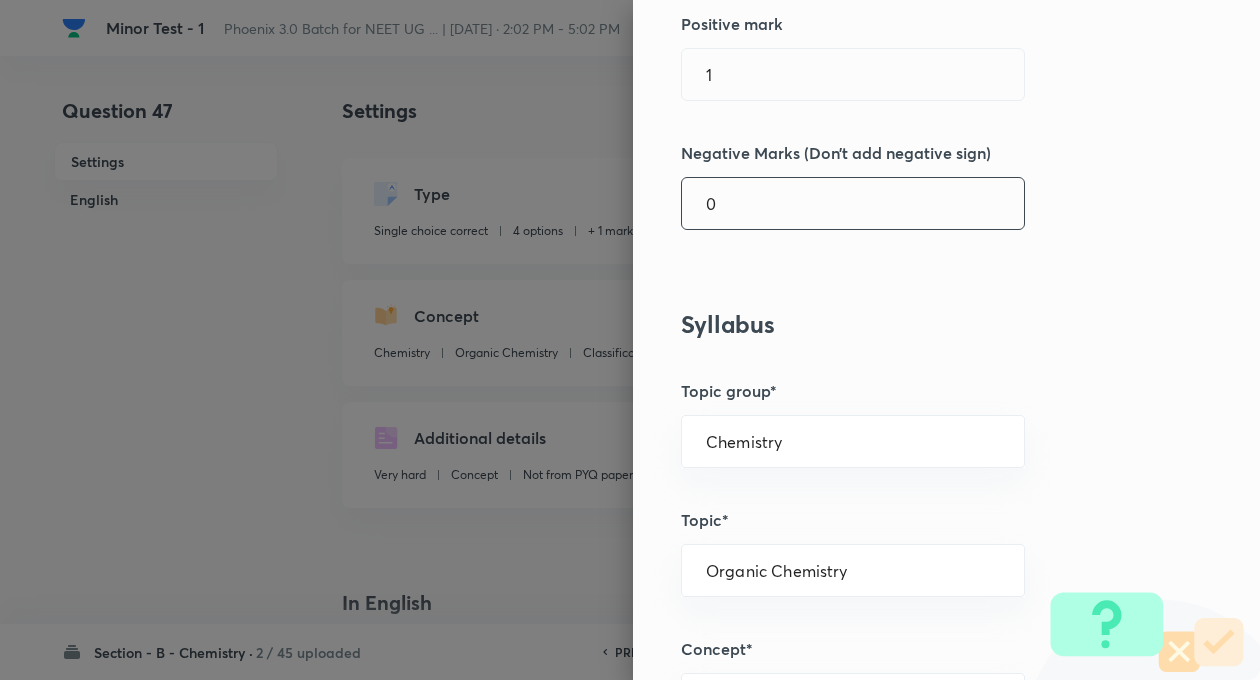 scroll, scrollTop: 520, scrollLeft: 0, axis: vertical 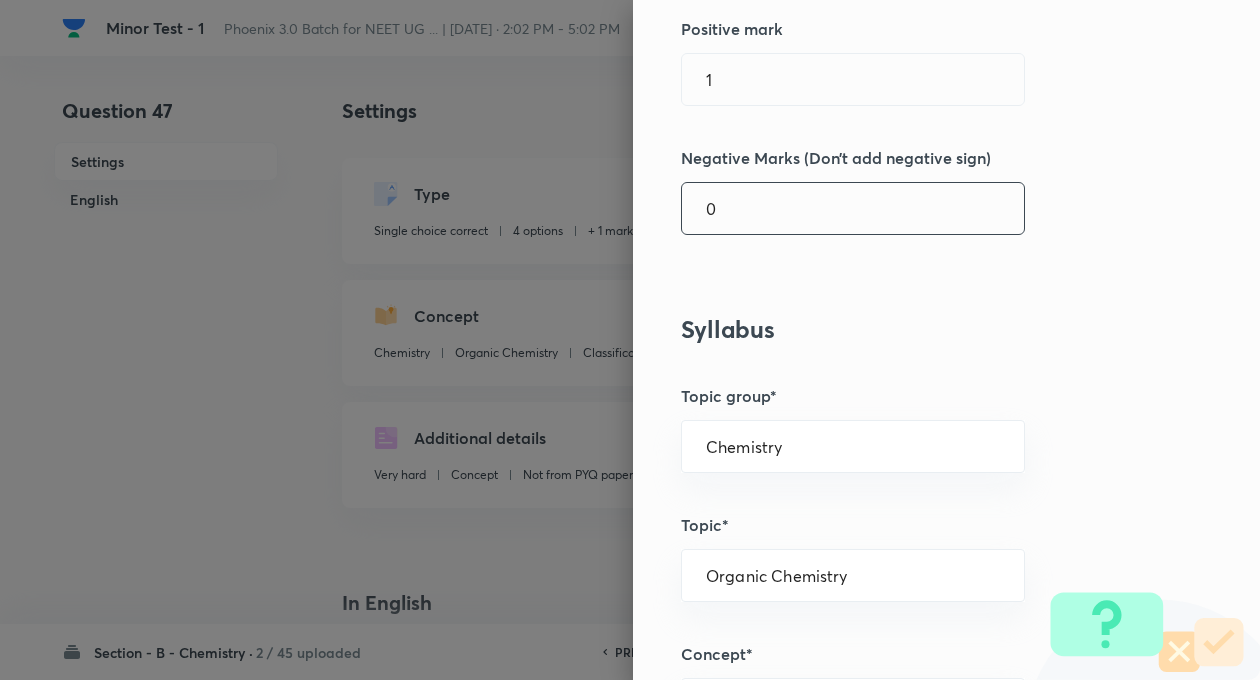 click on "0" at bounding box center [853, 208] 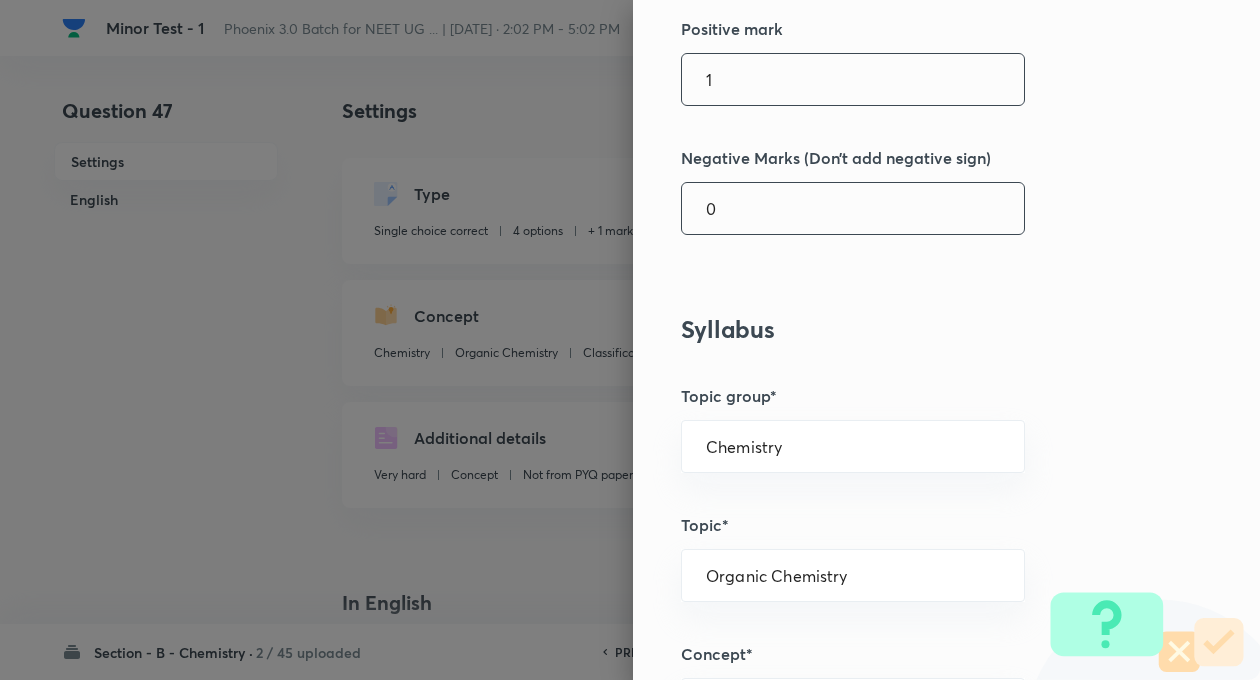 click on "1" at bounding box center (853, 79) 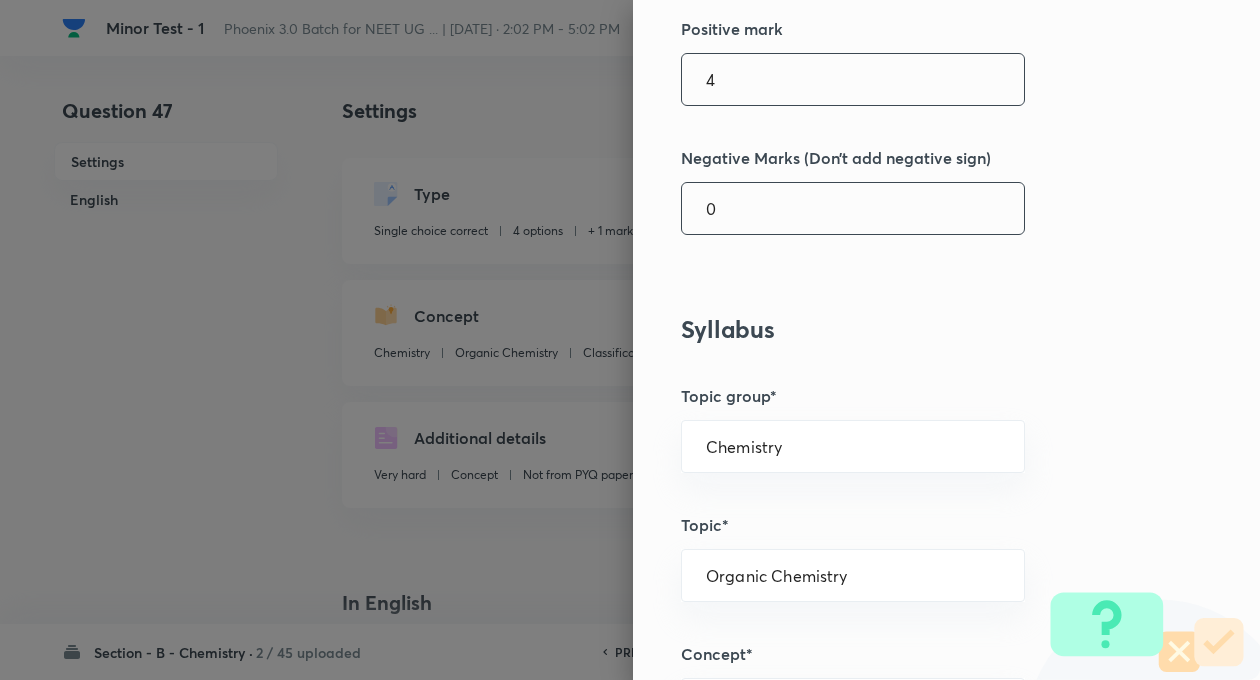 type on "4" 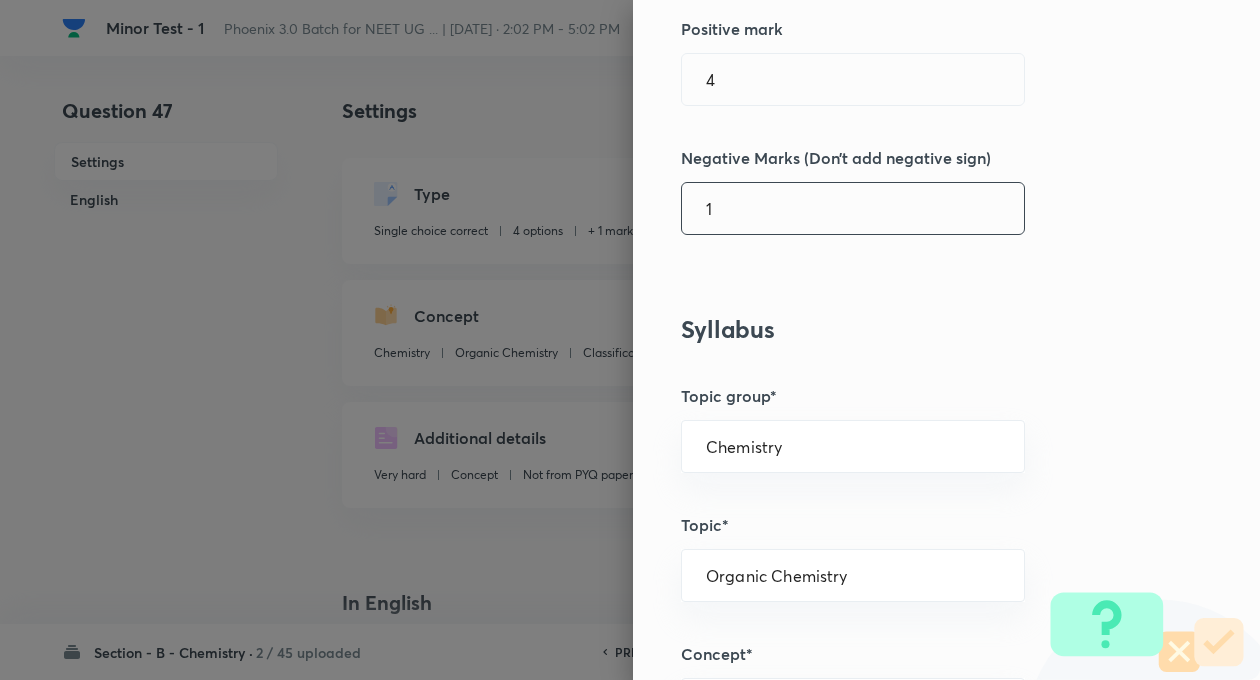 type on "1" 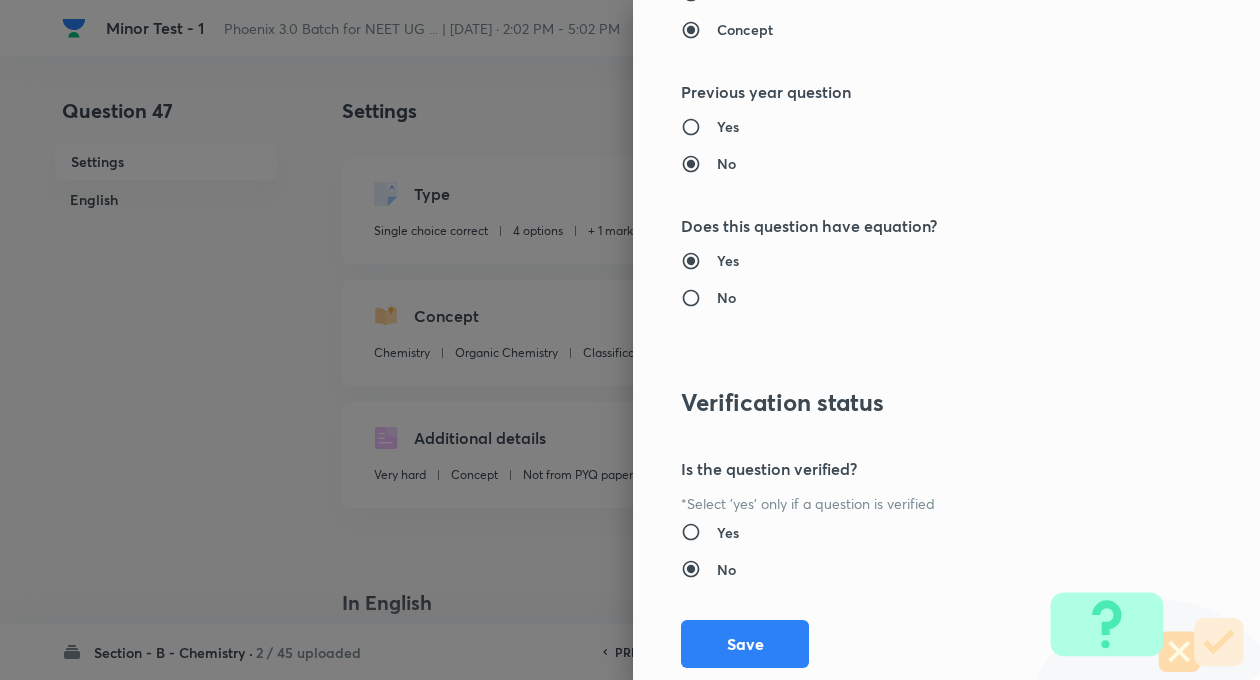 scroll, scrollTop: 2046, scrollLeft: 0, axis: vertical 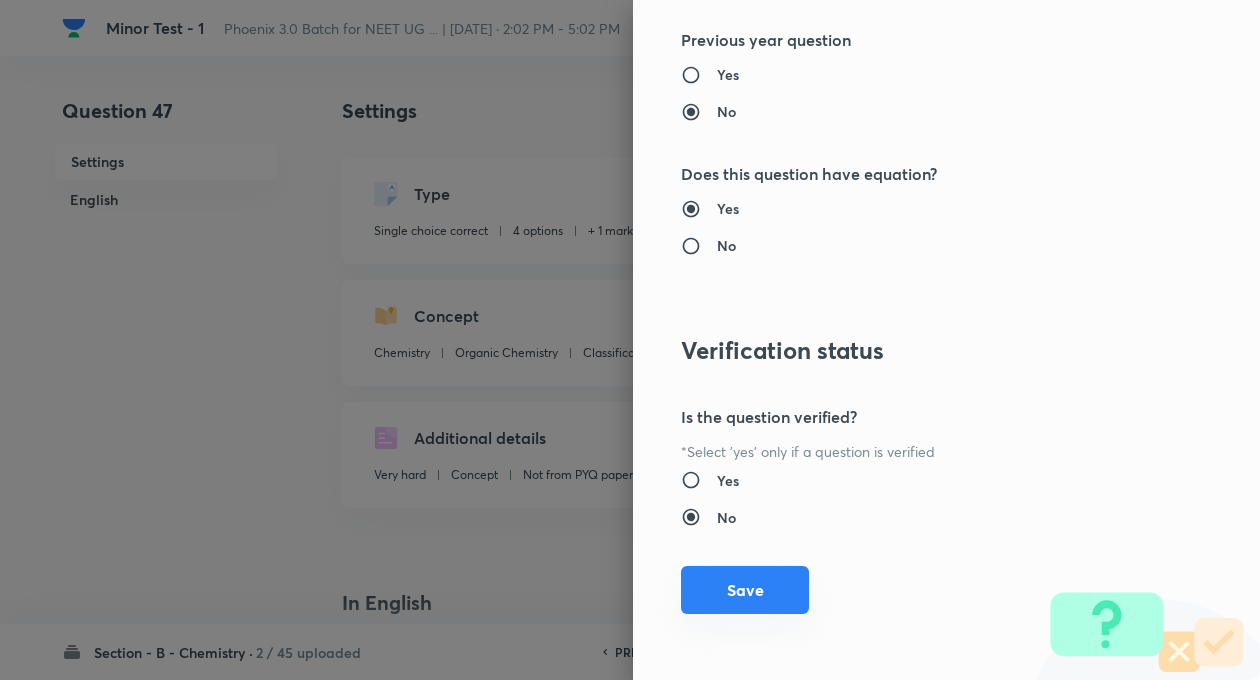 click on "Save" at bounding box center [745, 590] 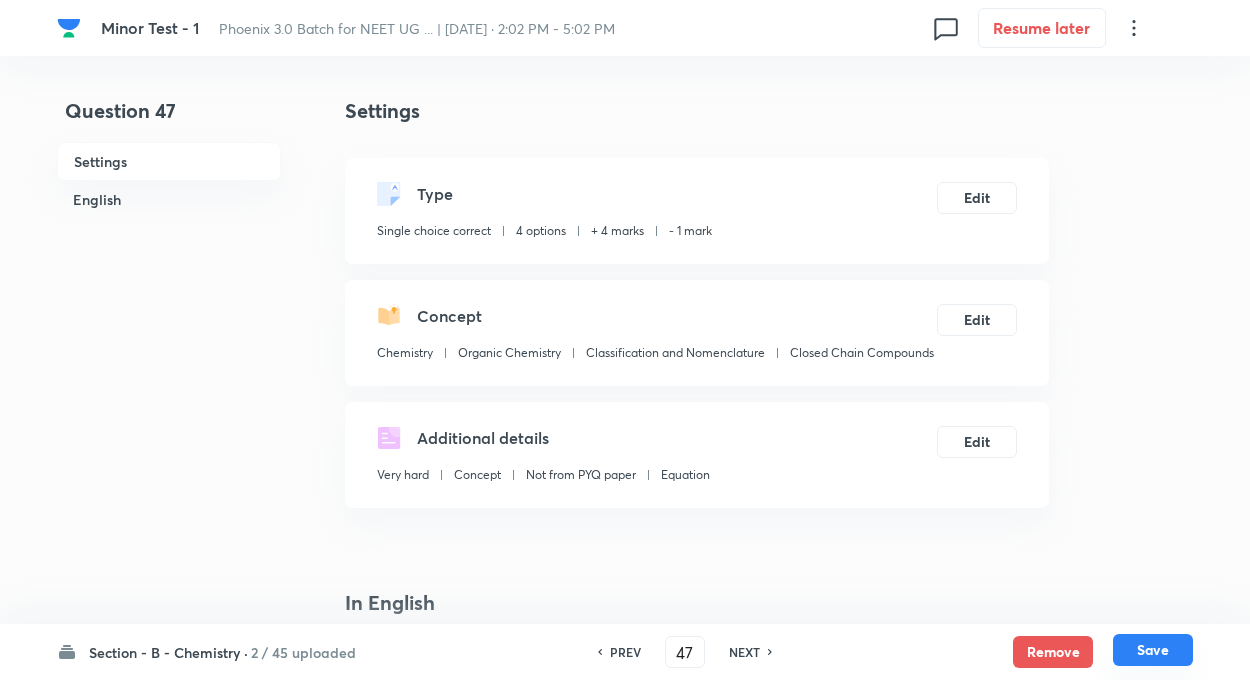 click on "Save" at bounding box center (1153, 650) 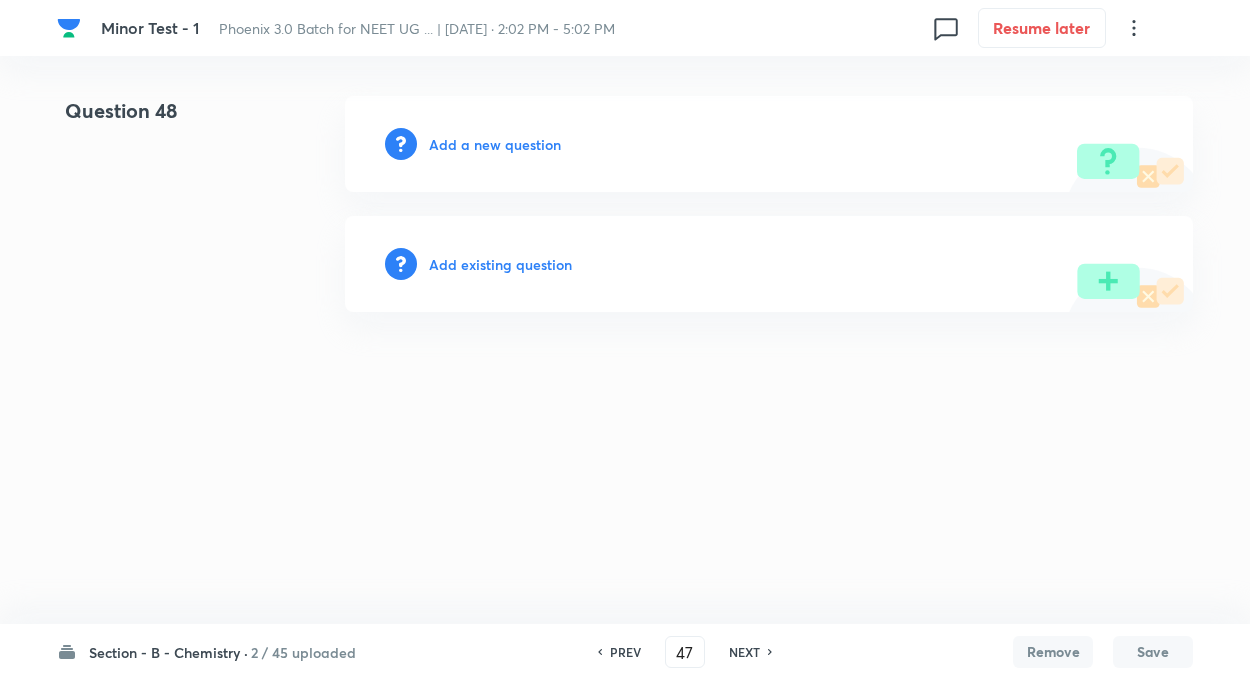 type on "48" 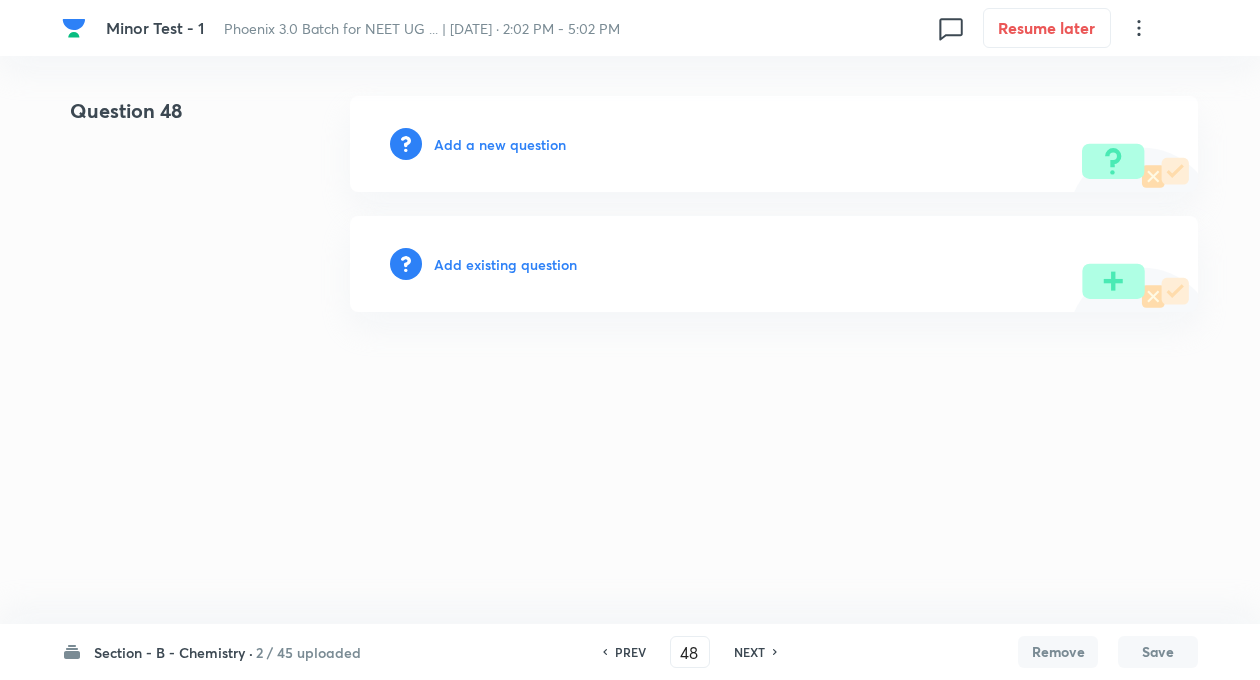 click on "Add existing question" at bounding box center (505, 264) 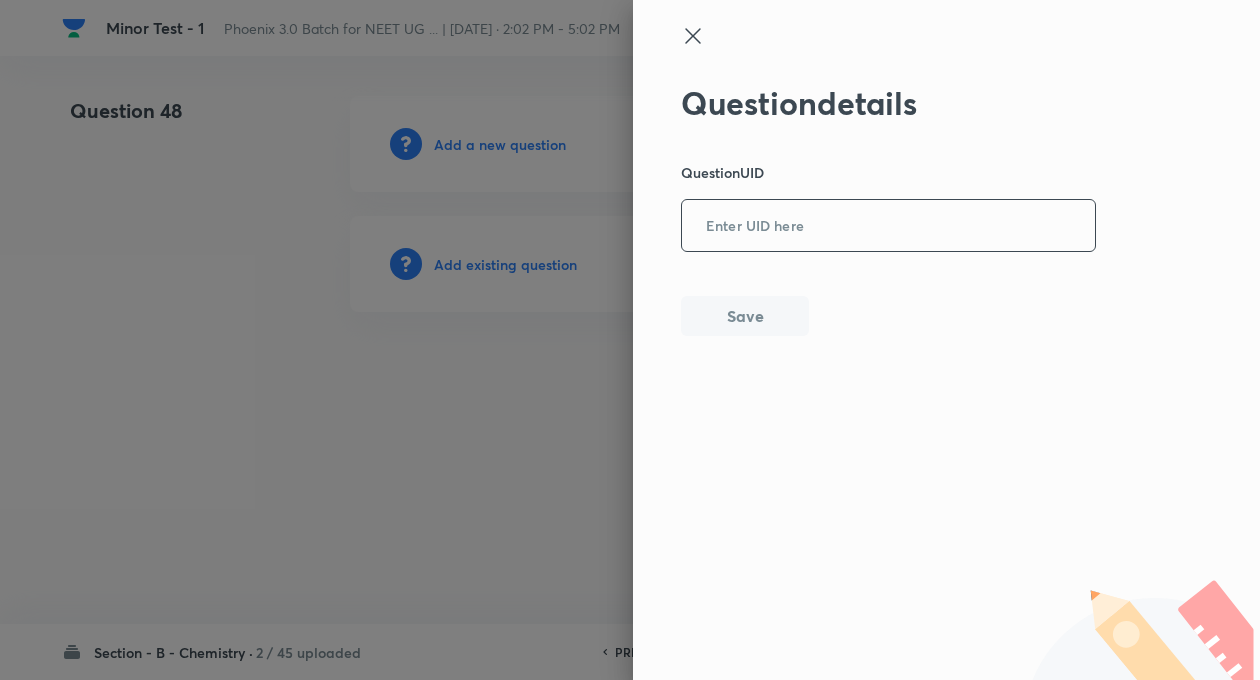 click at bounding box center [888, 226] 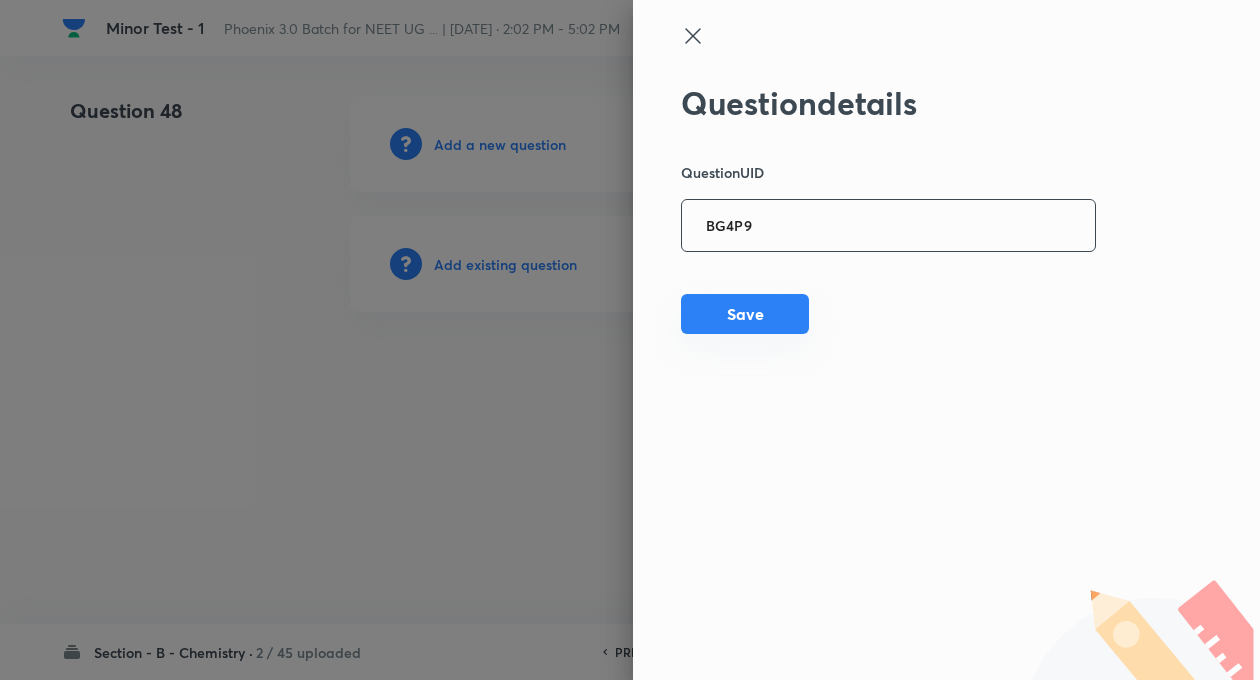 type on "BG4P9" 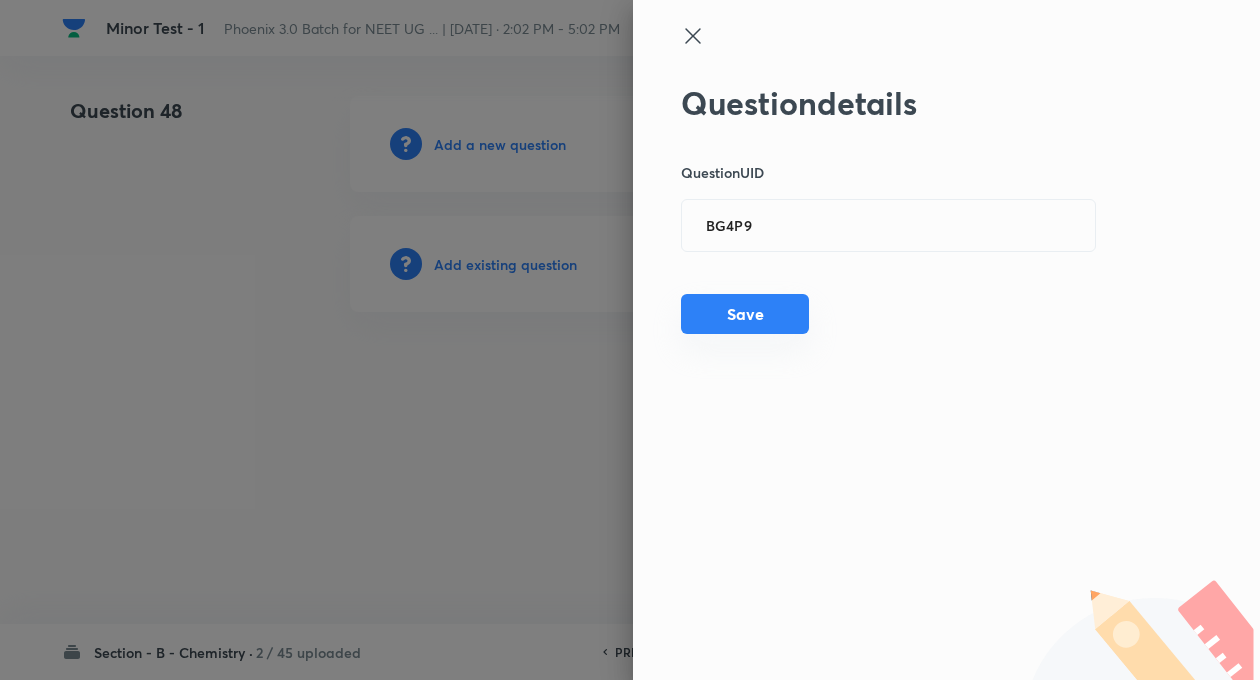 click on "Save" at bounding box center (745, 314) 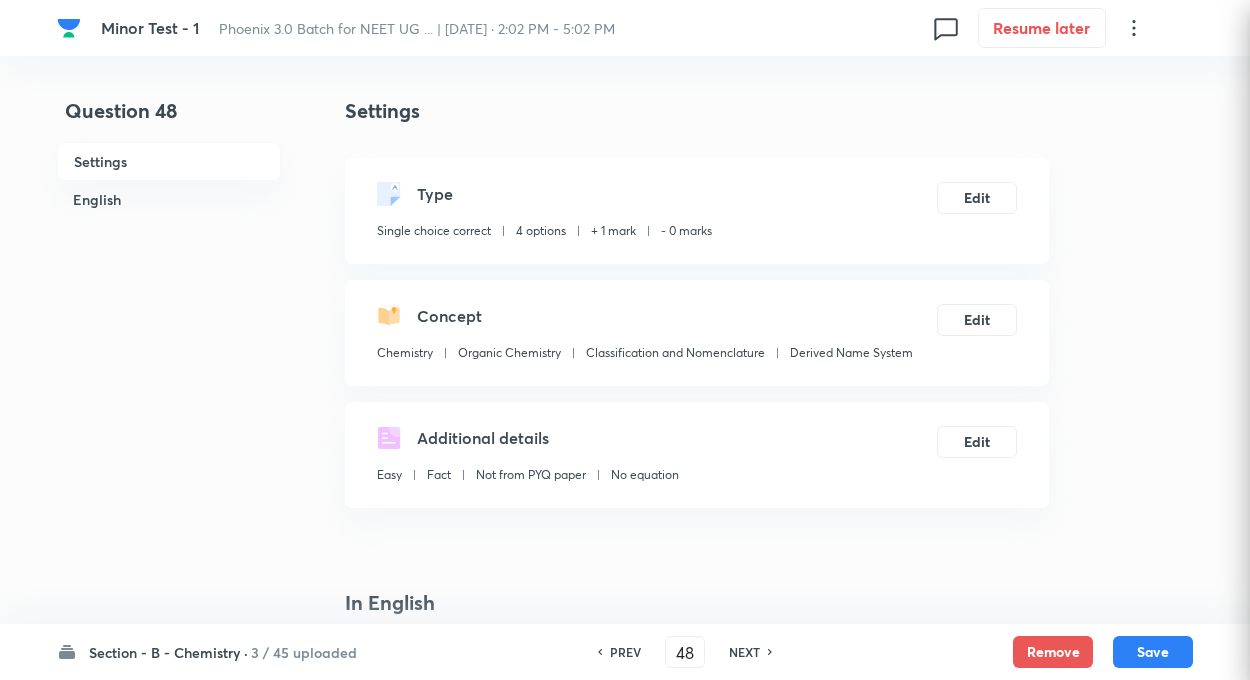 checkbox on "true" 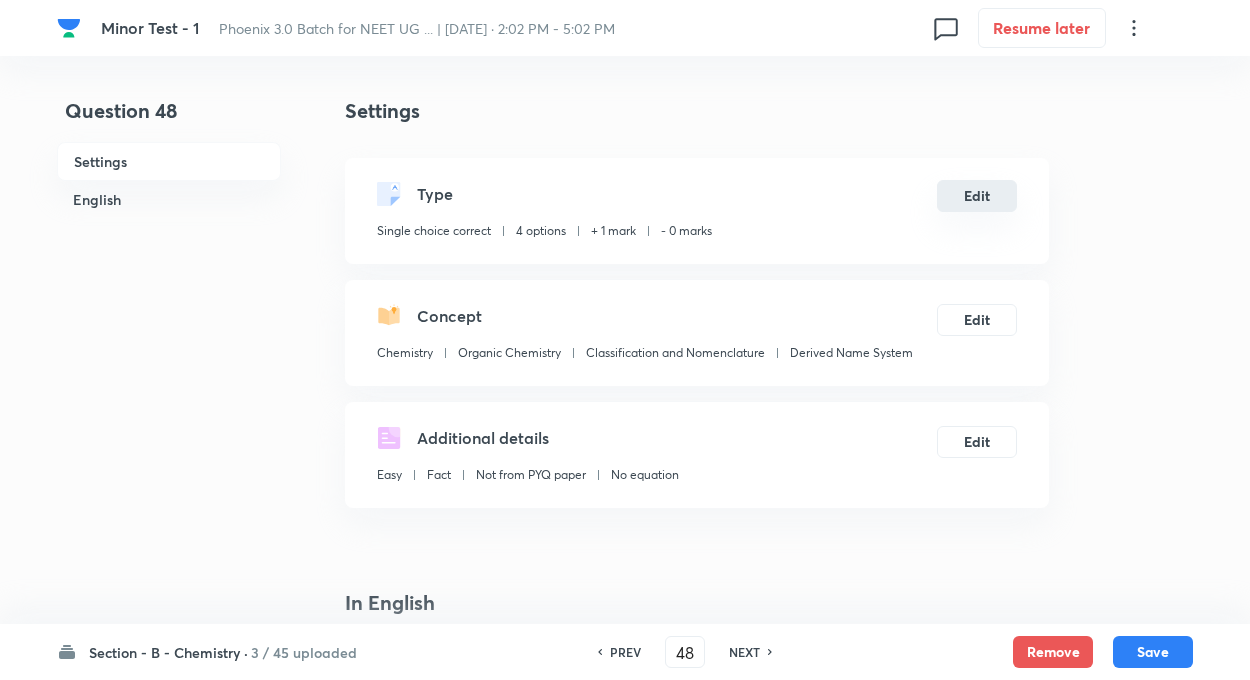 click on "Edit" at bounding box center (977, 196) 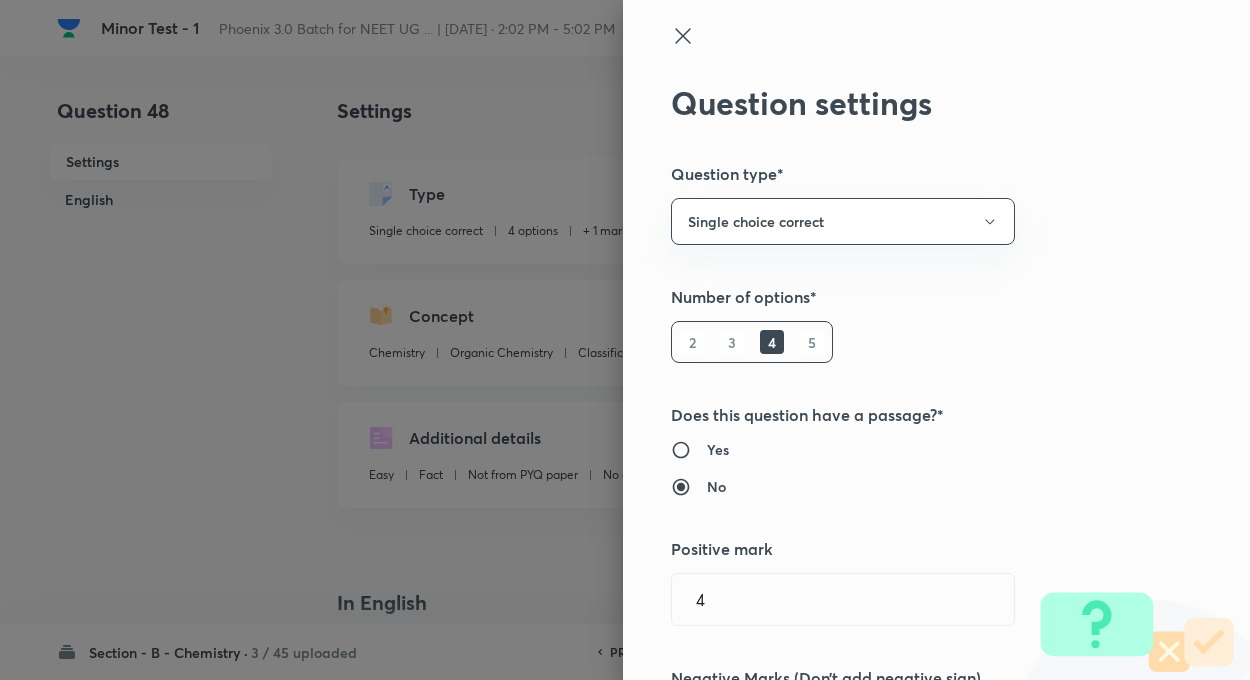 radio on "true" 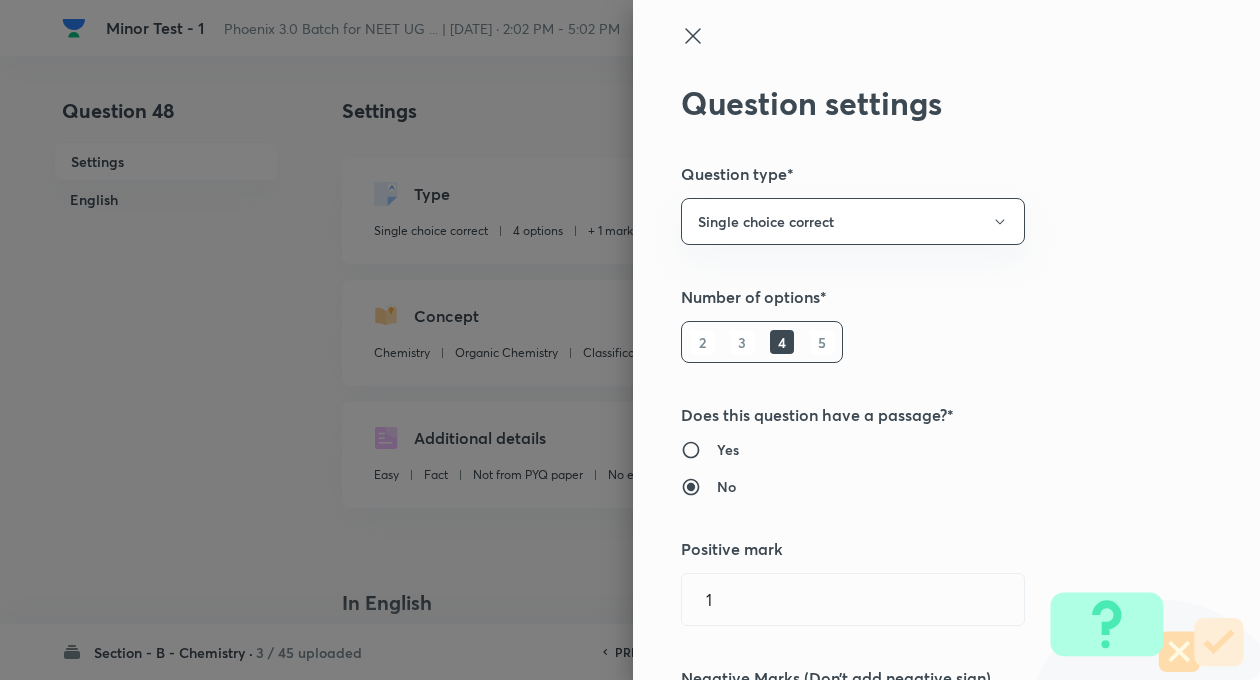 click on "Question settings Question type* Single choice correct Number of options* 2 3 4 5 Does this question have a passage?* Yes No Positive mark 1 ​ Negative Marks (Don’t add negative sign) 0 ​ Syllabus Topic group* Chemistry ​ Topic* Organic Chemistry ​ Concept* Classification and Nomenclature ​ Sub-concept* Derived Name System ​ Concept-field ​ Additional details Question Difficulty Very easy Easy Moderate Hard Very hard Question is based on Fact Numerical Concept Previous year question Yes No Does this question have equation? Yes No Verification status Is the question verified? *Select 'yes' only if a question is verified Yes No Save" at bounding box center (946, 340) 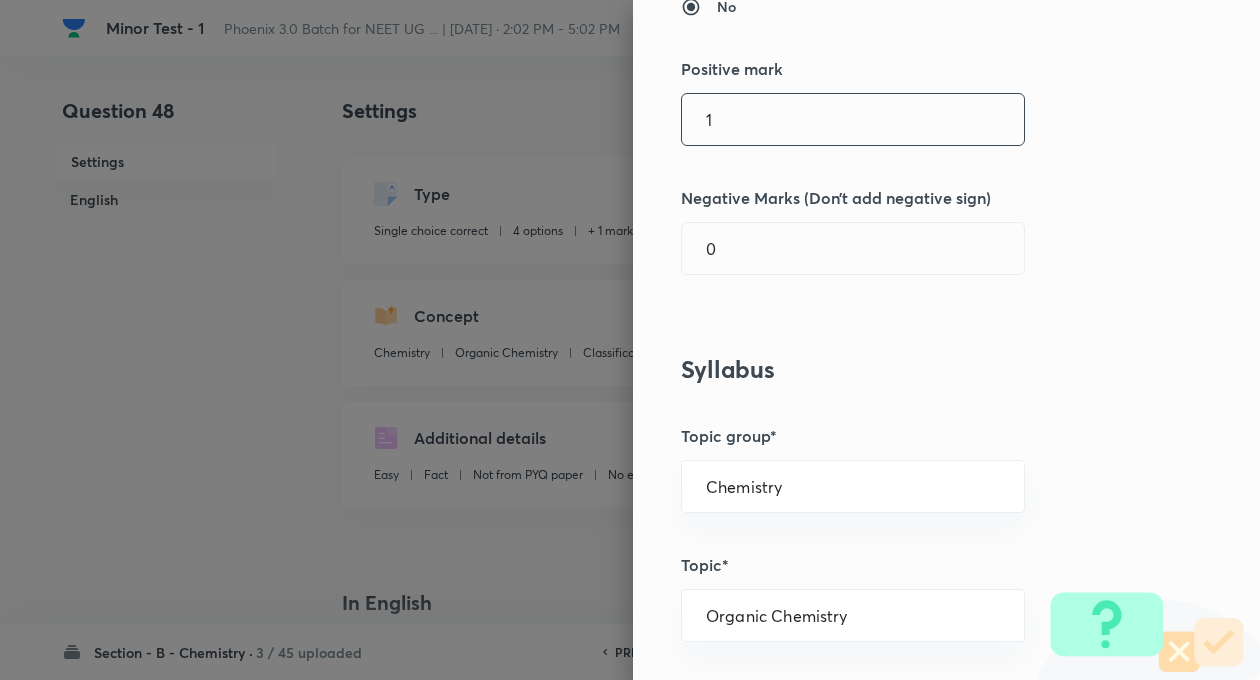 scroll, scrollTop: 440, scrollLeft: 0, axis: vertical 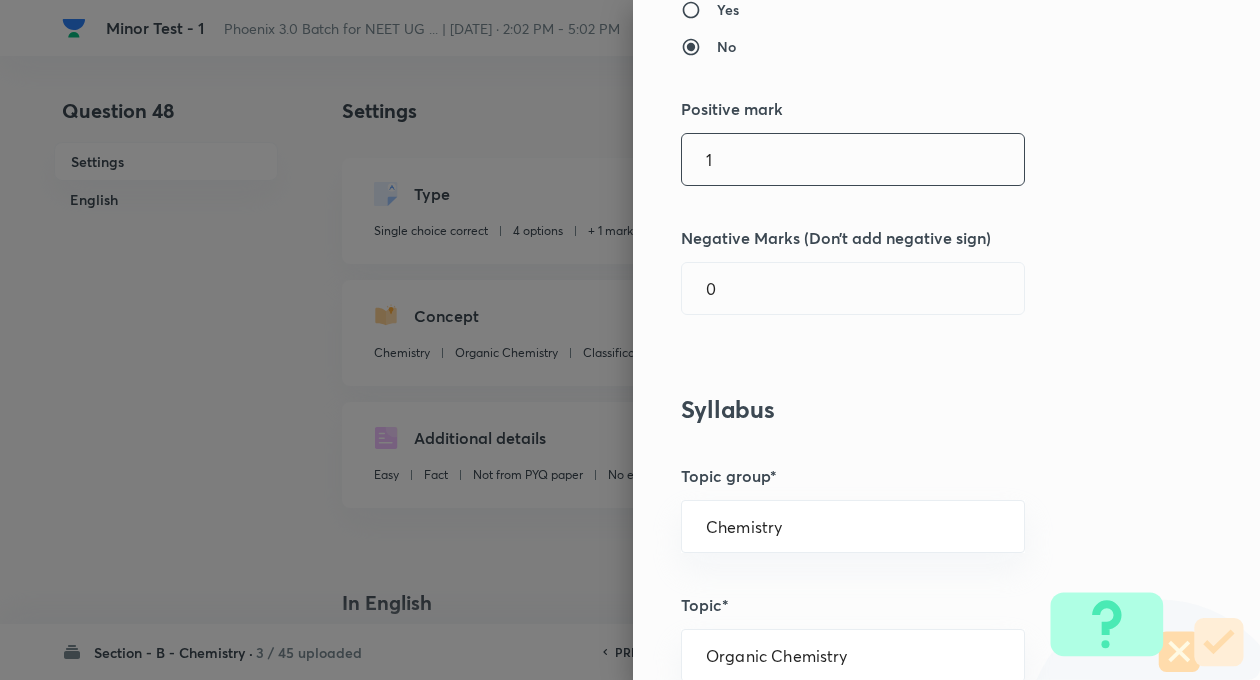 click on "1" at bounding box center [853, 159] 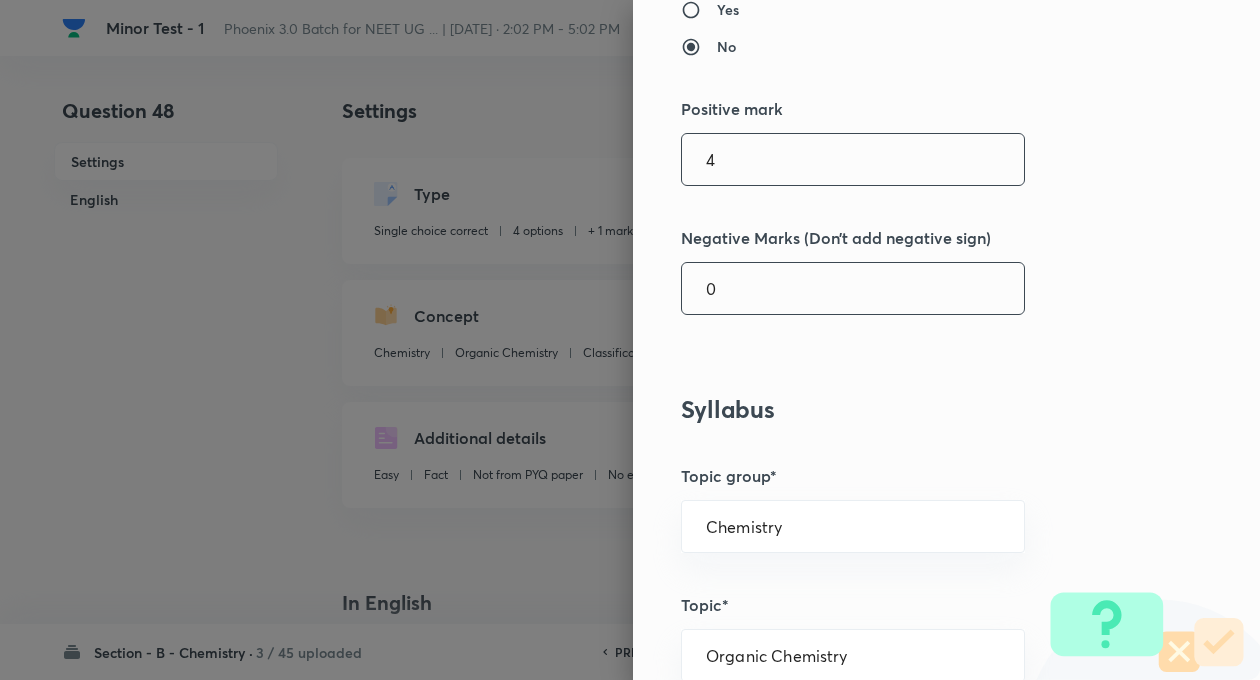type on "4" 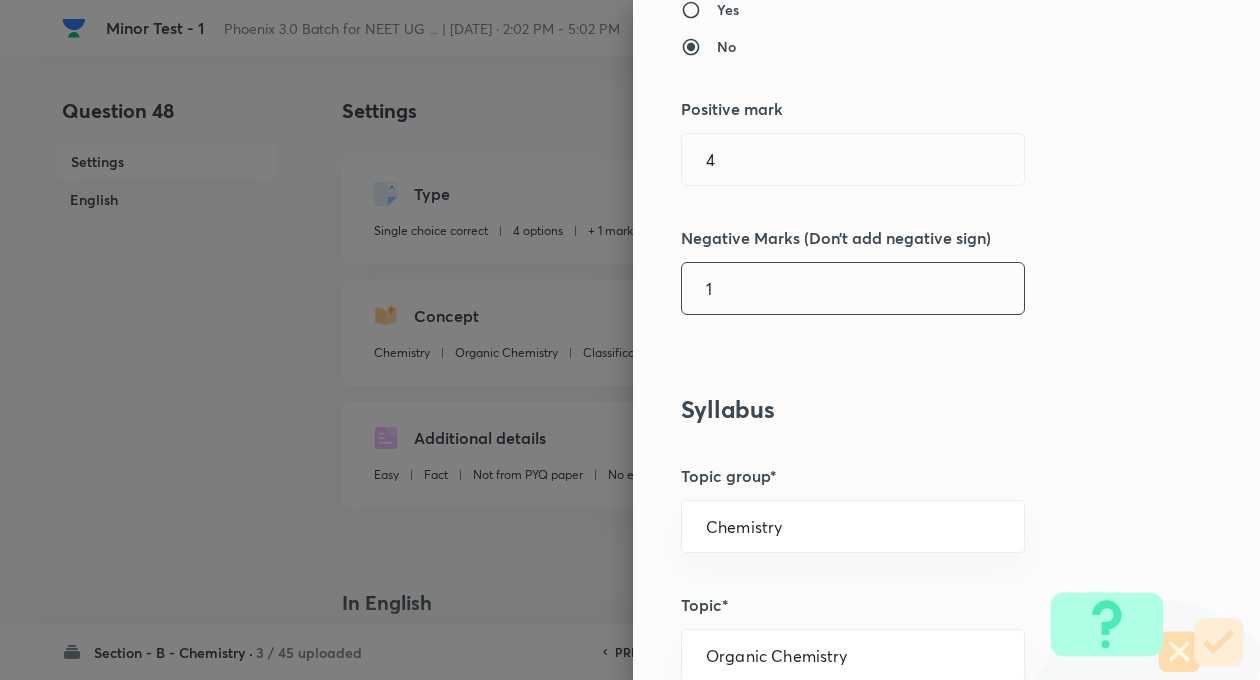 type on "1" 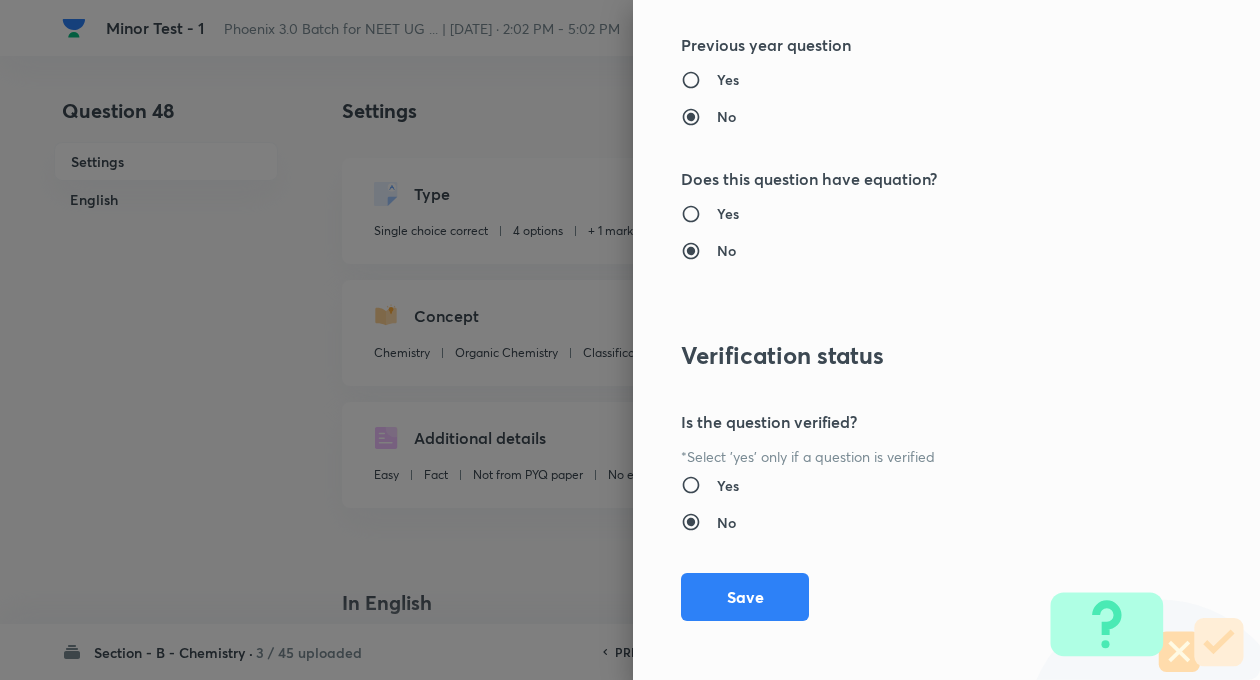 scroll, scrollTop: 2046, scrollLeft: 0, axis: vertical 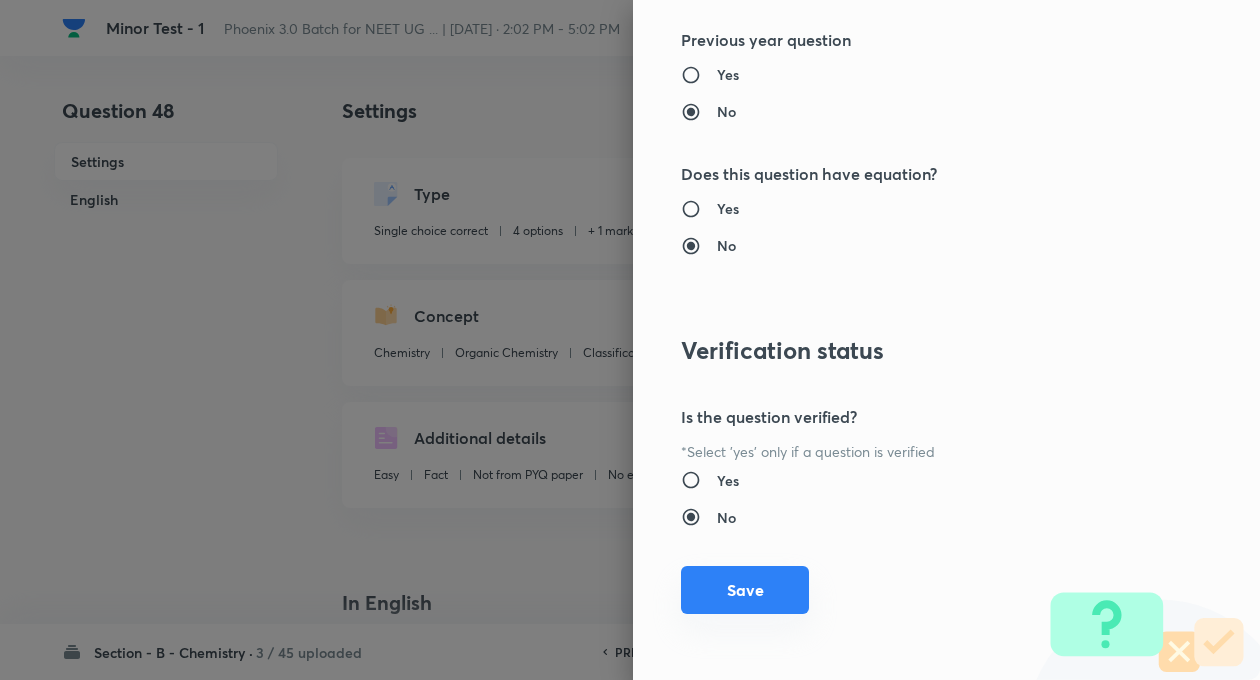 click on "Save" at bounding box center (745, 590) 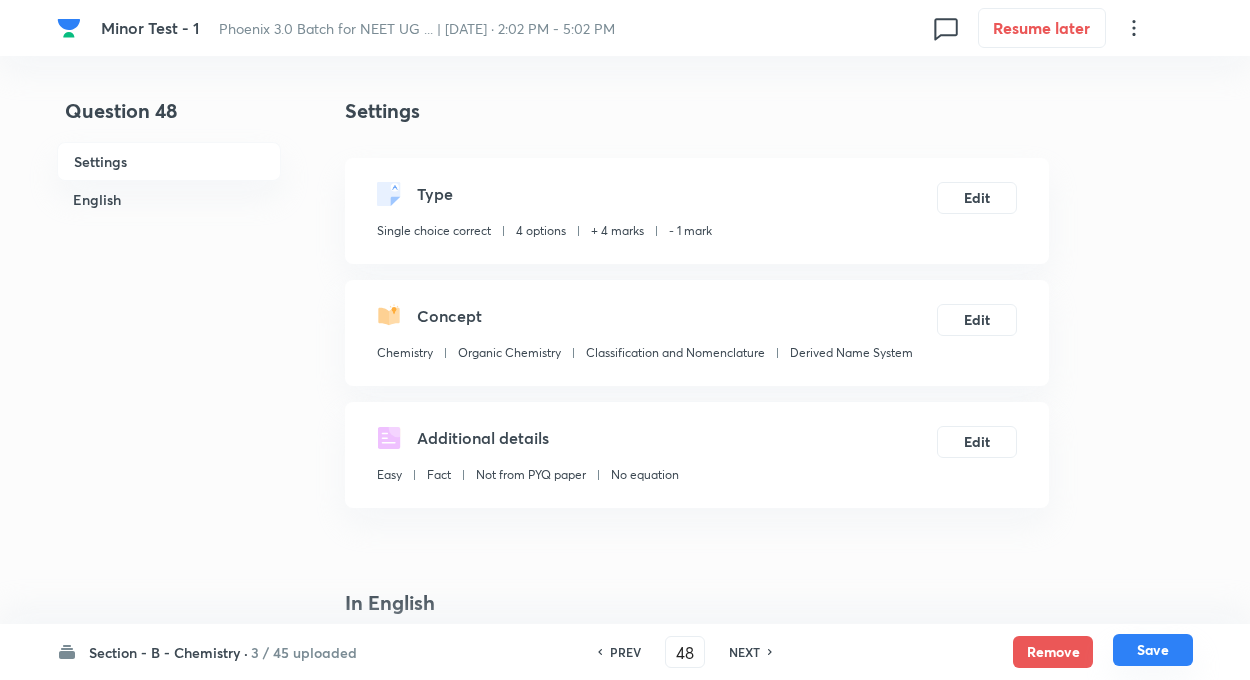 click on "Save" at bounding box center [1153, 650] 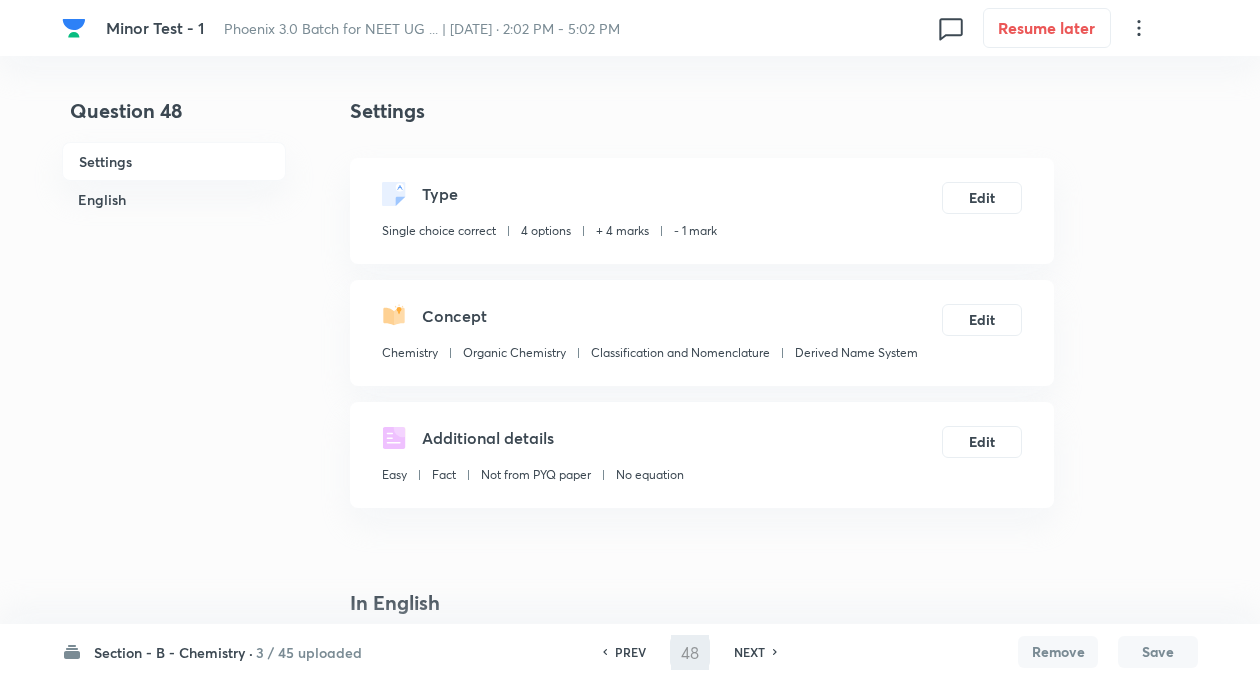 type on "49" 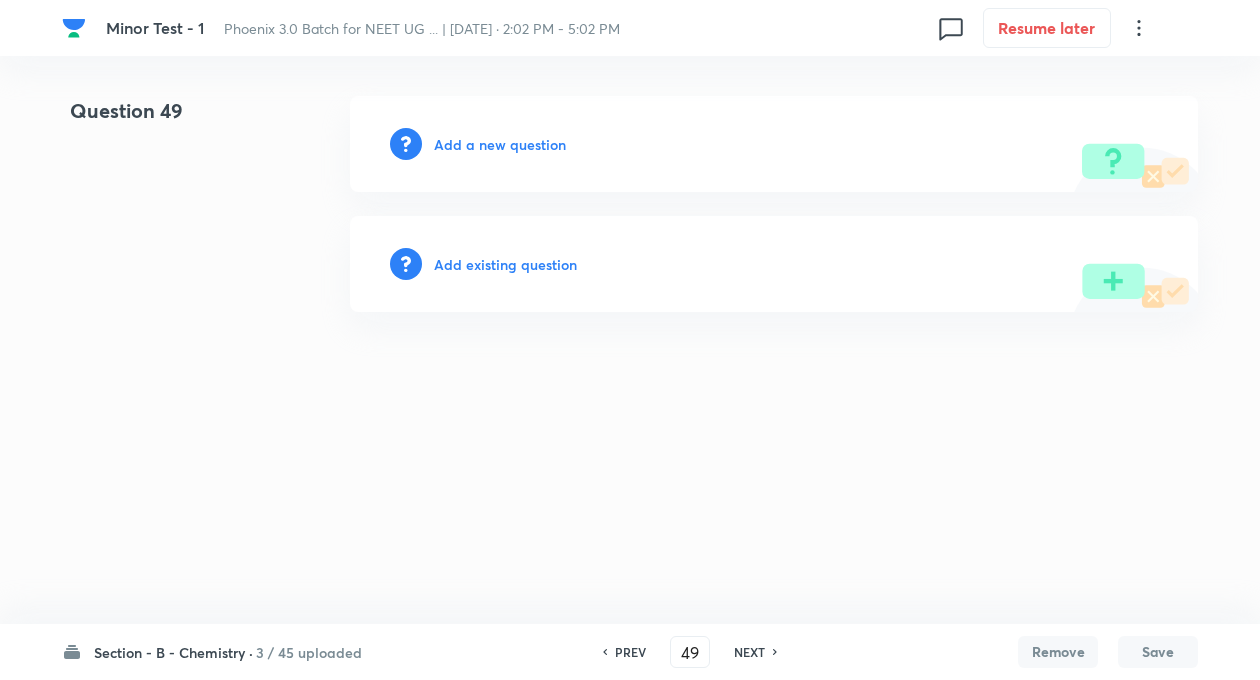 click on "Add existing question" at bounding box center [774, 264] 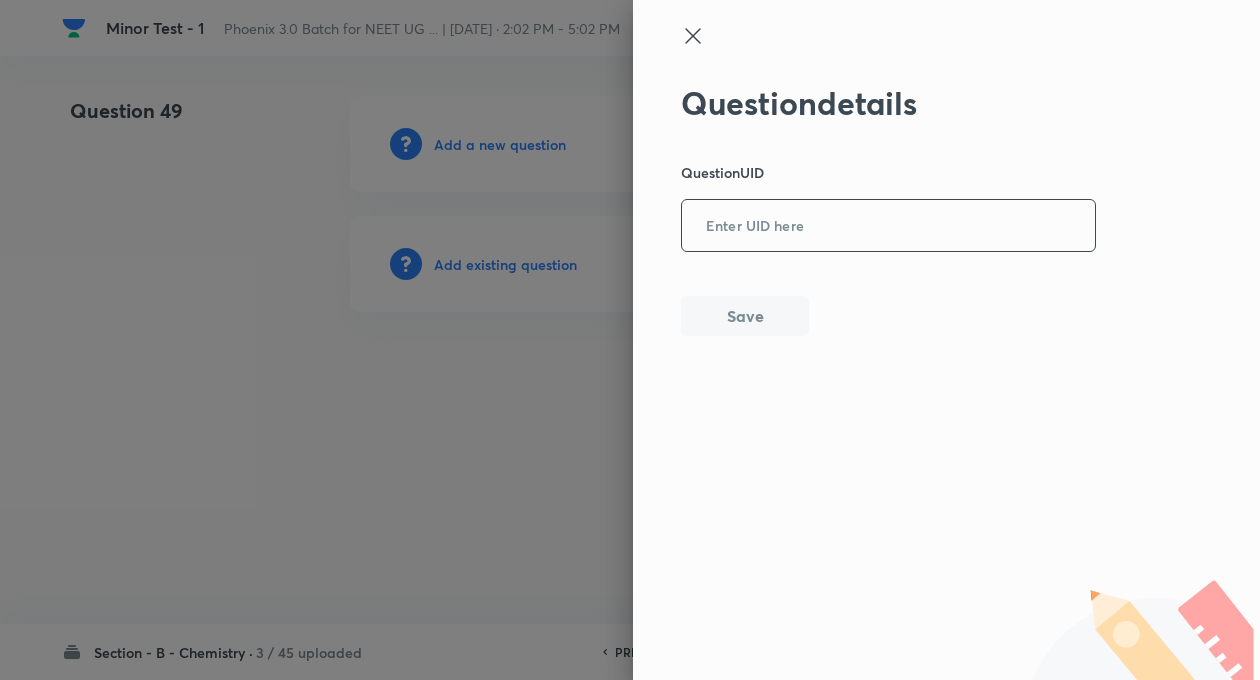 click at bounding box center (888, 226) 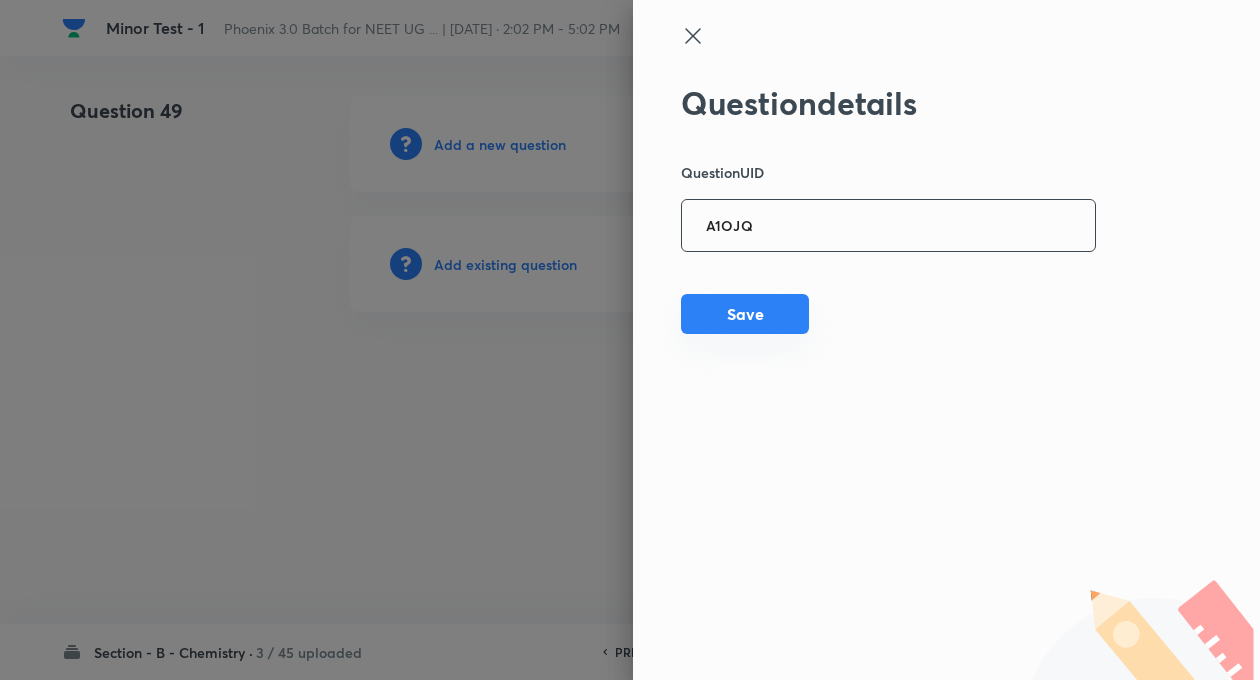 type on "A1OJQ" 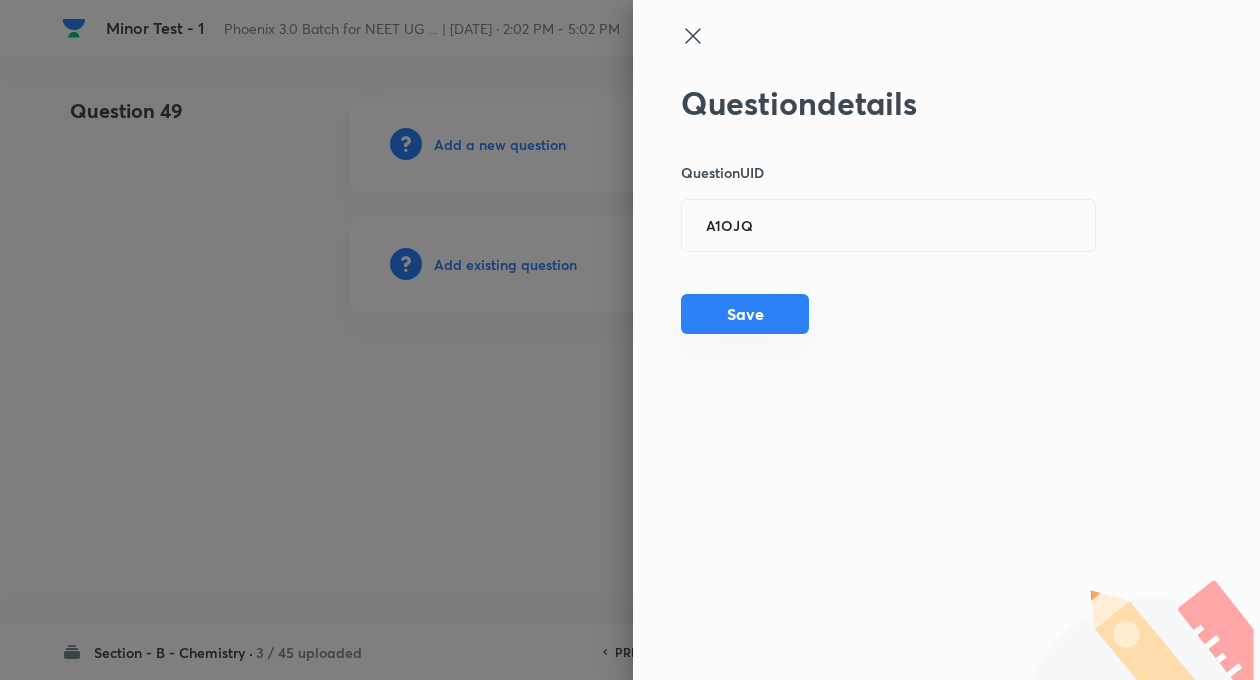 click on "Save" at bounding box center (745, 314) 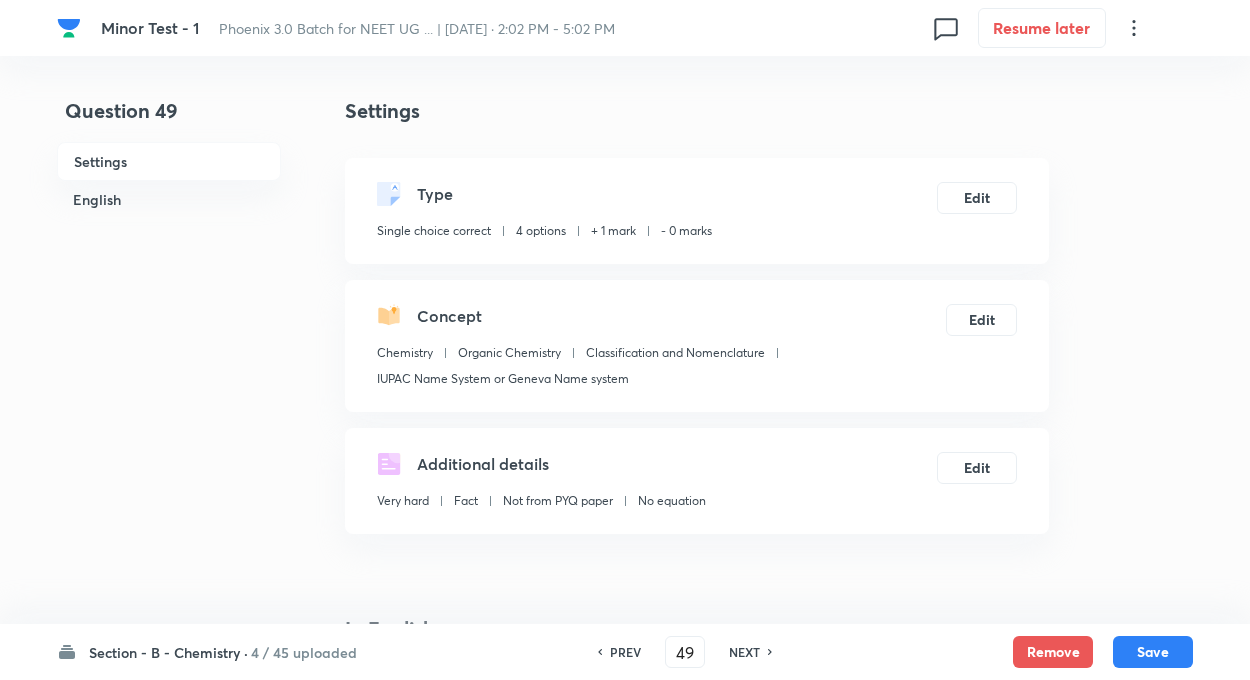 checkbox on "true" 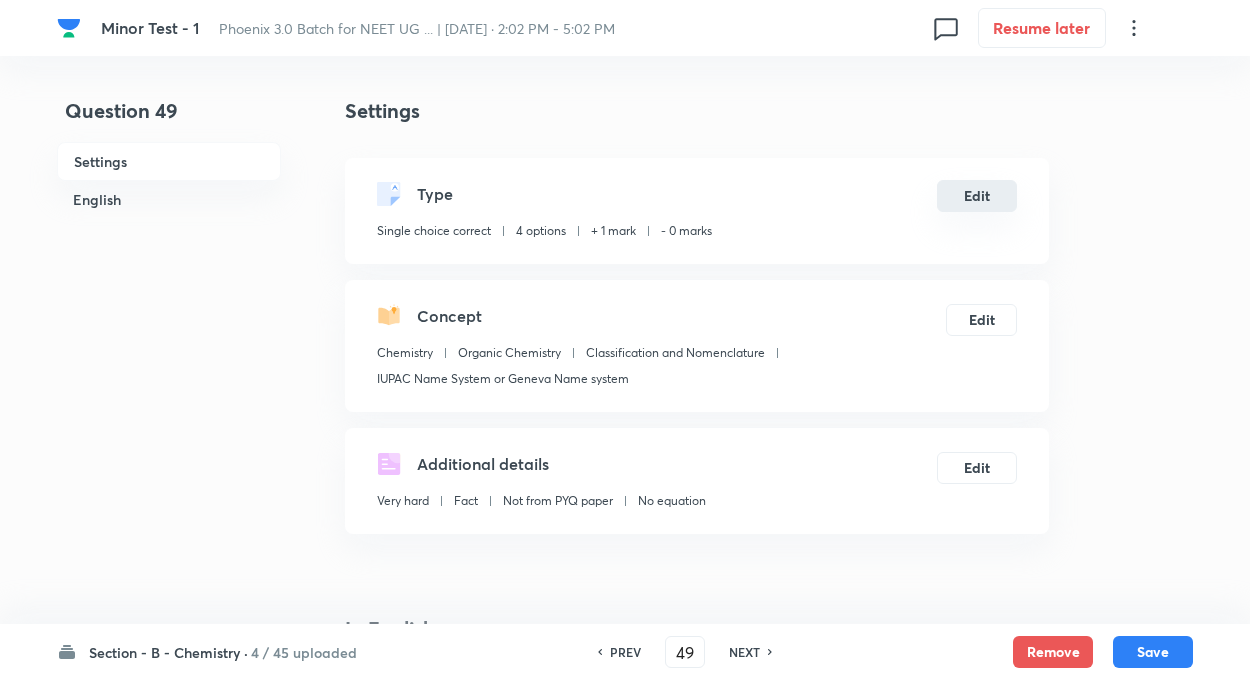click on "Edit" at bounding box center [977, 196] 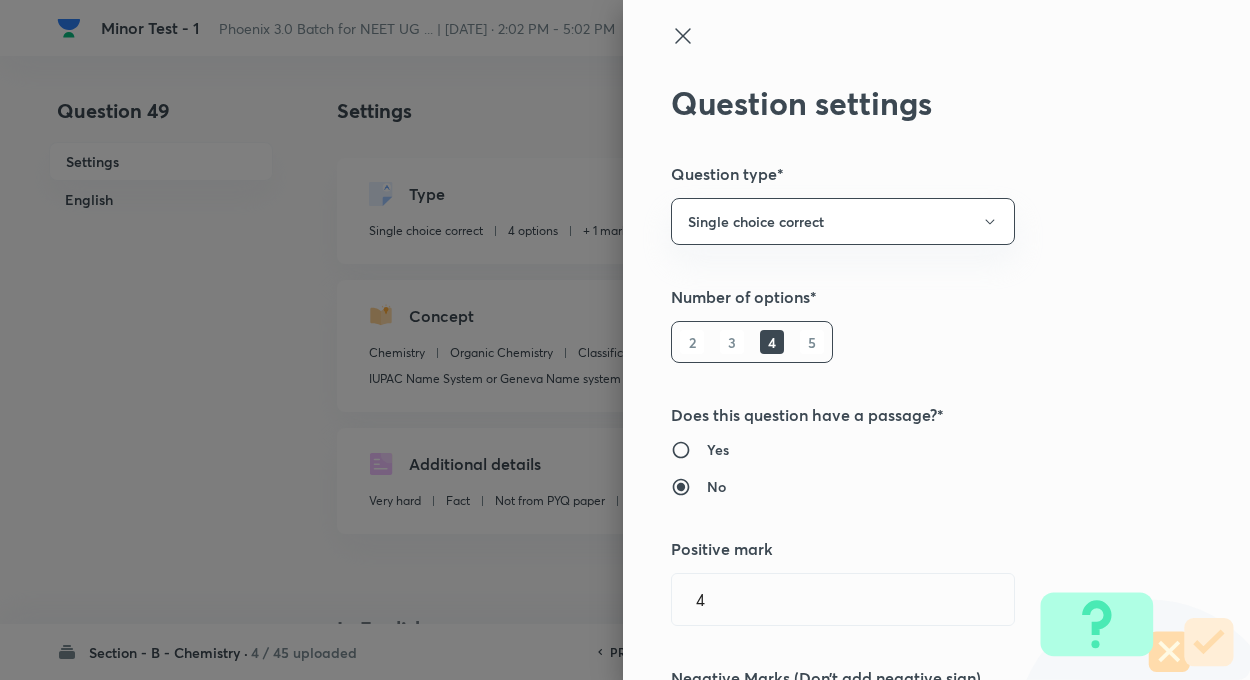 radio on "false" 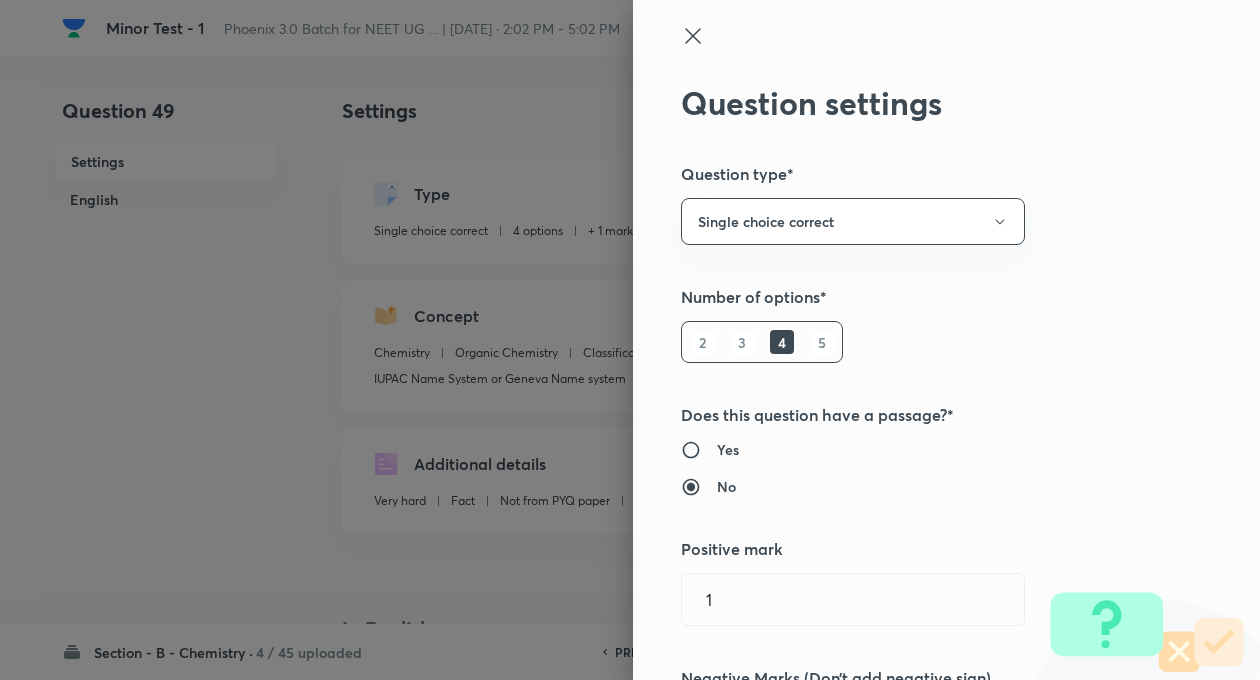click on "Question settings Question type* Single choice correct Number of options* 2 3 4 5 Does this question have a passage?* Yes No Positive mark 1 ​ Negative Marks (Don’t add negative sign) 0 ​ Syllabus Topic group* Chemistry ​ Topic* Organic Chemistry ​ Concept* Classification and Nomenclature ​ Sub-concept* IUPAC Name System or Geneva Name system ​ Concept-field ​ Additional details Question Difficulty Very easy Easy Moderate Hard Very hard Question is based on Fact Numerical Concept Previous year question Yes No Does this question have equation? Yes No Verification status Is the question verified? *Select 'yes' only if a question is verified Yes No Save" at bounding box center (946, 340) 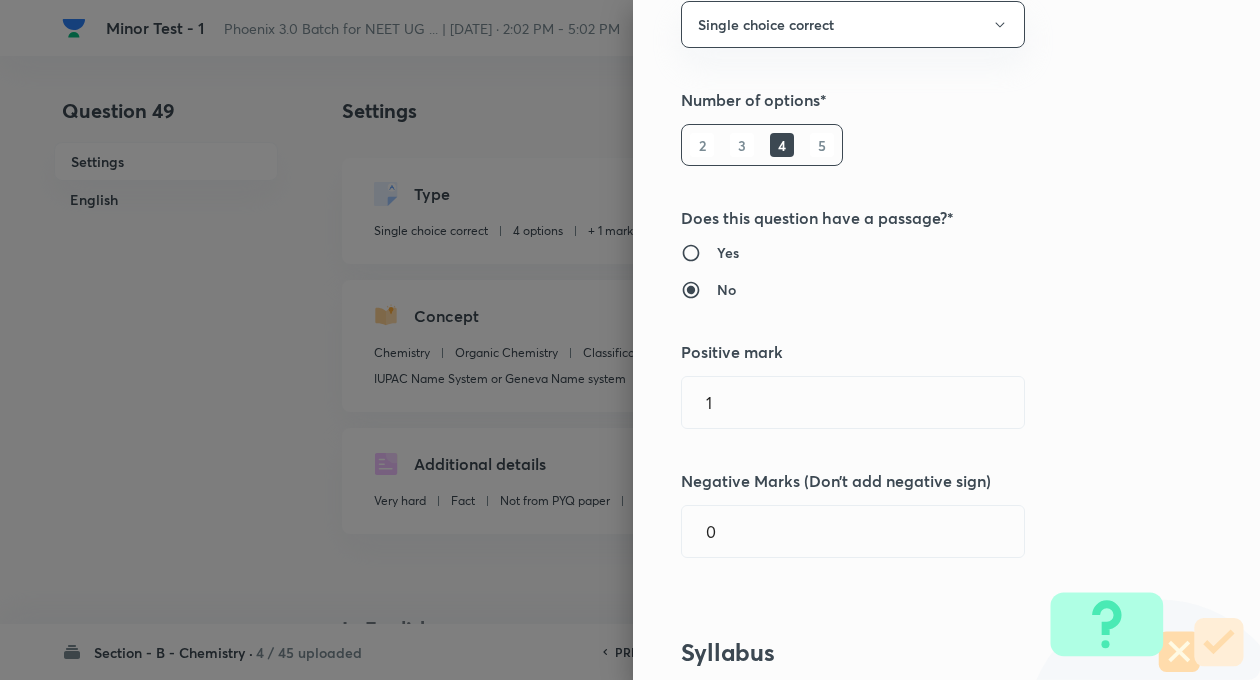scroll, scrollTop: 200, scrollLeft: 0, axis: vertical 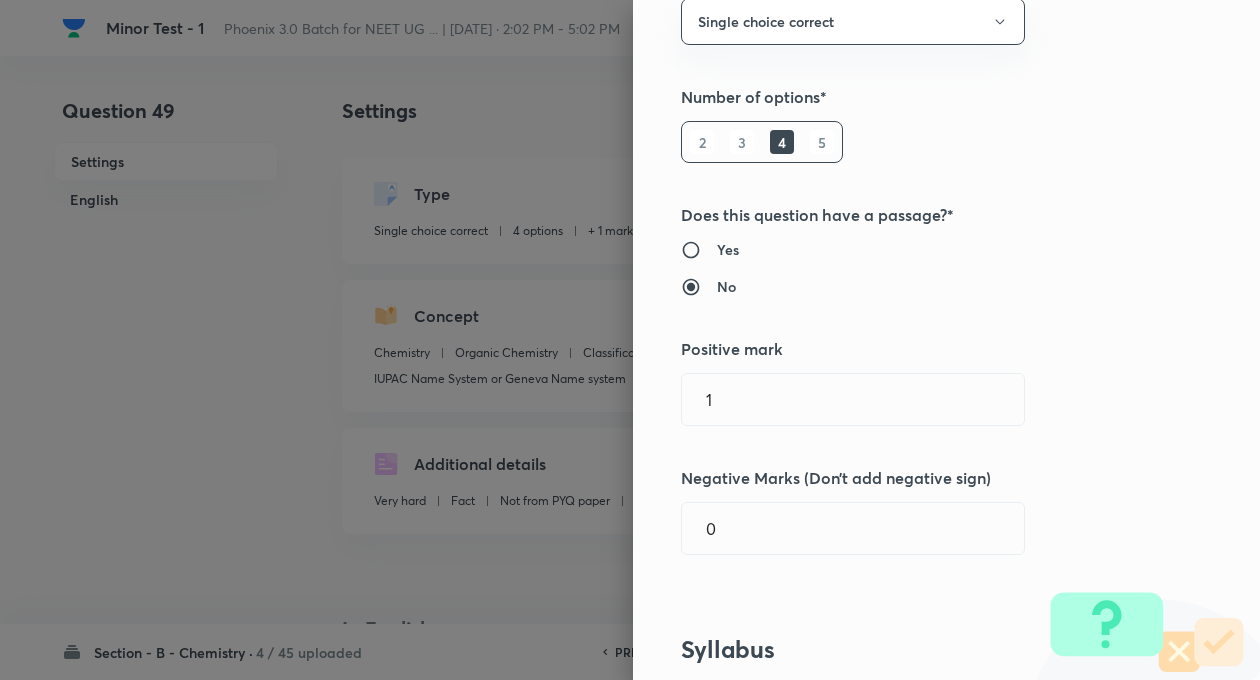 click on "Positive mark" at bounding box center [913, 349] 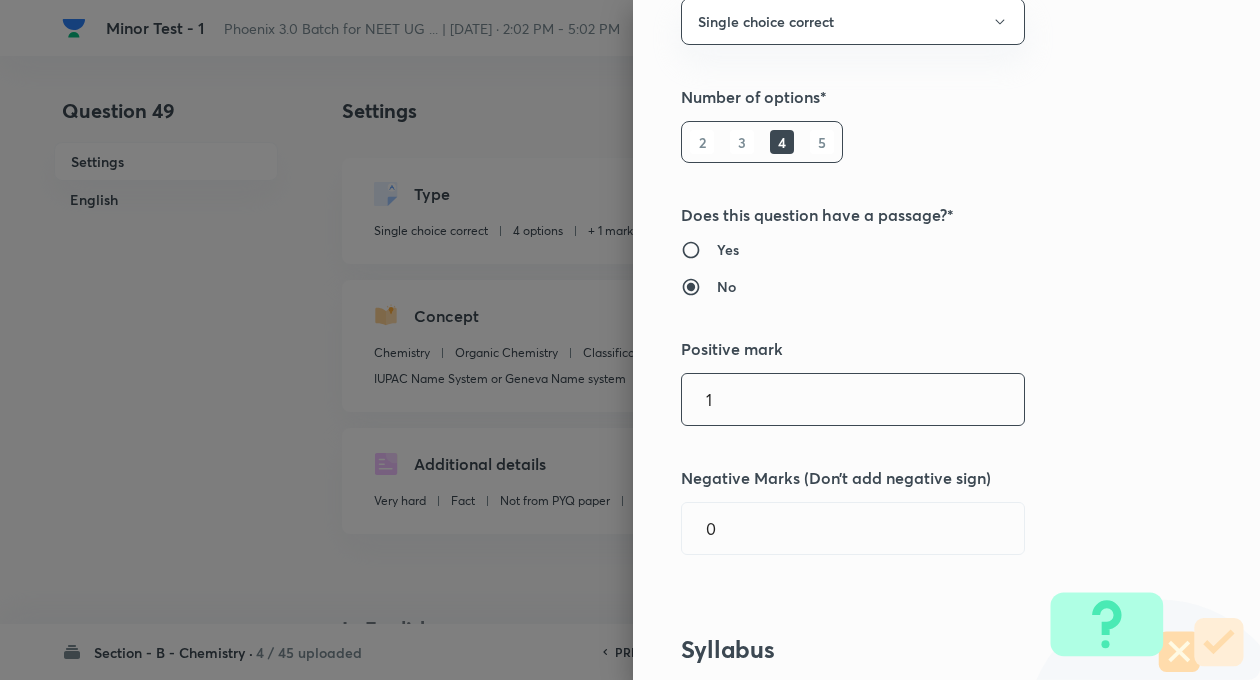 click on "1" at bounding box center (853, 399) 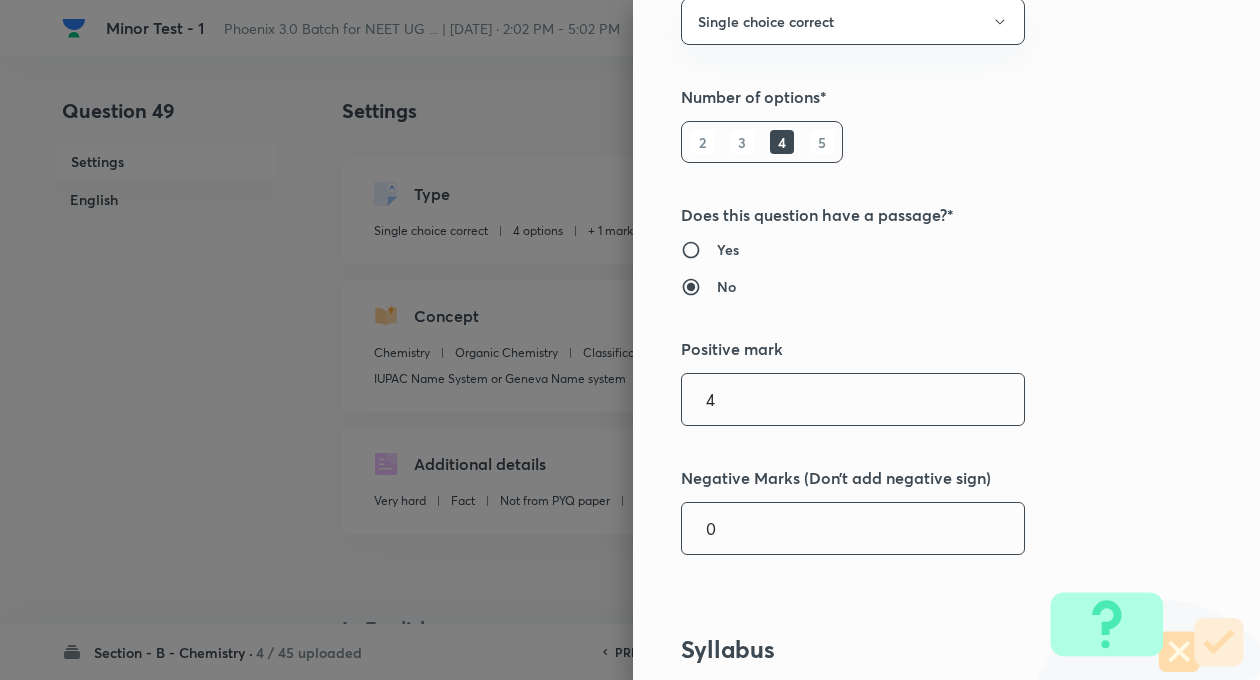 type on "4" 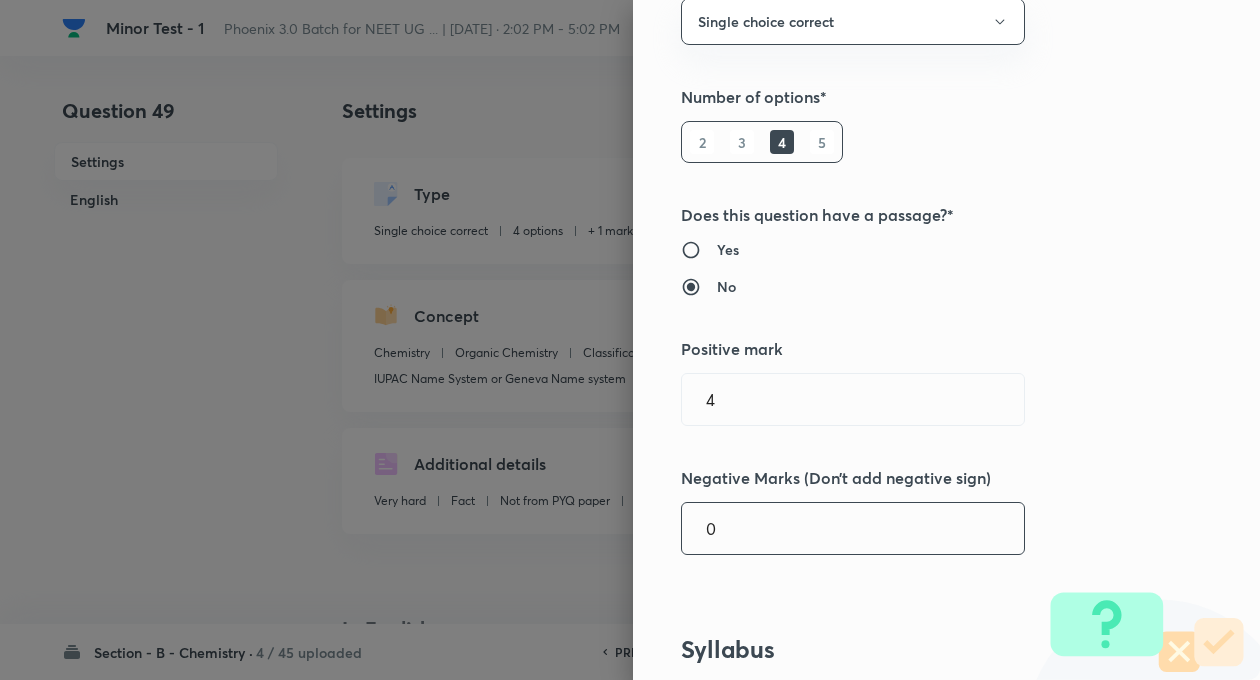 click on "0" at bounding box center (853, 528) 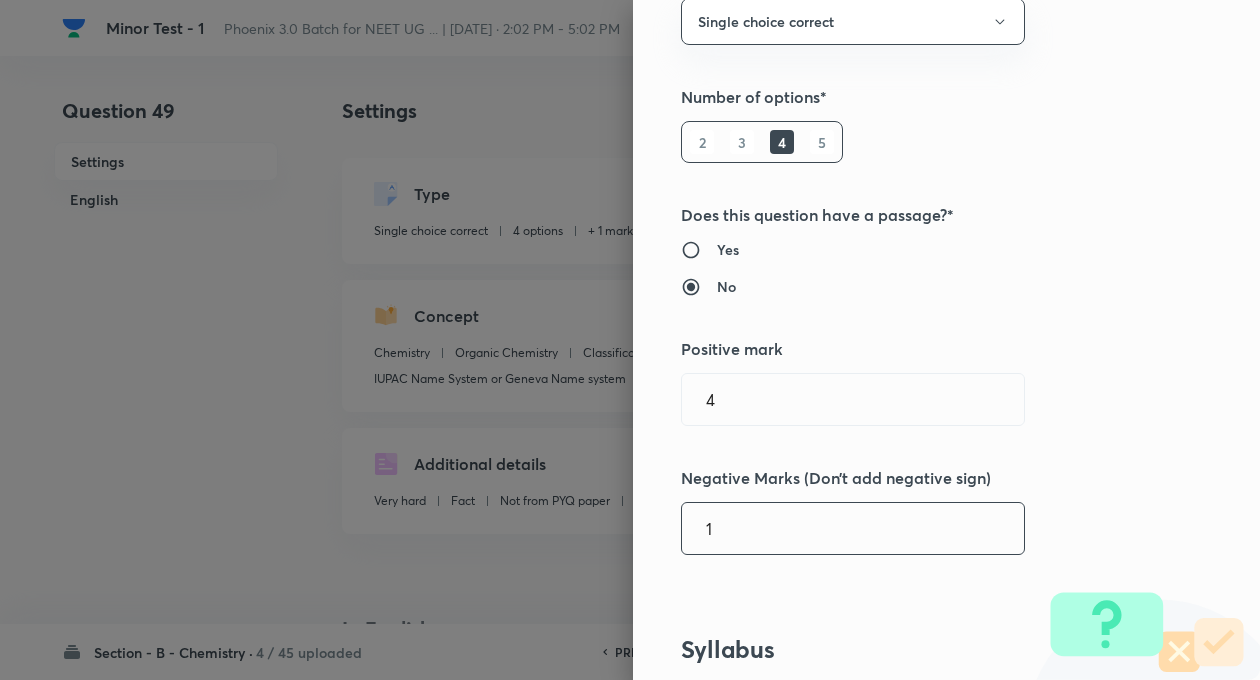 type on "1" 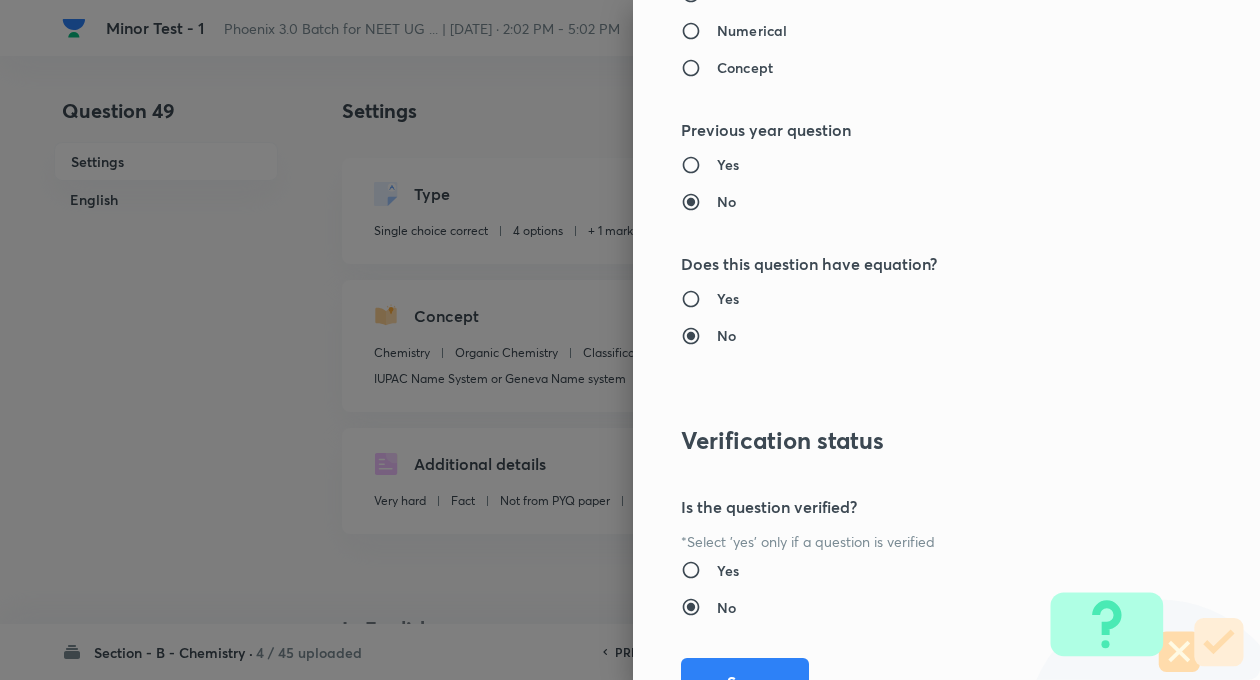scroll, scrollTop: 2046, scrollLeft: 0, axis: vertical 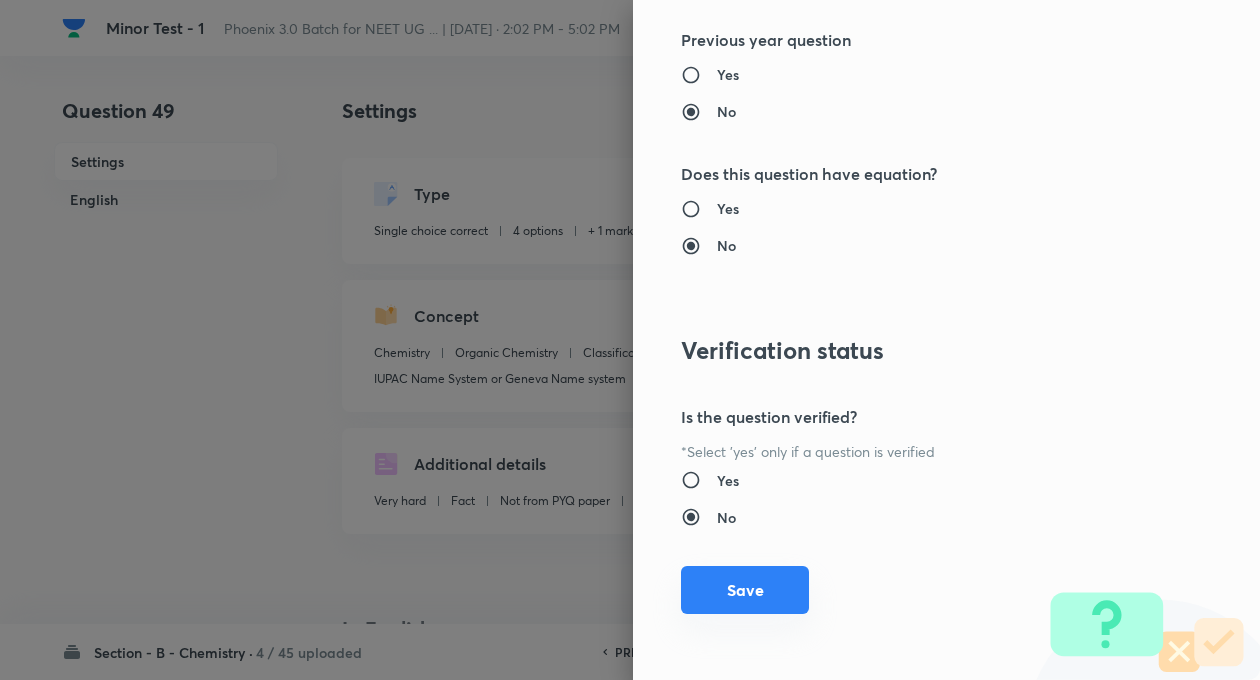 click on "Save" at bounding box center [745, 590] 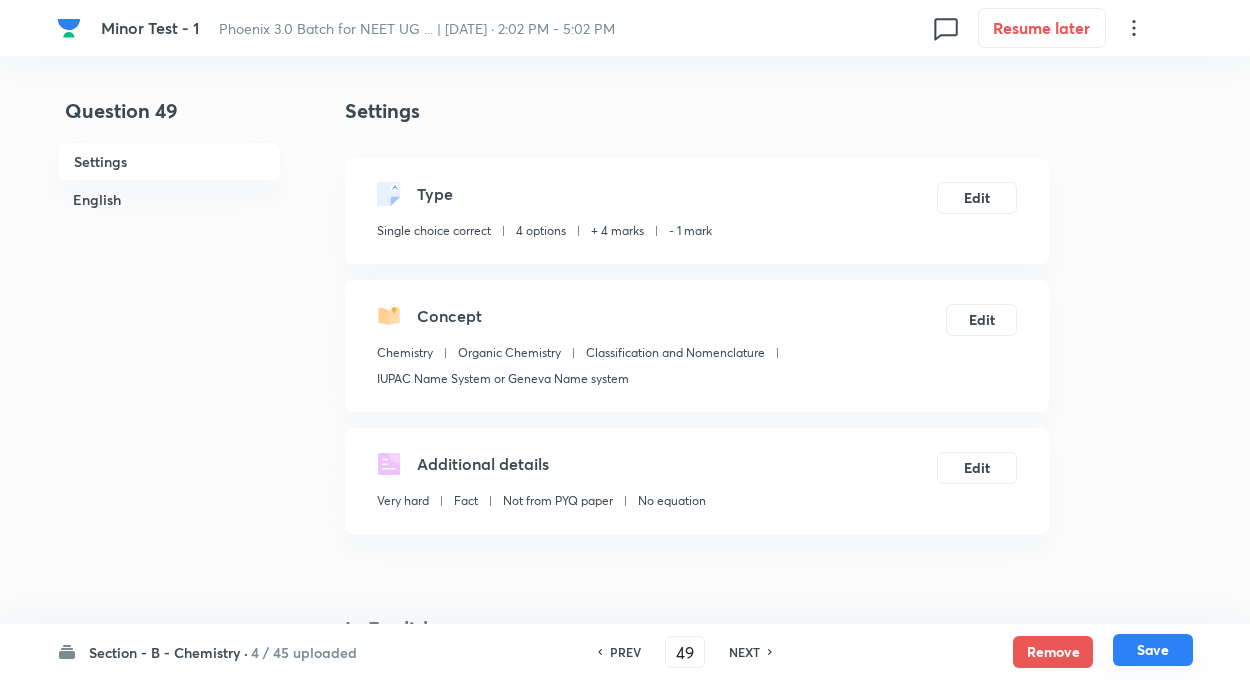 click on "Save" at bounding box center [1153, 650] 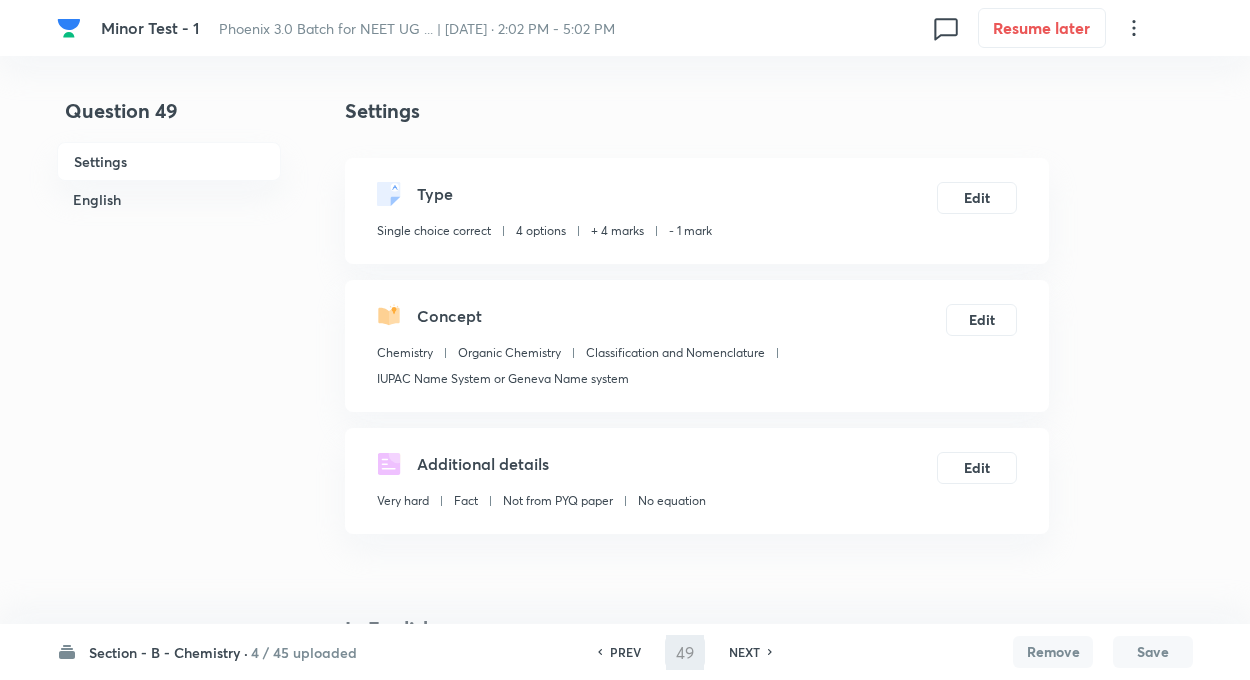 type on "50" 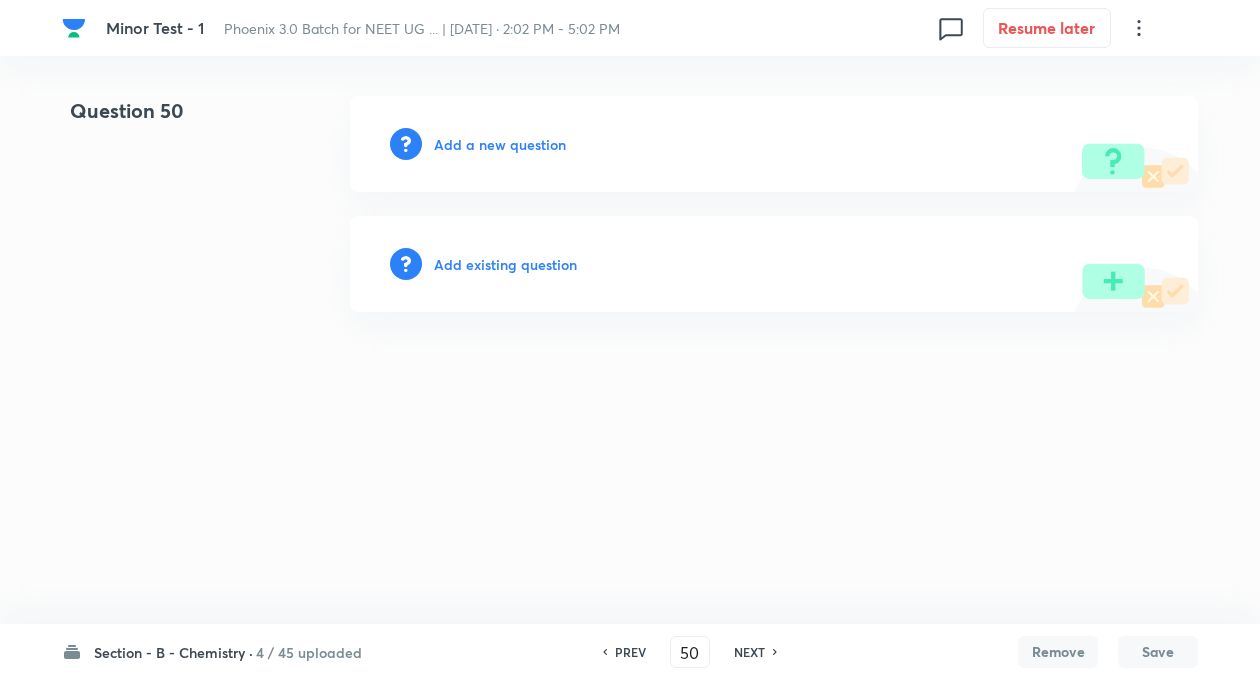 click on "Add existing question" at bounding box center [505, 264] 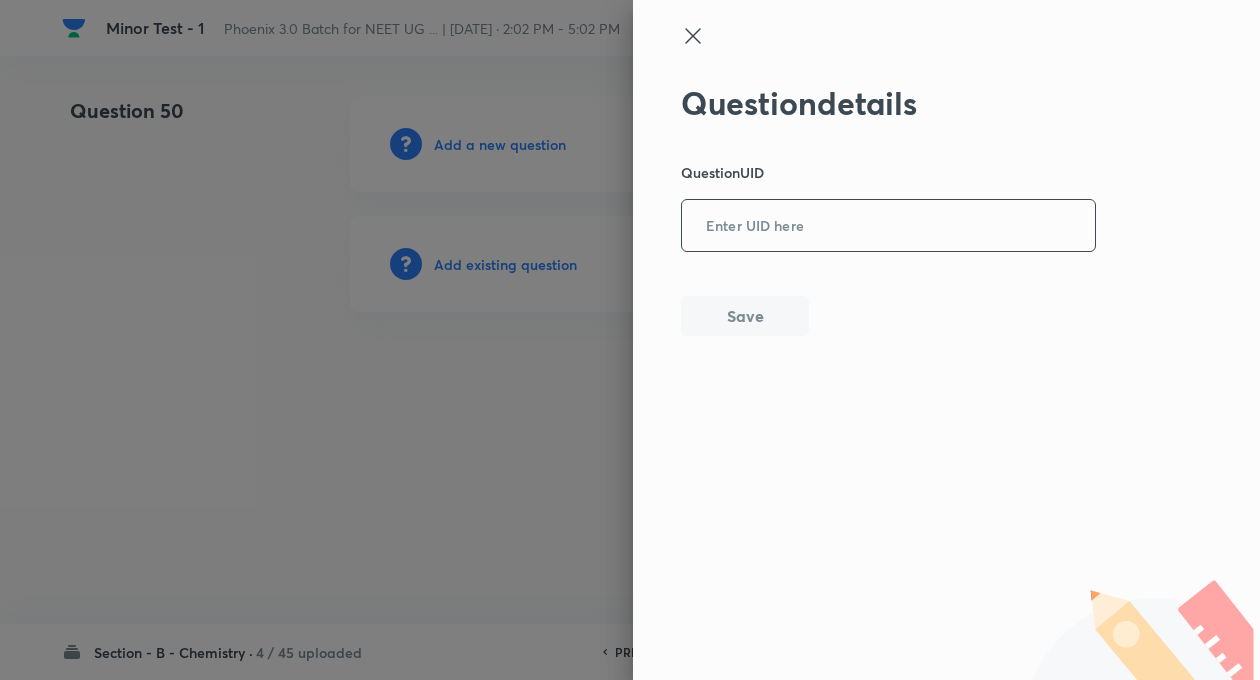 click at bounding box center [888, 226] 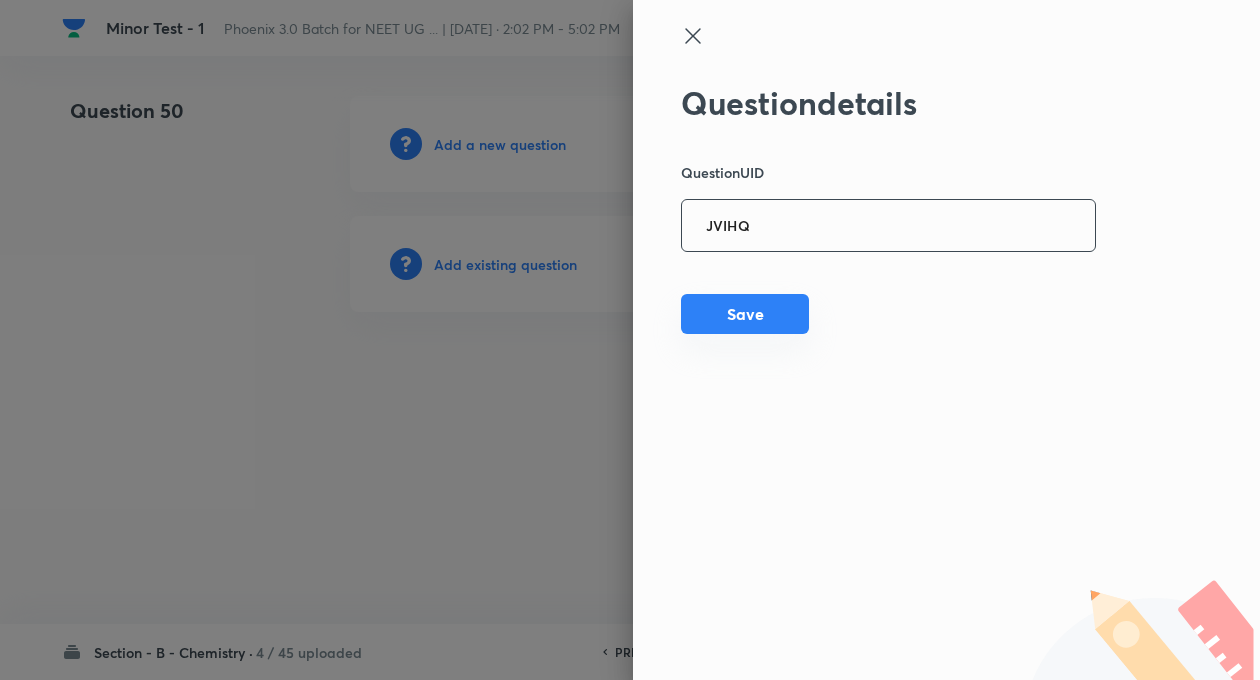 type on "JVIHQ" 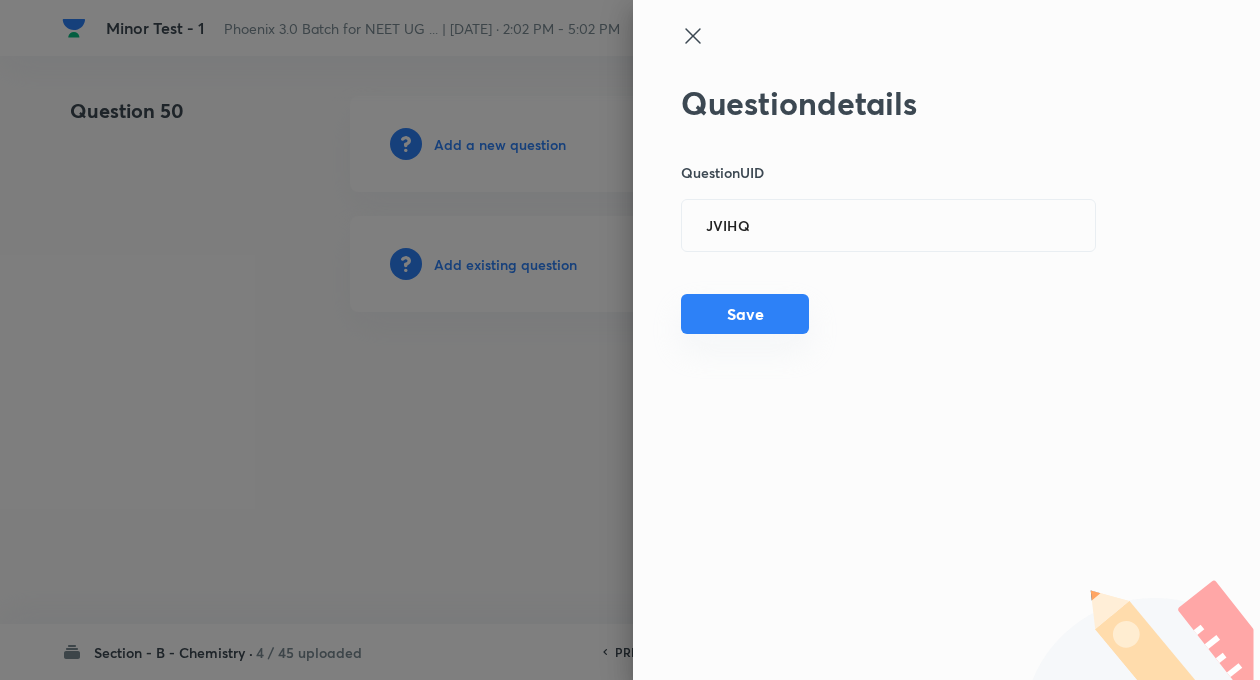 click on "Save" at bounding box center (745, 314) 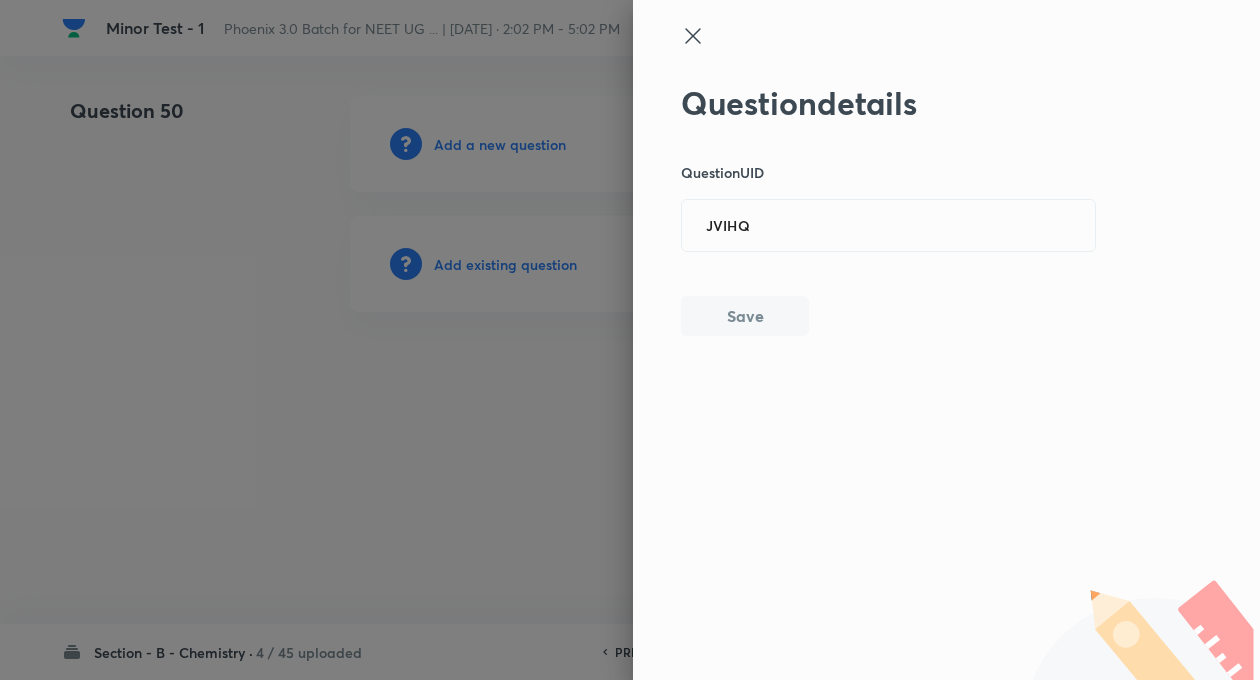 click on "Save" at bounding box center [745, 316] 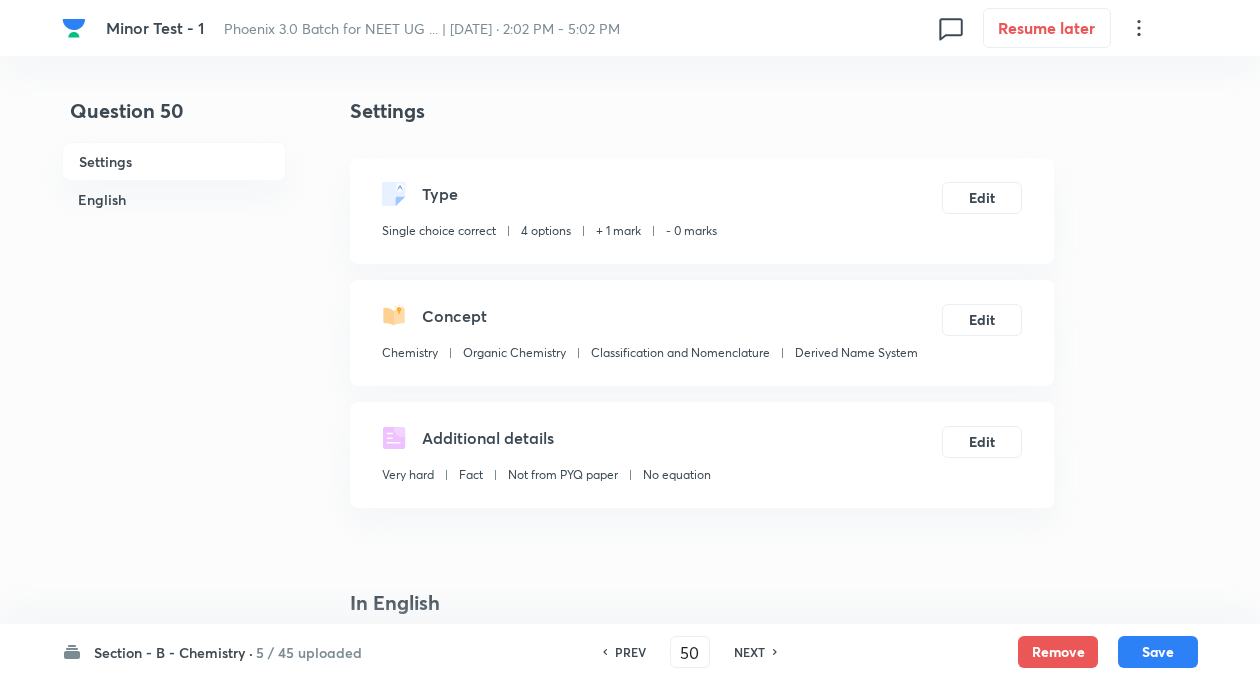 checkbox on "true" 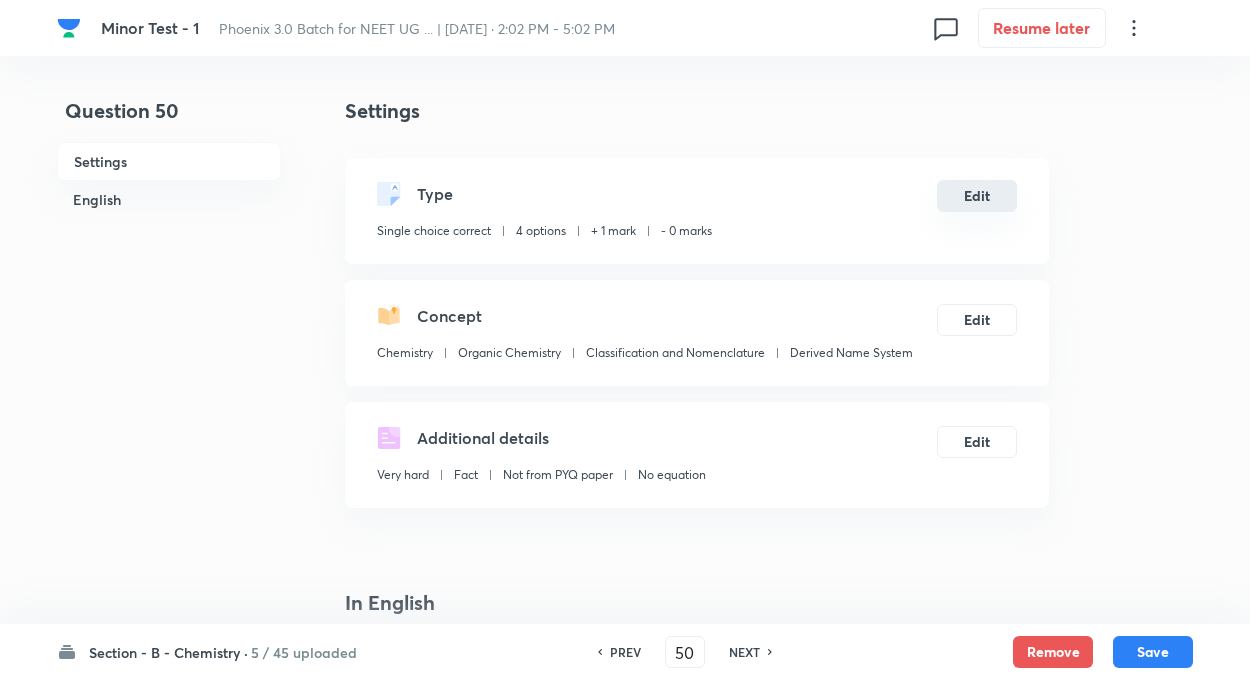 click on "Edit" at bounding box center (977, 196) 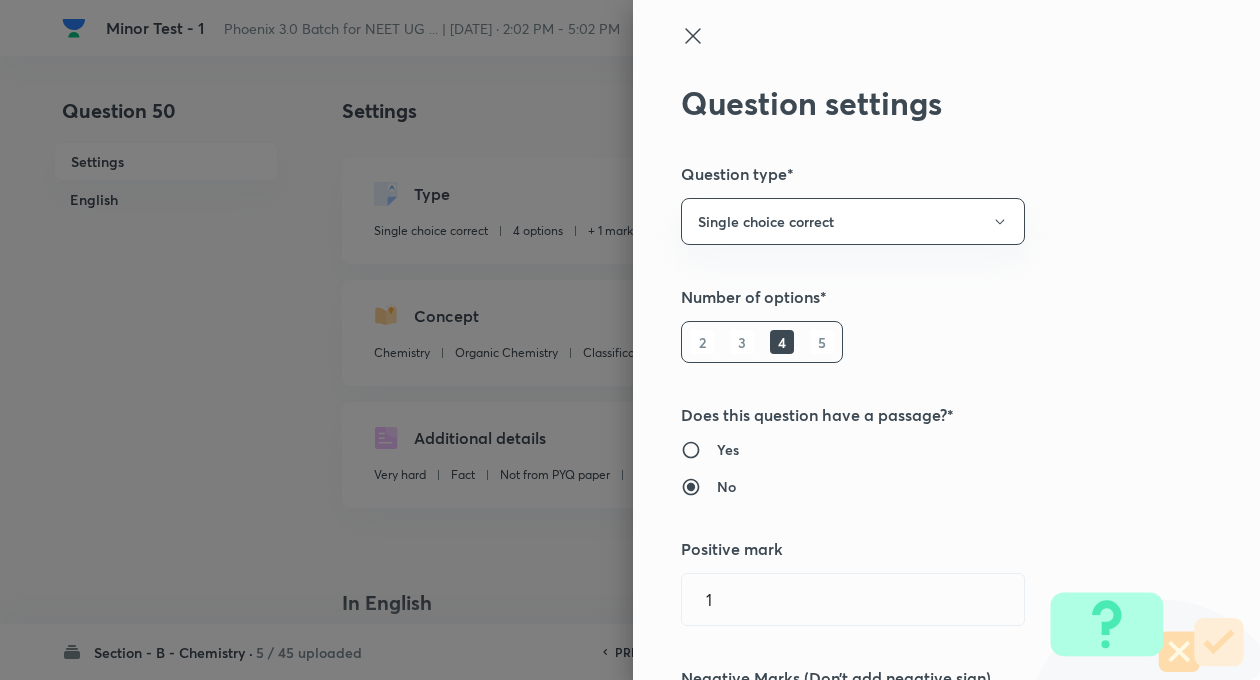 type on "1" 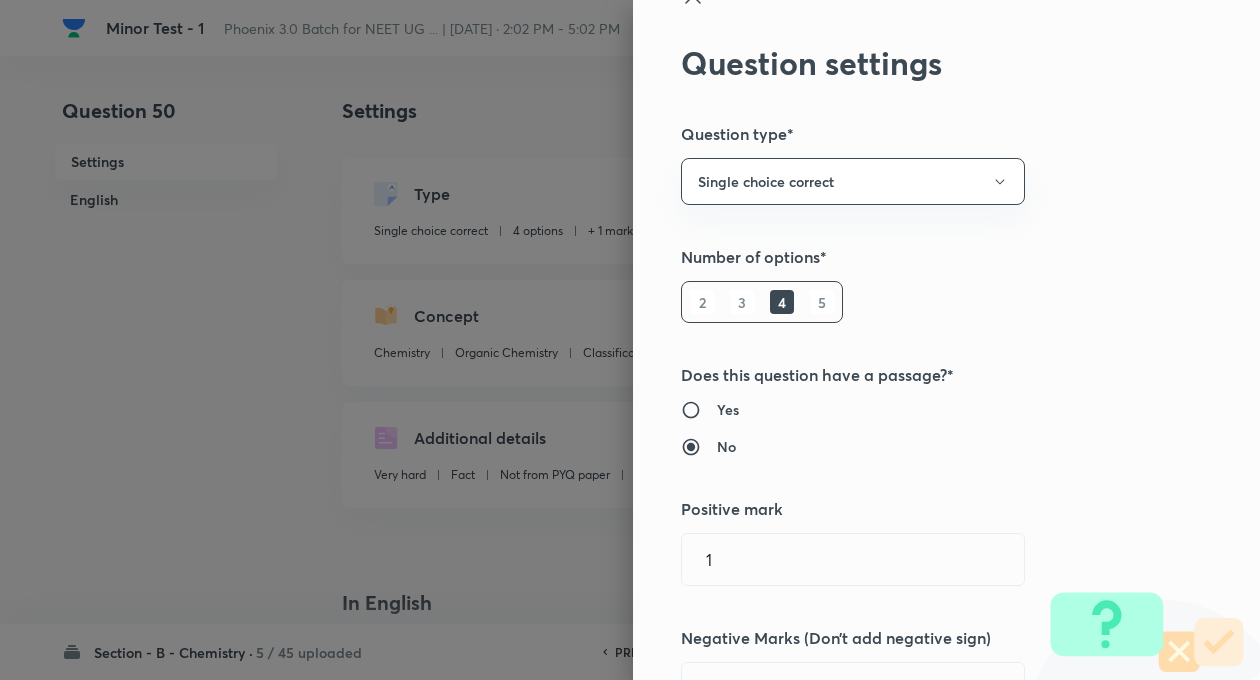 click on "Question settings Question type* Single choice correct Number of options* 2 3 4 5 Does this question have a passage?* Yes No Positive mark 1 ​ Negative Marks (Don’t add negative sign) 0 ​ Syllabus Topic group* Chemistry ​ Topic* Organic Chemistry ​ Concept* Classification and Nomenclature ​ Sub-concept* Derived Name System ​ Concept-field ​ Additional details Question Difficulty Very easy Easy Moderate Hard Very hard Question is based on Fact Numerical Concept Previous year question Yes No Does this question have equation? Yes No Verification status Is the question verified? *Select 'yes' only if a question is verified Yes No Save" at bounding box center [946, 340] 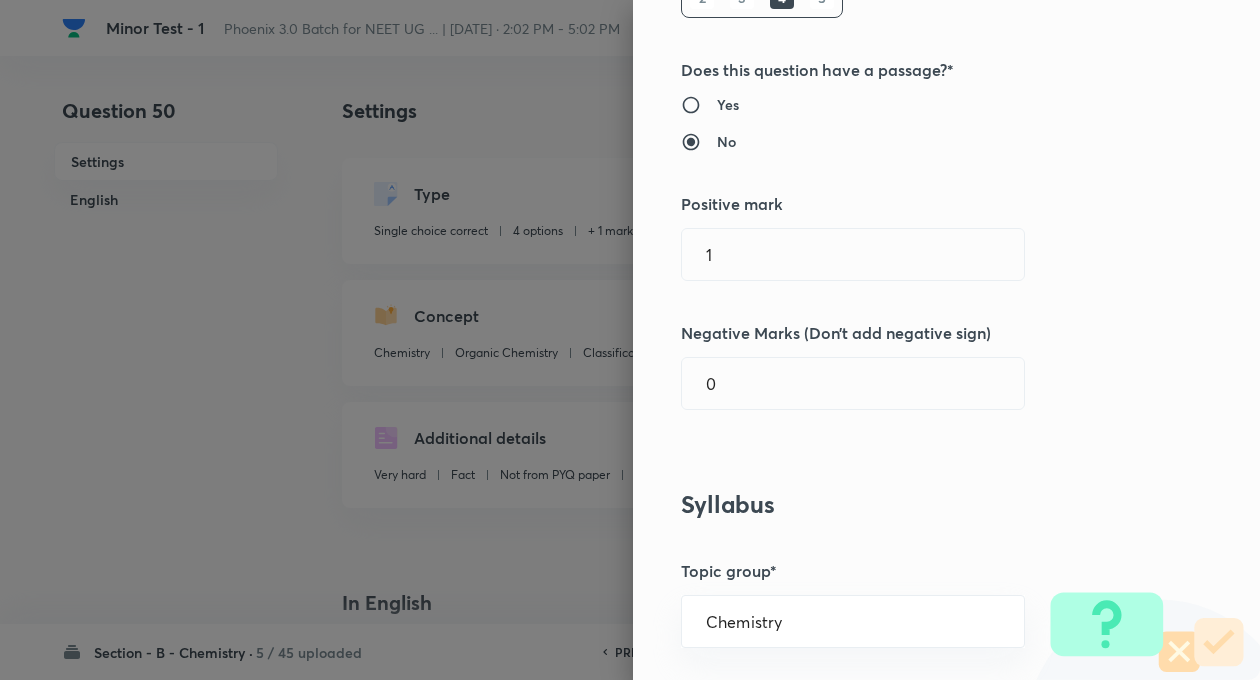 scroll, scrollTop: 360, scrollLeft: 0, axis: vertical 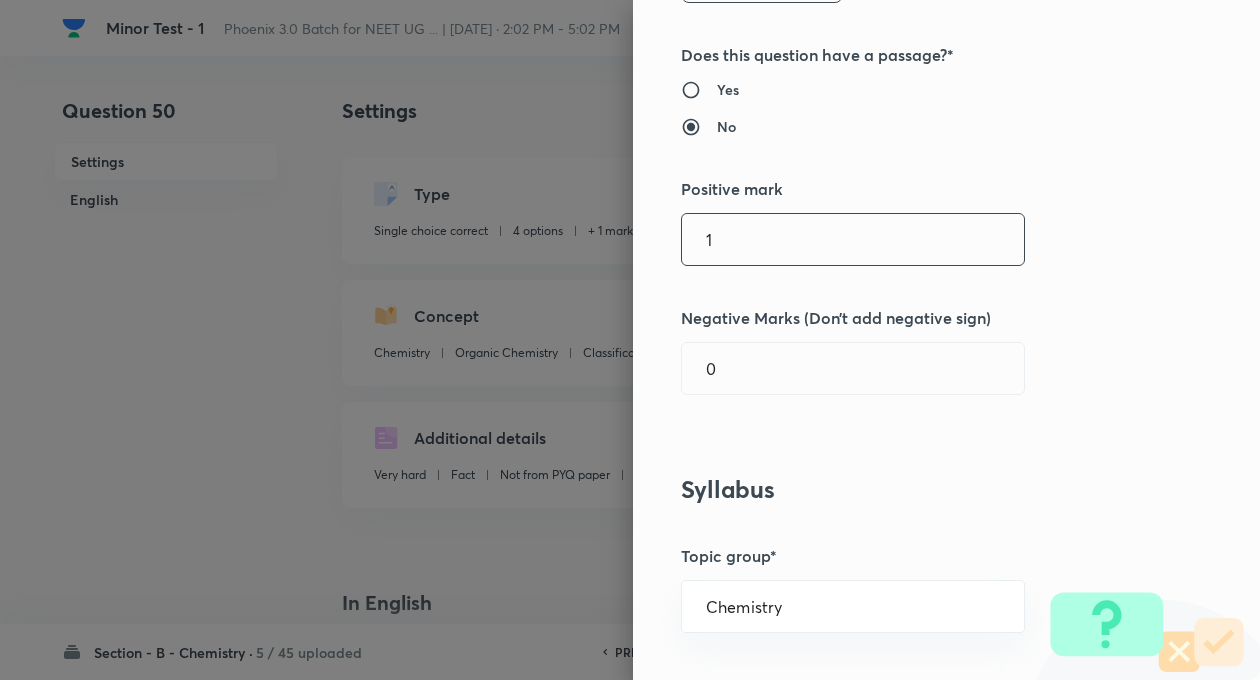 click on "1" at bounding box center [853, 239] 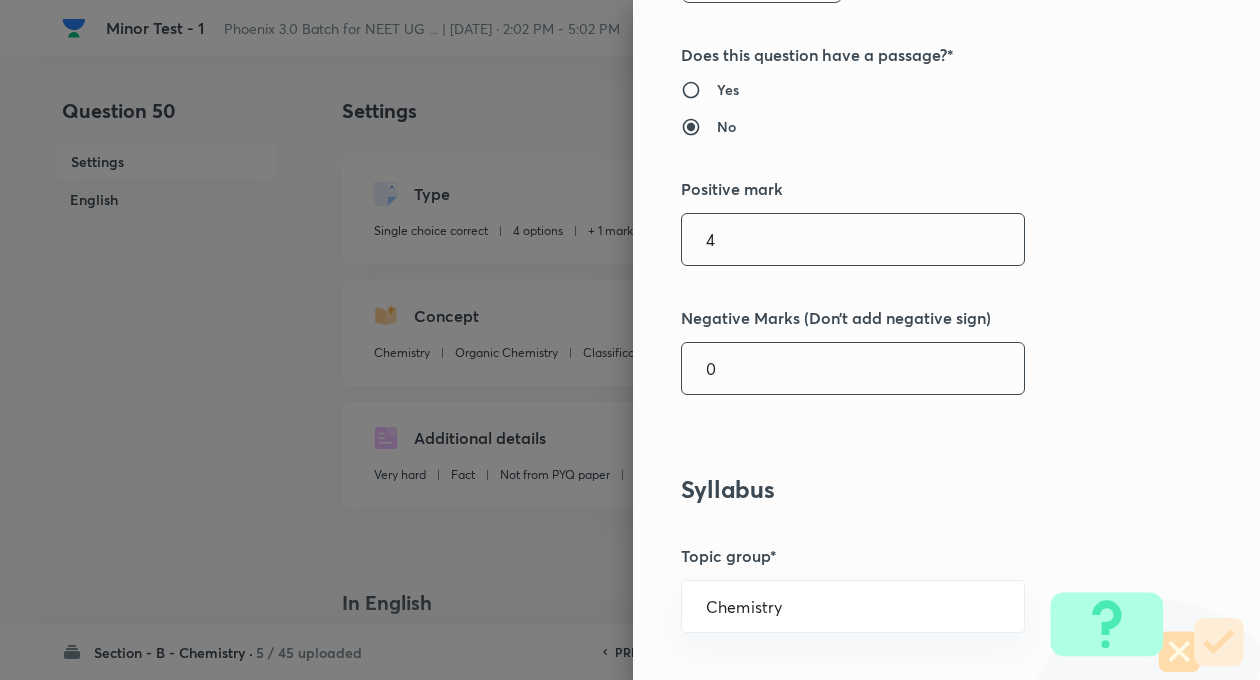 type on "4" 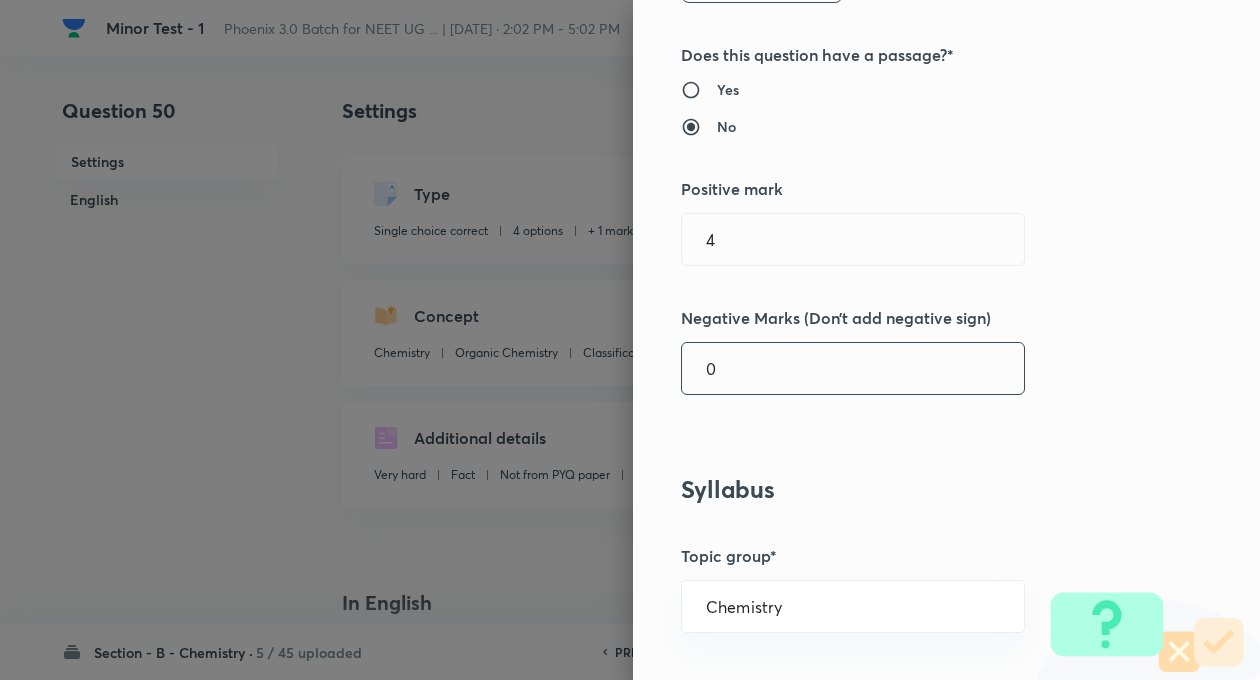 click on "0" at bounding box center (853, 368) 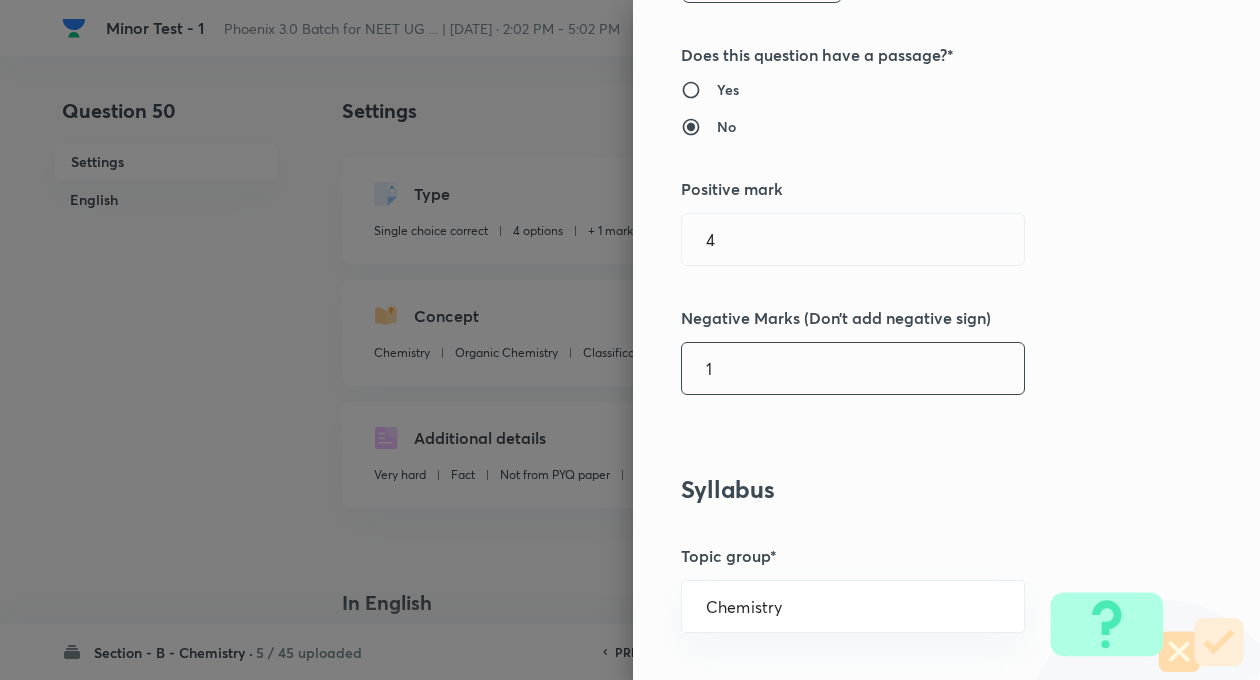 type on "1" 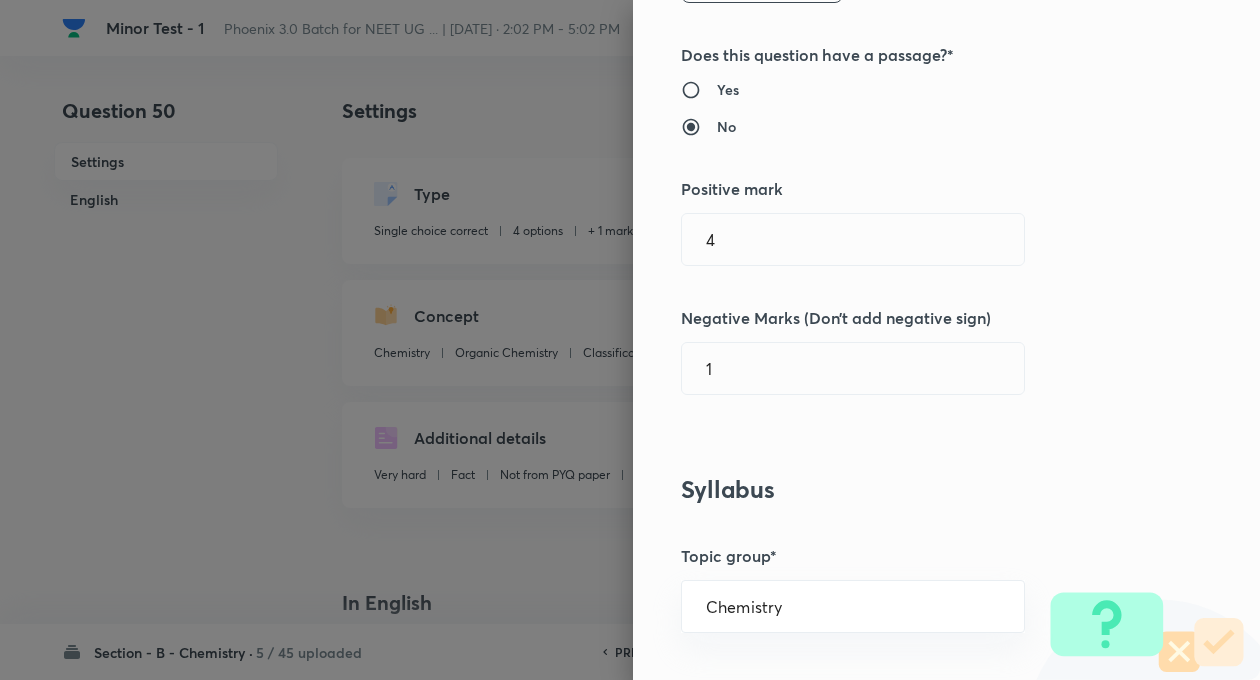 click on "Question settings Question type* Single choice correct Number of options* 2 3 4 5 Does this question have a passage?* Yes No Positive mark 4 ​ Negative Marks (Don’t add negative sign) 1 ​ Syllabus Topic group* Chemistry ​ Topic* Organic Chemistry ​ Concept* Classification and Nomenclature ​ Sub-concept* Derived Name System ​ Concept-field ​ Additional details Question Difficulty Very easy Easy Moderate Hard Very hard Question is based on Fact Numerical Concept Previous year question Yes No Does this question have equation? Yes No Verification status Is the question verified? *Select 'yes' only if a question is verified Yes No Save" at bounding box center (946, 340) 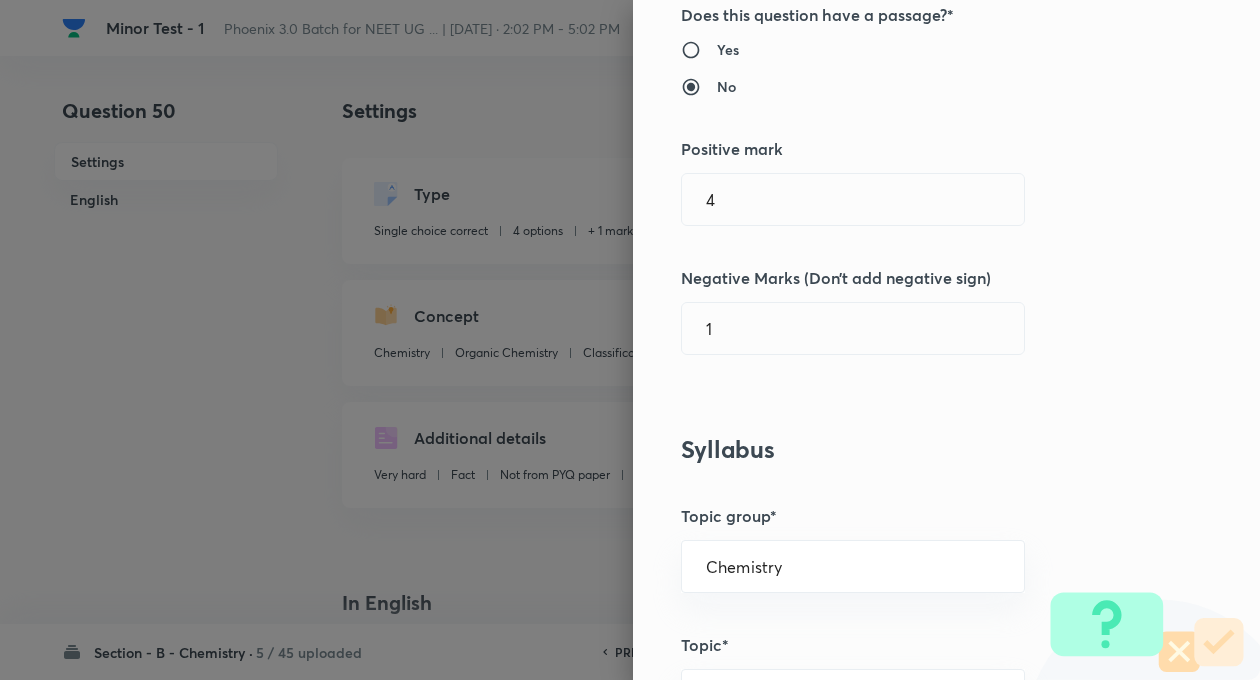 click on "Question settings Question type* Single choice correct Number of options* 2 3 4 5 Does this question have a passage?* Yes No Positive mark 4 ​ Negative Marks (Don’t add negative sign) 1 ​ Syllabus Topic group* Chemistry ​ Topic* Organic Chemistry ​ Concept* Classification and Nomenclature ​ Sub-concept* Derived Name System ​ Concept-field ​ Additional details Question Difficulty Very easy Easy Moderate Hard Very hard Question is based on Fact Numerical Concept Previous year question Yes No Does this question have equation? Yes No Verification status Is the question verified? *Select 'yes' only if a question is verified Yes No Save" at bounding box center [946, 340] 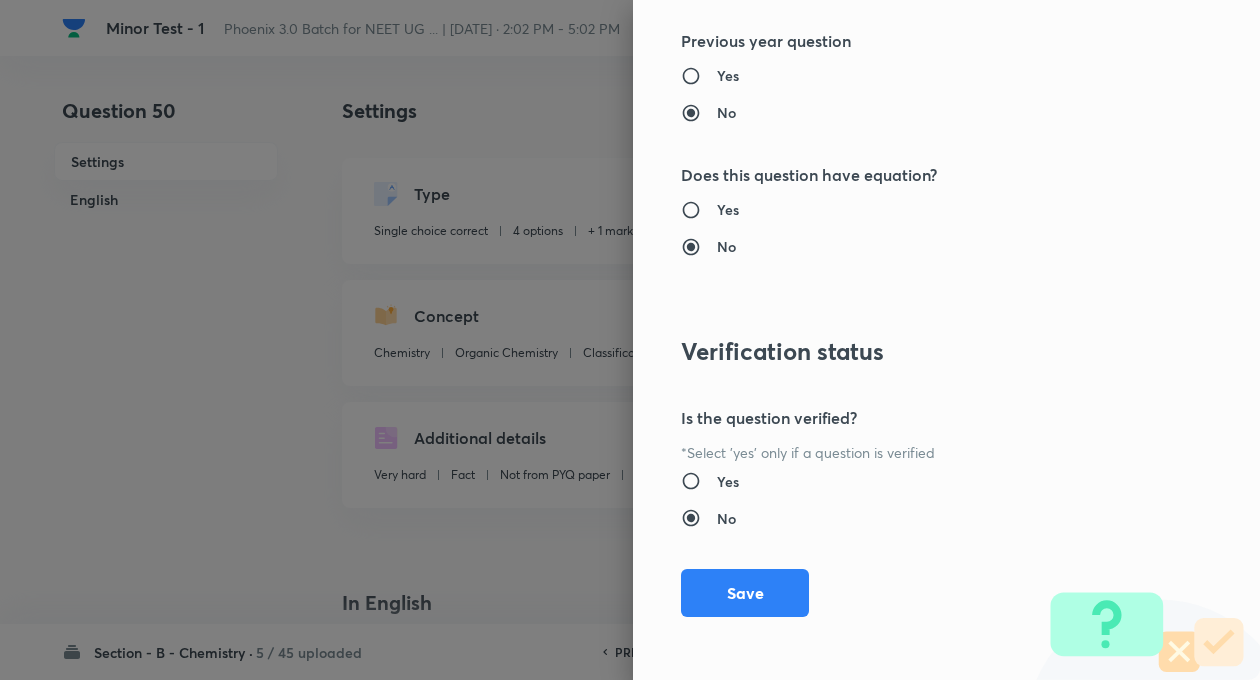 scroll, scrollTop: 2046, scrollLeft: 0, axis: vertical 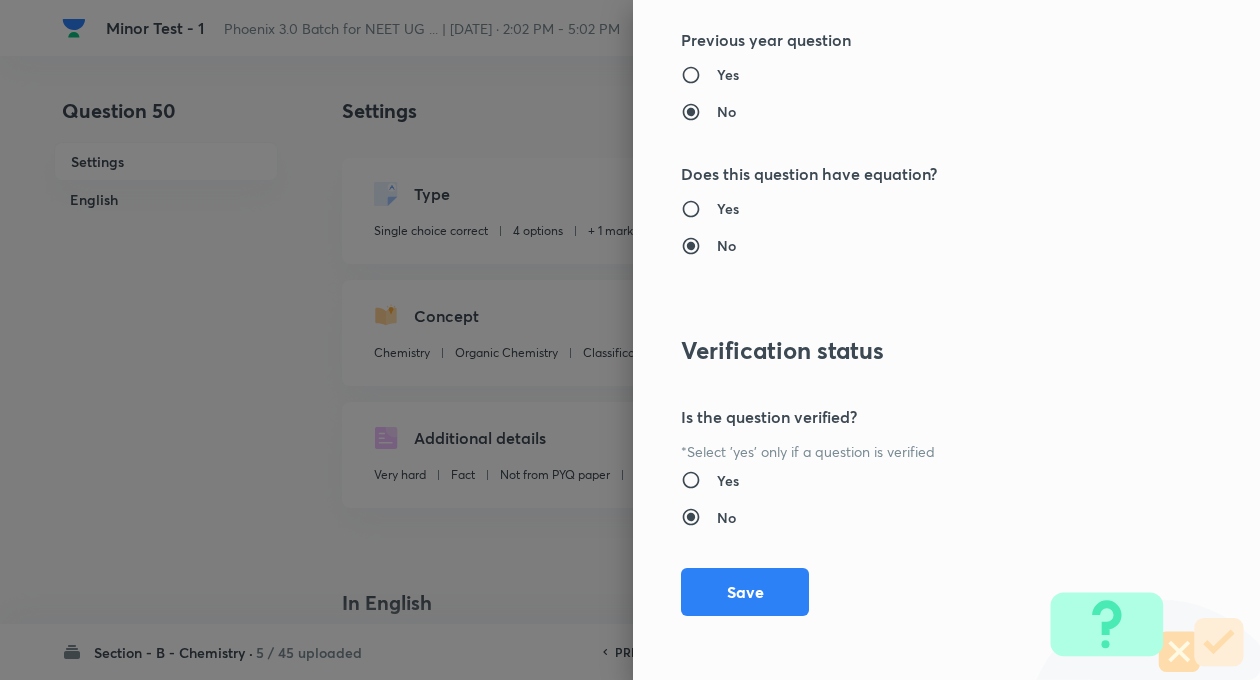 click on "Yes" at bounding box center (905, 480) 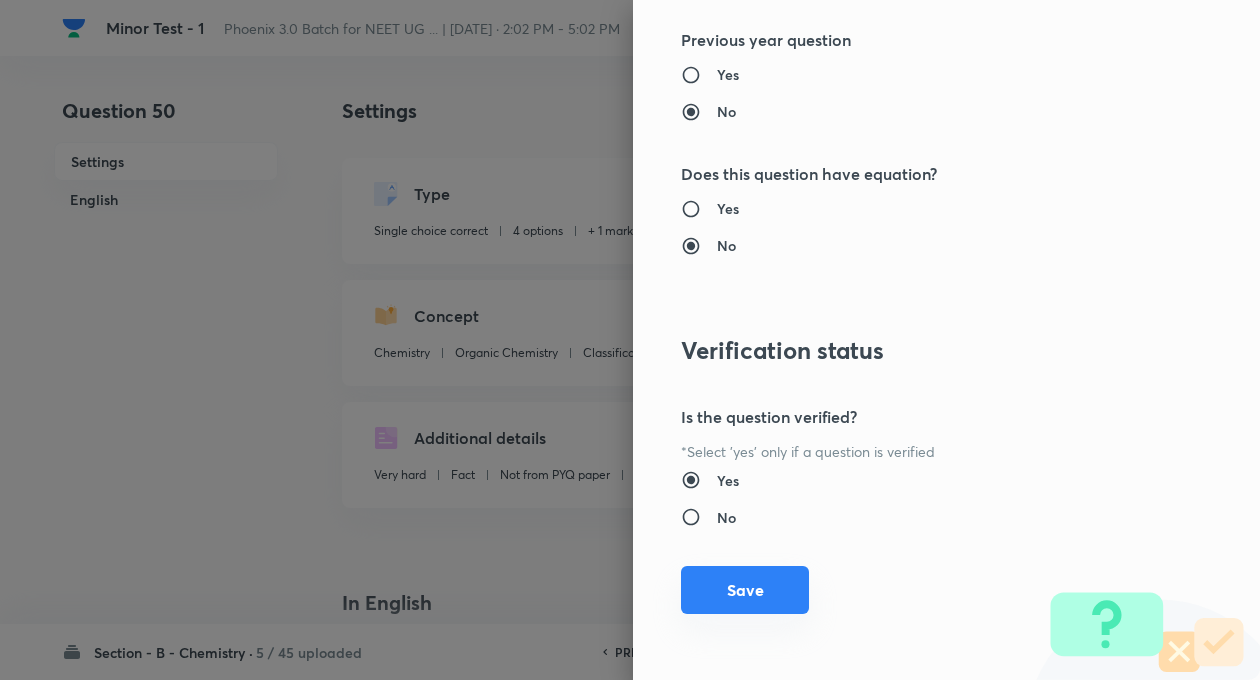 click on "Save" at bounding box center (745, 590) 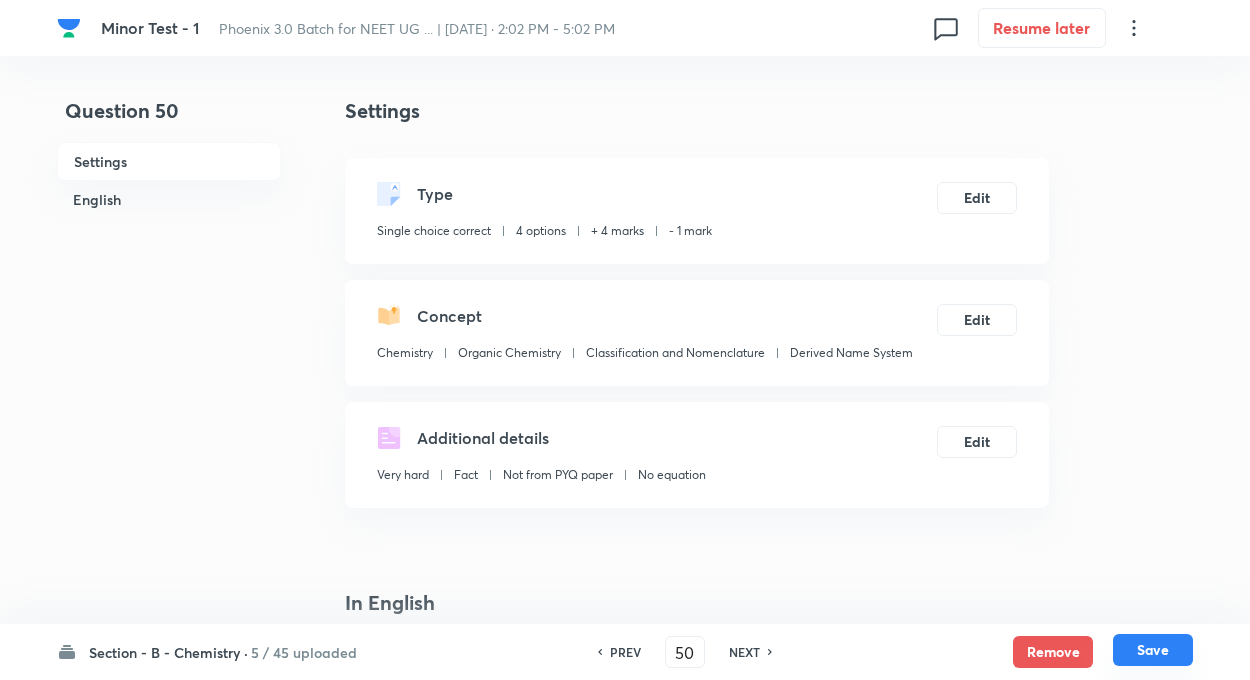 click on "Save" at bounding box center (1153, 650) 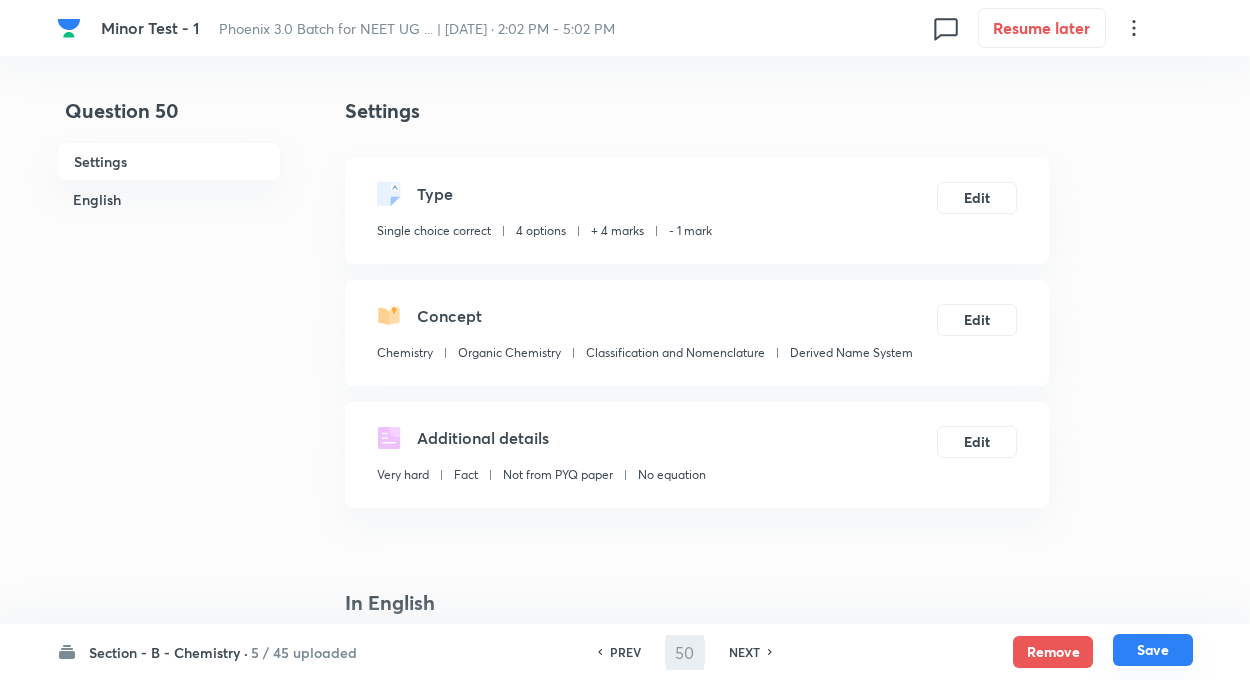 click on "Save" at bounding box center (1153, 650) 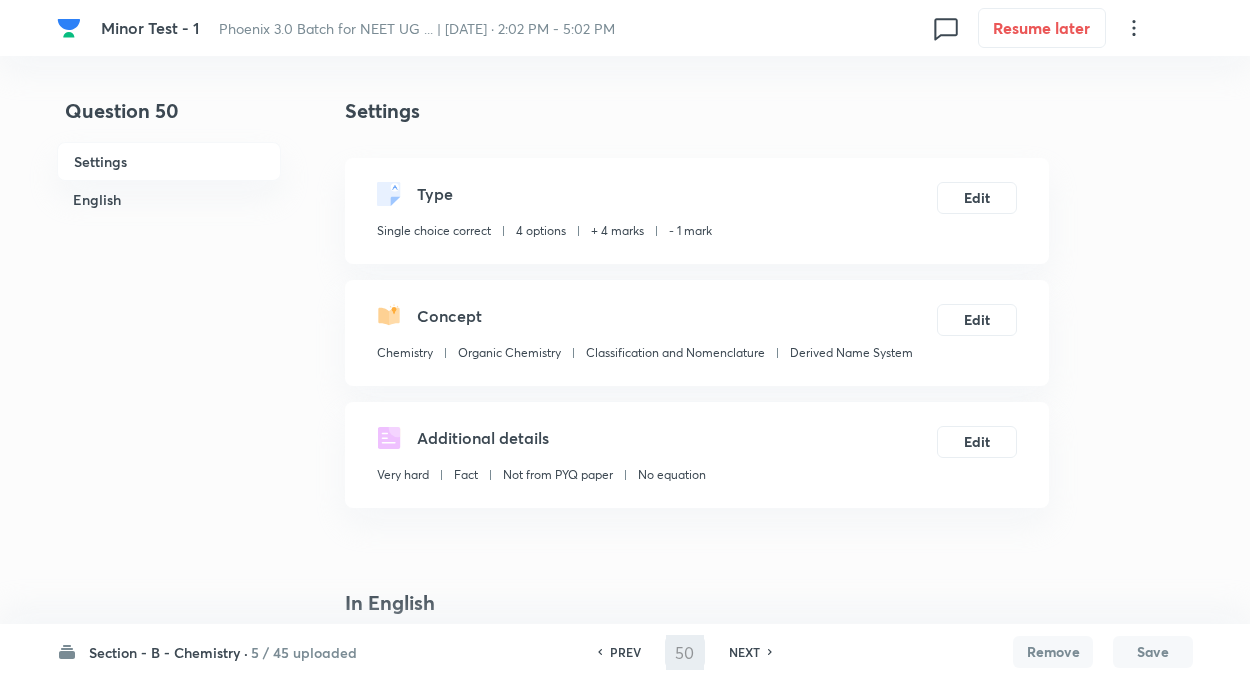 type on "51" 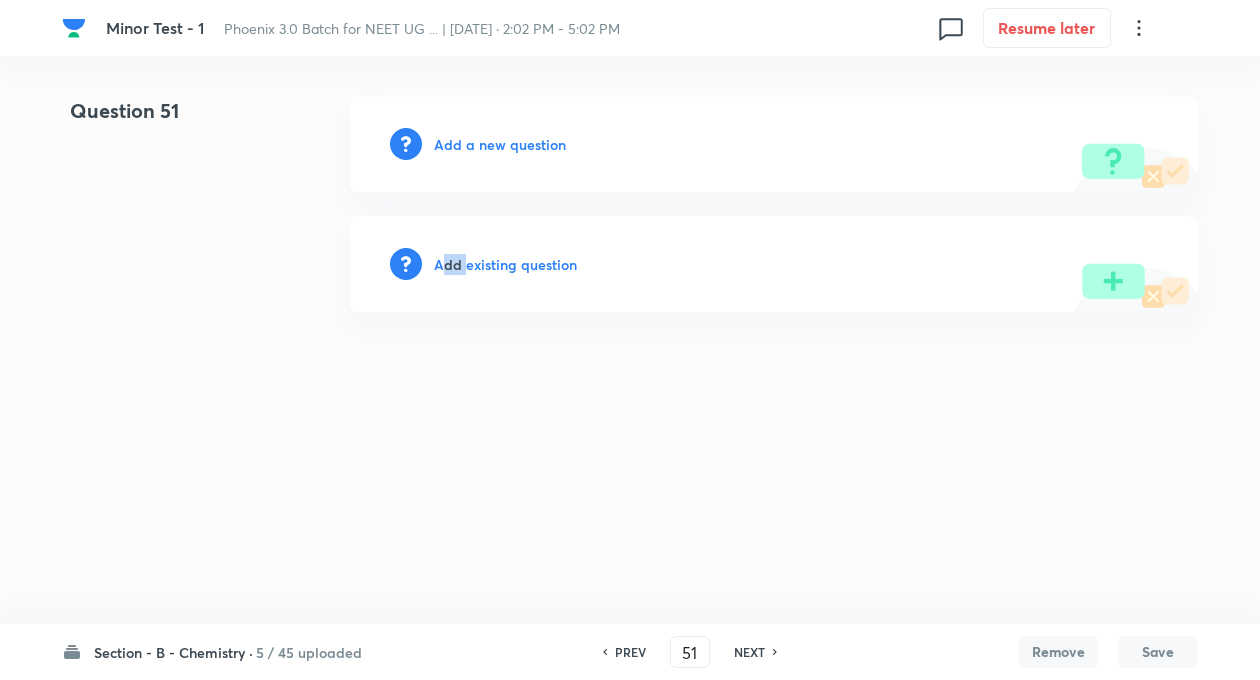 drag, startPoint x: 448, startPoint y: 234, endPoint x: 467, endPoint y: 246, distance: 22.472204 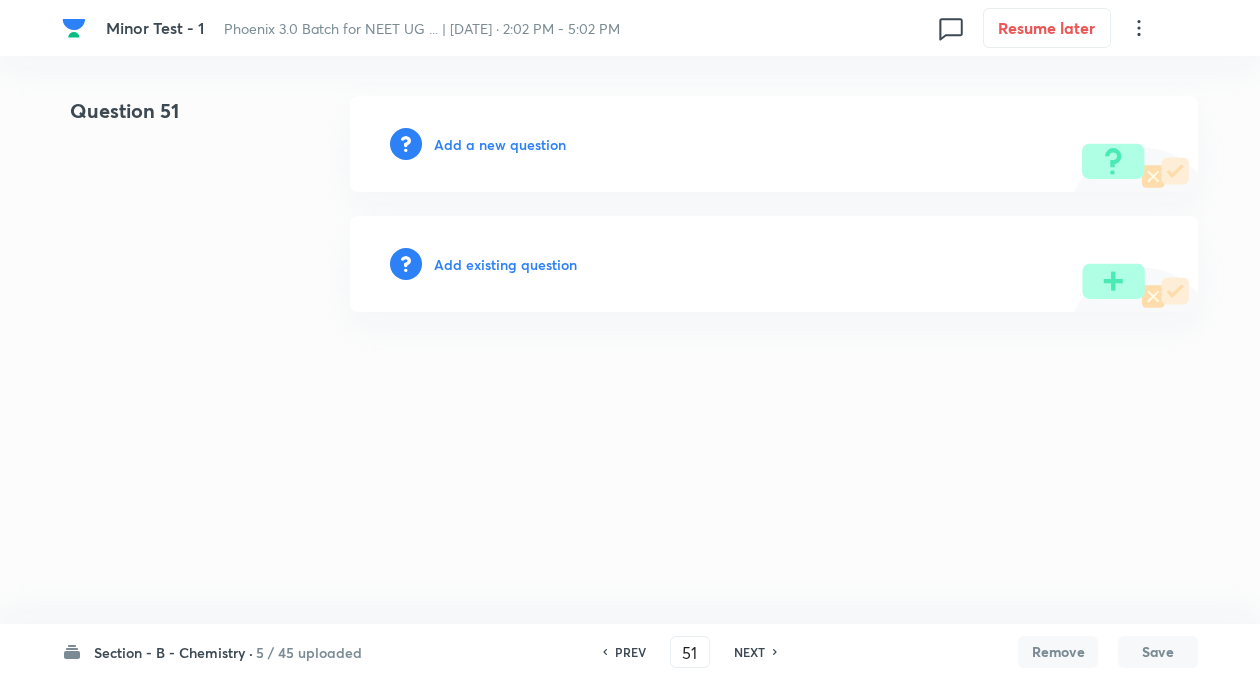 click on "Add existing question" at bounding box center (505, 264) 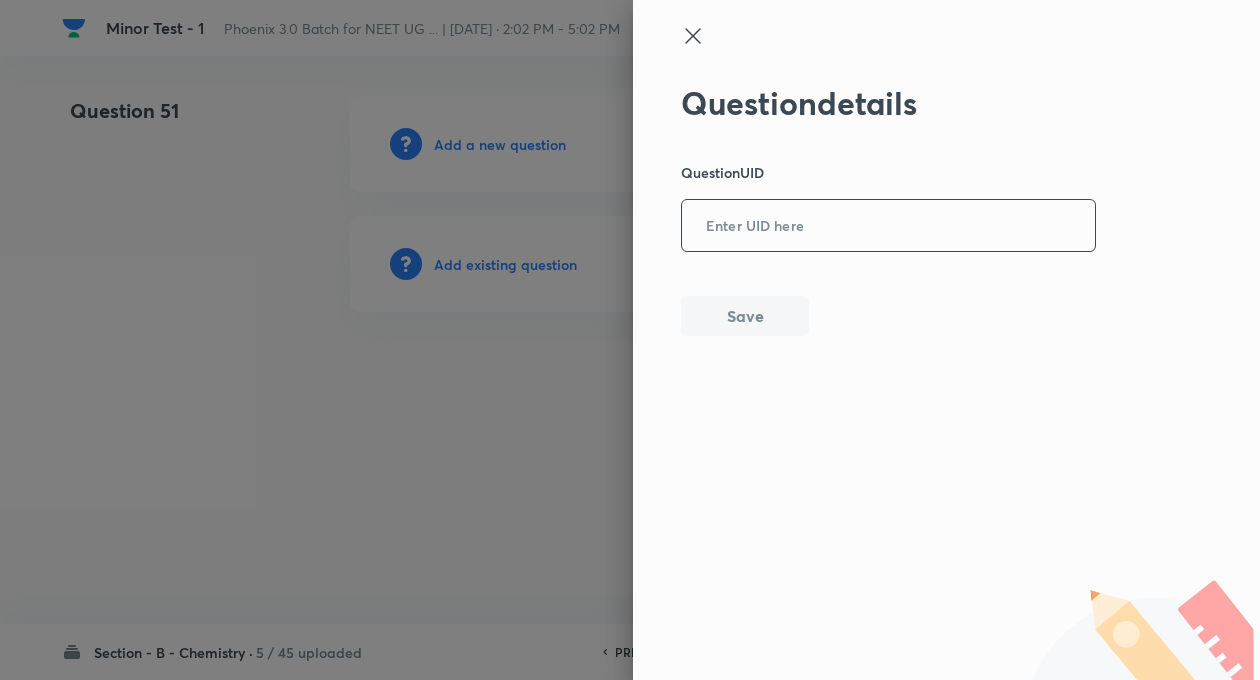 click at bounding box center [888, 226] 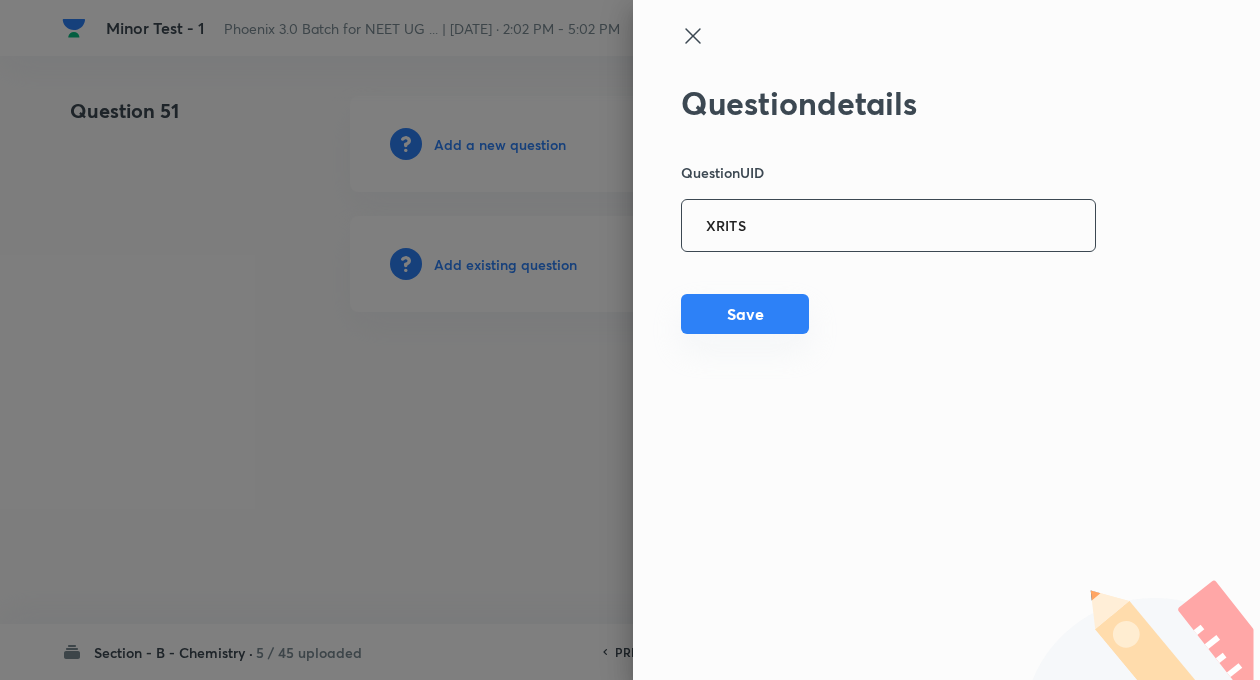 type on "XRITS" 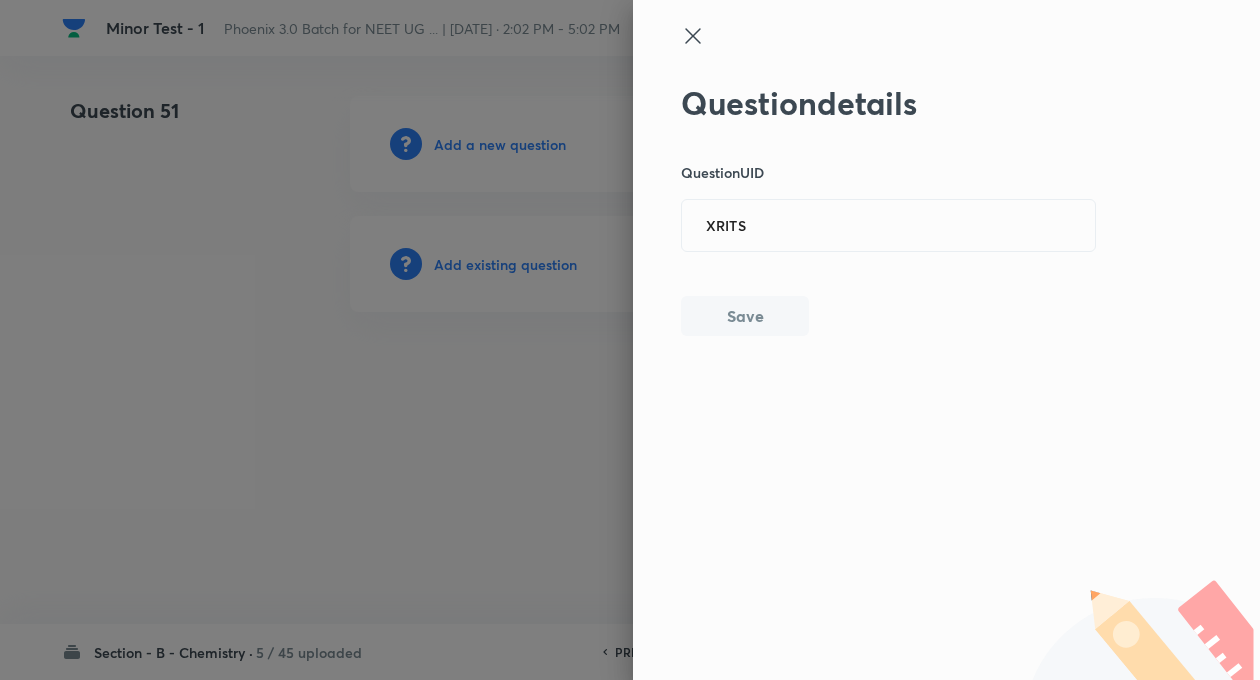 type 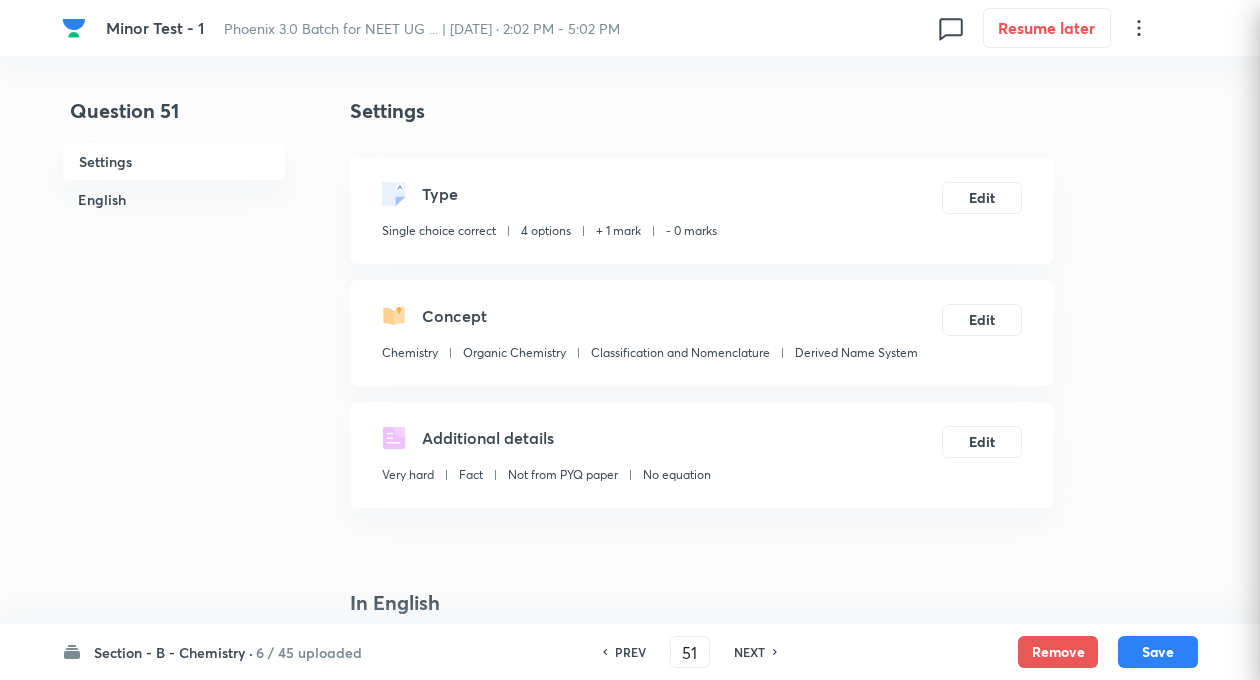 checkbox on "true" 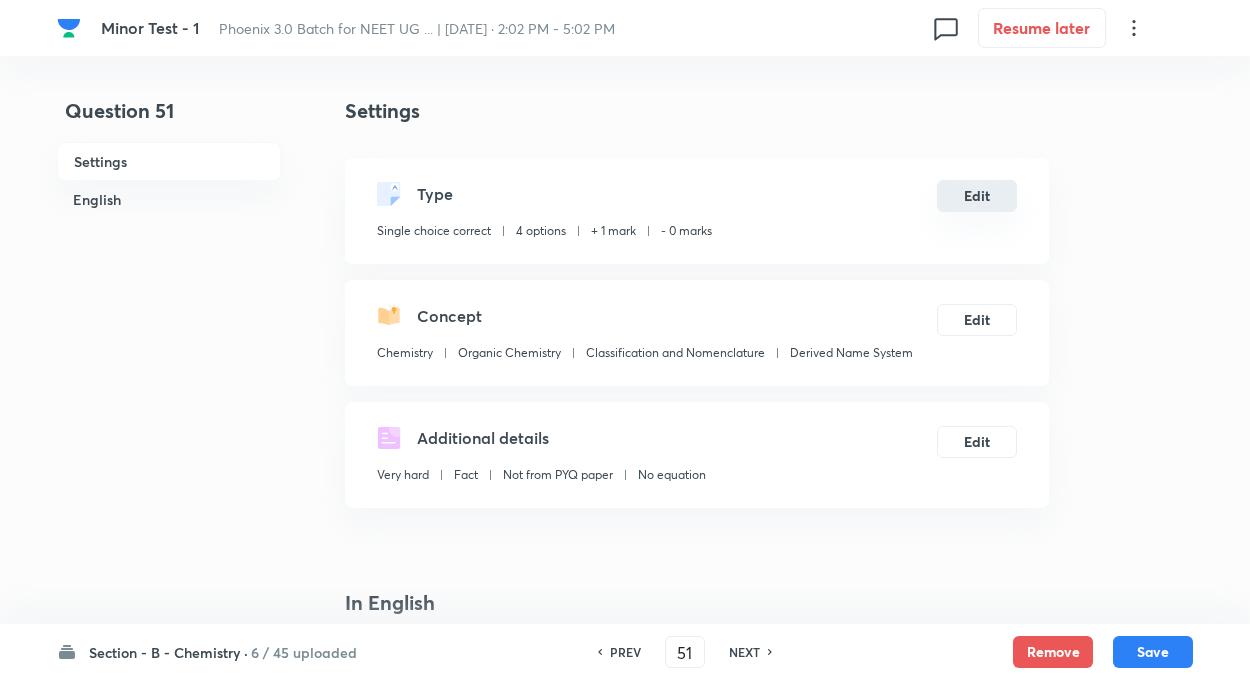 click on "Edit" at bounding box center [977, 196] 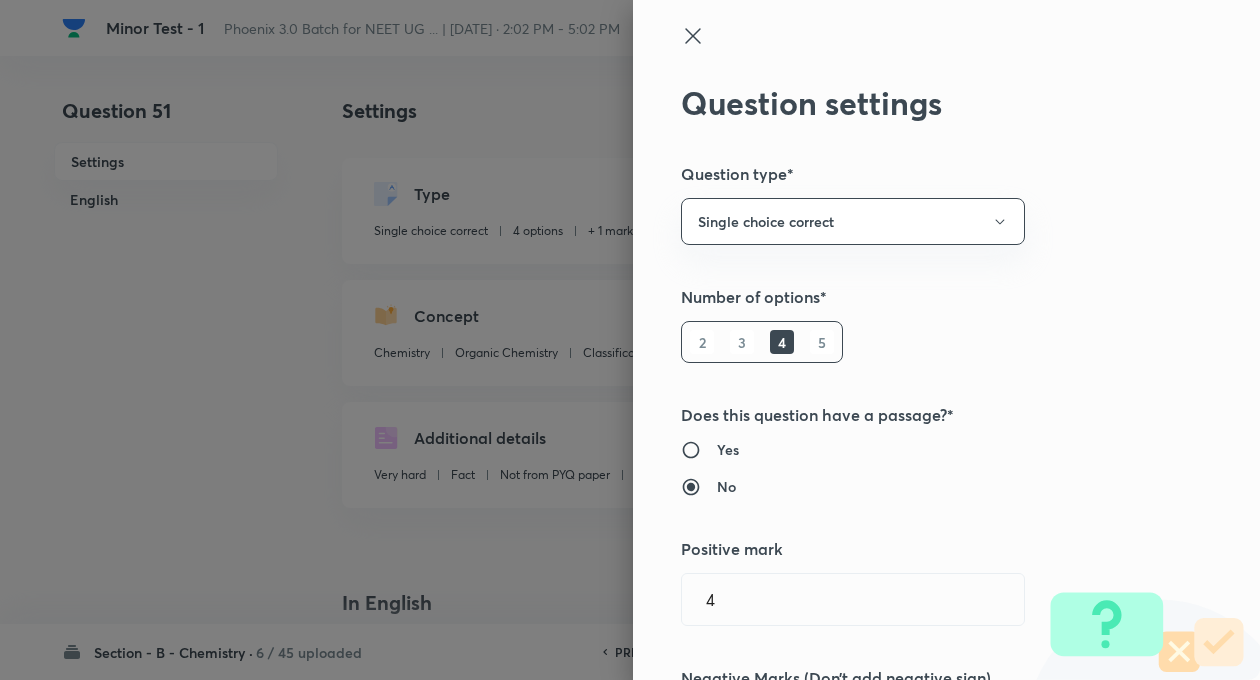 type on "1" 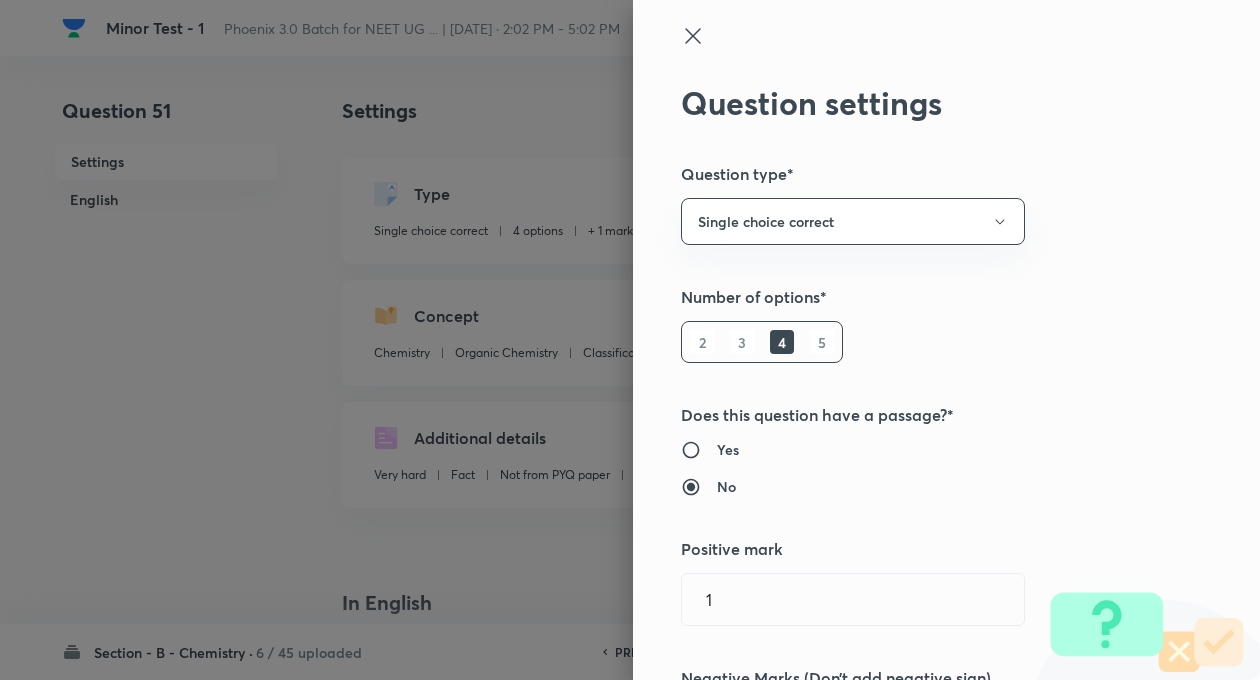 click on "Question settings Question type* Single choice correct Number of options* 2 3 4 5 Does this question have a passage?* Yes No Positive mark 1 ​ Negative Marks (Don’t add negative sign) 0 ​ Syllabus Topic group* Chemistry ​ Topic* Organic Chemistry ​ Concept* Classification and Nomenclature ​ Sub-concept* Derived Name System ​ Concept-field ​ Additional details Question Difficulty Very easy Easy Moderate Hard Very hard Question is based on Fact Numerical Concept Previous year question Yes No Does this question have equation? Yes No Verification status Is the question verified? *Select 'yes' only if a question is verified Yes No Save" at bounding box center (946, 340) 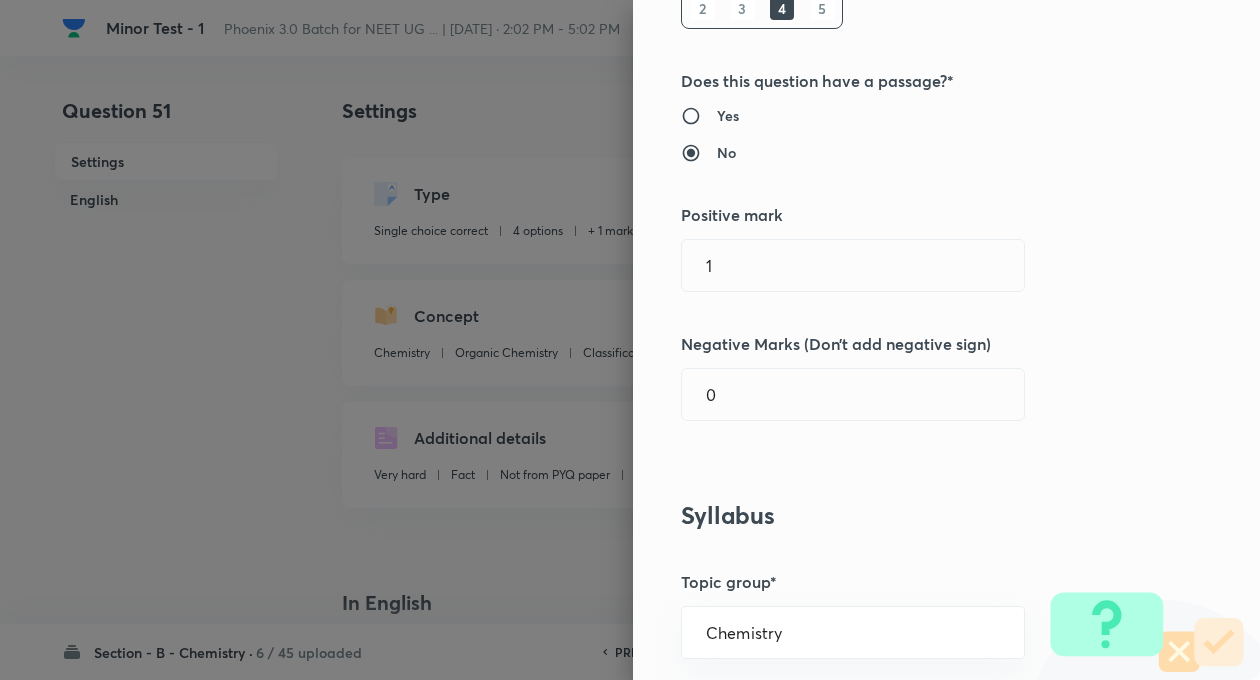 scroll, scrollTop: 360, scrollLeft: 0, axis: vertical 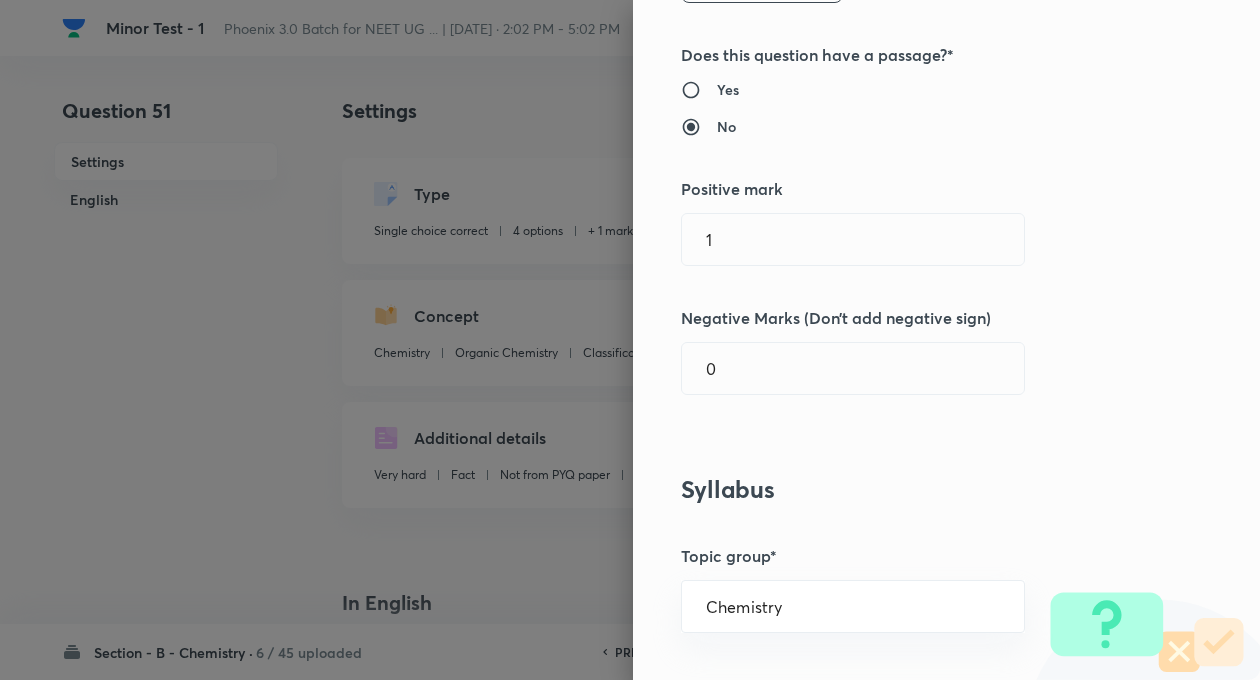 click on "Question settings Question type* Single choice correct Number of options* 2 3 4 5 Does this question have a passage?* Yes No Positive mark 1 ​ Negative Marks (Don’t add negative sign) 0 ​ Syllabus Topic group* Chemistry ​ Topic* Organic Chemistry ​ Concept* Classification and Nomenclature ​ Sub-concept* Derived Name System ​ Concept-field ​ Additional details Question Difficulty Very easy Easy Moderate Hard Very hard Question is based on Fact Numerical Concept Previous year question Yes No Does this question have equation? Yes No Verification status Is the question verified? *Select 'yes' only if a question is verified Yes No Save" at bounding box center [946, 340] 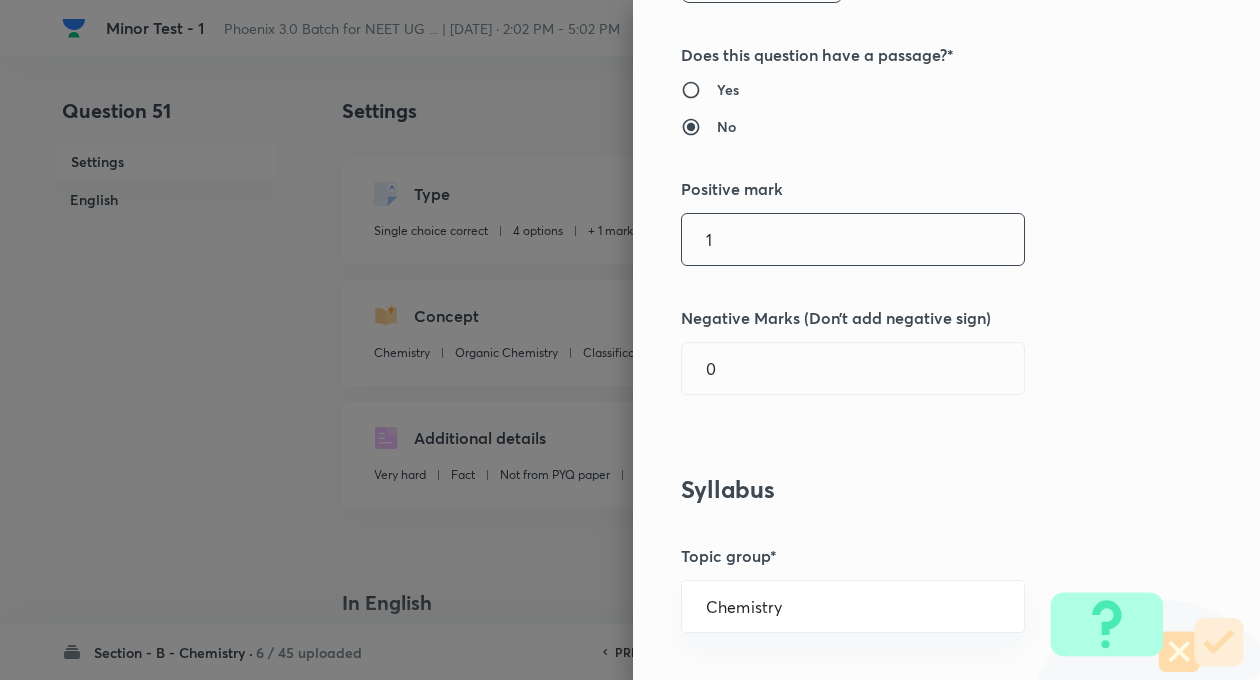 click on "1" at bounding box center [853, 239] 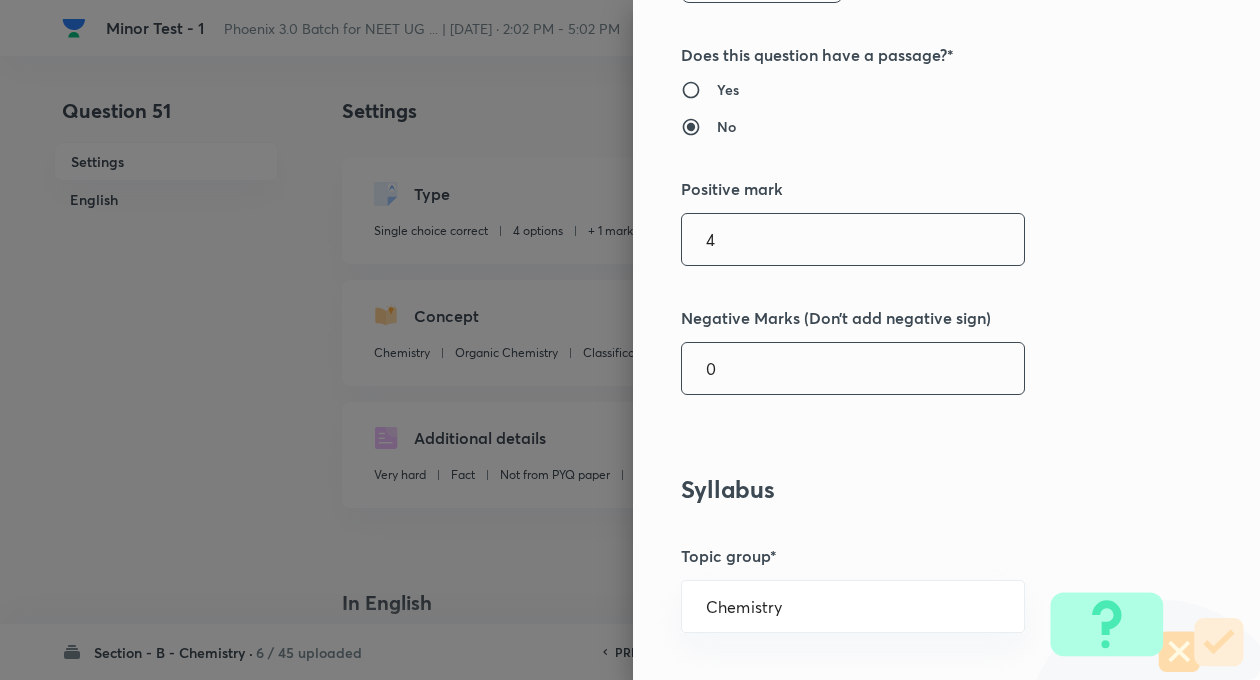 type on "4" 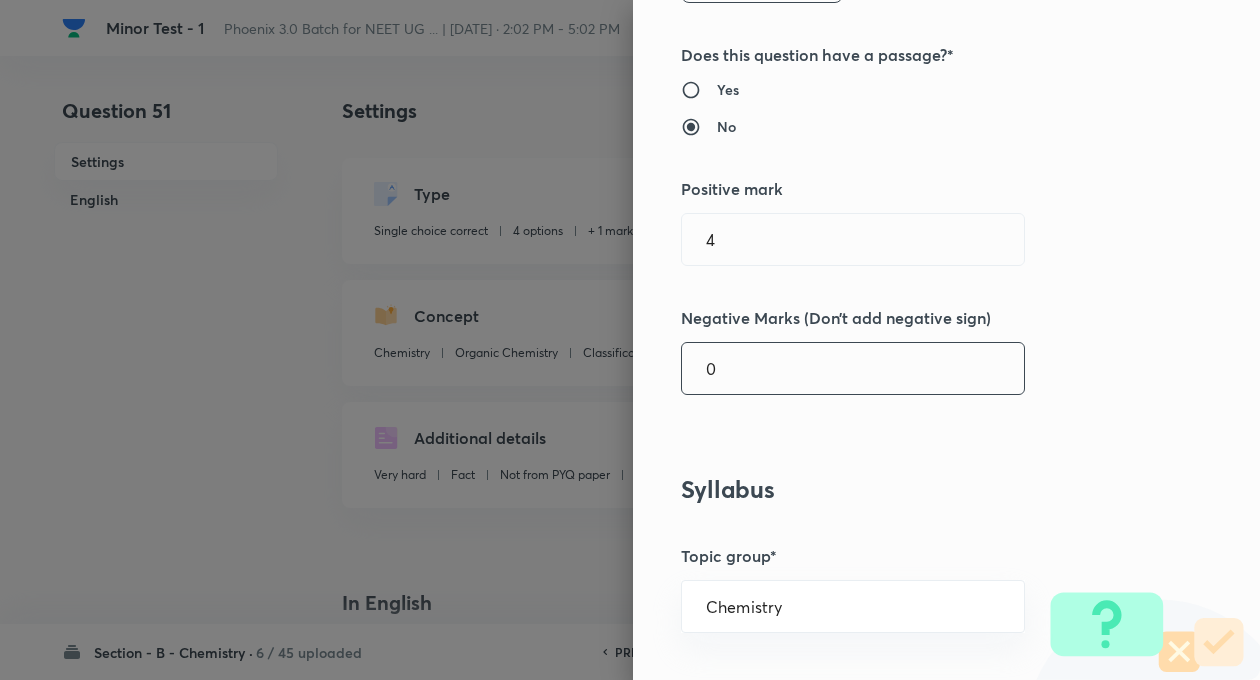 click on "0" at bounding box center (853, 368) 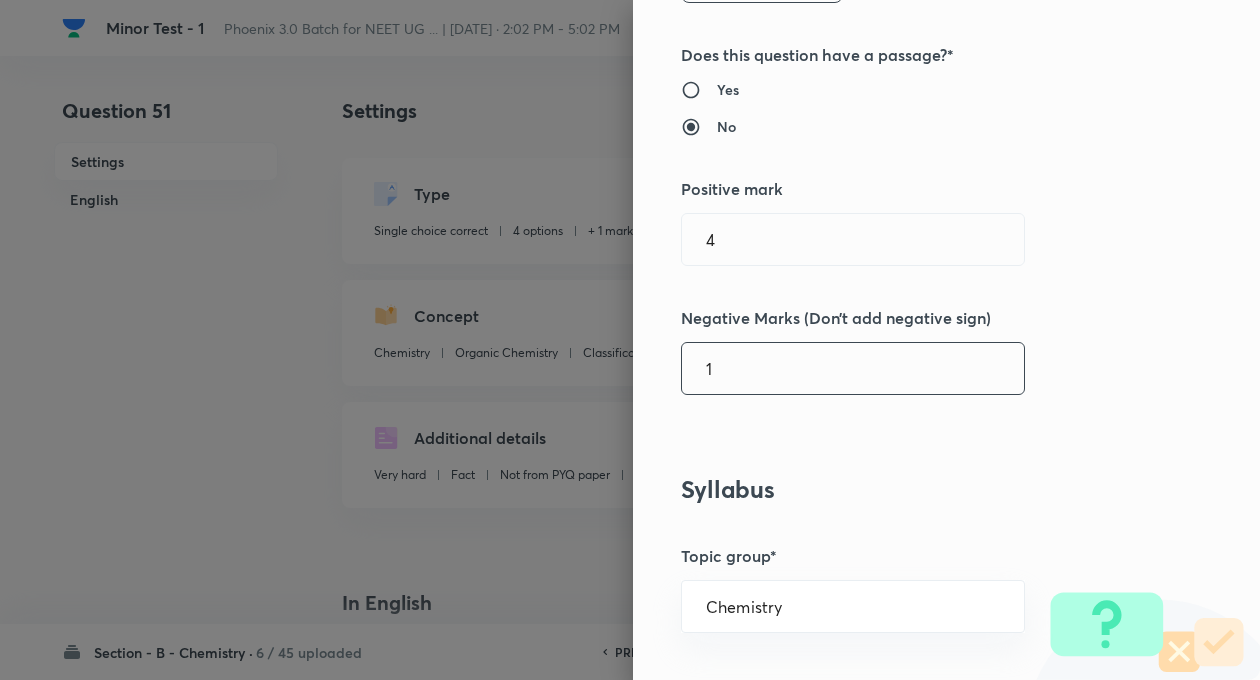type on "1" 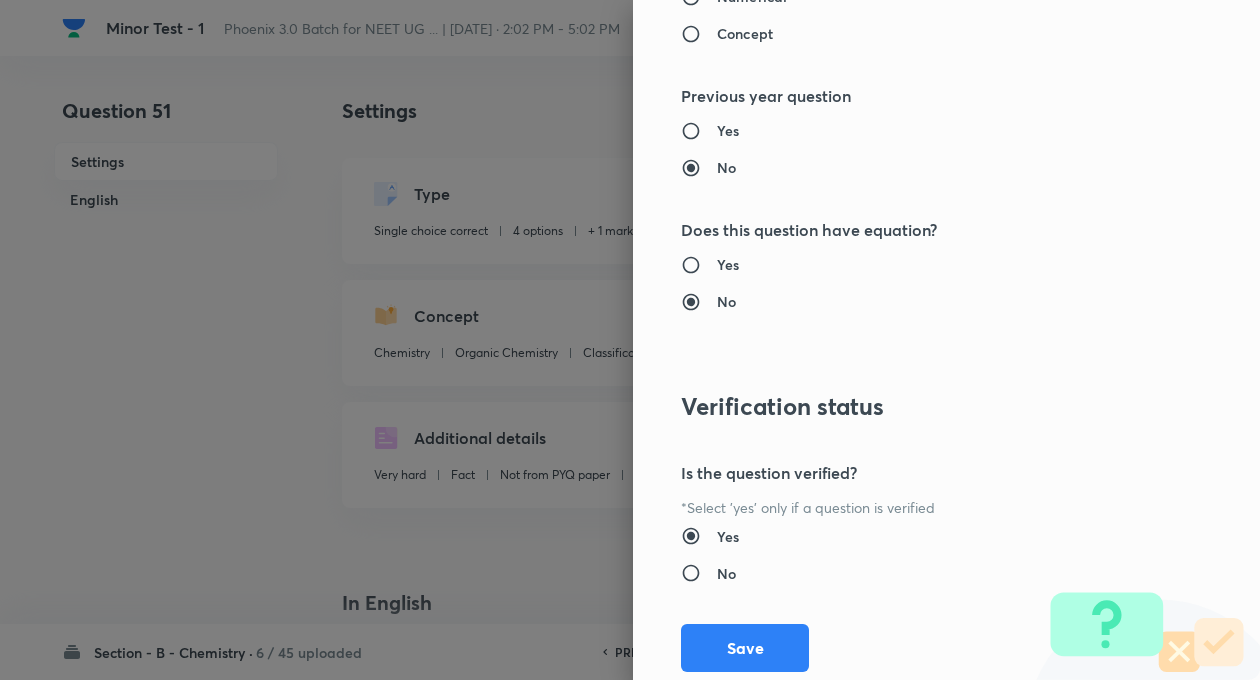 scroll, scrollTop: 2046, scrollLeft: 0, axis: vertical 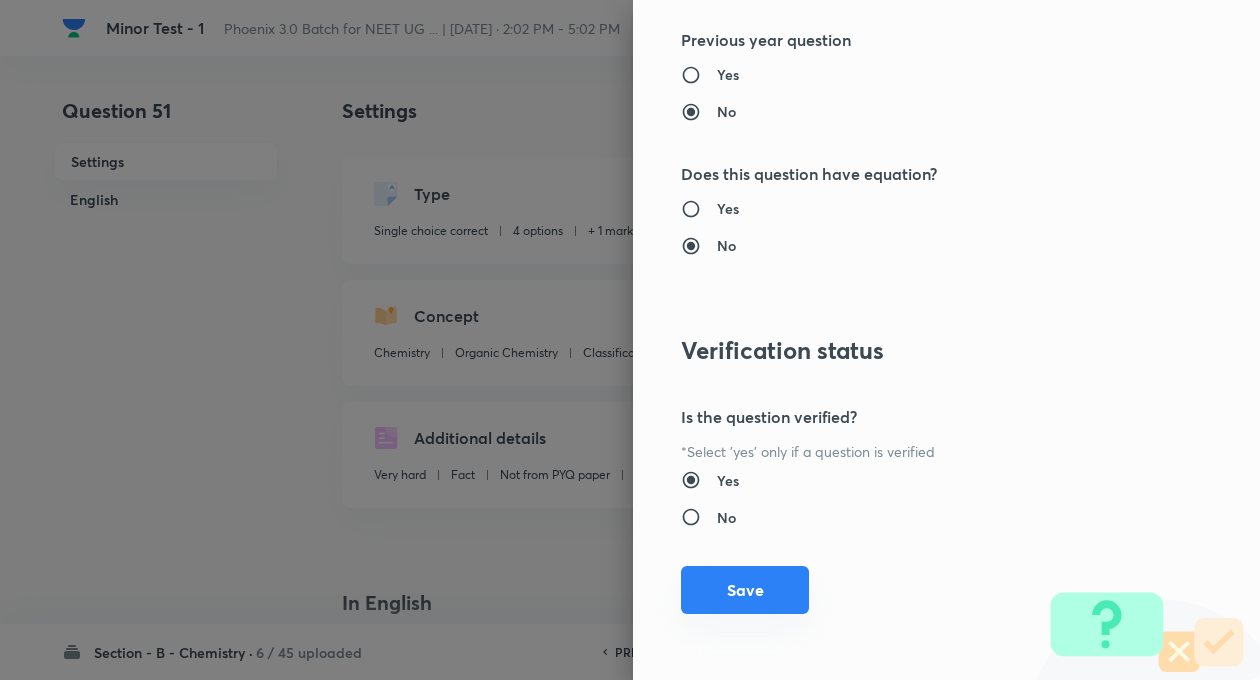 click on "Save" at bounding box center [745, 590] 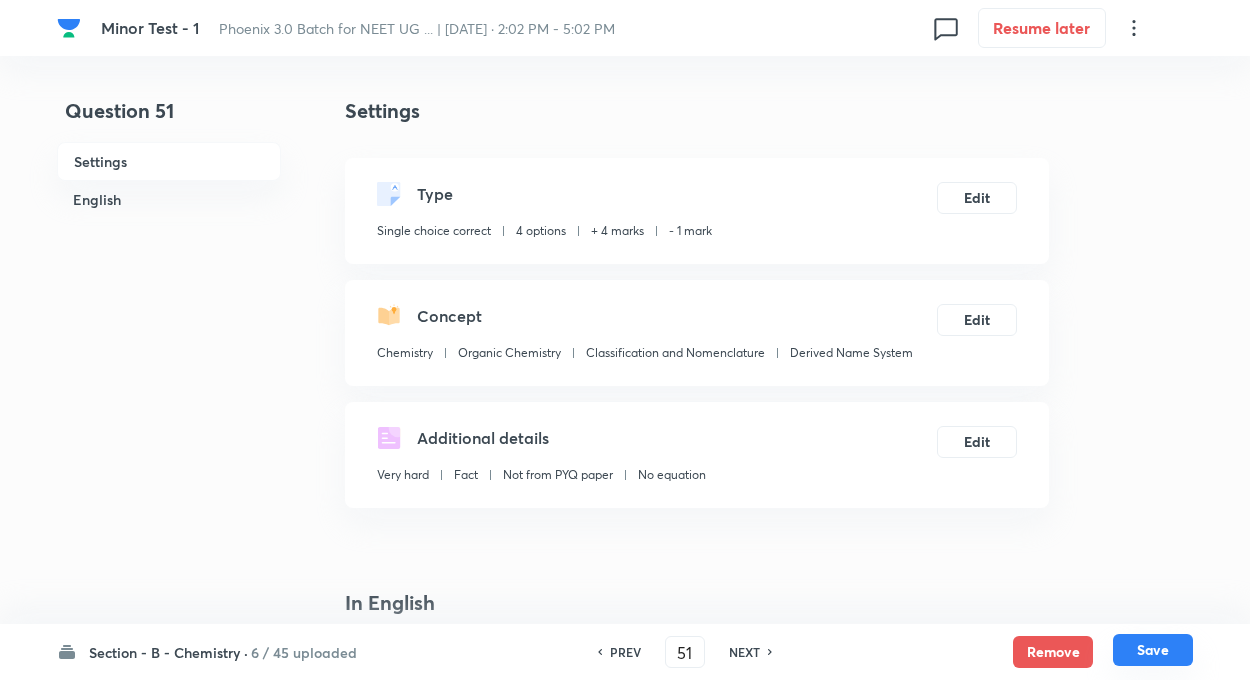 click on "Save" at bounding box center (1153, 650) 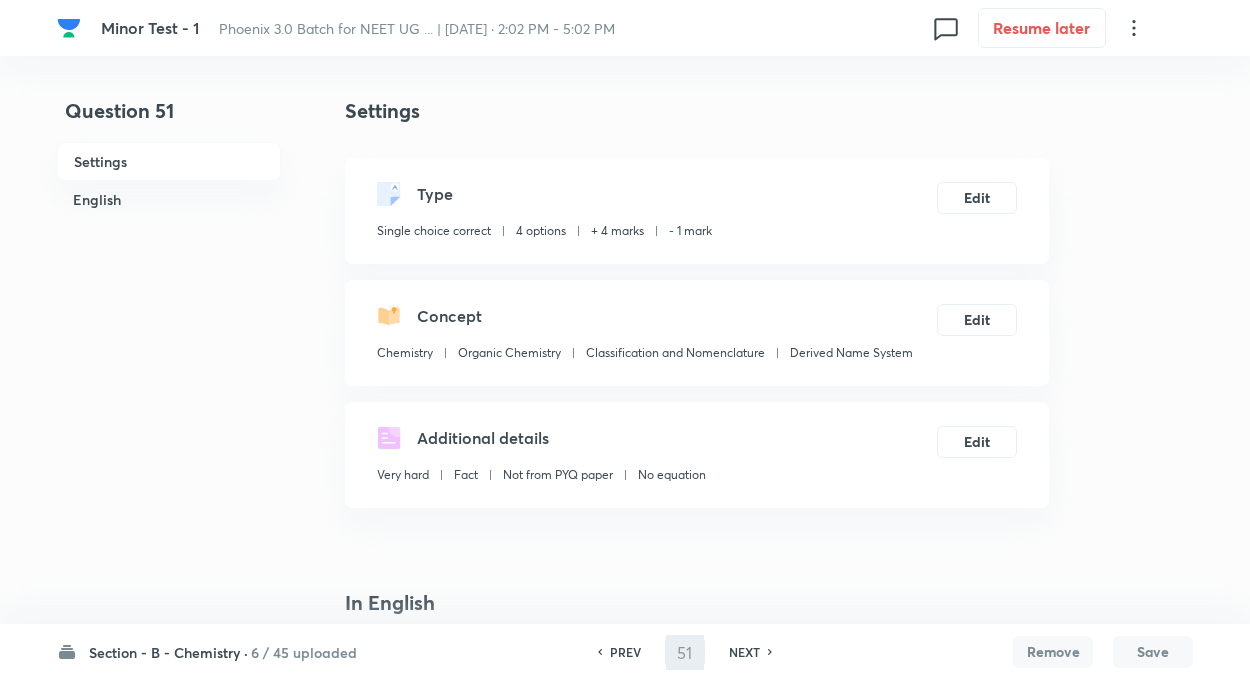type on "52" 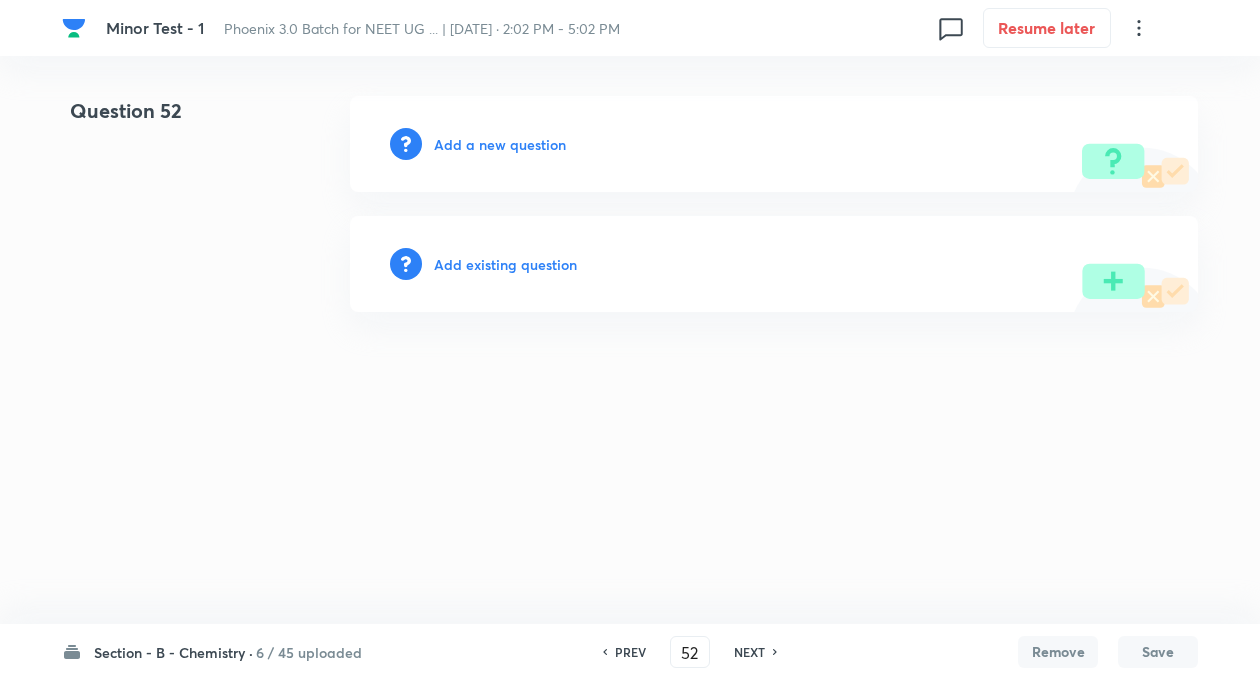 click on "Add existing question" at bounding box center (505, 264) 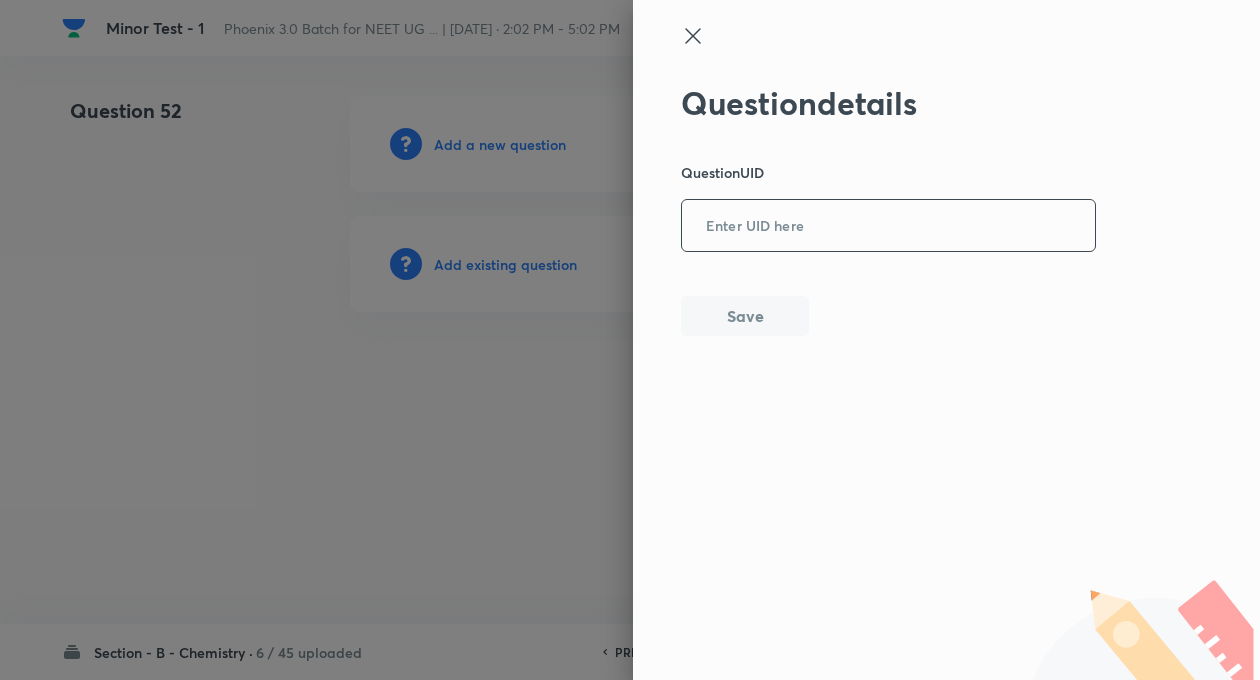 click at bounding box center (888, 226) 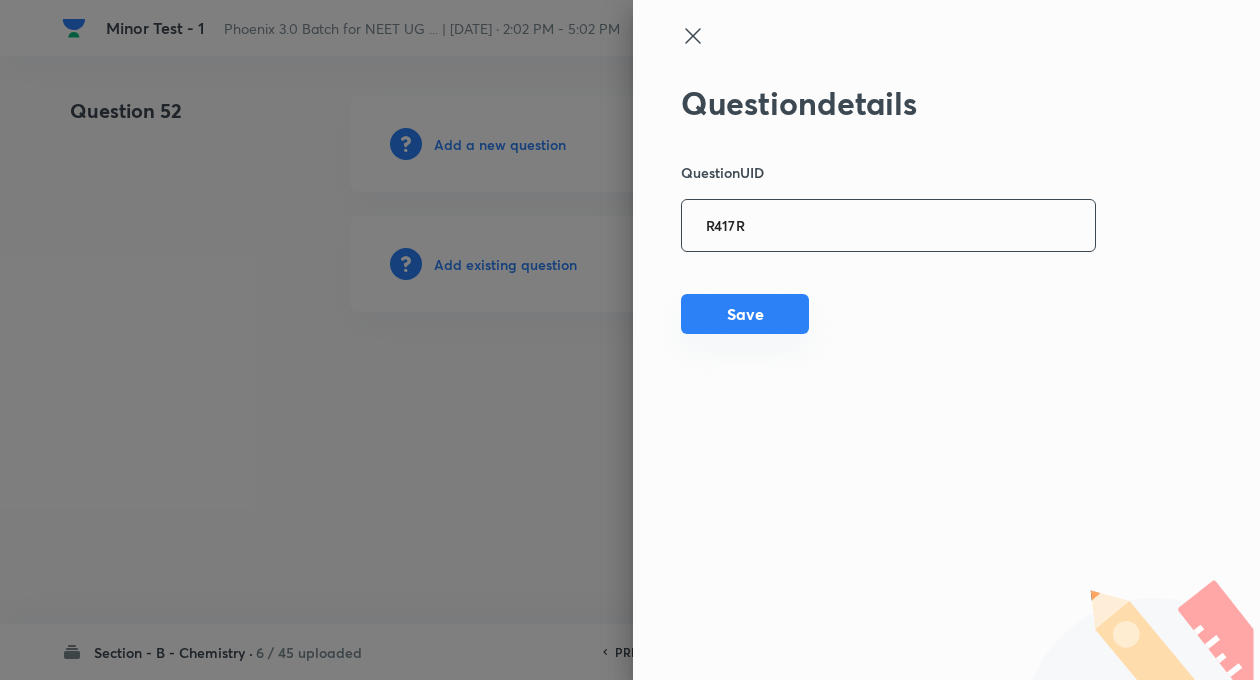 type on "R417R" 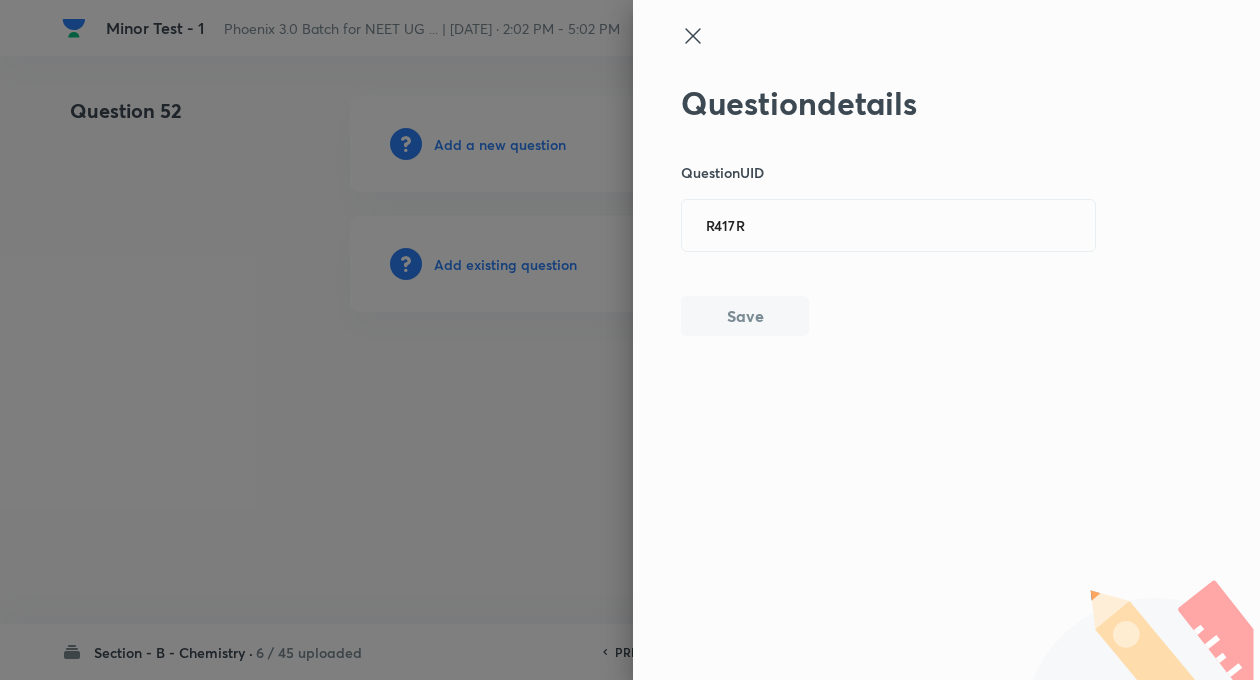 type 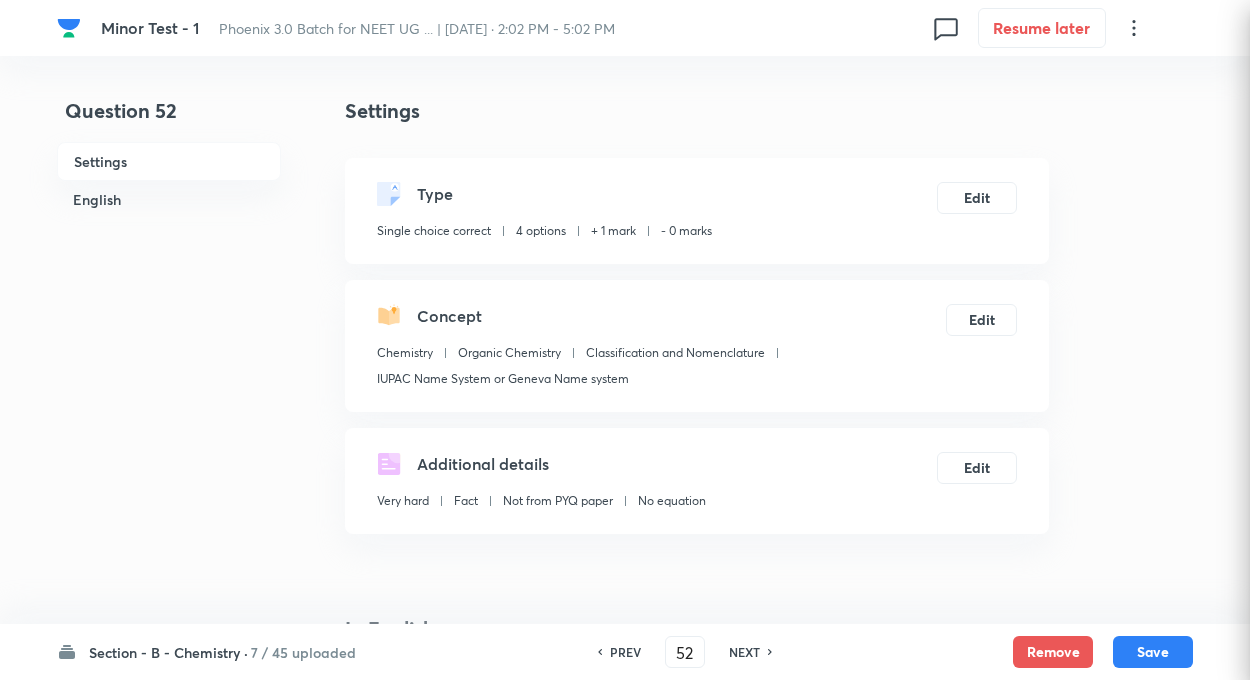 checkbox on "true" 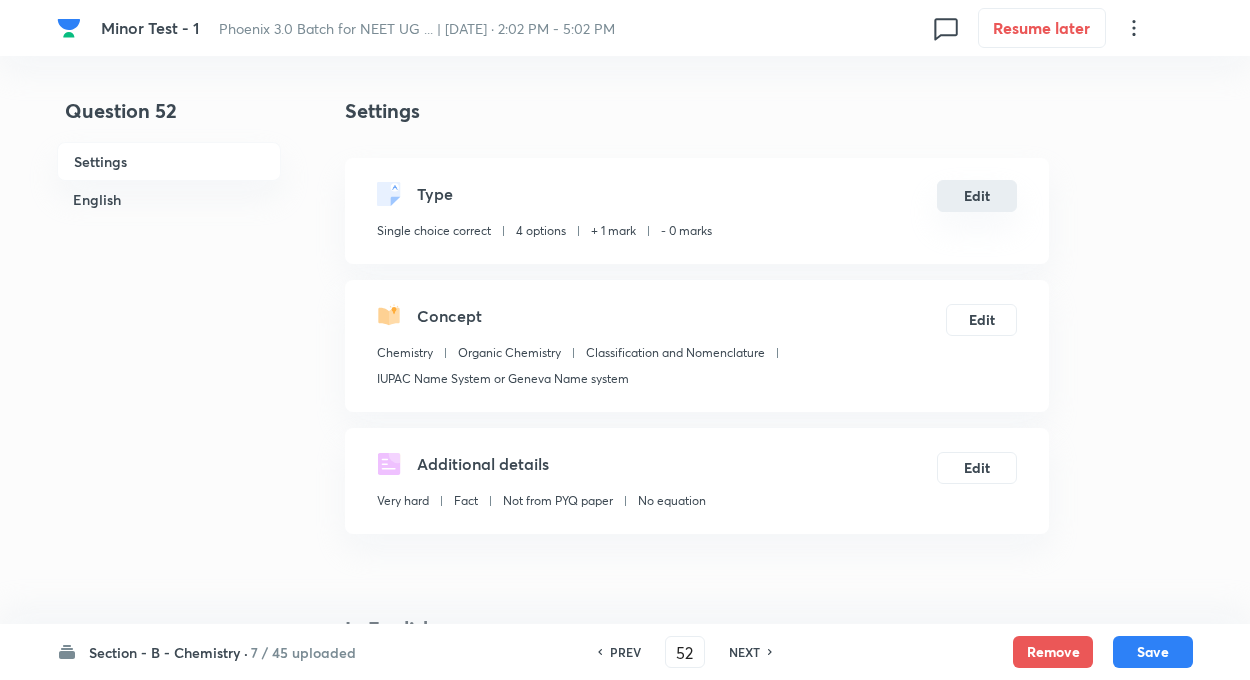 click on "Edit" at bounding box center (977, 196) 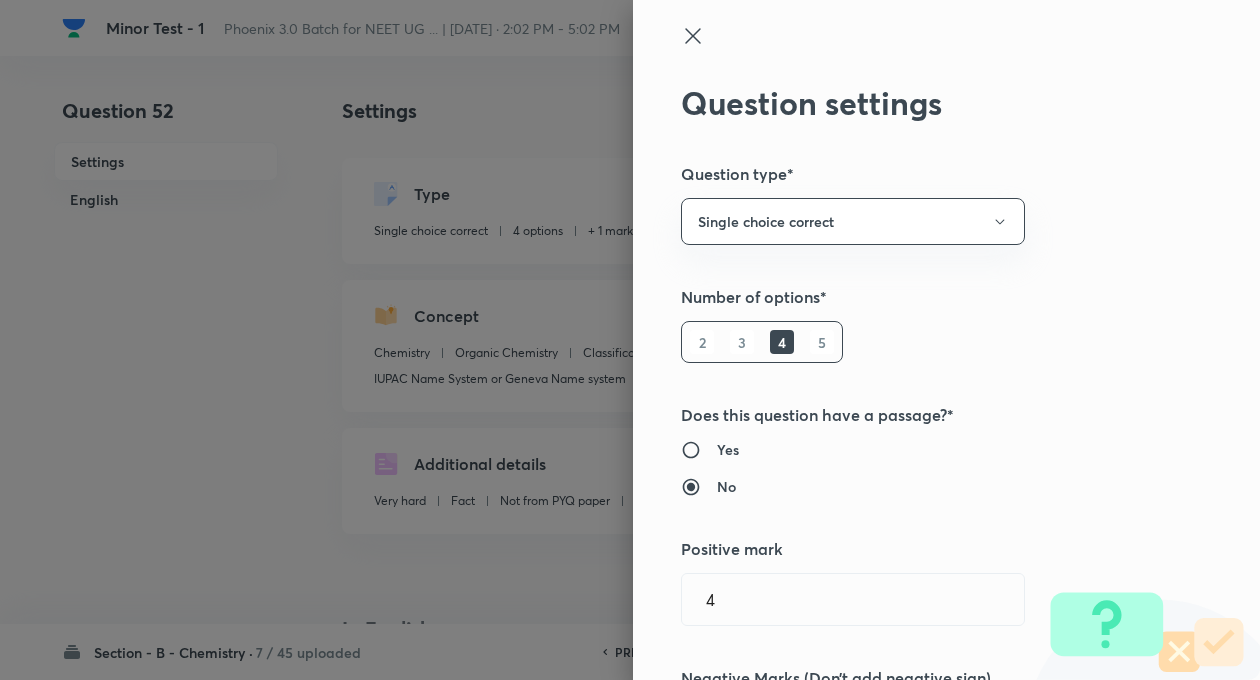 click on "Single choice correct" at bounding box center (853, 221) 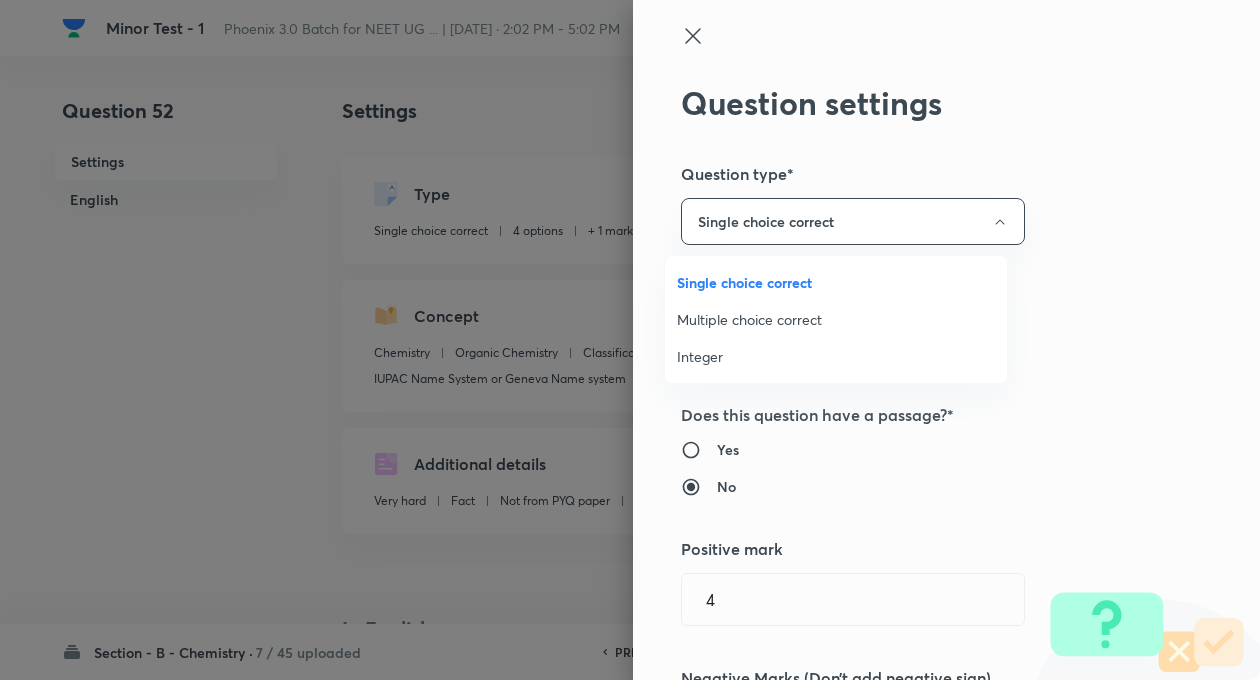 type on "1" 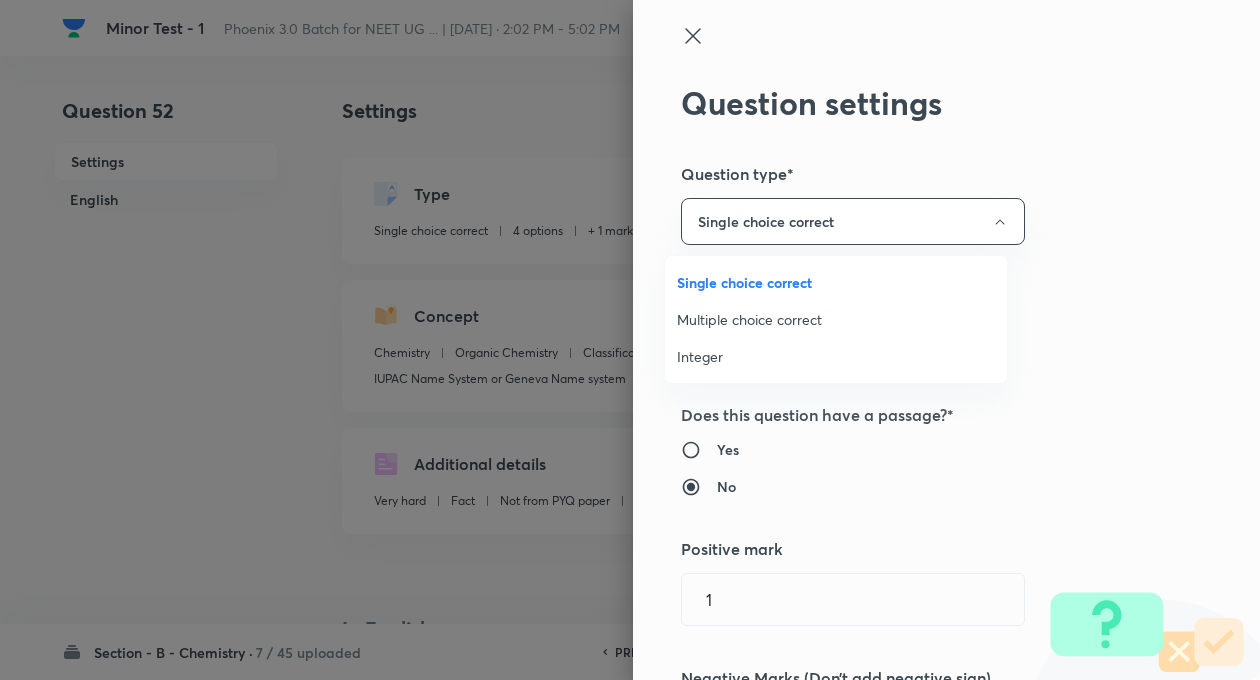 click at bounding box center [630, 340] 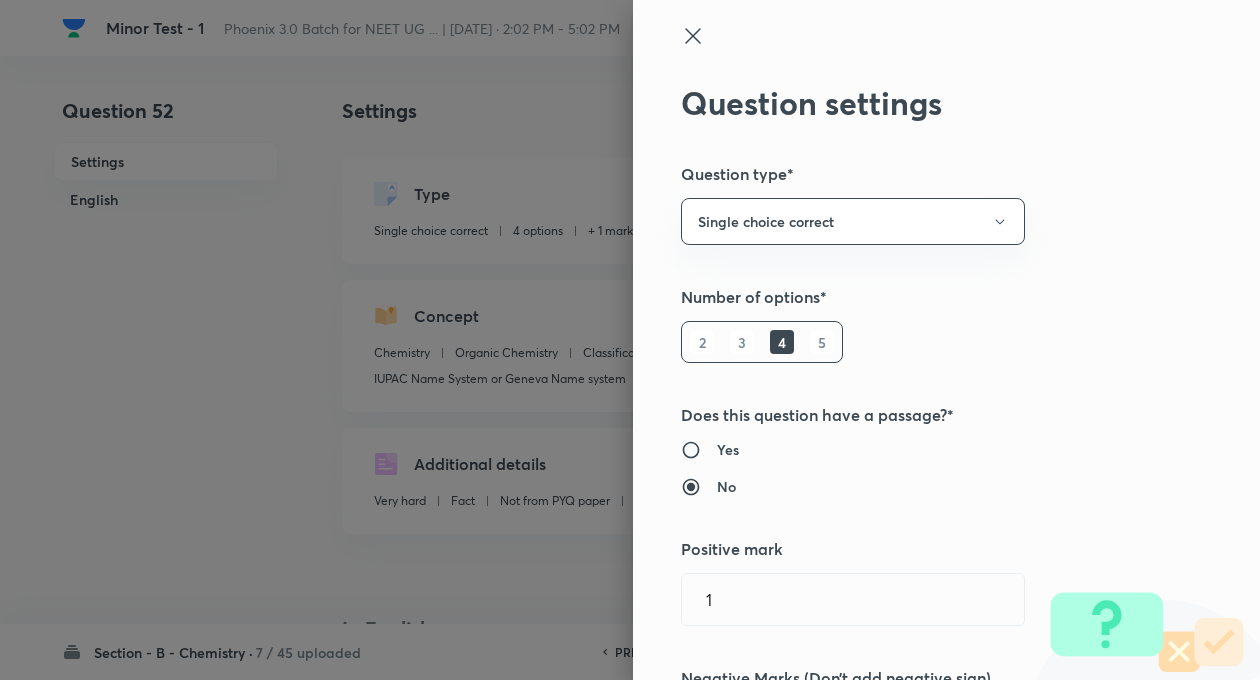 type 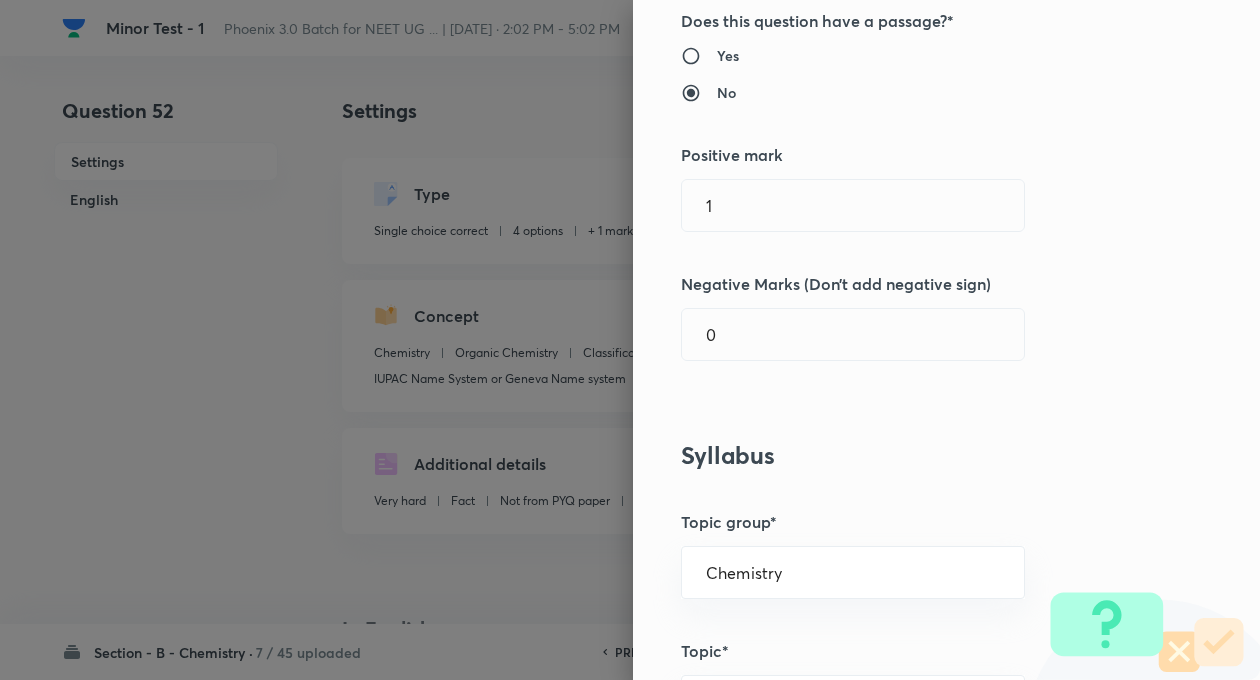 scroll, scrollTop: 440, scrollLeft: 0, axis: vertical 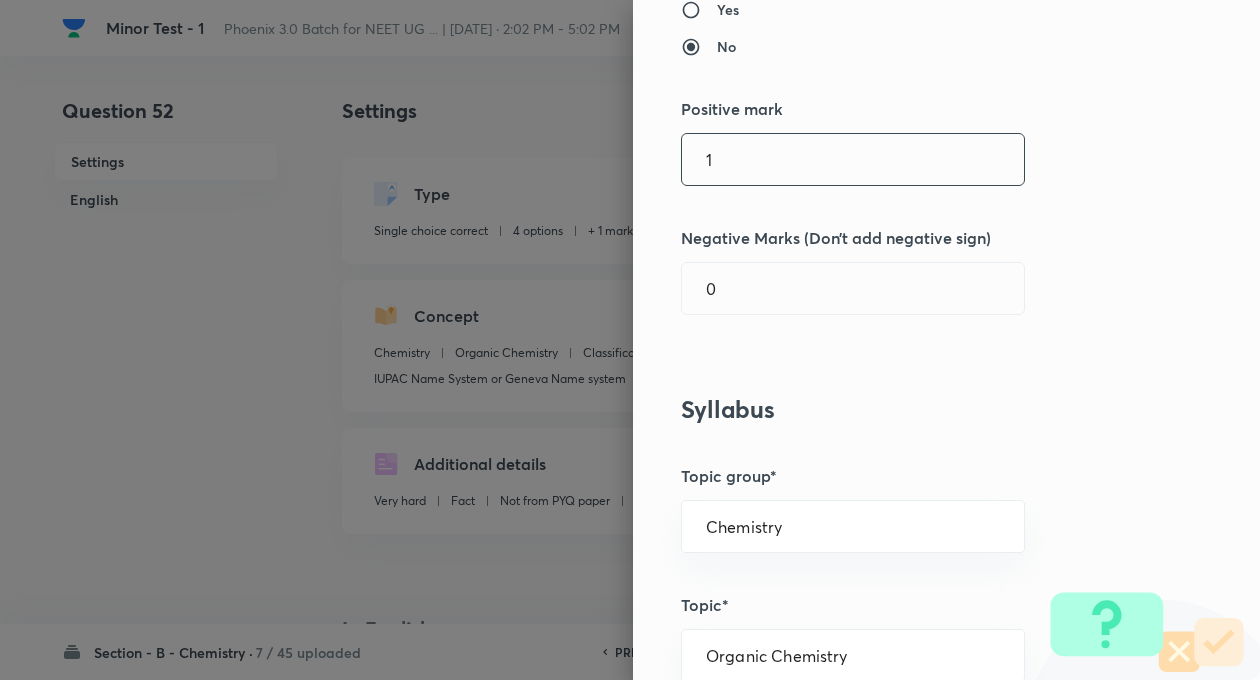click on "1" at bounding box center (853, 159) 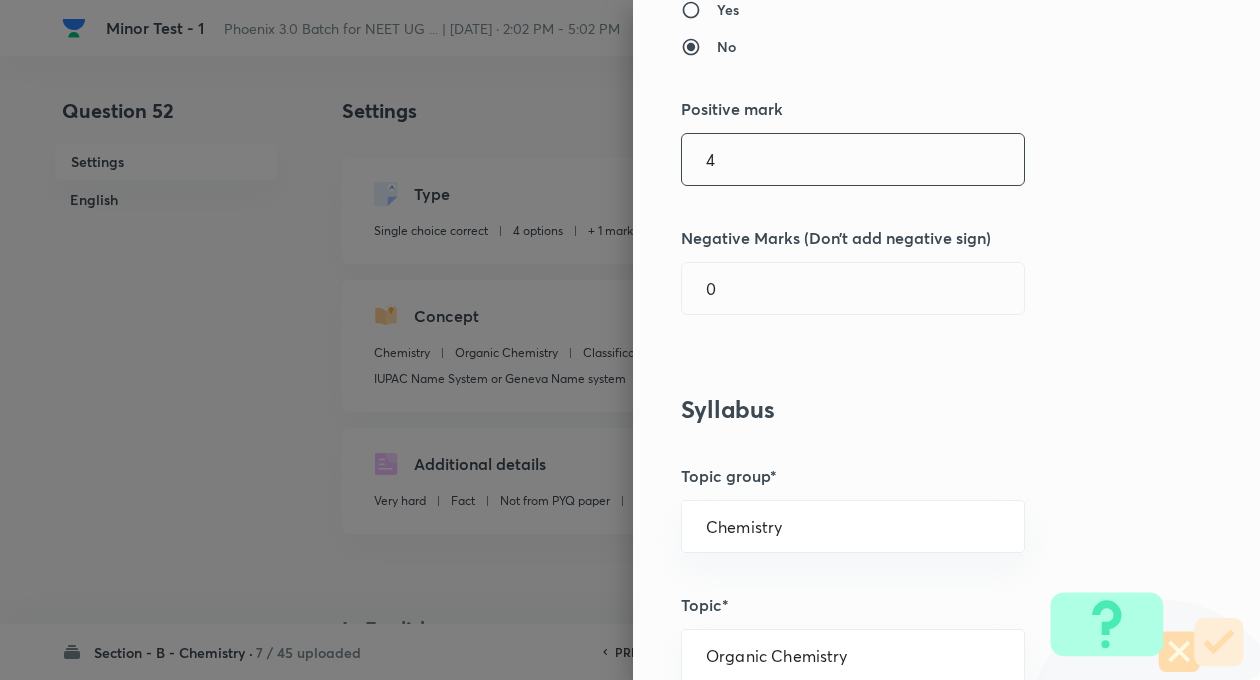type on "4" 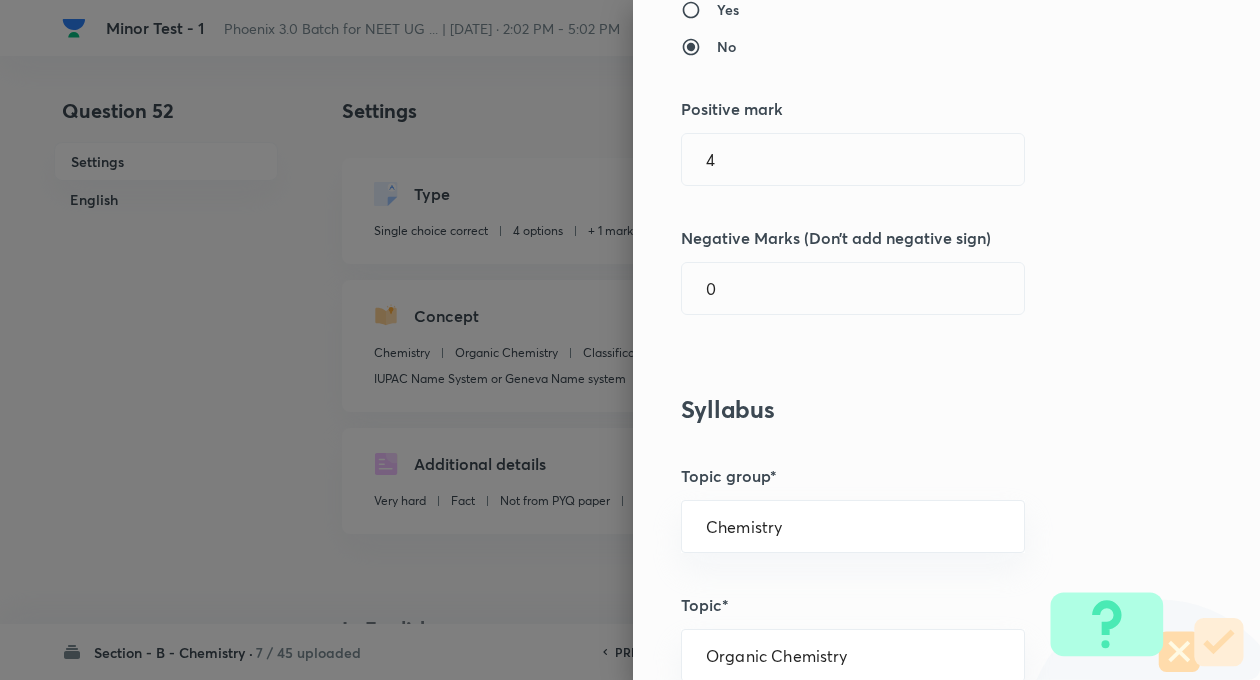 click on "Question settings Question type* Single choice correct Number of options* 2 3 4 5 Does this question have a passage?* Yes No Positive mark 4 ​ Negative Marks (Don’t add negative sign) 0 ​ Syllabus Topic group* Chemistry ​ Topic* Organic Chemistry ​ Concept* Classification and Nomenclature ​ Sub-concept* IUPAC Name System or Geneva Name system ​ Concept-field ​ Additional details Question Difficulty Very easy Easy Moderate Hard Very hard Question is based on Fact Numerical Concept Previous year question Yes No Does this question have equation? Yes No Verification status Is the question verified? *Select 'yes' only if a question is verified Yes No Save" at bounding box center [946, 340] 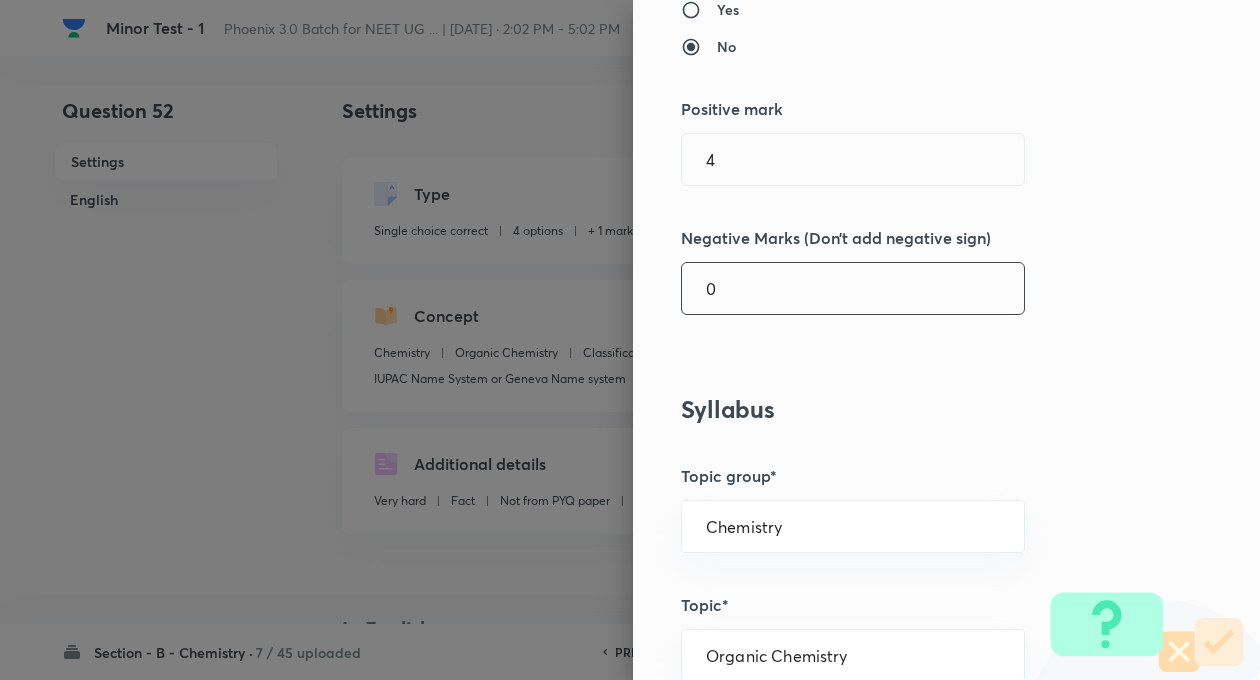 click on "0" at bounding box center [853, 288] 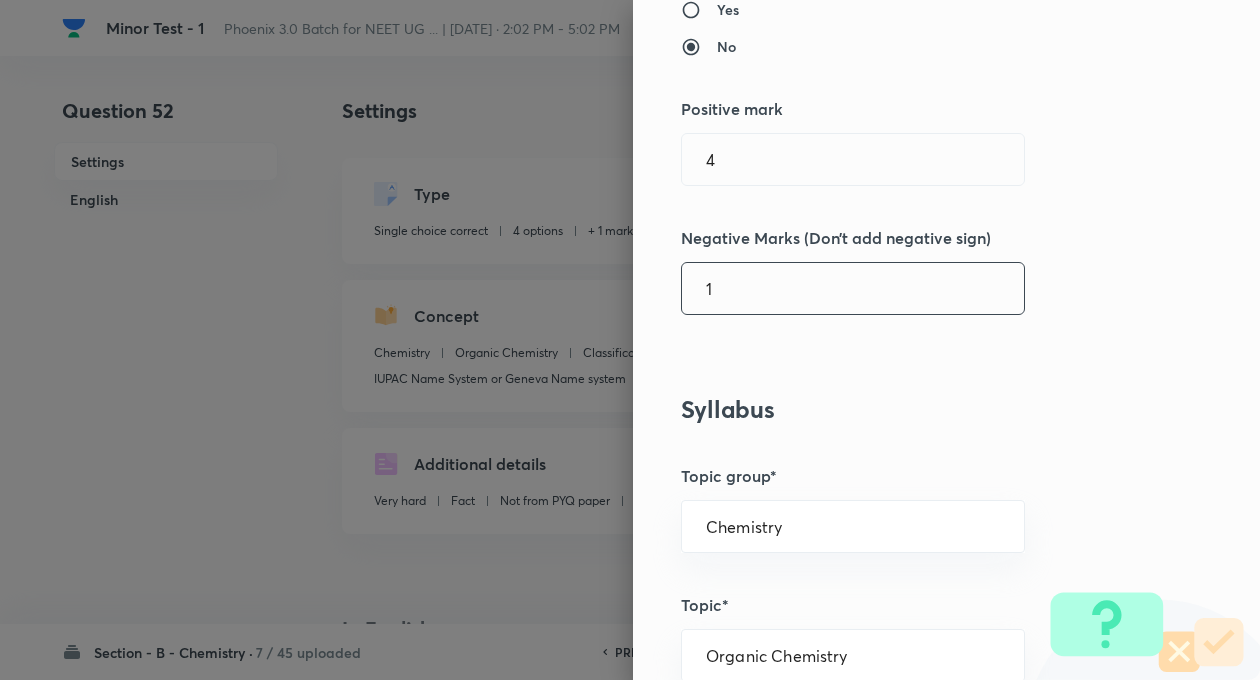 type on "1" 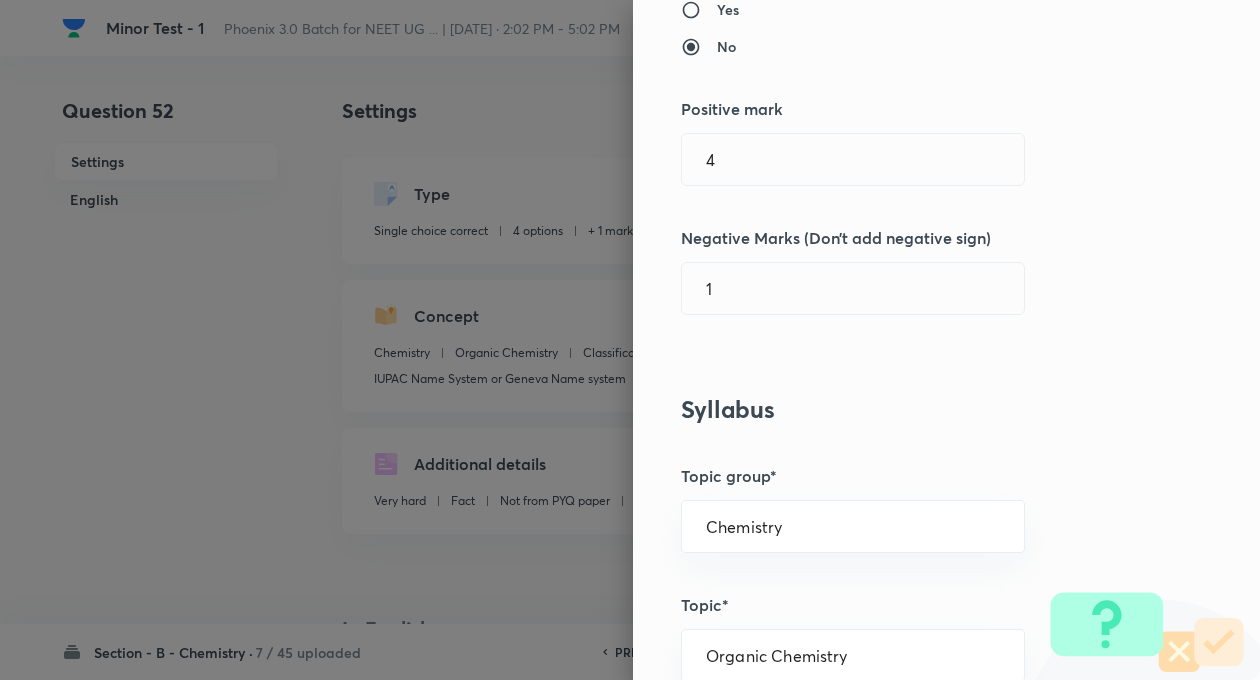 click on "Question settings Question type* Single choice correct Number of options* 2 3 4 5 Does this question have a passage?* Yes No Positive mark 4 ​ Negative Marks (Don’t add negative sign) 1 ​ Syllabus Topic group* Chemistry ​ Topic* Organic Chemistry ​ Concept* Classification and Nomenclature ​ Sub-concept* IUPAC Name System or Geneva Name system ​ Concept-field ​ Additional details Question Difficulty Very easy Easy Moderate Hard Very hard Question is based on Fact Numerical Concept Previous year question Yes No Does this question have equation? Yes No Verification status Is the question verified? *Select 'yes' only if a question is verified Yes No Save" at bounding box center [946, 340] 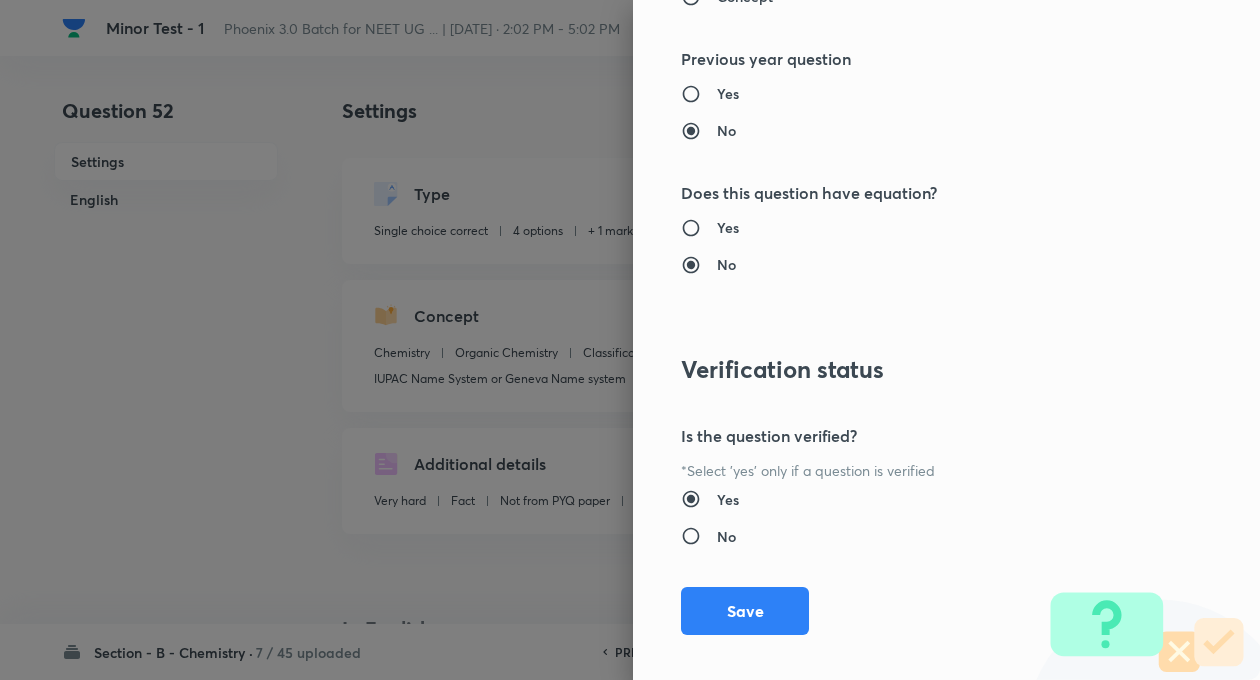 scroll, scrollTop: 2046, scrollLeft: 0, axis: vertical 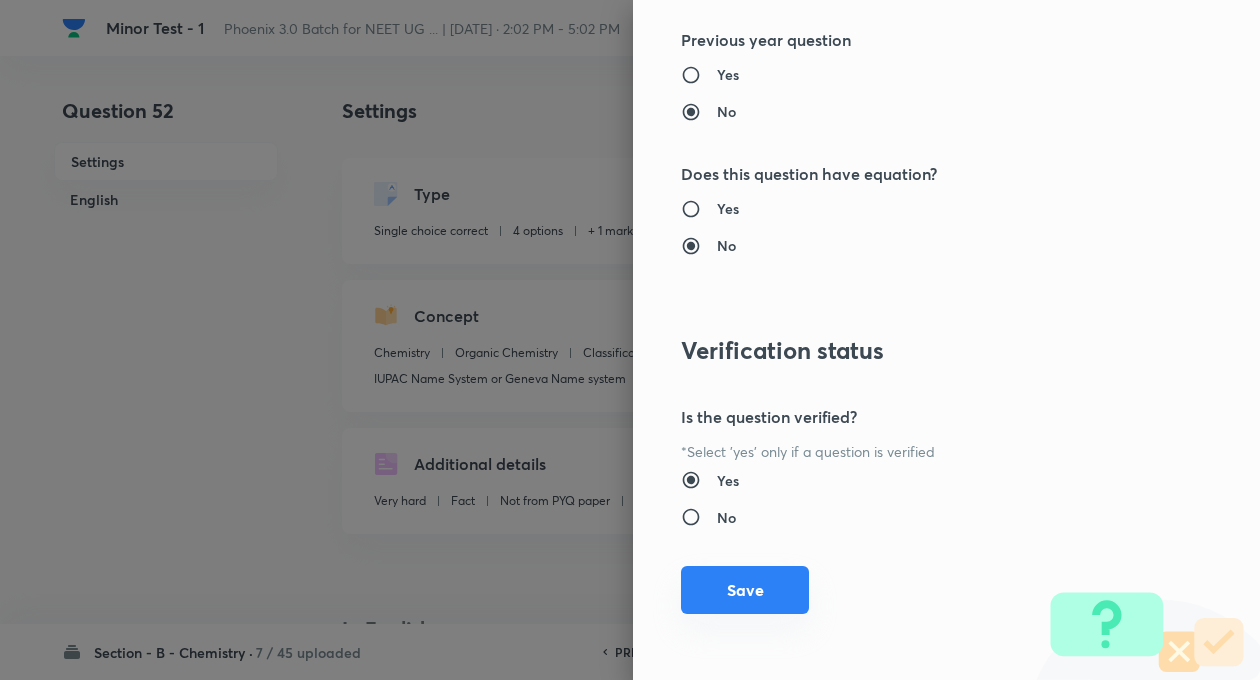 click on "Save" at bounding box center [745, 590] 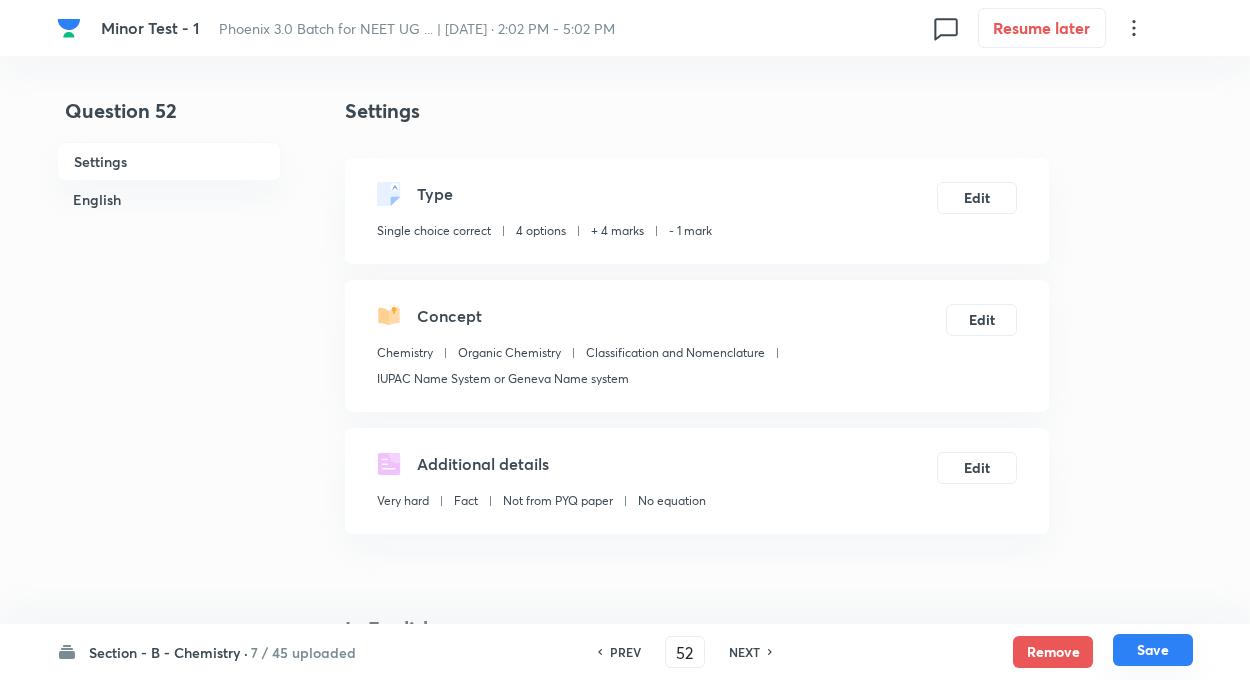 click on "Save" at bounding box center [1153, 650] 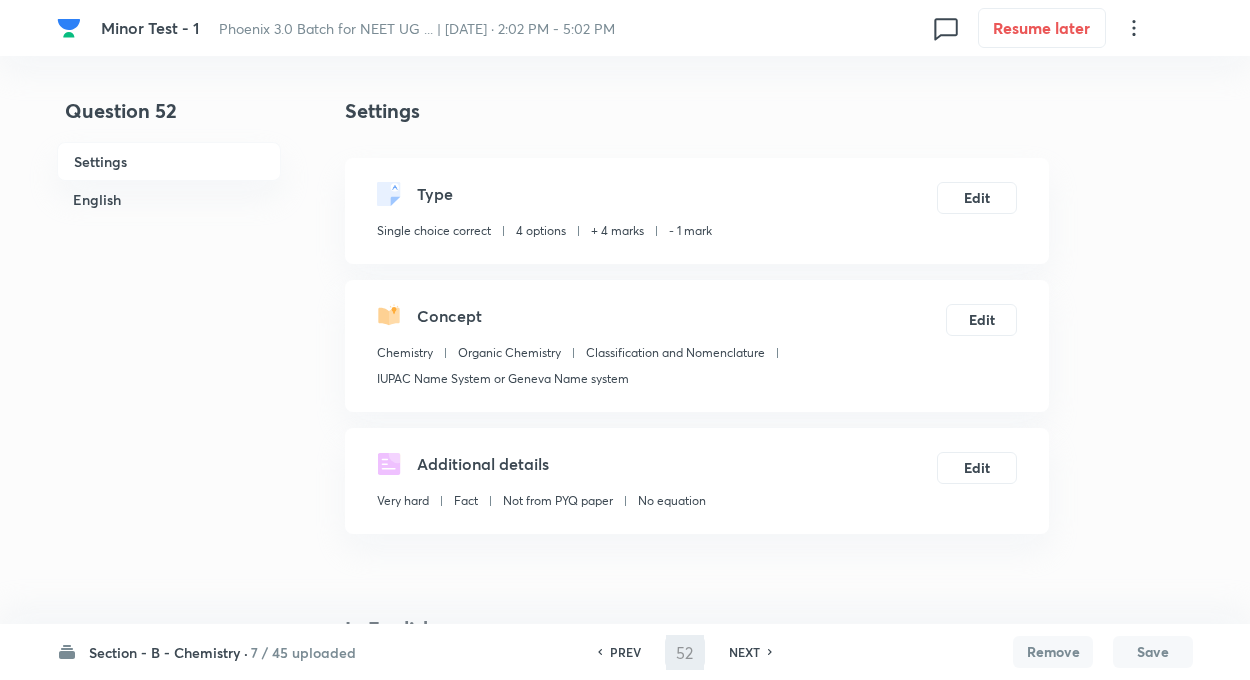 type on "53" 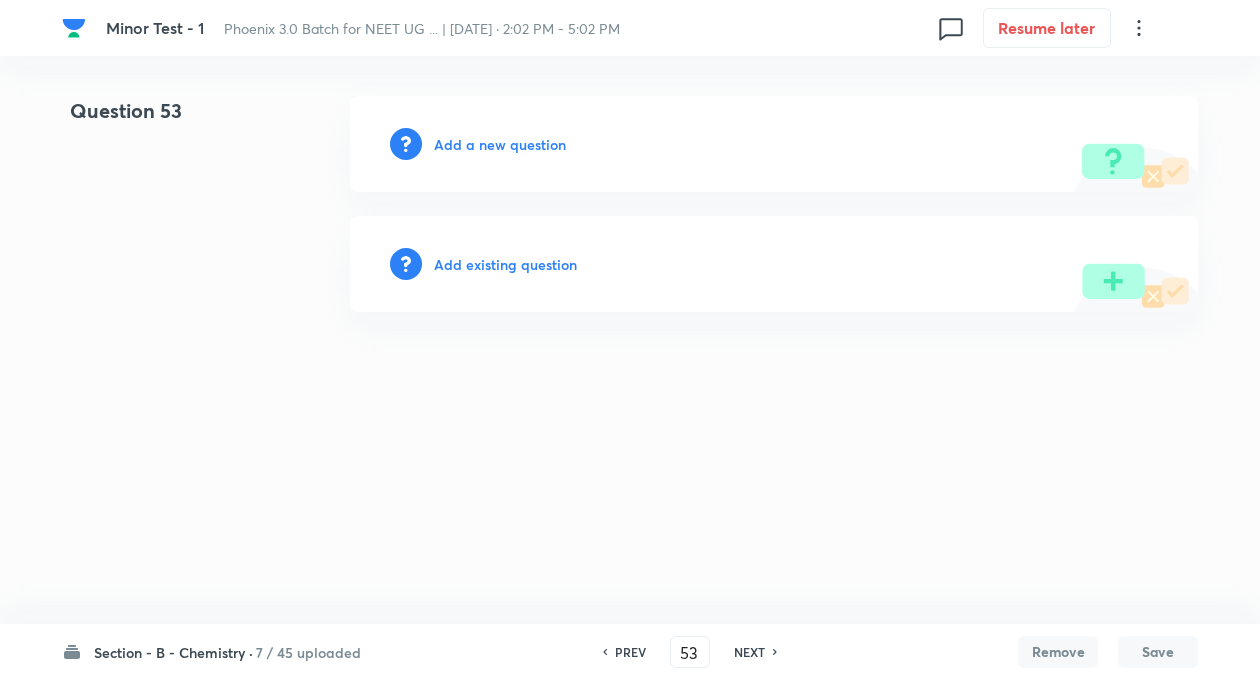 click on "Add existing question" at bounding box center (505, 264) 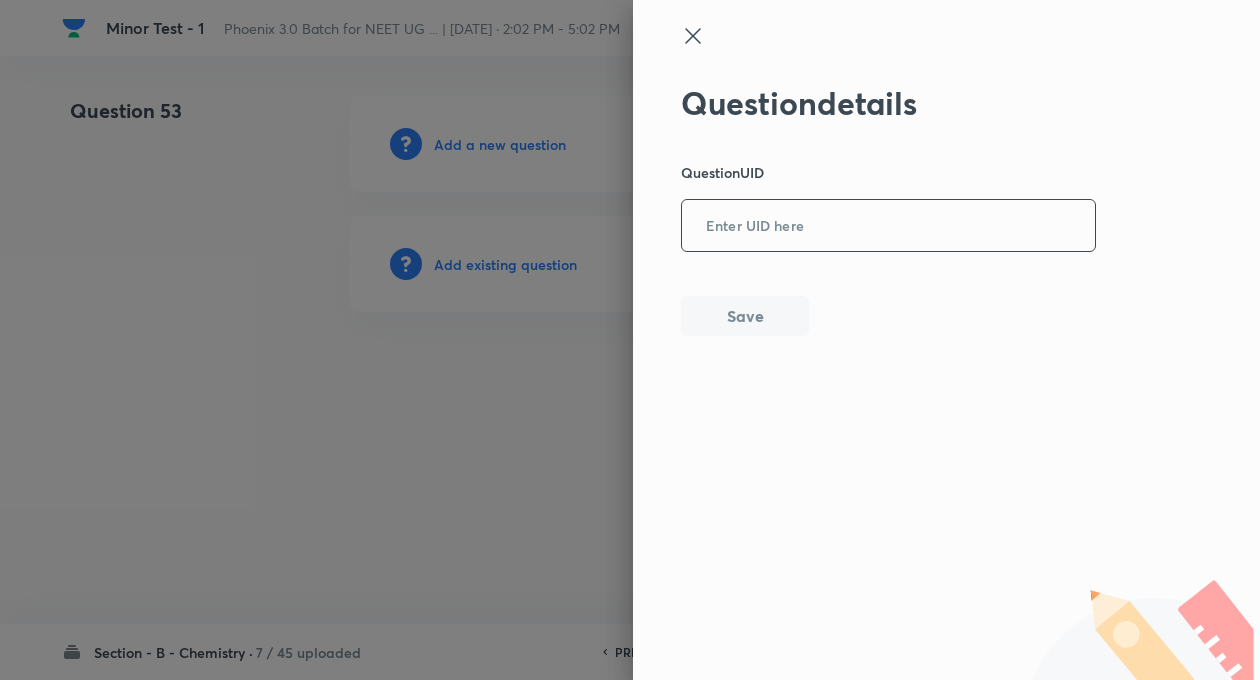 click at bounding box center (888, 226) 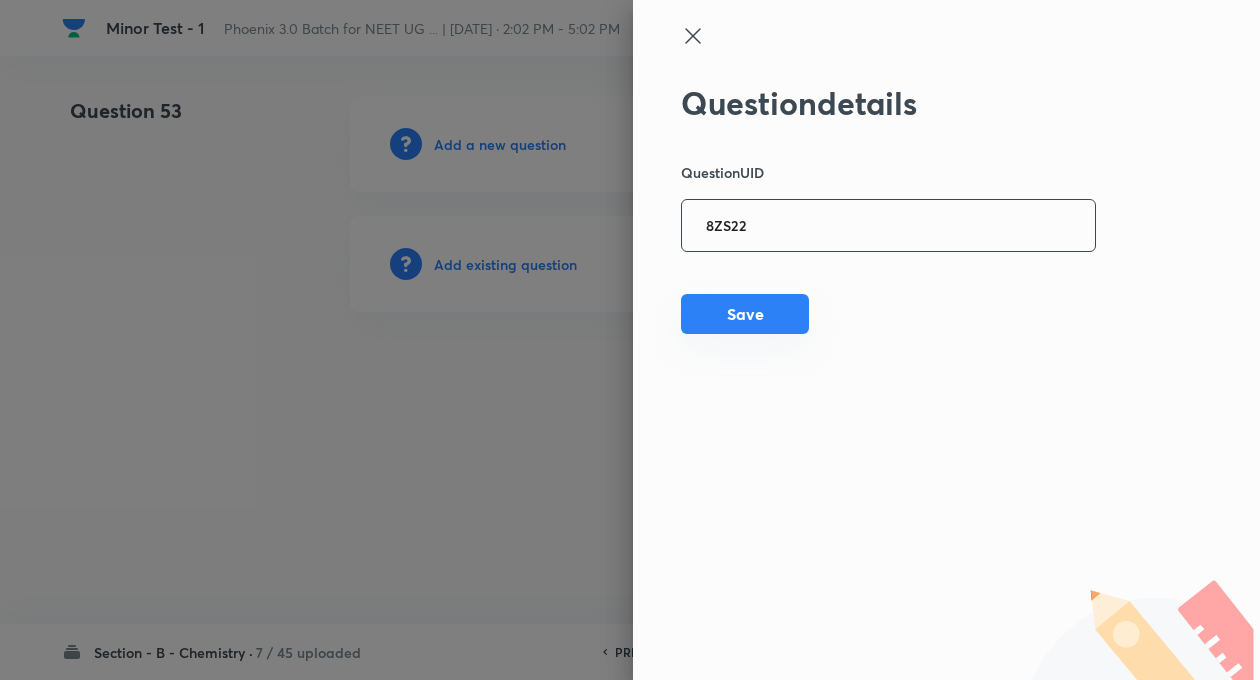 type on "8ZS22" 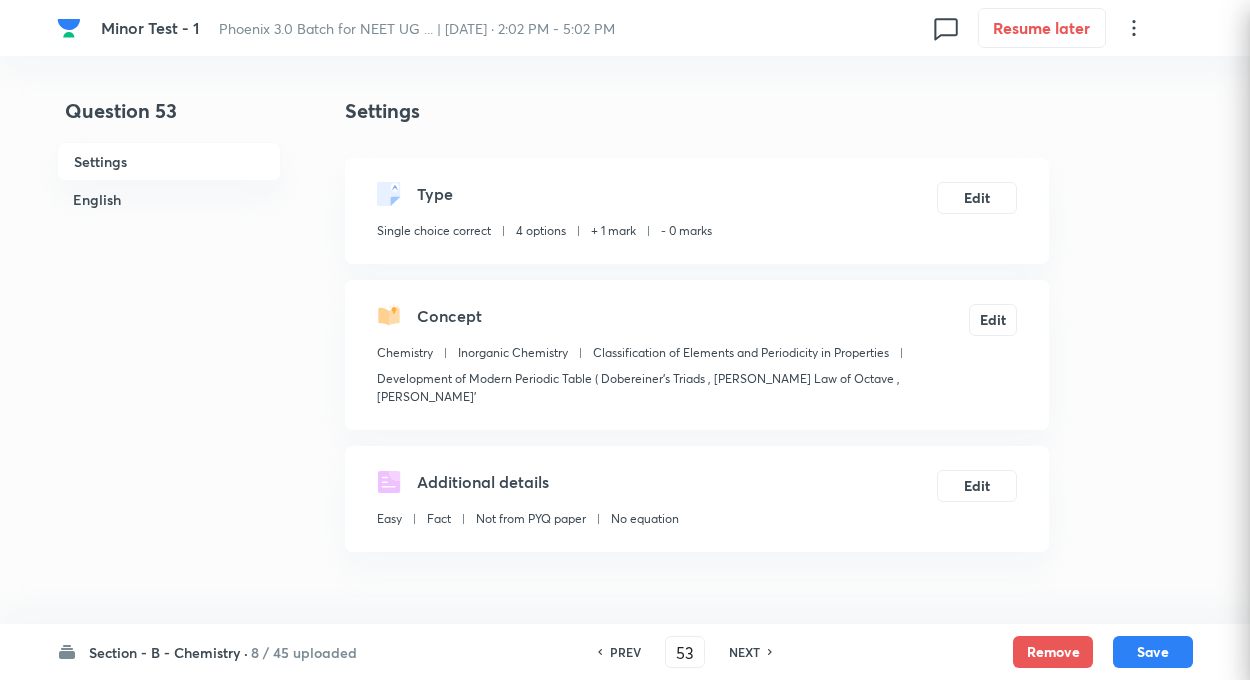 checkbox on "true" 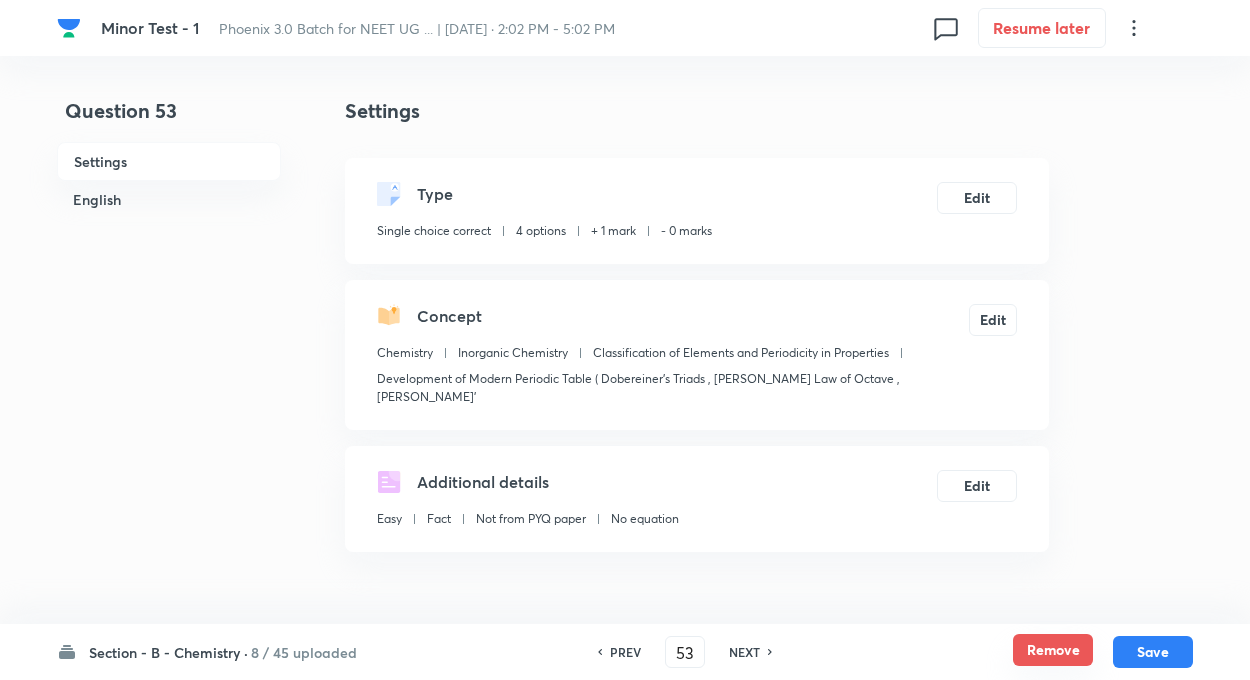 click on "Remove" at bounding box center (1053, 650) 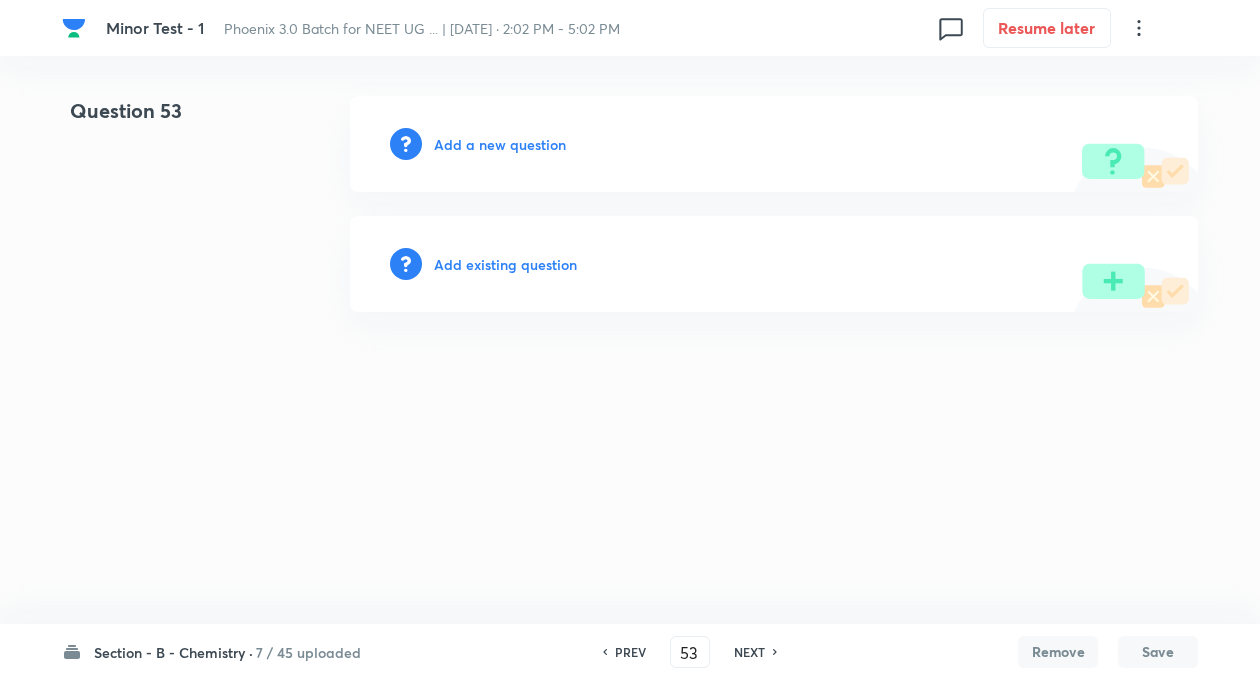 click on "Add existing question" at bounding box center (505, 264) 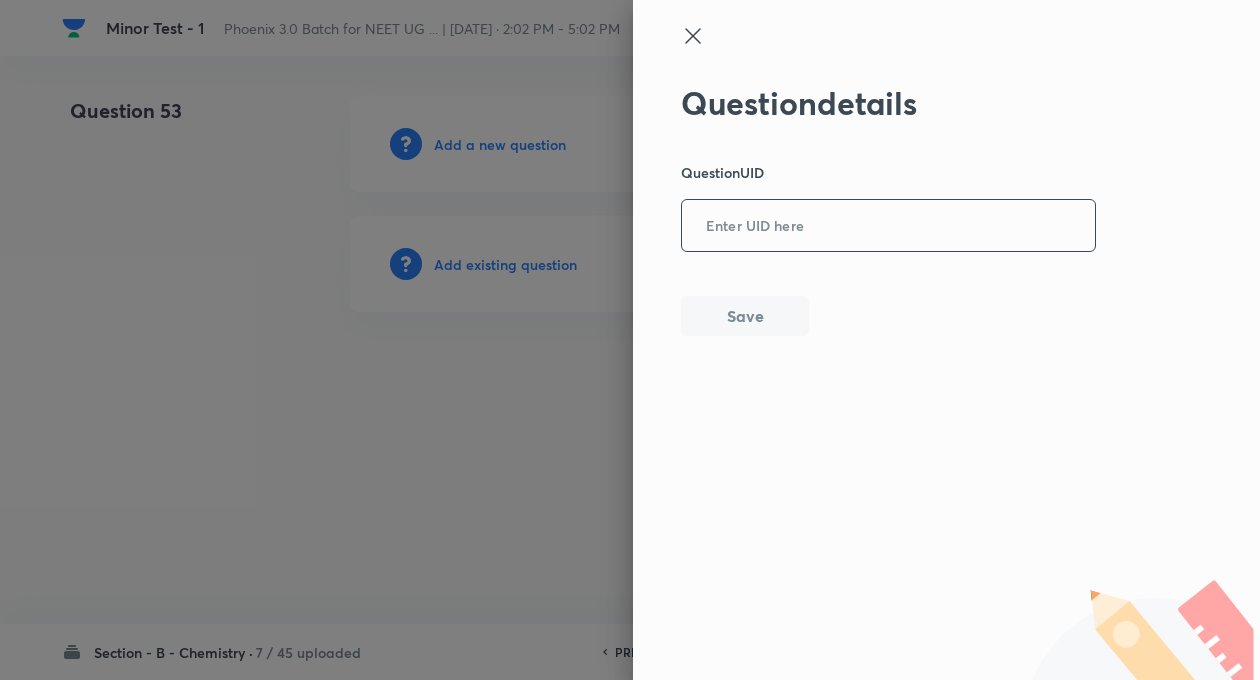 click at bounding box center (888, 226) 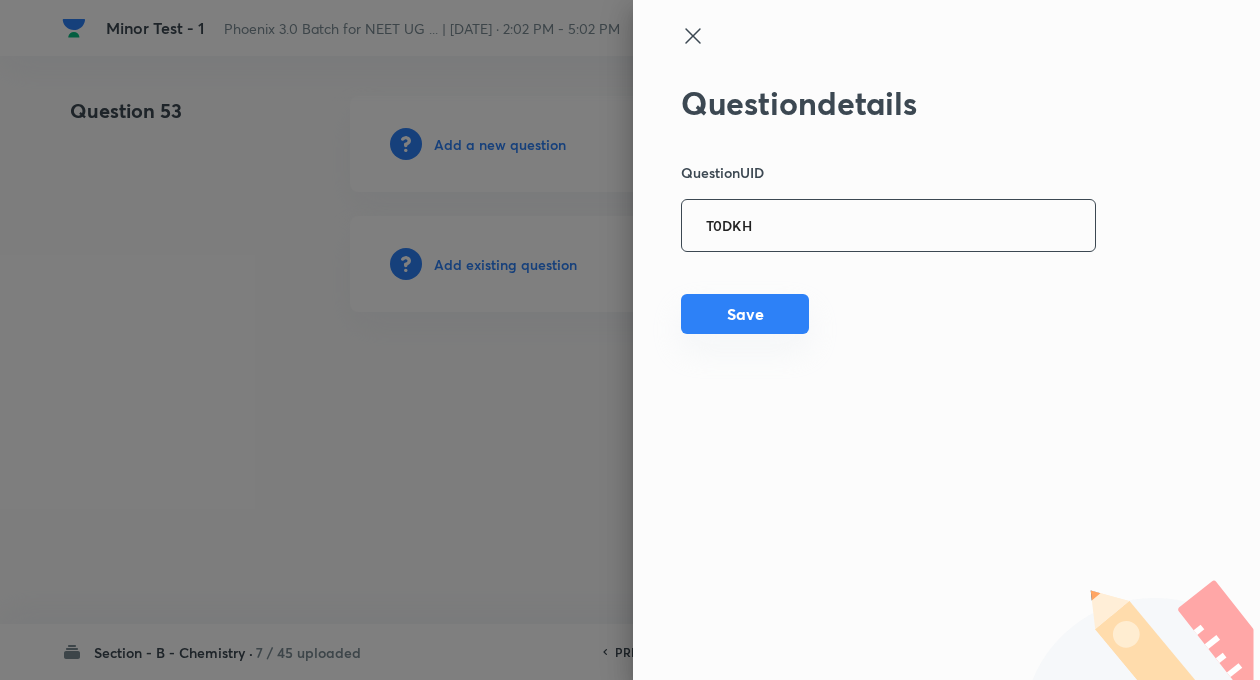 type on "T0DKH" 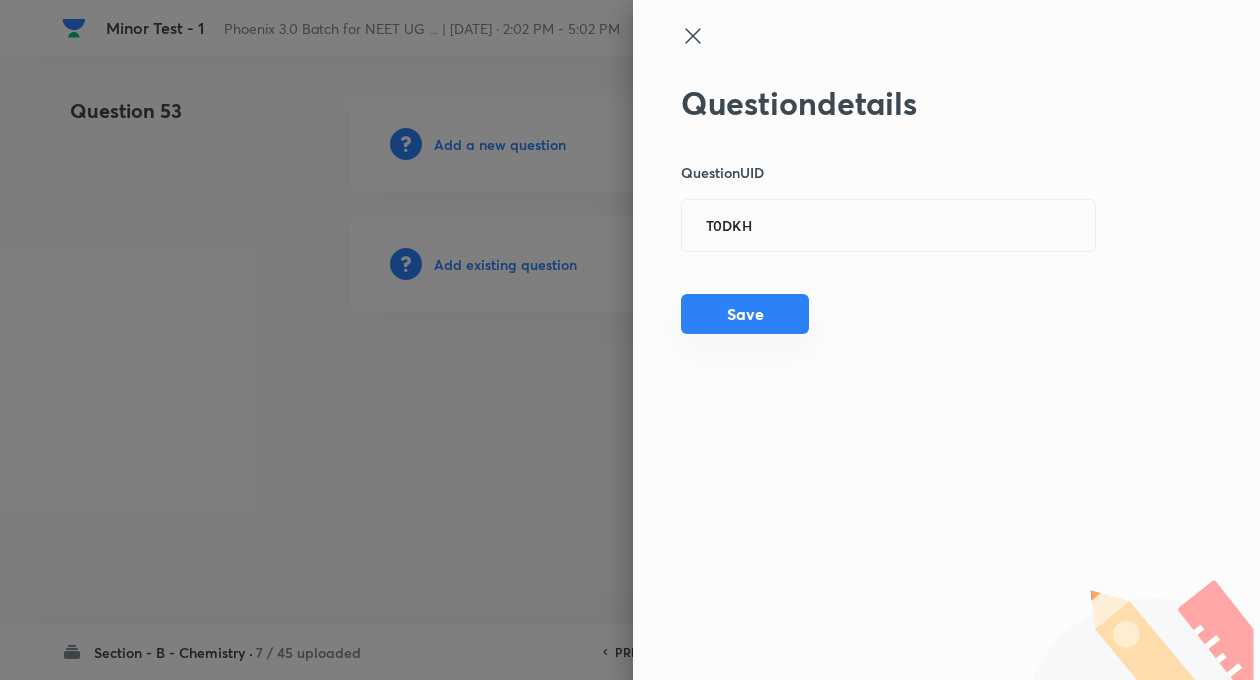 click on "Save" at bounding box center (745, 314) 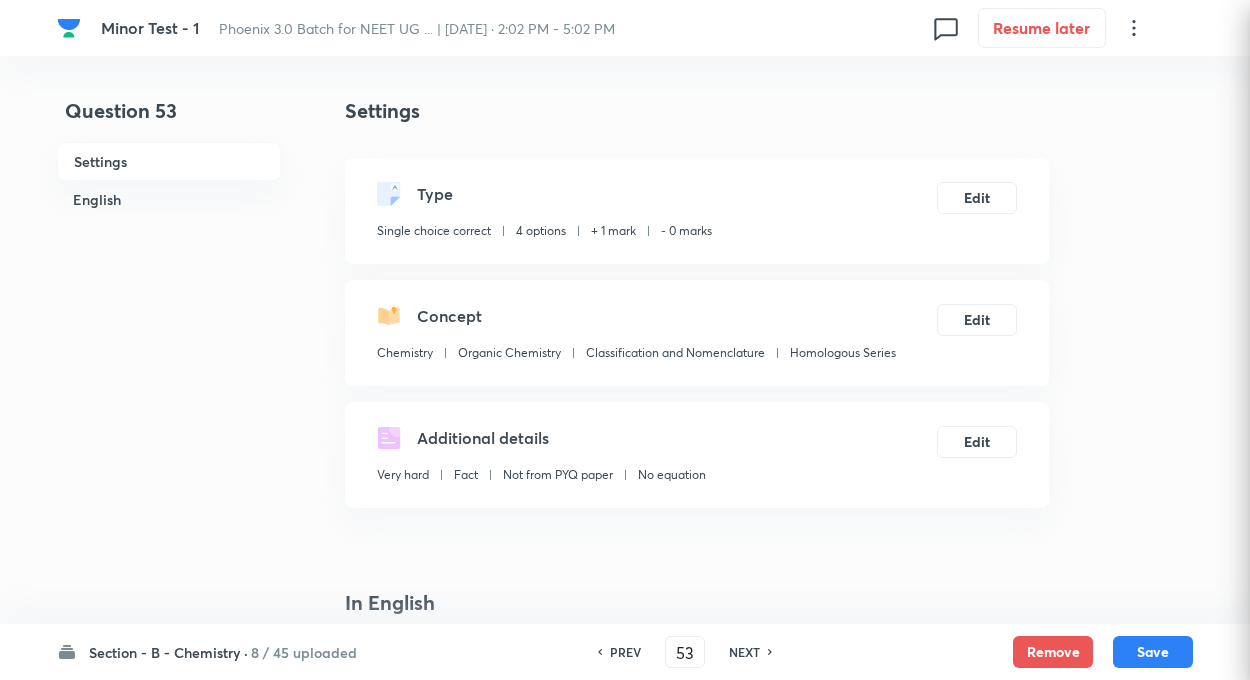 checkbox on "true" 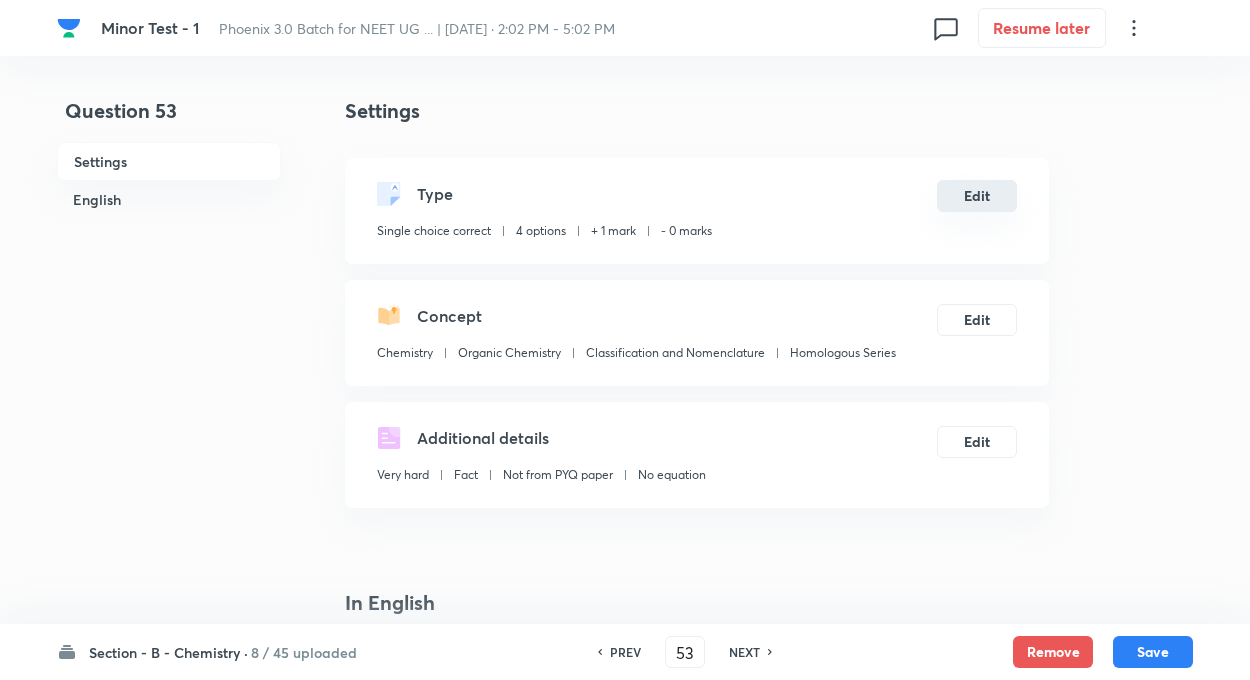 click on "Edit" at bounding box center (977, 196) 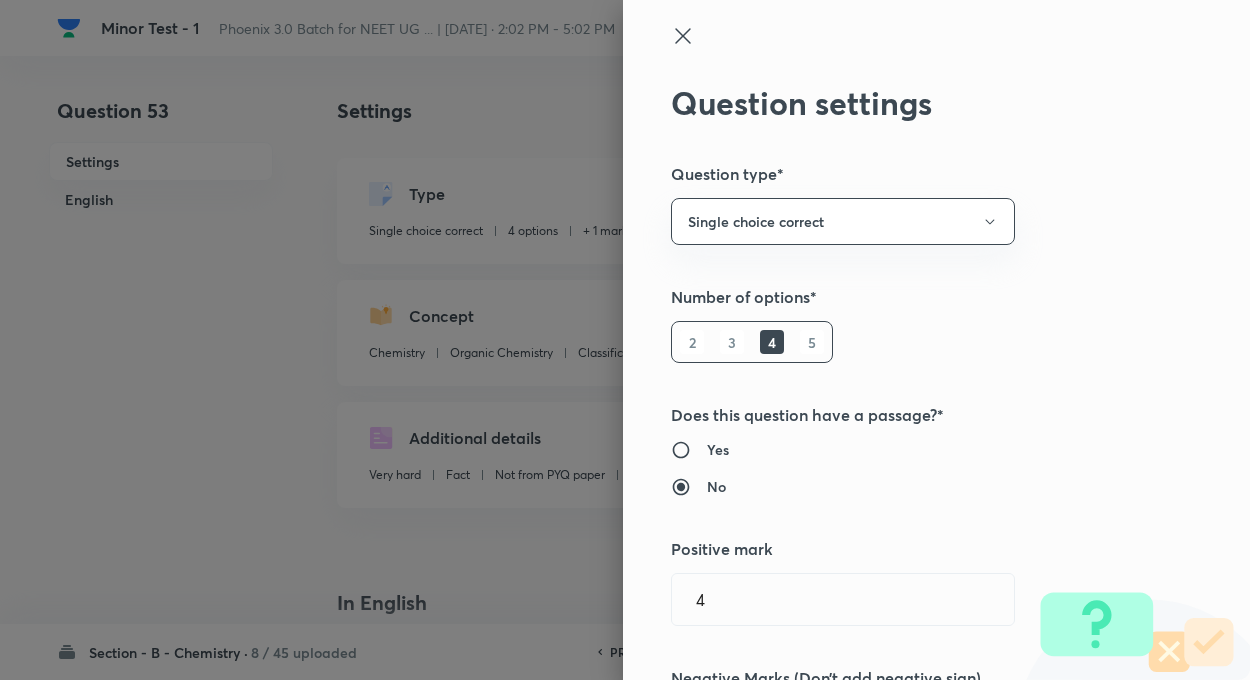 type on "1" 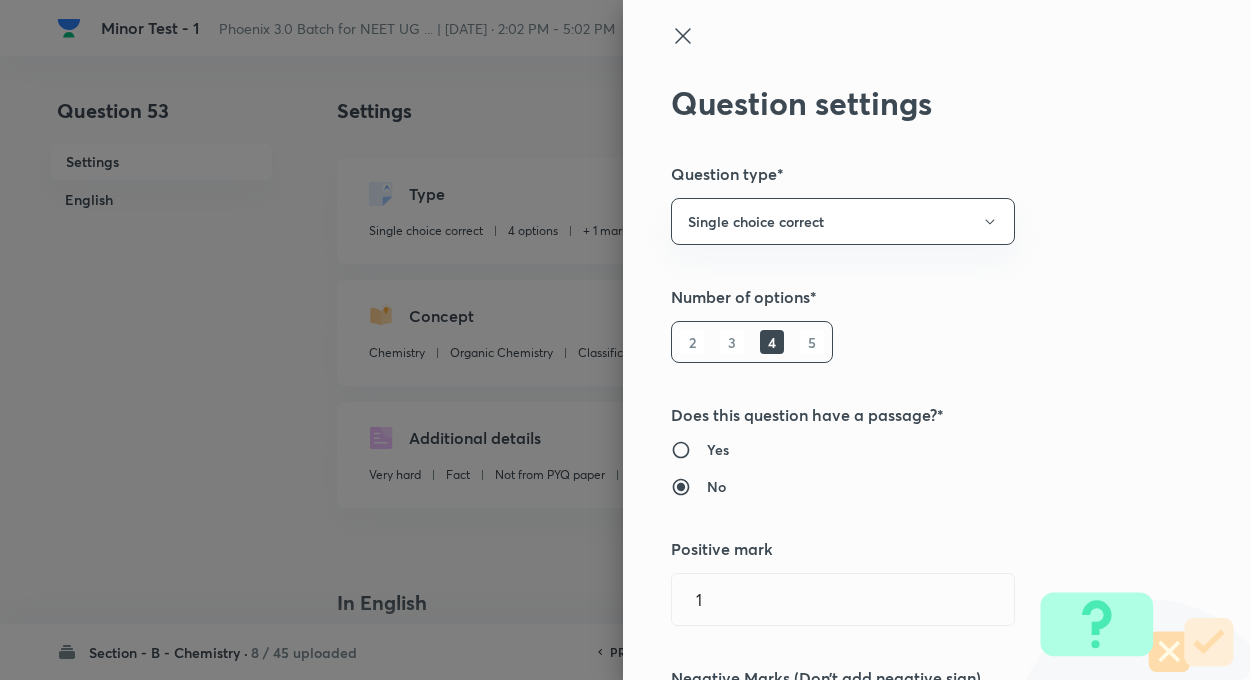type on "0" 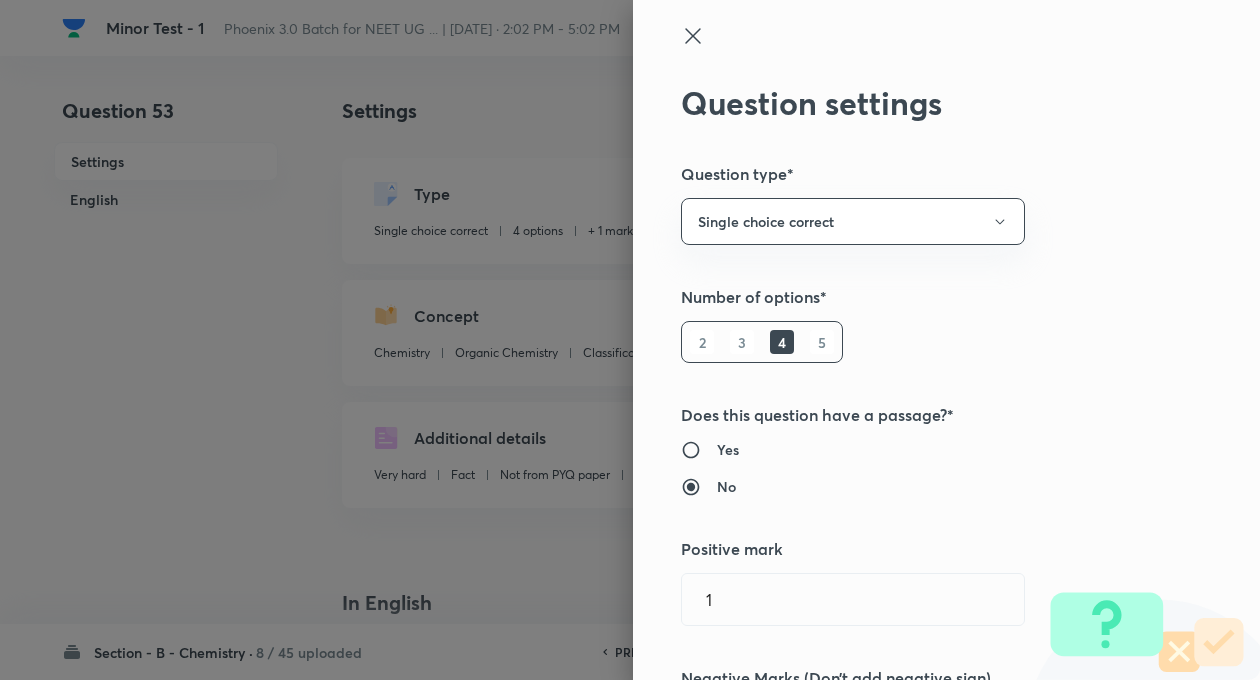 click on "Question settings Question type* Single choice correct Number of options* 2 3 4 5 Does this question have a passage?* Yes No Positive mark 1 ​ Negative Marks (Don’t add negative sign) 0 ​ Syllabus Topic group* Chemistry ​ Topic* Organic Chemistry ​ Concept* Classification and Nomenclature ​ Sub-concept* Homologous Series ​ Concept-field ​ Additional details Question Difficulty Very easy Easy Moderate Hard Very hard Question is based on Fact Numerical Concept Previous year question Yes No Does this question have equation? Yes No Verification status Is the question verified? *Select 'yes' only if a question is verified Yes No Save" at bounding box center (946, 340) 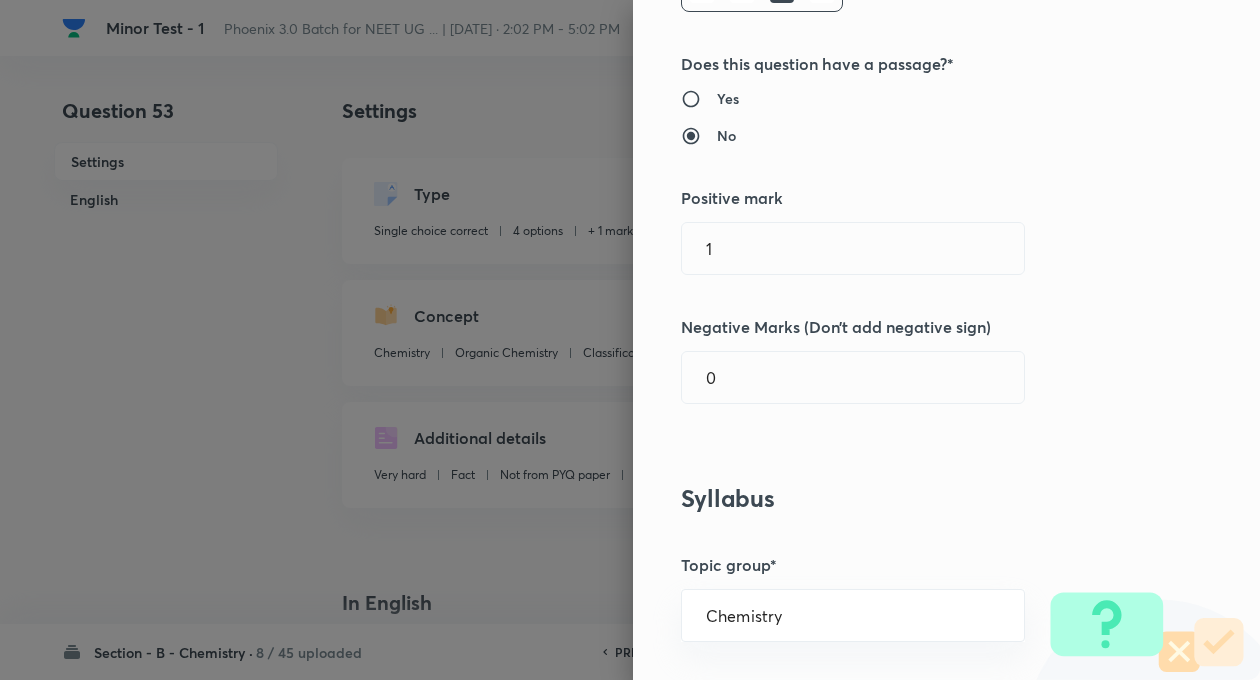 scroll, scrollTop: 400, scrollLeft: 0, axis: vertical 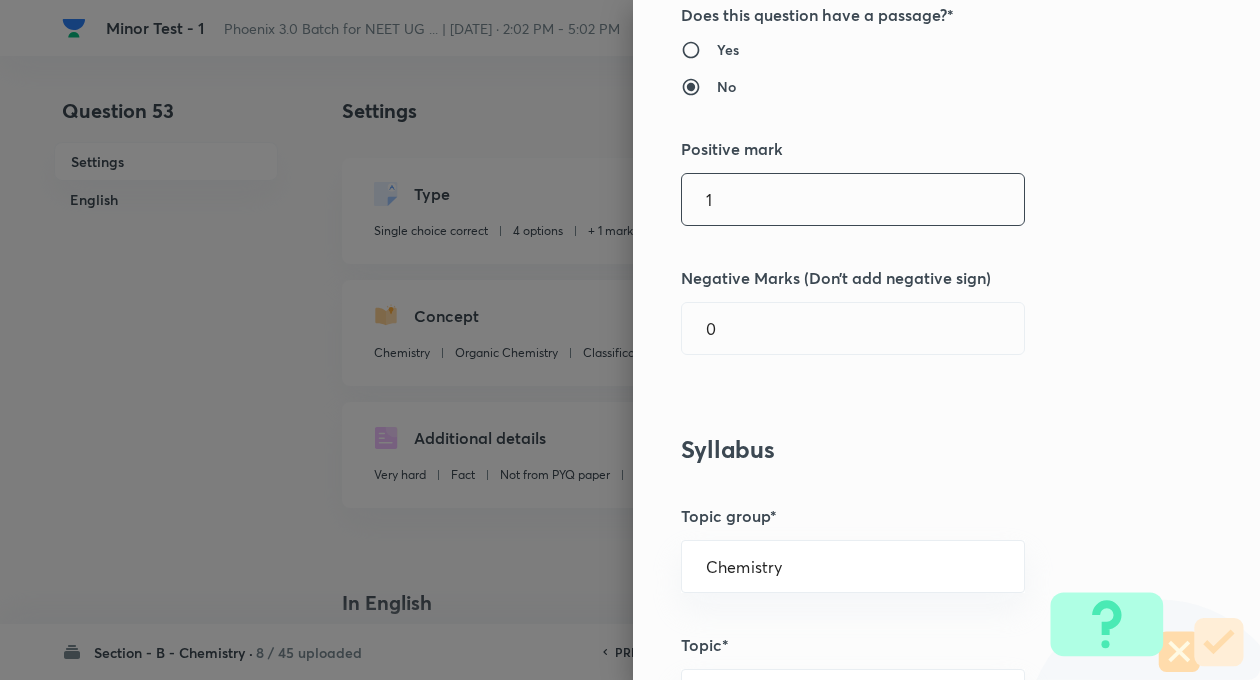 click on "1" at bounding box center [853, 199] 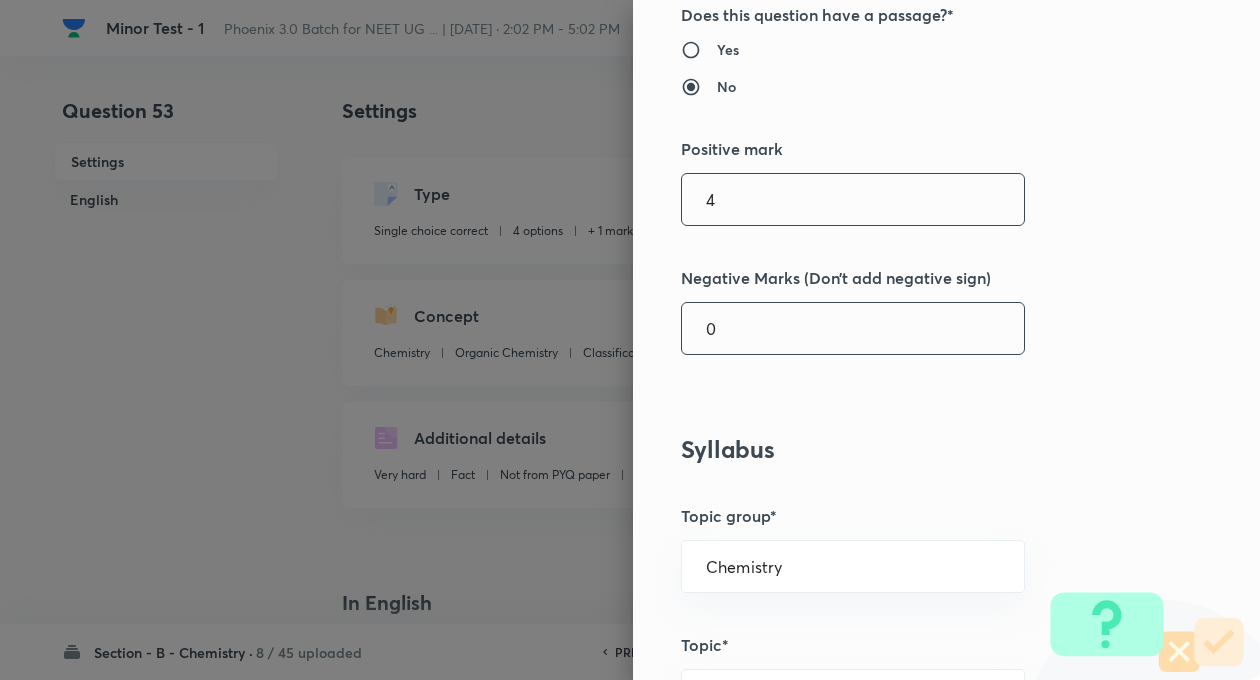 type on "4" 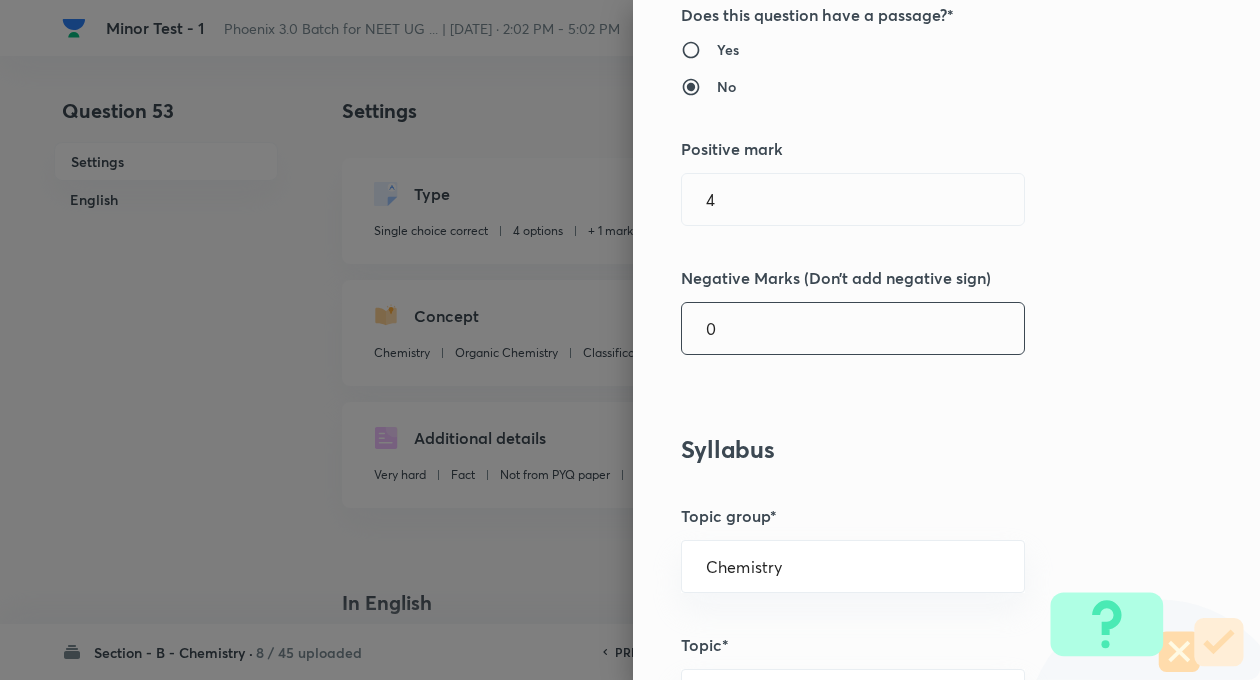 click on "0" at bounding box center (853, 328) 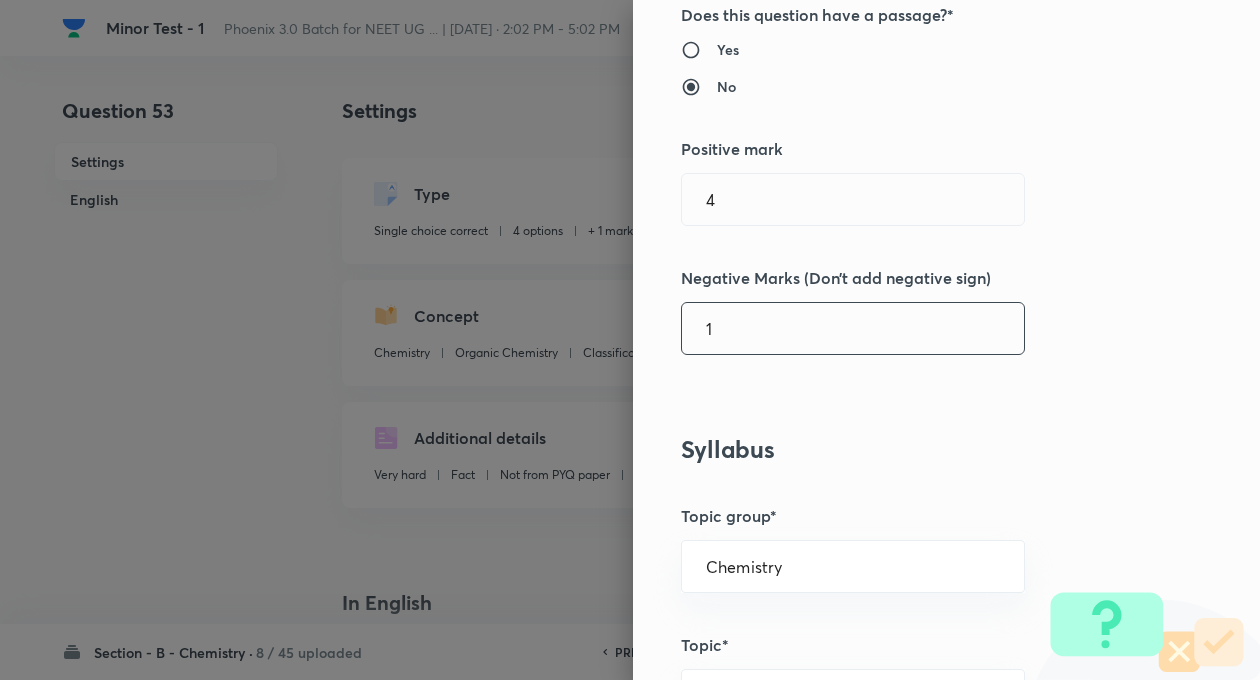 type on "1" 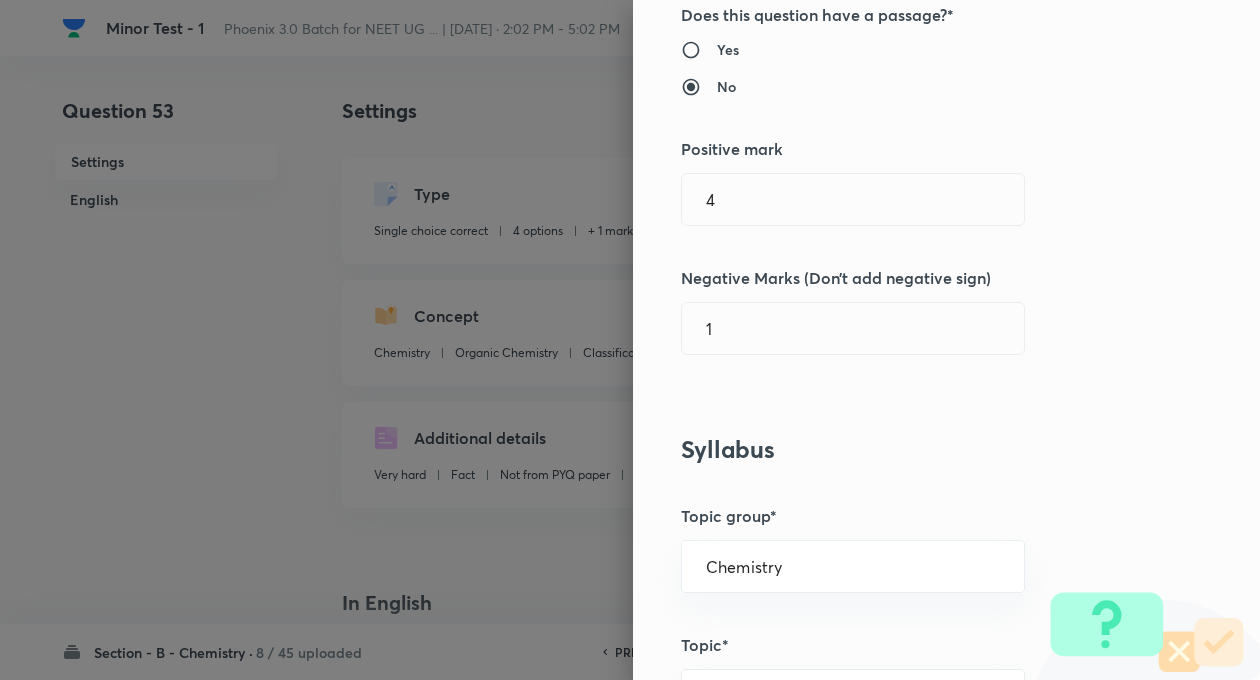 click on "Question settings Question type* Single choice correct Number of options* 2 3 4 5 Does this question have a passage?* Yes No Positive mark 4 ​ Negative Marks (Don’t add negative sign) 1 ​ Syllabus Topic group* Chemistry ​ Topic* Organic Chemistry ​ Concept* Classification and Nomenclature ​ Sub-concept* Homologous Series ​ Concept-field ​ Additional details Question Difficulty Very easy Easy Moderate Hard Very hard Question is based on Fact Numerical Concept Previous year question Yes No Does this question have equation? Yes No Verification status Is the question verified? *Select 'yes' only if a question is verified Yes No Save" at bounding box center [946, 340] 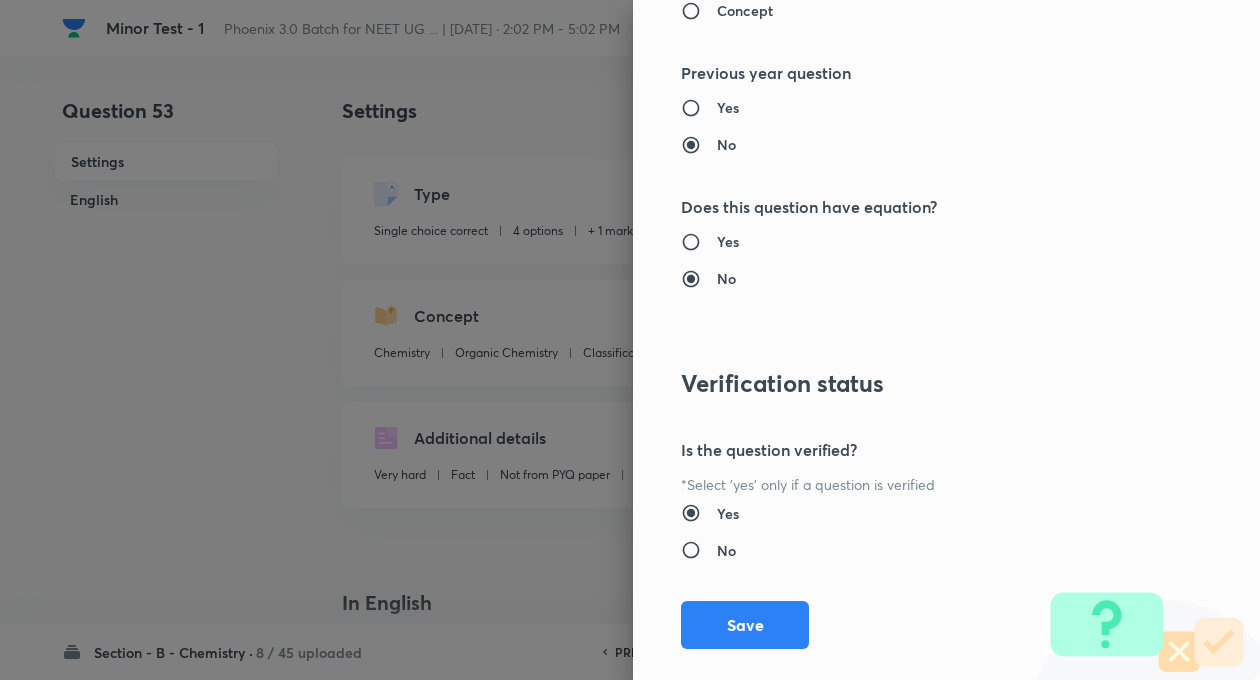 scroll, scrollTop: 2046, scrollLeft: 0, axis: vertical 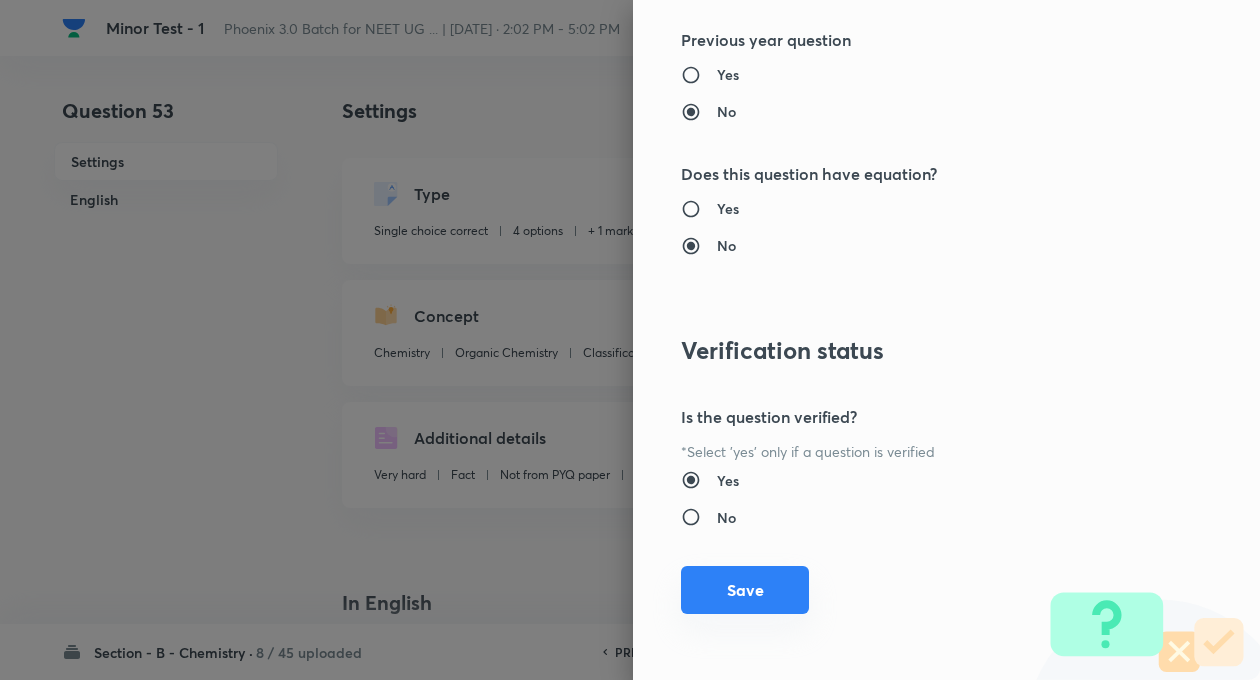 click on "Save" at bounding box center (745, 590) 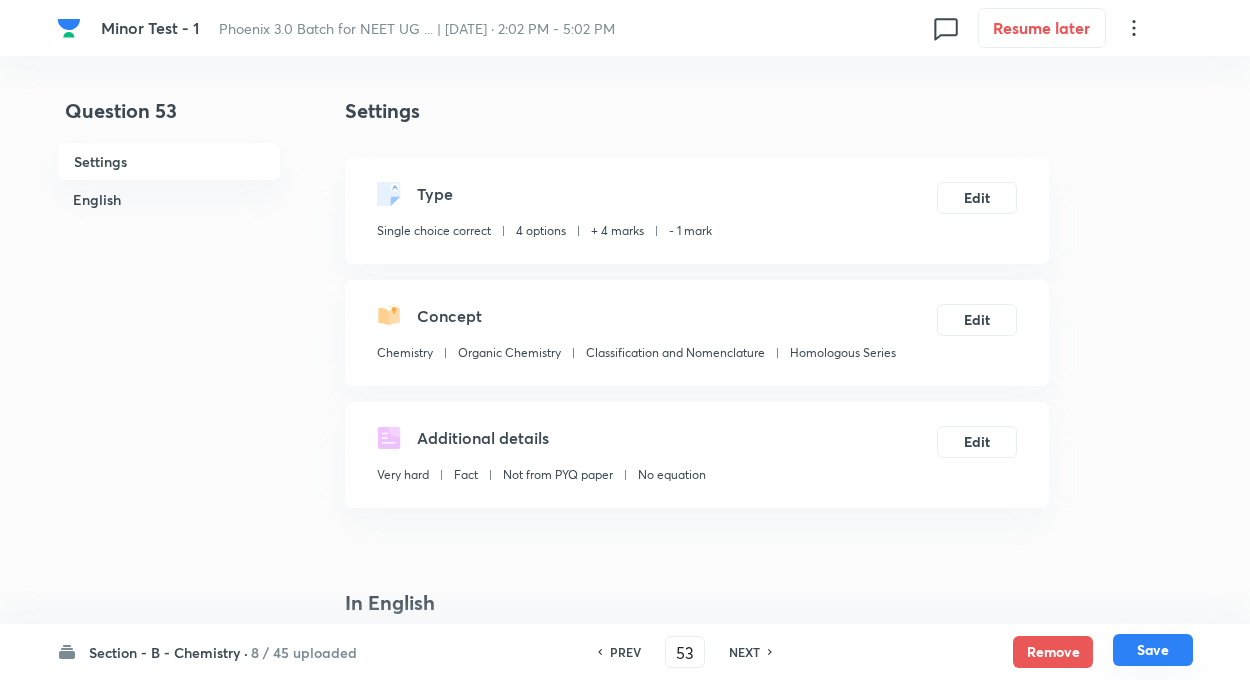 click on "Save" at bounding box center [1153, 650] 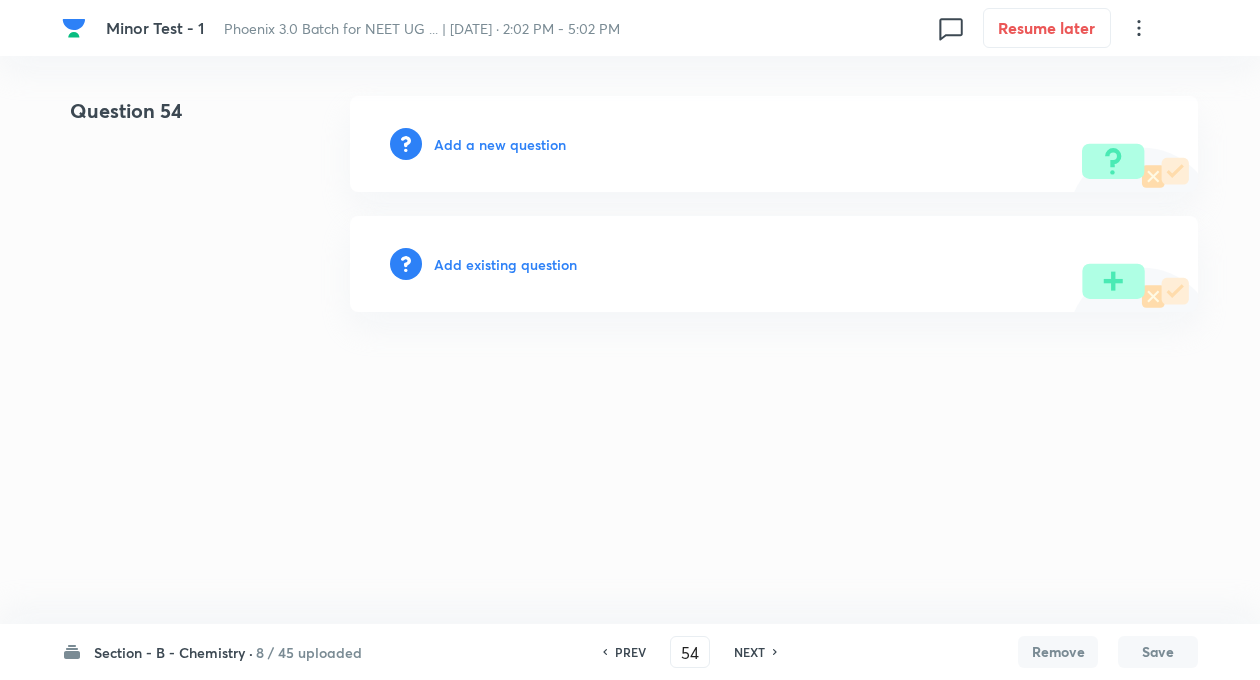 click on "Save" at bounding box center (1158, 652) 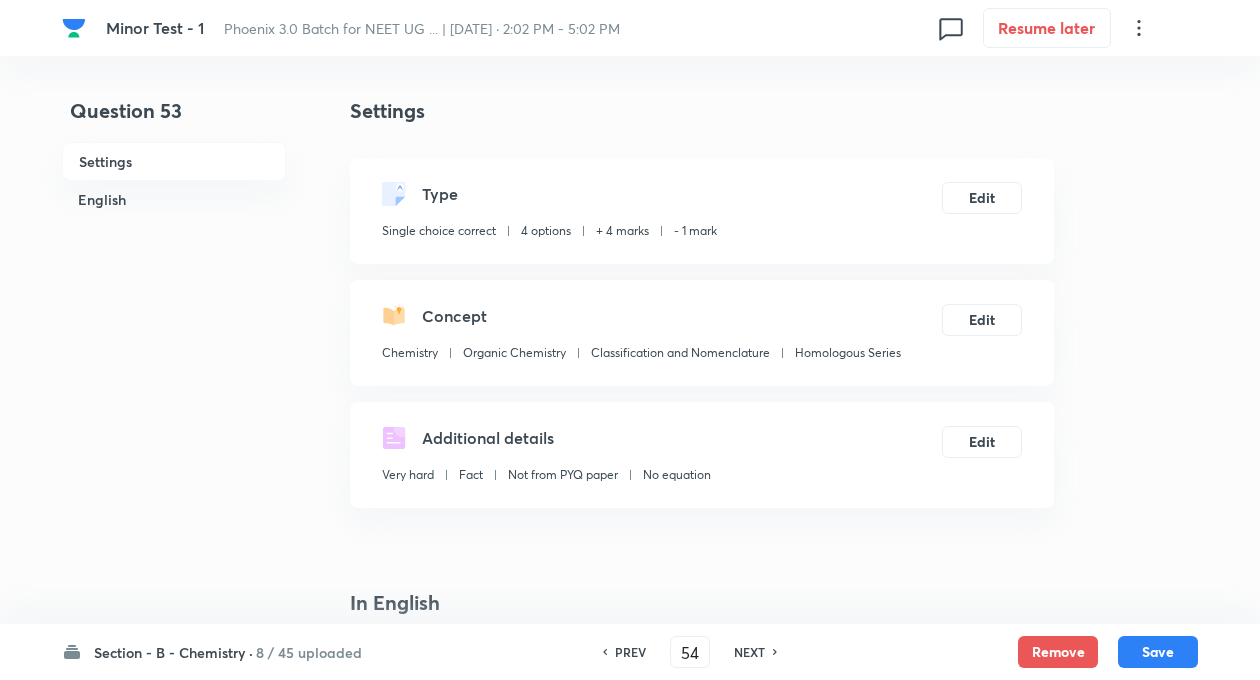 type on "53" 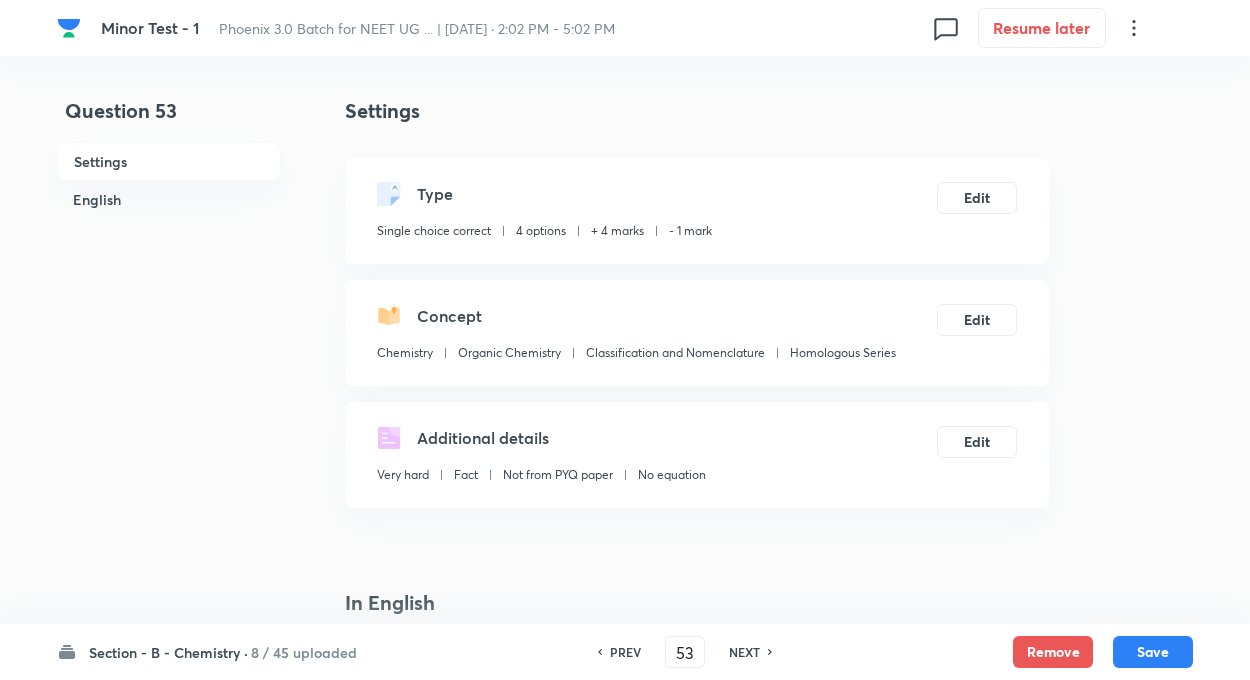 checkbox on "true" 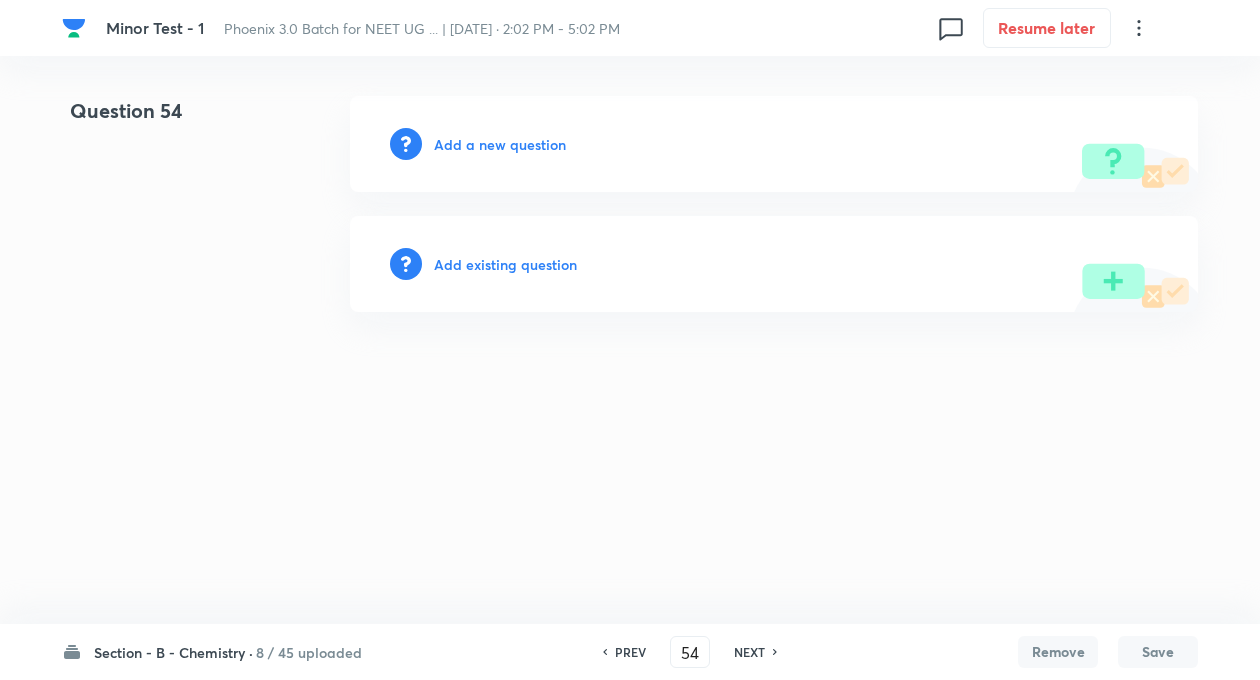 click on "Add existing question" at bounding box center [774, 264] 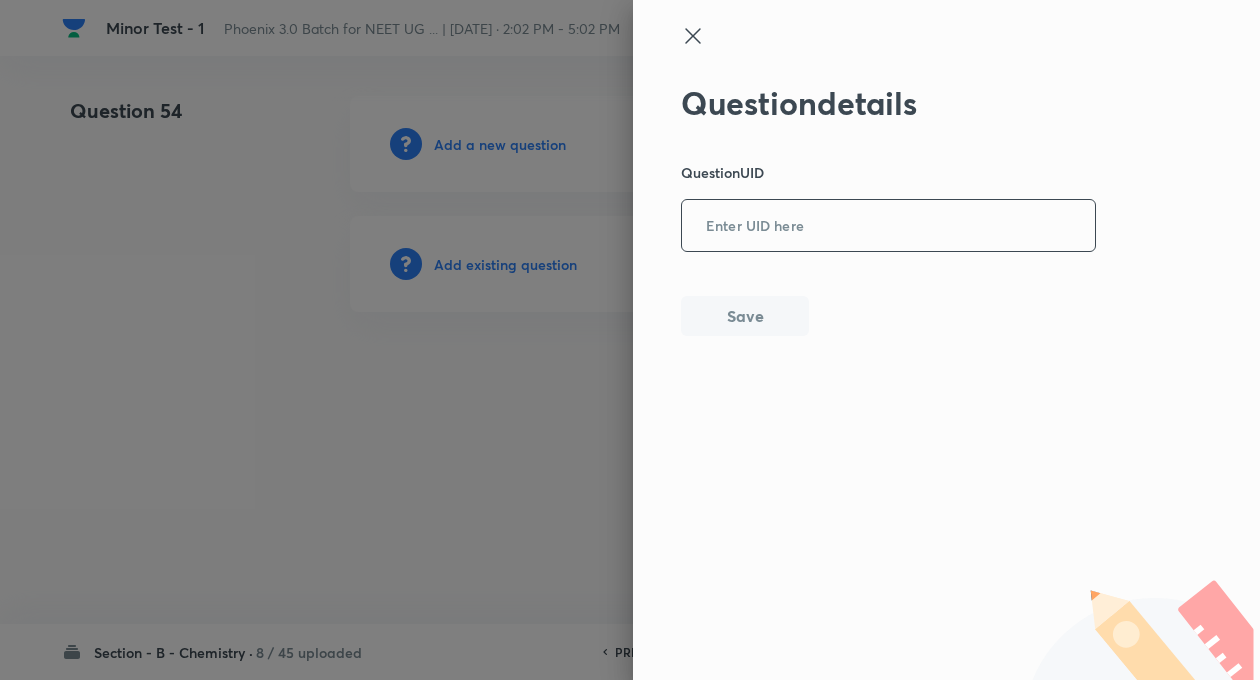 click at bounding box center [888, 226] 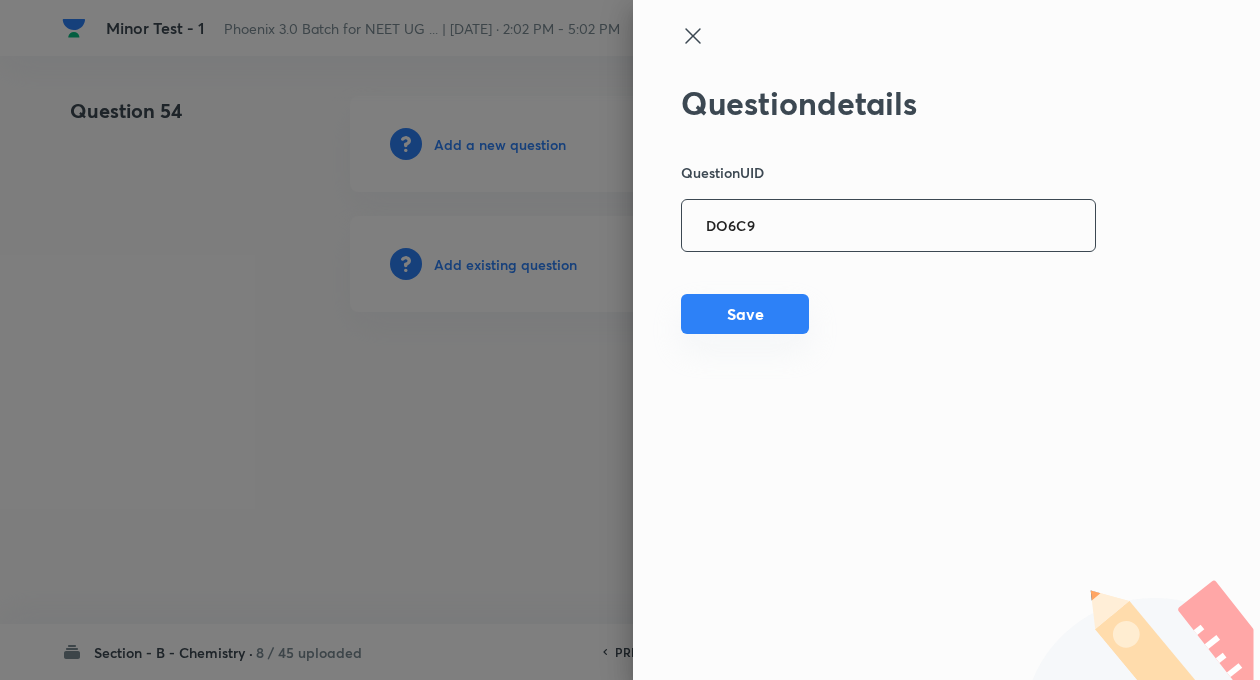 type on "DO6C9" 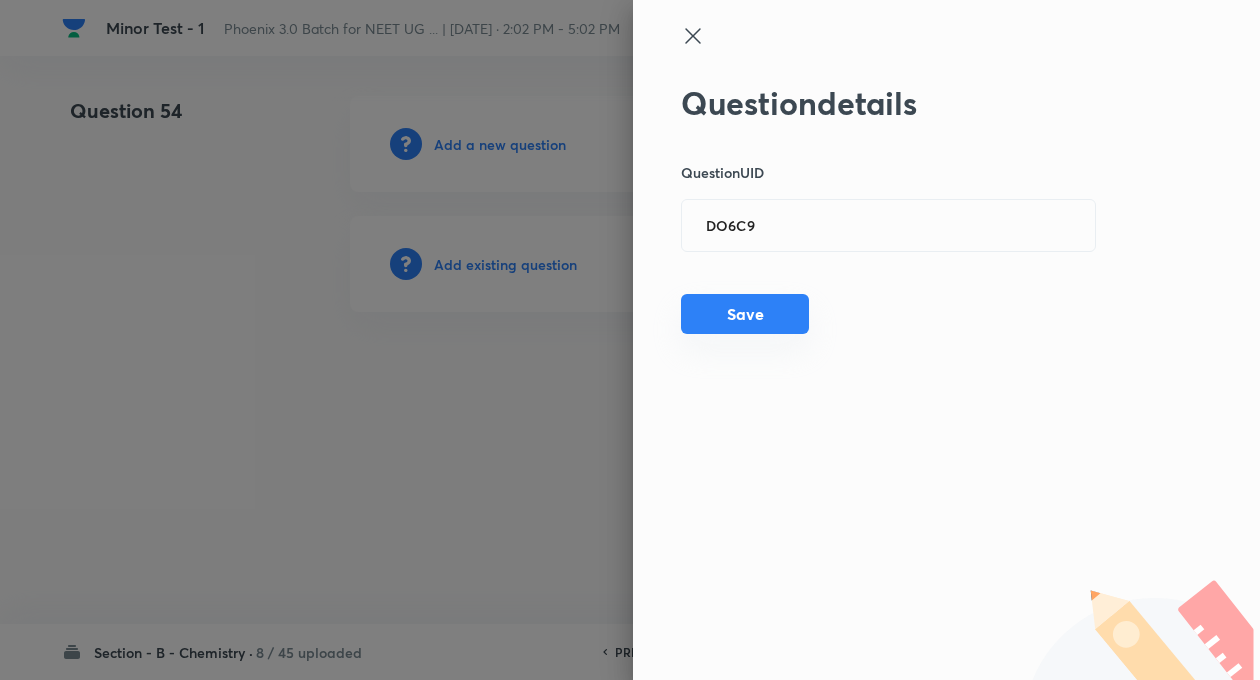 click on "Save" at bounding box center [745, 314] 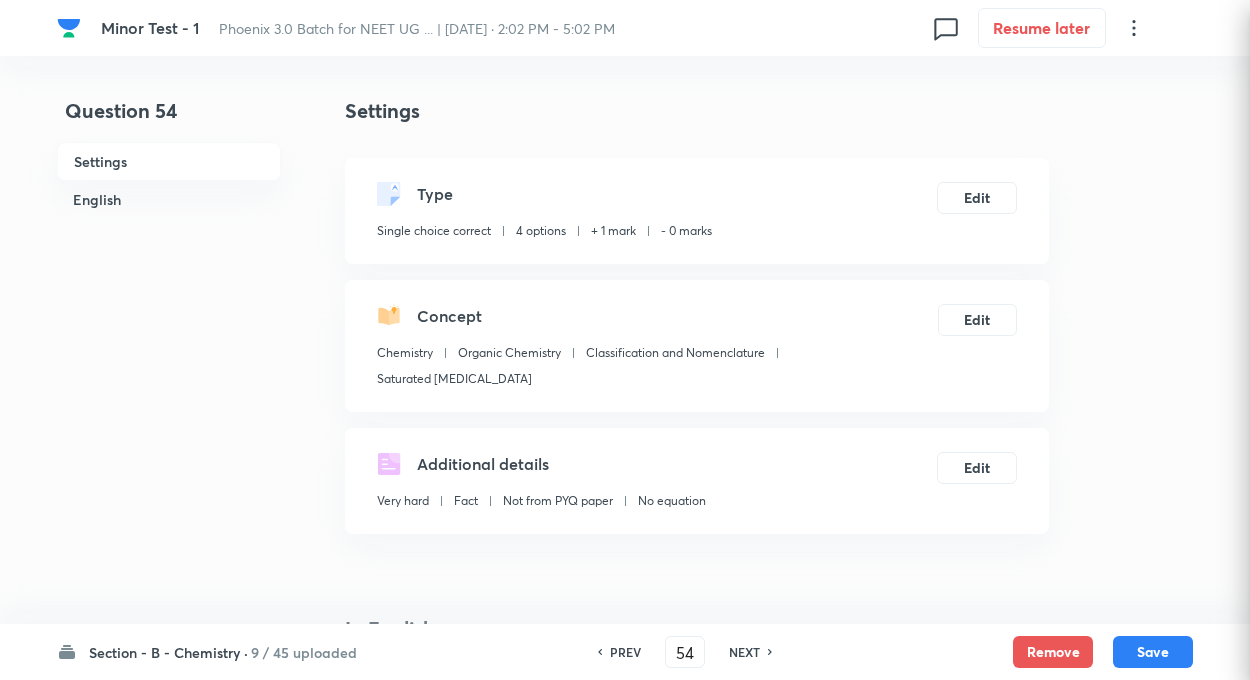 checkbox on "true" 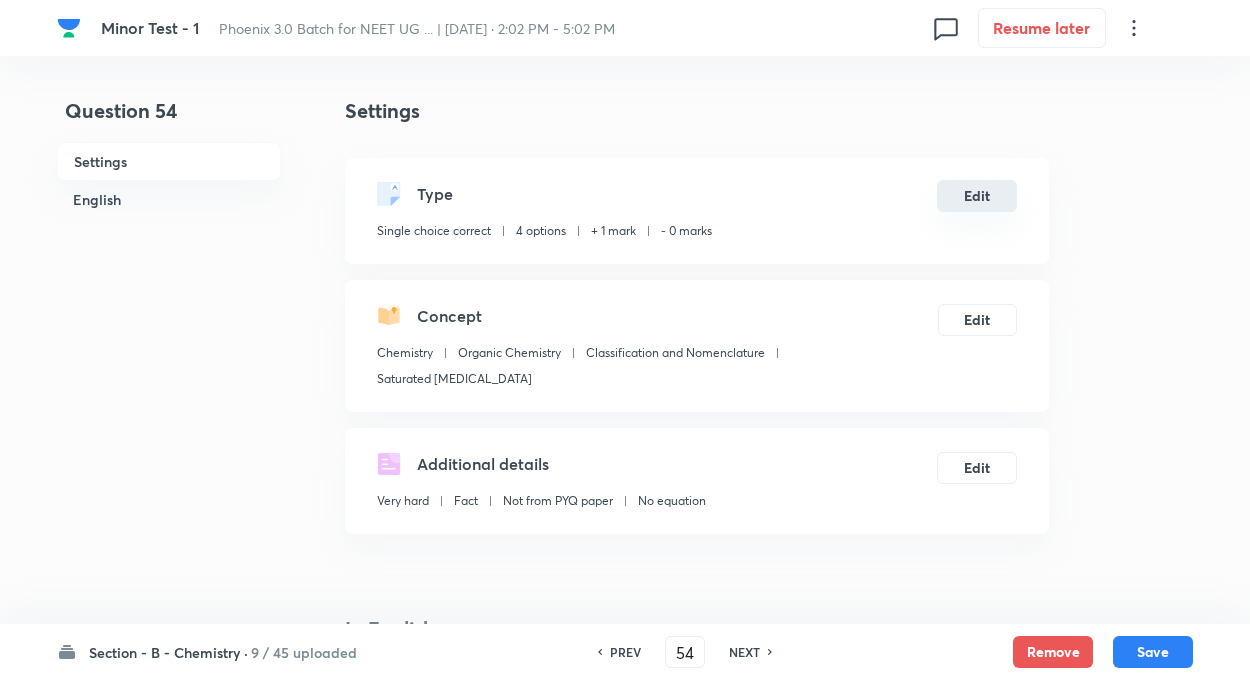 click on "Edit" at bounding box center (977, 196) 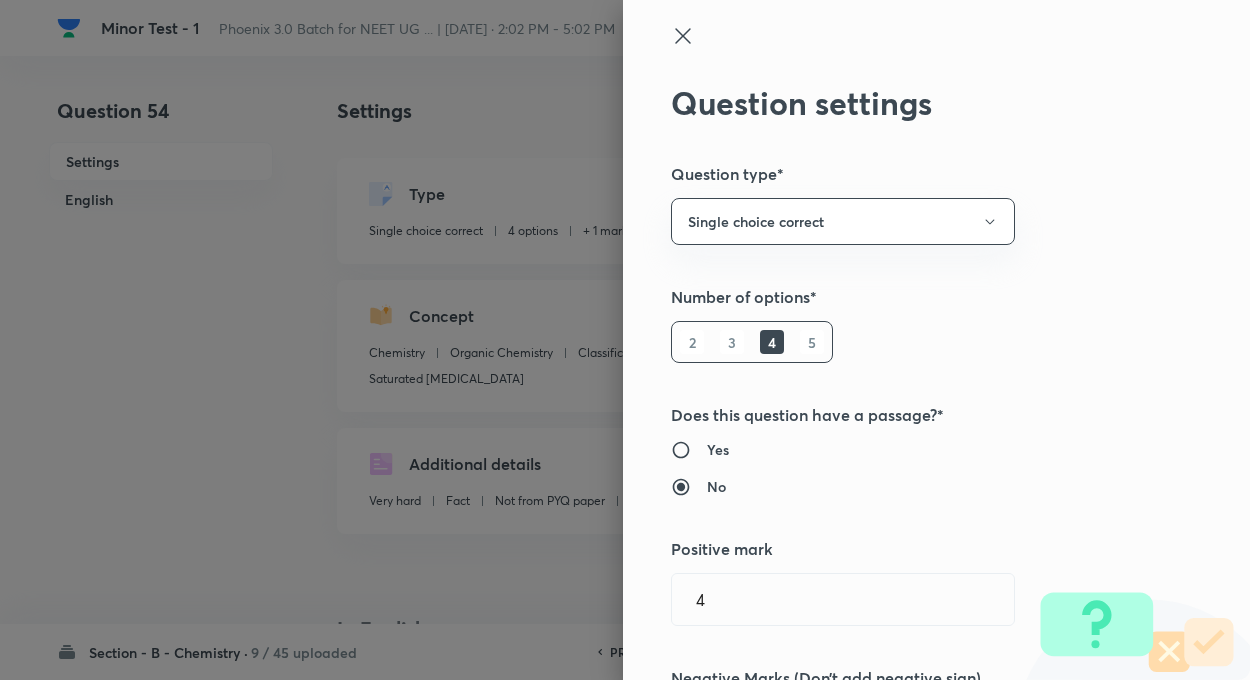 type on "1" 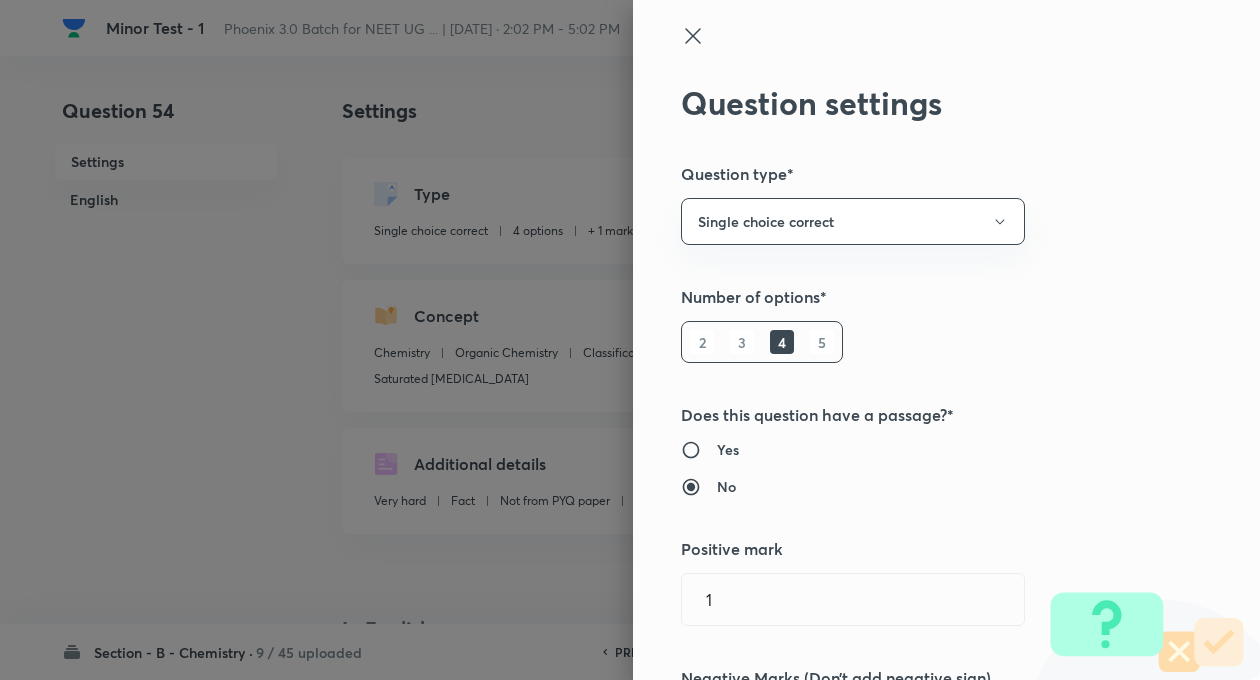click on "Question settings Question type* Single choice correct Number of options* 2 3 4 5 Does this question have a passage?* Yes No Positive mark 1 ​ Negative Marks (Don’t add negative sign) 0 ​ Syllabus Topic group* Chemistry ​ Topic* Organic Chemistry ​ Concept* Classification and Nomenclature ​ Sub-concept* Saturated Hydrocarbons ​ Concept-field ​ Additional details Question Difficulty Very easy Easy Moderate Hard Very hard Question is based on Fact Numerical Concept Previous year question Yes No Does this question have equation? Yes No Verification status Is the question verified? *Select 'yes' only if a question is verified Yes No Save" at bounding box center (946, 340) 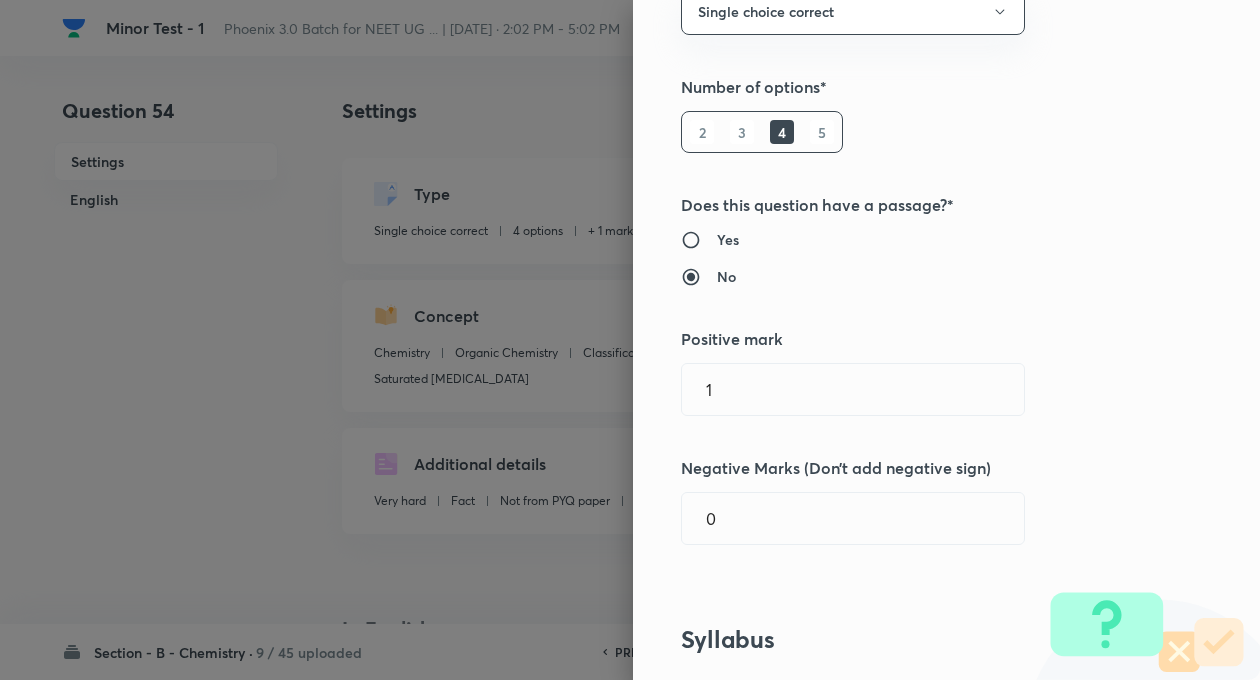 scroll, scrollTop: 280, scrollLeft: 0, axis: vertical 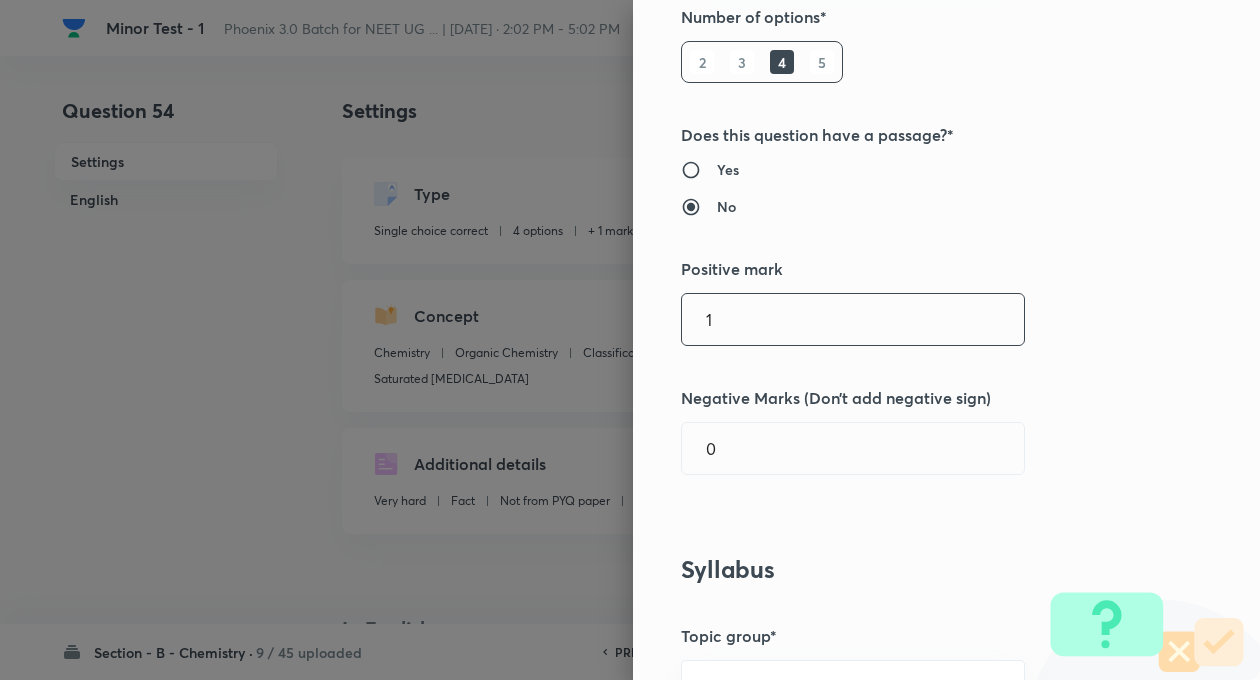 click on "1" at bounding box center [853, 319] 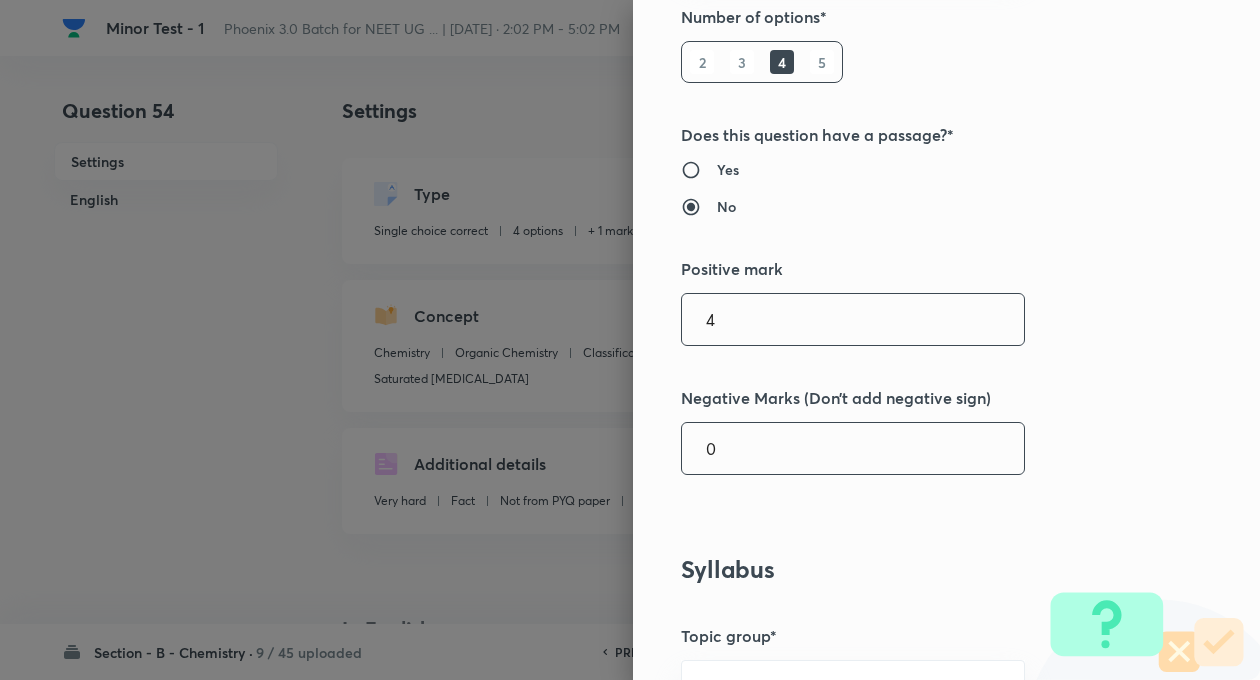 type on "4" 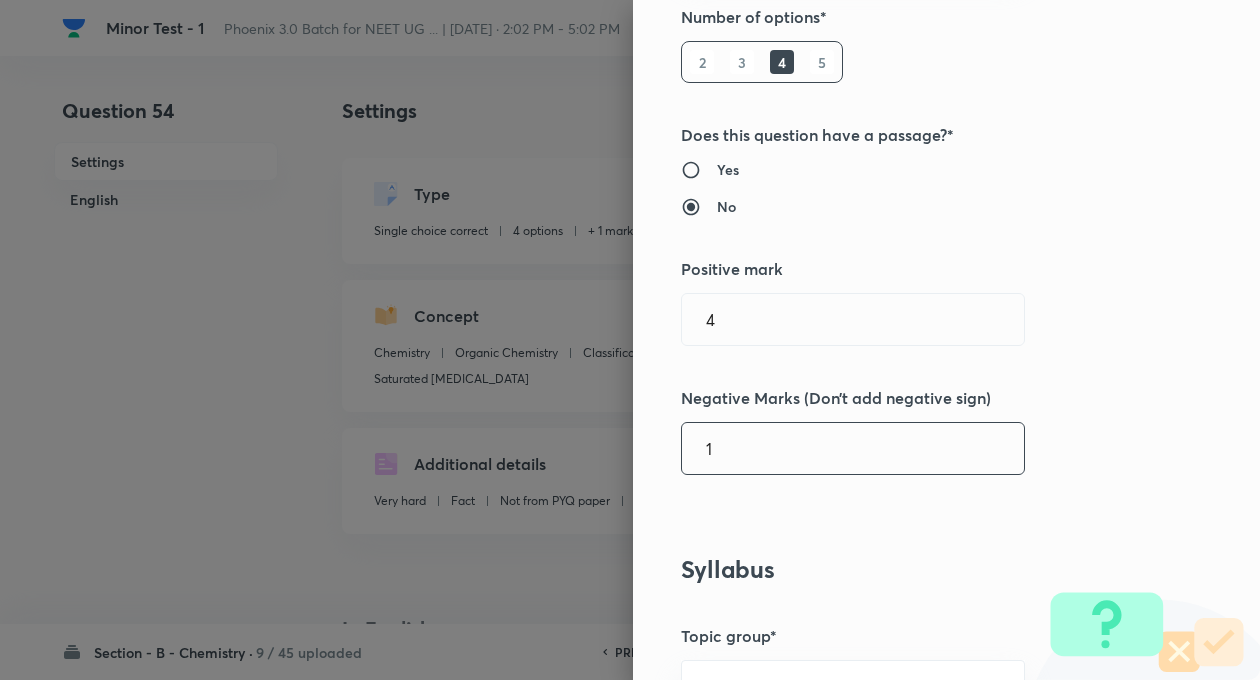 type on "1" 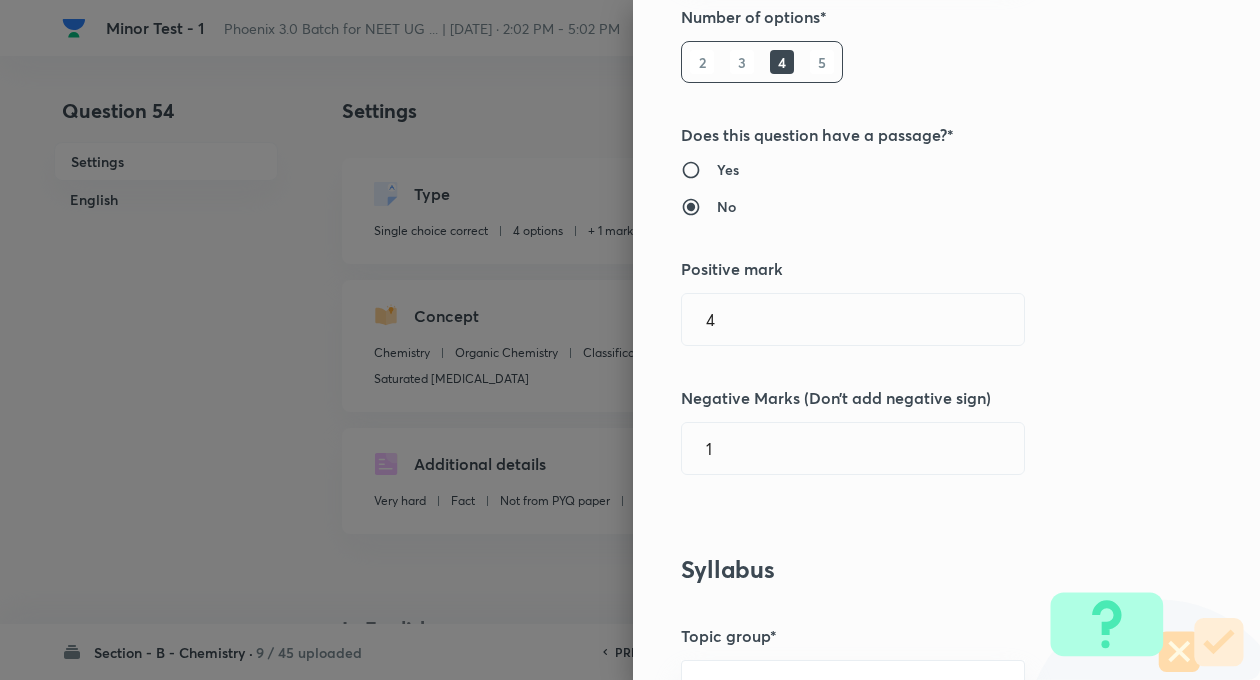 click on "Question settings Question type* Single choice correct Number of options* 2 3 4 5 Does this question have a passage?* Yes No Positive mark 4 ​ Negative Marks (Don’t add negative sign) 1 ​ Syllabus Topic group* Chemistry ​ Topic* Organic Chemistry ​ Concept* Classification and Nomenclature ​ Sub-concept* Saturated Hydrocarbons ​ Concept-field ​ Additional details Question Difficulty Very easy Easy Moderate Hard Very hard Question is based on Fact Numerical Concept Previous year question Yes No Does this question have equation? Yes No Verification status Is the question verified? *Select 'yes' only if a question is verified Yes No Save" at bounding box center [946, 340] 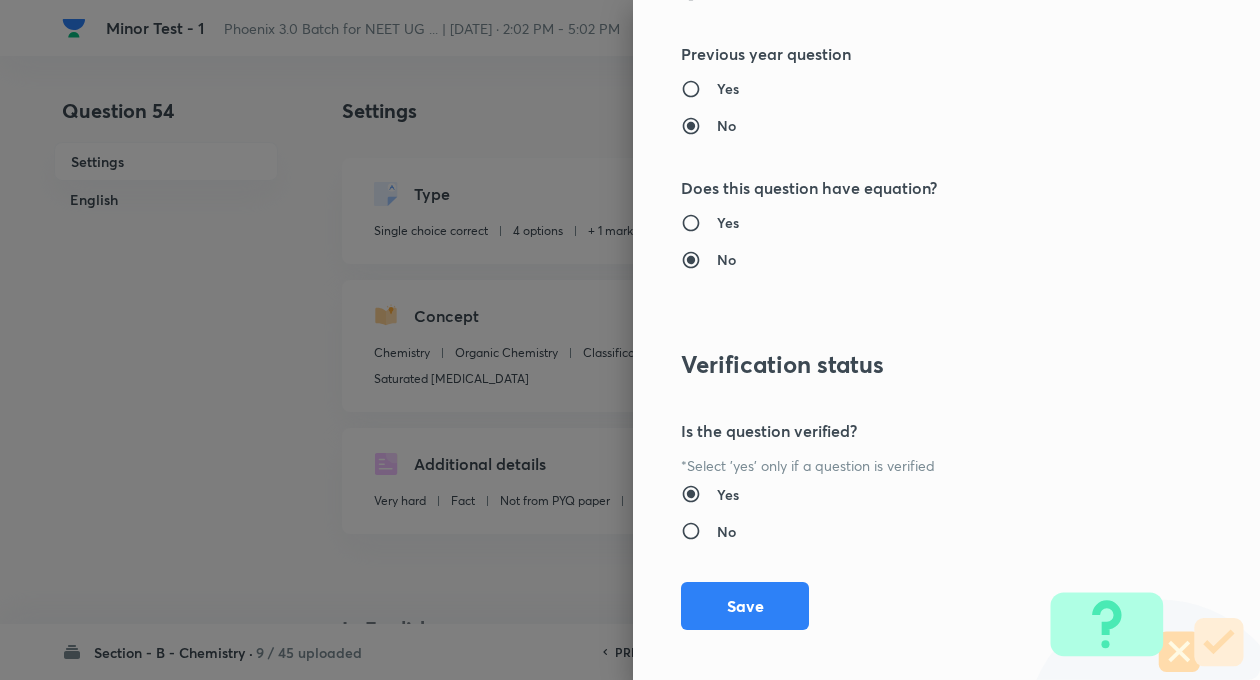 scroll, scrollTop: 2046, scrollLeft: 0, axis: vertical 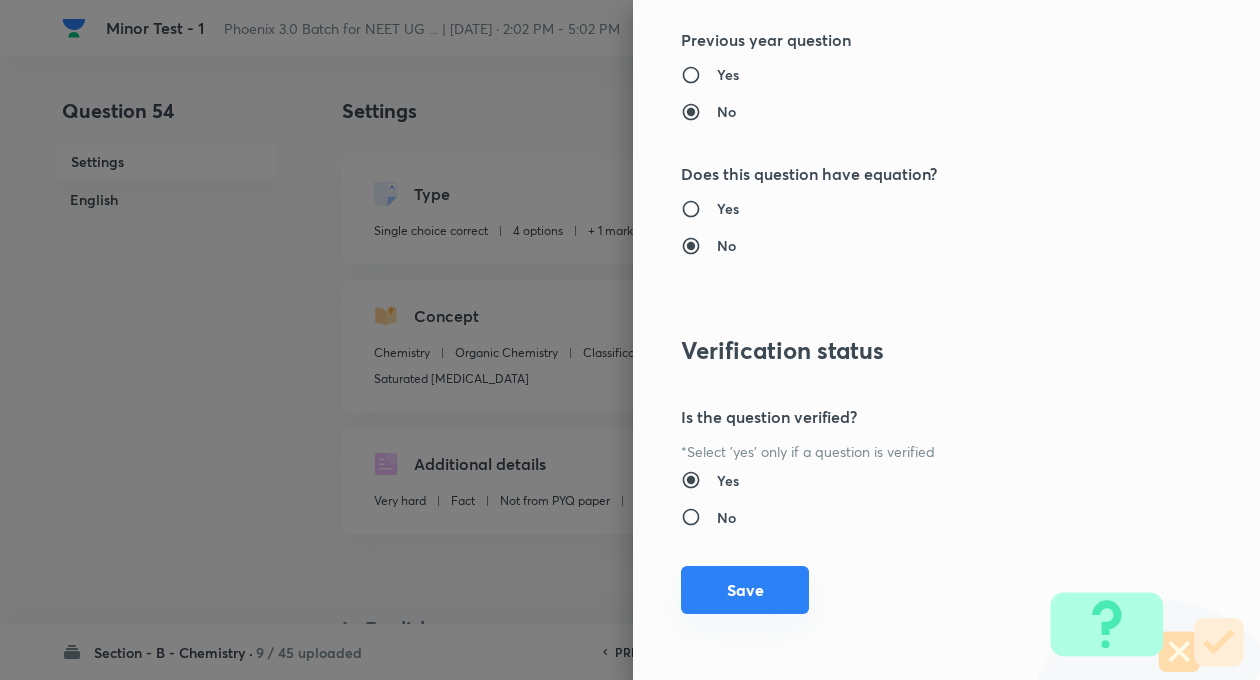 click on "Save" at bounding box center [745, 590] 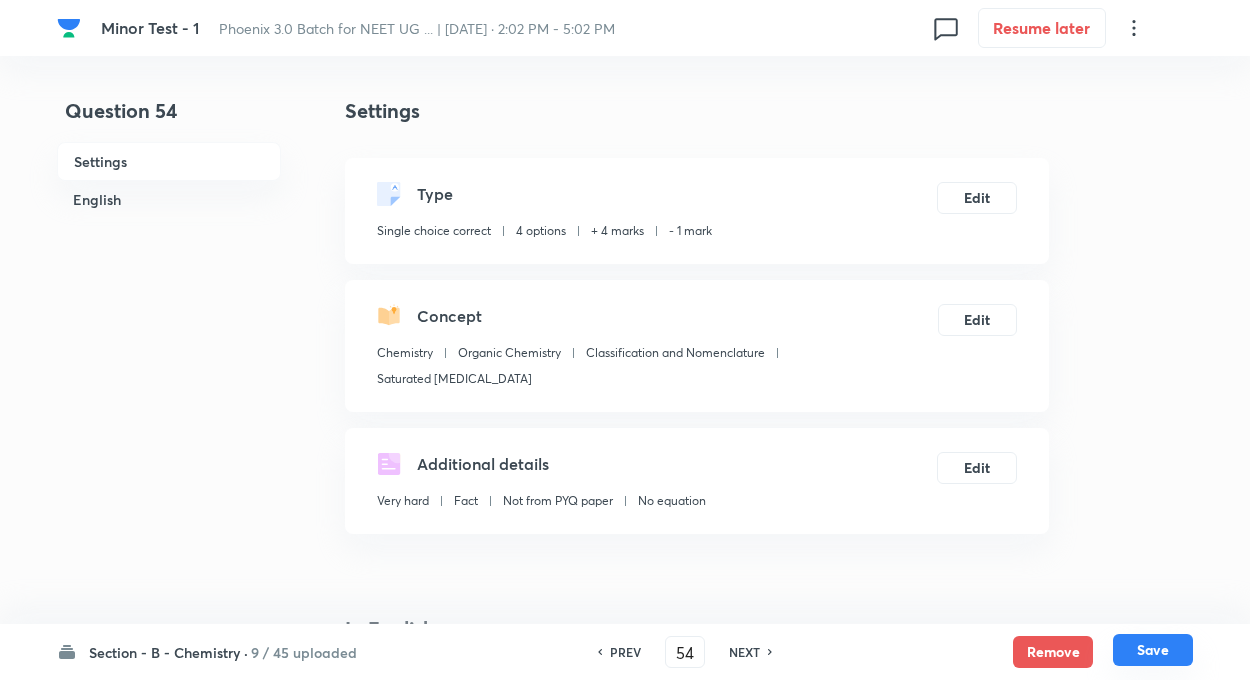 click on "Save" at bounding box center (1153, 650) 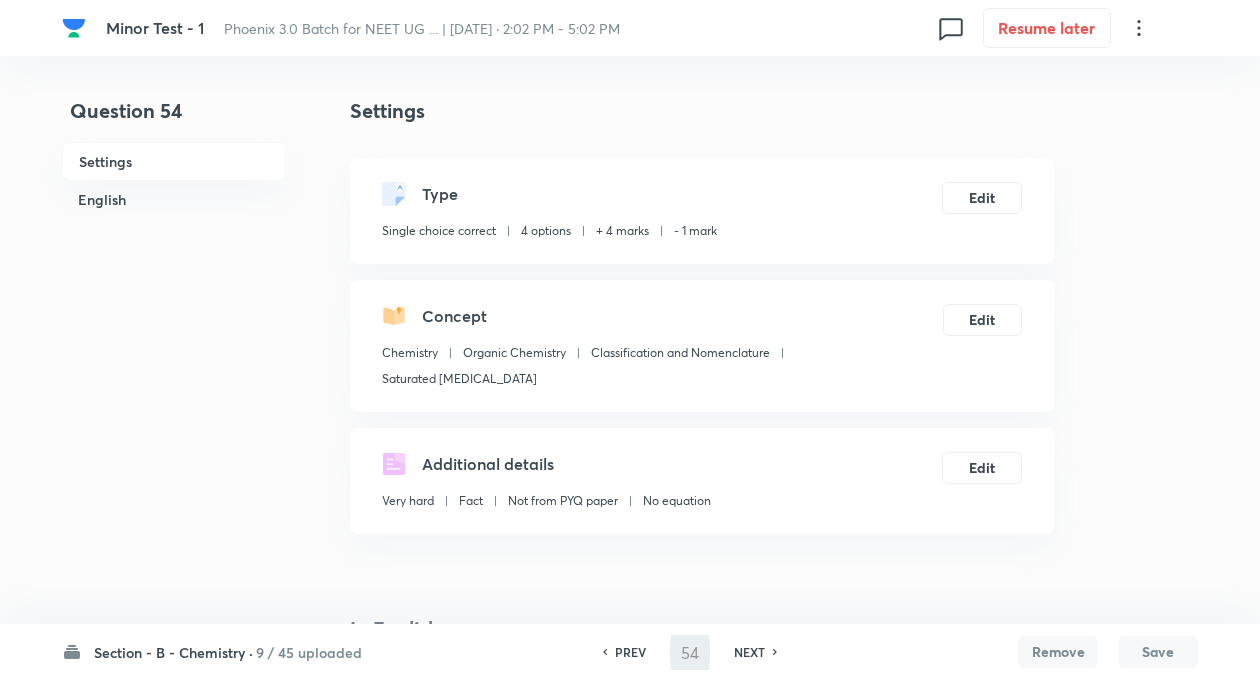 type on "55" 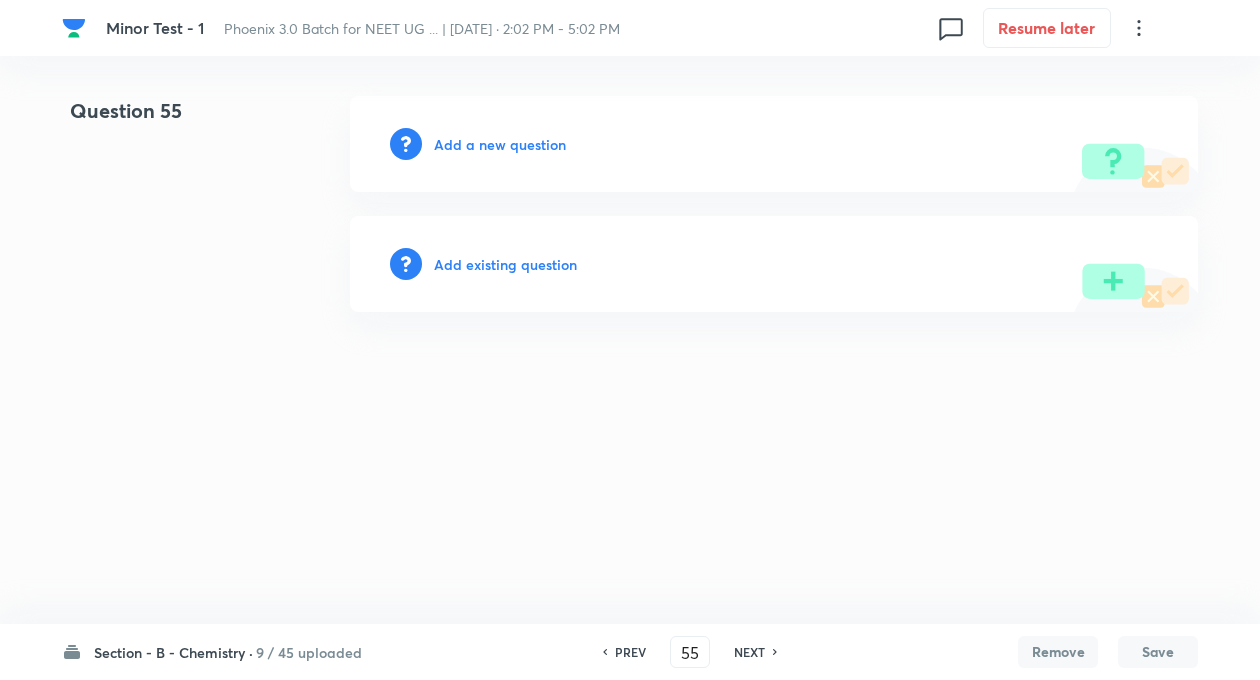 click on "Add existing question" at bounding box center (505, 264) 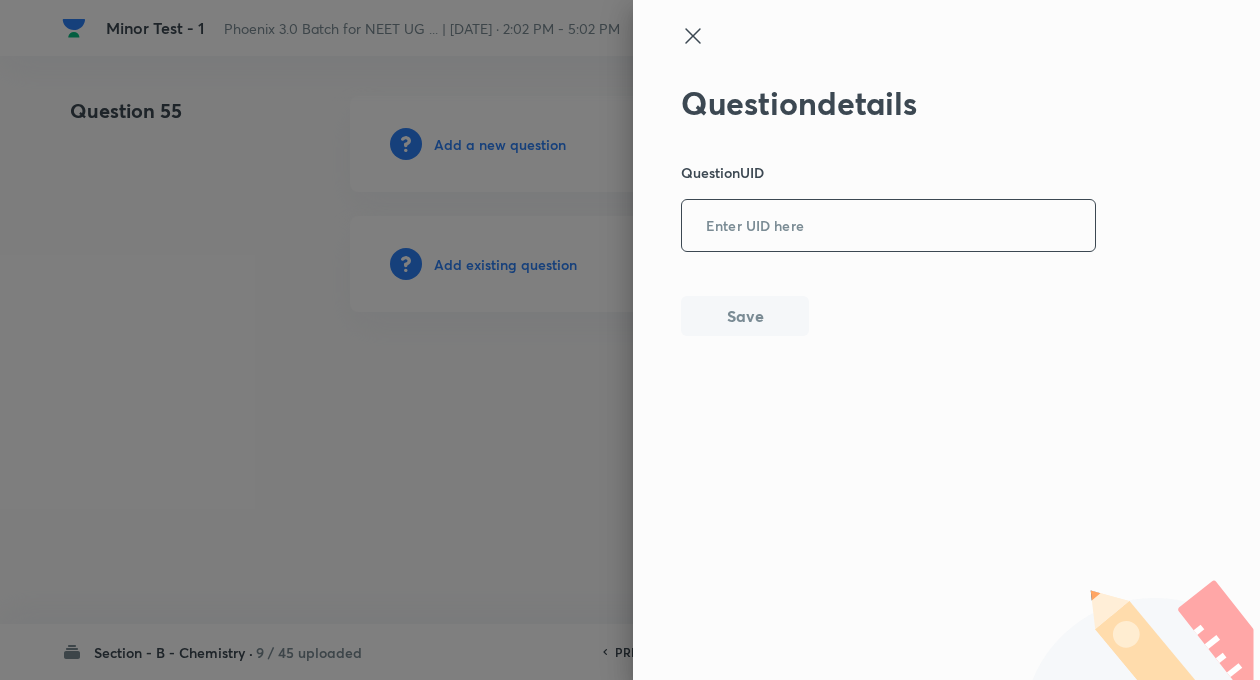 click at bounding box center [888, 226] 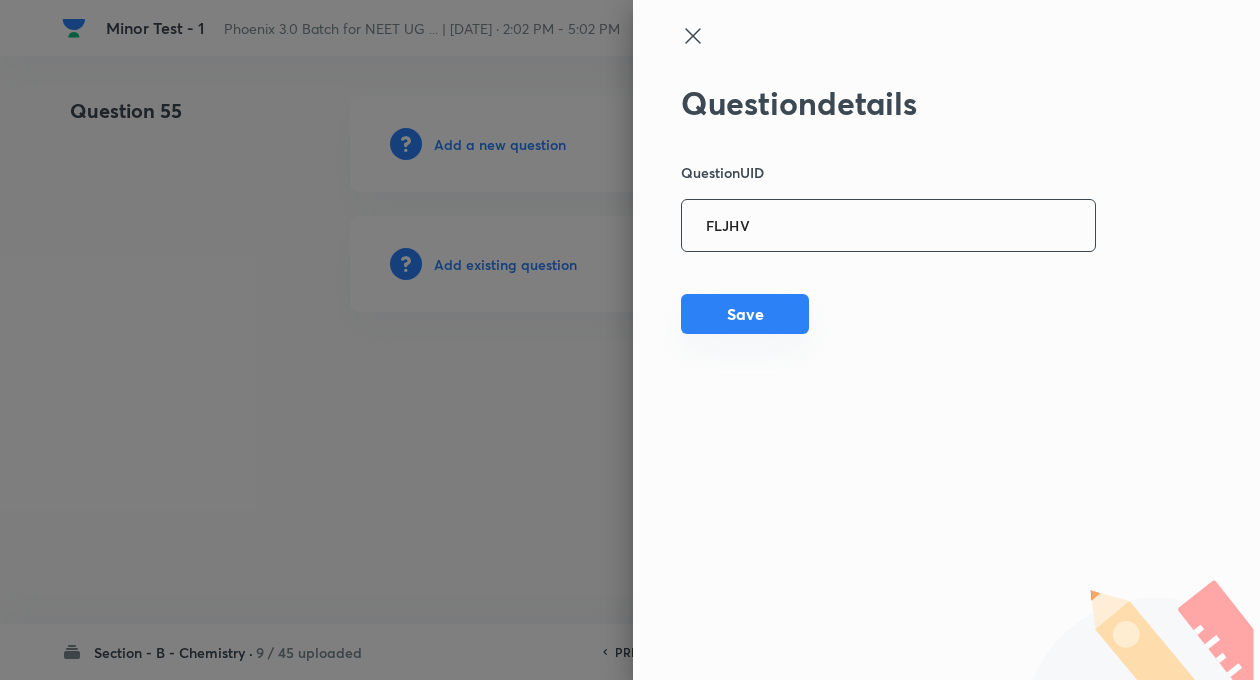type on "FLJHV" 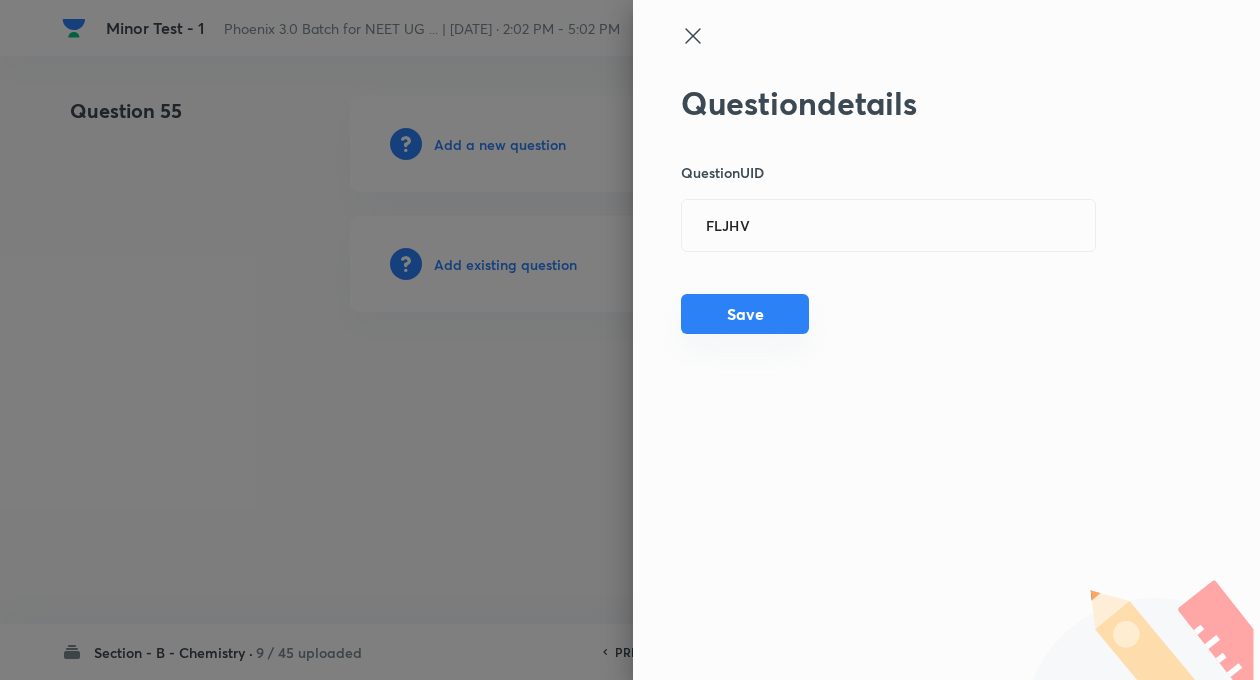 click on "Save" at bounding box center [745, 314] 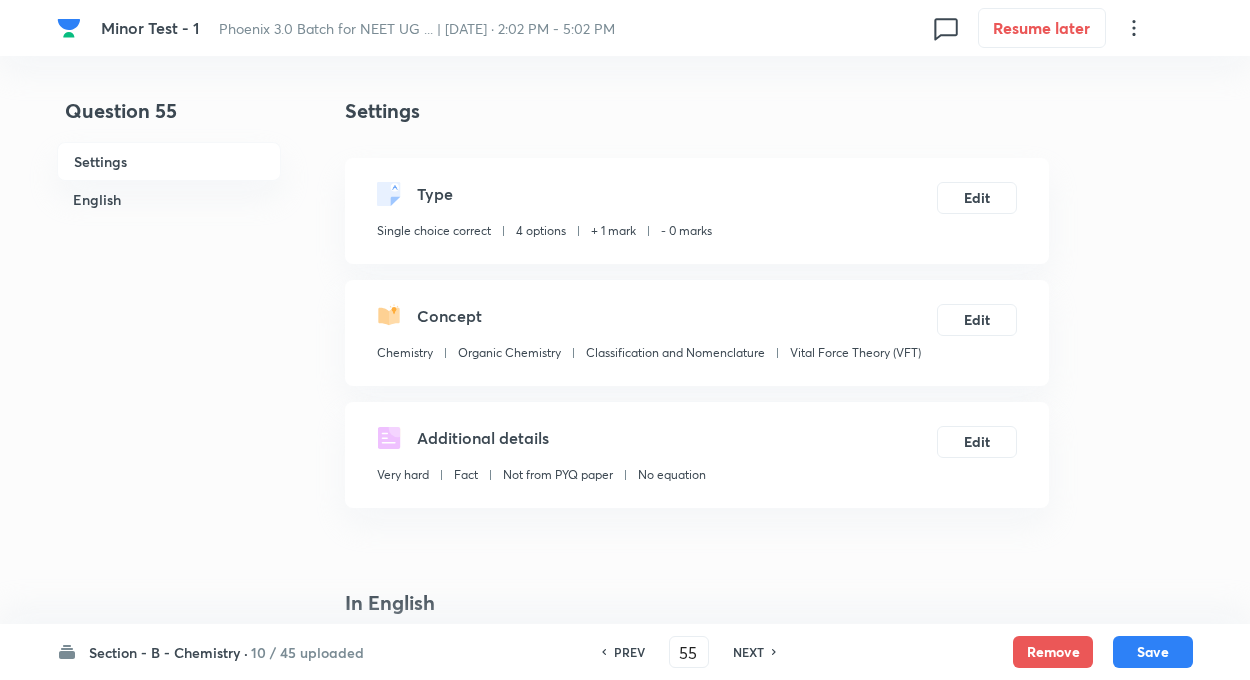 checkbox on "true" 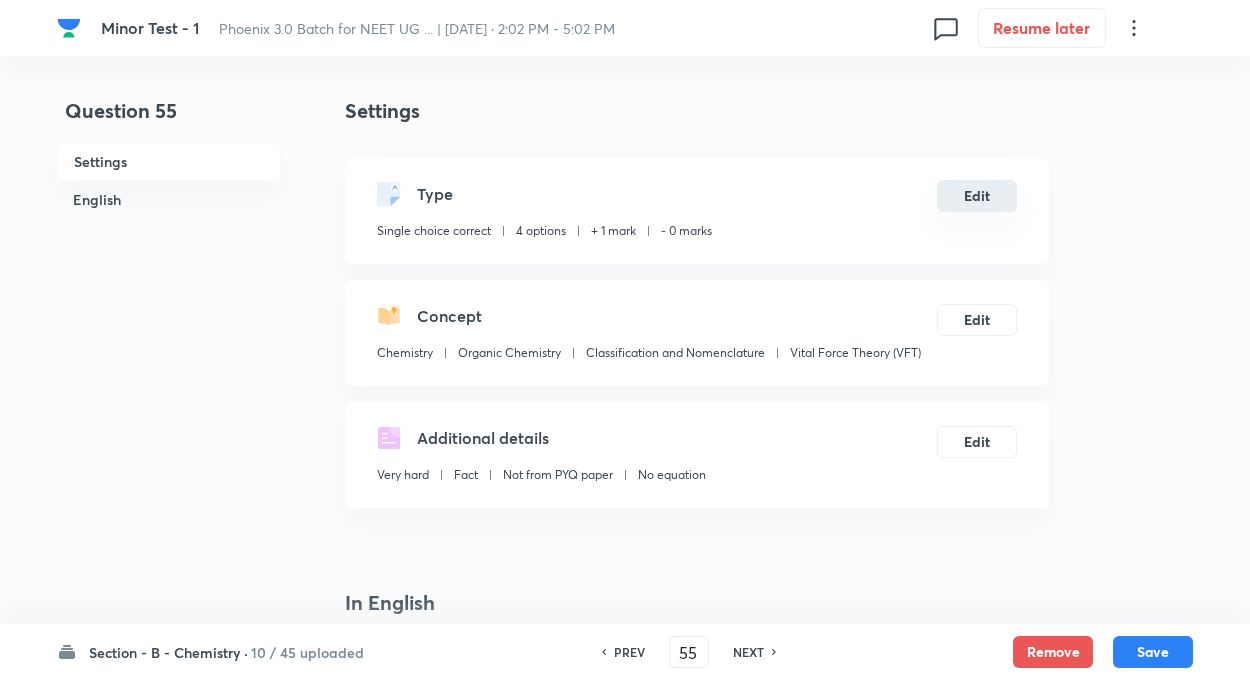 click on "Edit" at bounding box center (977, 196) 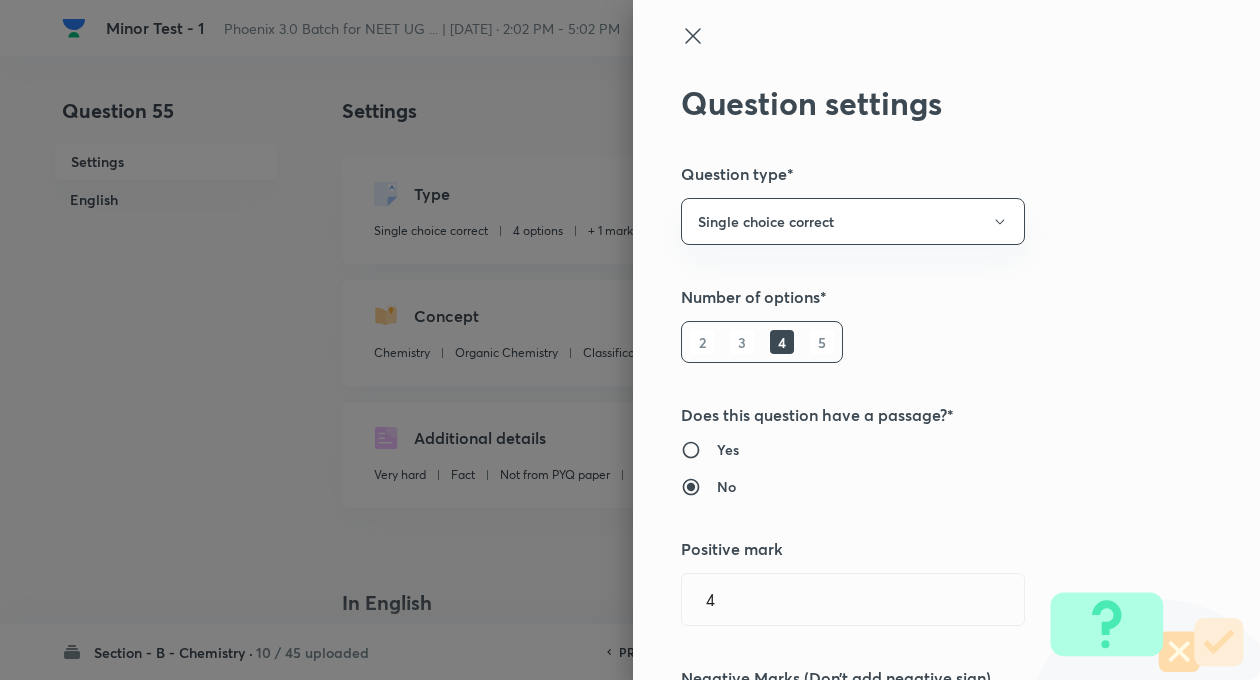 type on "1" 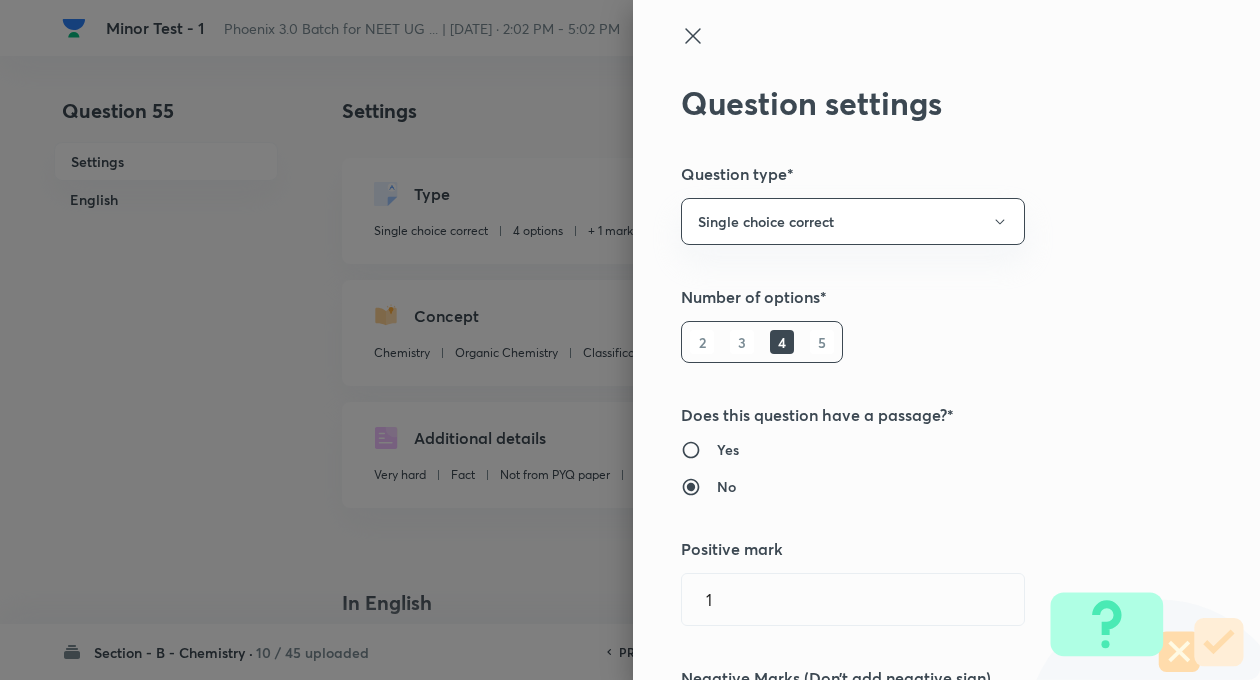 click on "Question settings Question type* Single choice correct Number of options* 2 3 4 5 Does this question have a passage?* Yes No Positive mark 1 ​ Negative Marks (Don’t add negative sign) 0 ​ Syllabus Topic group* Chemistry ​ Topic* Organic Chemistry ​ Concept* Classification and Nomenclature ​ Sub-concept* Vital Force Theory (VFT) ​ Concept-field ​ Additional details Question Difficulty Very easy Easy Moderate Hard Very hard Question is based on Fact Numerical Concept Previous year question Yes No Does this question have equation? Yes No Verification status Is the question verified? *Select 'yes' only if a question is verified Yes No Save" at bounding box center (946, 340) 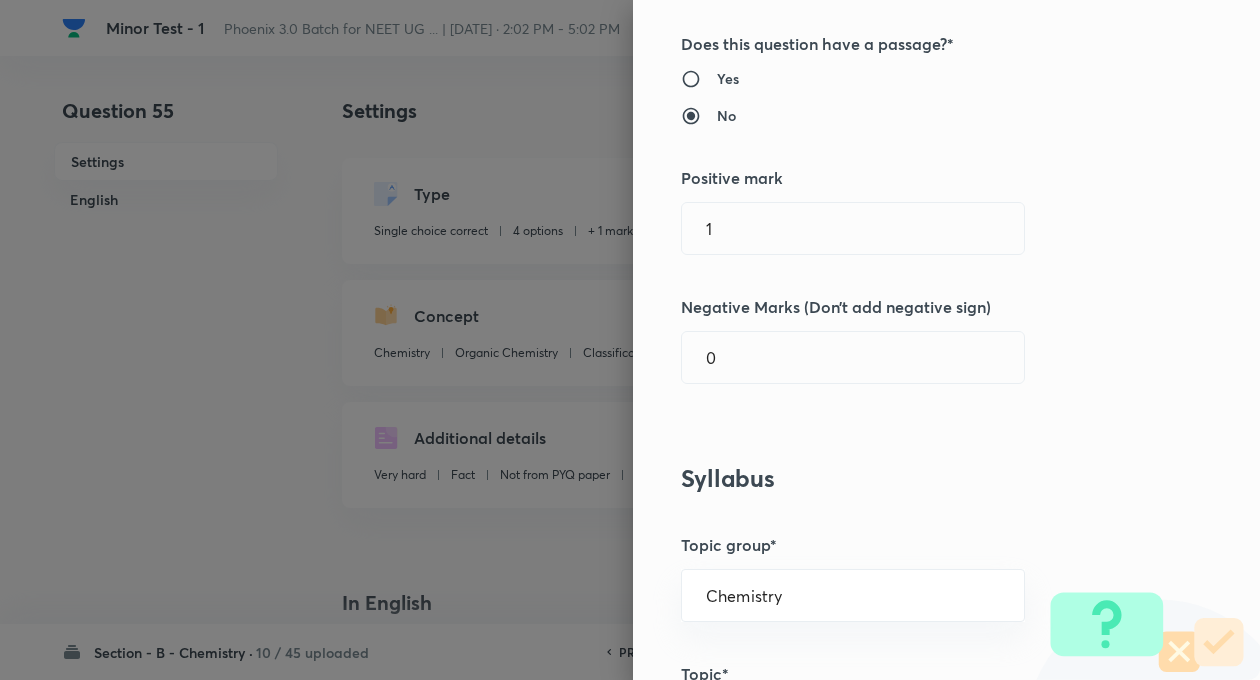 scroll, scrollTop: 400, scrollLeft: 0, axis: vertical 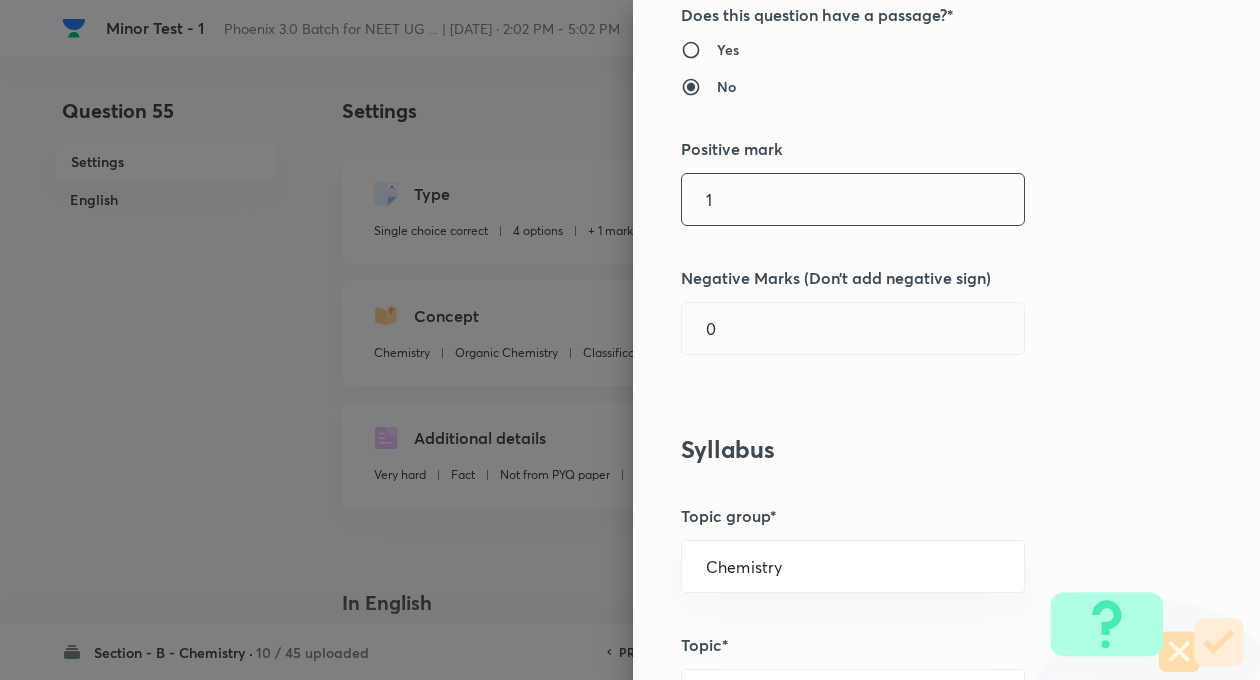 click on "1" at bounding box center [853, 199] 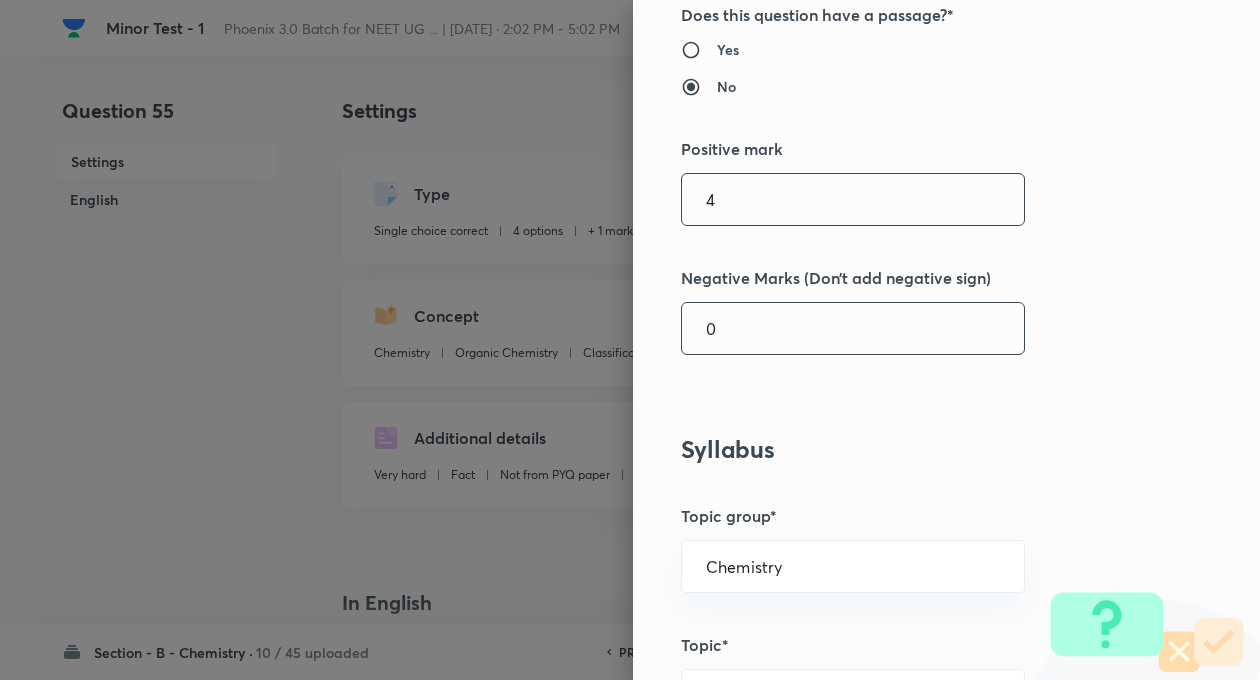 type on "4" 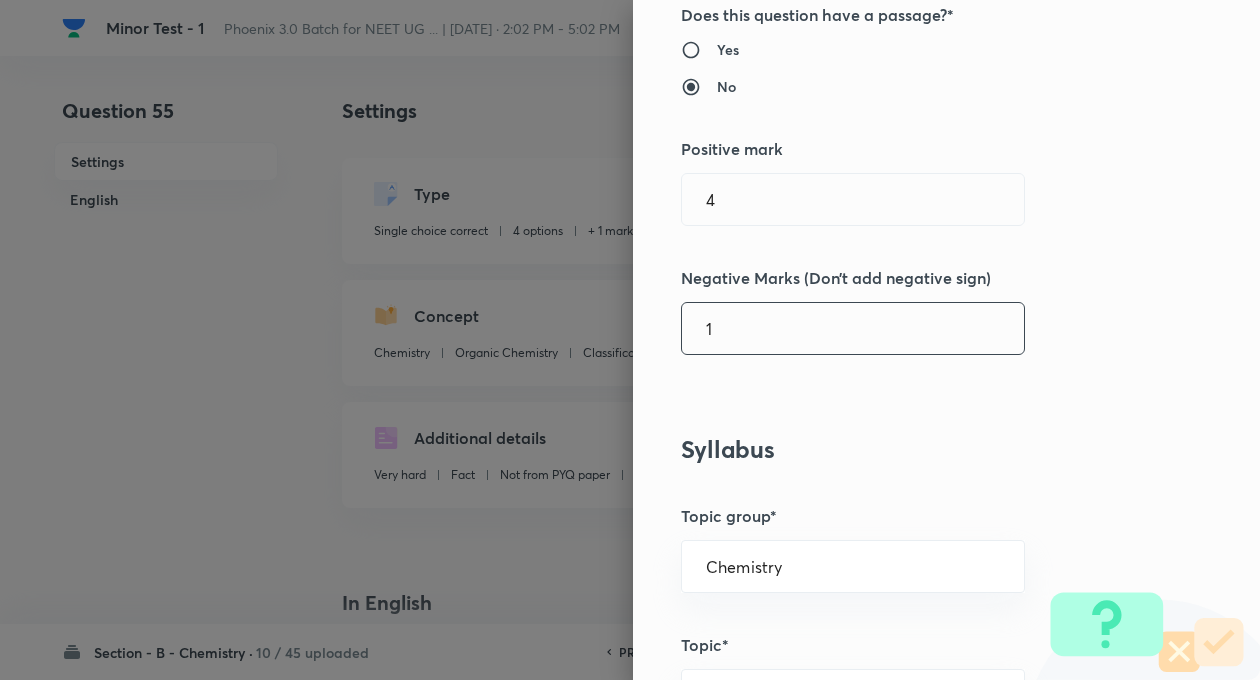 type on "1" 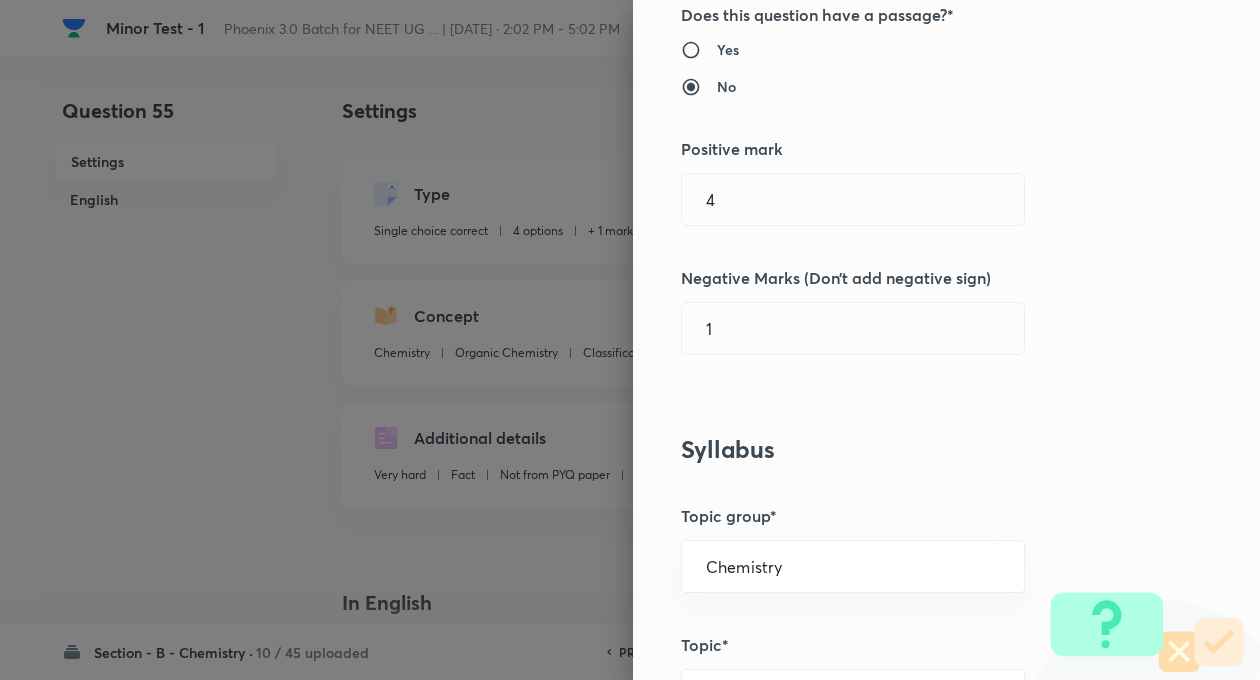 click on "Question settings Question type* Single choice correct Number of options* 2 3 4 5 Does this question have a passage?* Yes No Positive mark 4 ​ Negative Marks (Don’t add negative sign) 1 ​ Syllabus Topic group* Chemistry ​ Topic* Organic Chemistry ​ Concept* Classification and Nomenclature ​ Sub-concept* Vital Force Theory (VFT) ​ Concept-field ​ Additional details Question Difficulty Very easy Easy Moderate Hard Very hard Question is based on Fact Numerical Concept Previous year question Yes No Does this question have equation? Yes No Verification status Is the question verified? *Select 'yes' only if a question is verified Yes No Save" at bounding box center (946, 340) 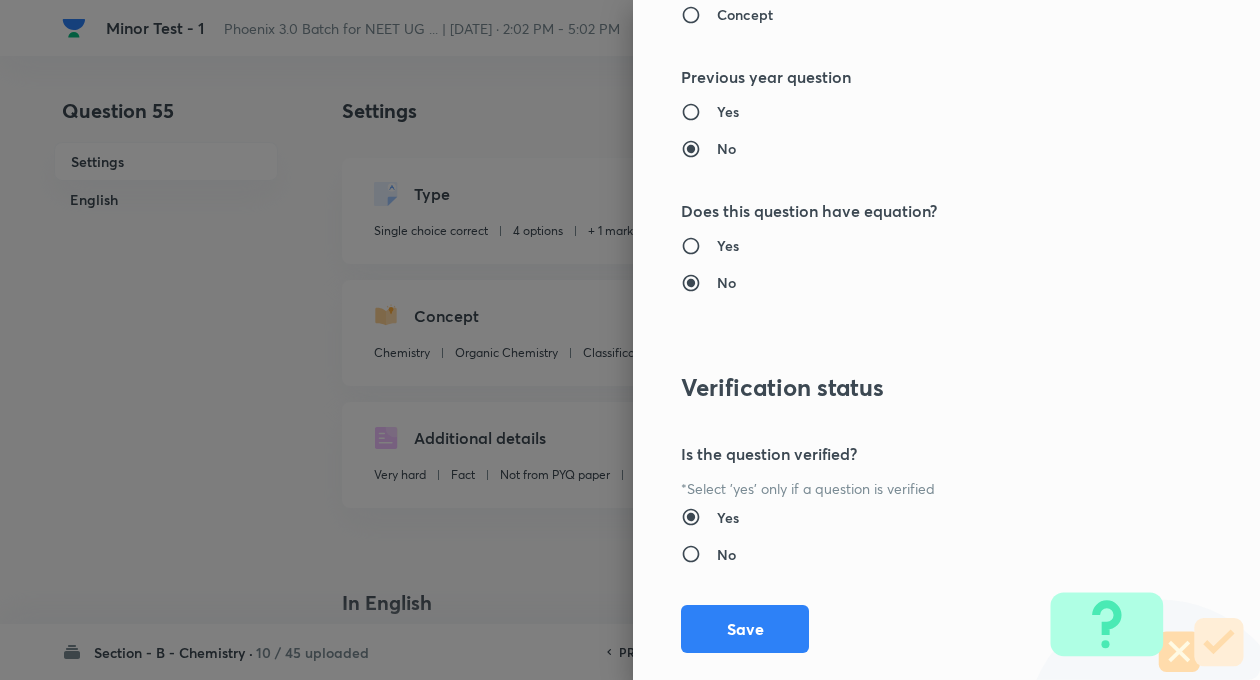 scroll, scrollTop: 2046, scrollLeft: 0, axis: vertical 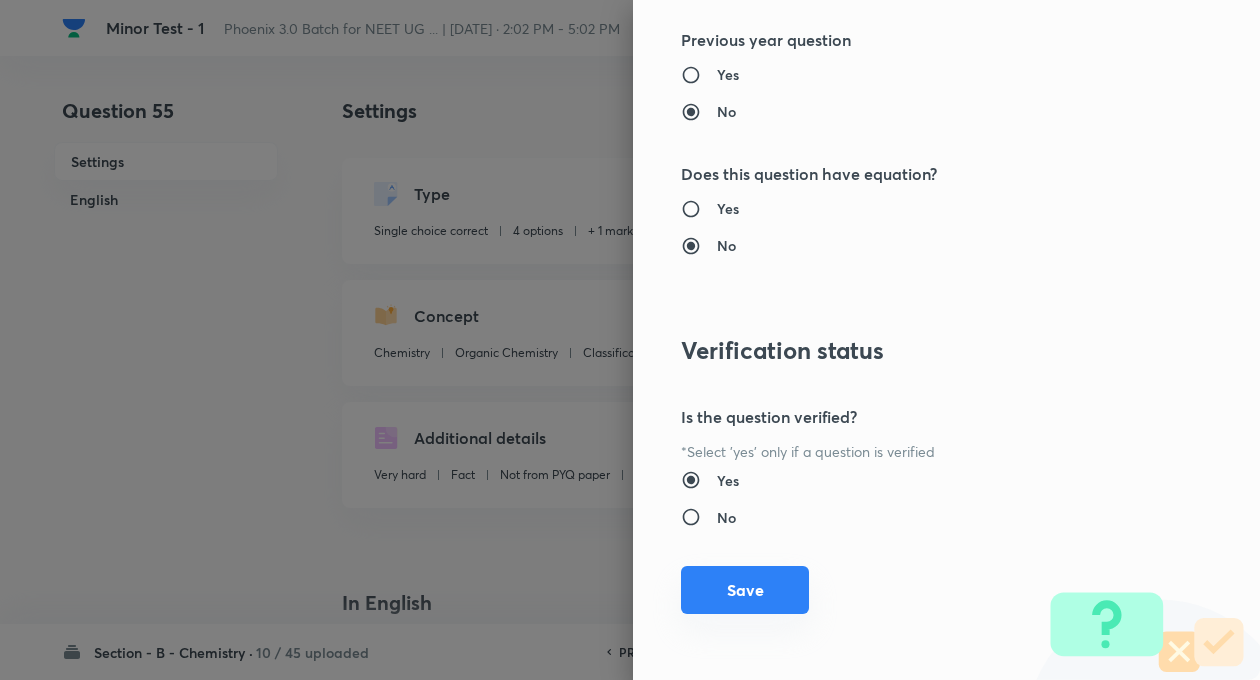 click on "Save" at bounding box center (745, 590) 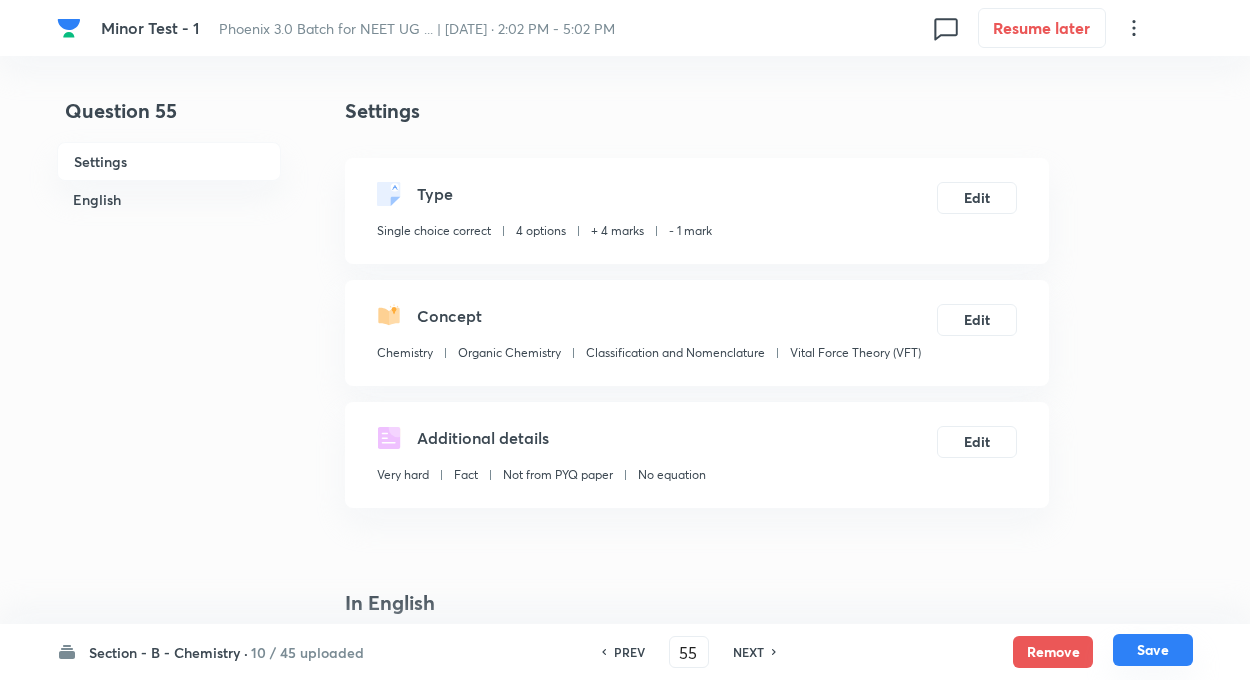 click on "Save" at bounding box center (1153, 650) 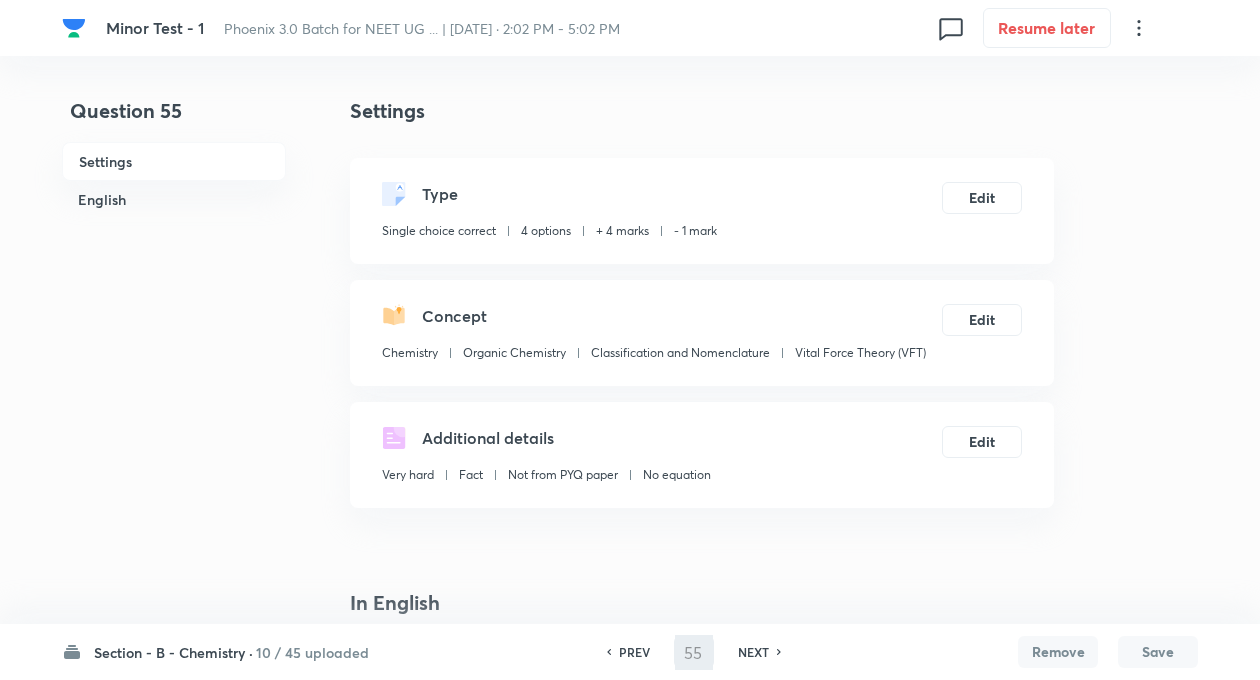 type on "56" 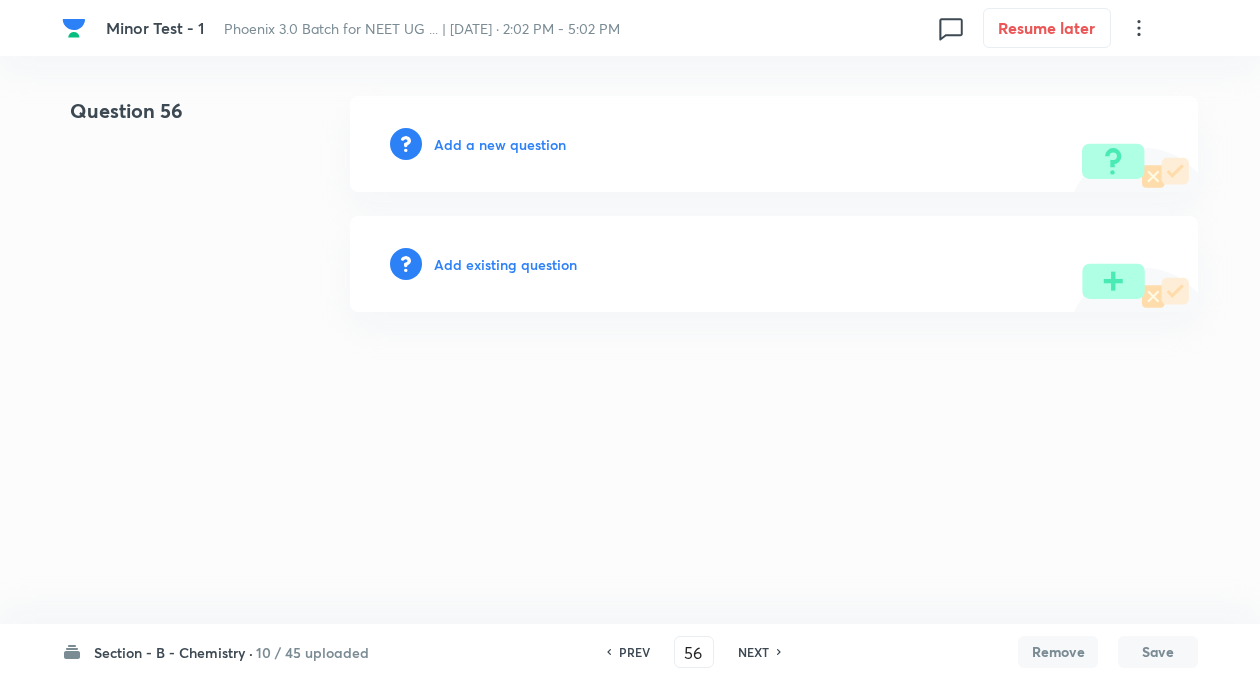 click on "Add existing question" at bounding box center (505, 264) 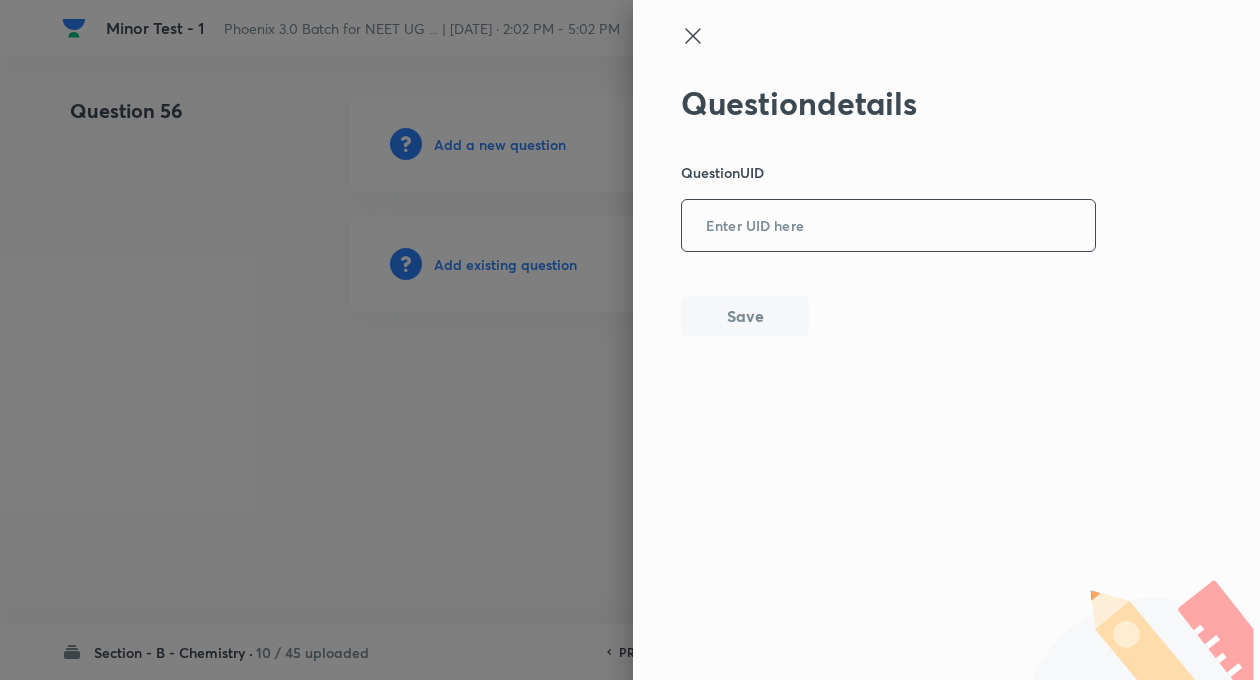 click at bounding box center (888, 226) 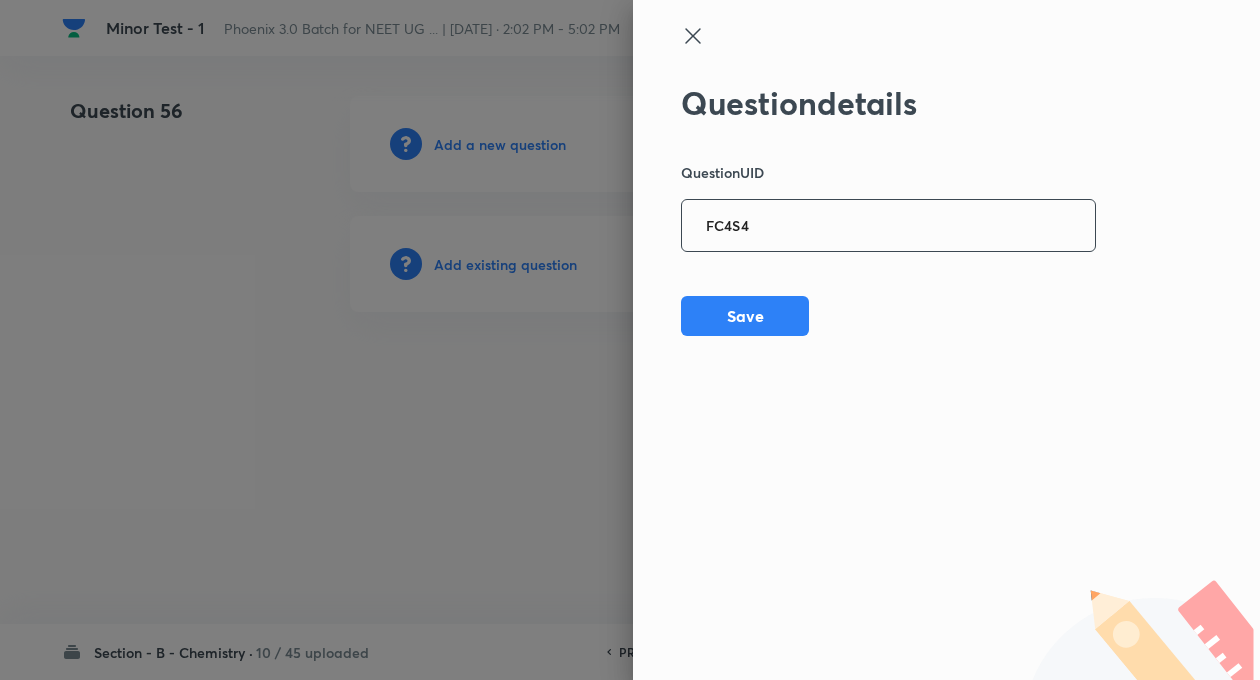 click on "FC4S4" at bounding box center [888, 226] 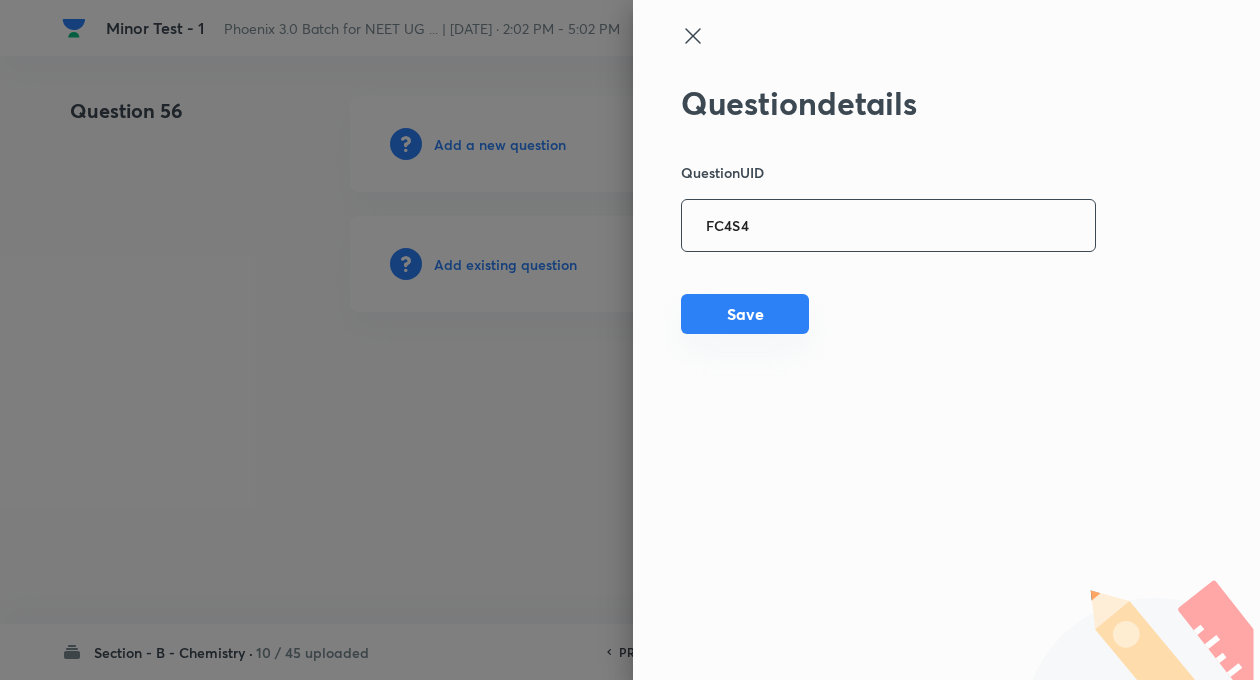 type on "FC4S4" 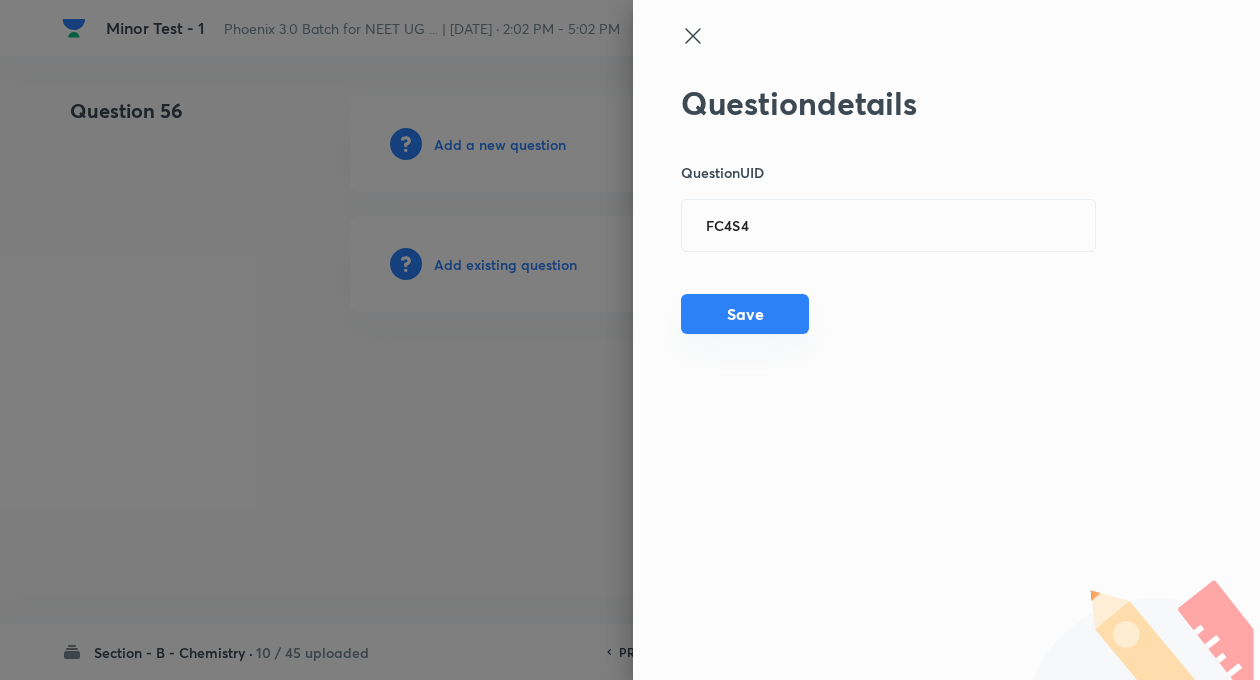 click on "Save" at bounding box center (745, 314) 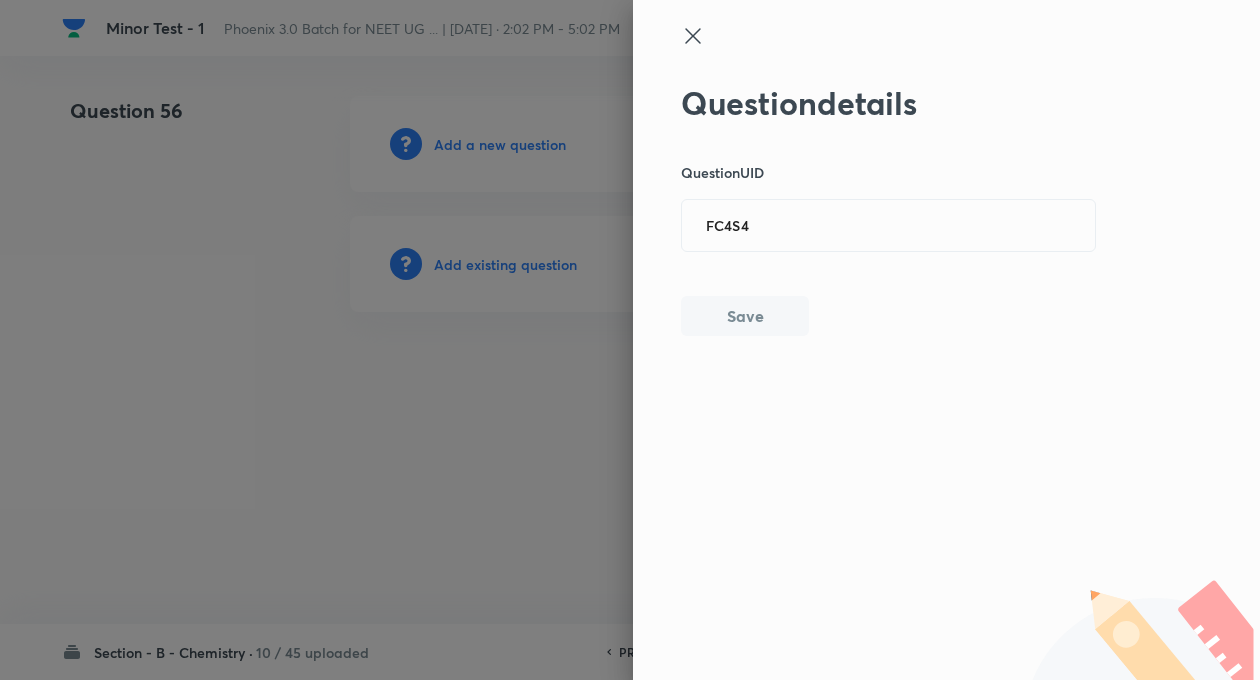 type 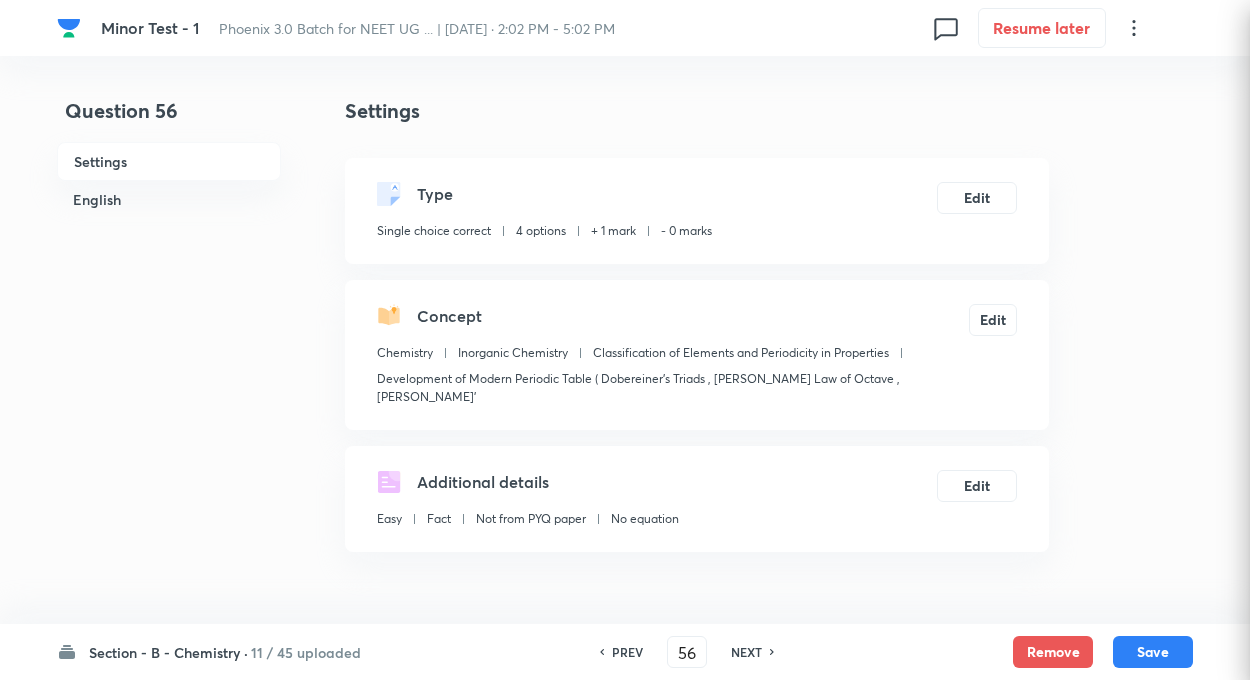 checkbox on "true" 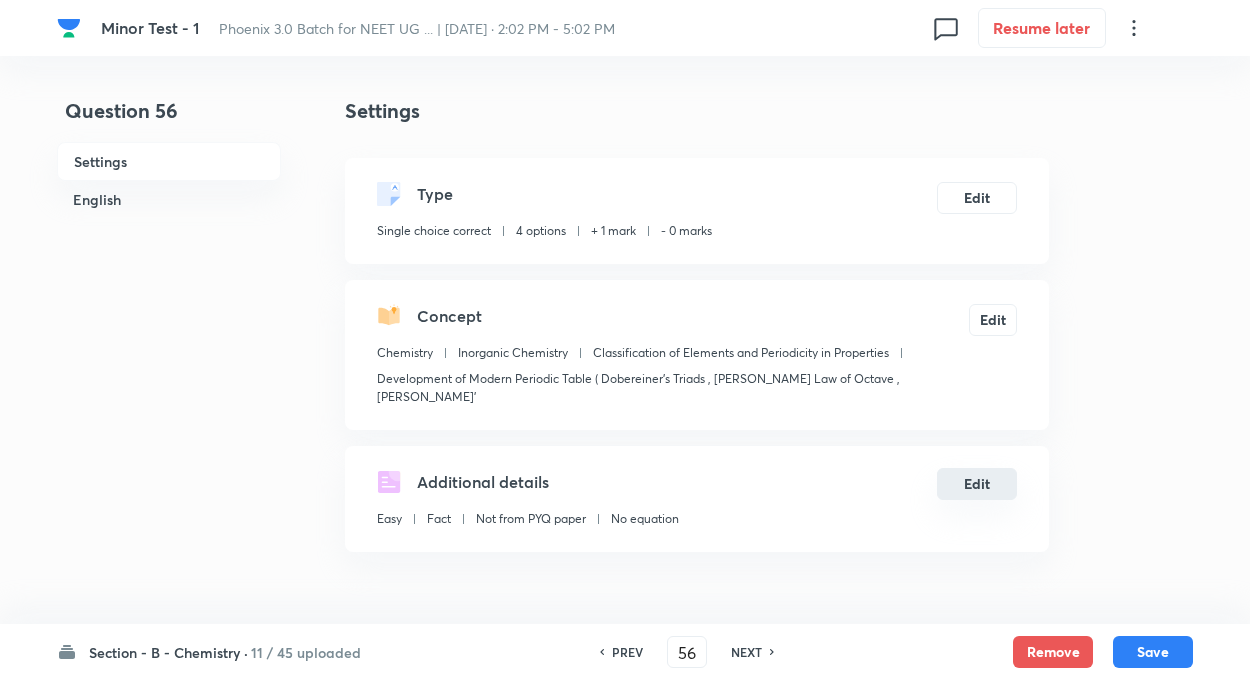 drag, startPoint x: 870, startPoint y: 421, endPoint x: 940, endPoint y: 483, distance: 93.50936 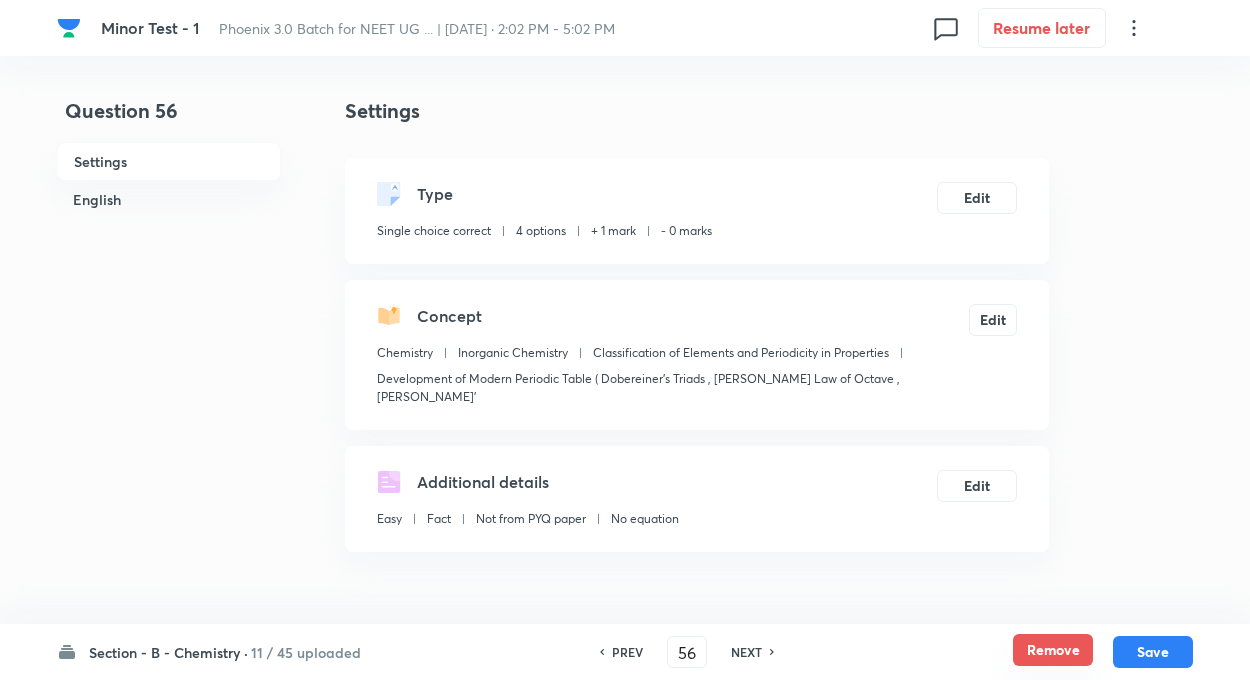 click on "Remove" at bounding box center (1053, 650) 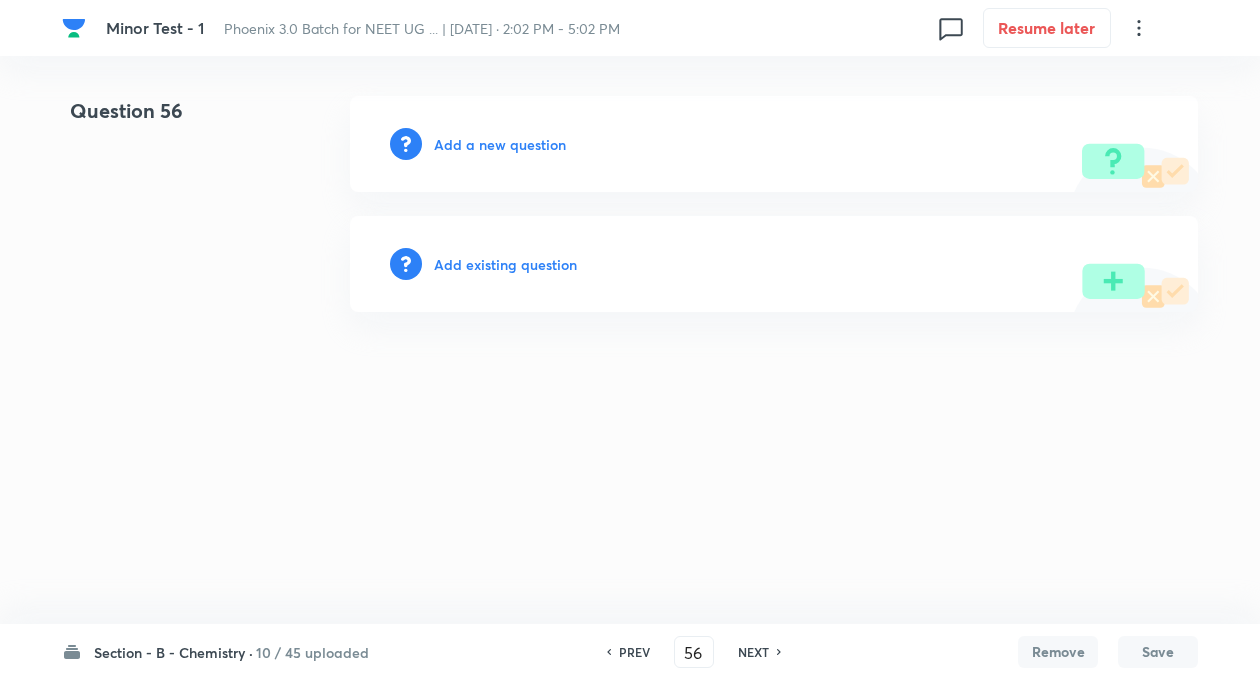 click on "Add existing question" at bounding box center (505, 264) 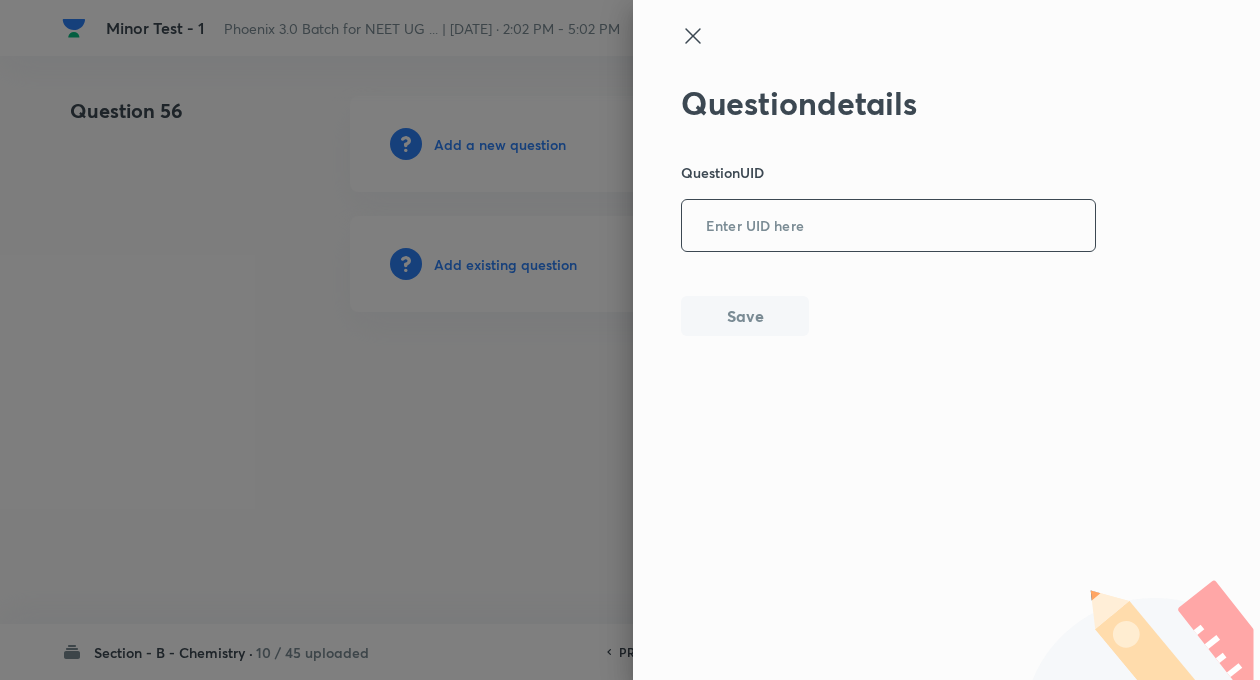 click at bounding box center (888, 226) 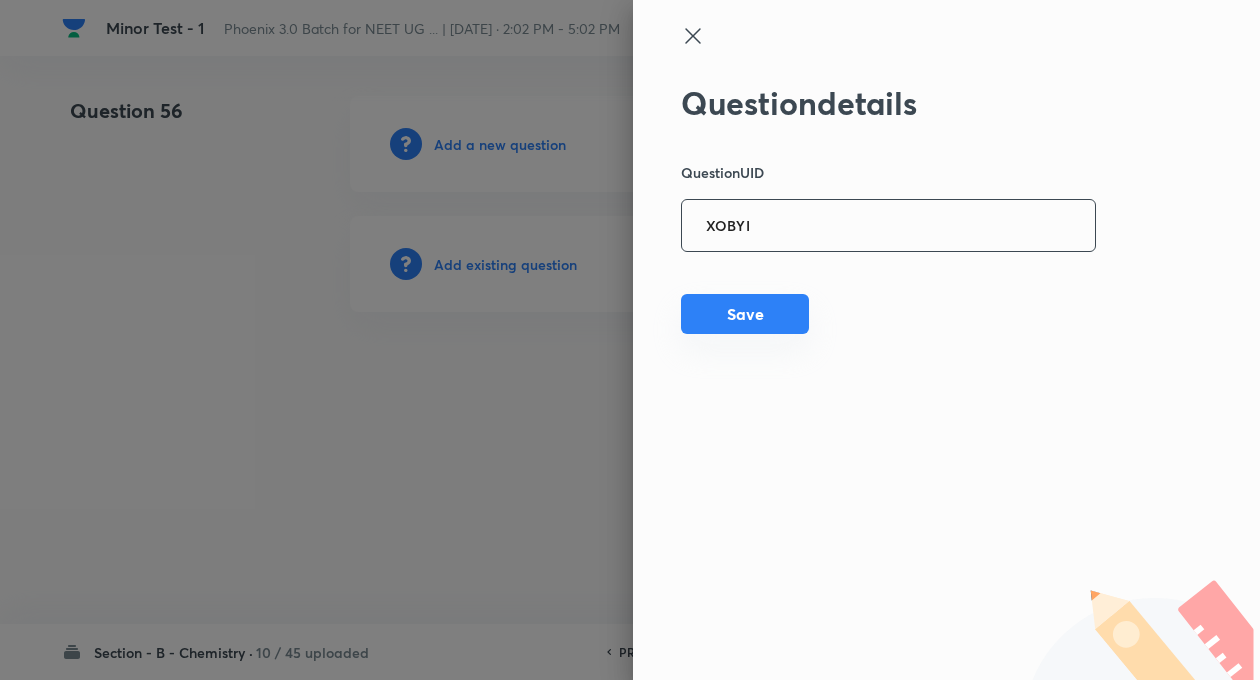 type on "XOBYI" 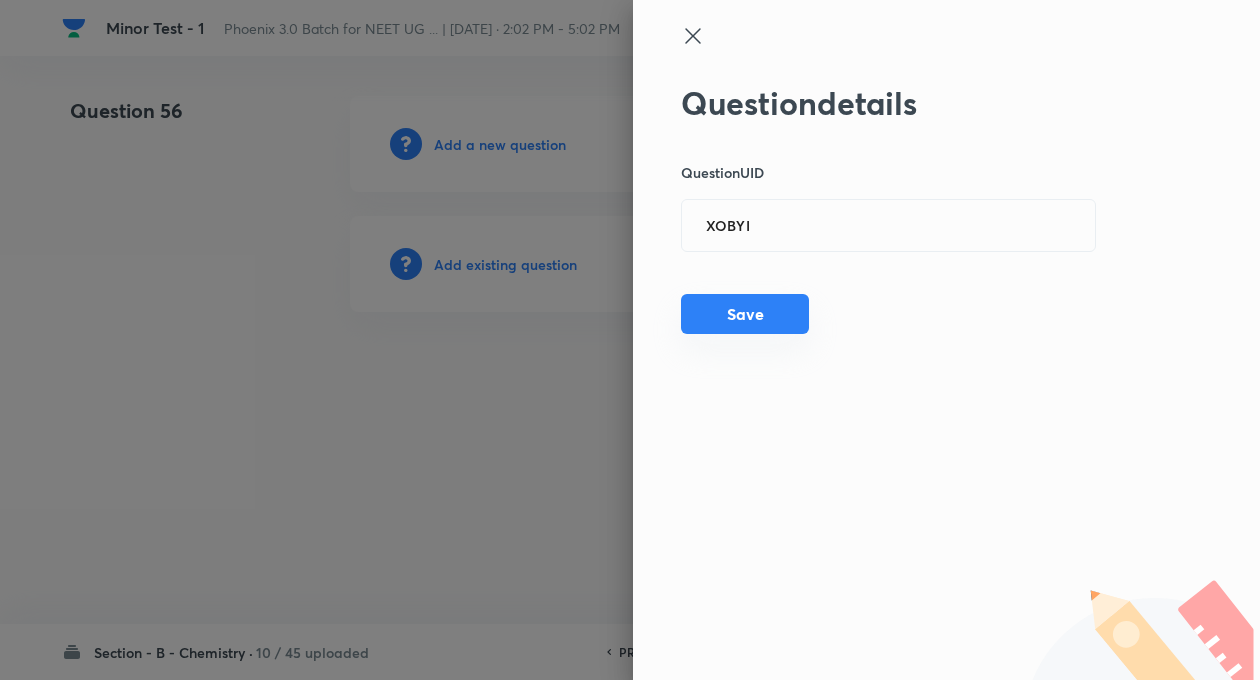 click on "Save" at bounding box center [745, 314] 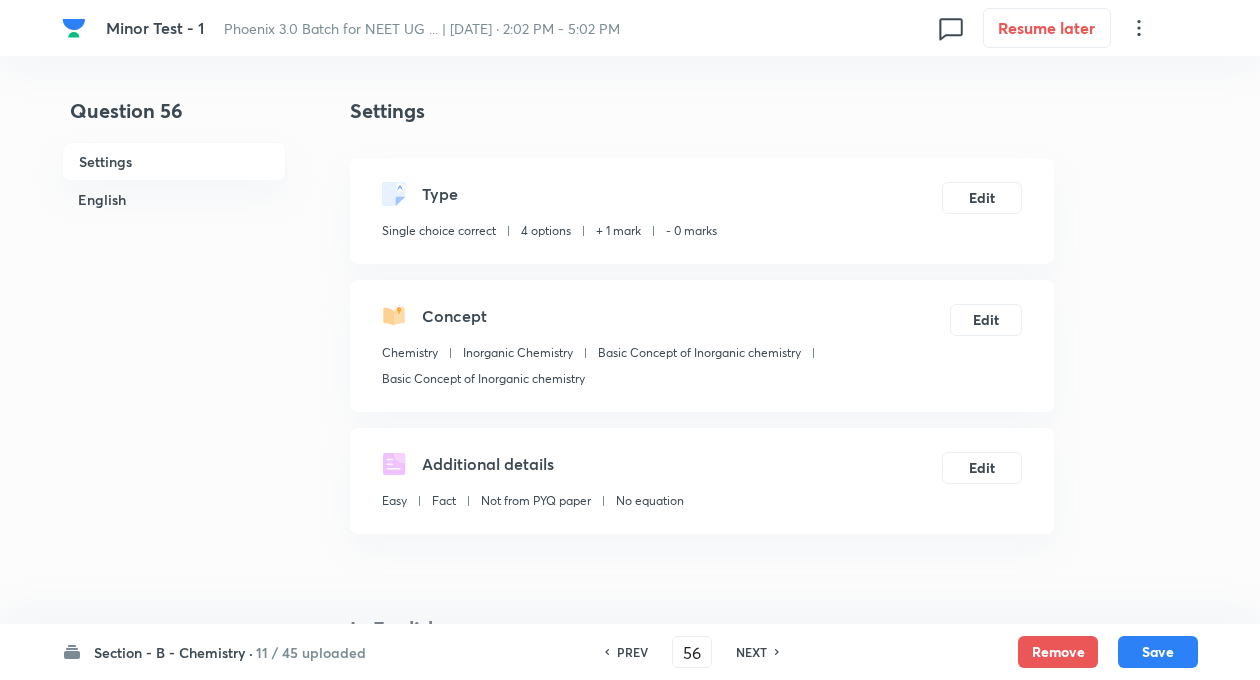 checkbox on "true" 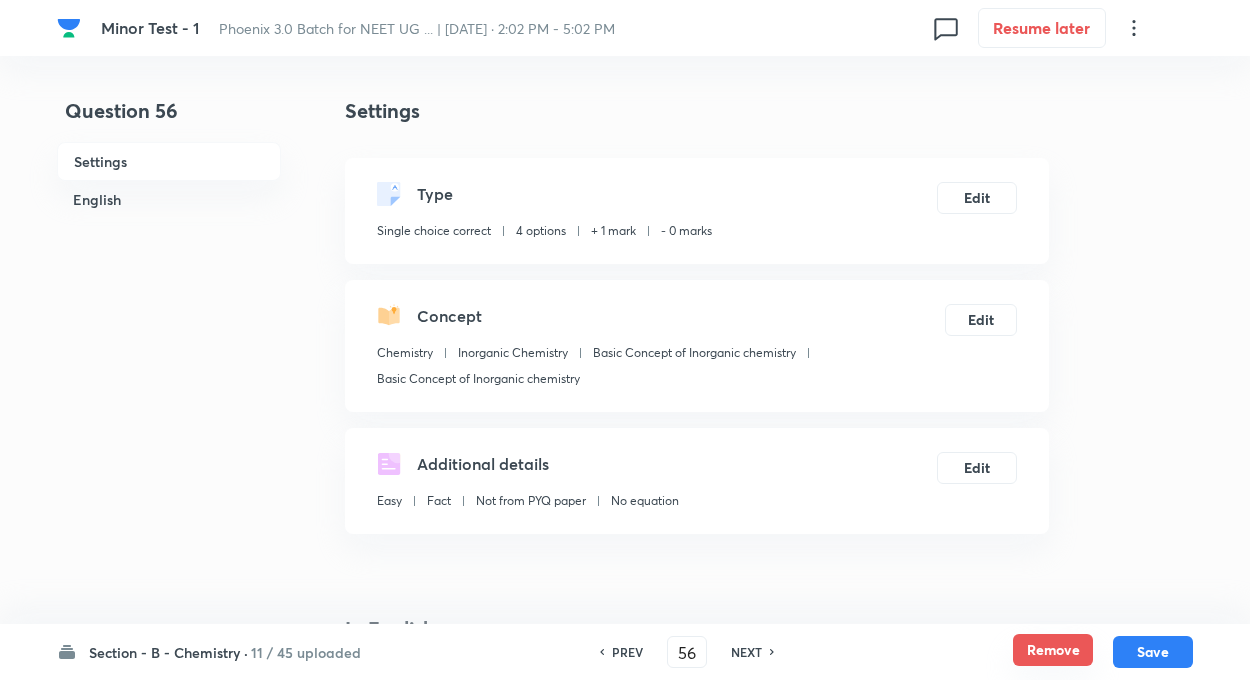 click on "Remove" at bounding box center (1053, 650) 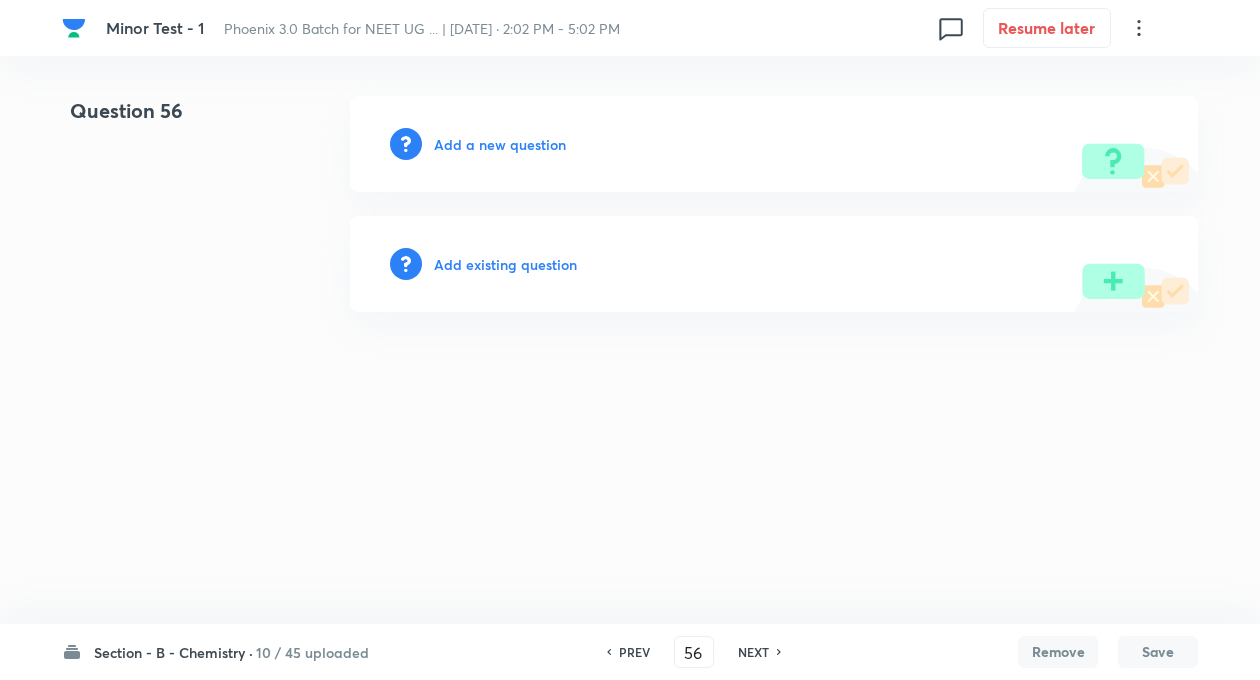 click on "Add existing question" at bounding box center [774, 264] 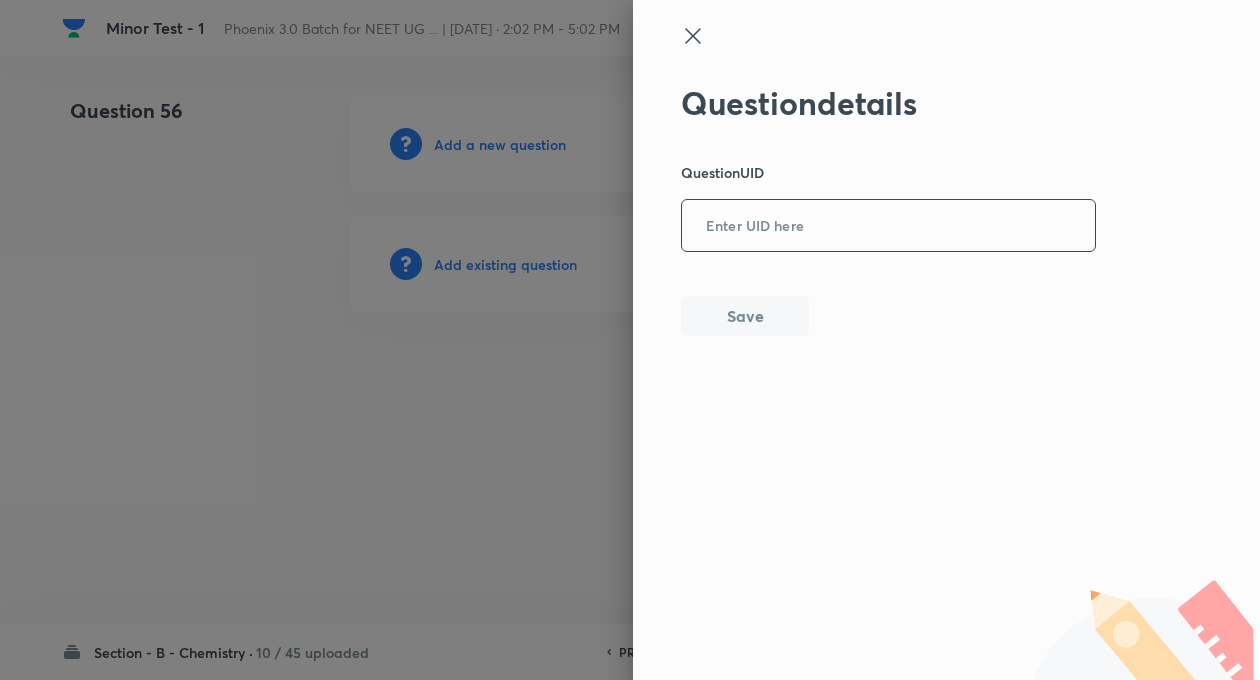 click at bounding box center [888, 226] 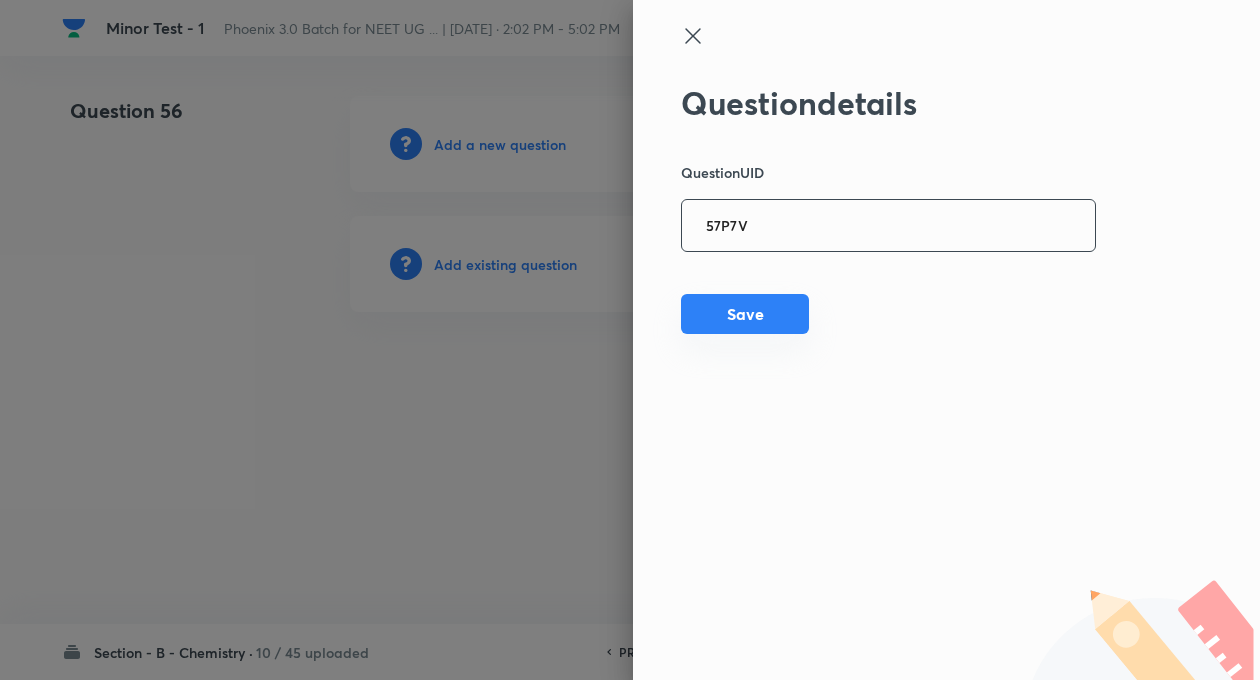 type on "57P7V" 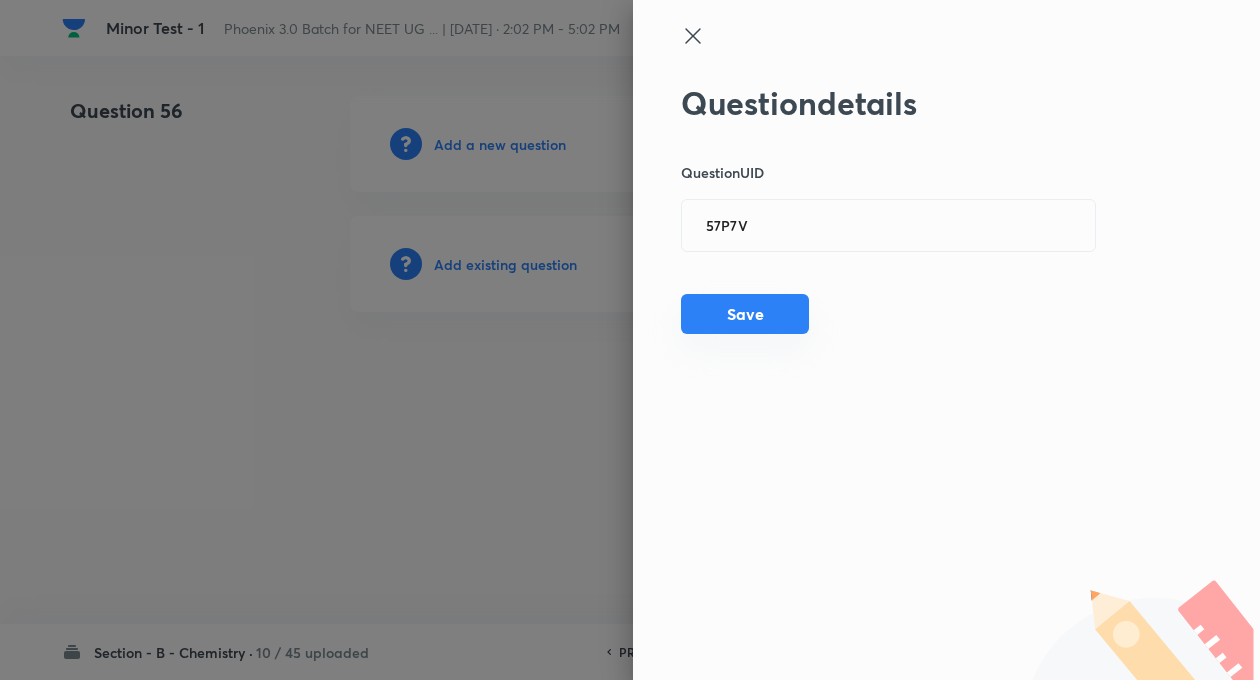 click on "Save" at bounding box center (745, 314) 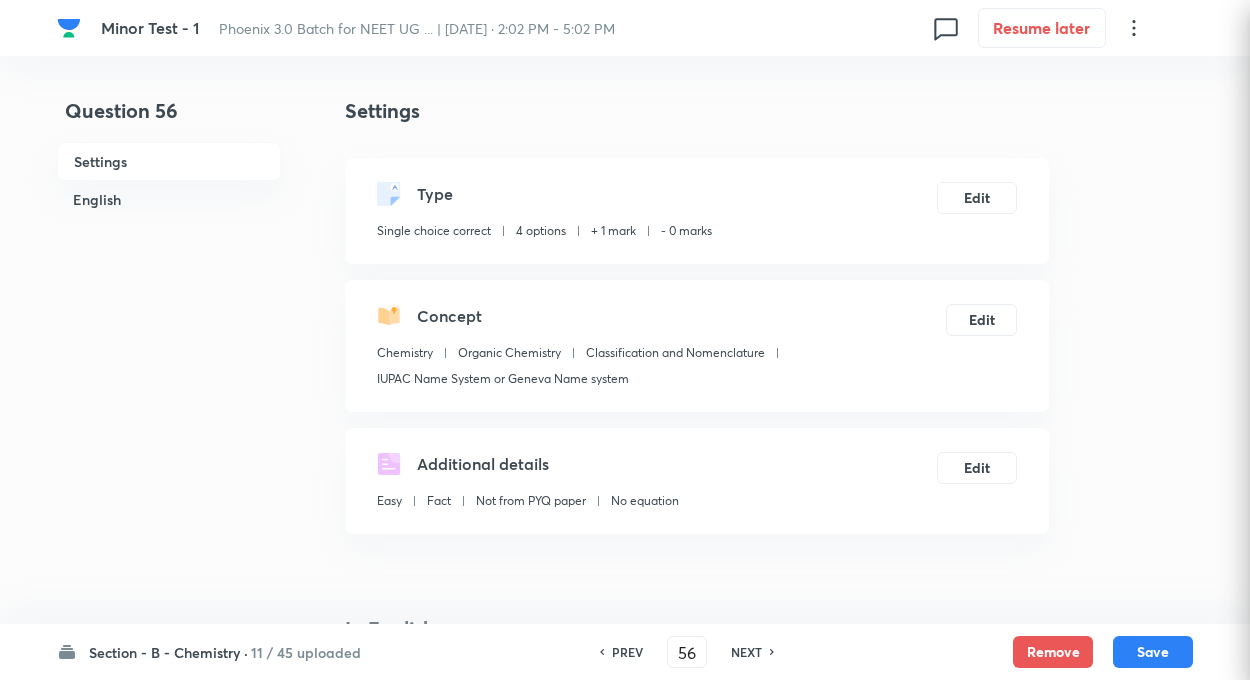 checkbox on "true" 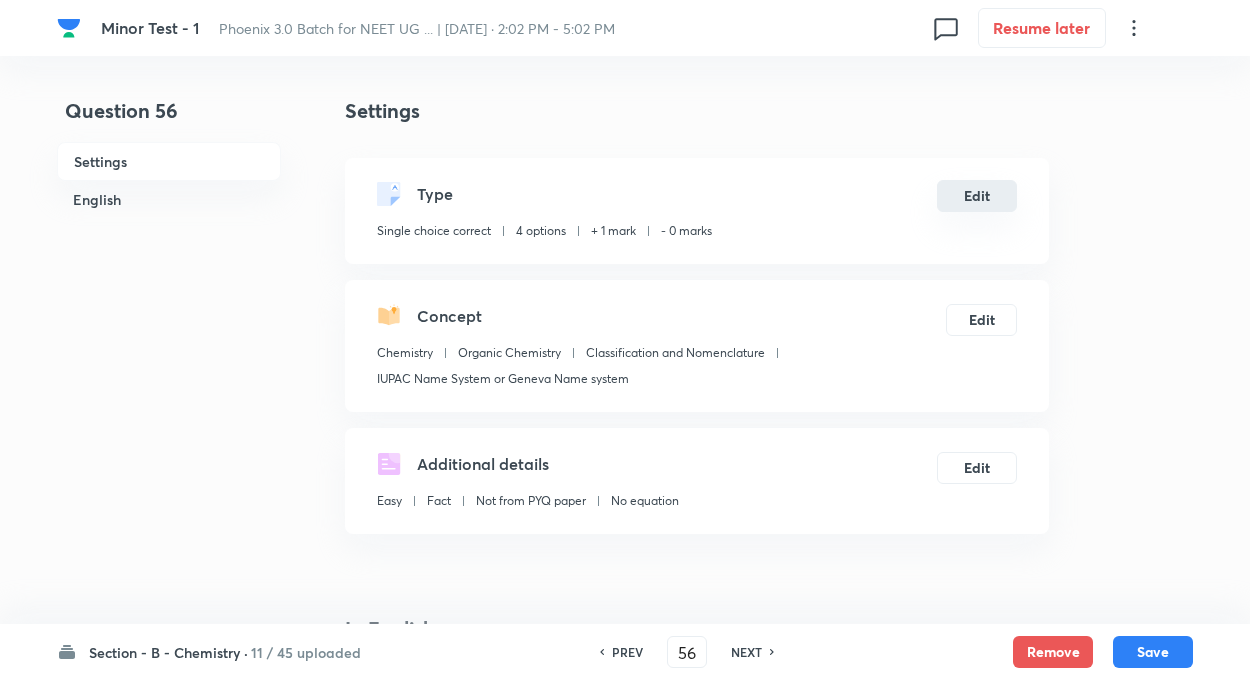 click on "Edit" at bounding box center (977, 196) 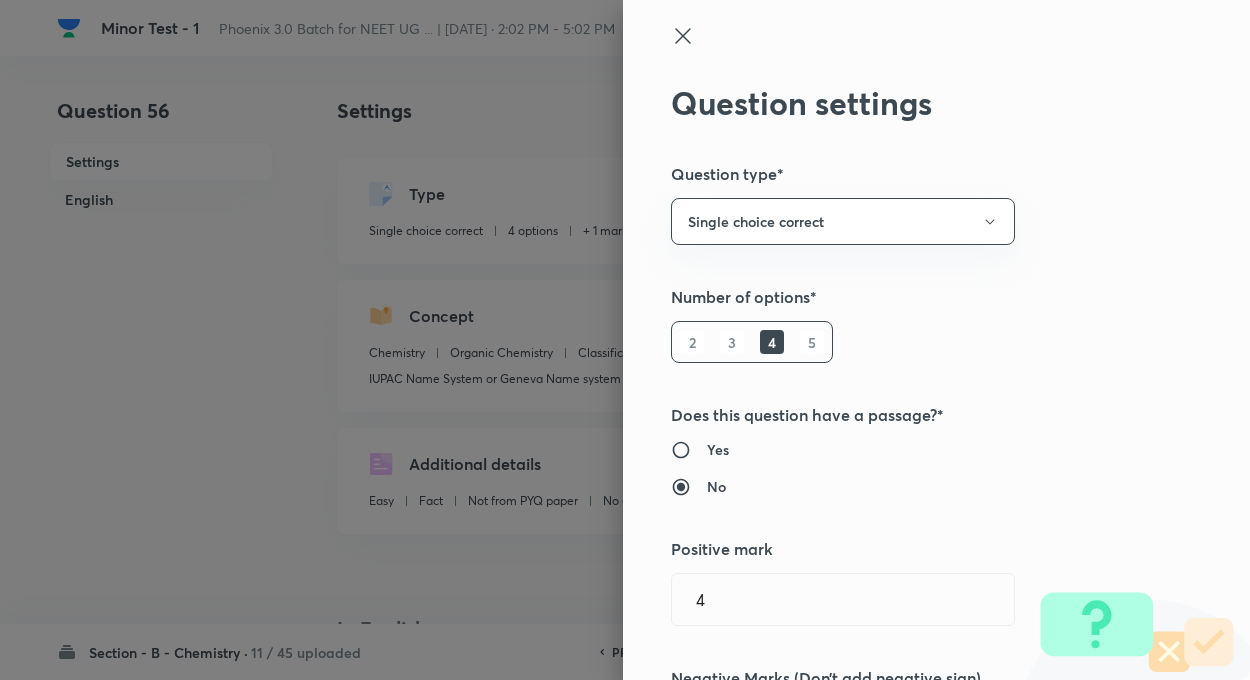 radio on "true" 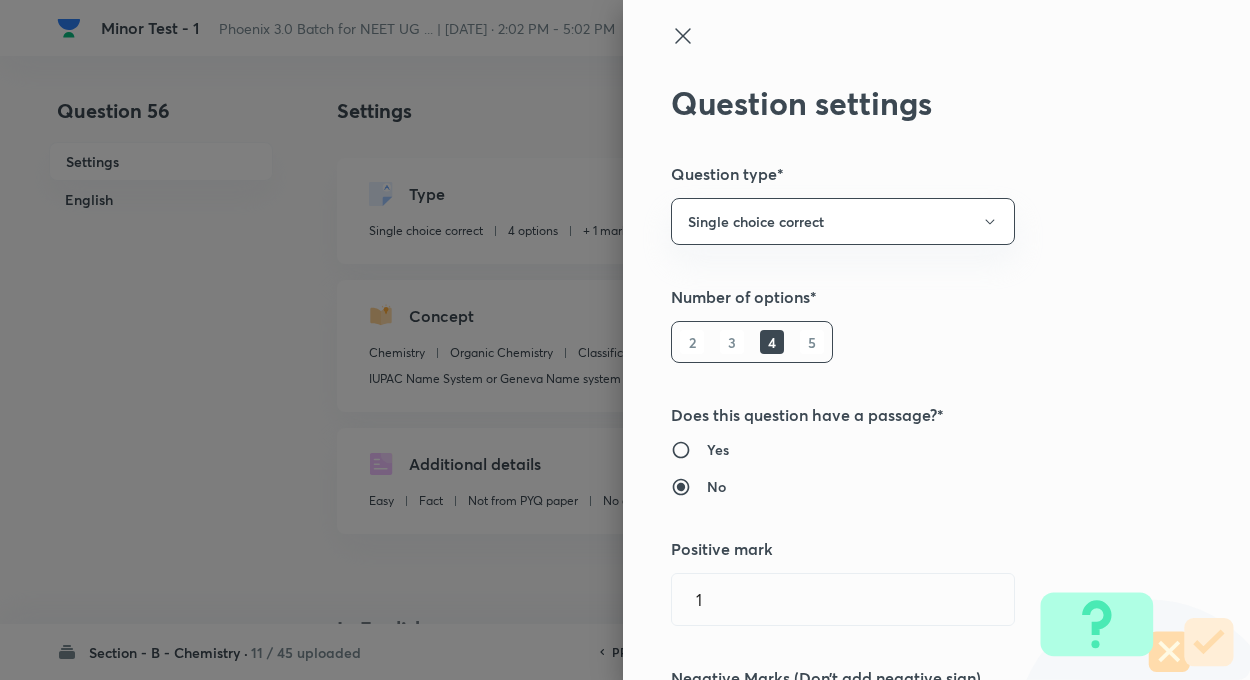 type on "1" 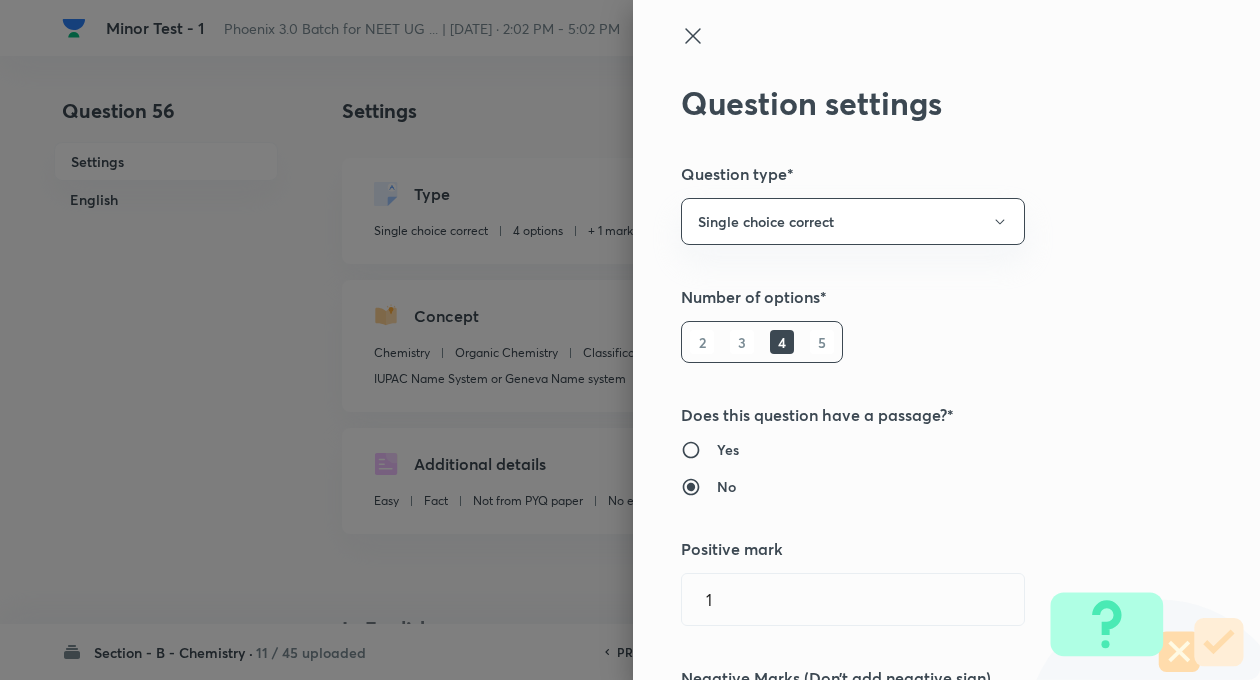 click on "Question settings Question type* Single choice correct Number of options* 2 3 4 5 Does this question have a passage?* Yes No Positive mark 1 ​ Negative Marks (Don’t add negative sign) 0 ​ Syllabus Topic group* Chemistry ​ Topic* Organic Chemistry ​ Concept* Classification and Nomenclature ​ Sub-concept* IUPAC Name System or Geneva Name system ​ Concept-field ​ Additional details Question Difficulty Very easy Easy Moderate Hard Very hard Question is based on Fact Numerical Concept Previous year question Yes No Does this question have equation? Yes No Verification status Is the question verified? *Select 'yes' only if a question is verified Yes No Save" at bounding box center [946, 340] 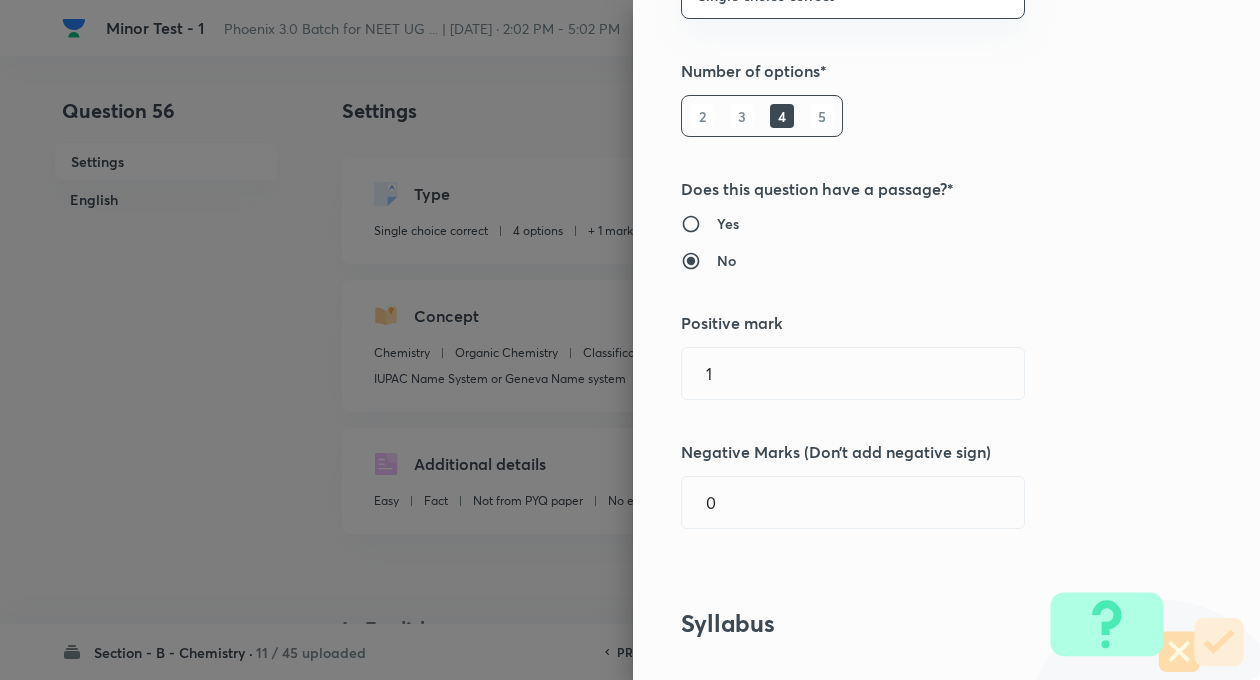 scroll, scrollTop: 400, scrollLeft: 0, axis: vertical 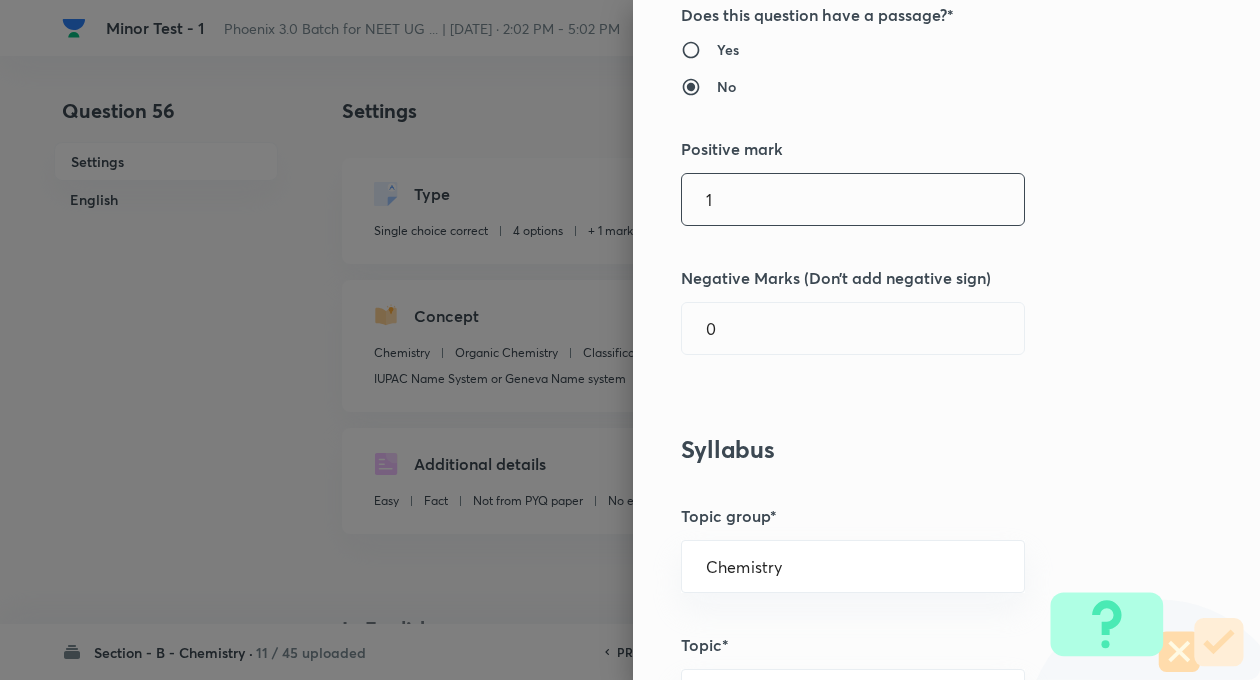 click on "1" at bounding box center (853, 199) 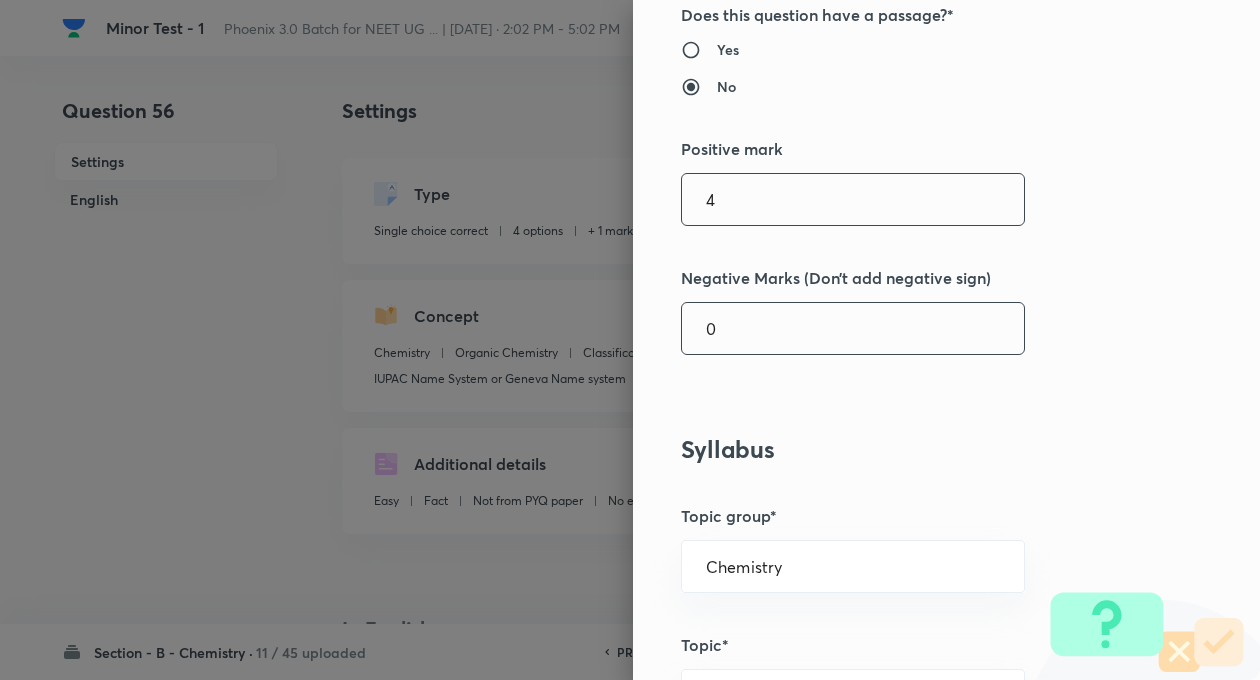 type on "4" 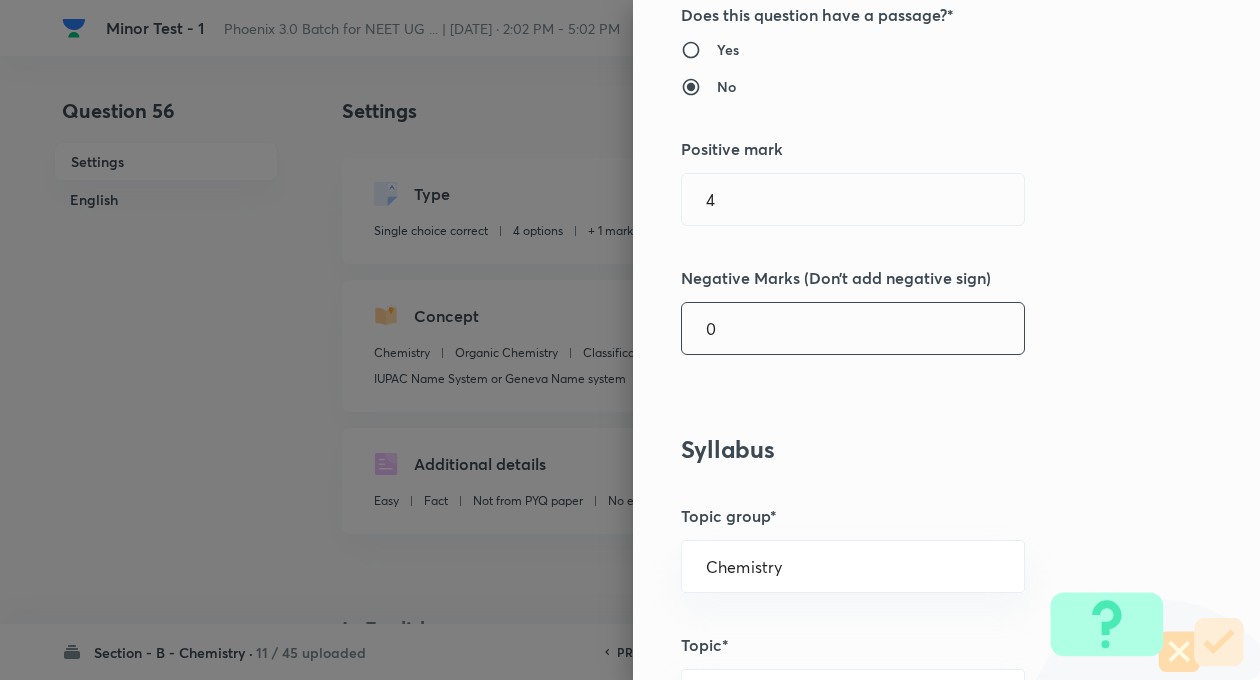 click on "0" at bounding box center (853, 328) 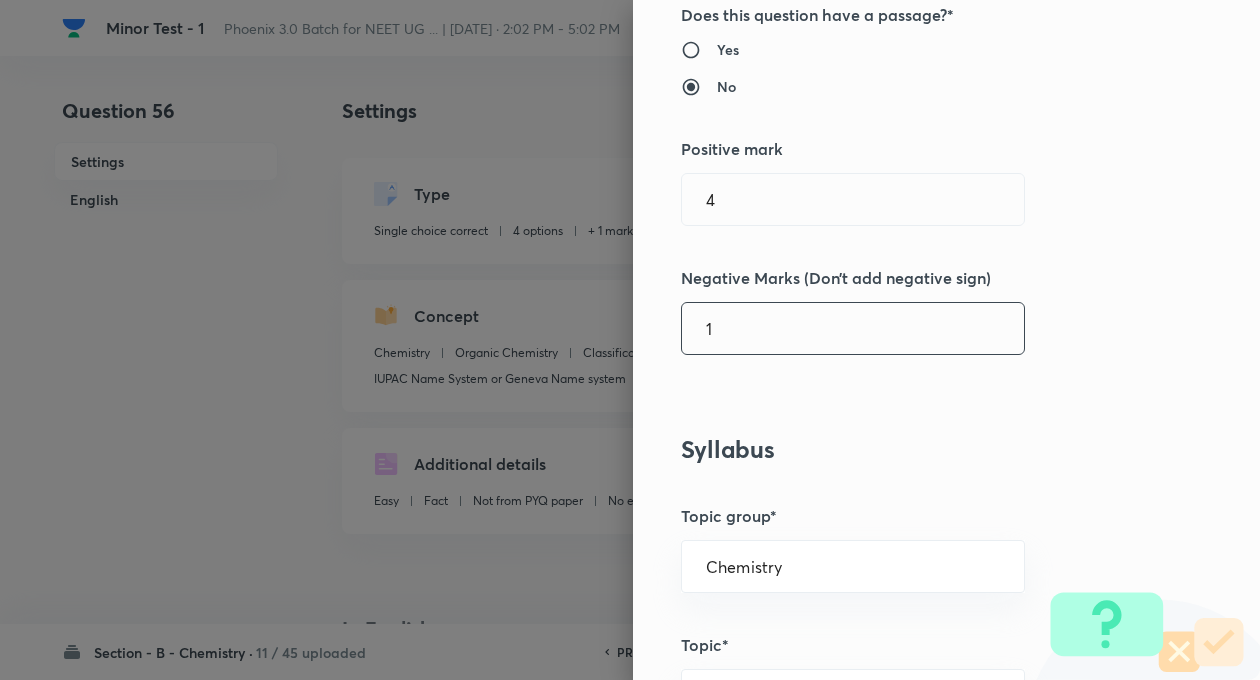 type on "1" 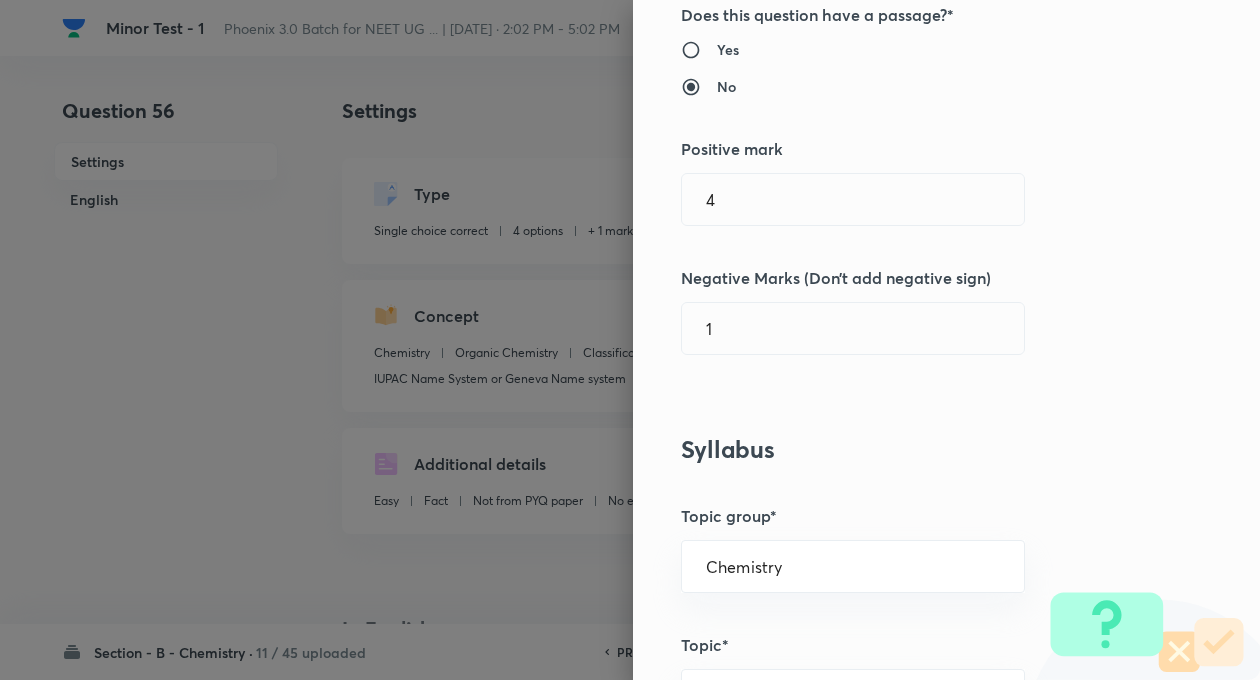 click on "Question settings Question type* Single choice correct Number of options* 2 3 4 5 Does this question have a passage?* Yes No Positive mark 4 ​ Negative Marks (Don’t add negative sign) 1 ​ Syllabus Topic group* Chemistry ​ Topic* Organic Chemistry ​ Concept* Classification and Nomenclature ​ Sub-concept* IUPAC Name System or Geneva Name system ​ Concept-field ​ Additional details Question Difficulty Very easy Easy Moderate Hard Very hard Question is based on Fact Numerical Concept Previous year question Yes No Does this question have equation? Yes No Verification status Is the question verified? *Select 'yes' only if a question is verified Yes No Save" at bounding box center (946, 340) 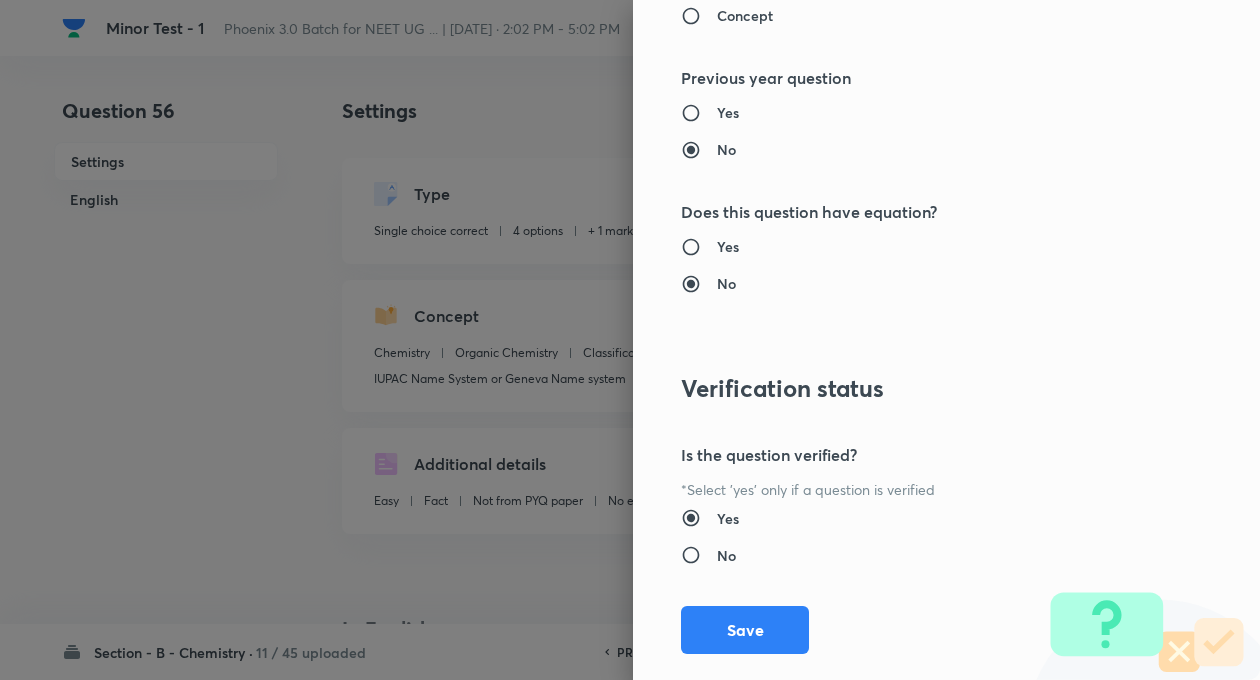 scroll, scrollTop: 2046, scrollLeft: 0, axis: vertical 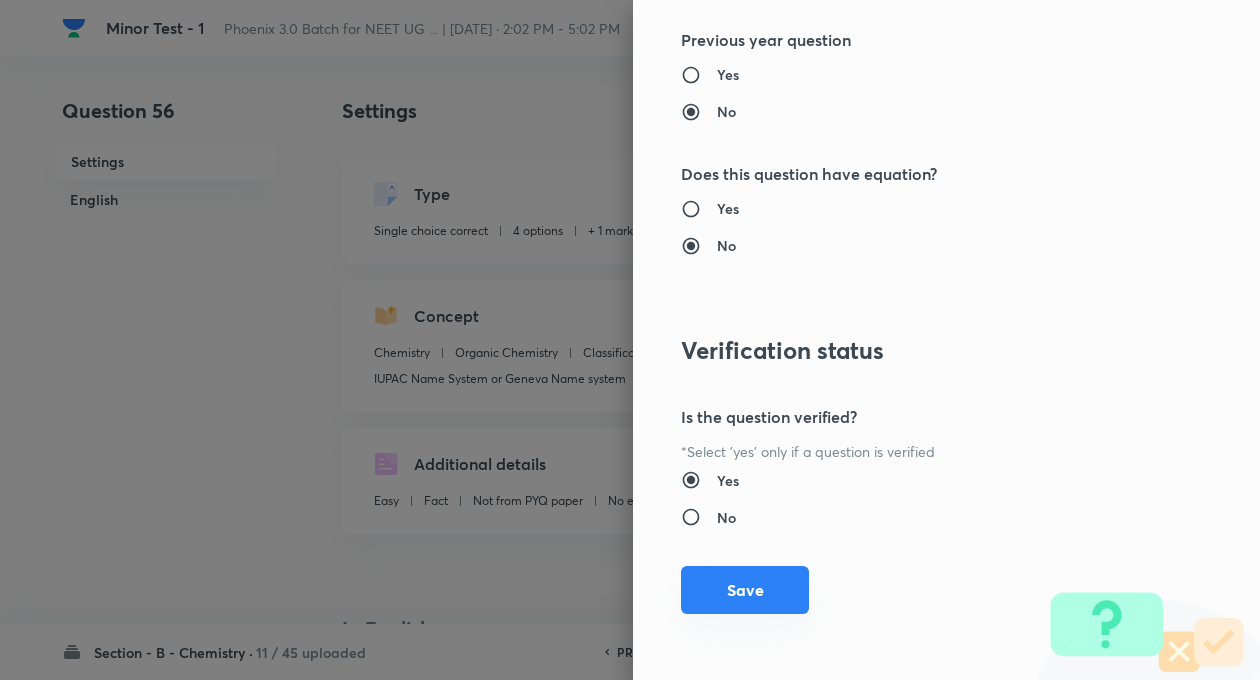click on "Save" at bounding box center [745, 590] 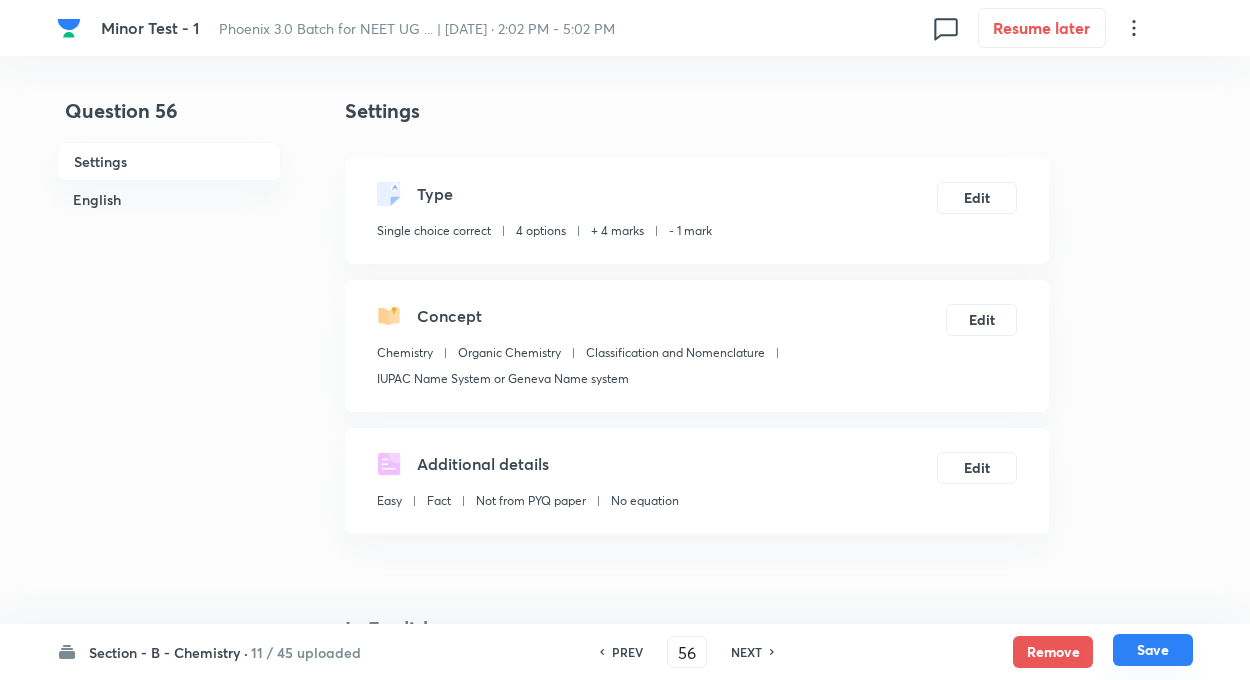 click on "Save" at bounding box center (1153, 650) 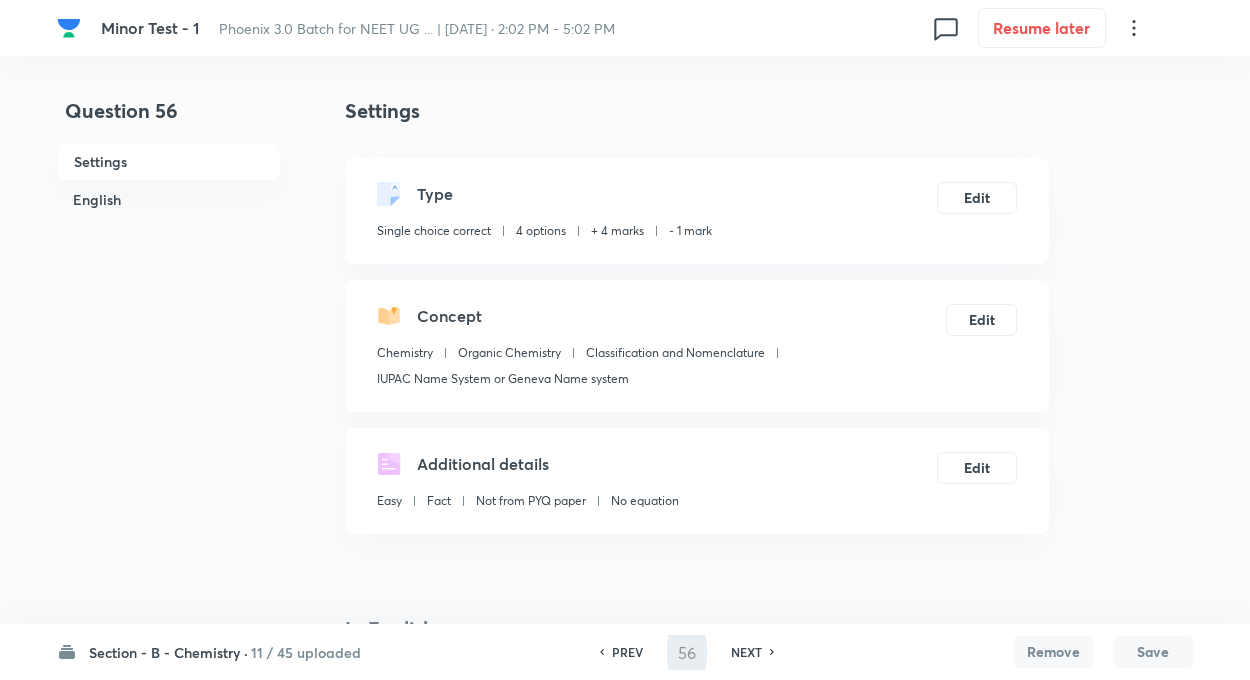 type on "57" 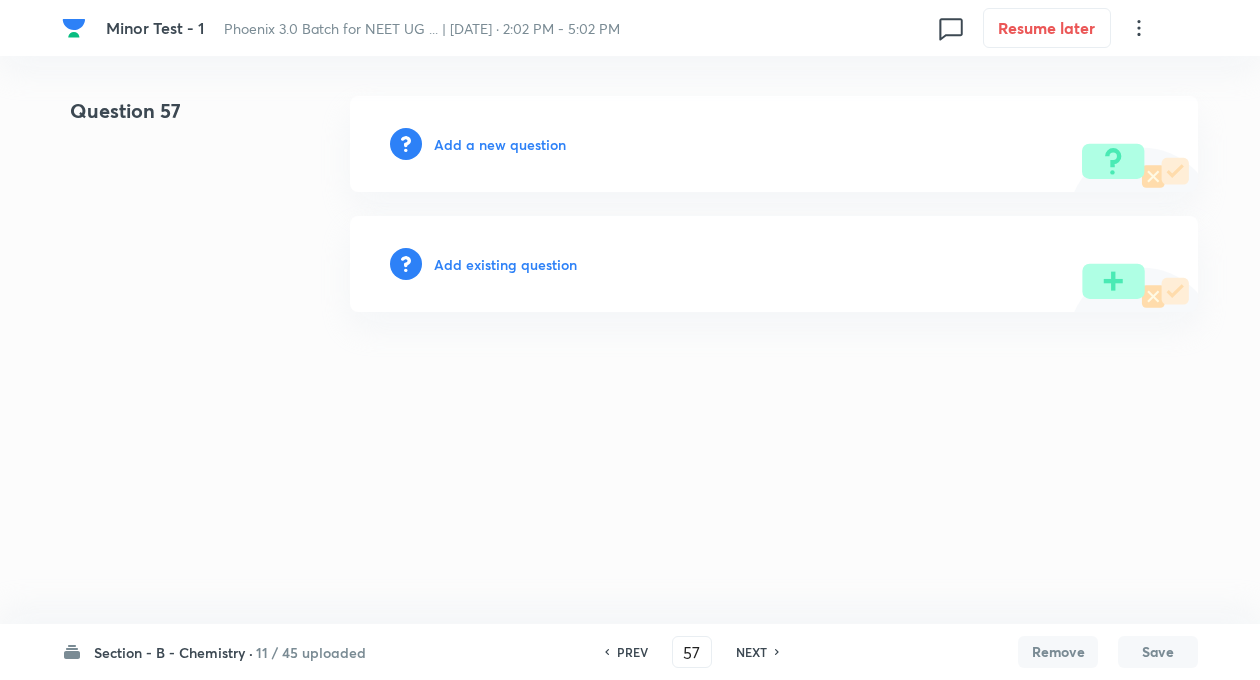 click on "Add existing question" at bounding box center (505, 264) 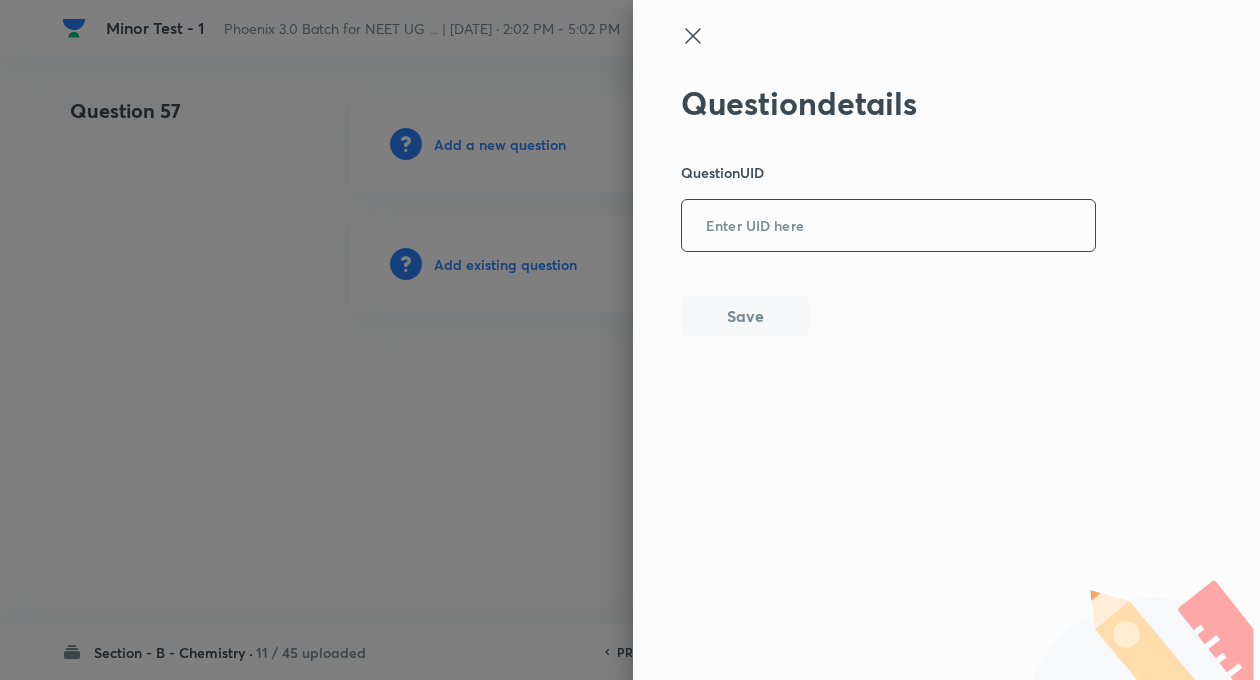 drag, startPoint x: 753, startPoint y: 201, endPoint x: 751, endPoint y: 212, distance: 11.18034 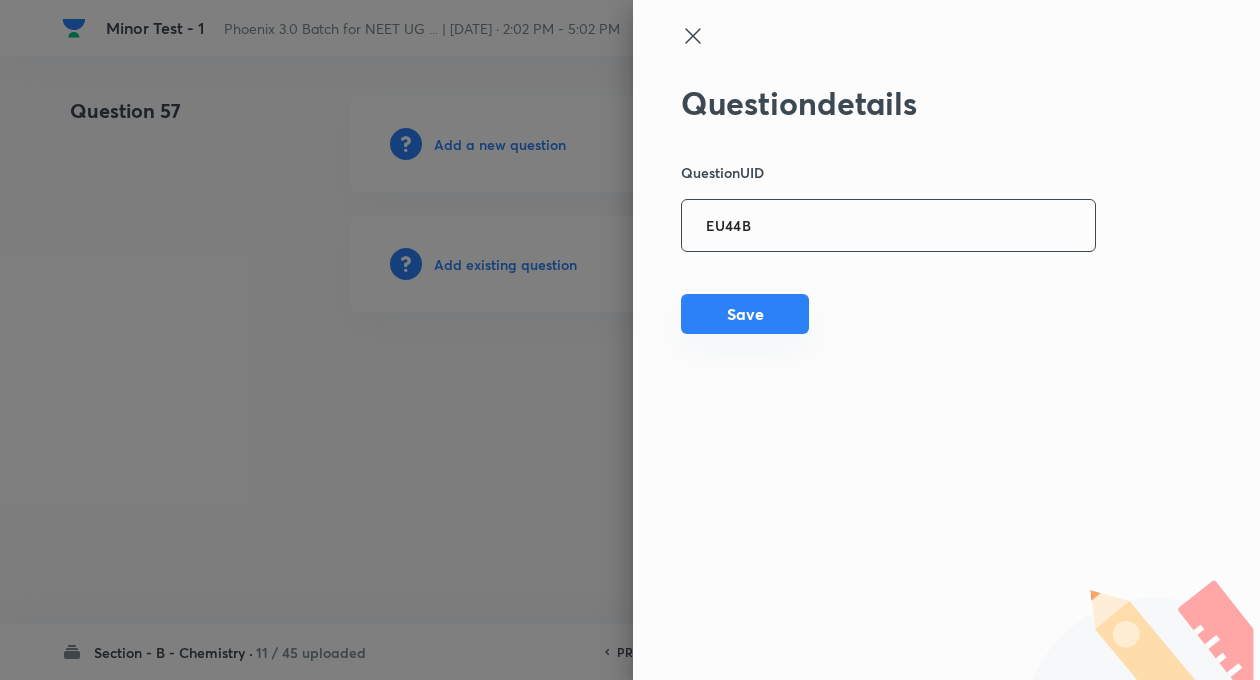 type on "EU44B" 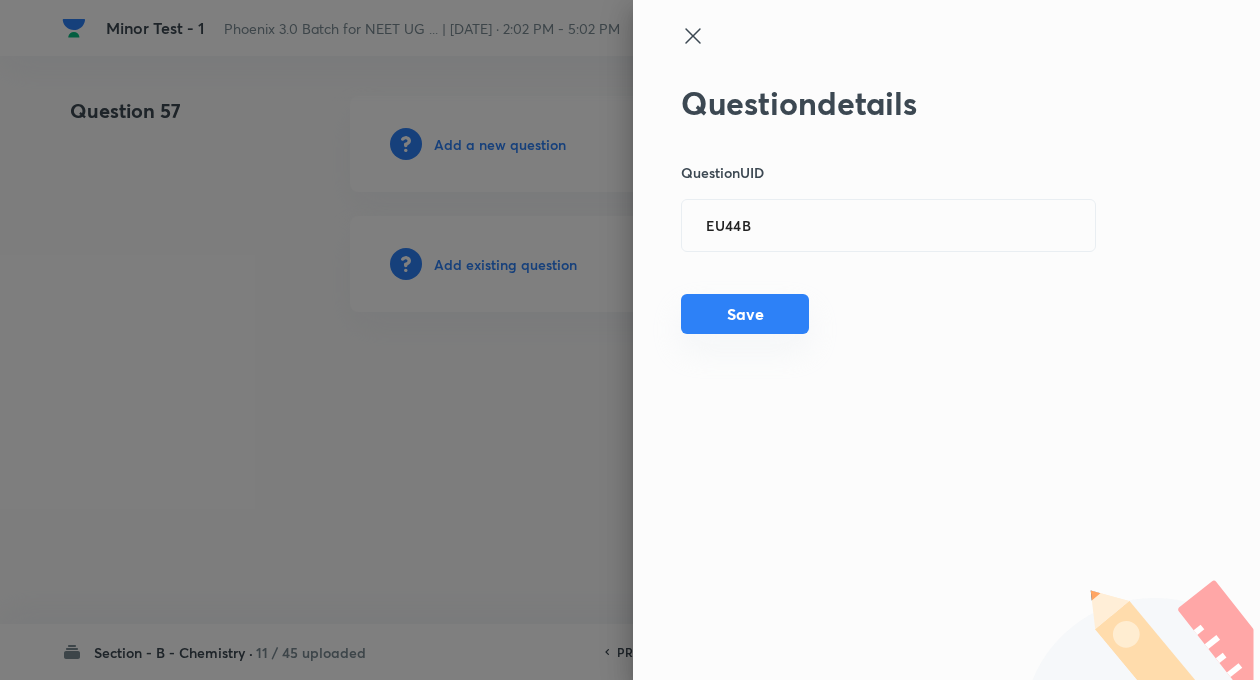 click on "Save" at bounding box center (745, 314) 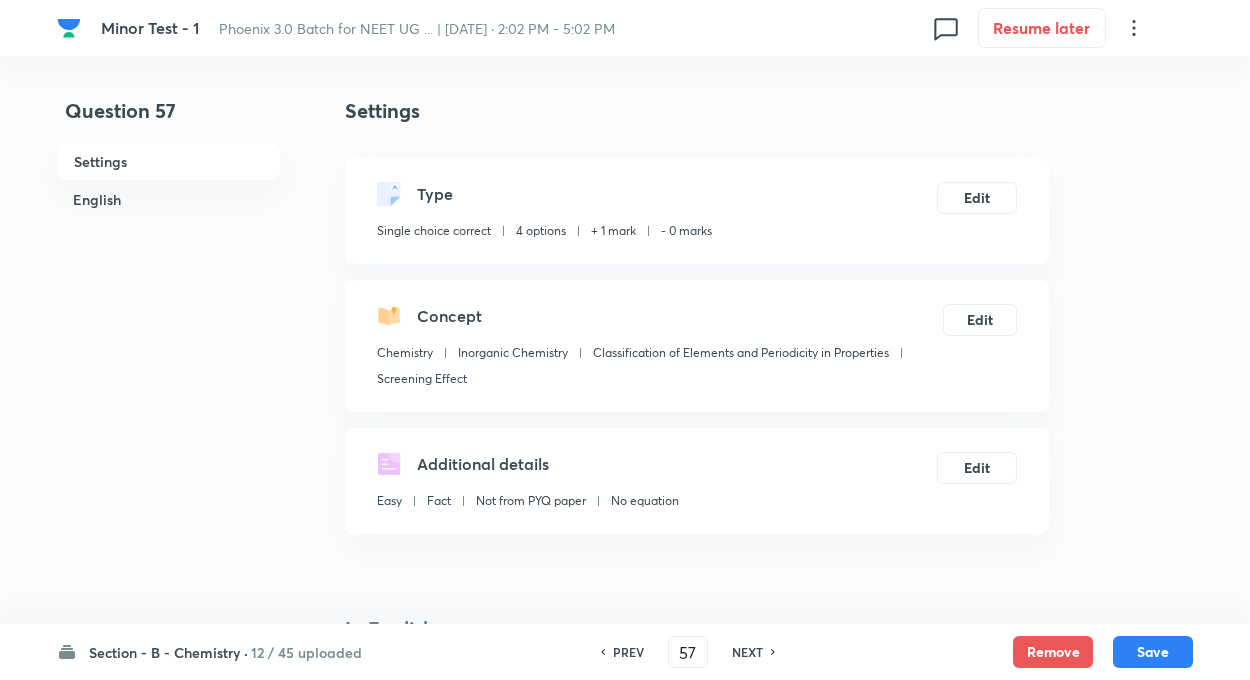 checkbox on "true" 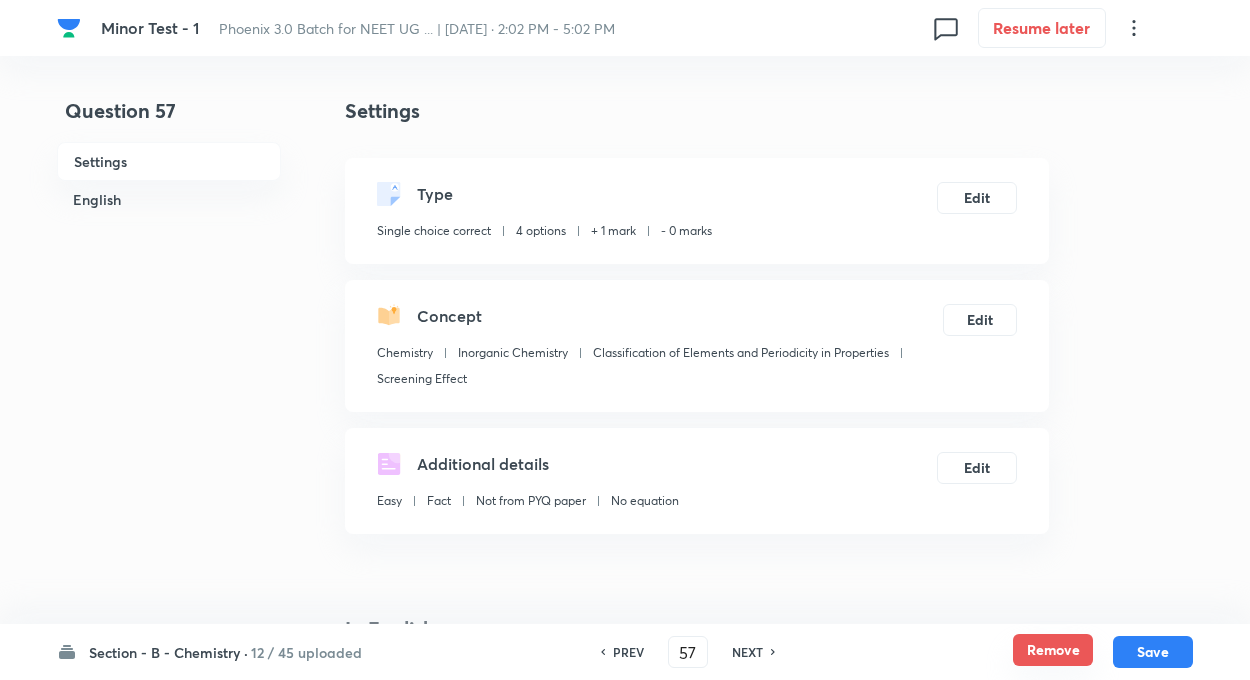 click on "Remove" at bounding box center [1053, 650] 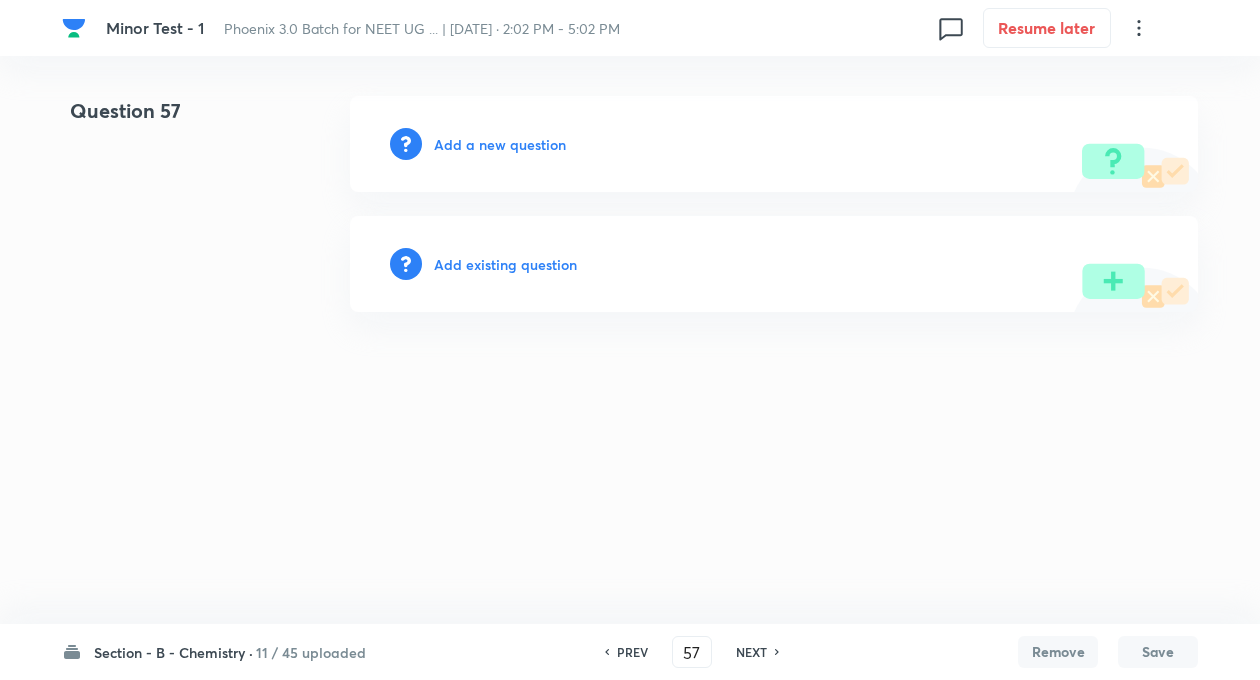 click on "Add existing question" at bounding box center (505, 264) 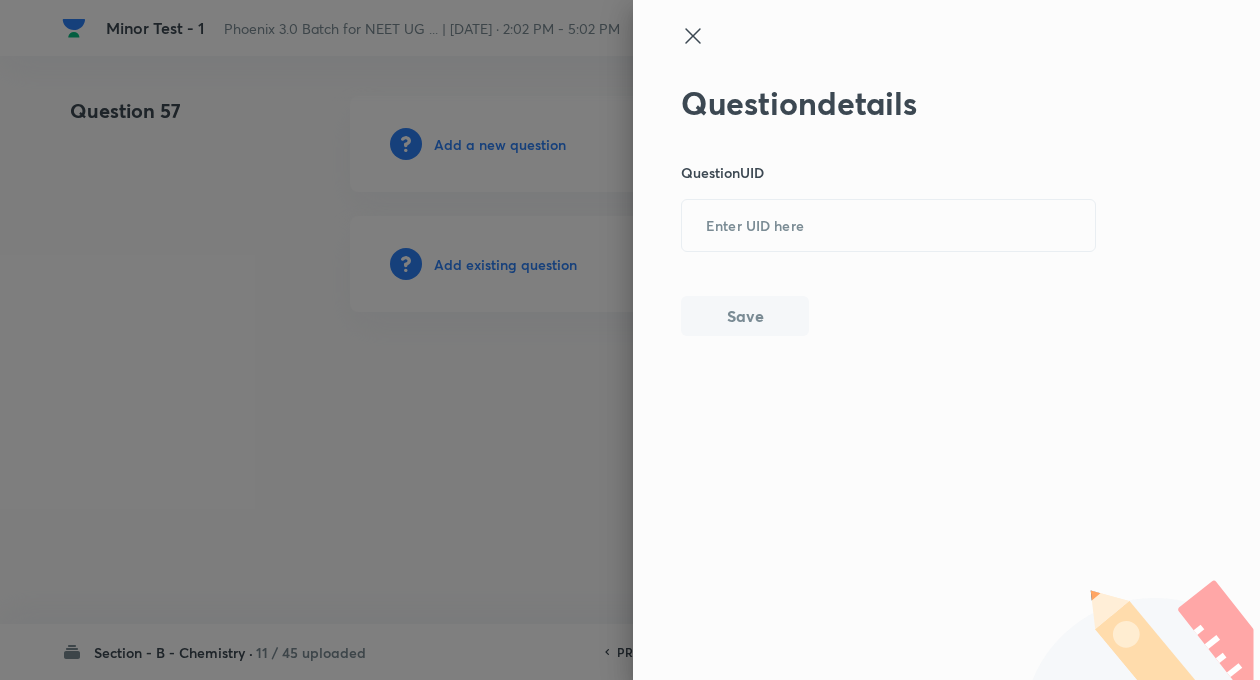 click at bounding box center (630, 340) 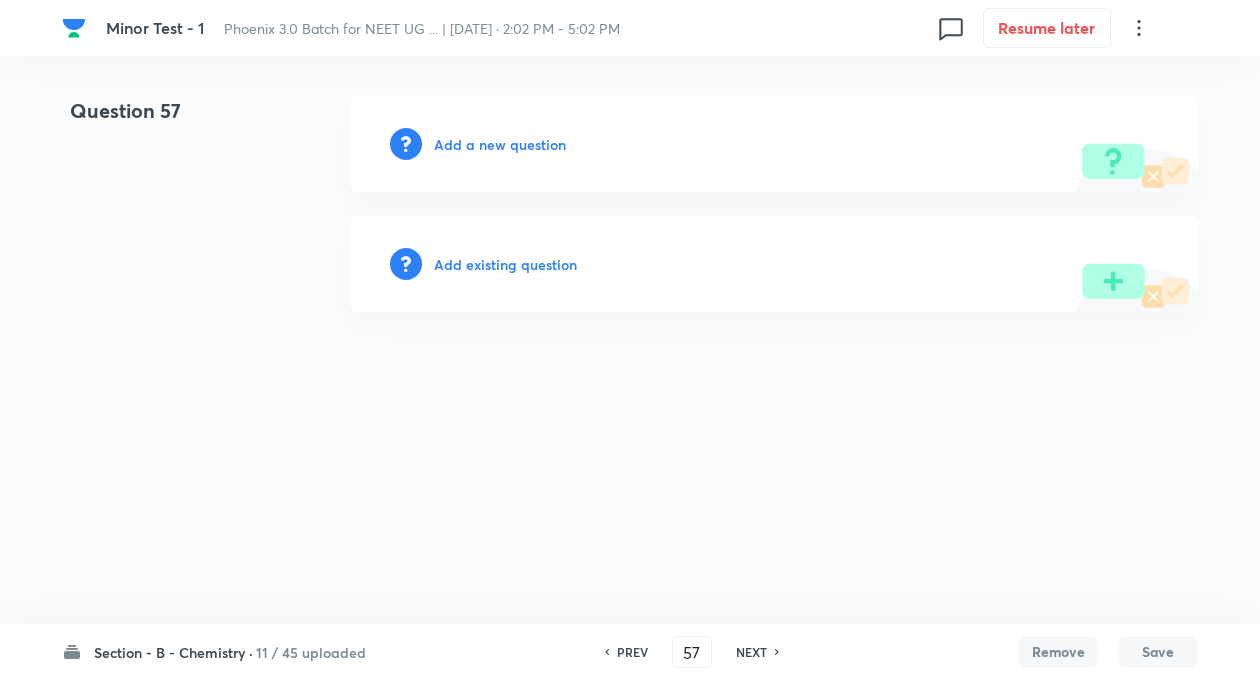 click on "Add existing question" at bounding box center [505, 264] 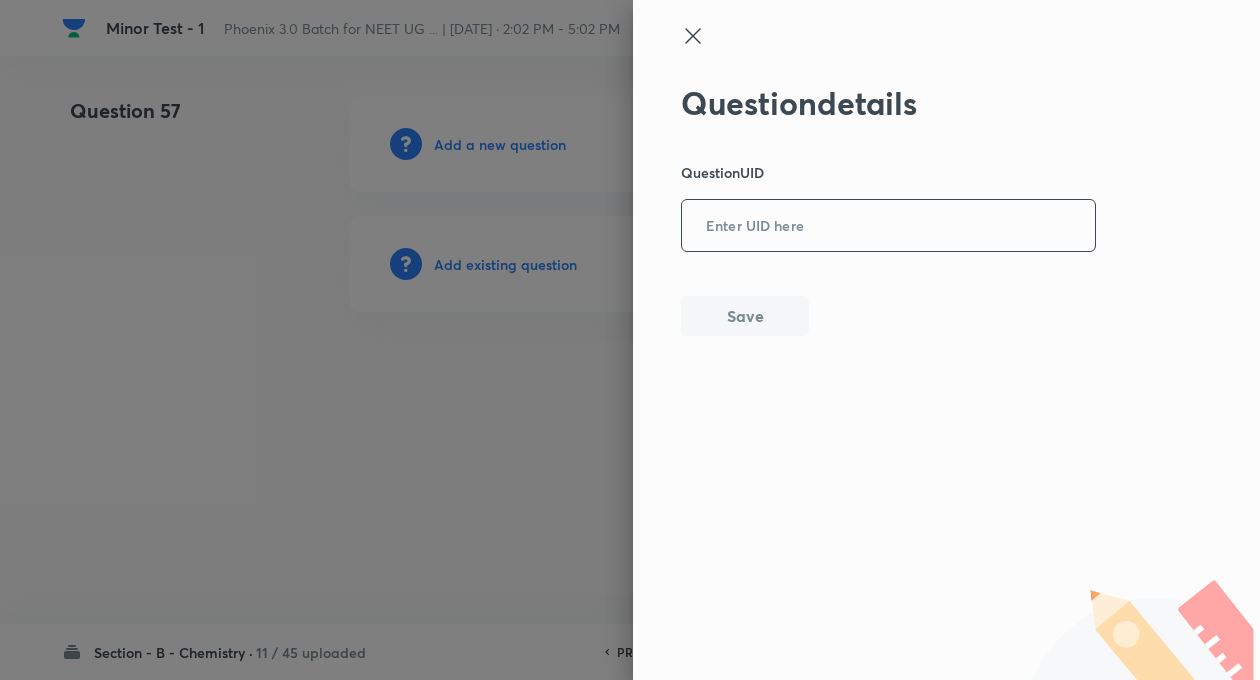click at bounding box center [888, 226] 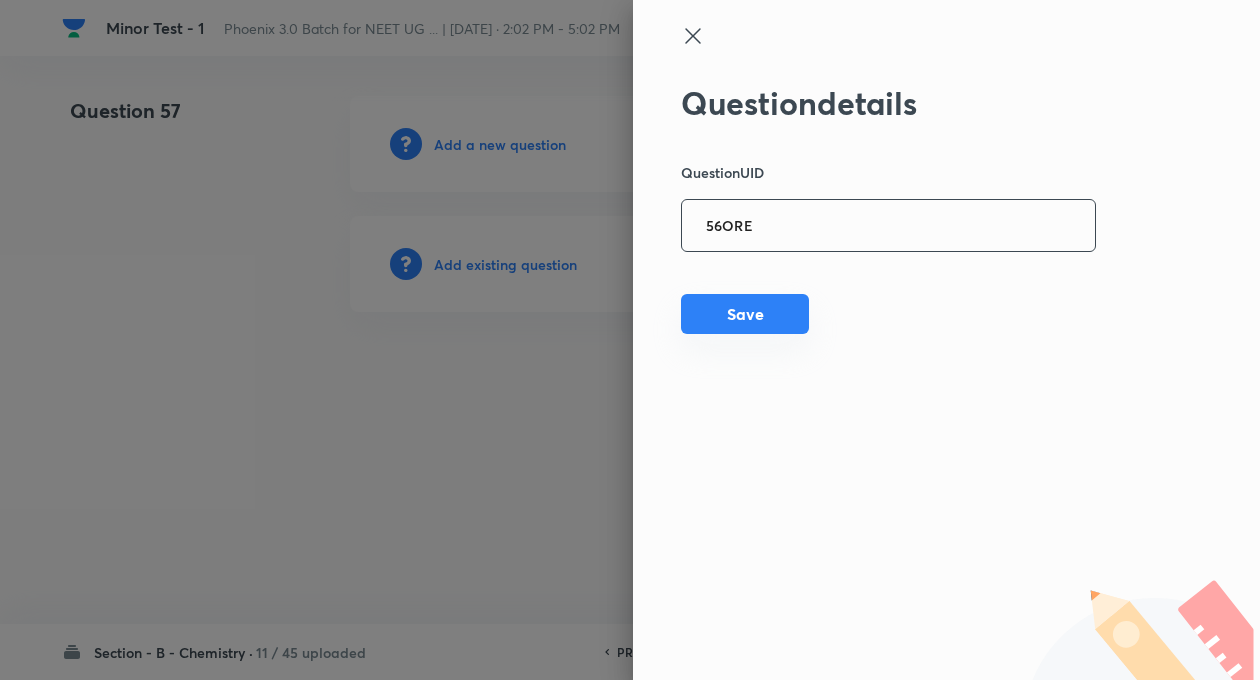 type on "56ORE" 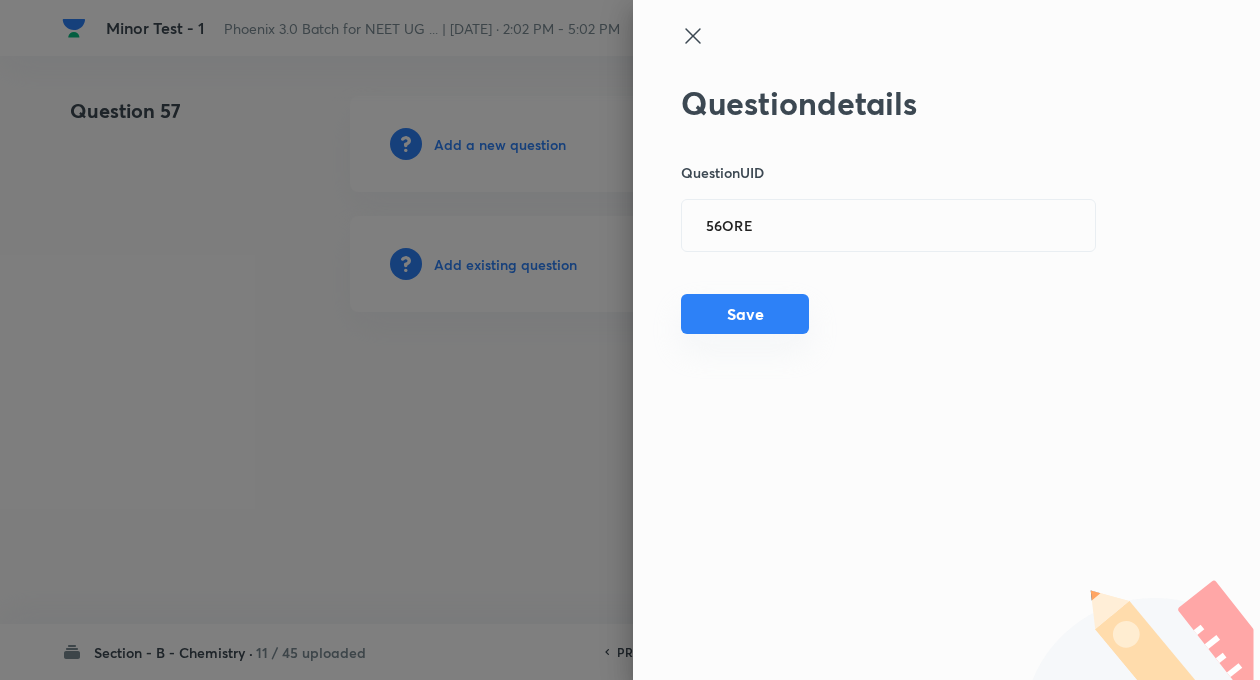 click on "Save" at bounding box center (745, 314) 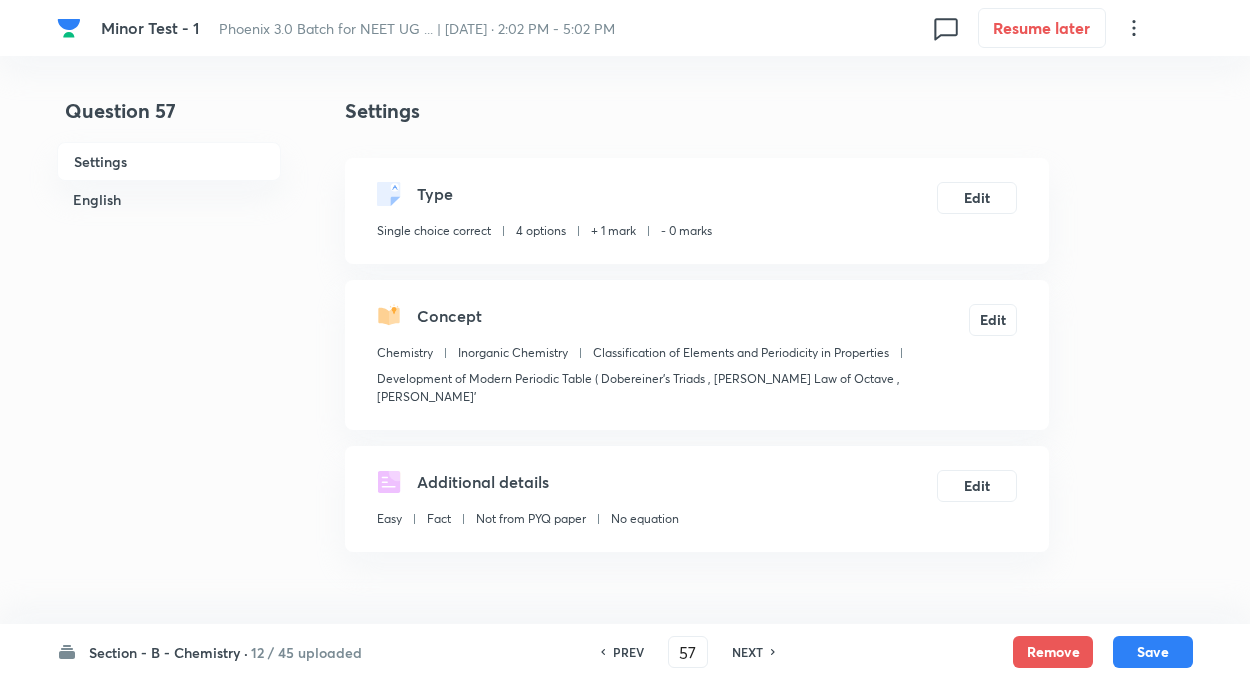 checkbox on "true" 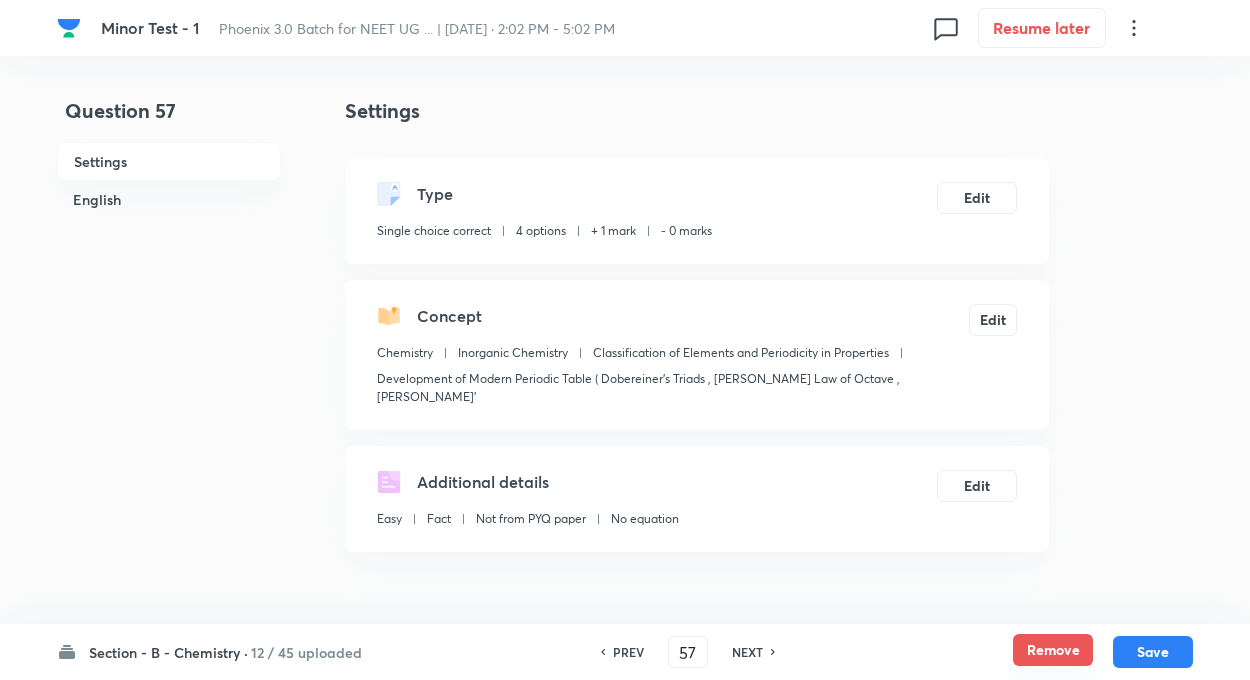 click on "Remove" at bounding box center (1053, 650) 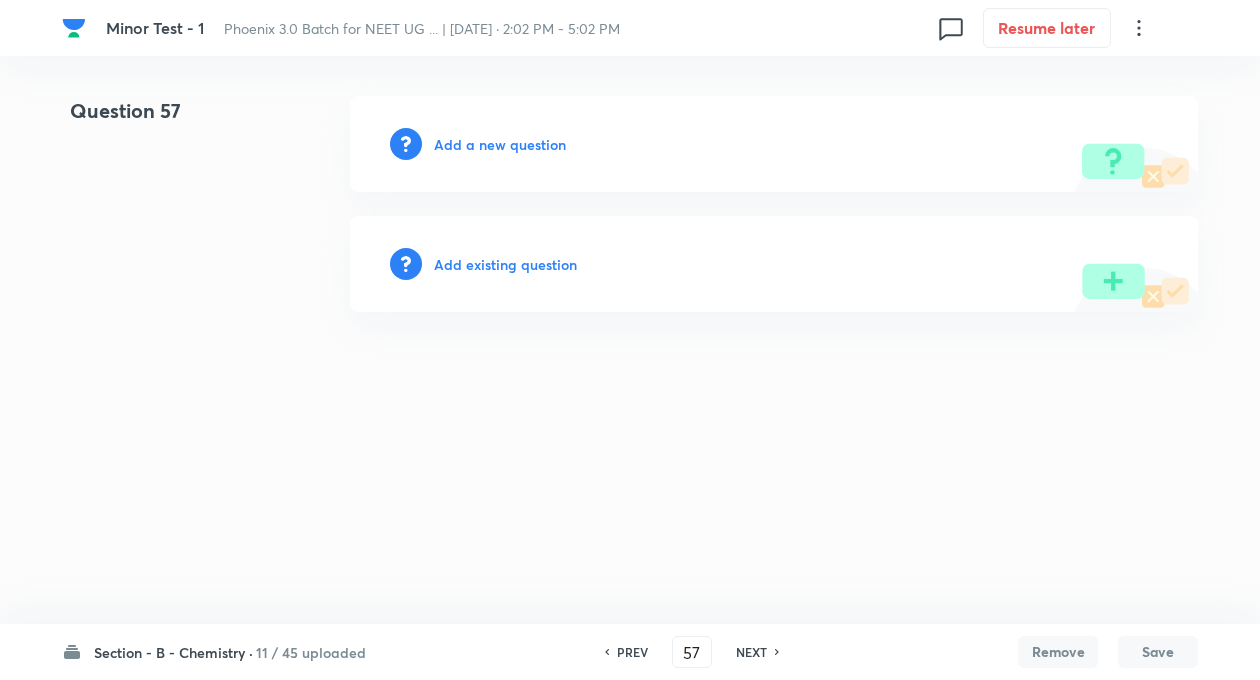 click on "Add existing question" at bounding box center [505, 264] 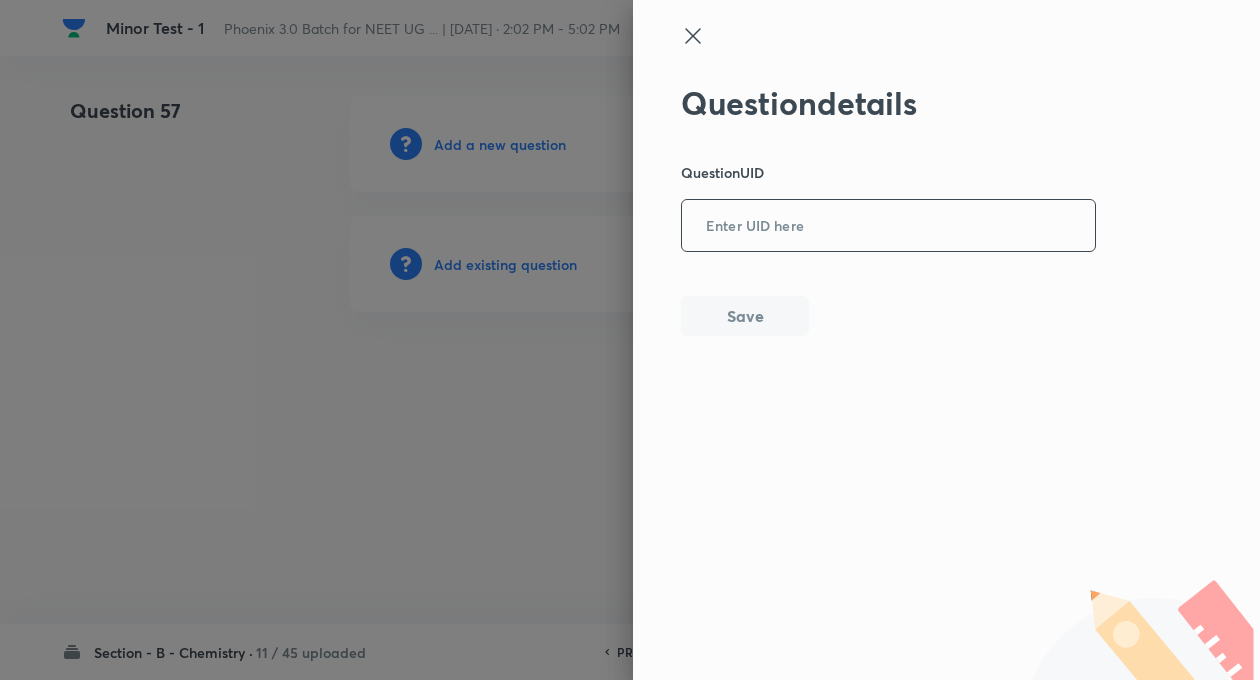 click at bounding box center (888, 226) 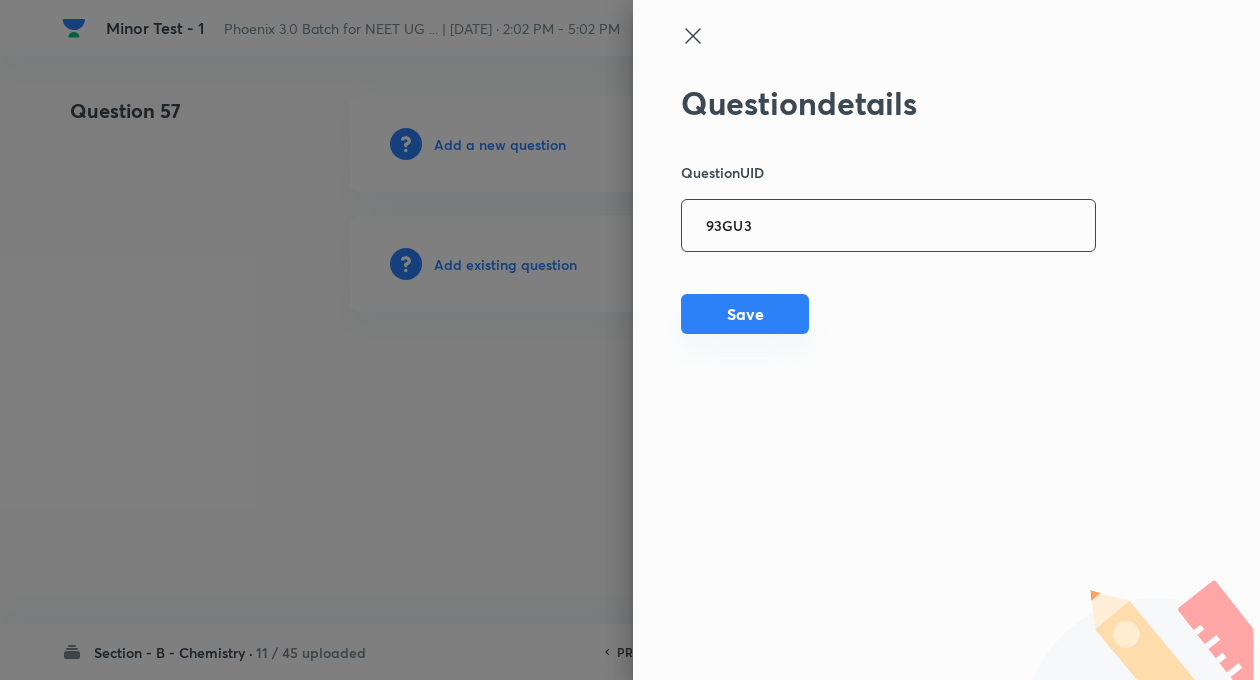 type on "93GU3" 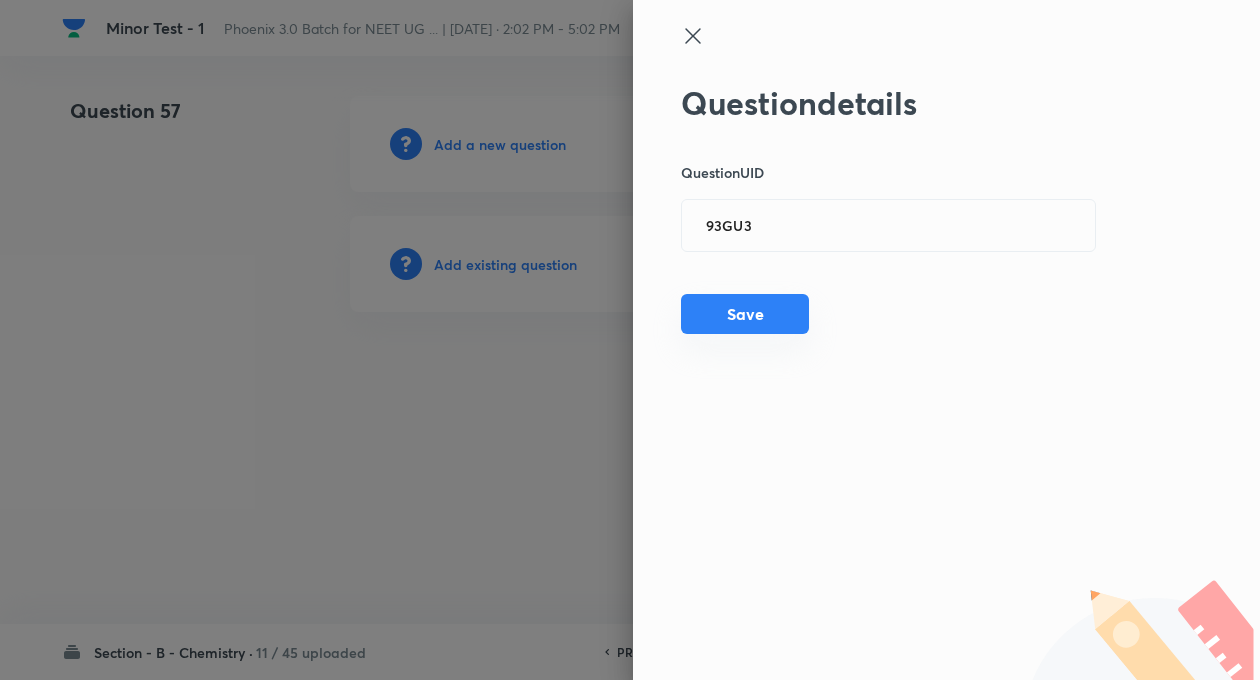 click on "Save" at bounding box center (745, 314) 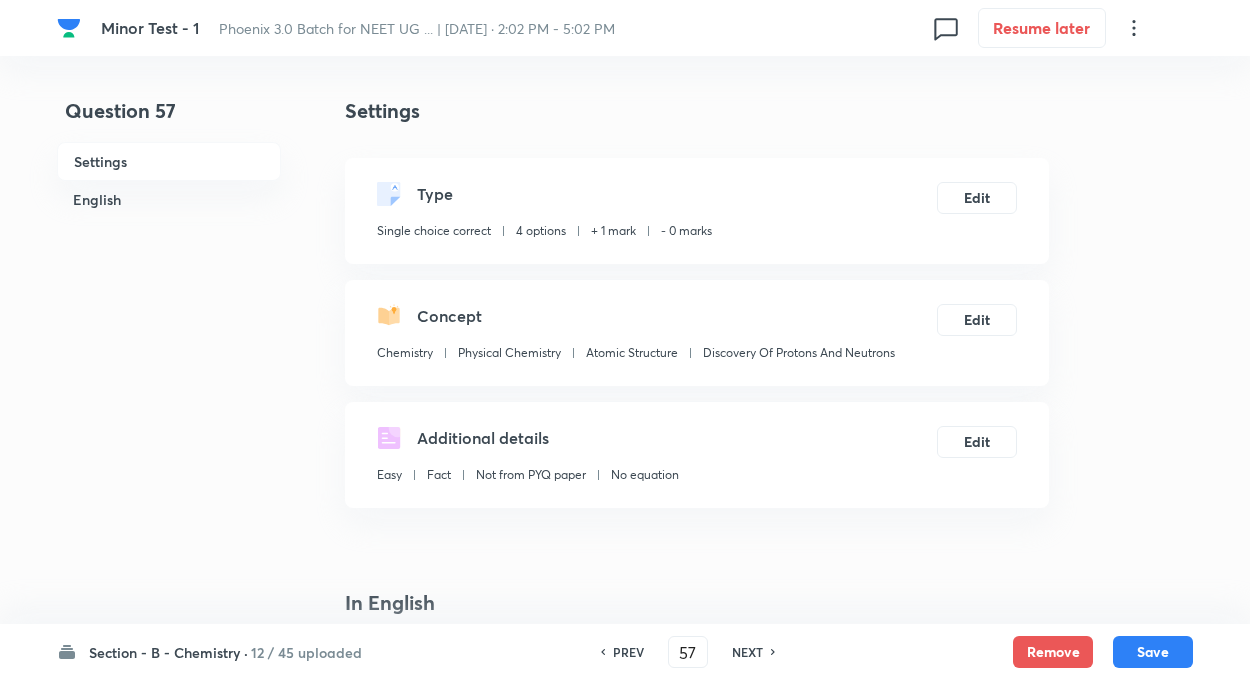 checkbox on "true" 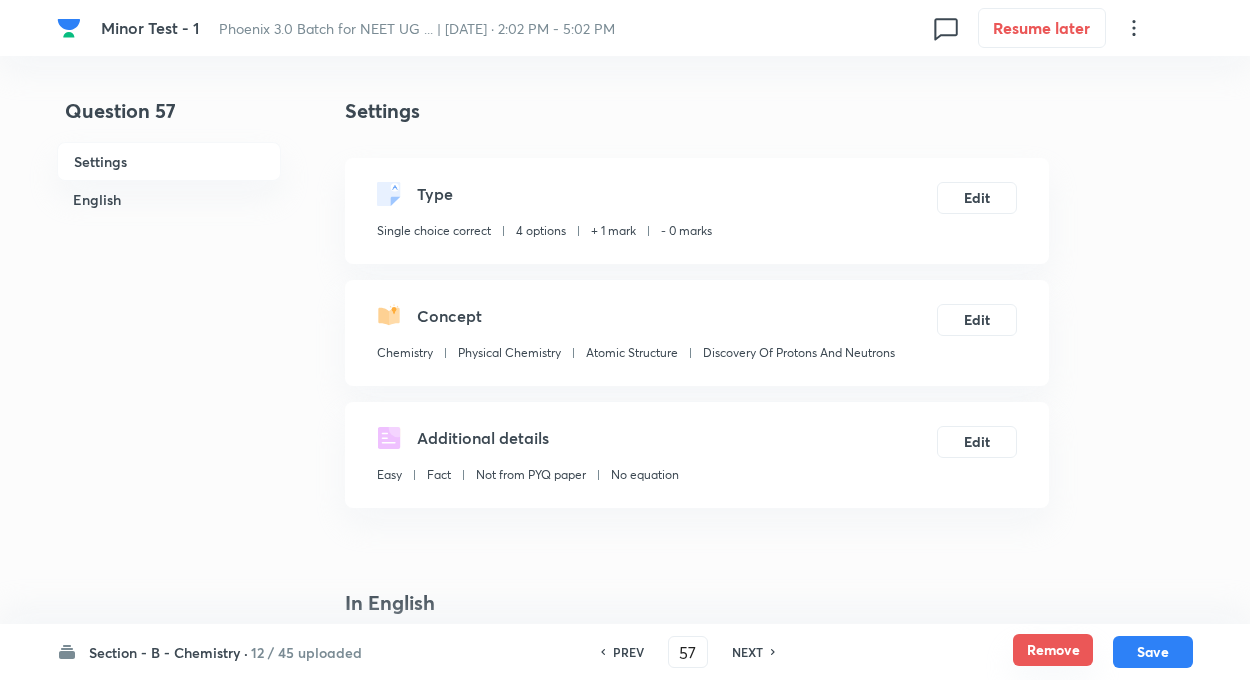 click on "Remove" at bounding box center [1053, 650] 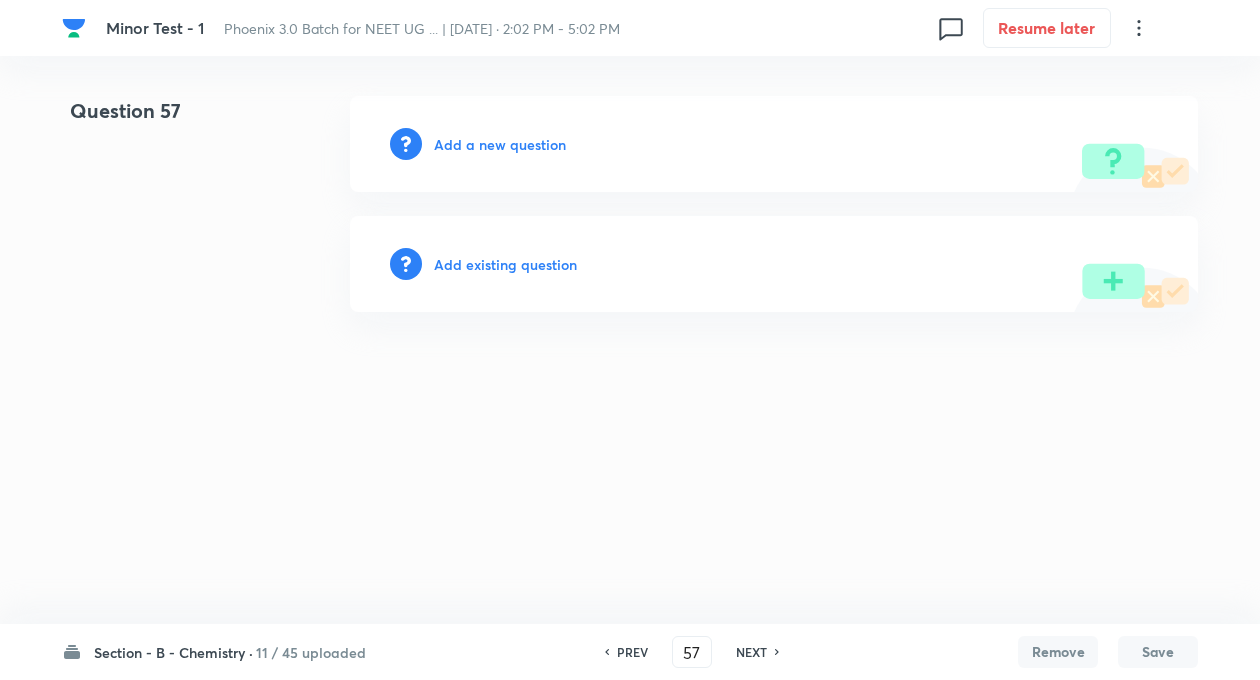click on "Add existing question" at bounding box center [505, 264] 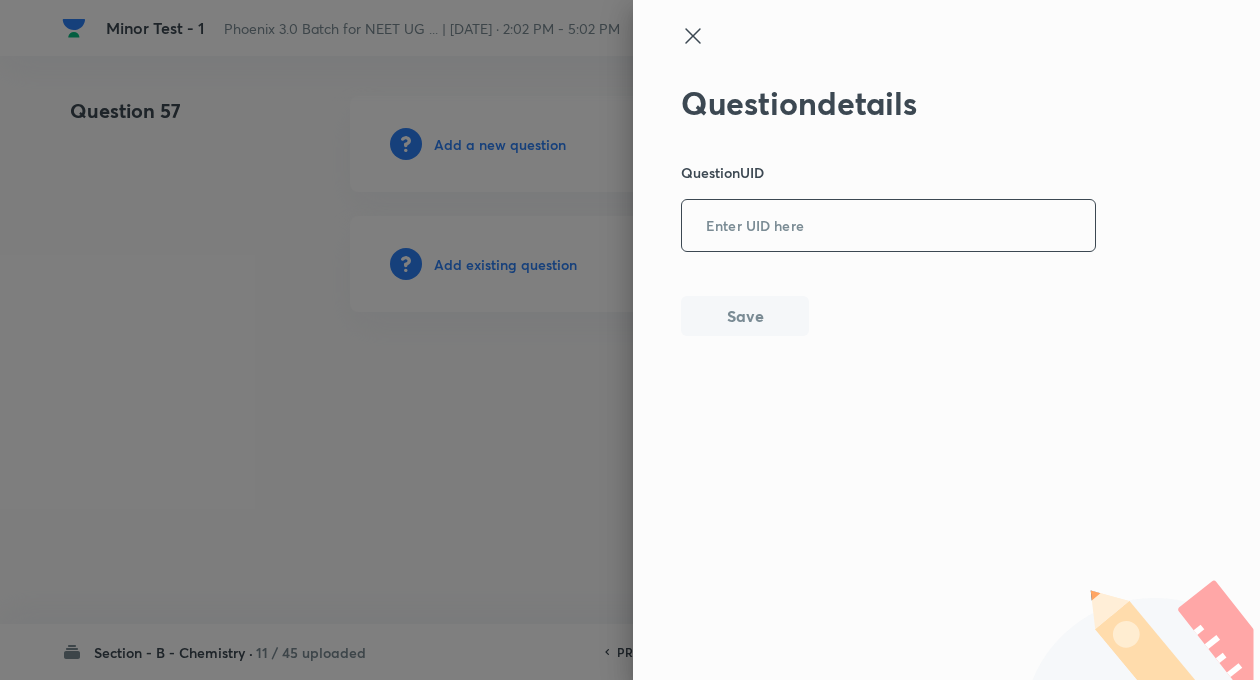 click at bounding box center (888, 226) 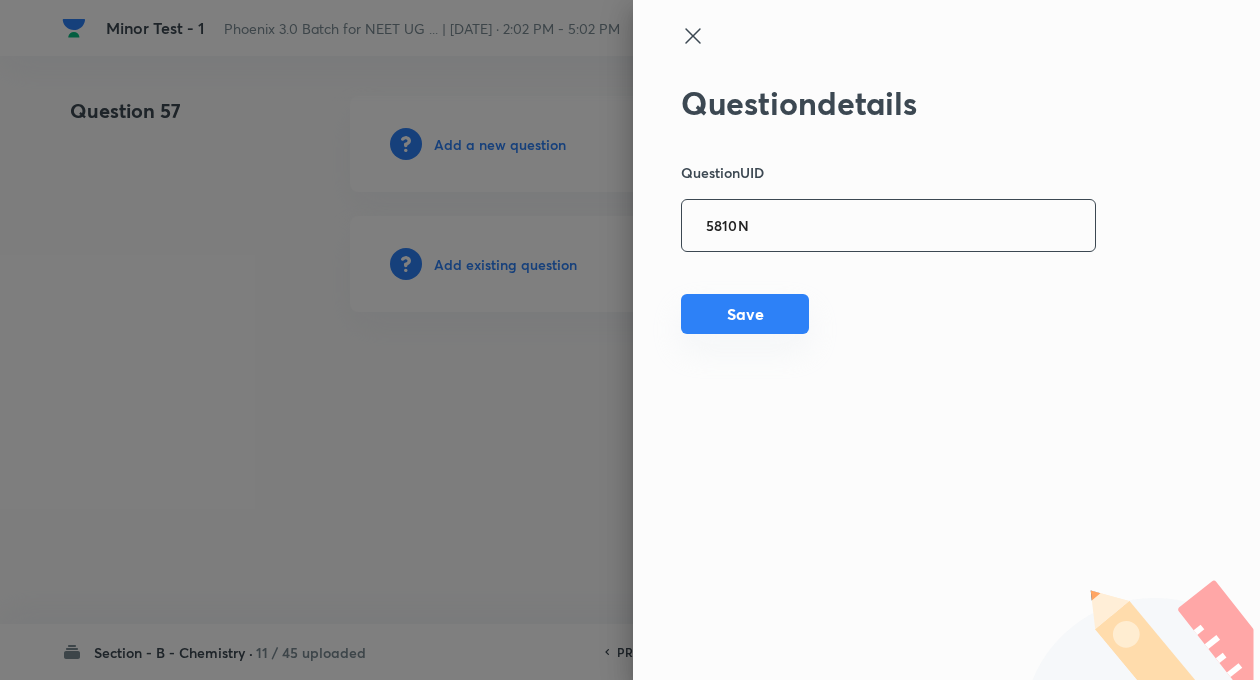 type on "5810N" 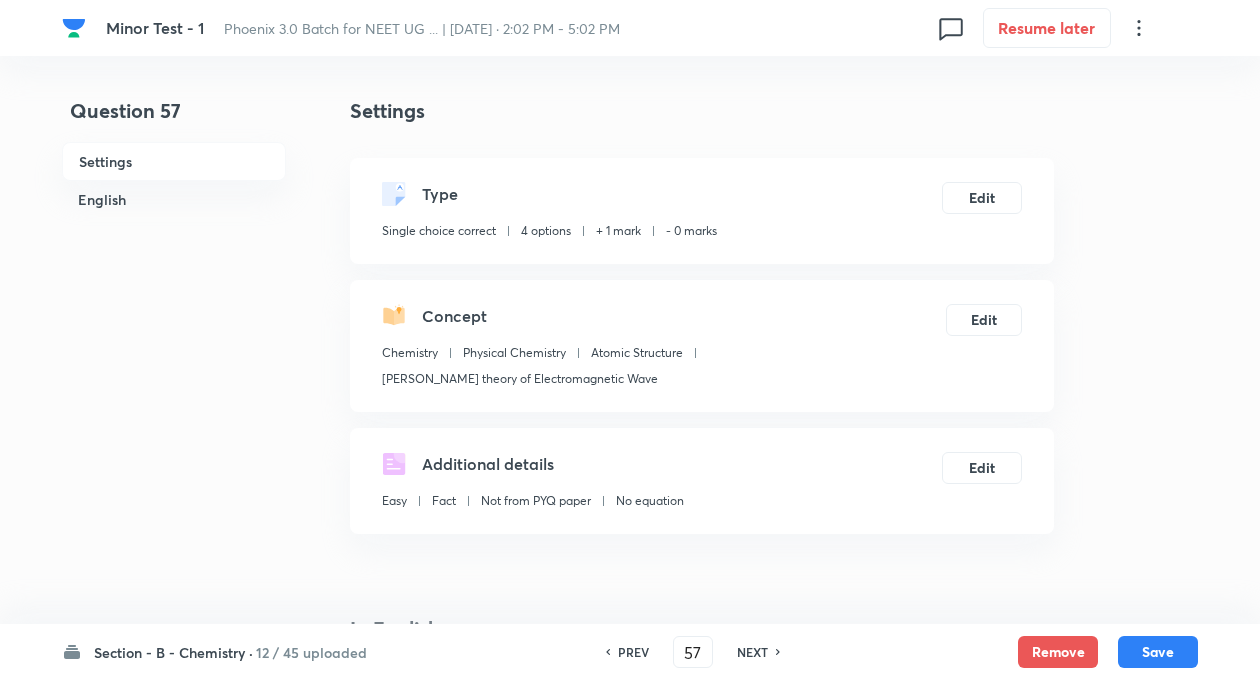 checkbox on "true" 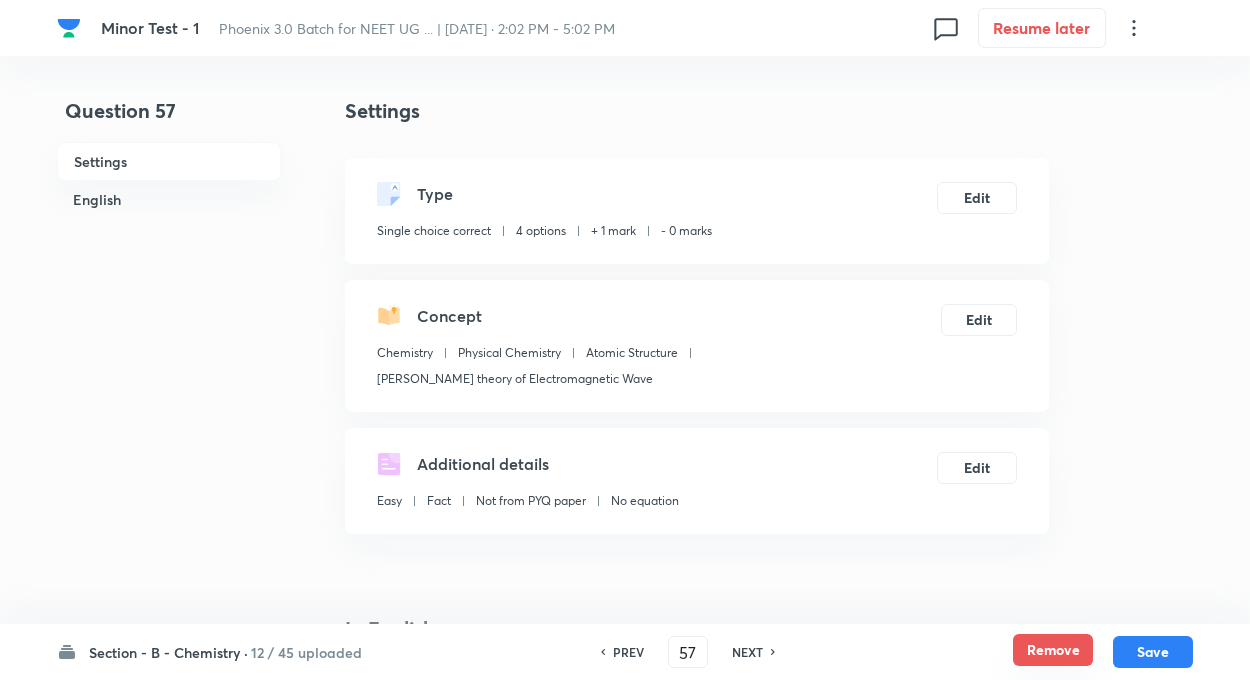 click on "Remove" at bounding box center [1053, 650] 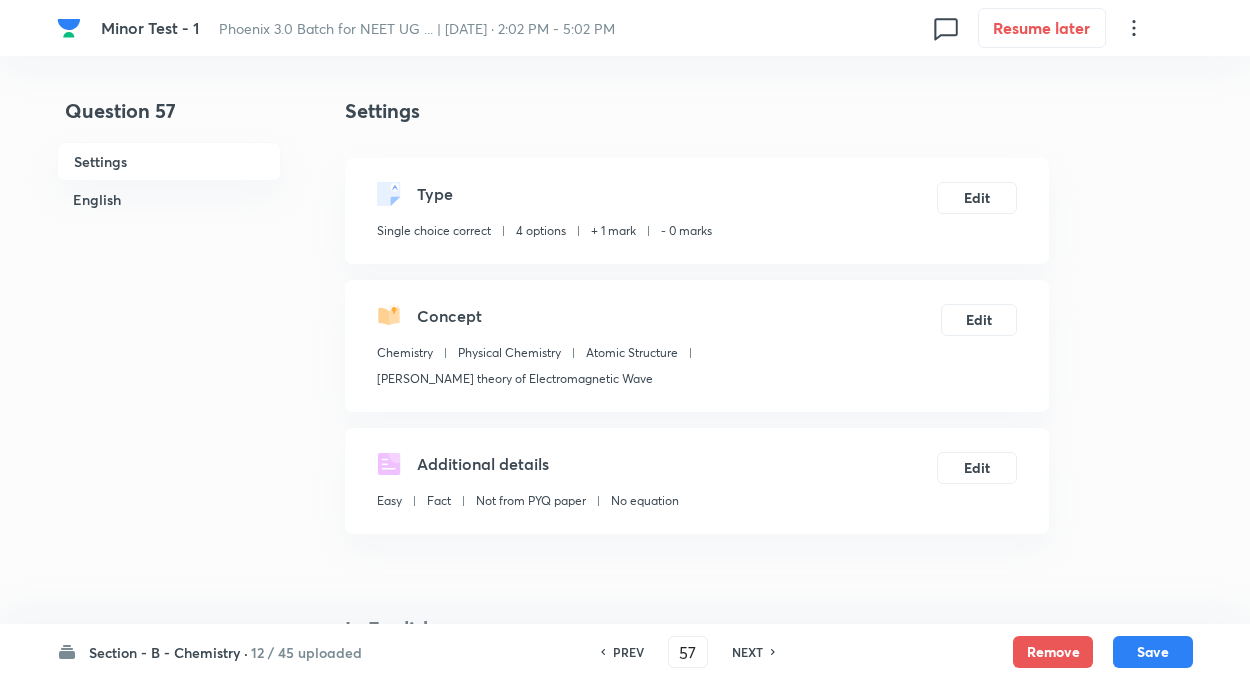 click on "Question 57 Settings English Settings Type Single choice correct 4 options + 1 mark - 0 marks Edit Concept Chemistry Physical Chemistry Atomic Structure Maxwell theory of Electromagnetic Wave Edit Additional details Easy Fact Not from PYQ paper No equation Edit In English Question Option A 0.032 nm Mark as correct answer Option B 0.40 nm Marked as correct Option C 2.5 nm Mark as correct answer Option D 14.0 nm Mark as correct answer Solution" at bounding box center (625, 1367) 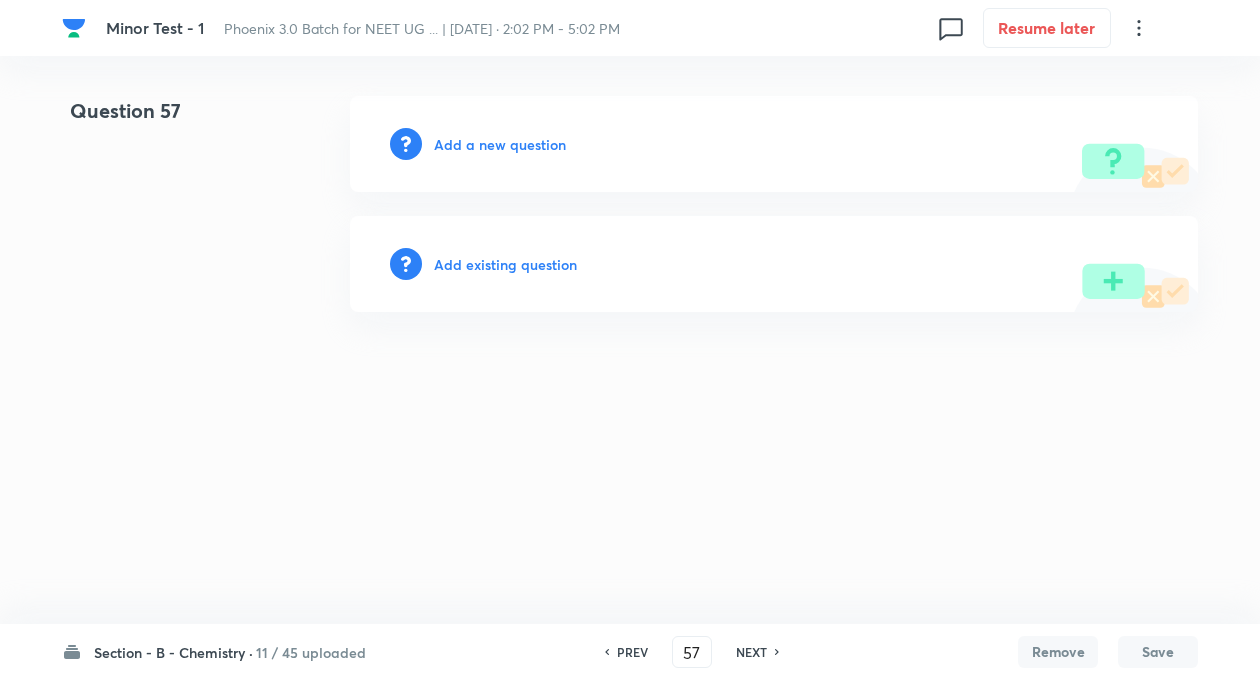 click on "Add existing question" at bounding box center (505, 264) 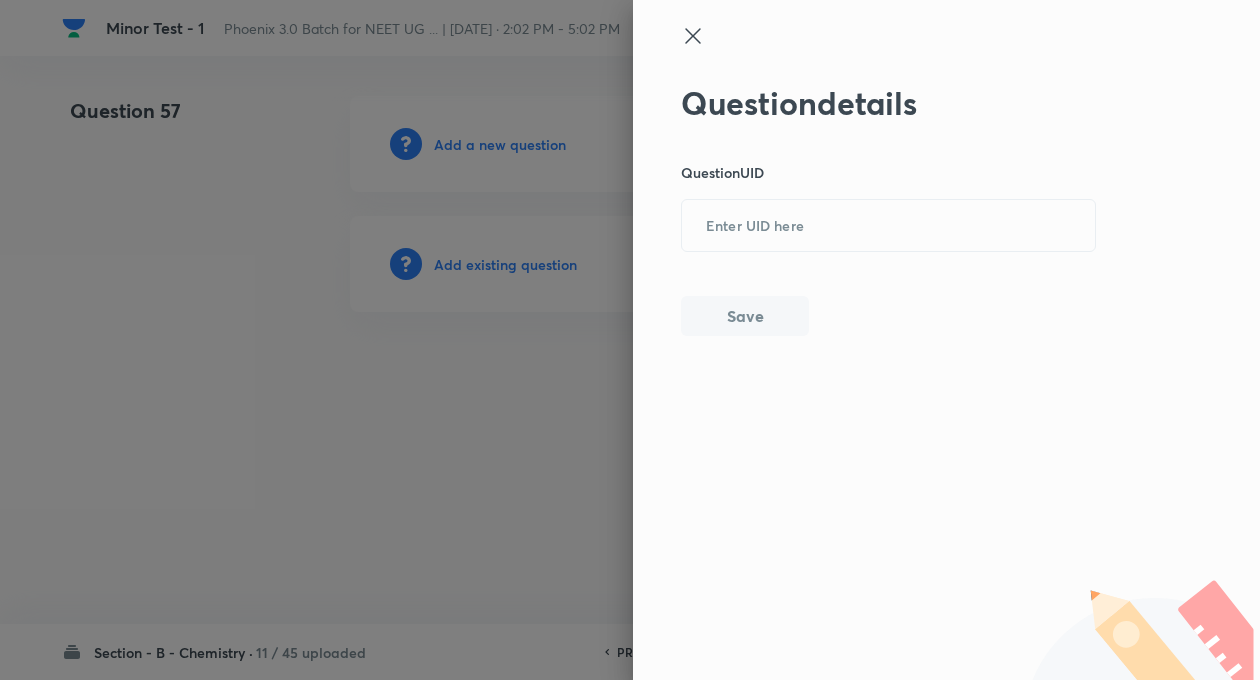 click on "Question  details Question  UID ​ Save" at bounding box center (889, 210) 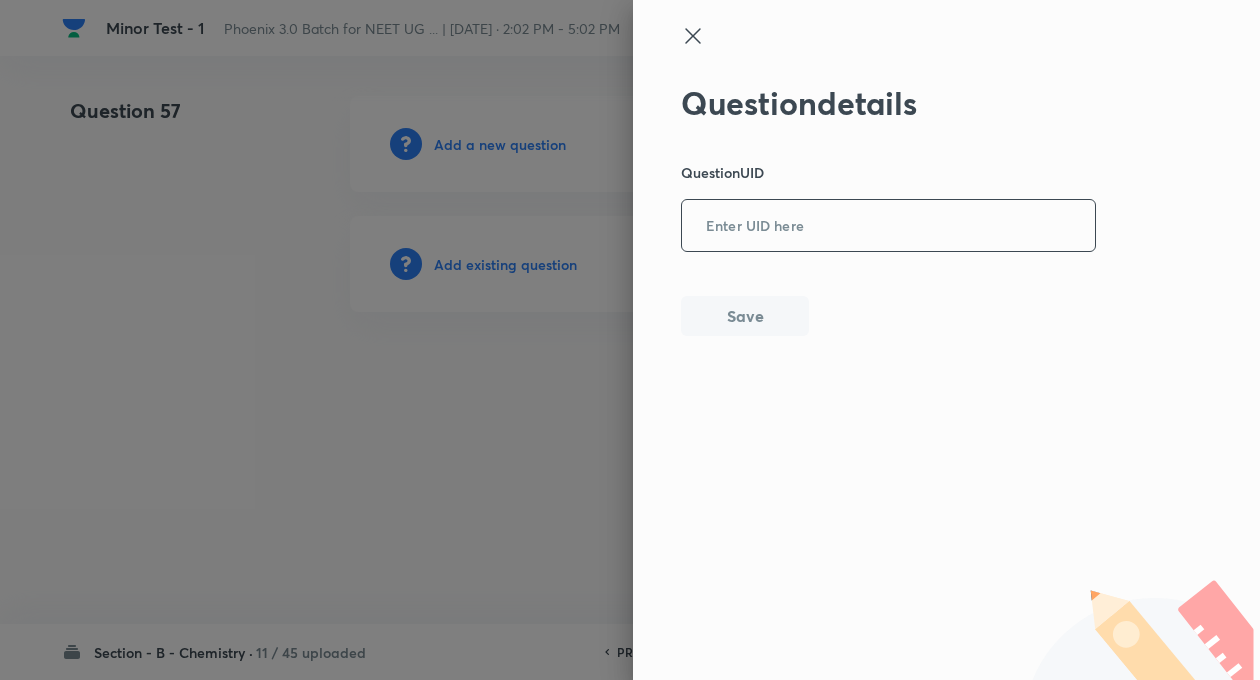 click at bounding box center (888, 226) 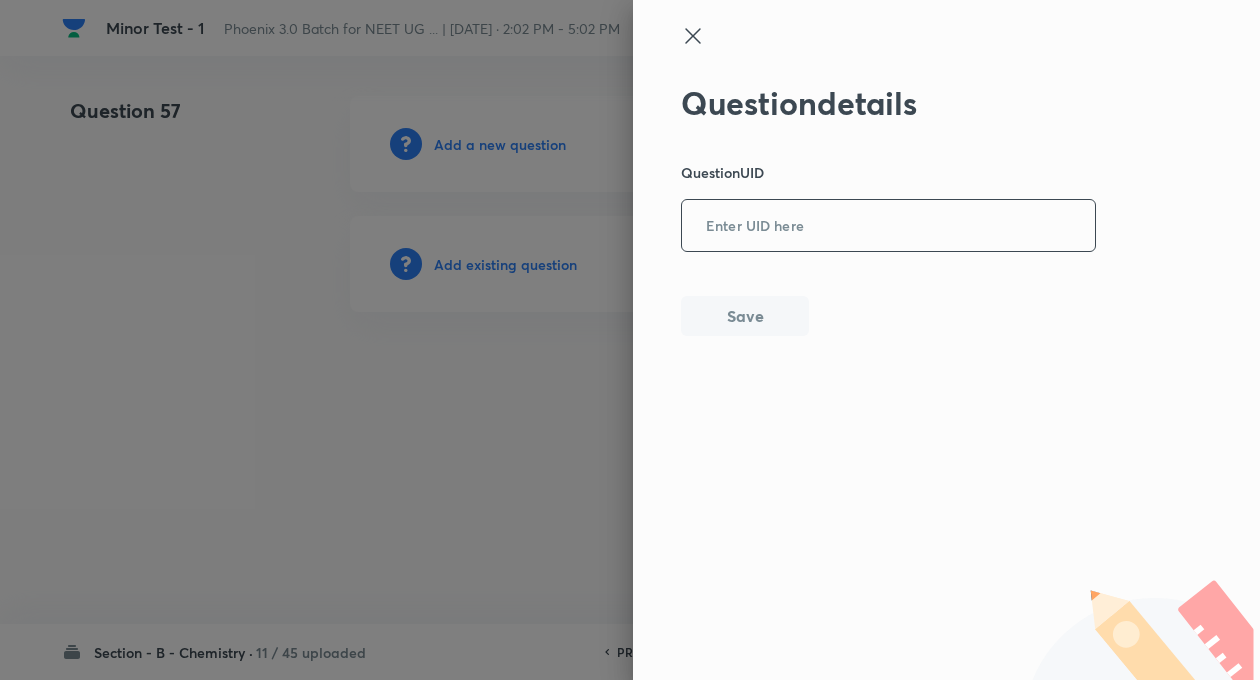 paste on "NLY42" 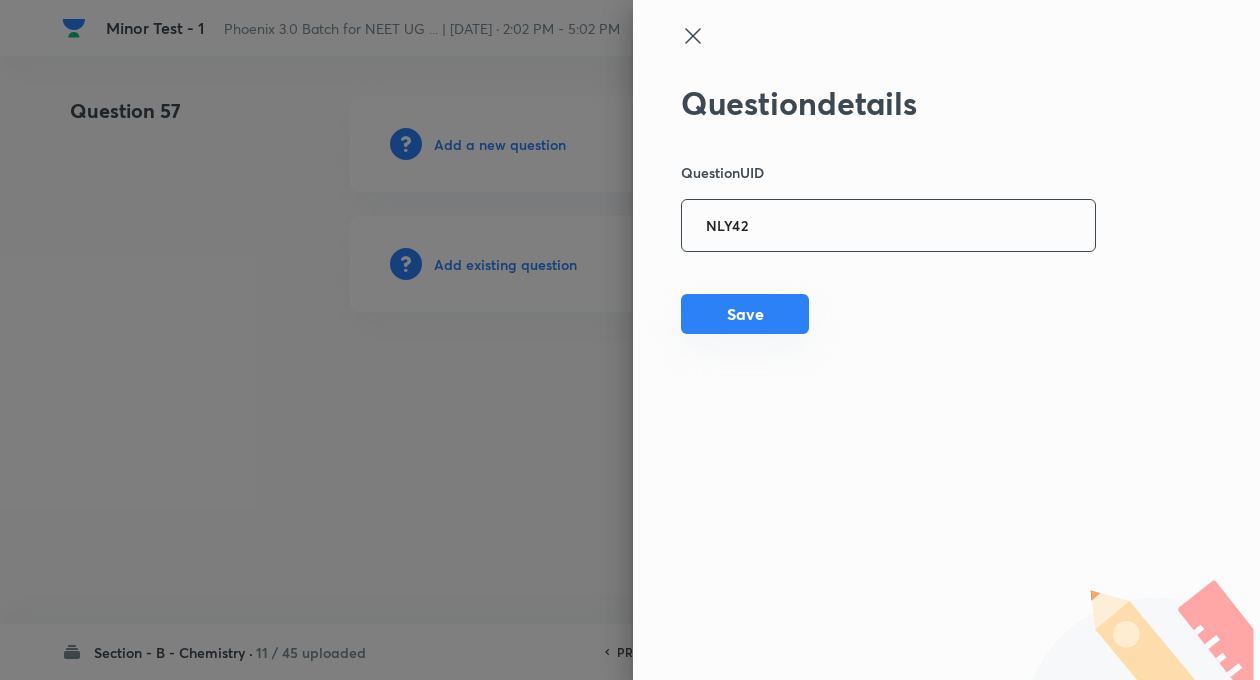 type on "NLY42" 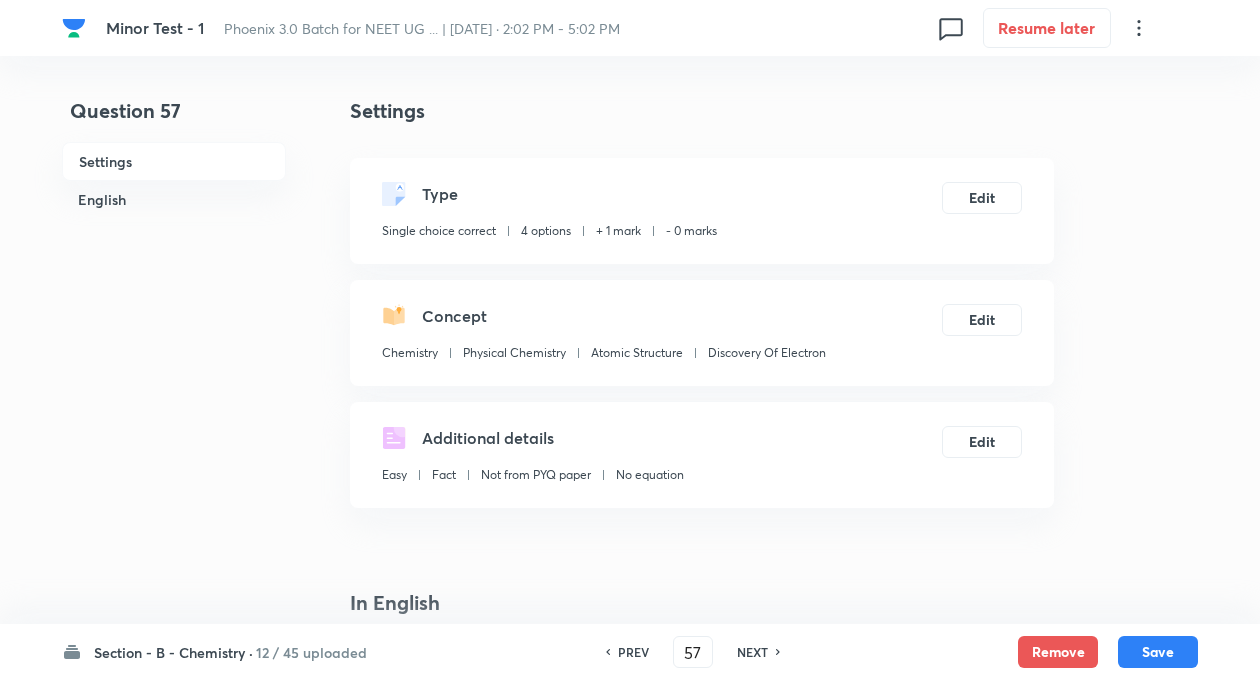 checkbox on "true" 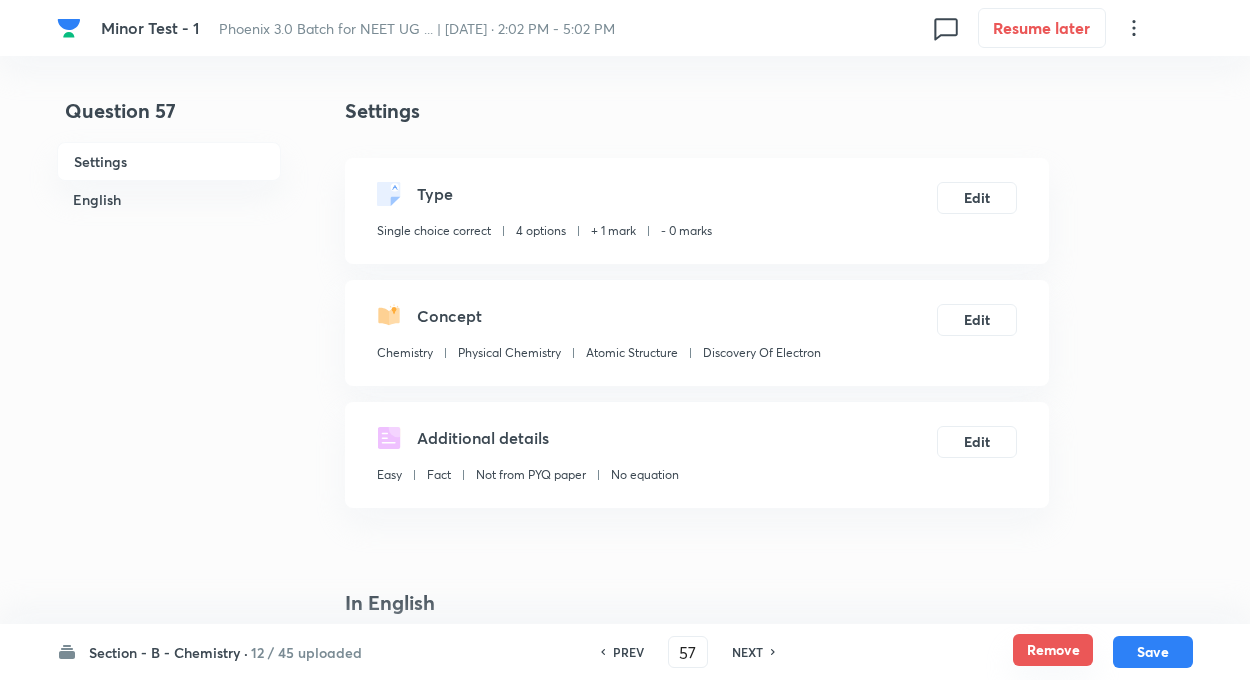 click on "Remove" at bounding box center [1053, 650] 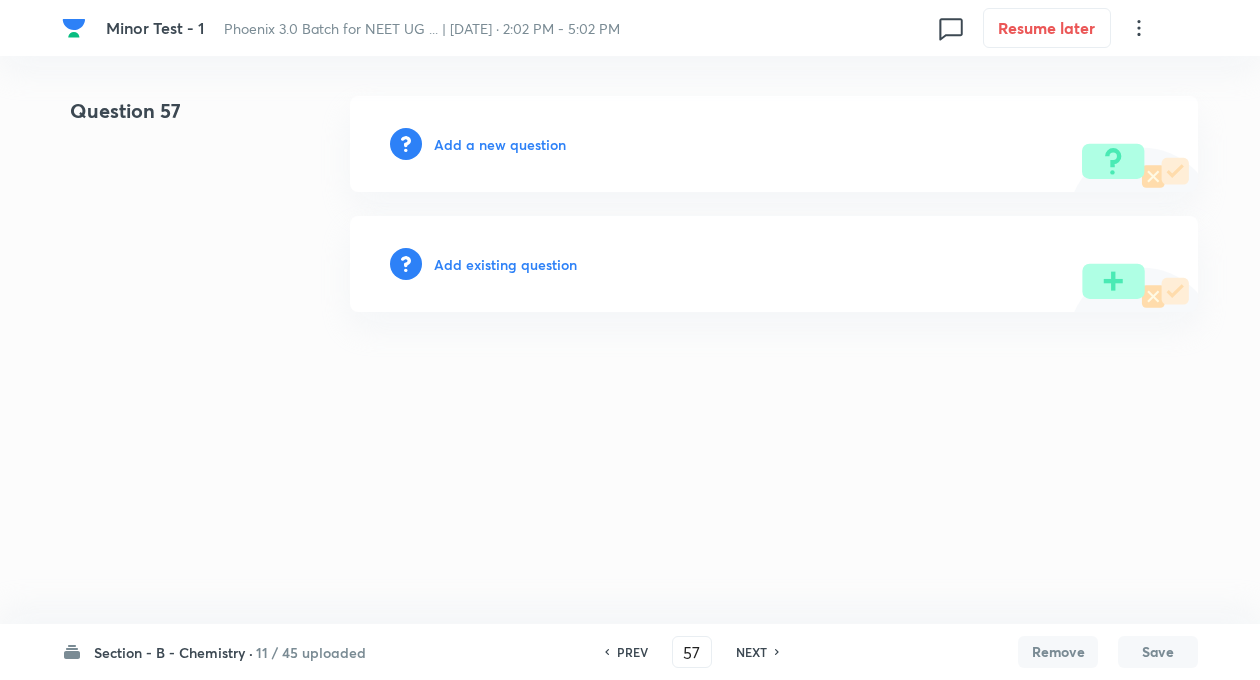 click on "Add existing question" at bounding box center (505, 264) 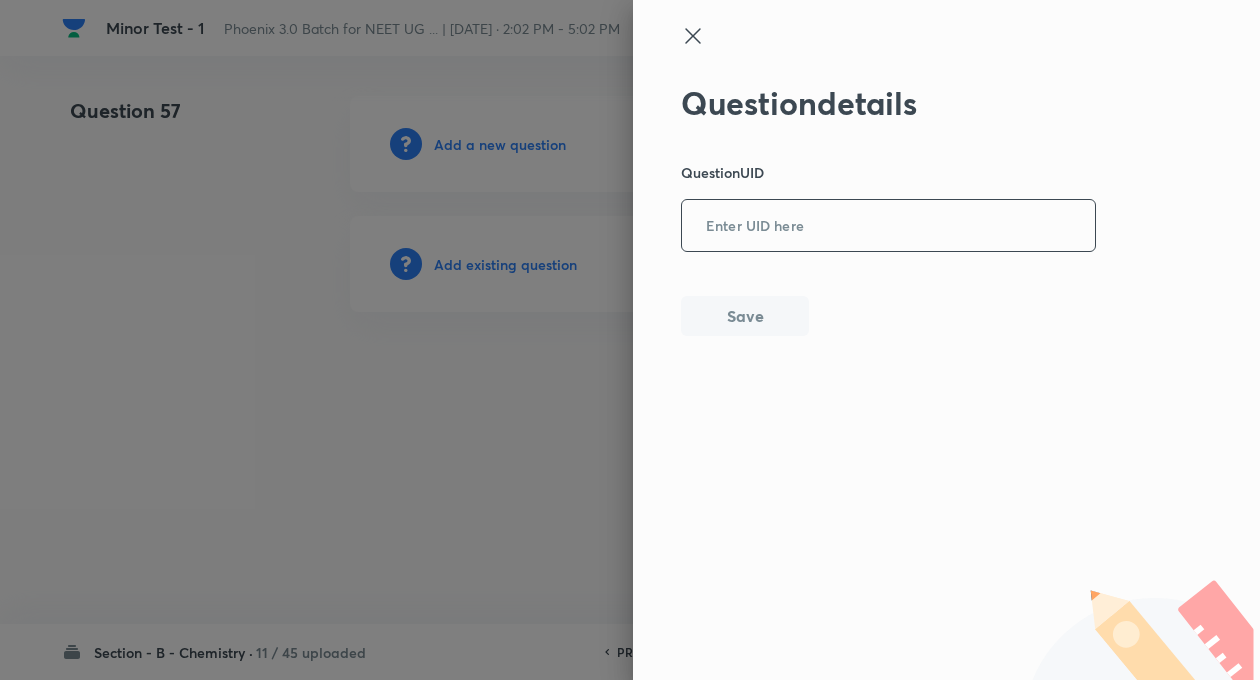 click at bounding box center (888, 226) 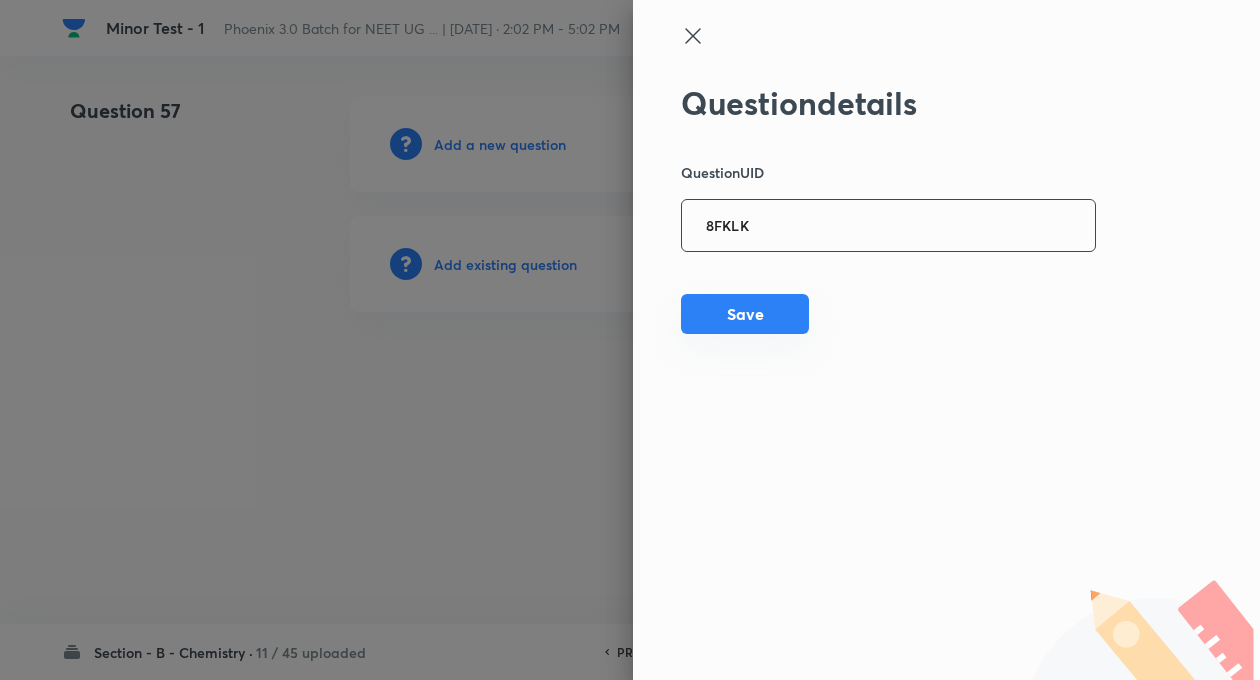 type on "8FKLK" 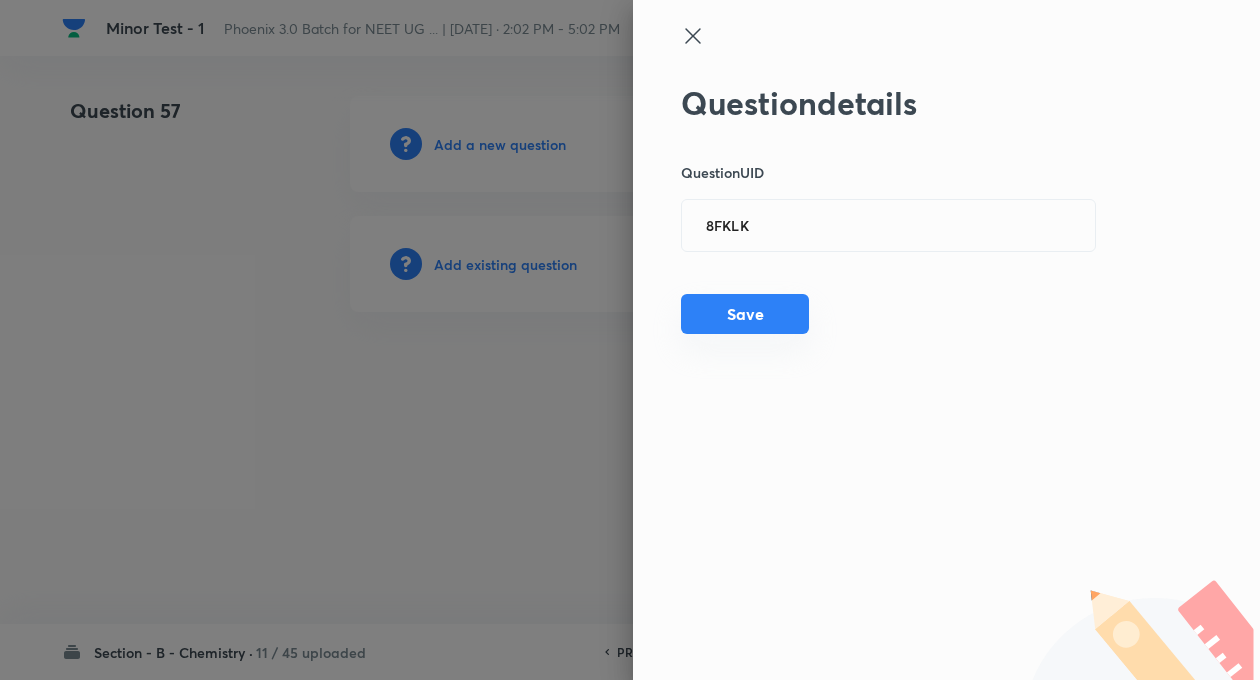 click on "Save" at bounding box center [745, 314] 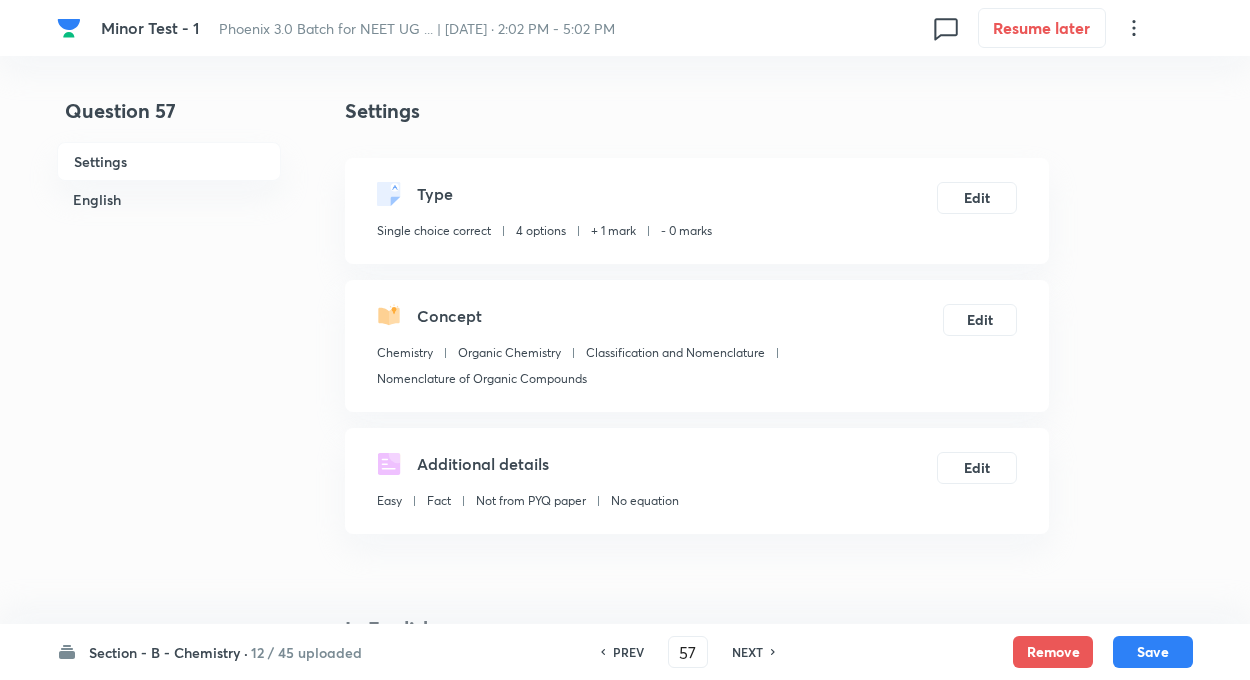 checkbox on "true" 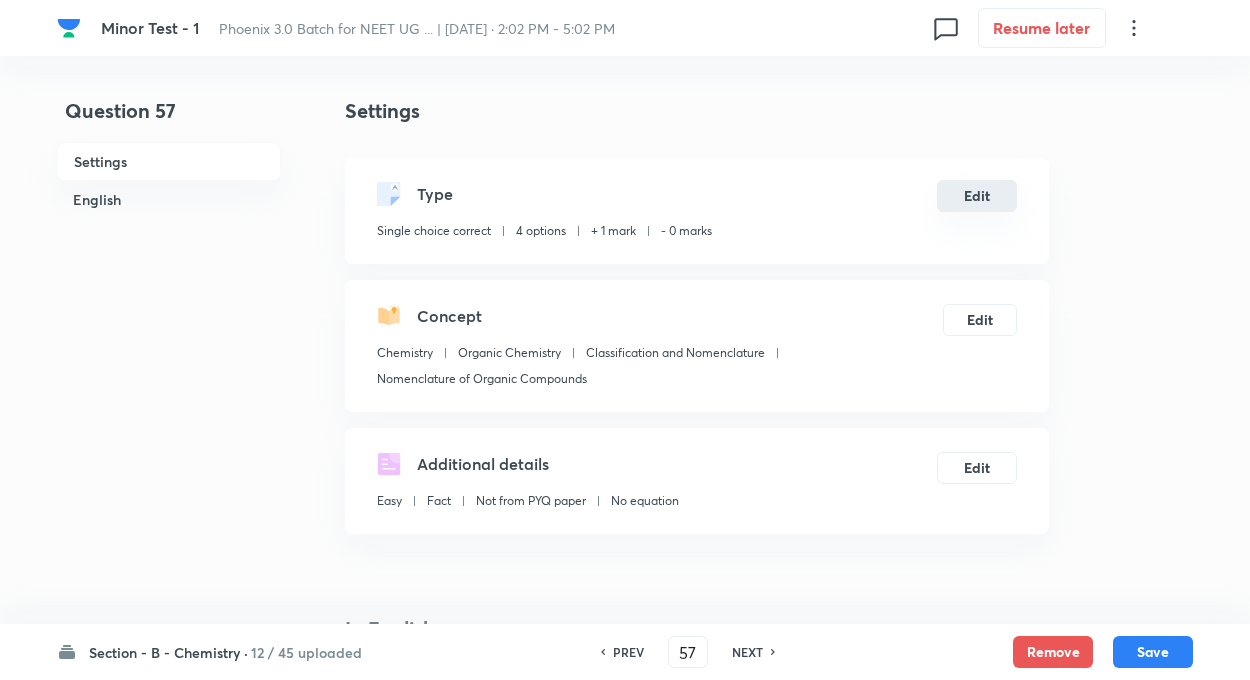 click on "Edit" at bounding box center (977, 196) 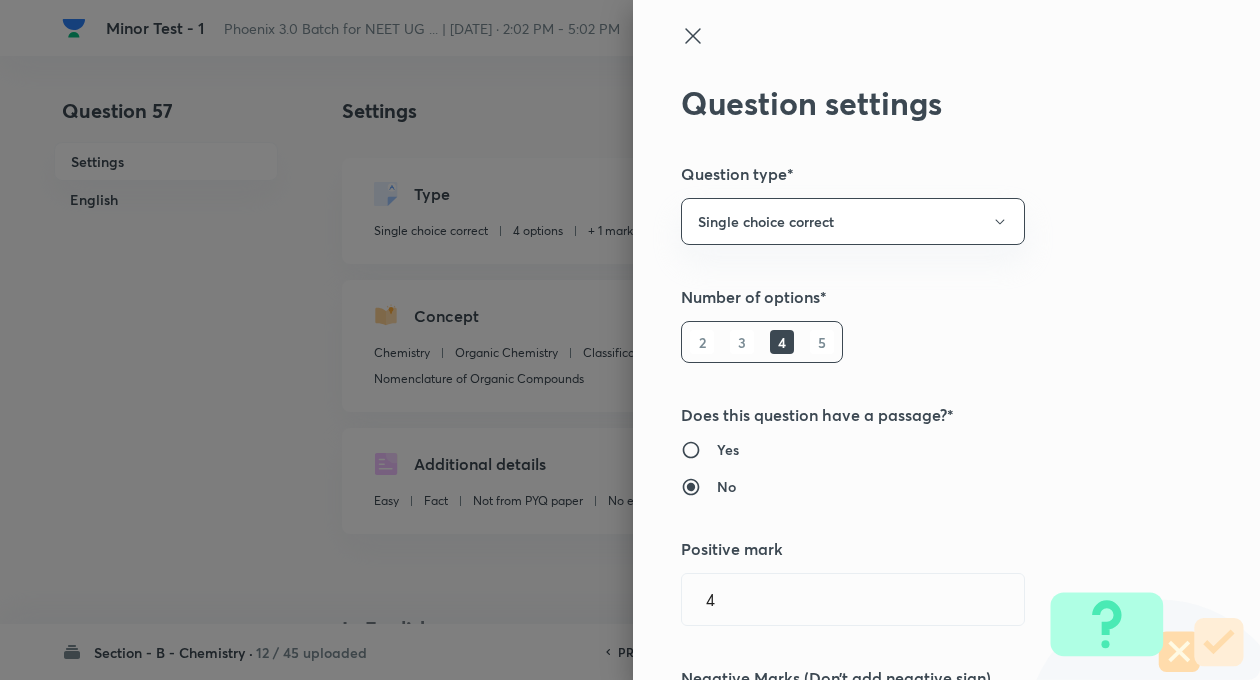 type on "1" 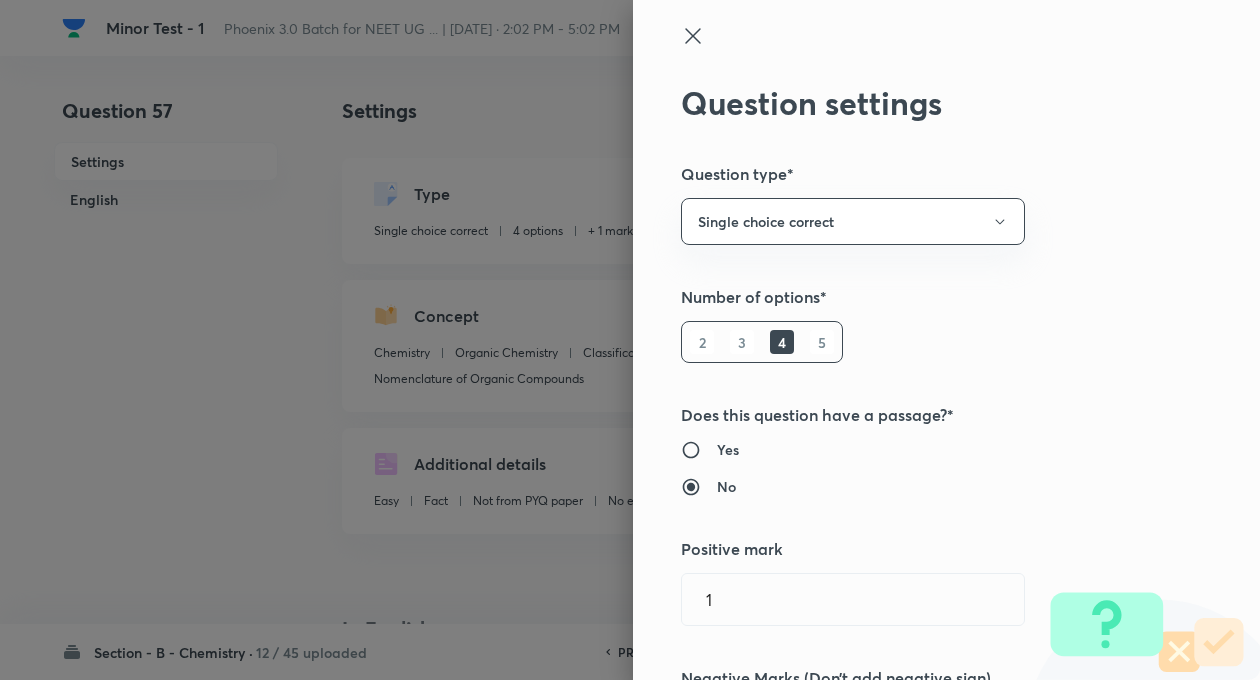 click on "Question settings Question type* Single choice correct Number of options* 2 3 4 5 Does this question have a passage?* Yes No Positive mark 1 ​ Negative Marks (Don’t add negative sign) 0 ​ Syllabus Topic group* Chemistry ​ Topic* Organic Chemistry ​ Concept* Classification and Nomenclature ​ Sub-concept* Nomenclature of Organic Compounds ​ Concept-field ​ Additional details Question Difficulty Very easy Easy Moderate Hard Very hard Question is based on Fact Numerical Concept Previous year question Yes No Does this question have equation? Yes No Verification status Is the question verified? *Select 'yes' only if a question is verified Yes No Save" at bounding box center (946, 340) 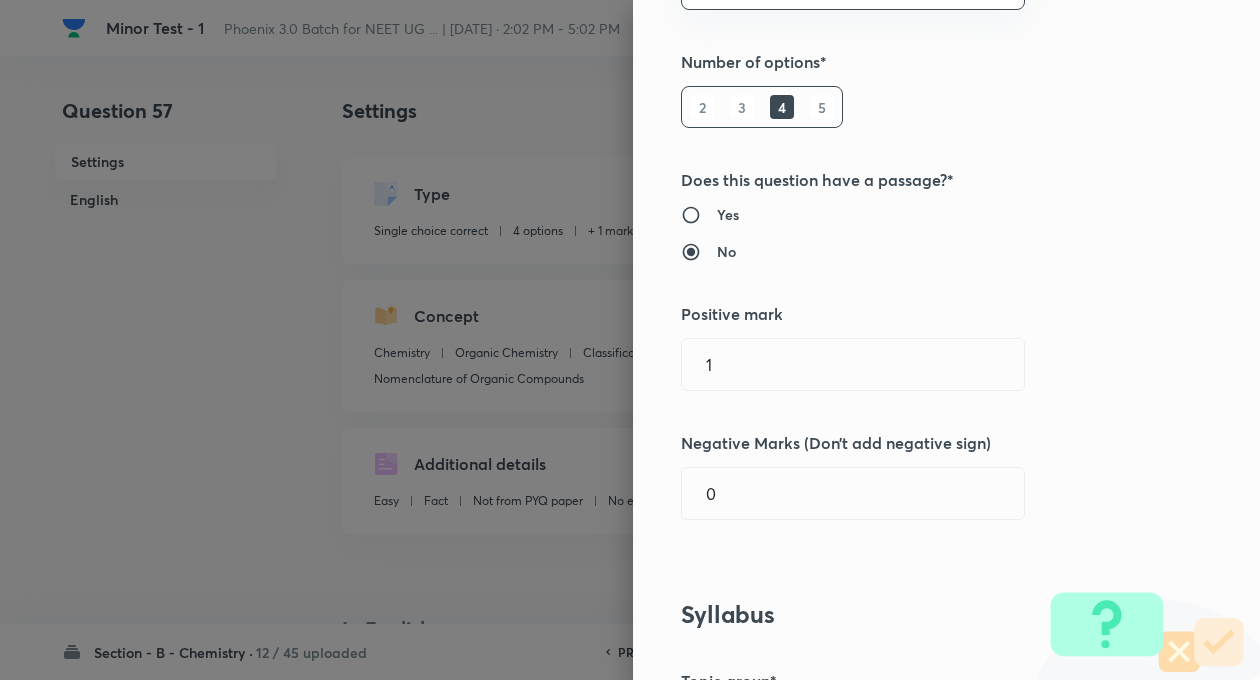scroll, scrollTop: 240, scrollLeft: 0, axis: vertical 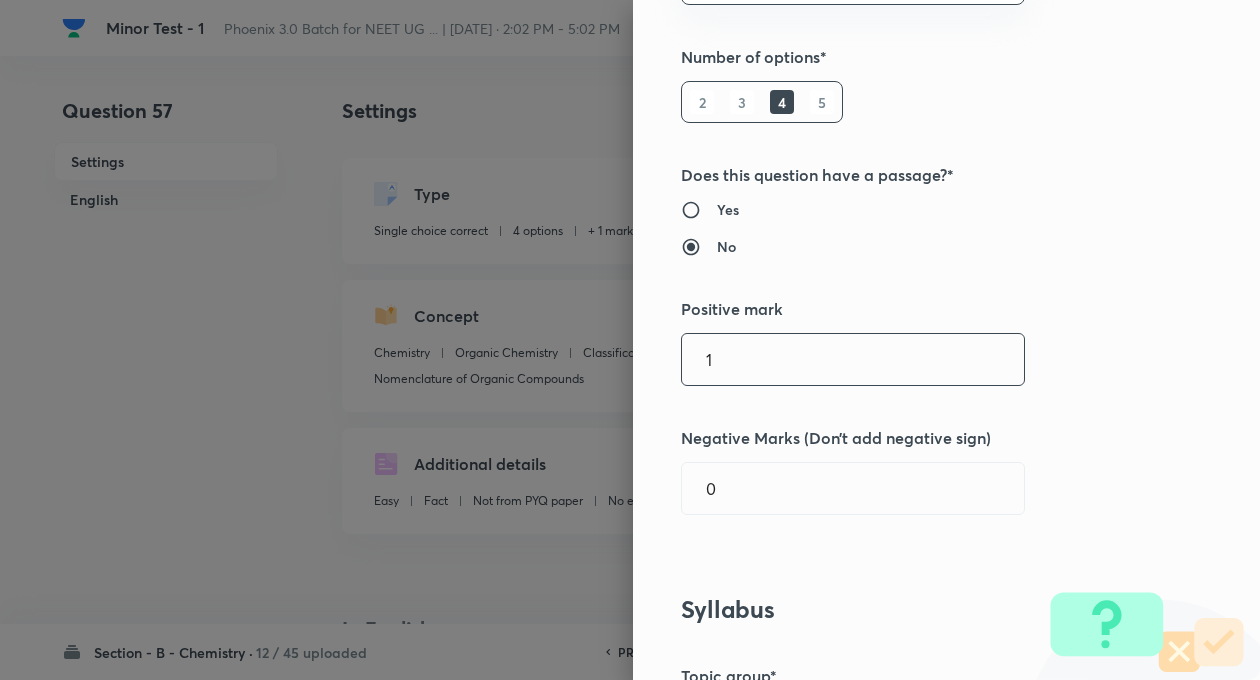 click on "1" at bounding box center [853, 359] 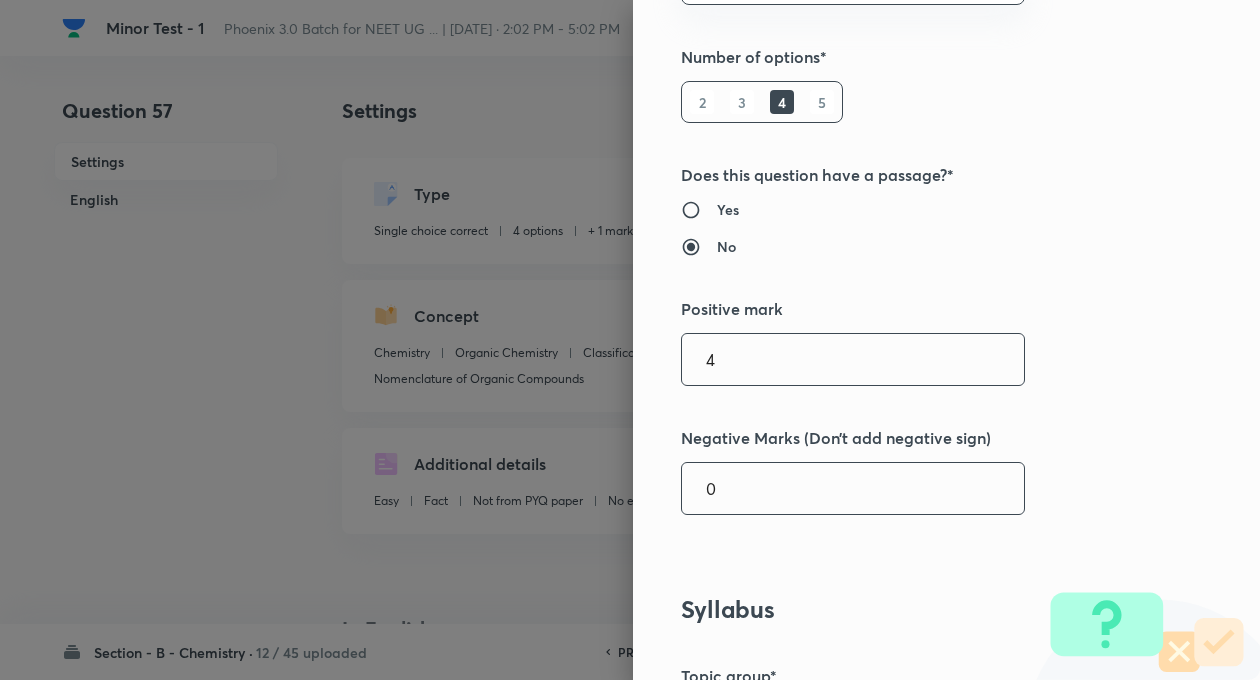 type on "4" 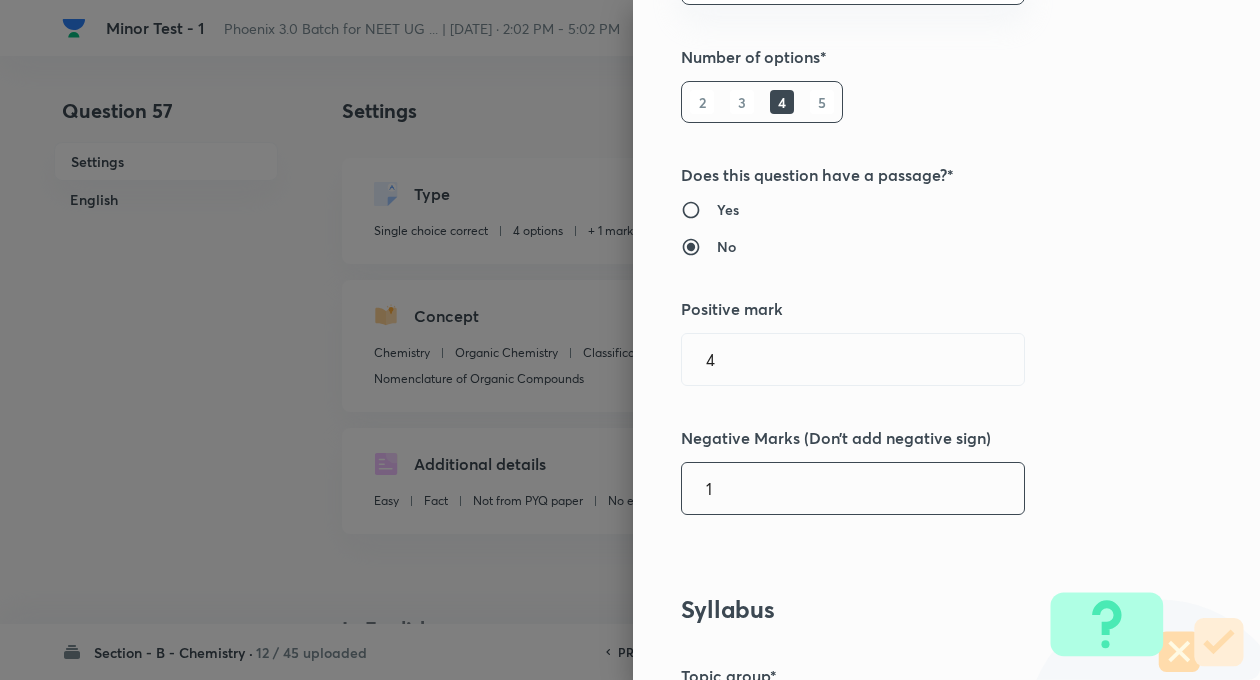 type on "1" 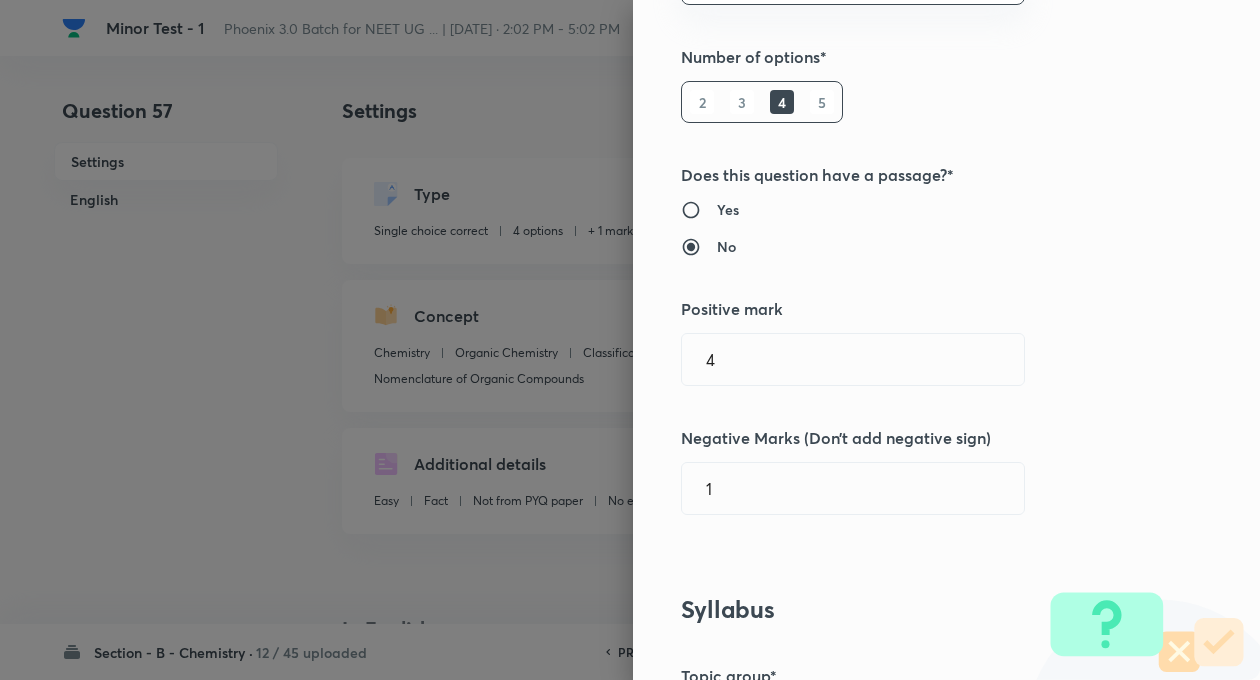 click on "Question settings Question type* Single choice correct Number of options* 2 3 4 5 Does this question have a passage?* Yes No Positive mark 4 ​ Negative Marks (Don’t add negative sign) 1 ​ Syllabus Topic group* Chemistry ​ Topic* Organic Chemistry ​ Concept* Classification and Nomenclature ​ Sub-concept* Nomenclature of Organic Compounds ​ Concept-field ​ Additional details Question Difficulty Very easy Easy Moderate Hard Very hard Question is based on Fact Numerical Concept Previous year question Yes No Does this question have equation? Yes No Verification status Is the question verified? *Select 'yes' only if a question is verified Yes No Save" at bounding box center [946, 340] 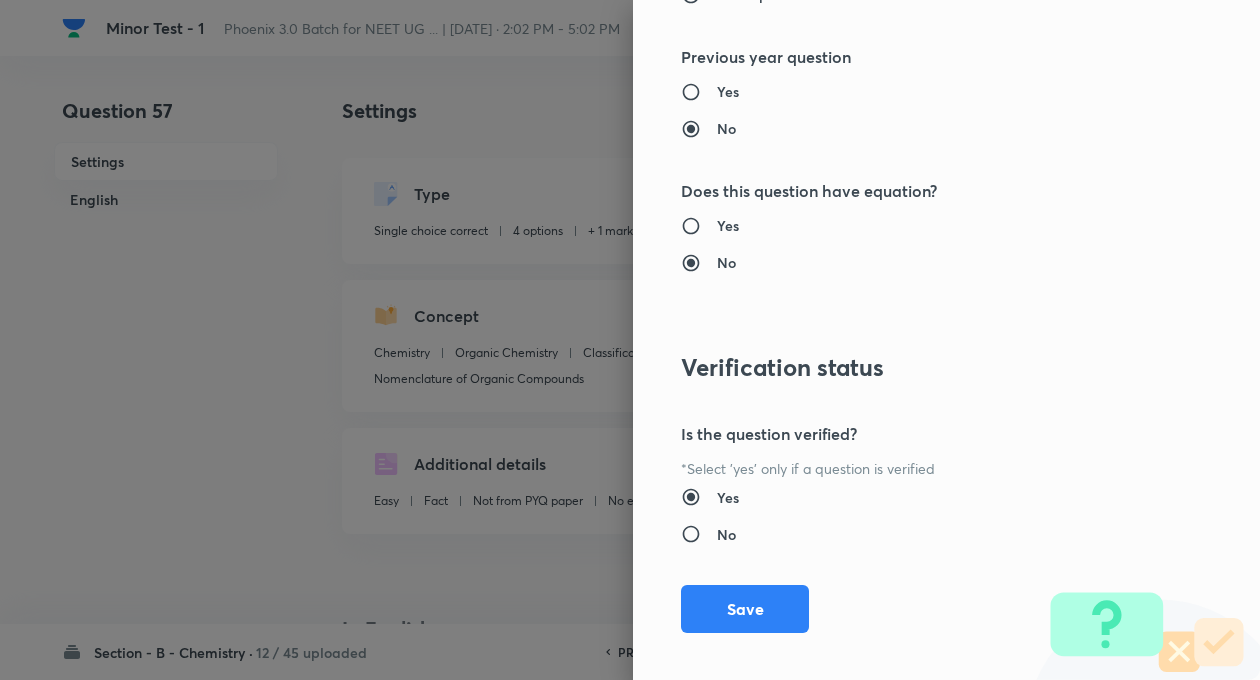 scroll, scrollTop: 2046, scrollLeft: 0, axis: vertical 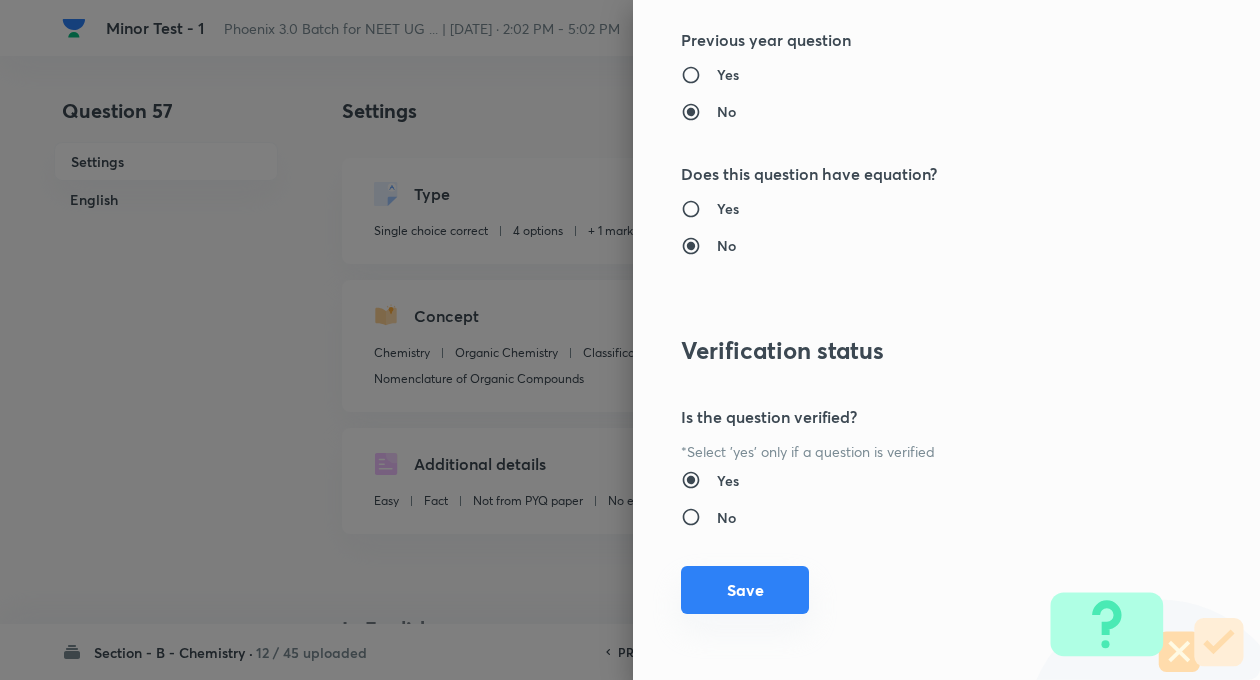 click on "Save" at bounding box center (745, 590) 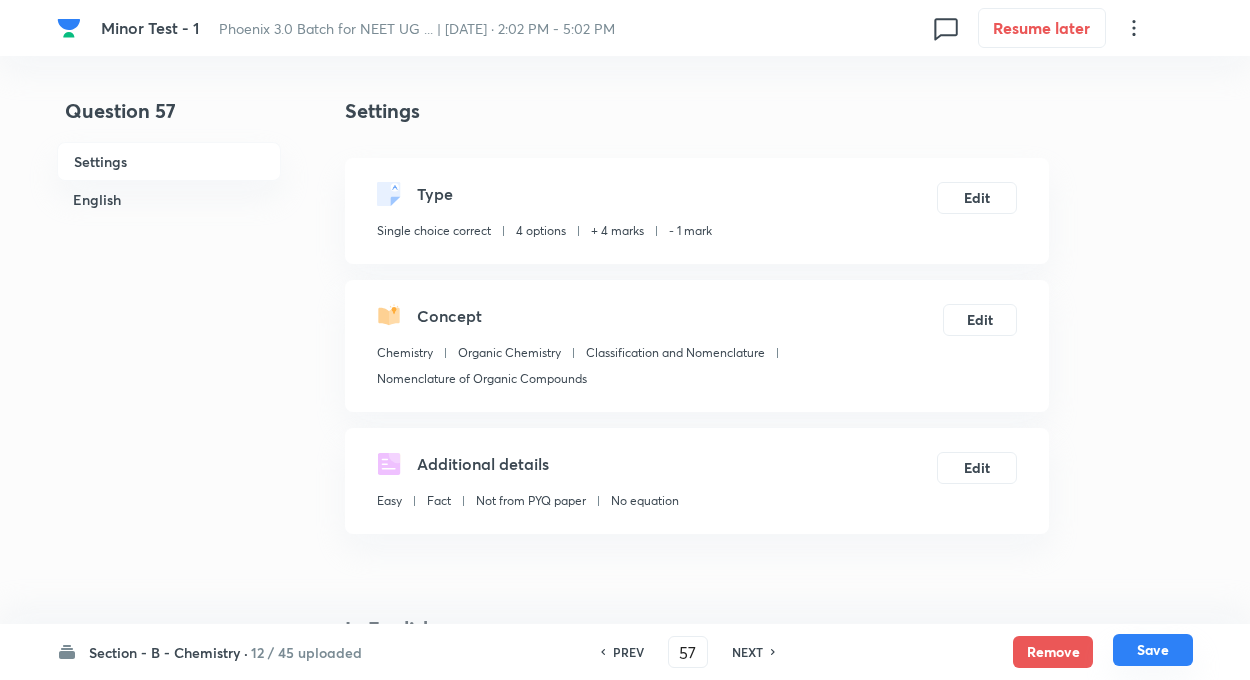 click on "Save" at bounding box center (1153, 650) 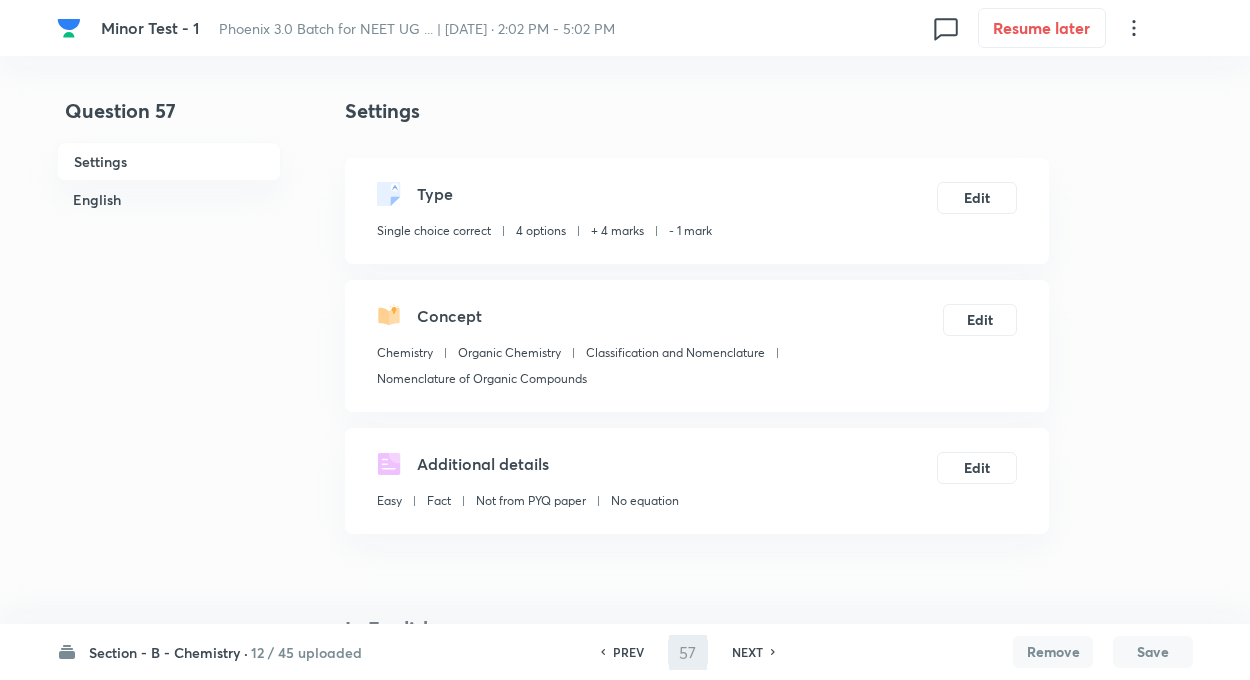 type on "58" 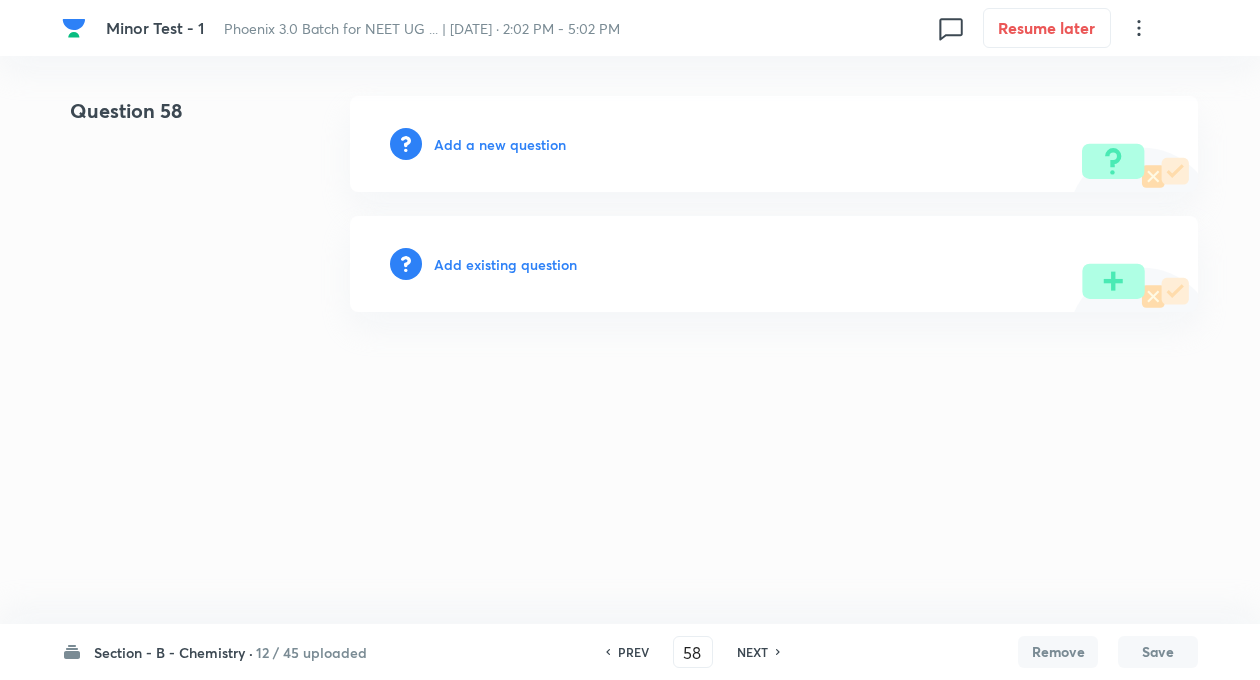 click on "Add existing question" at bounding box center [505, 264] 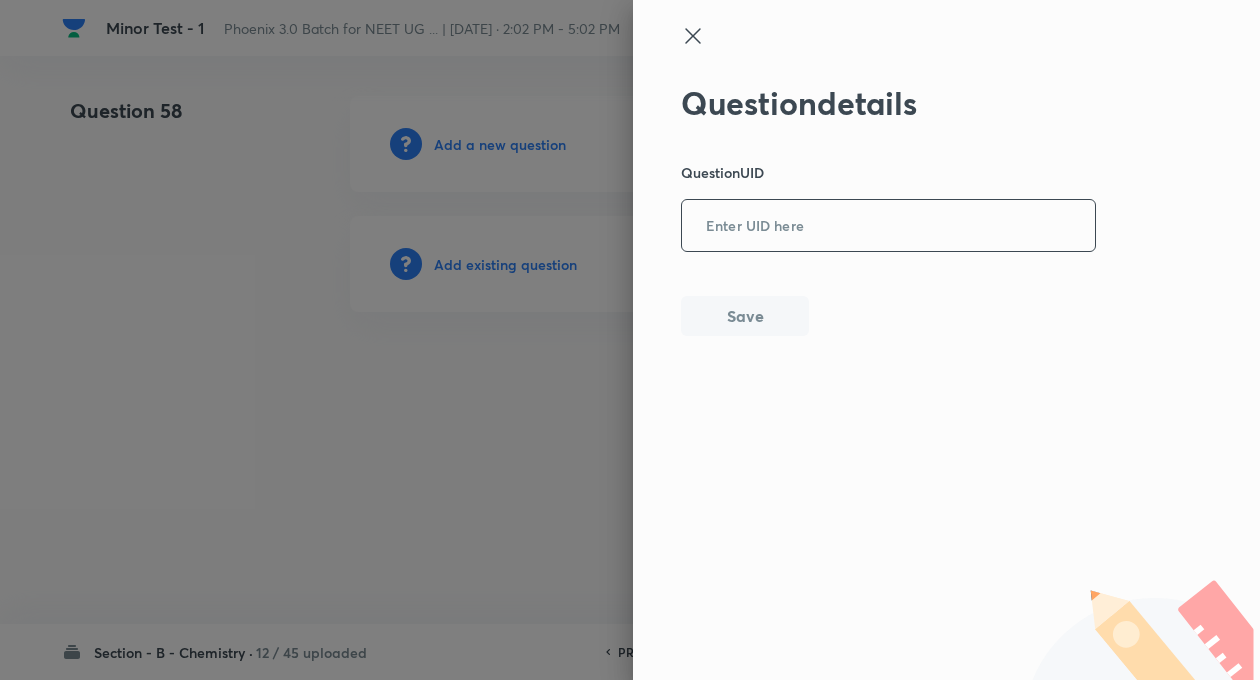 click at bounding box center (888, 226) 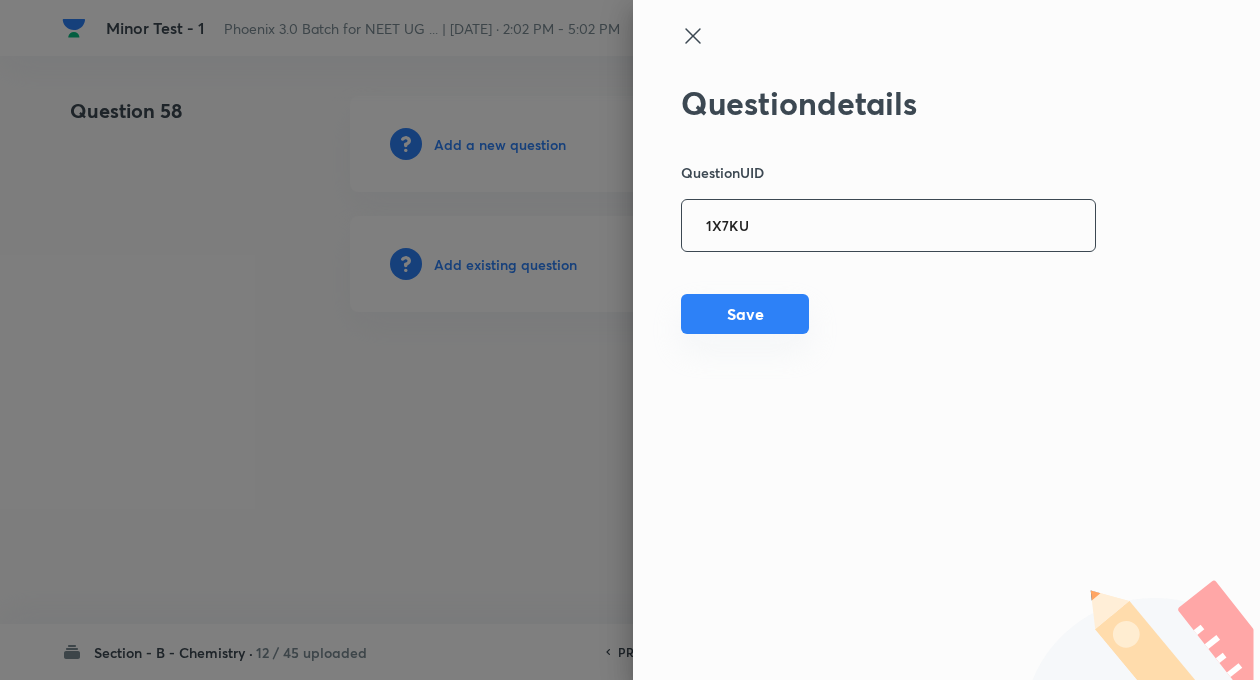 type on "1X7KU" 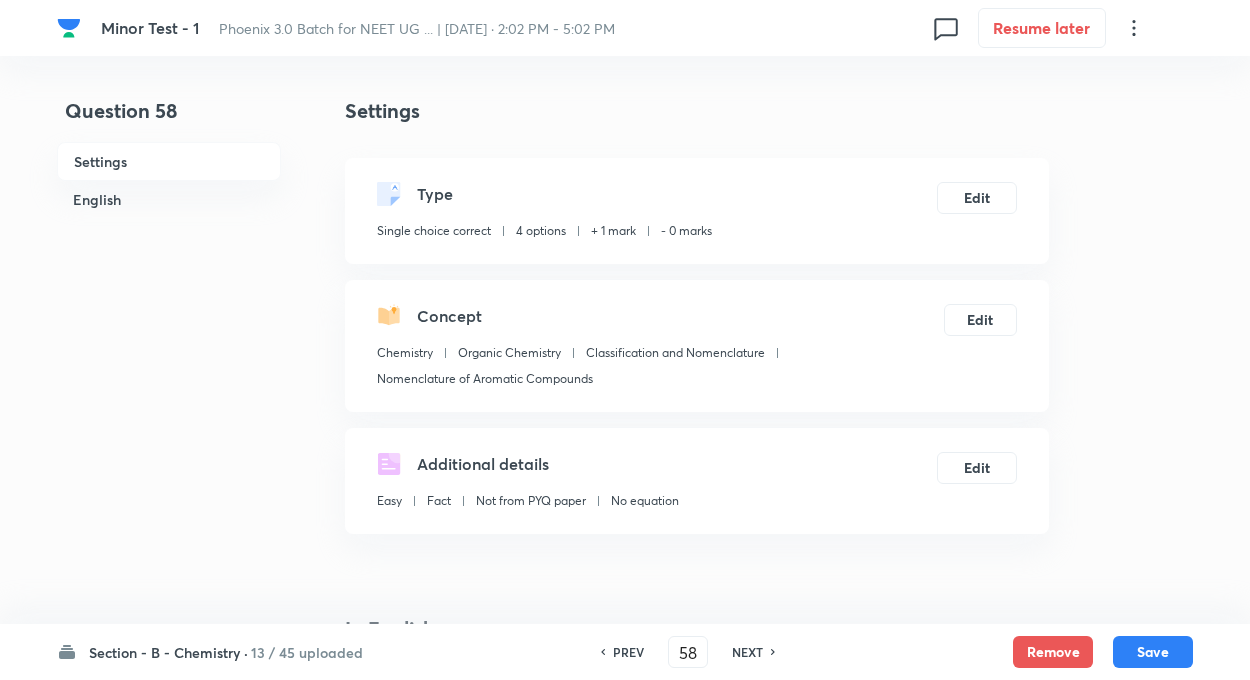 checkbox on "true" 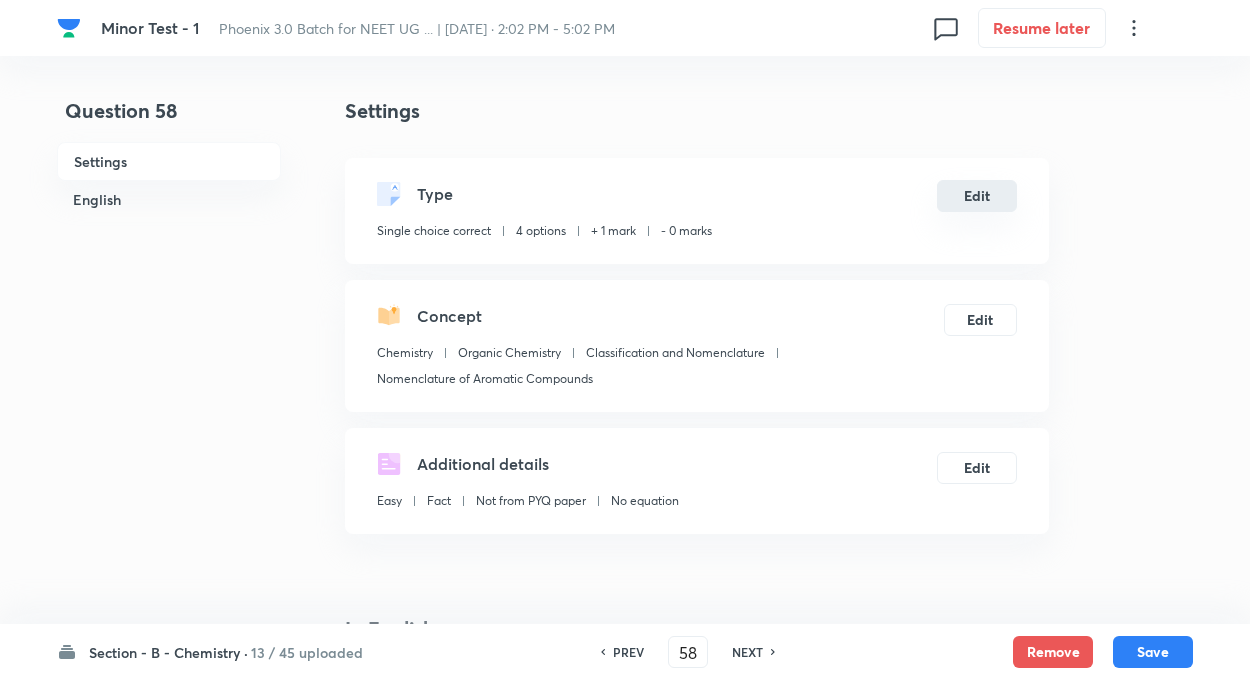 click on "Edit" at bounding box center (977, 196) 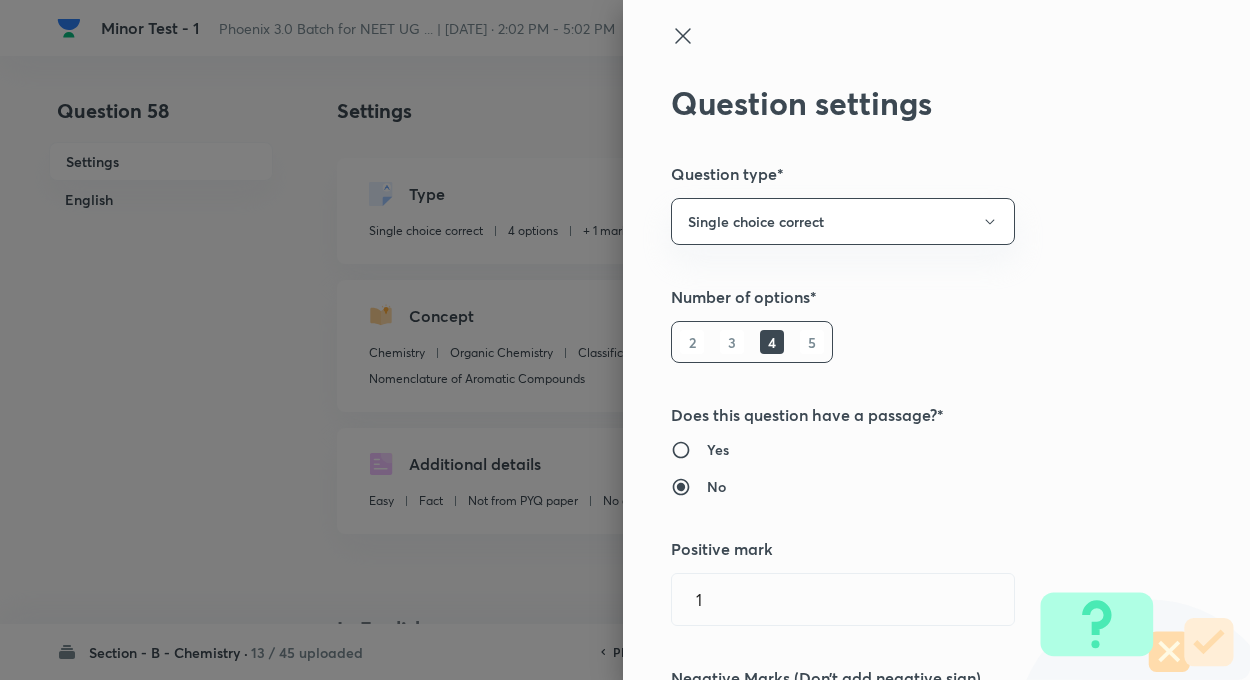 type on "1" 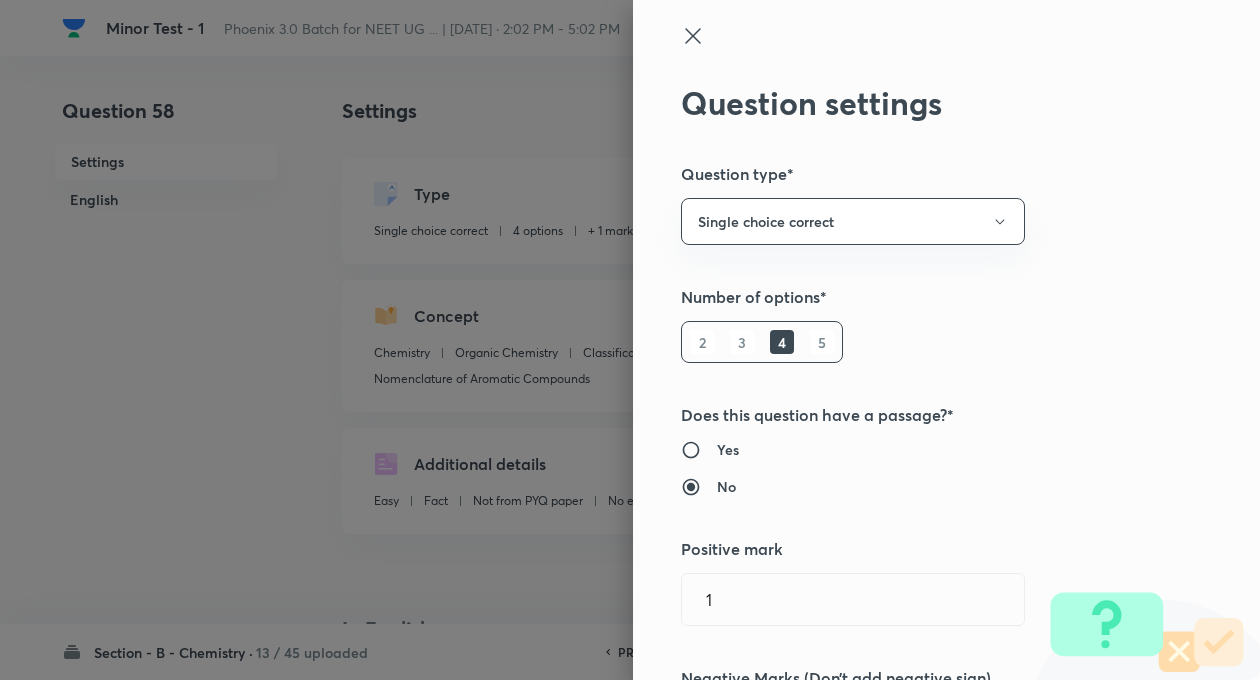 click on "Question settings Question type* Single choice correct Number of options* 2 3 4 5 Does this question have a passage?* Yes No Positive mark 1 ​ Negative Marks (Don’t add negative sign) 0 ​ Syllabus Topic group* Chemistry ​ Topic* Organic Chemistry ​ Concept* Classification and Nomenclature ​ Sub-concept* Nomenclature of Aromatic Compounds ​ Concept-field ​ Additional details Question Difficulty Very easy Easy Moderate Hard Very hard Question is based on Fact Numerical Concept Previous year question Yes No Does this question have equation? Yes No Verification status Is the question verified? *Select 'yes' only if a question is verified Yes No Save" at bounding box center [946, 340] 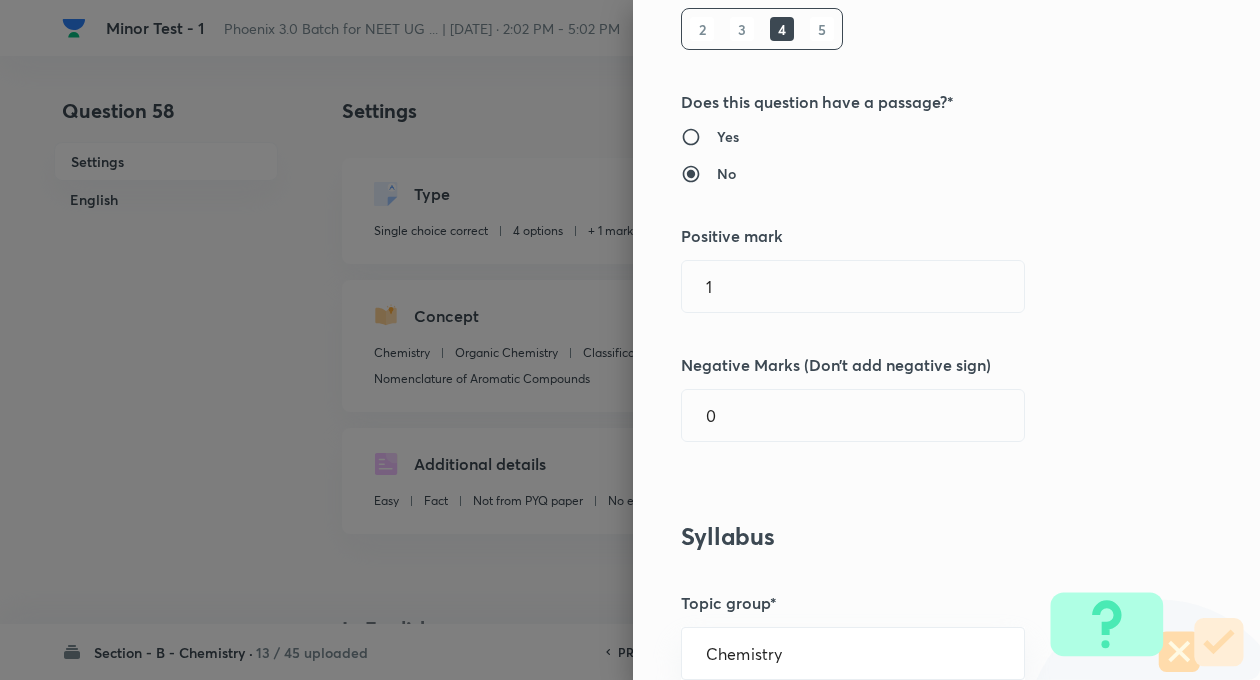scroll, scrollTop: 320, scrollLeft: 0, axis: vertical 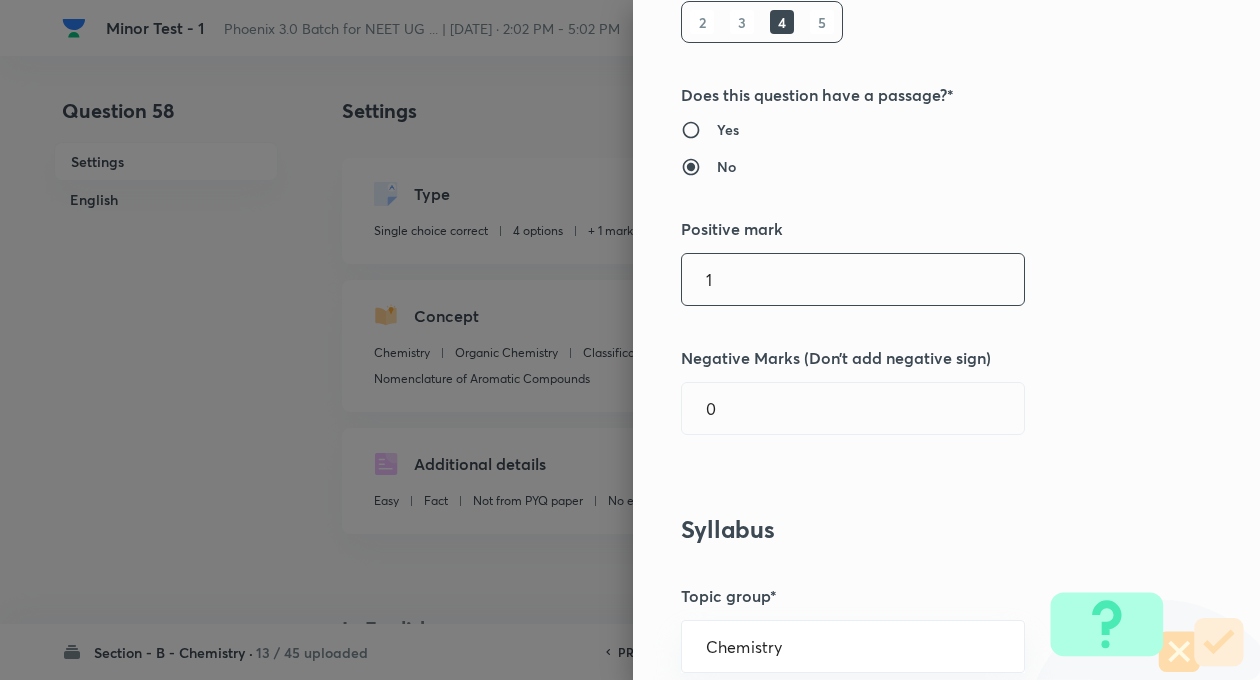 click on "1" at bounding box center (853, 279) 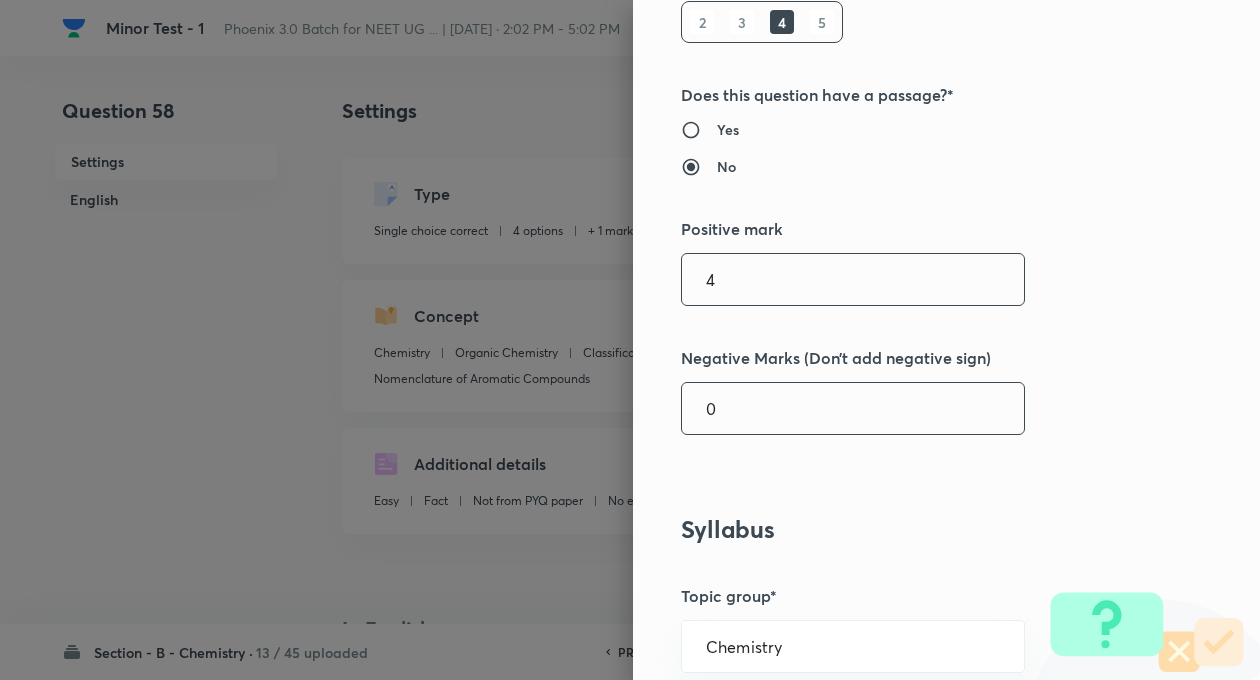 type on "4" 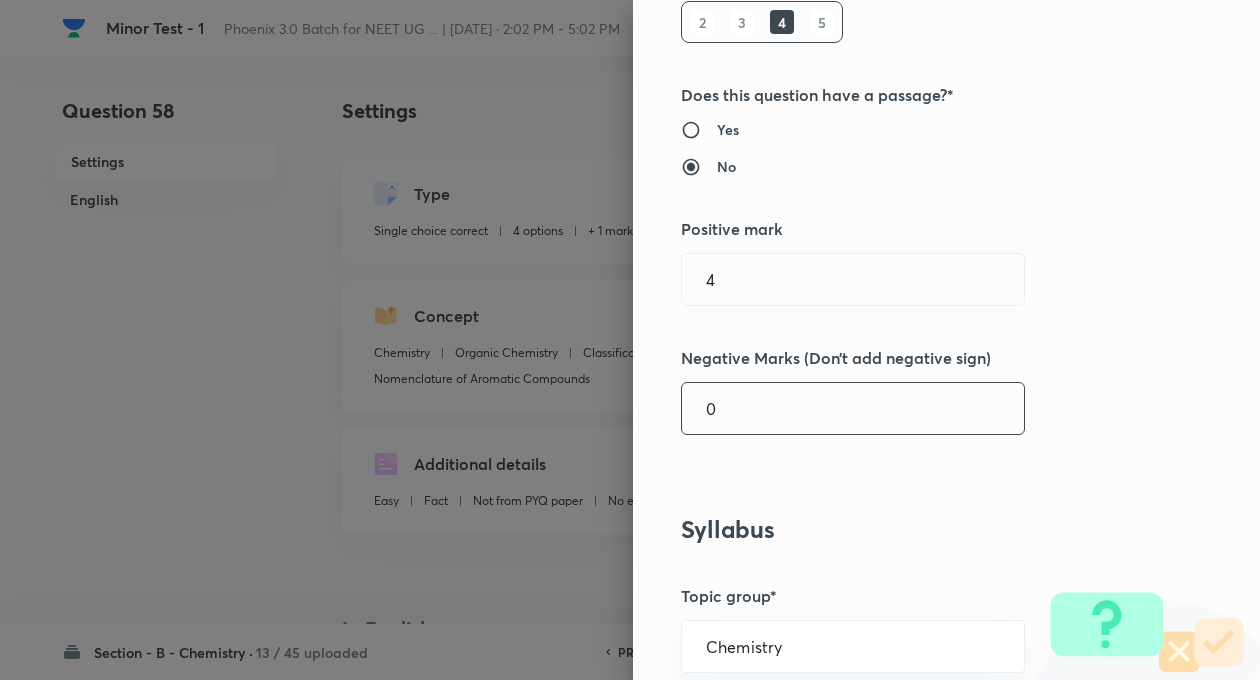 click on "0" at bounding box center (853, 408) 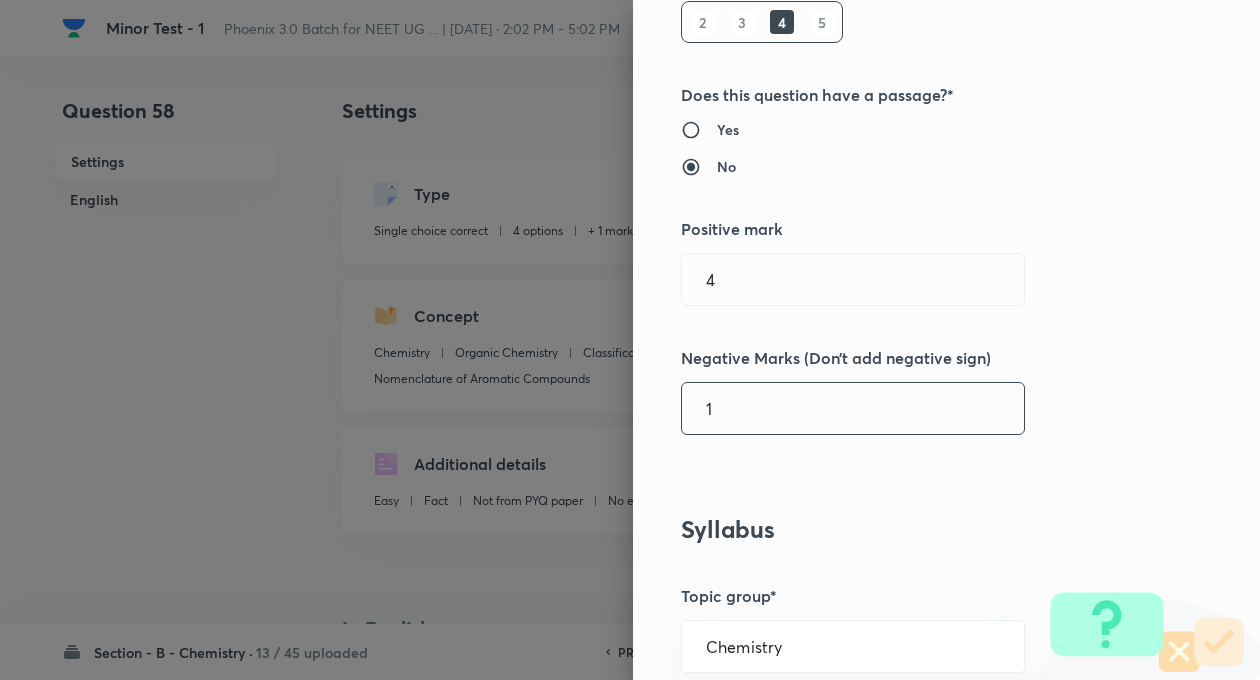 type on "1" 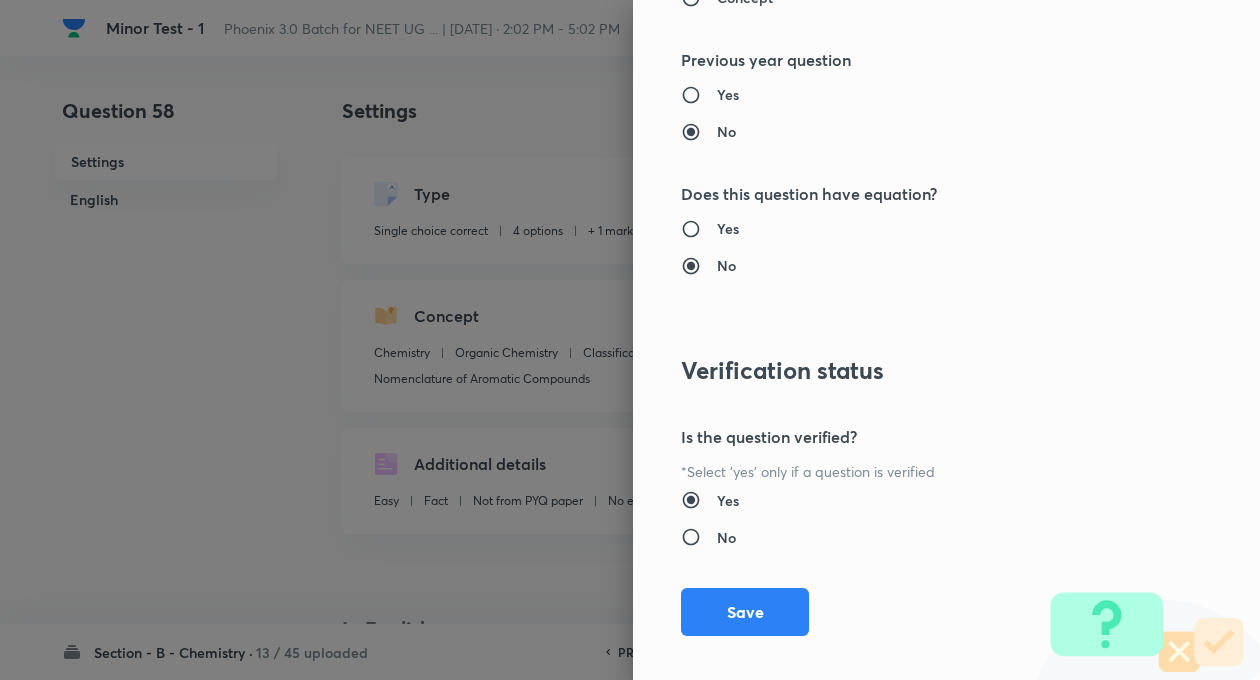 scroll, scrollTop: 2046, scrollLeft: 0, axis: vertical 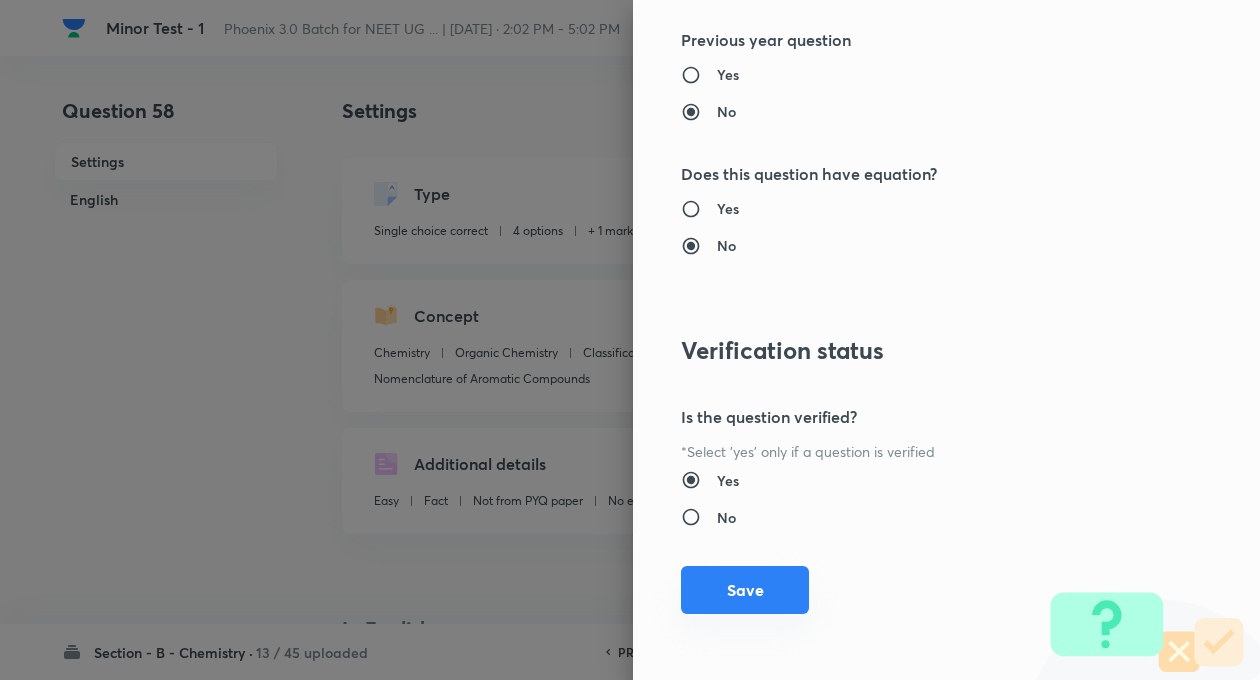 click on "Save" at bounding box center (745, 590) 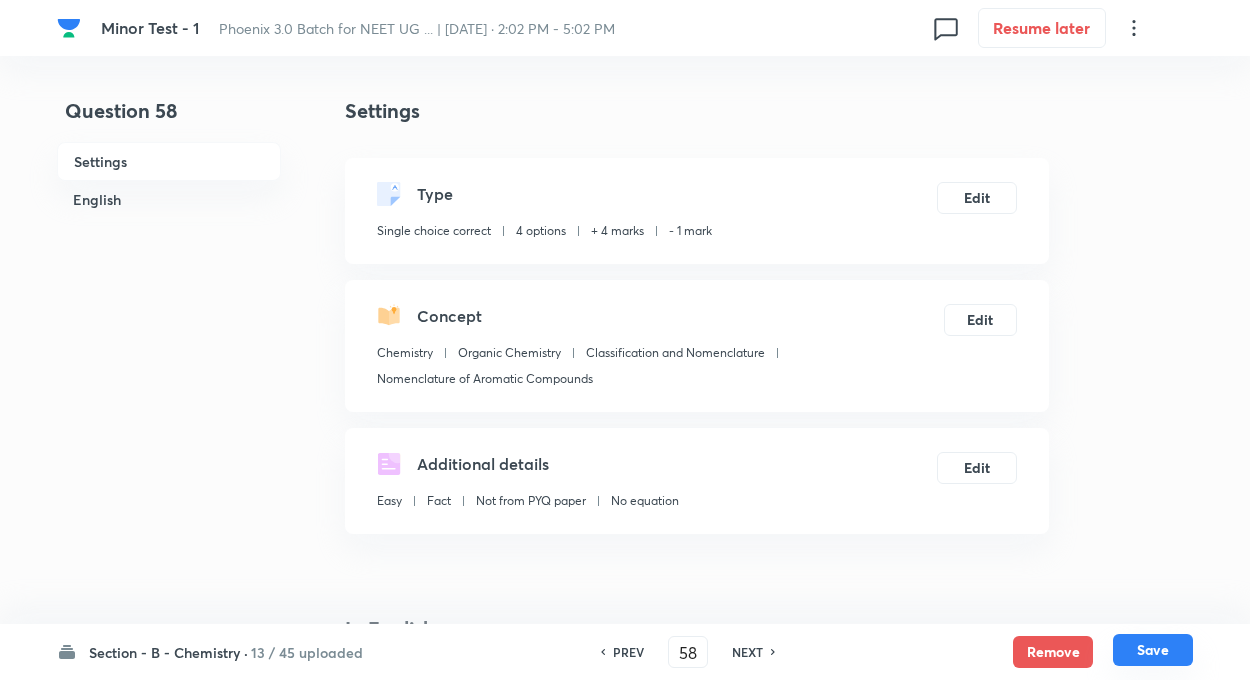 click on "Save" at bounding box center (1153, 650) 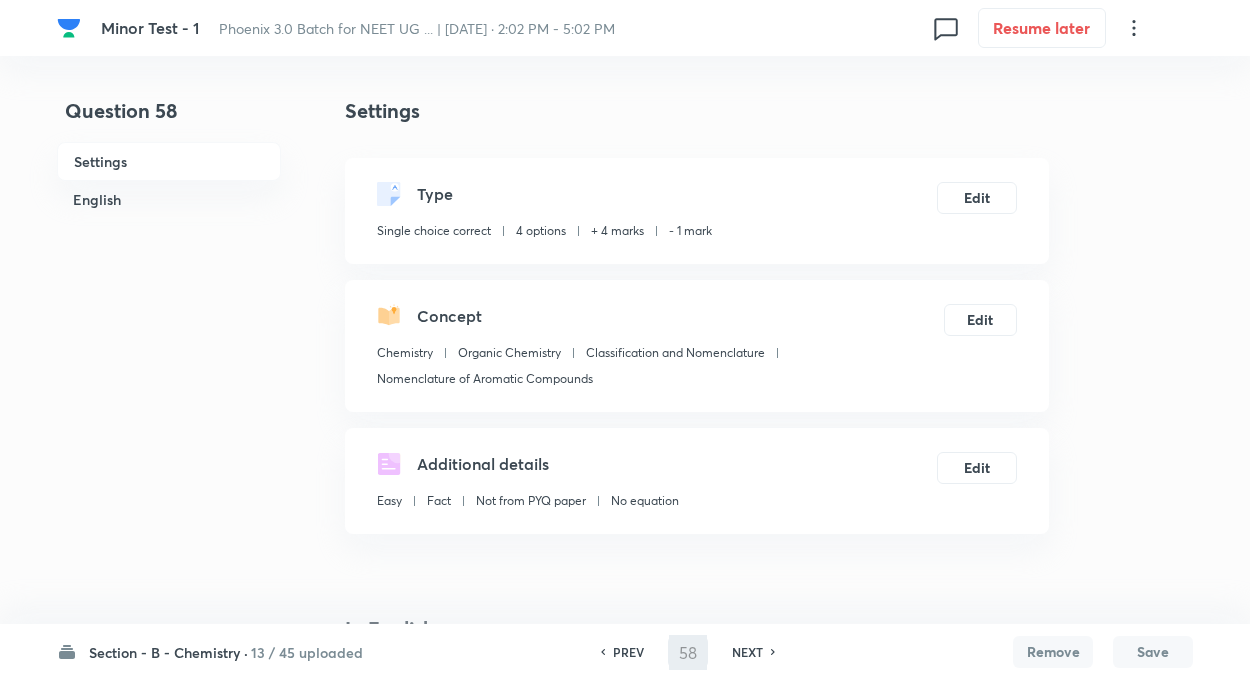 type on "59" 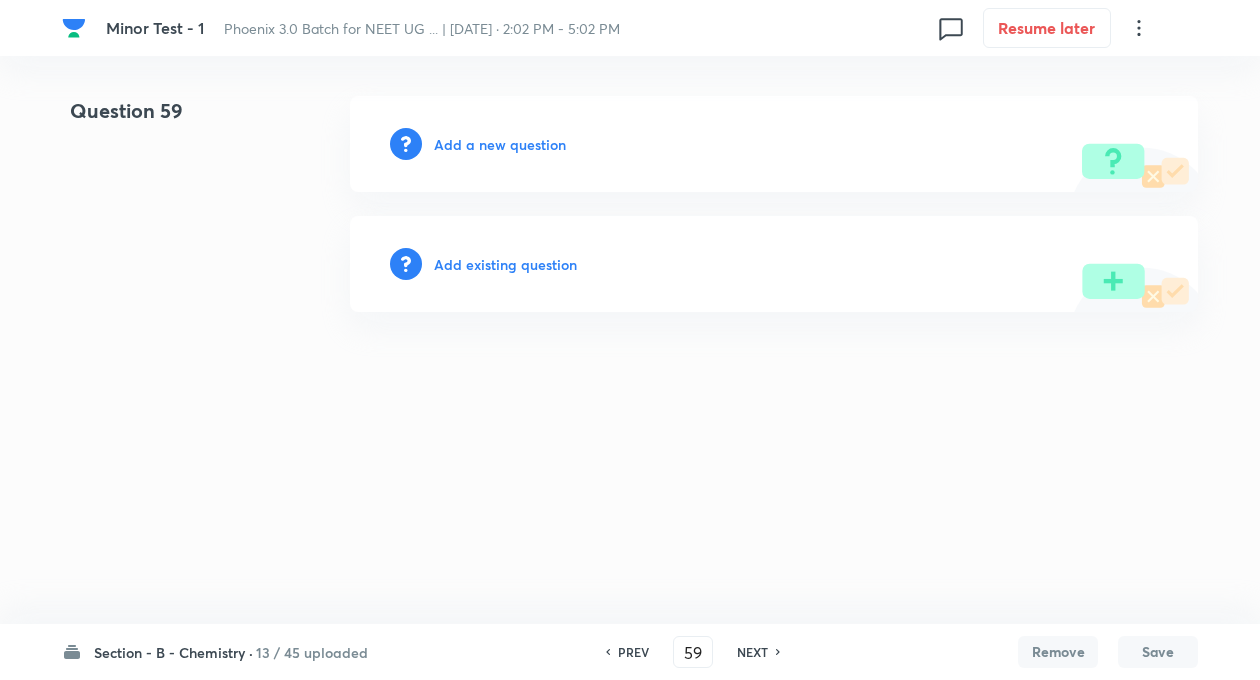 click on "Add existing question" at bounding box center [505, 264] 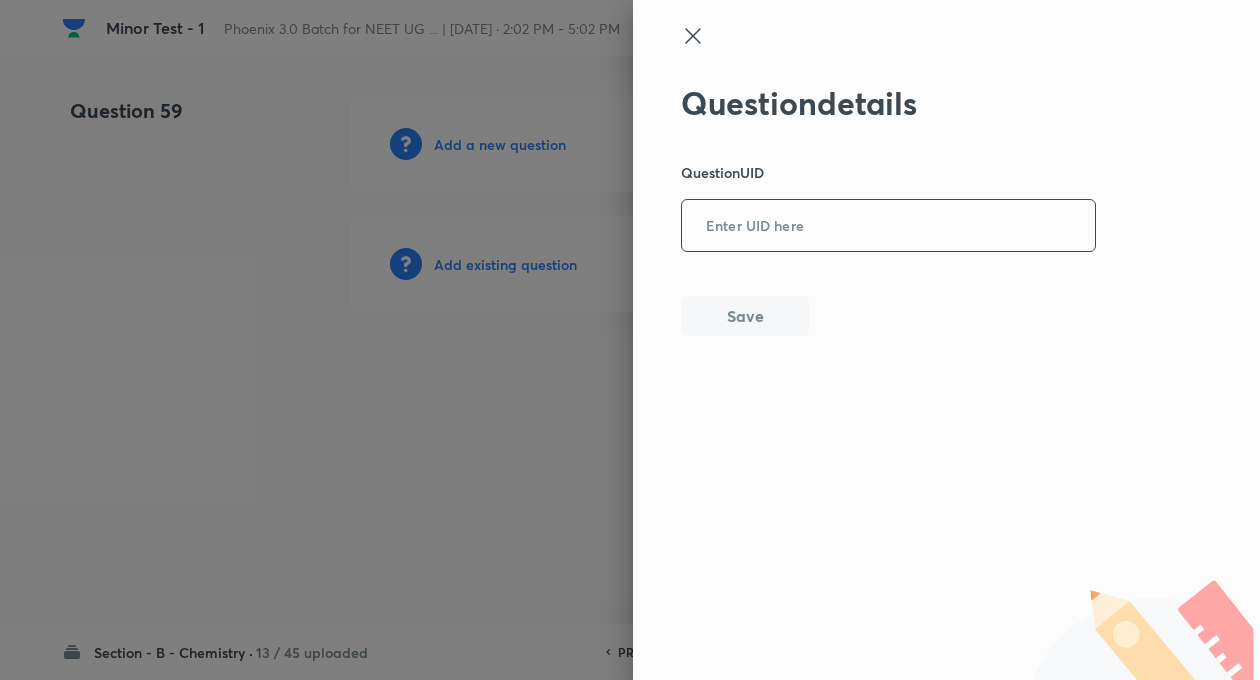 click at bounding box center [888, 226] 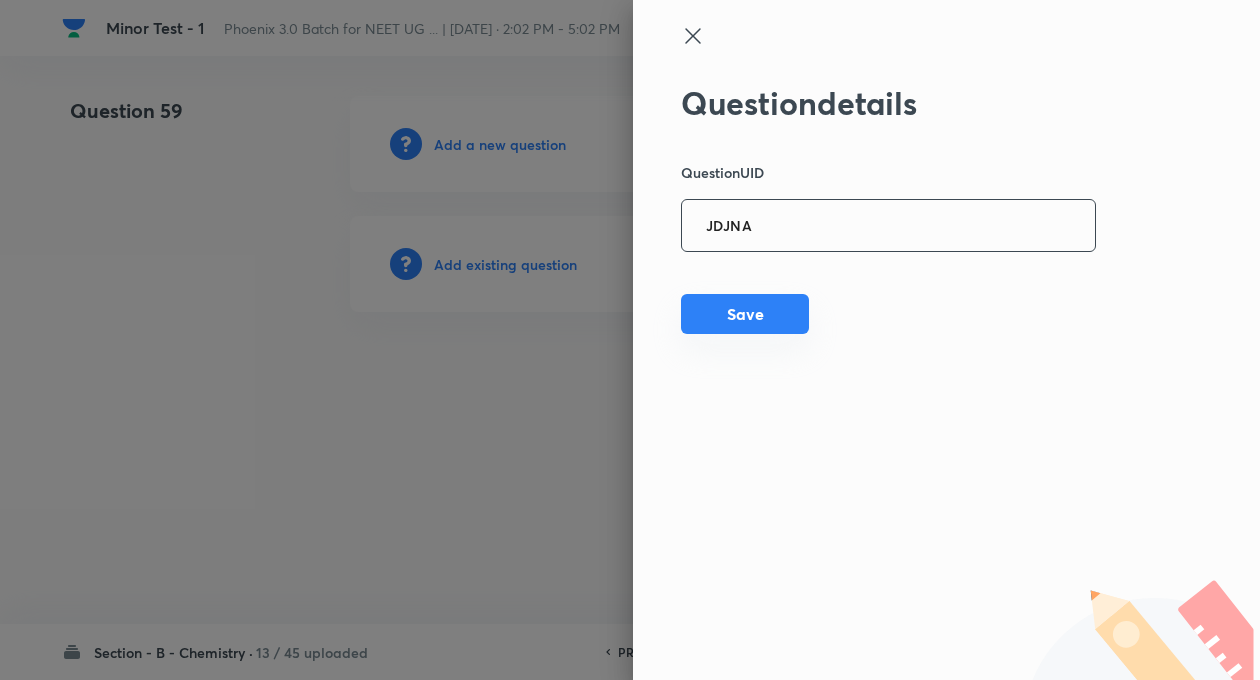 type on "JDJNA" 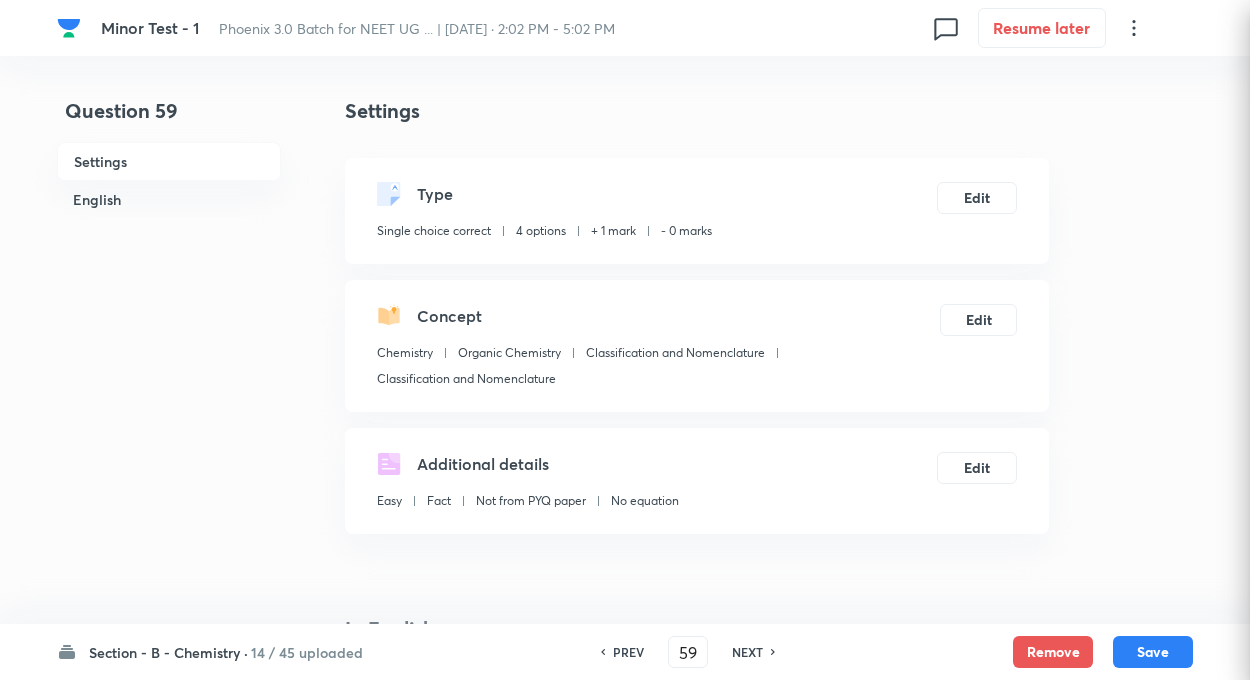 checkbox on "true" 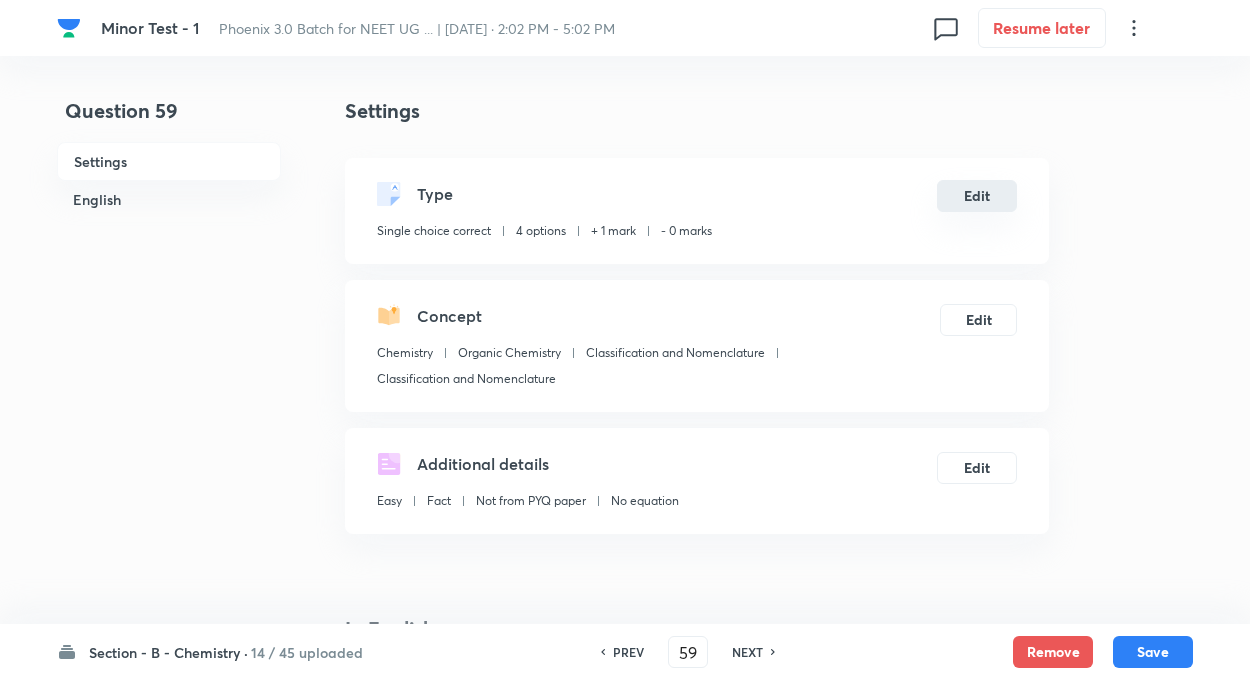 click on "Edit" at bounding box center (977, 196) 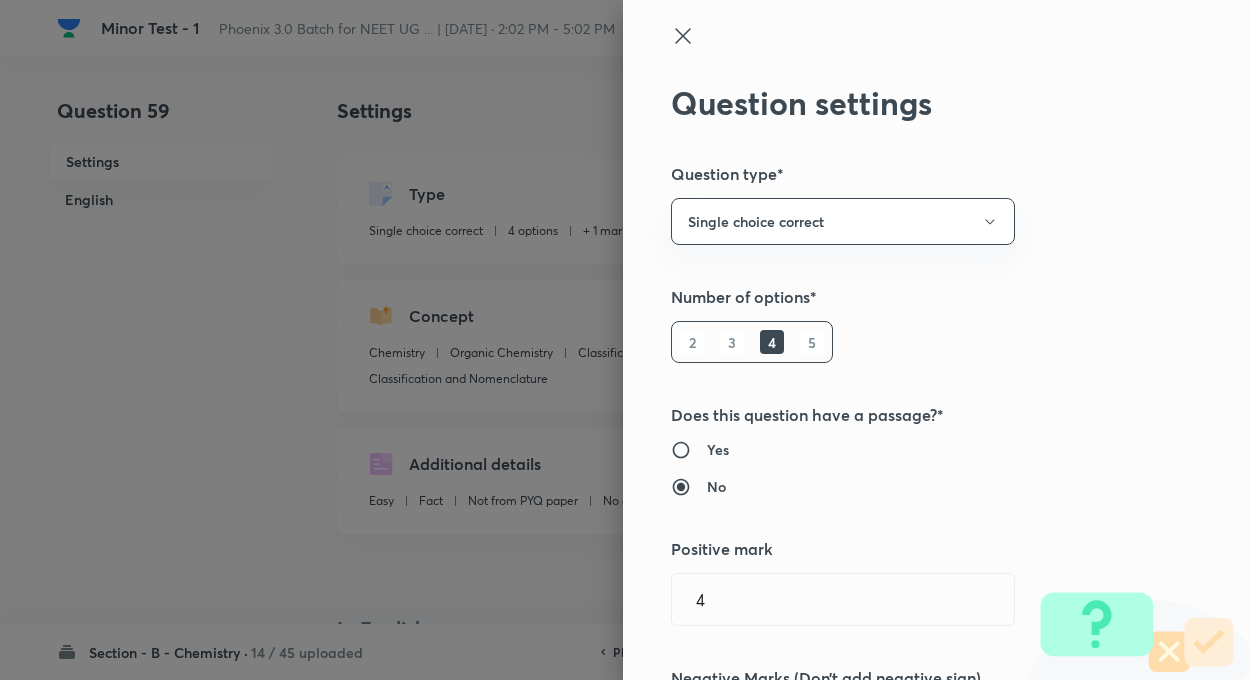 type on "1" 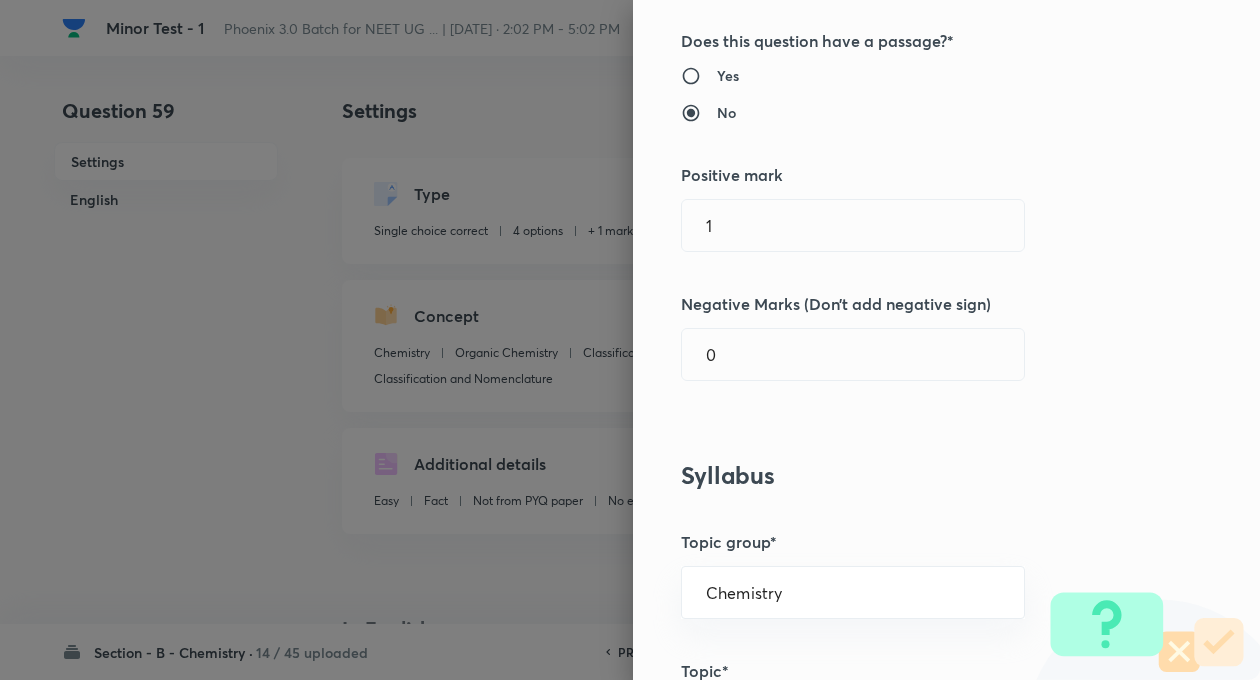 scroll, scrollTop: 400, scrollLeft: 0, axis: vertical 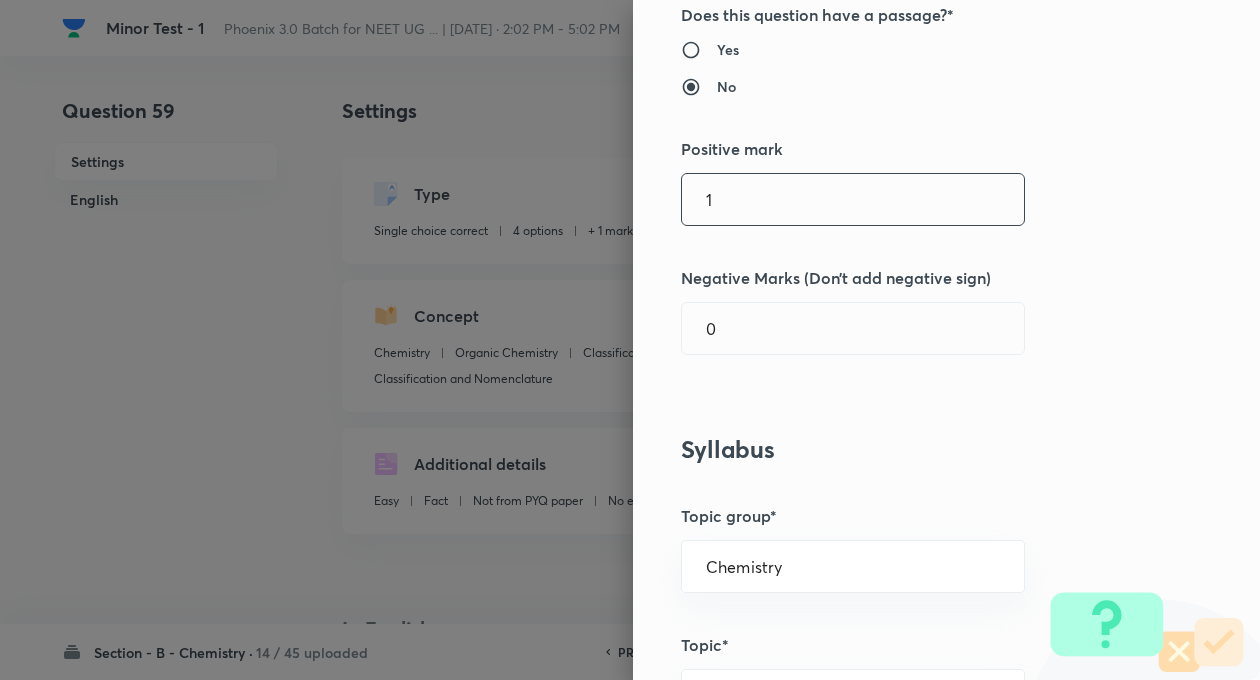 click on "1" at bounding box center [853, 199] 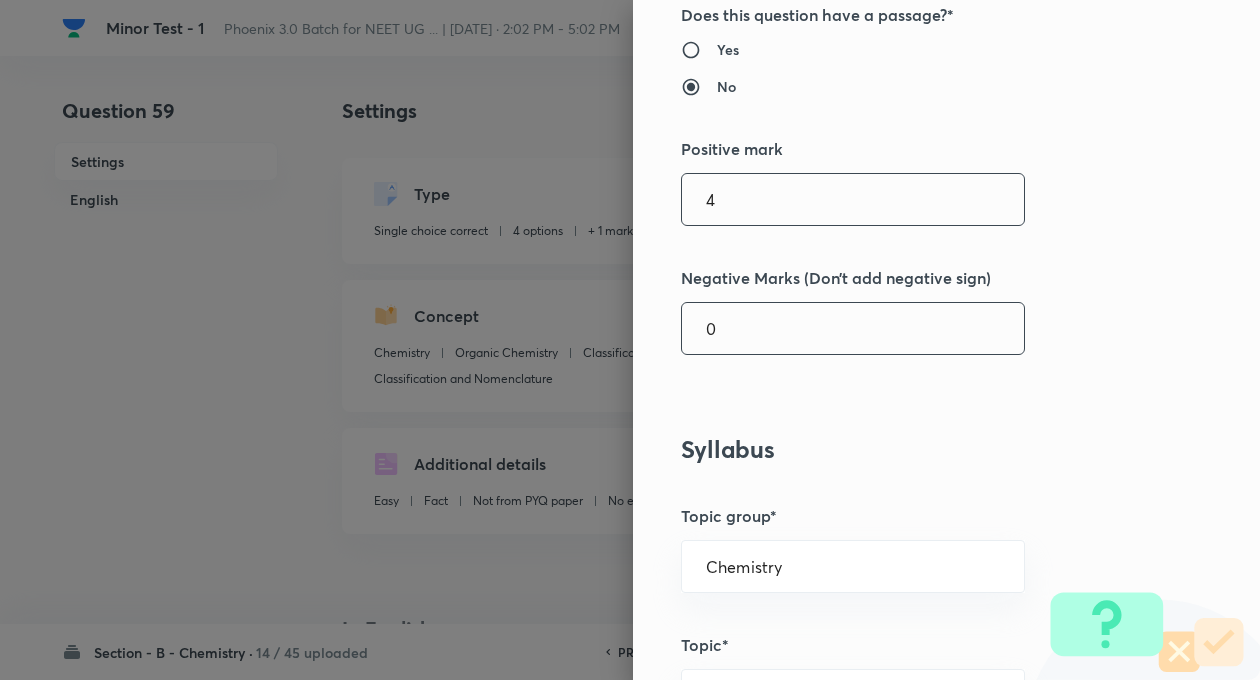 type on "4" 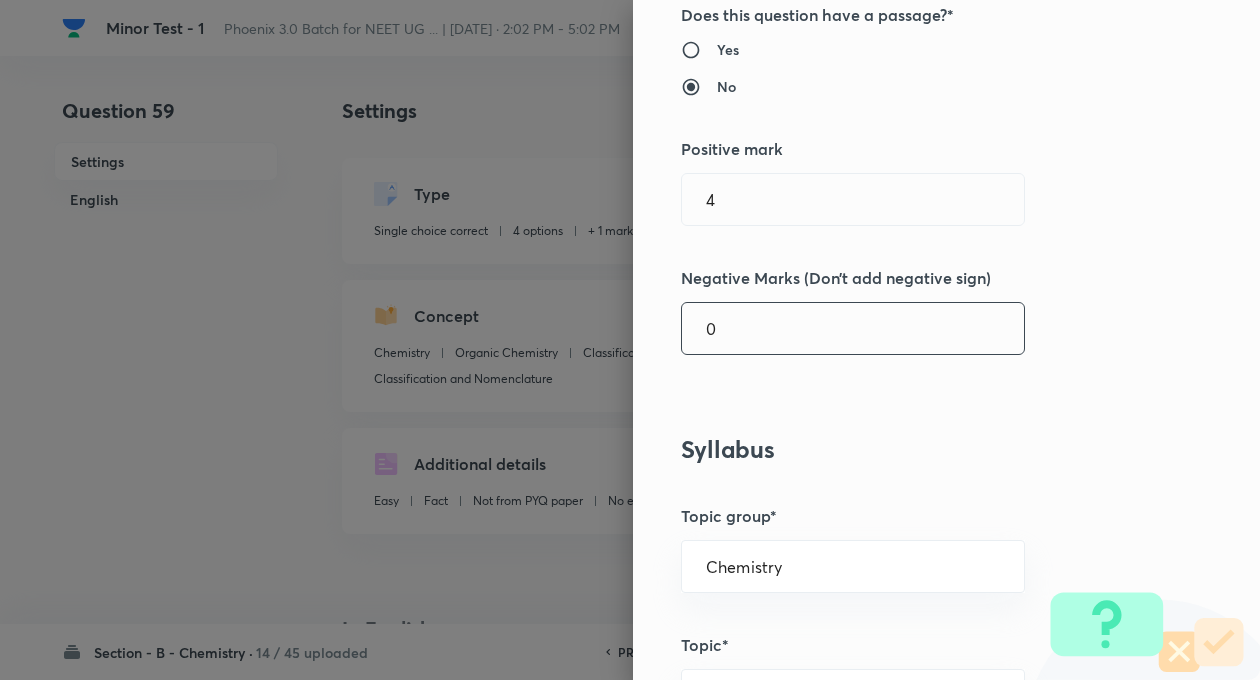 click on "0" at bounding box center (853, 328) 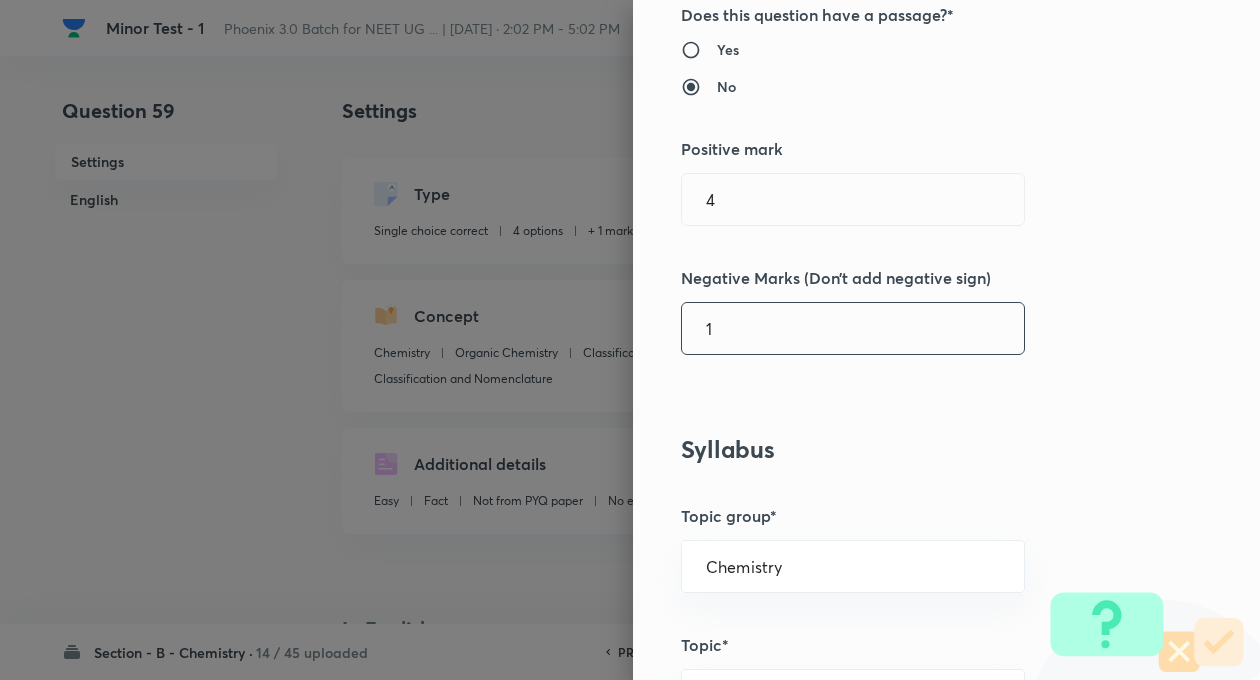type on "1" 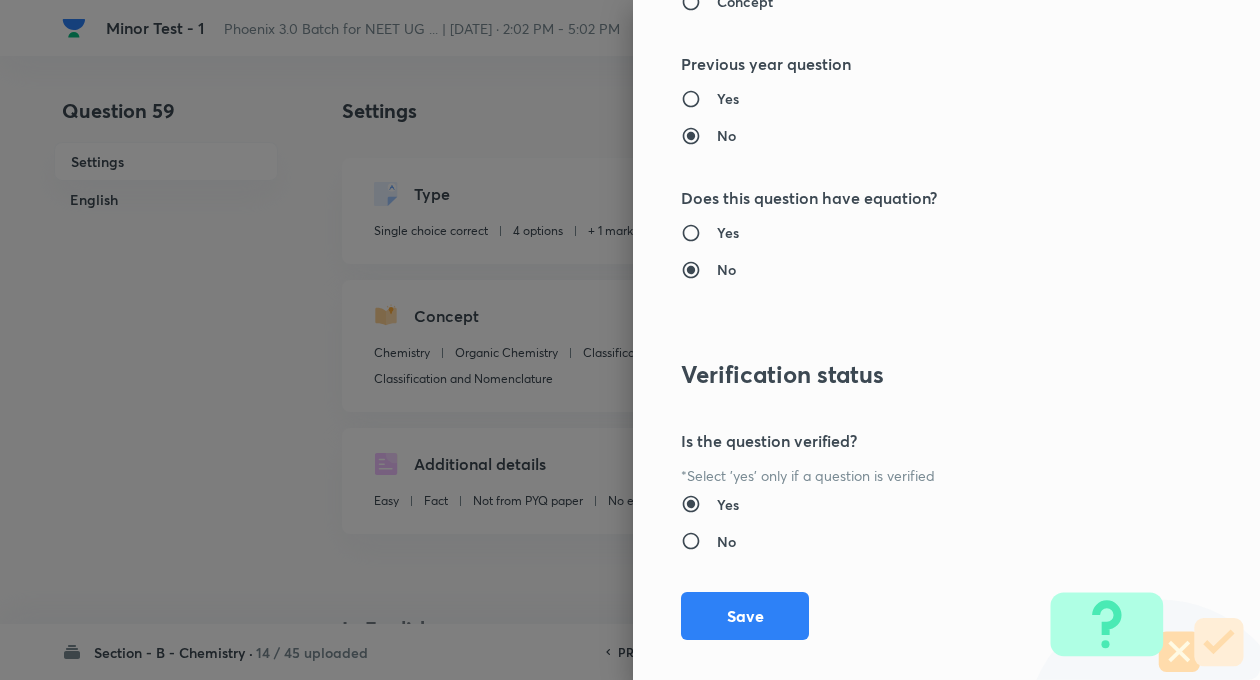 scroll, scrollTop: 2046, scrollLeft: 0, axis: vertical 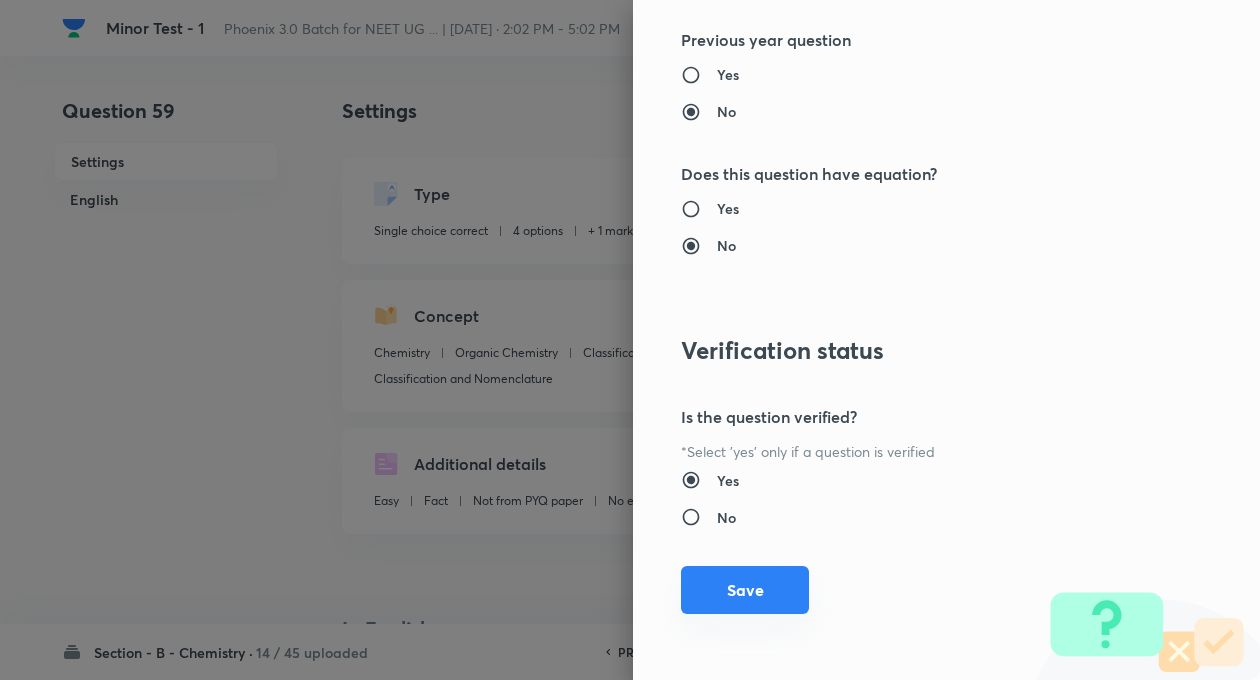 click on "Save" at bounding box center [745, 590] 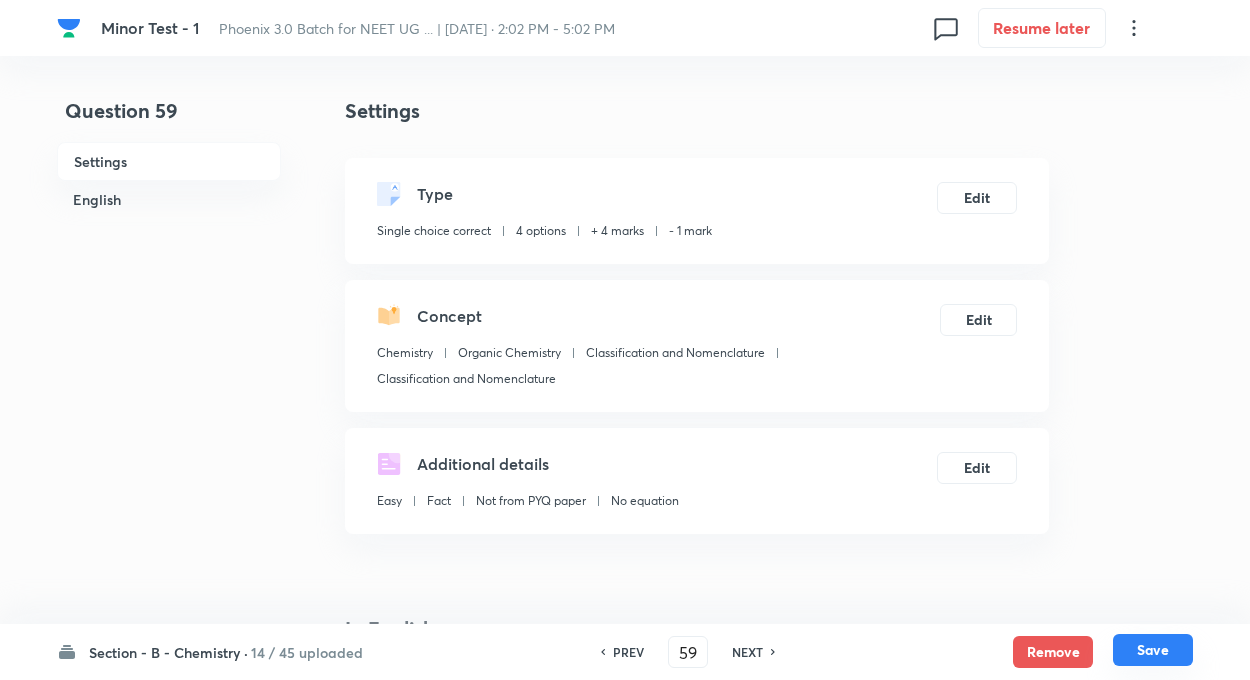 click on "Save" at bounding box center (1153, 650) 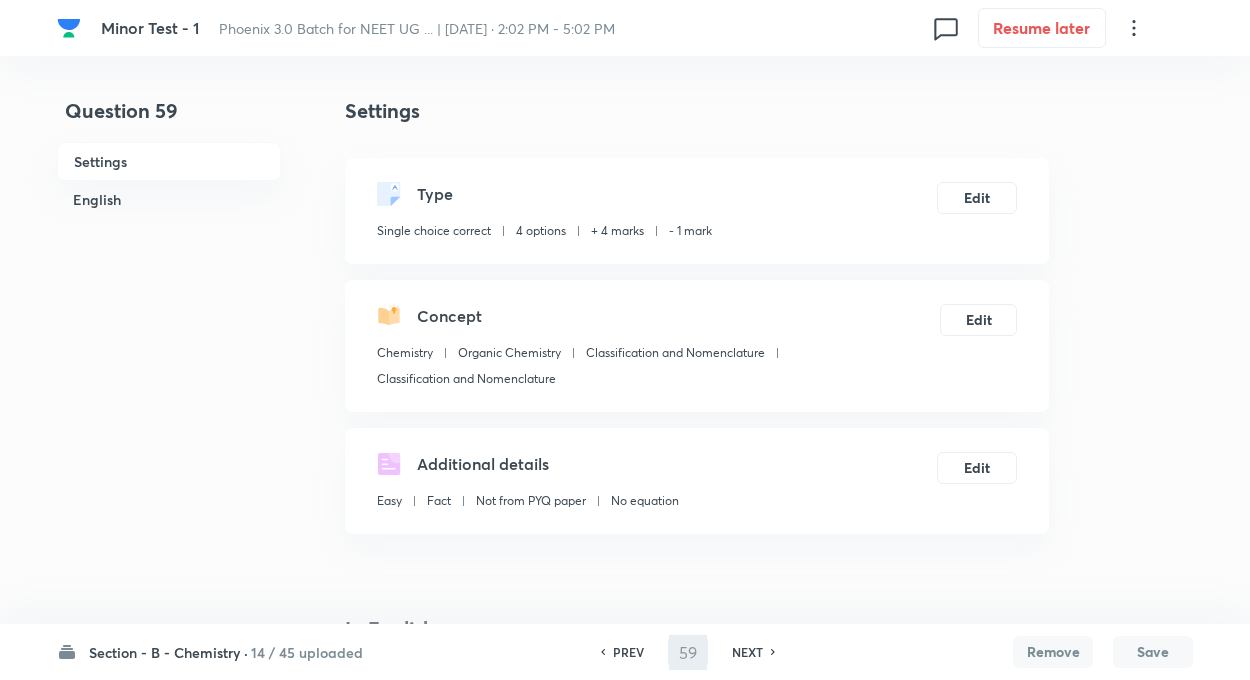 type on "60" 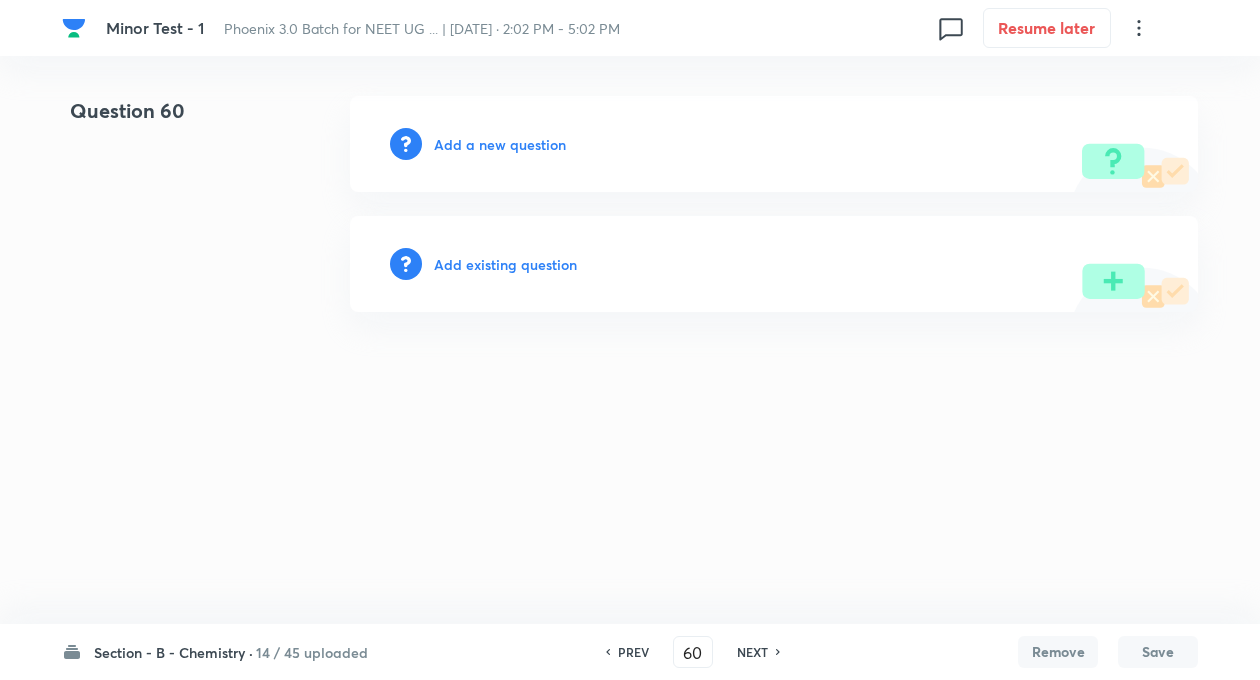 click on "Minor Test - 1 Phoenix 3.0 Batch for NEET UG ... | Jul 13, 2025 · 2:02 PM - 5:02 PM 0 Resume later Question 60 Add a new question Add existing question Section - B - Chemistry ·
14 / 45 uploaded
PREV 60 ​ NEXT Remove Save No internet connection" at bounding box center [630, 204] 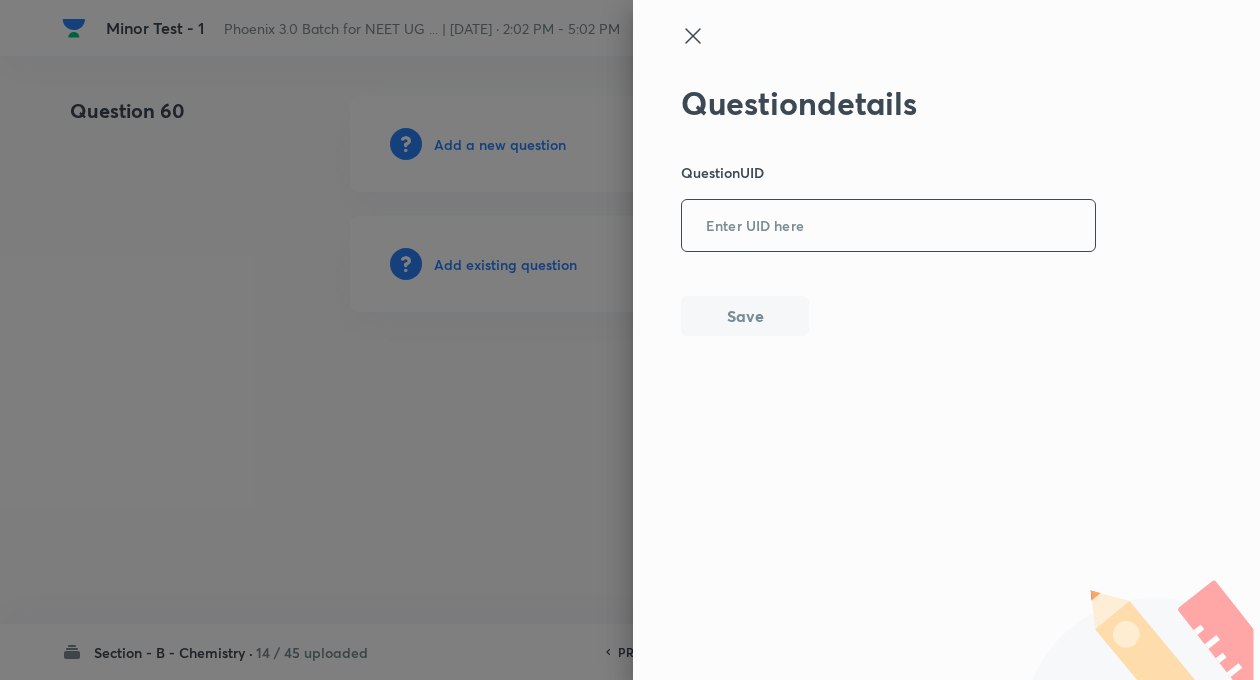 click at bounding box center [888, 226] 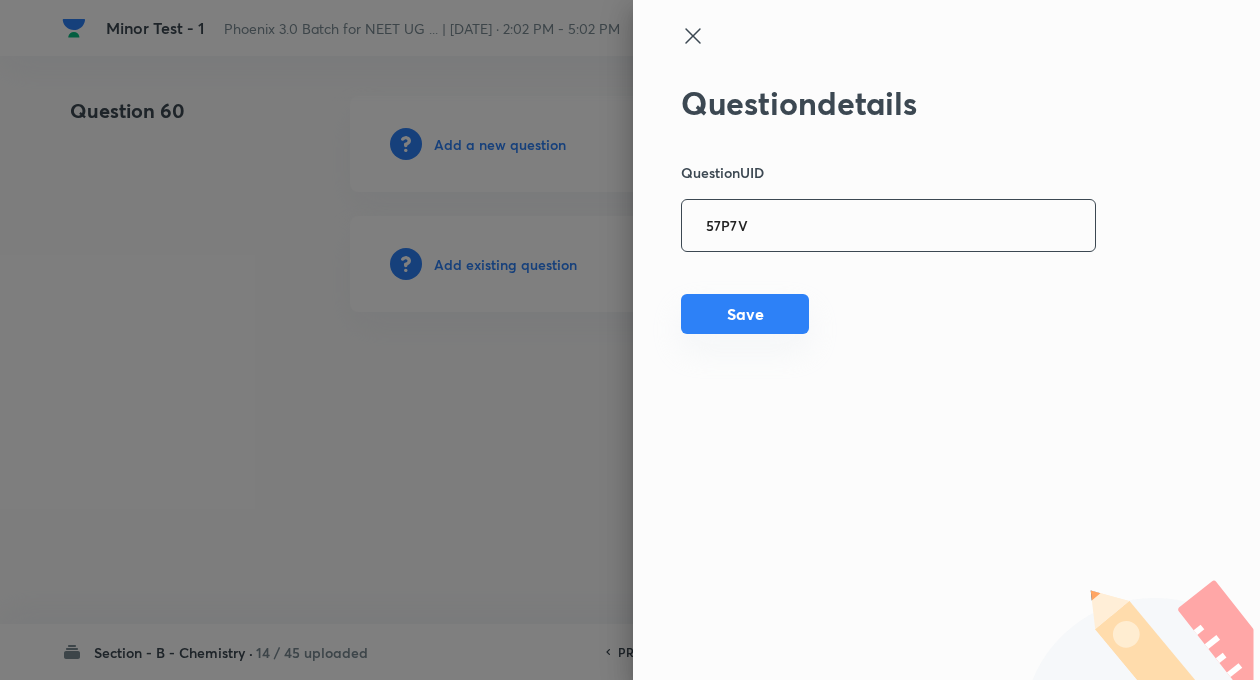 click on "Save" at bounding box center (745, 314) 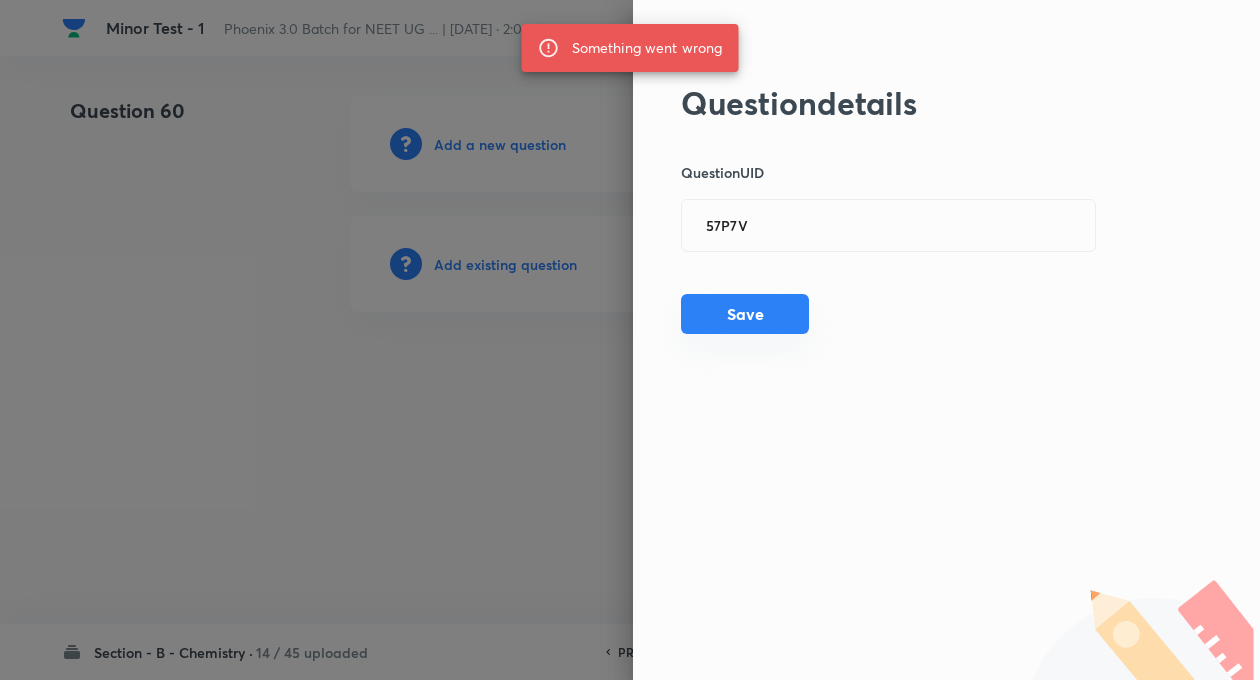 click on "Save" at bounding box center (745, 314) 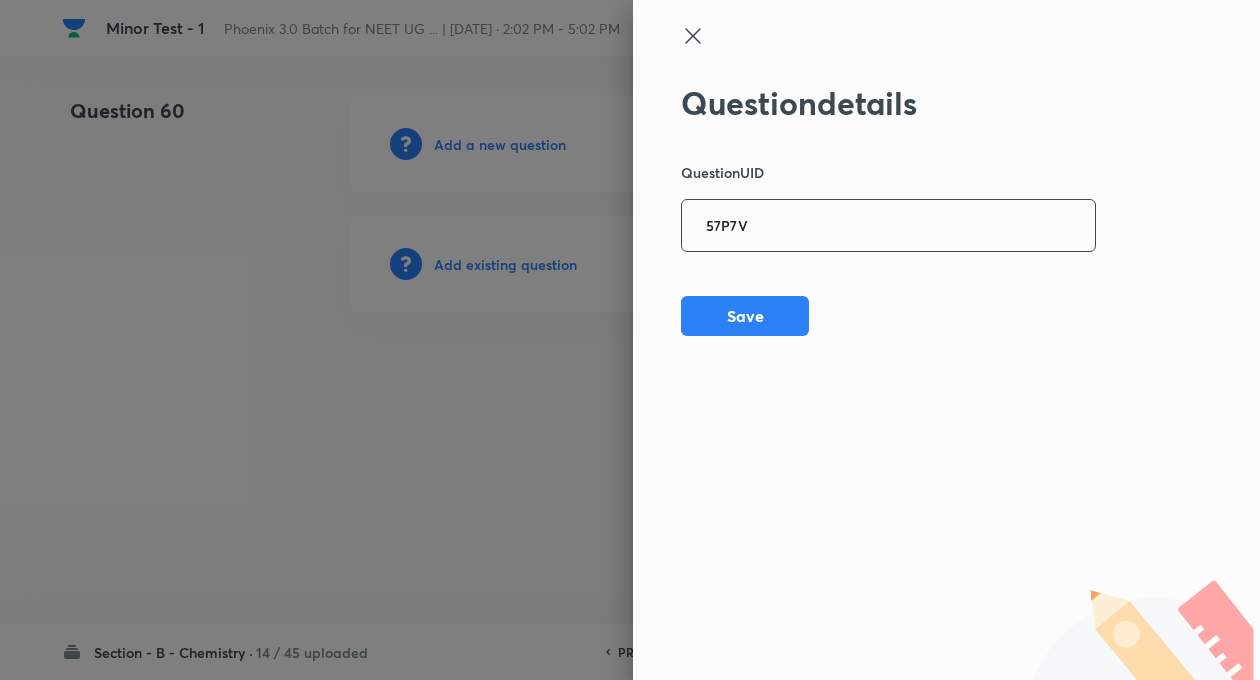 click on "57P7V" at bounding box center (888, 226) 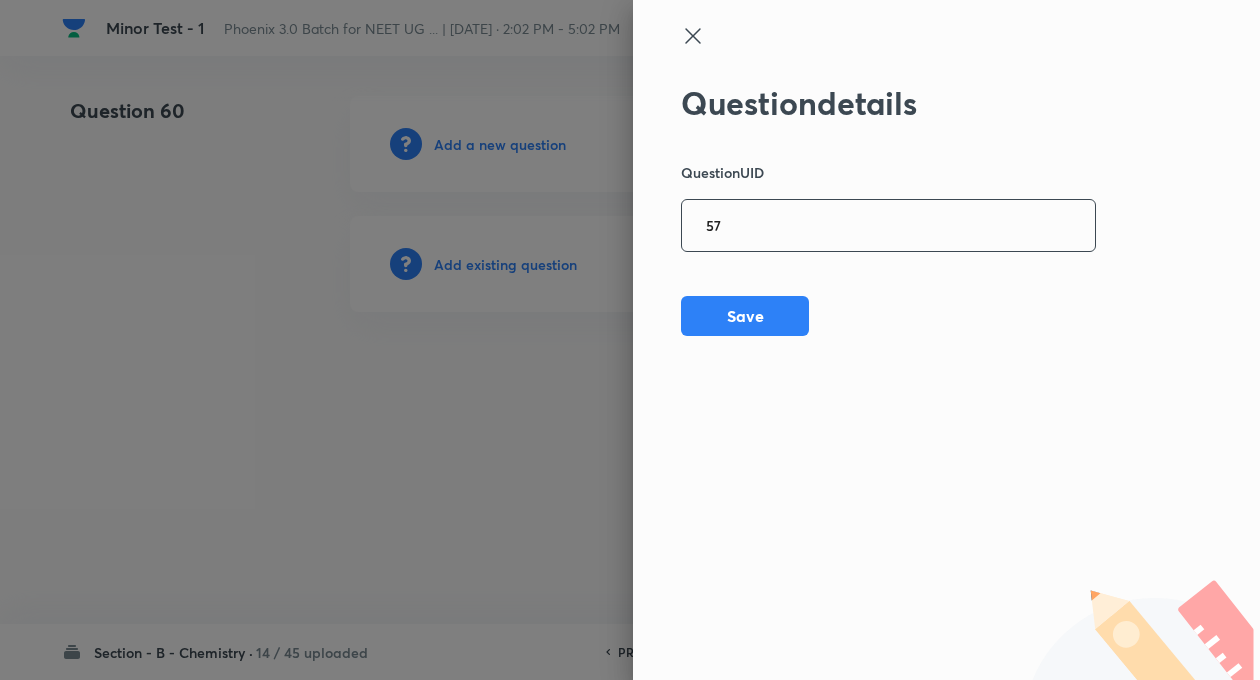 type on "5" 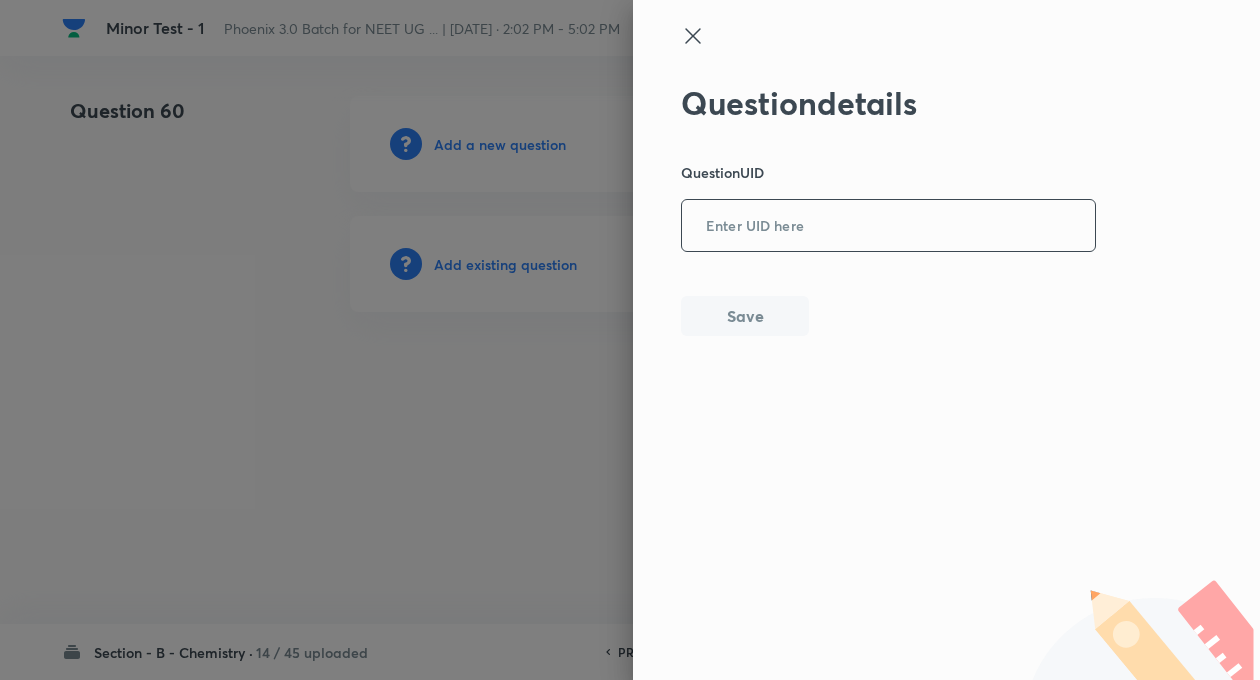 paste on "U5JMH" 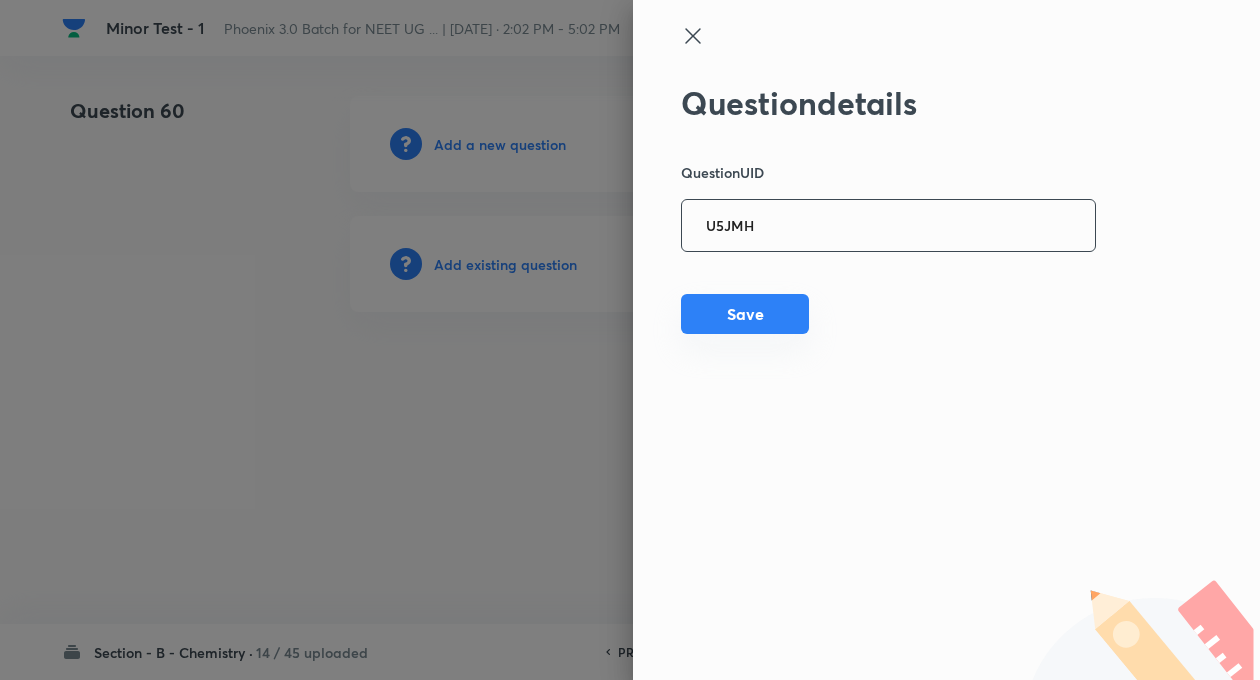 type on "U5JMH" 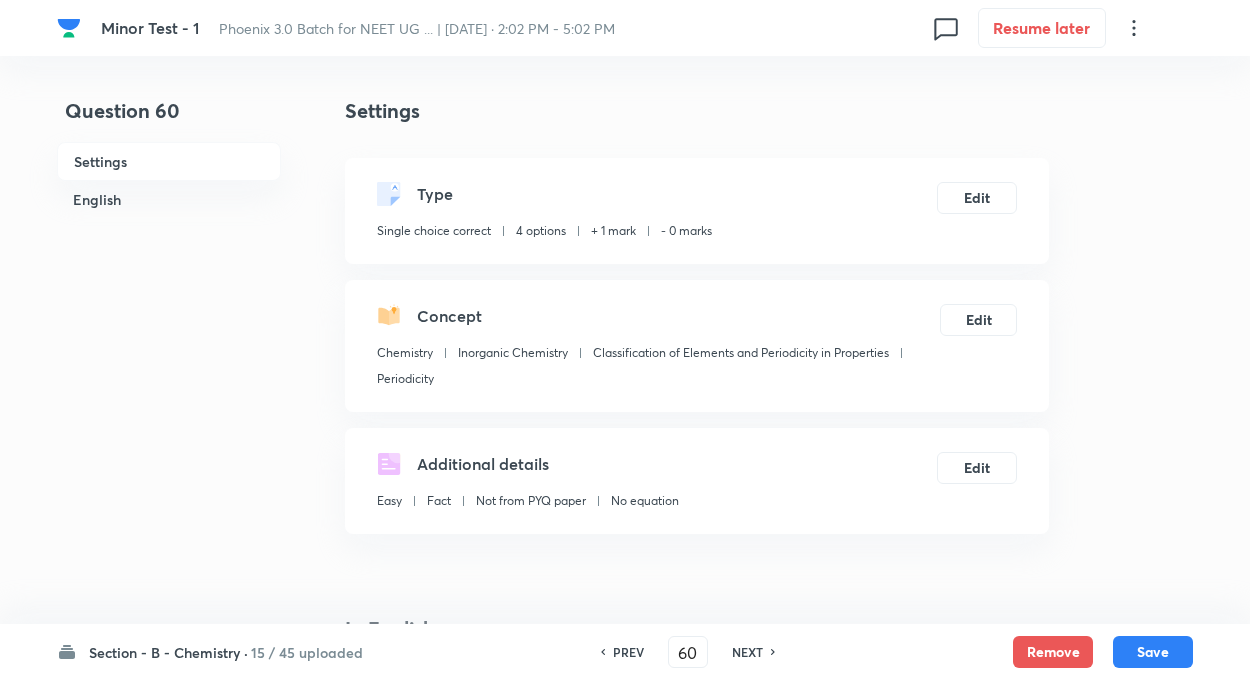 checkbox on "true" 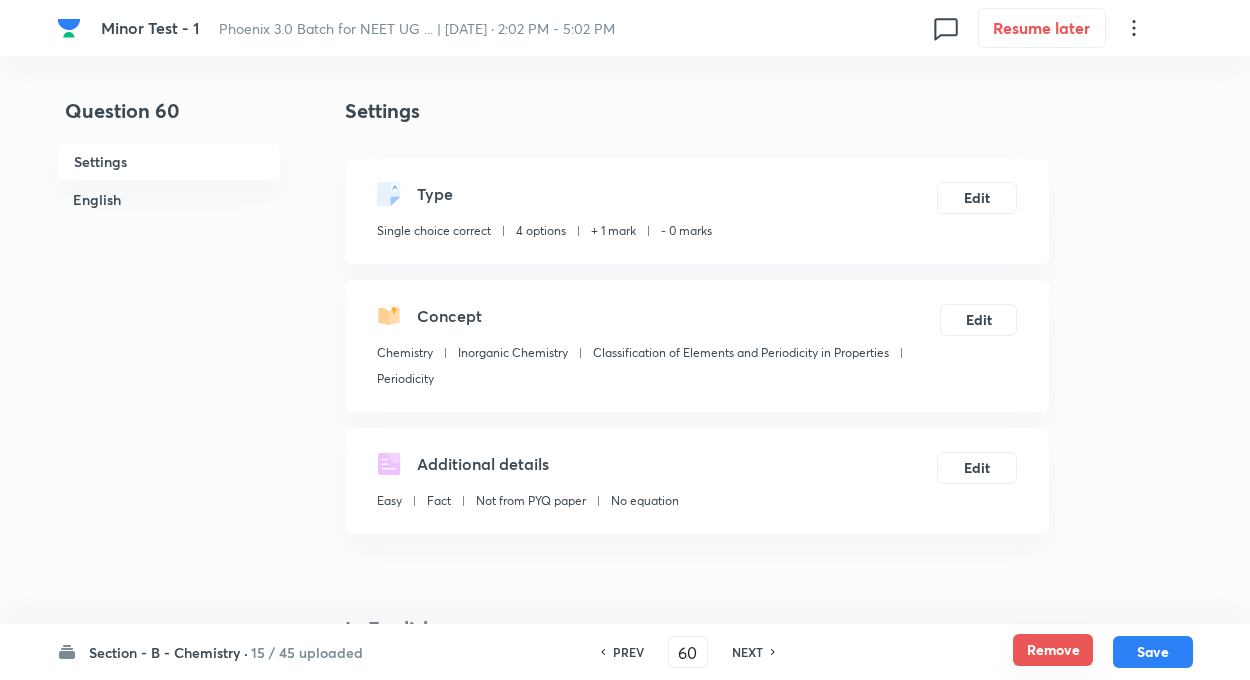 click on "Remove" at bounding box center (1053, 650) 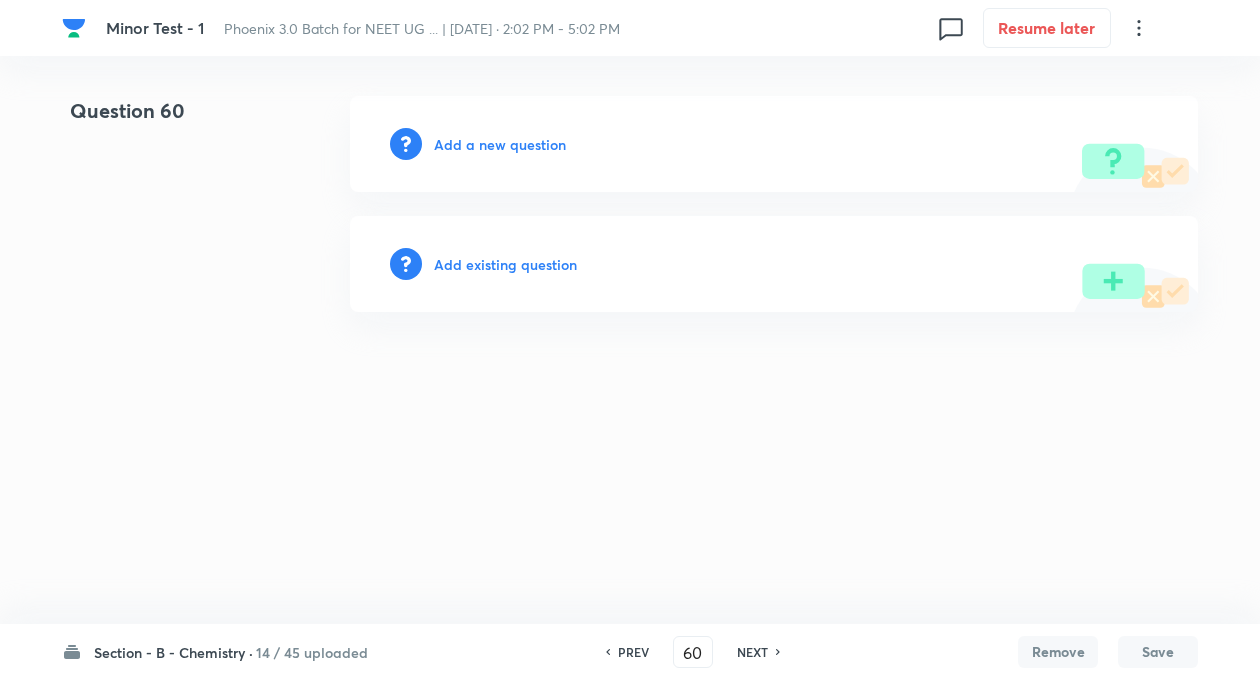 click on "Add existing question" at bounding box center [505, 264] 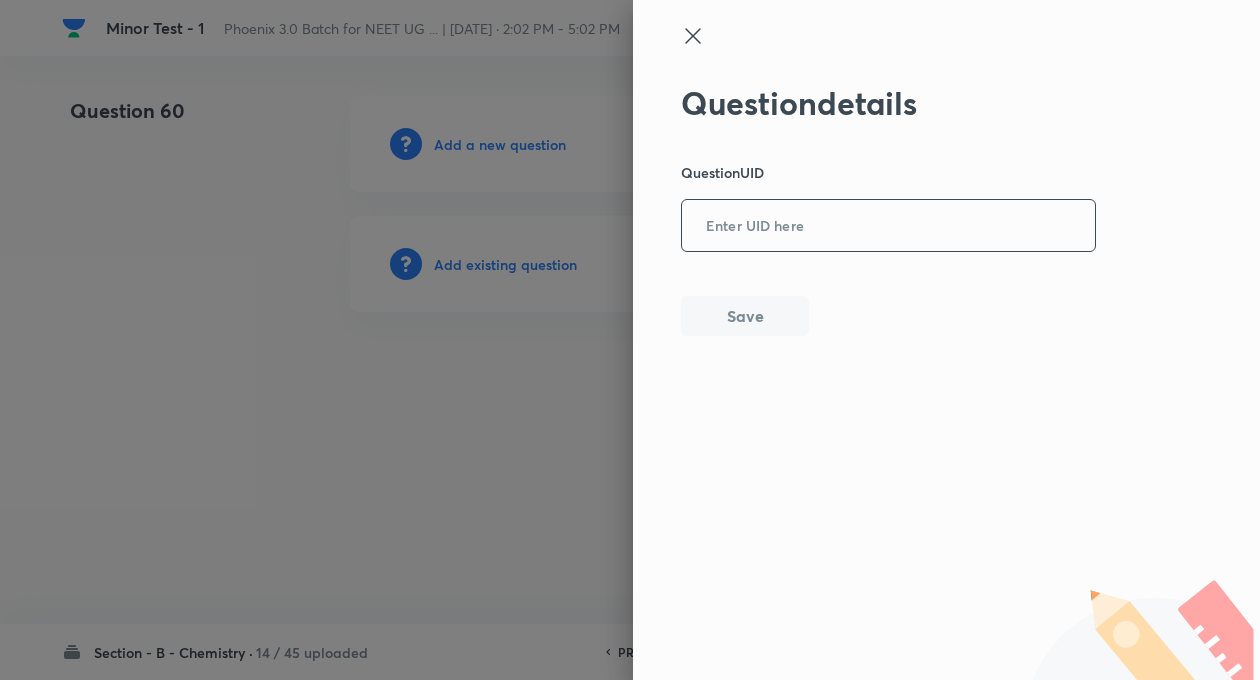 click at bounding box center (888, 226) 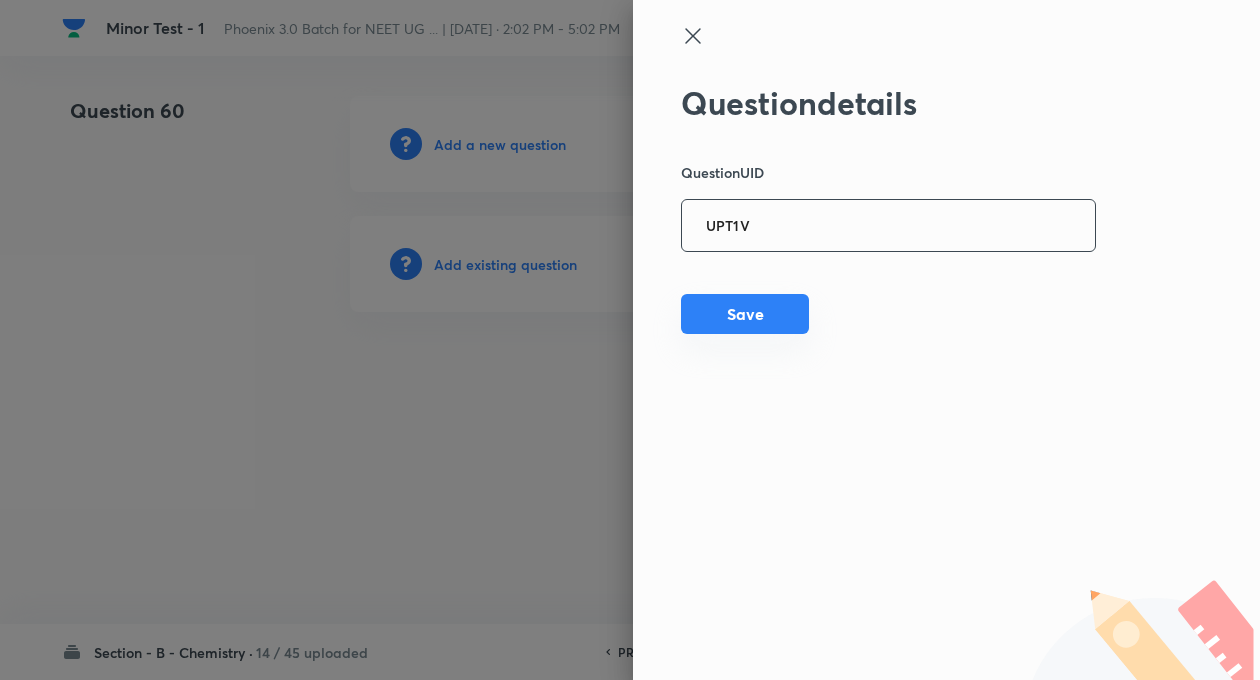 type on "UPT1V" 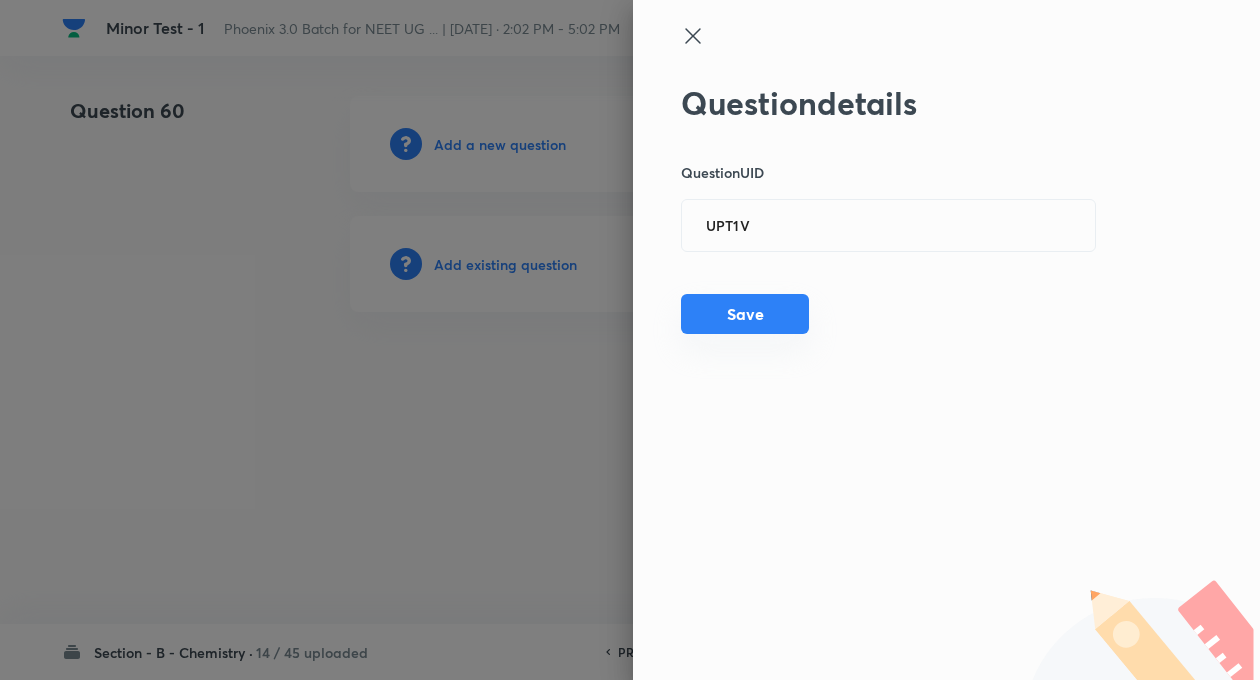click on "Save" at bounding box center (745, 314) 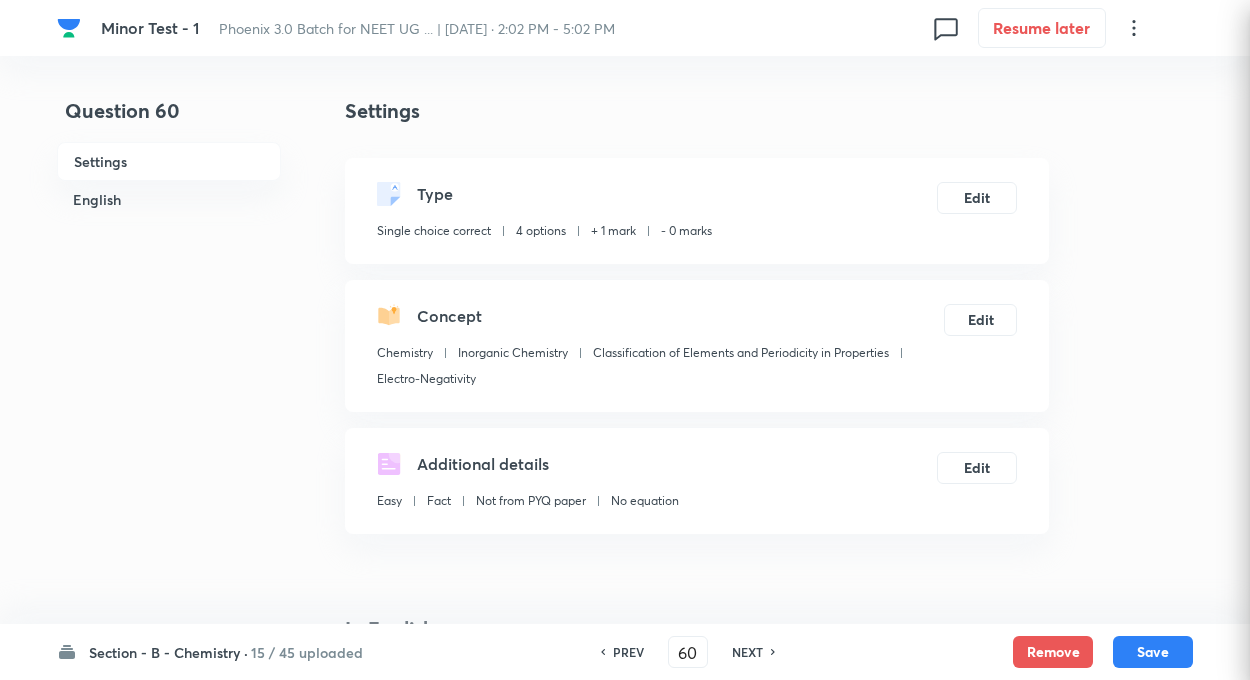 checkbox on "true" 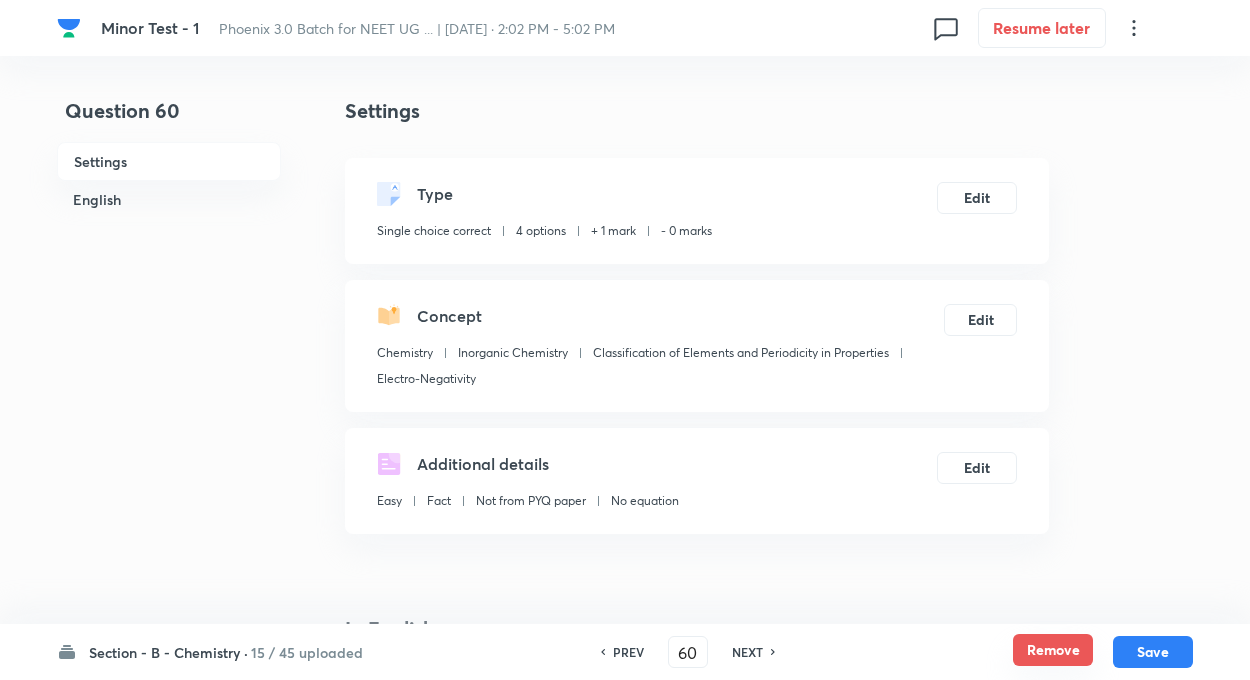 click on "Remove" at bounding box center (1053, 650) 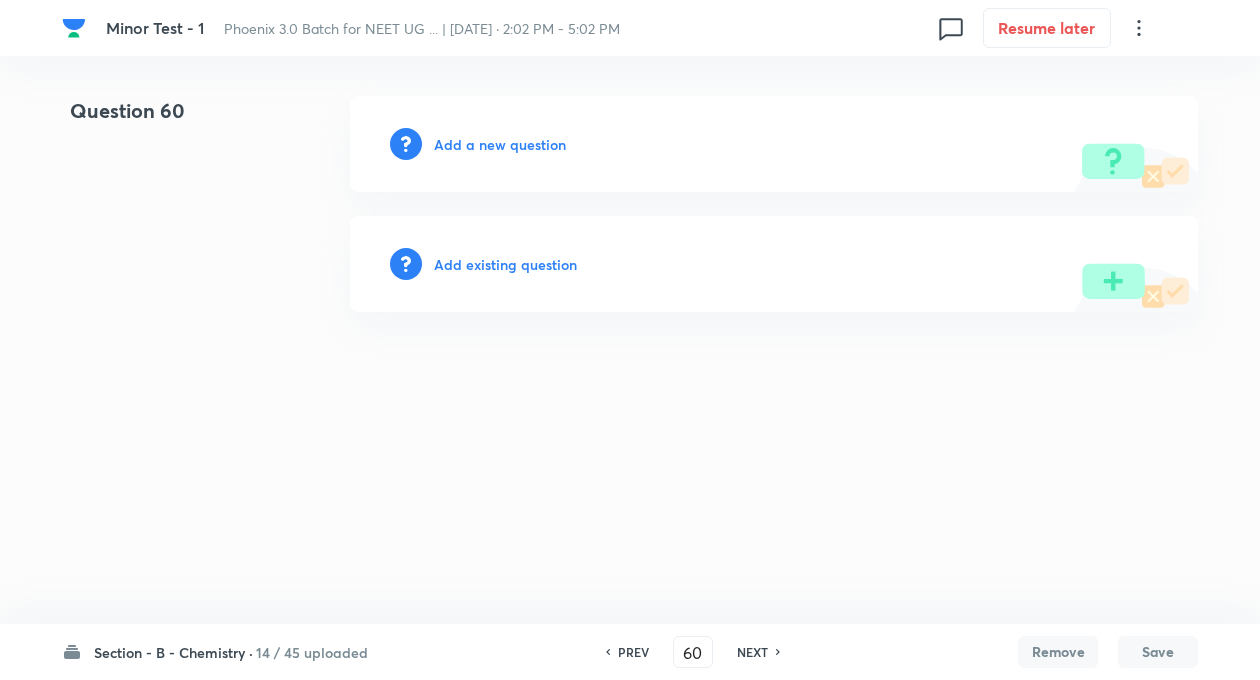 click on "Add existing question" at bounding box center [505, 264] 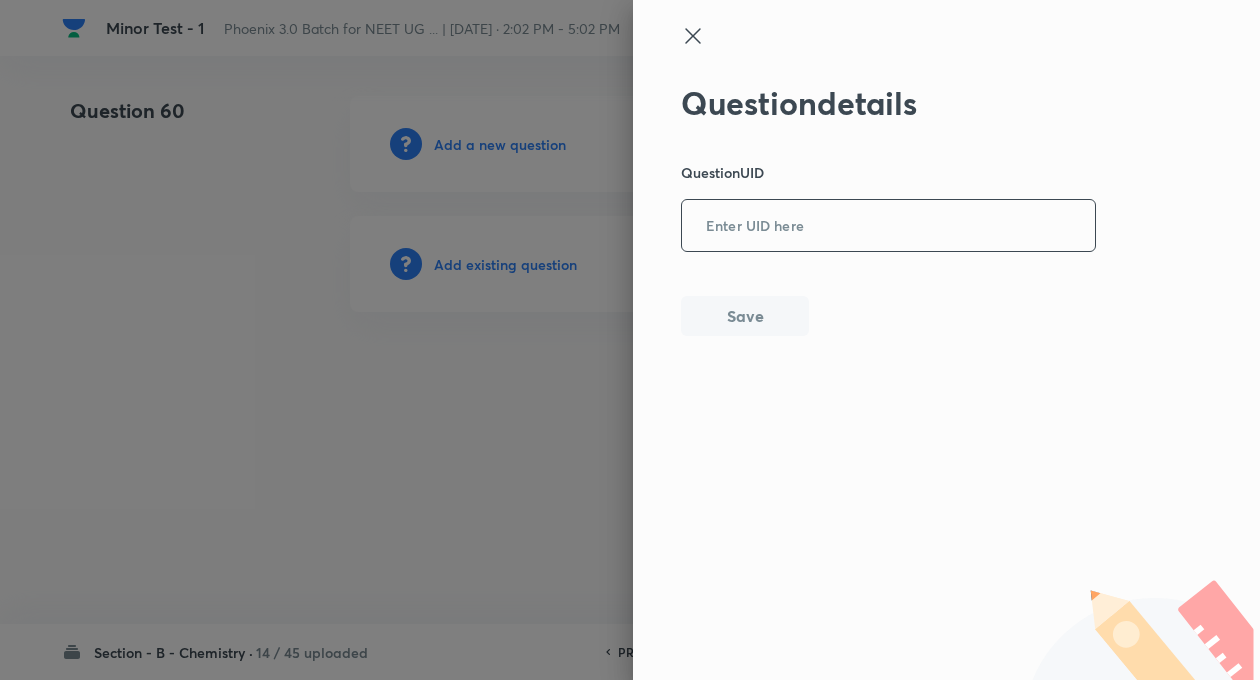 click at bounding box center [888, 226] 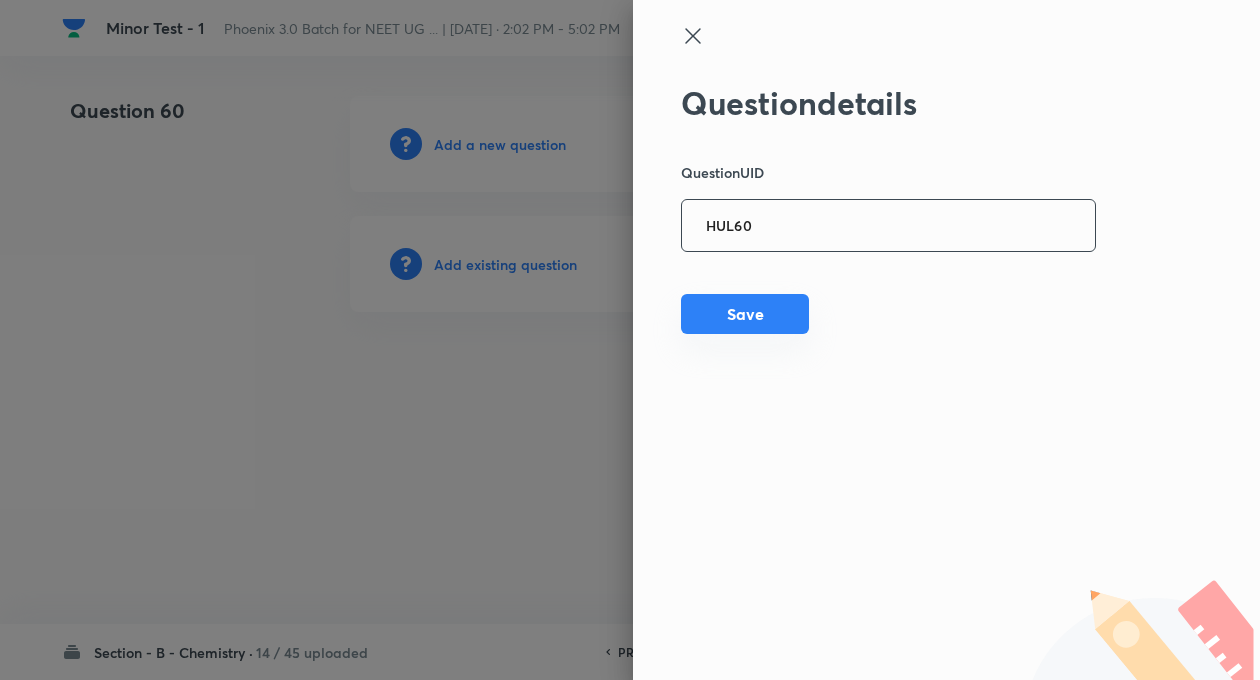 type on "HUL60" 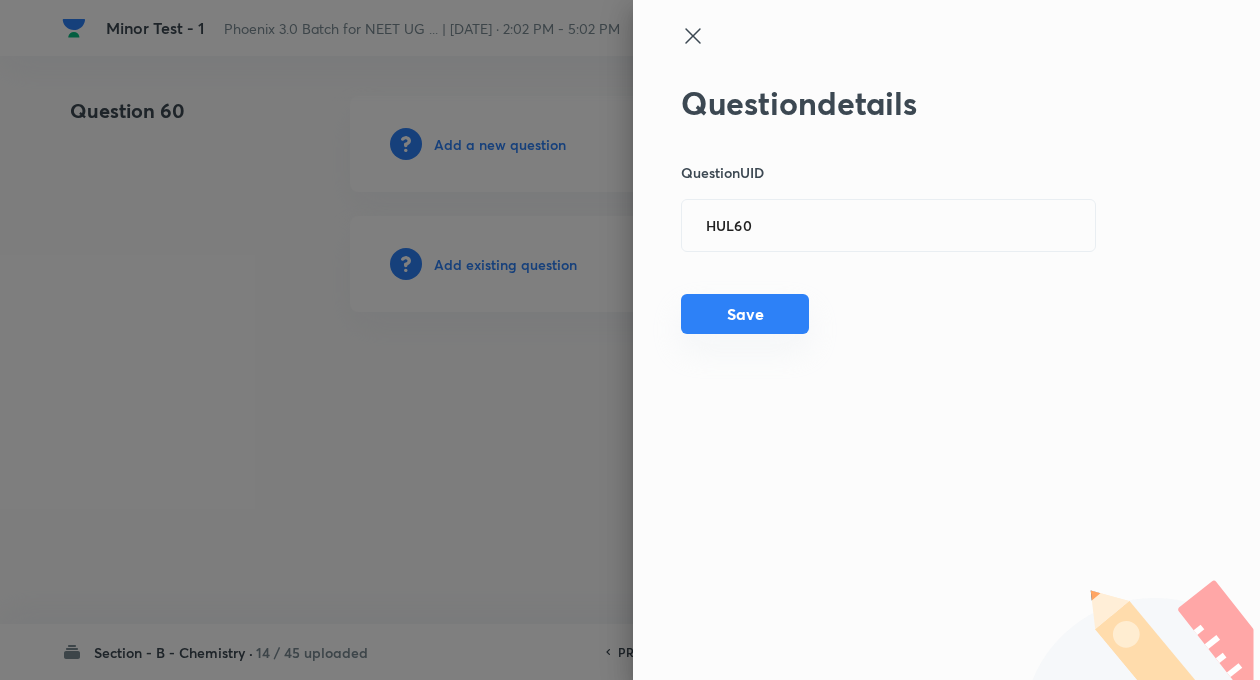 click on "Save" at bounding box center [745, 314] 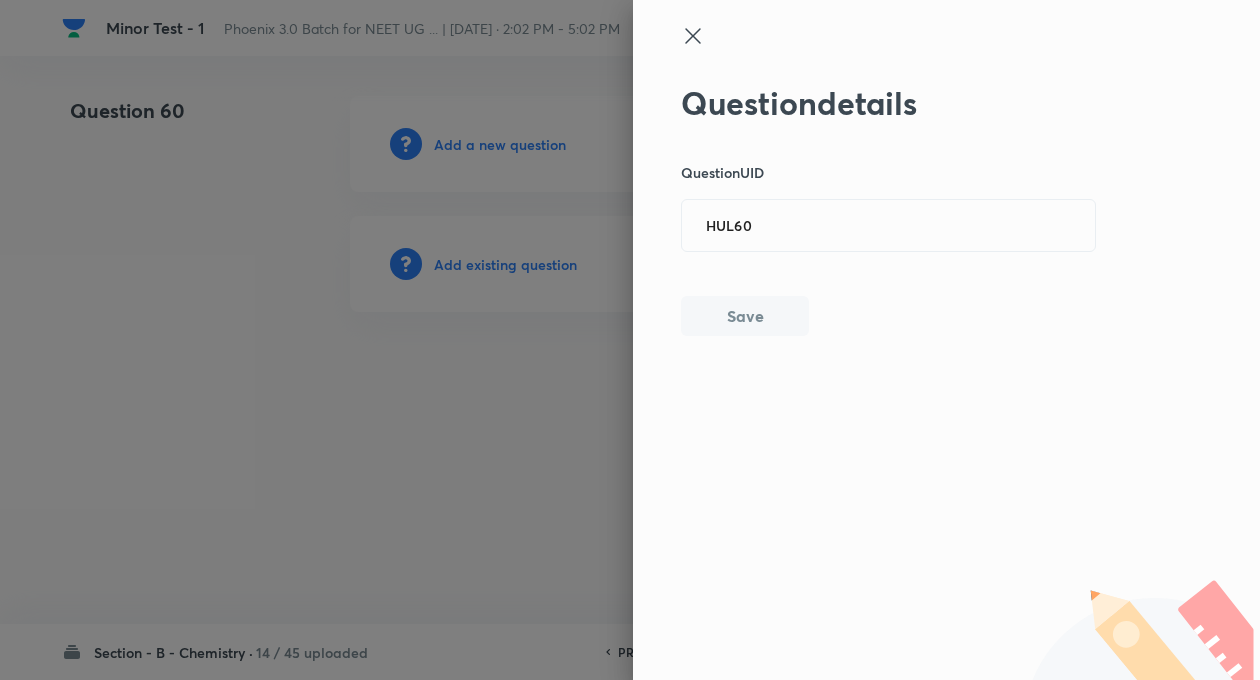 type 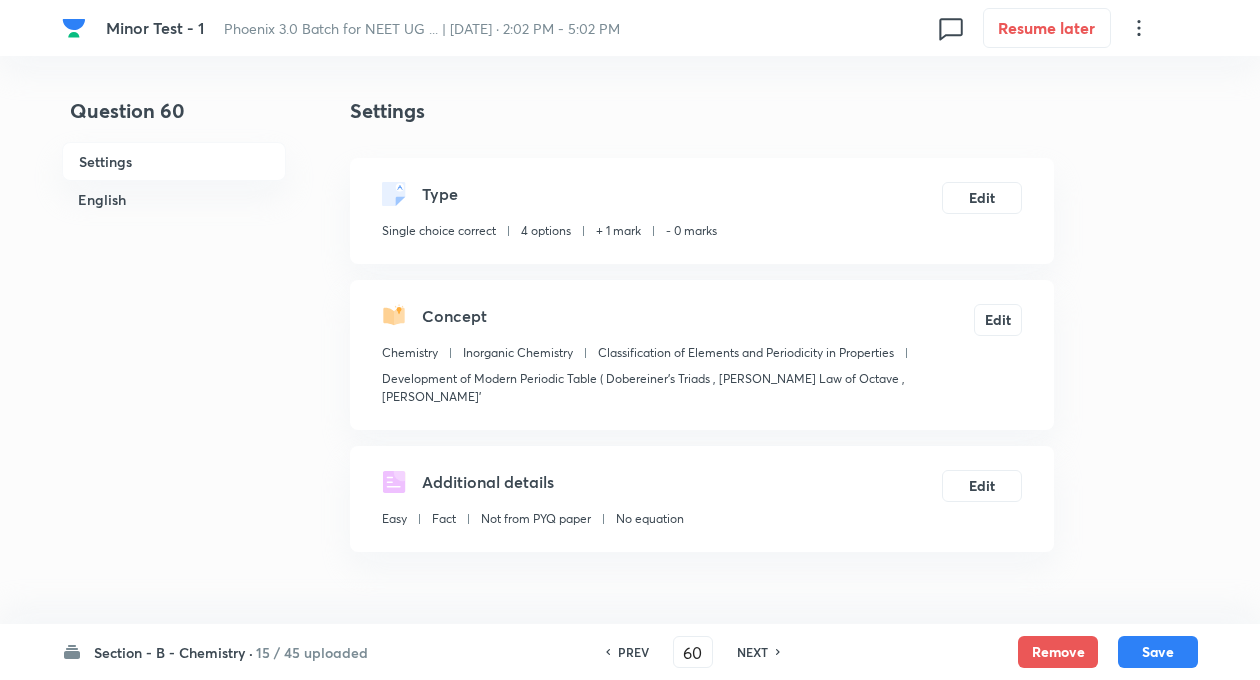 checkbox on "true" 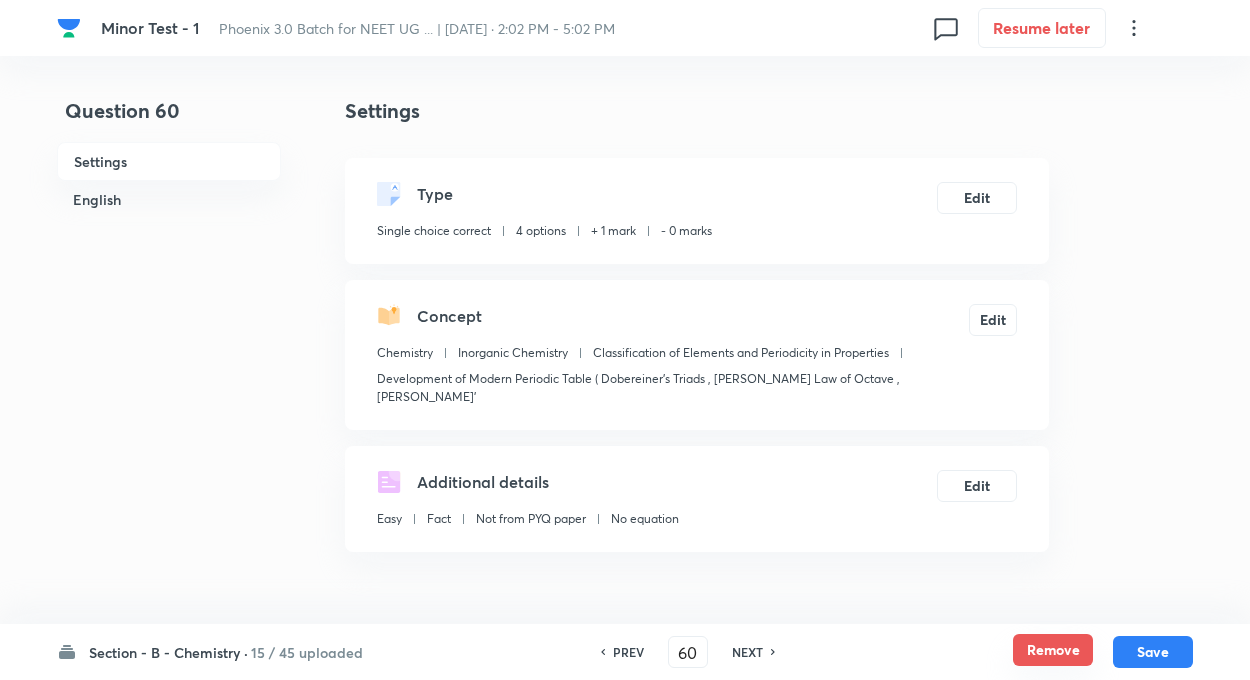 click on "Remove" at bounding box center [1053, 650] 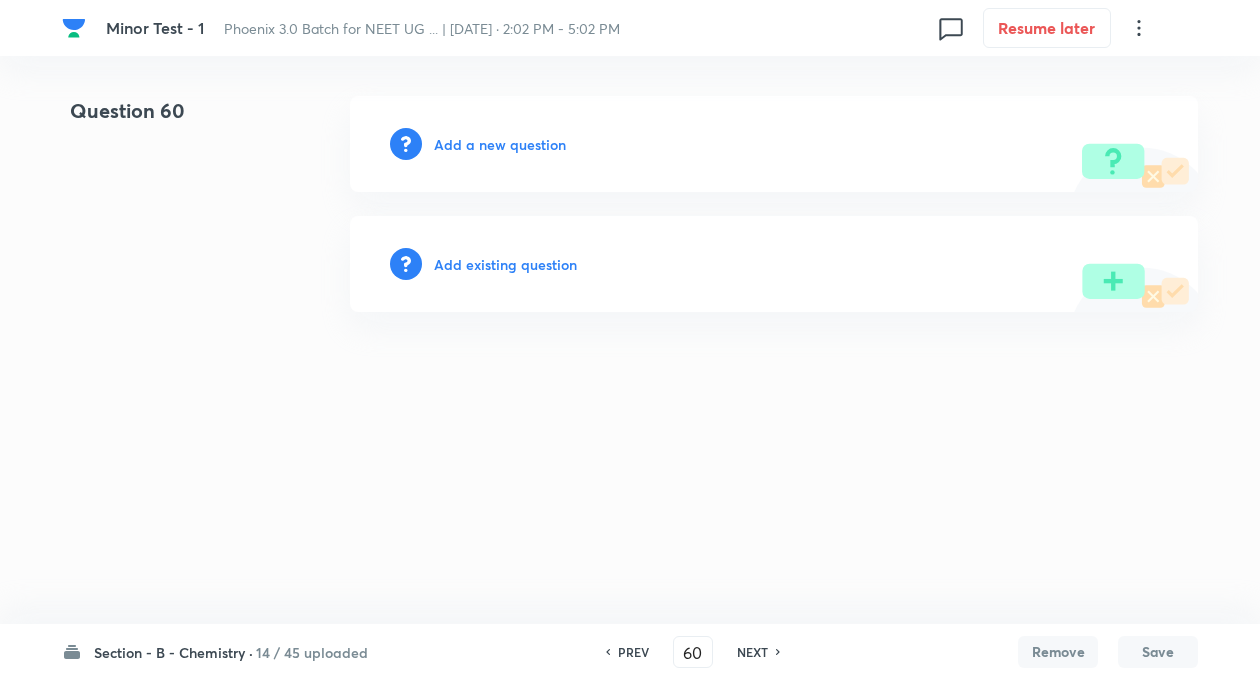 click on "Add existing question" at bounding box center [505, 264] 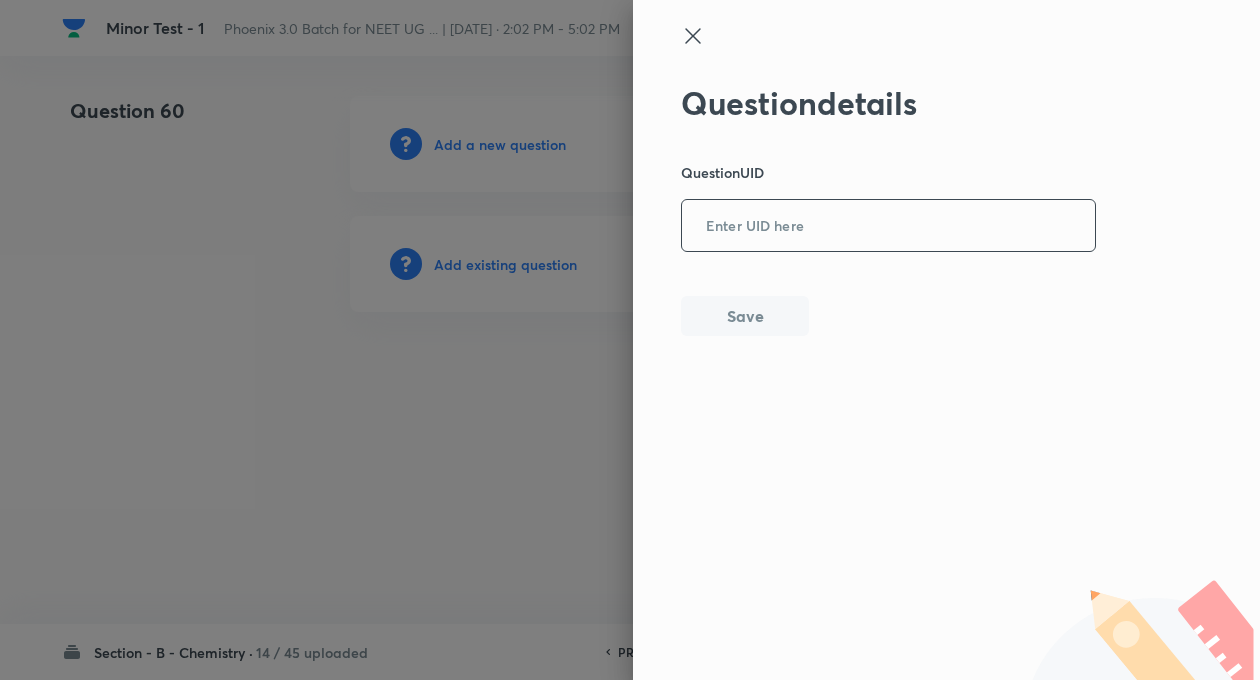 click at bounding box center [888, 226] 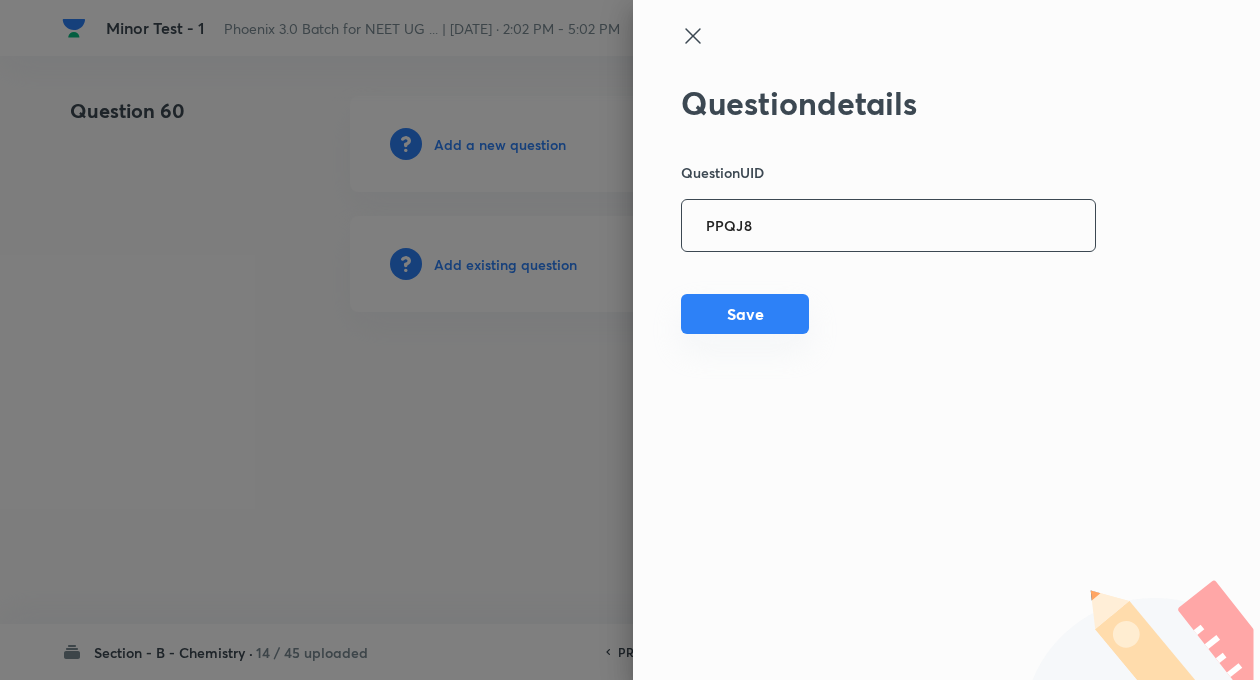 type on "PPQJ8" 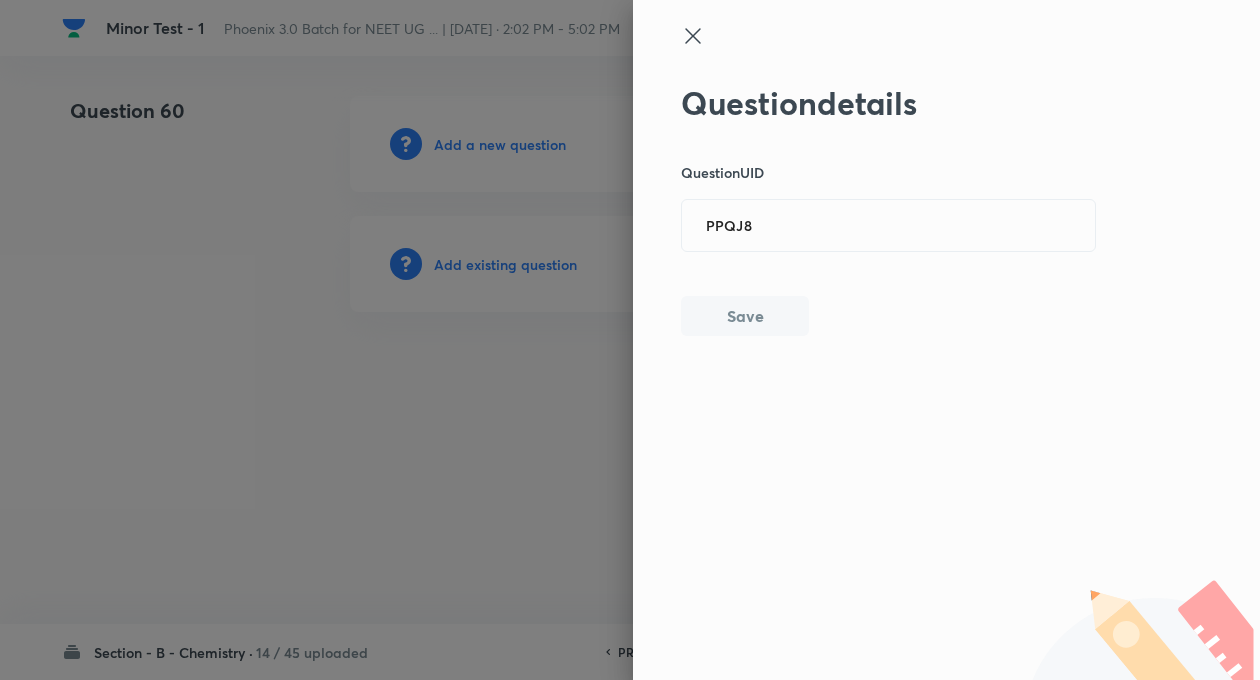type 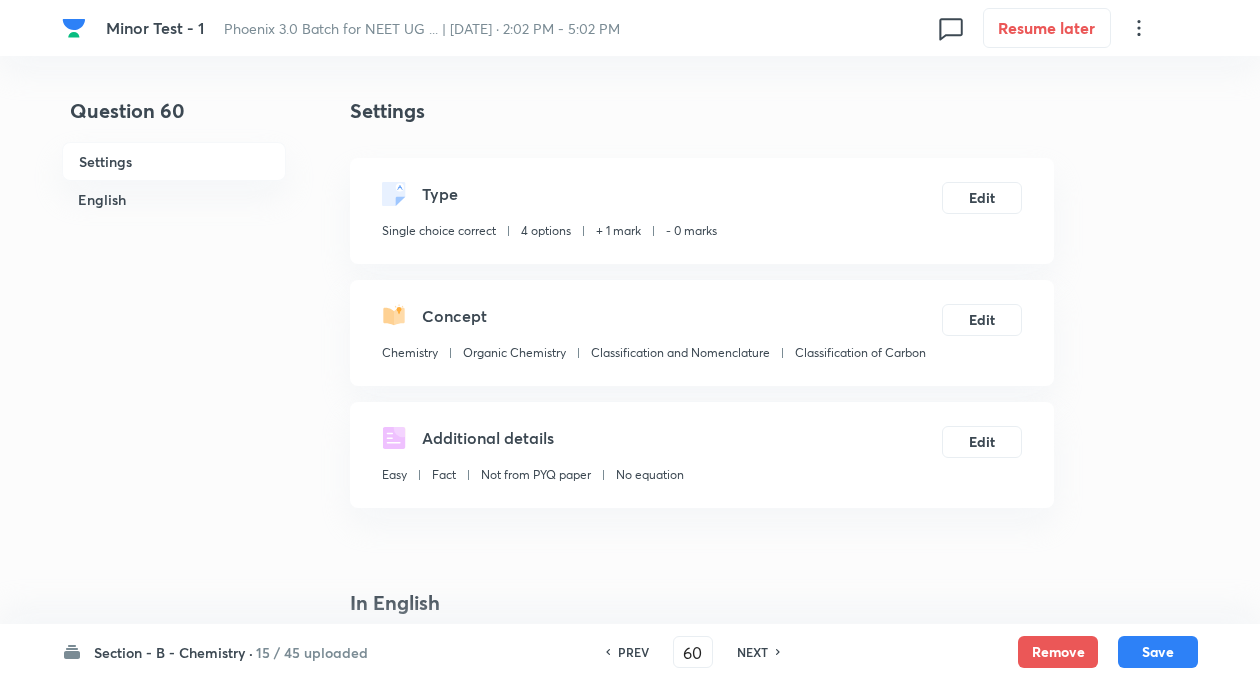 checkbox on "true" 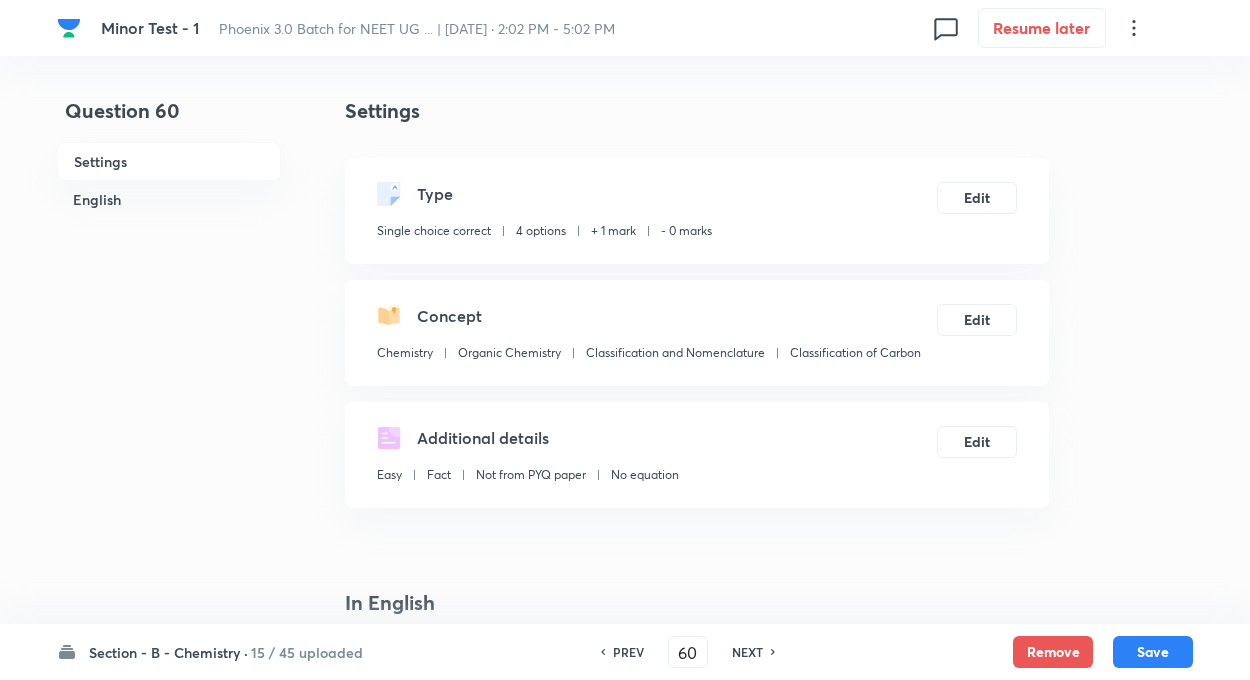 click on "Concept" at bounding box center (649, 316) 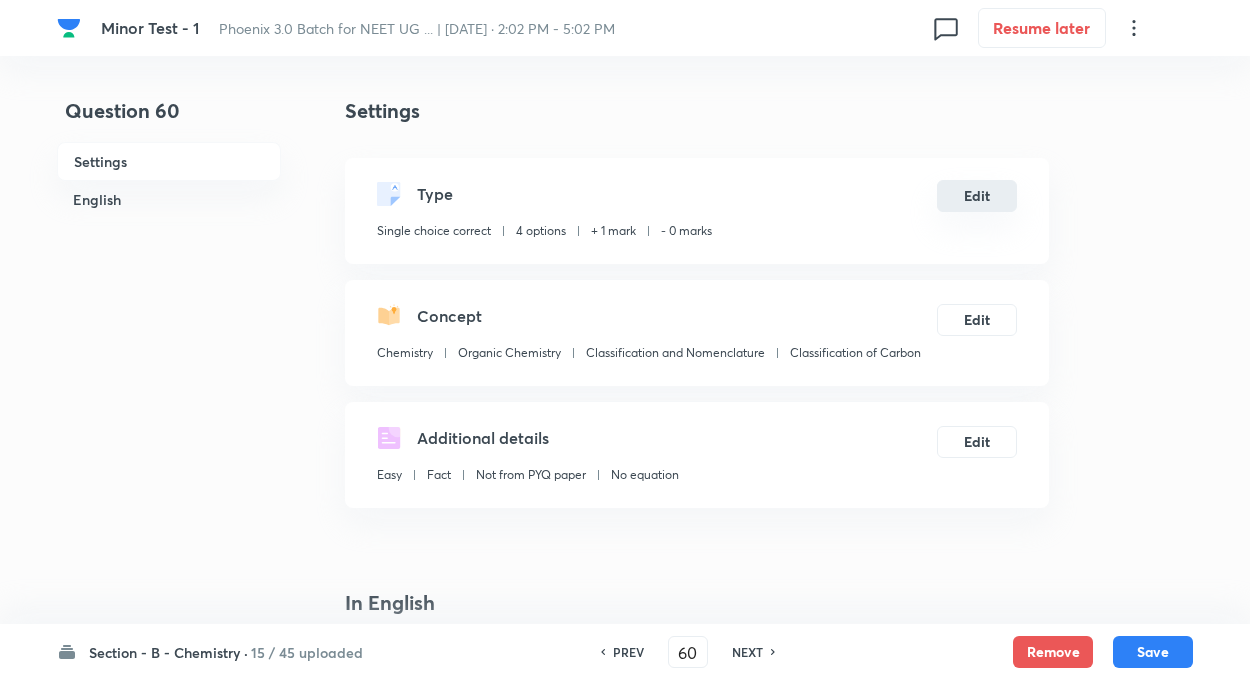 click on "Edit" at bounding box center (977, 196) 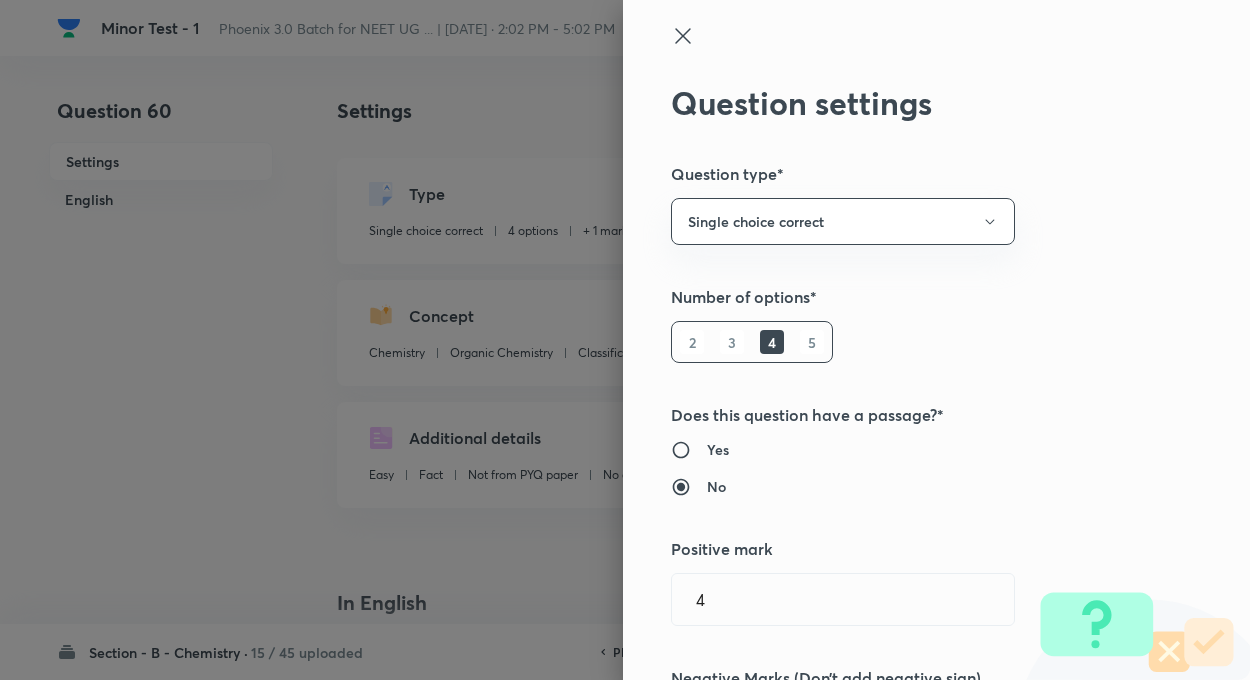 type on "1" 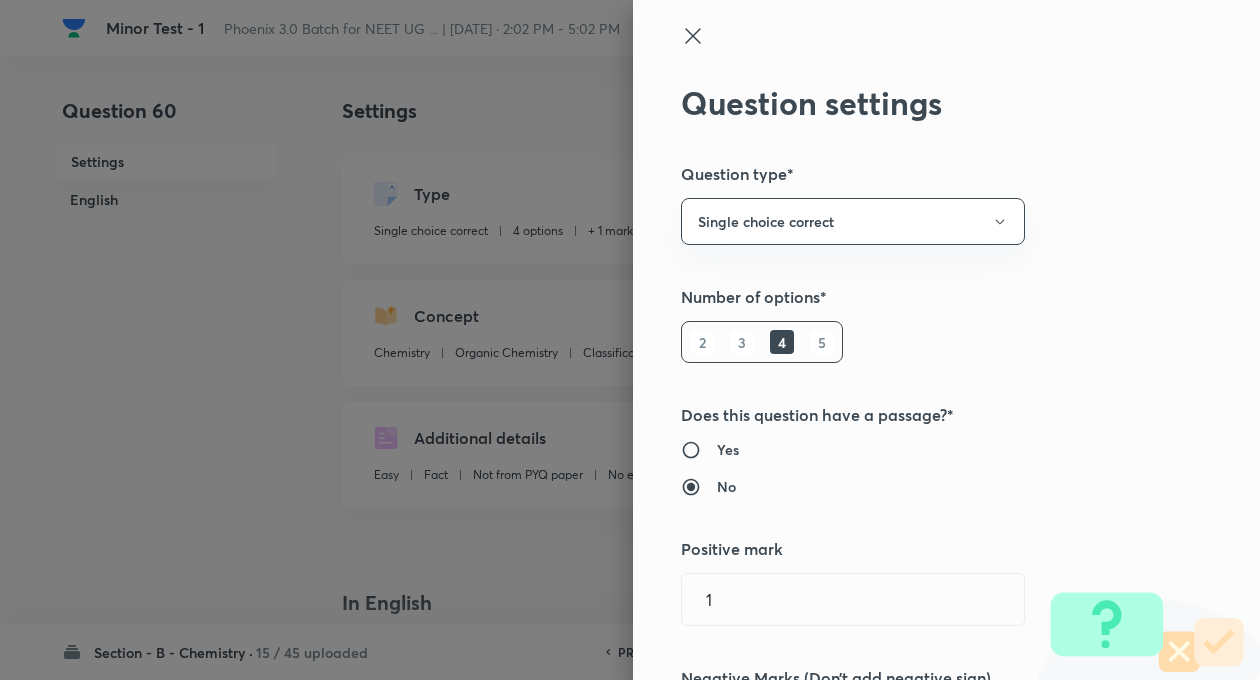click on "Question settings Question type* Single choice correct Number of options* 2 3 4 5 Does this question have a passage?* Yes No Positive mark 1 ​ Negative Marks (Don’t add negative sign) 0 ​ Syllabus Topic group* Chemistry ​ Topic* Organic Chemistry ​ Concept* Classification and Nomenclature ​ Sub-concept* Classification of Carbon ​ Concept-field ​ Additional details Question Difficulty Very easy Easy Moderate Hard Very hard Question is based on Fact Numerical Concept Previous year question Yes No Does this question have equation? Yes No Verification status Is the question verified? *Select 'yes' only if a question is verified Yes No Save" at bounding box center [946, 340] 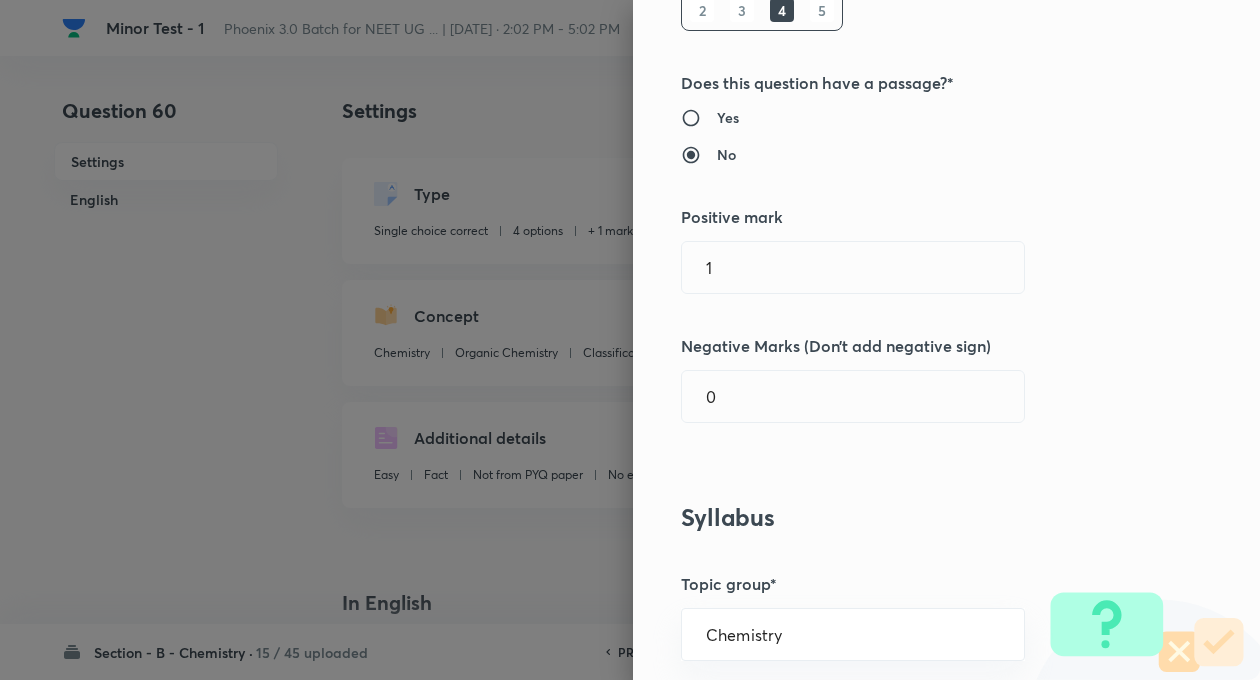 scroll, scrollTop: 360, scrollLeft: 0, axis: vertical 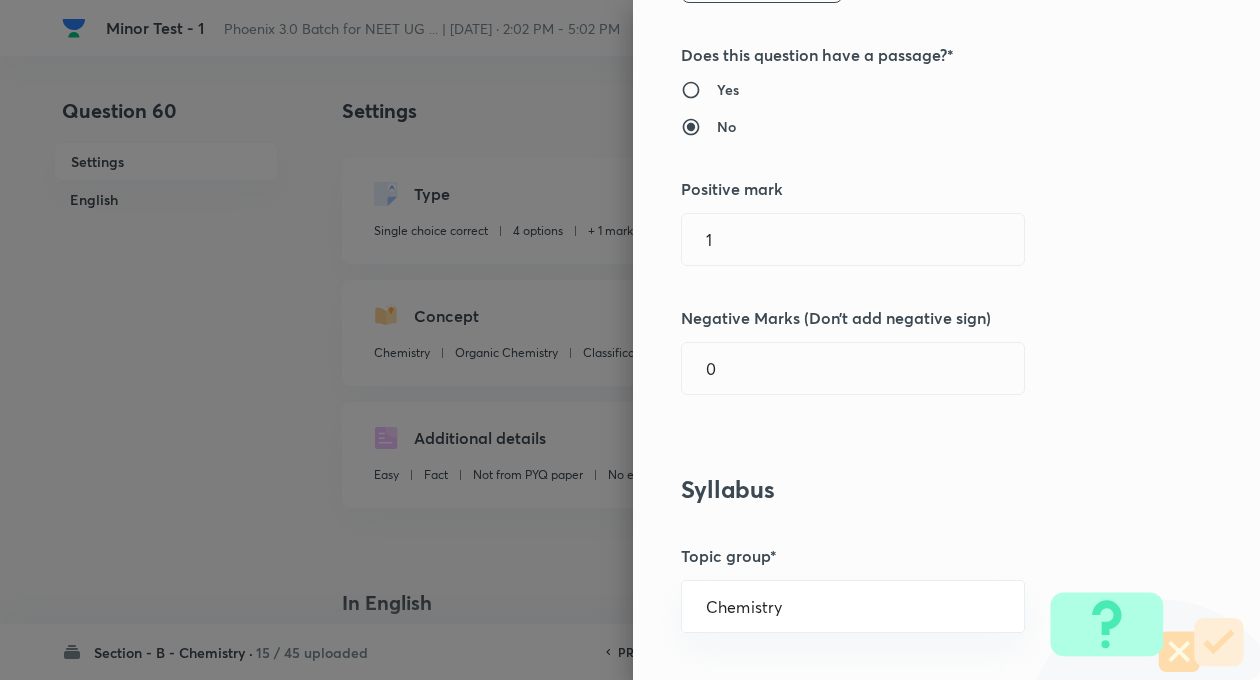click on "Question settings Question type* Single choice correct Number of options* 2 3 4 5 Does this question have a passage?* Yes No Positive mark 1 ​ Negative Marks (Don’t add negative sign) 0 ​ Syllabus Topic group* Chemistry ​ Topic* Organic Chemistry ​ Concept* Classification and Nomenclature ​ Sub-concept* Classification of Carbon ​ Concept-field ​ Additional details Question Difficulty Very easy Easy Moderate Hard Very hard Question is based on Fact Numerical Concept Previous year question Yes No Does this question have equation? Yes No Verification status Is the question verified? *Select 'yes' only if a question is verified Yes No Save" at bounding box center [946, 340] 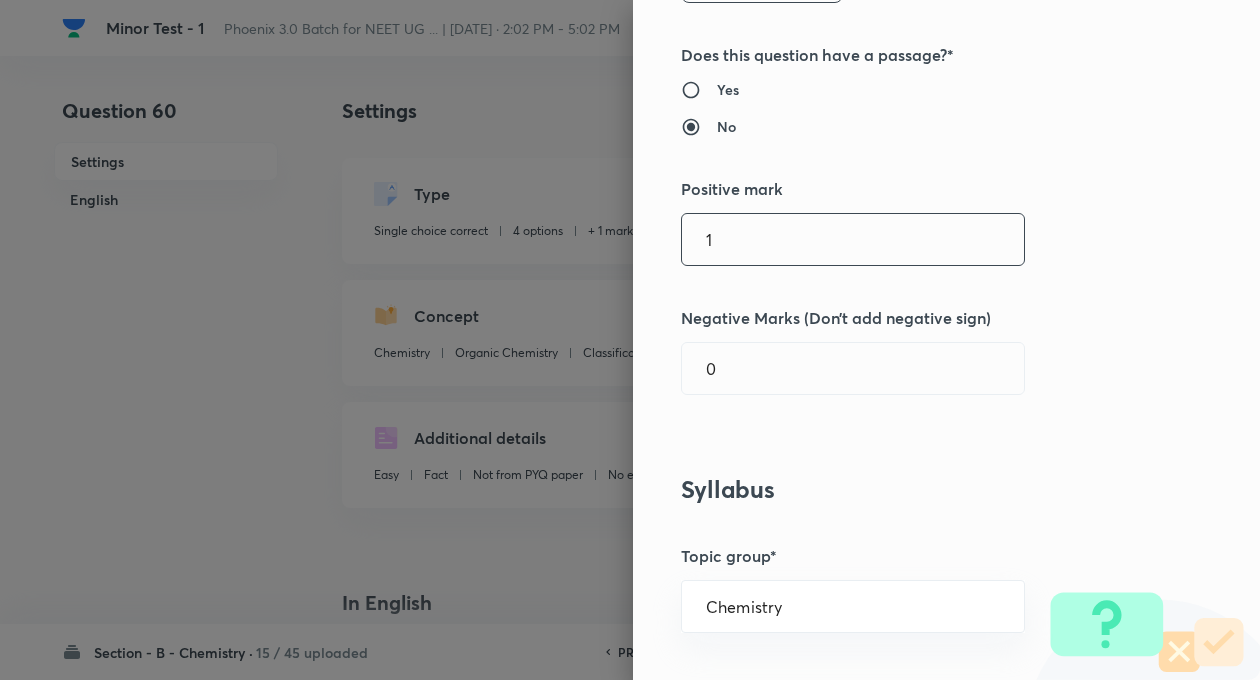 click on "1" at bounding box center [853, 239] 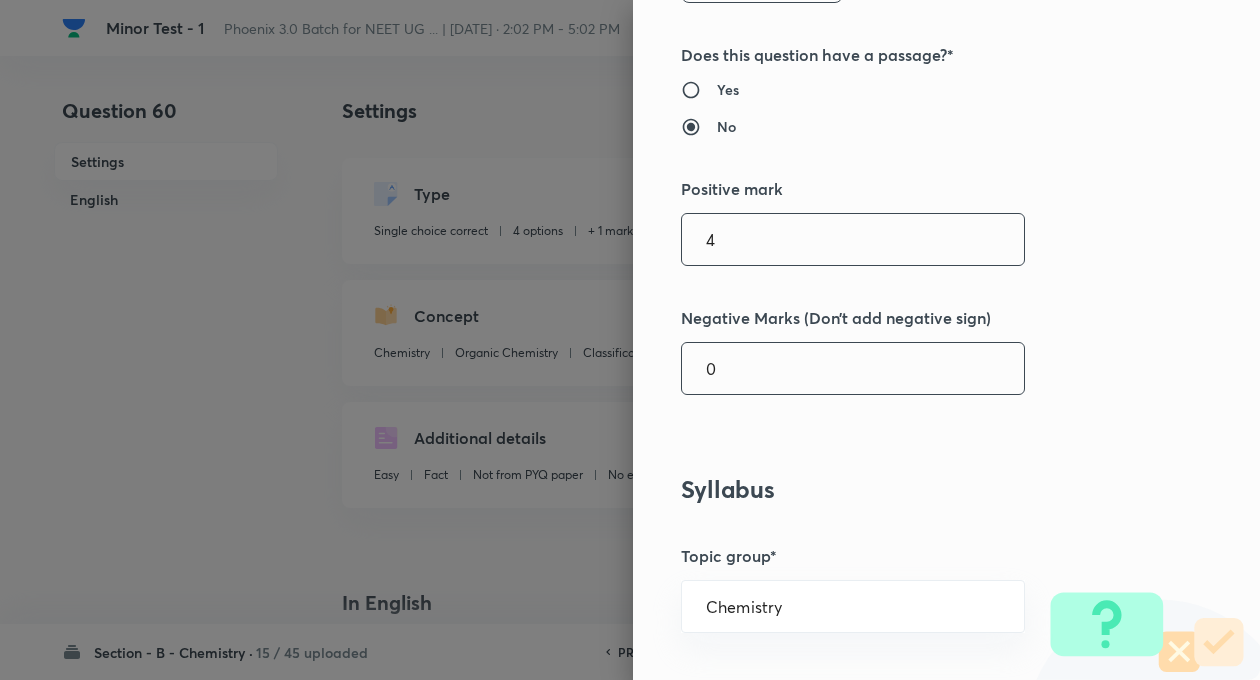 type on "4" 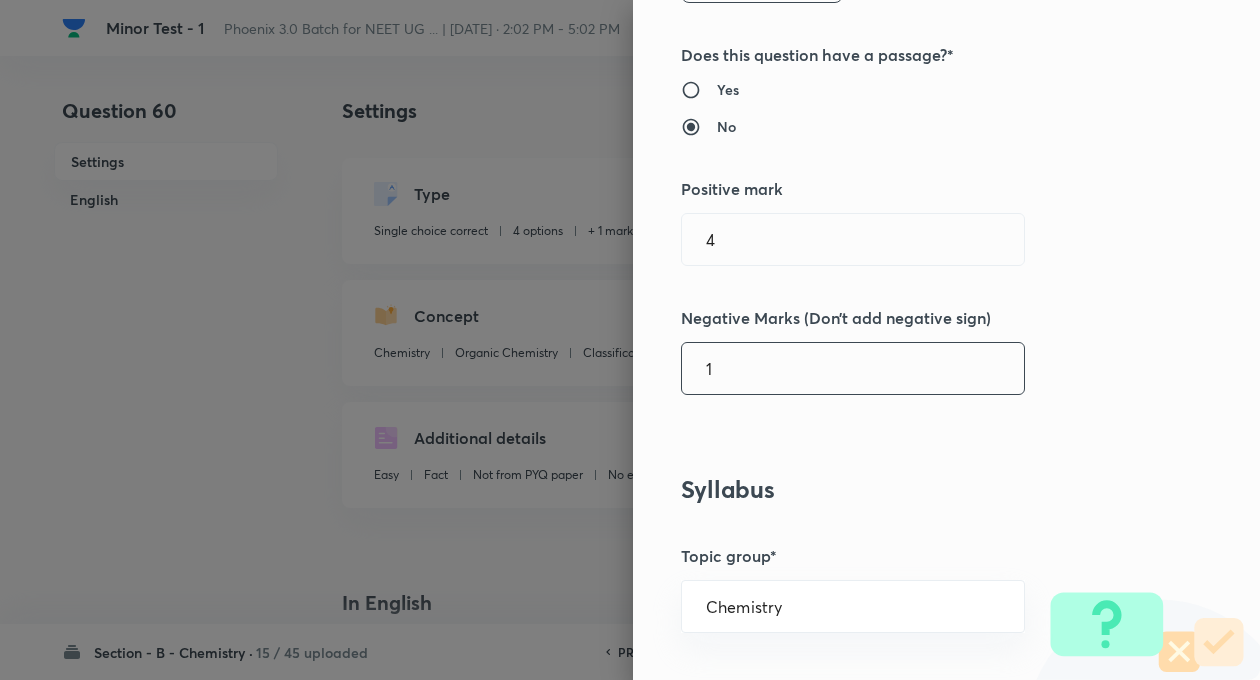 type on "1" 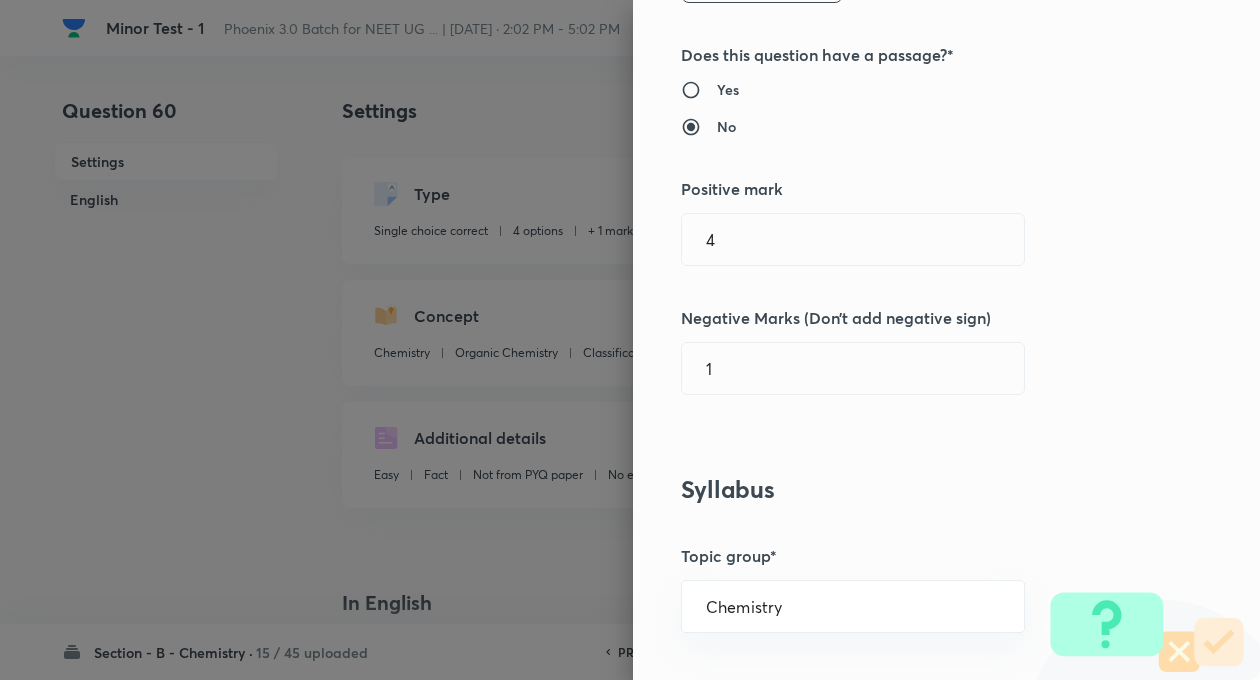 click on "Question settings Question type* Single choice correct Number of options* 2 3 4 5 Does this question have a passage?* Yes No Positive mark 4 ​ Negative Marks (Don’t add negative sign) 1 ​ Syllabus Topic group* Chemistry ​ Topic* Organic Chemistry ​ Concept* Classification and Nomenclature ​ Sub-concept* Classification of Carbon ​ Concept-field ​ Additional details Question Difficulty Very easy Easy Moderate Hard Very hard Question is based on Fact Numerical Concept Previous year question Yes No Does this question have equation? Yes No Verification status Is the question verified? *Select 'yes' only if a question is verified Yes No Save" at bounding box center [946, 340] 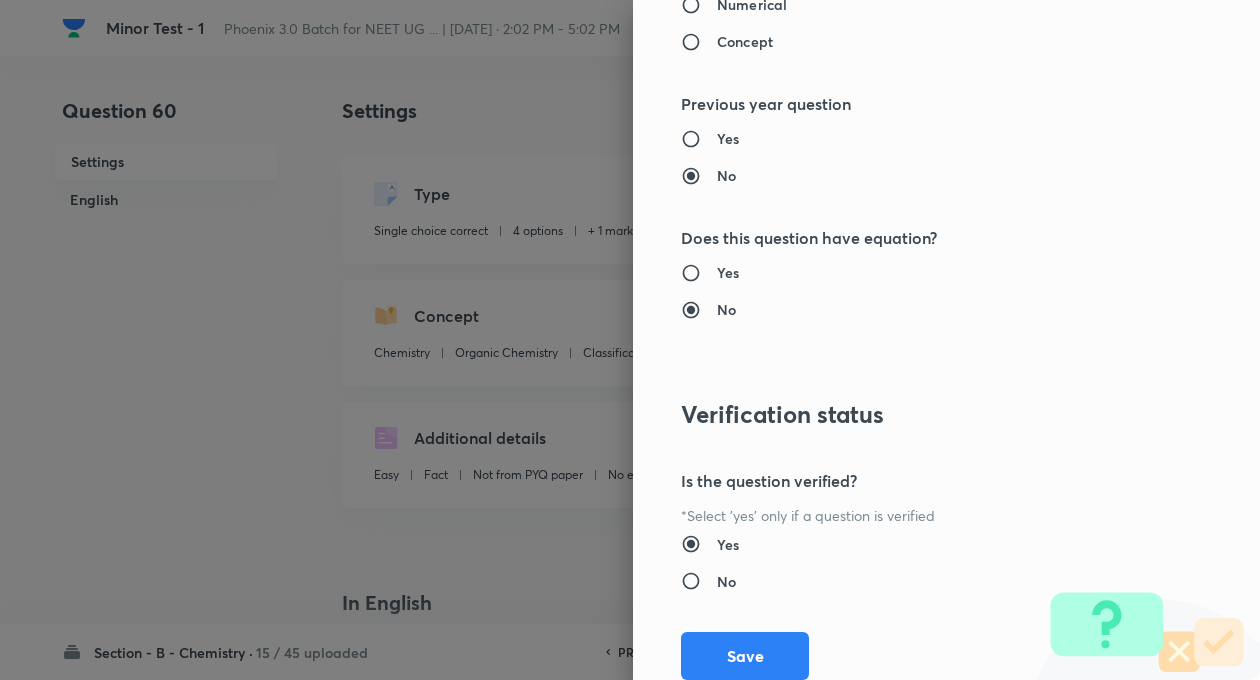 scroll, scrollTop: 2046, scrollLeft: 0, axis: vertical 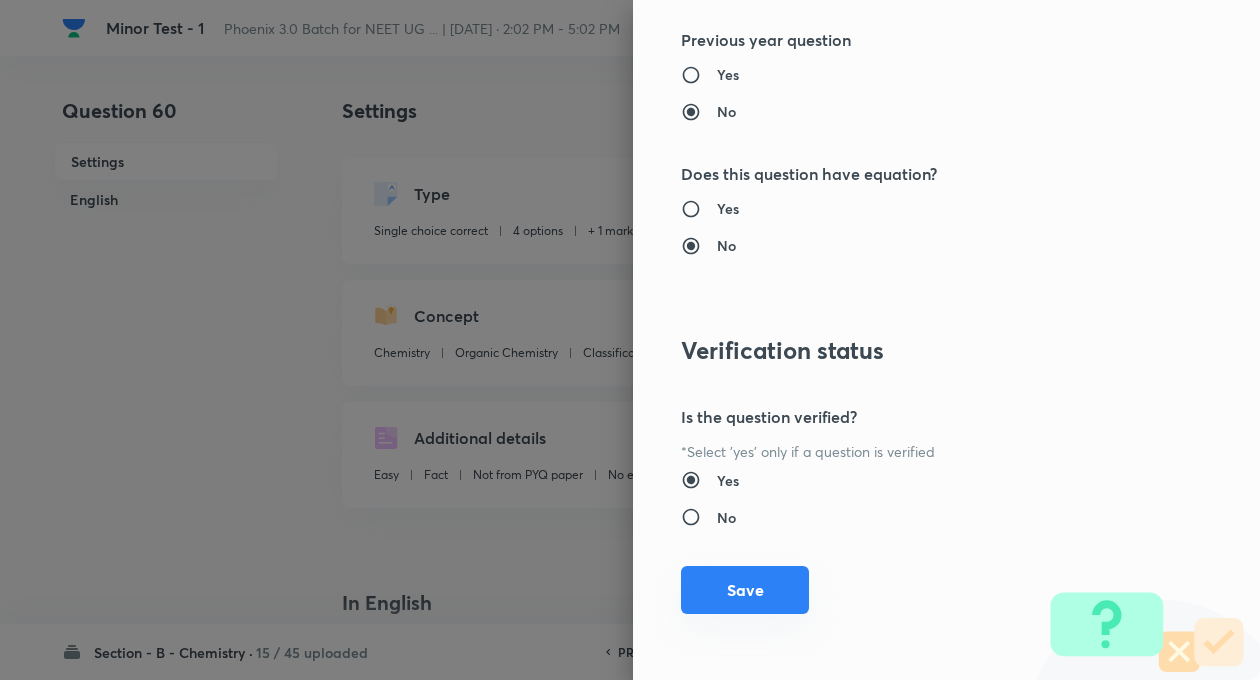 click on "Save" at bounding box center (745, 590) 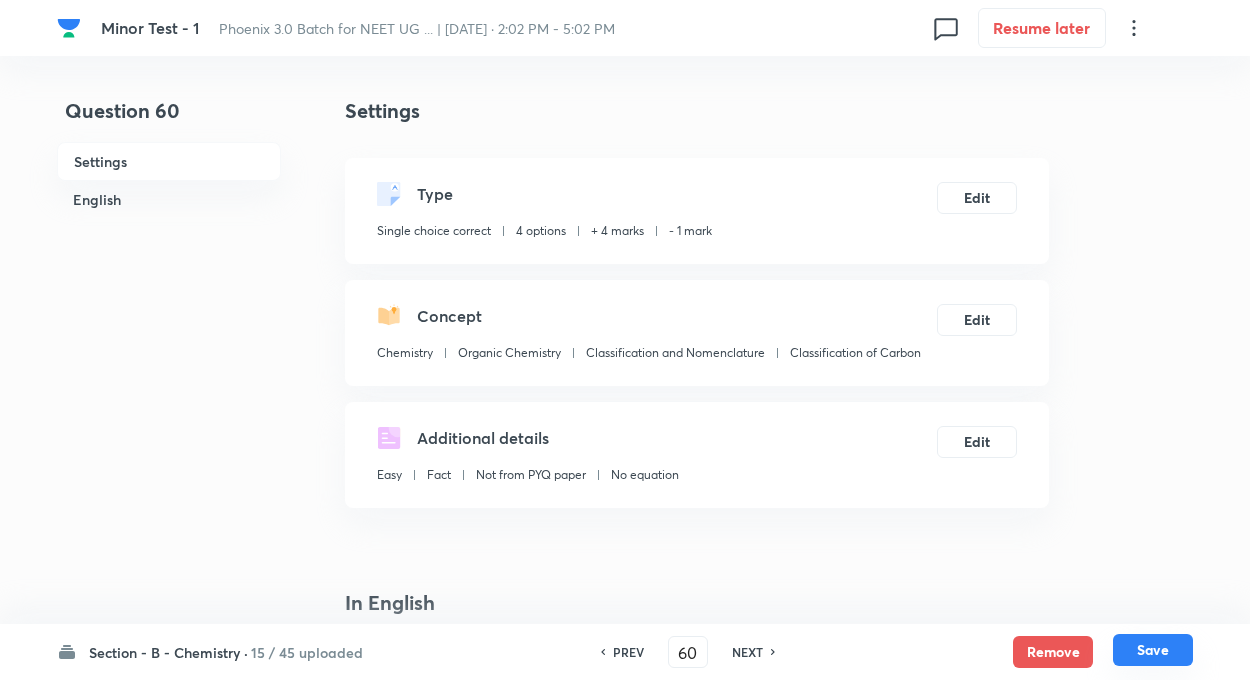 click on "Save" at bounding box center [1153, 650] 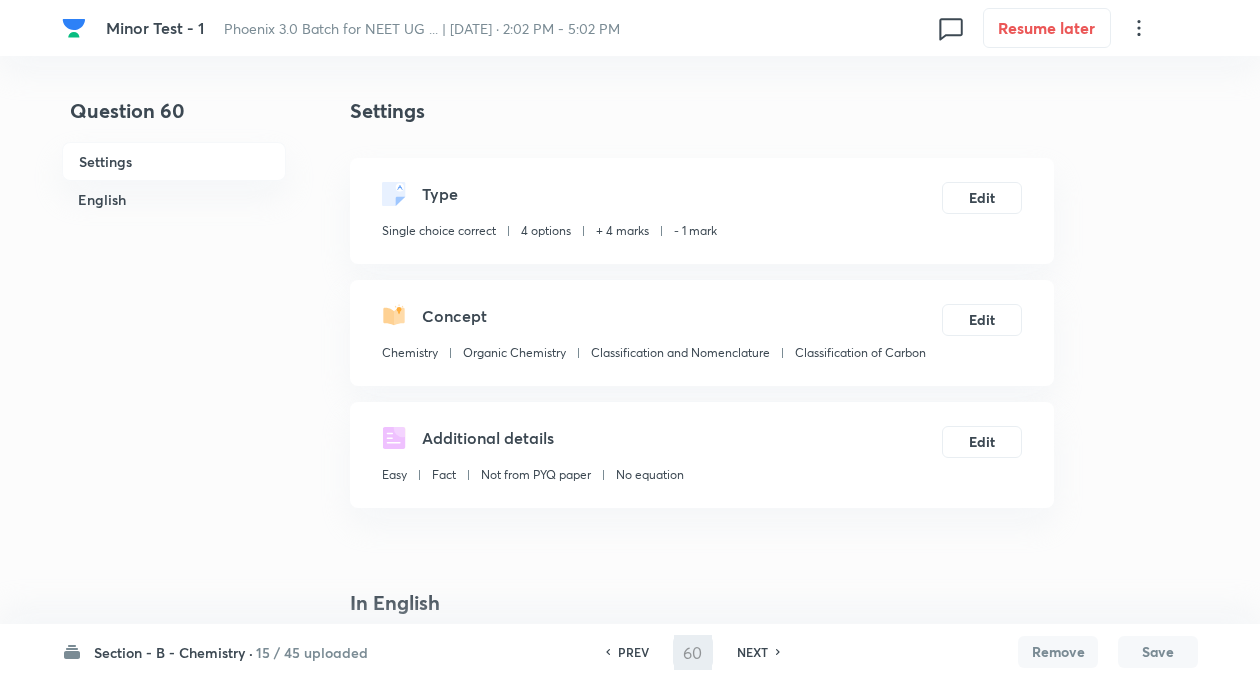 type on "61" 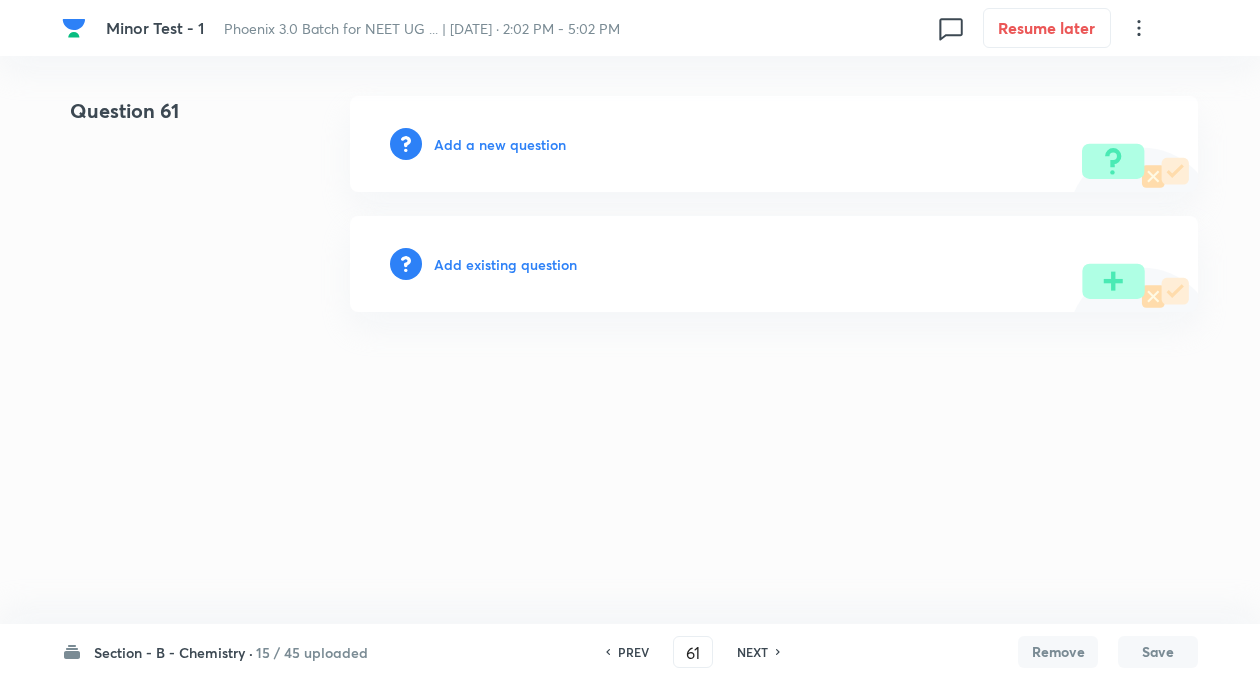click on "Question 61 Add a new question Add existing question" at bounding box center [630, 204] 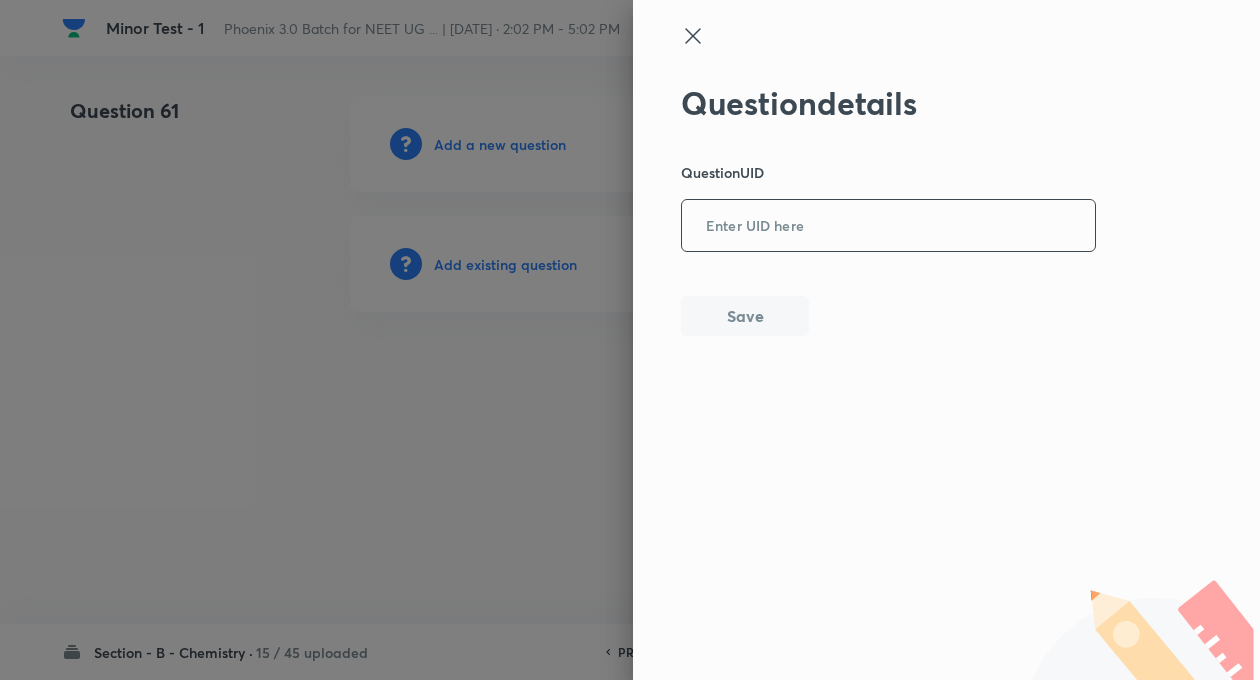 click at bounding box center [888, 226] 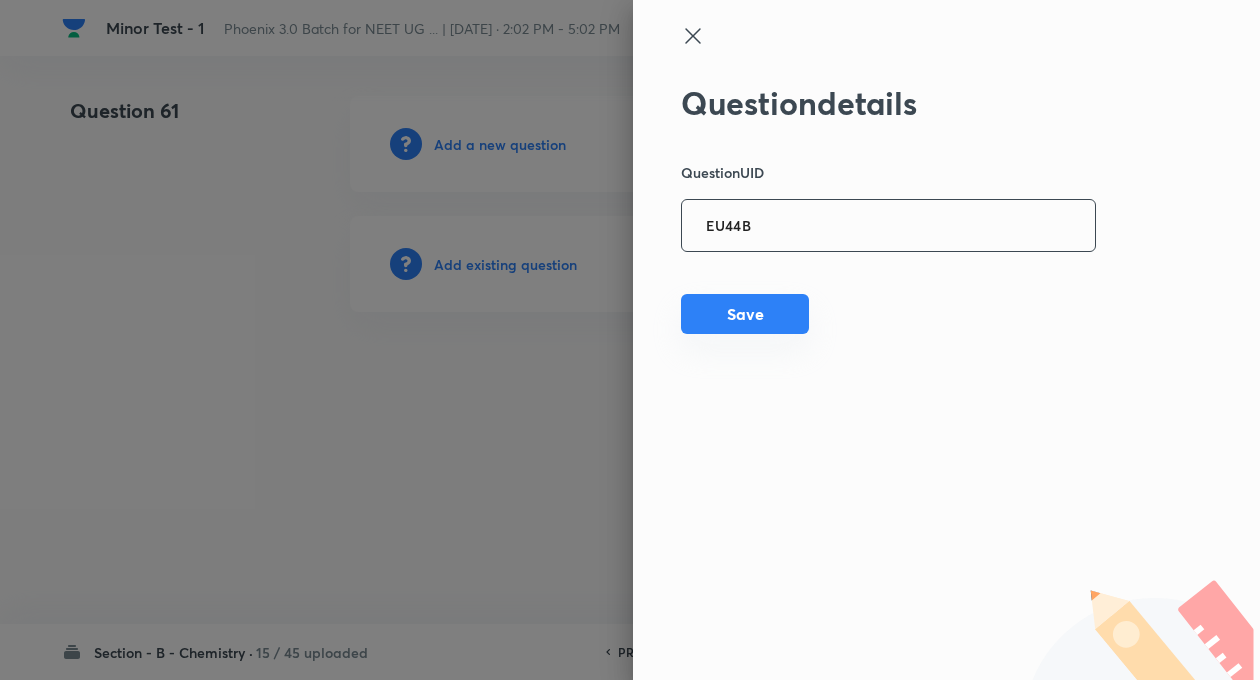 type on "EU44B" 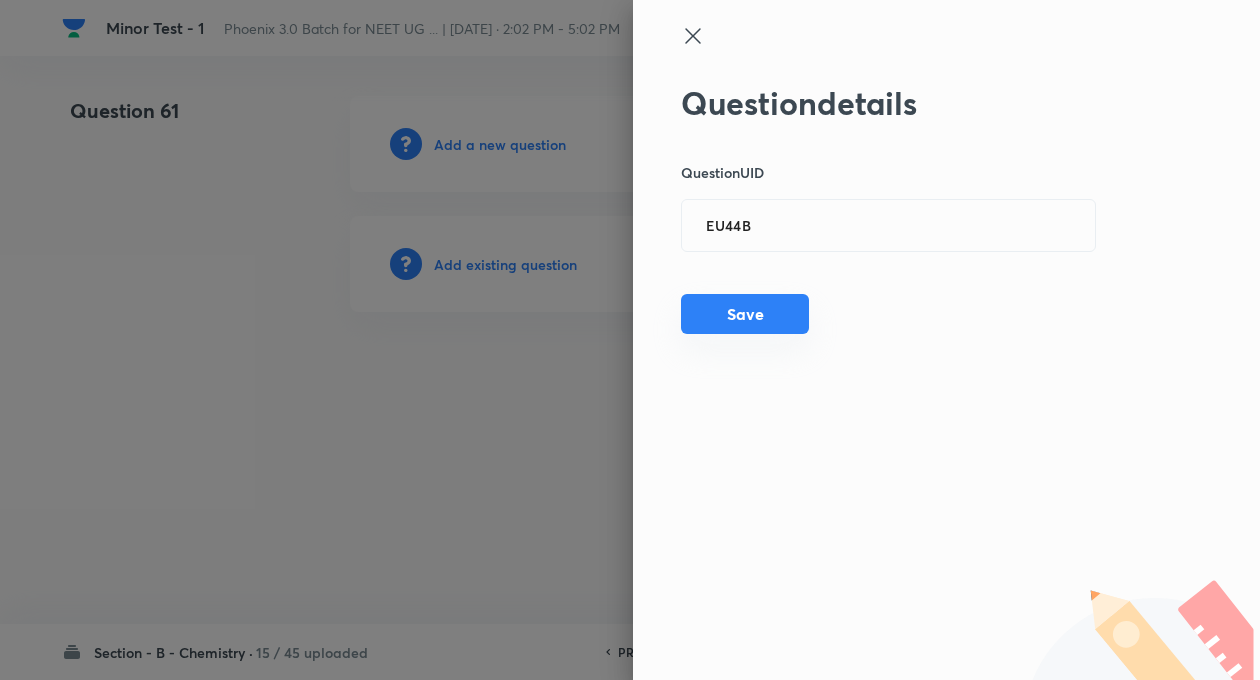 click on "Save" at bounding box center (745, 314) 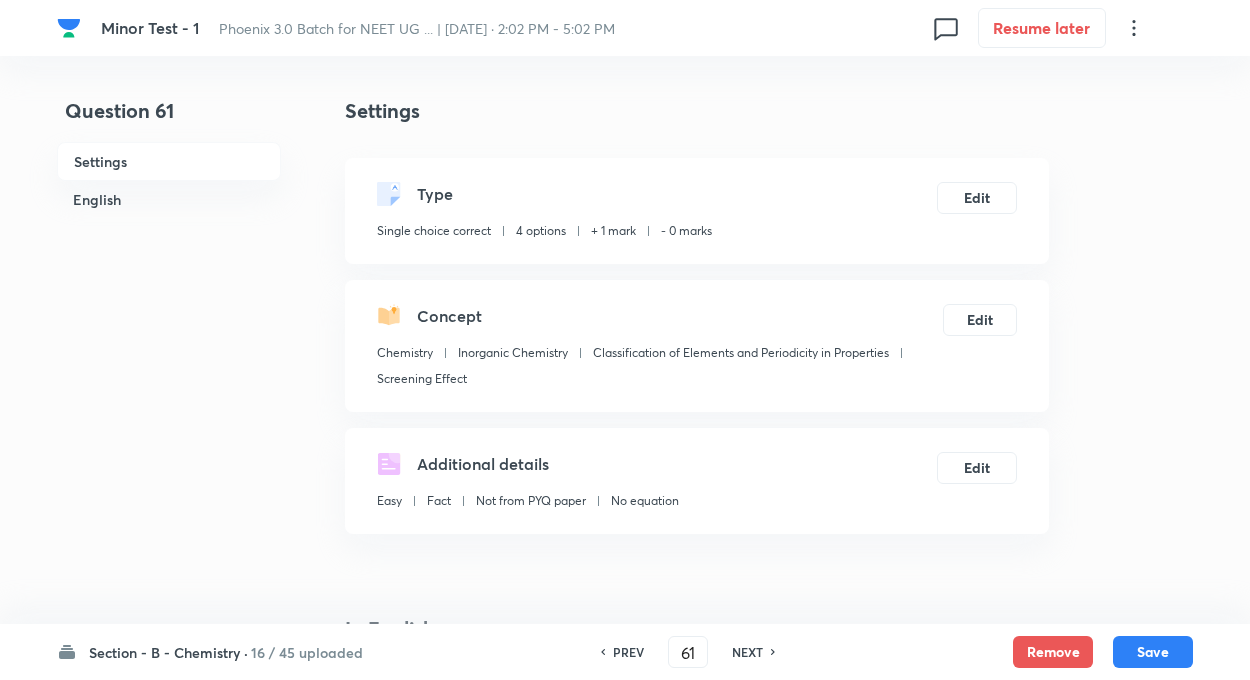 checkbox on "true" 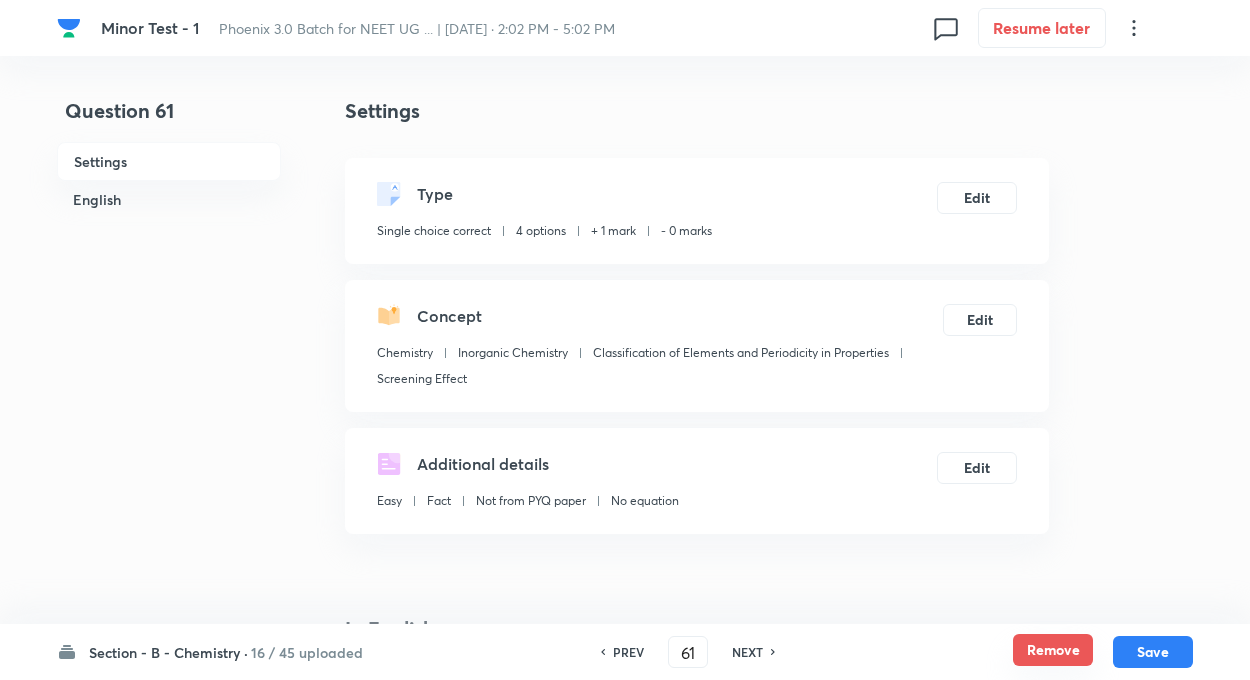 click on "Remove" at bounding box center (1053, 650) 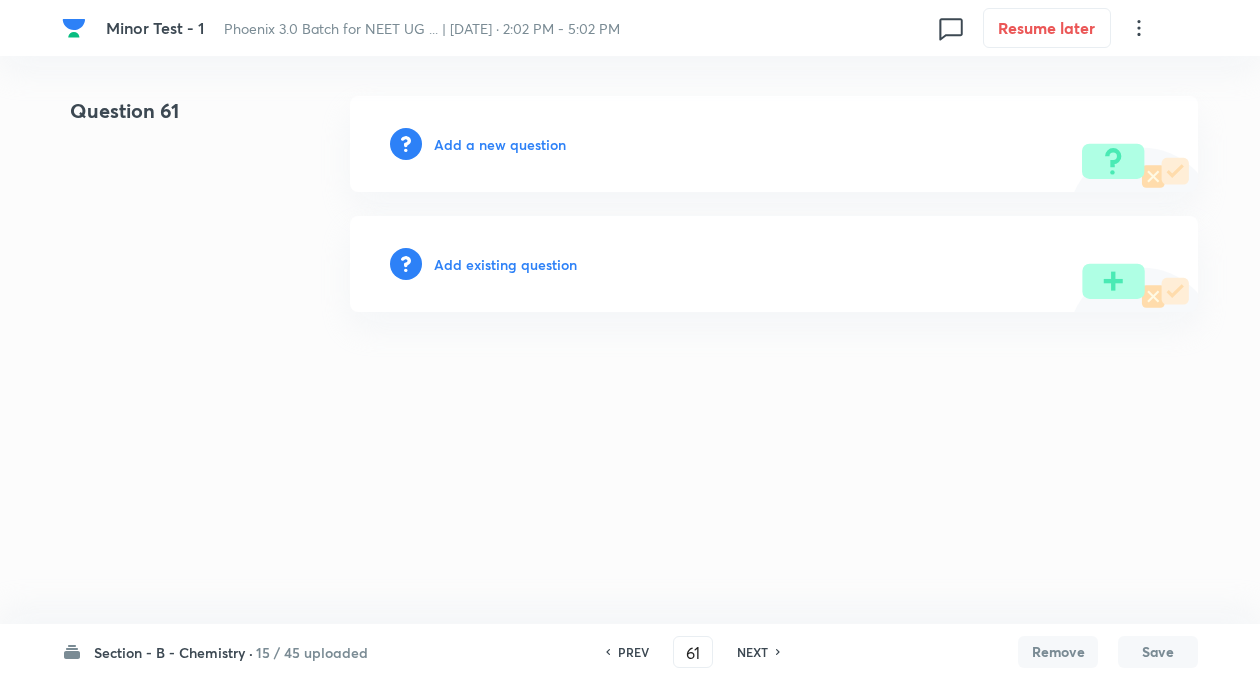 click on "Add existing question" at bounding box center (505, 264) 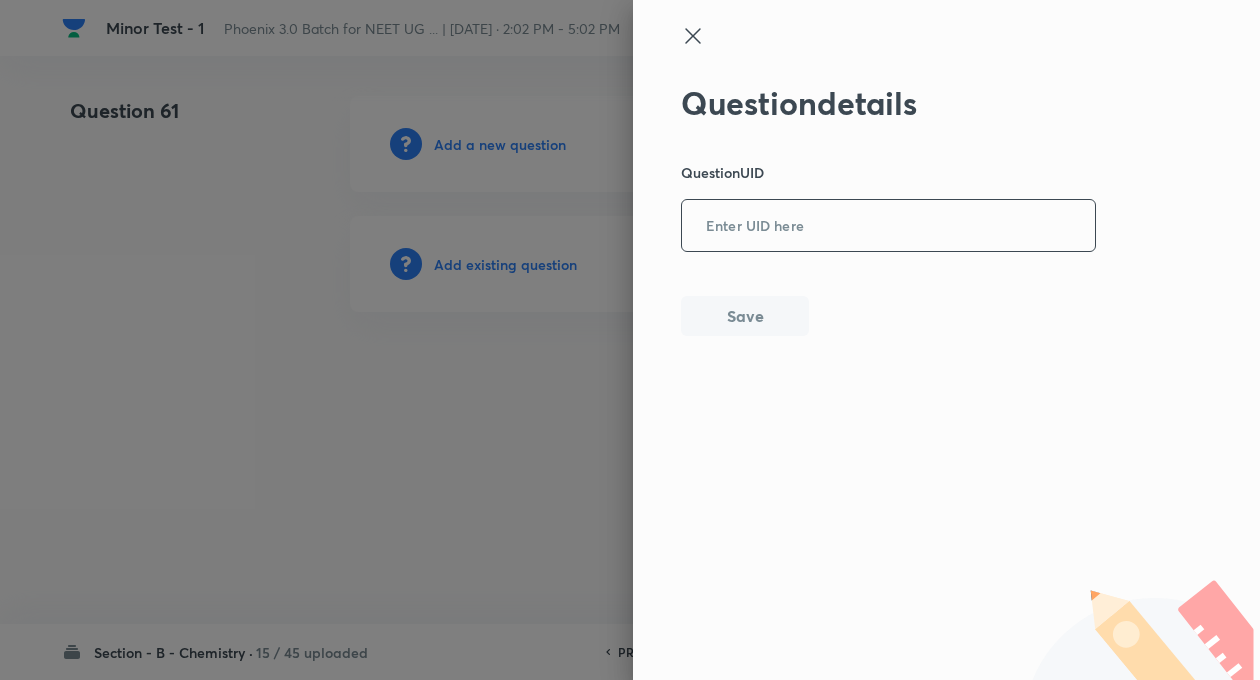 click at bounding box center (888, 226) 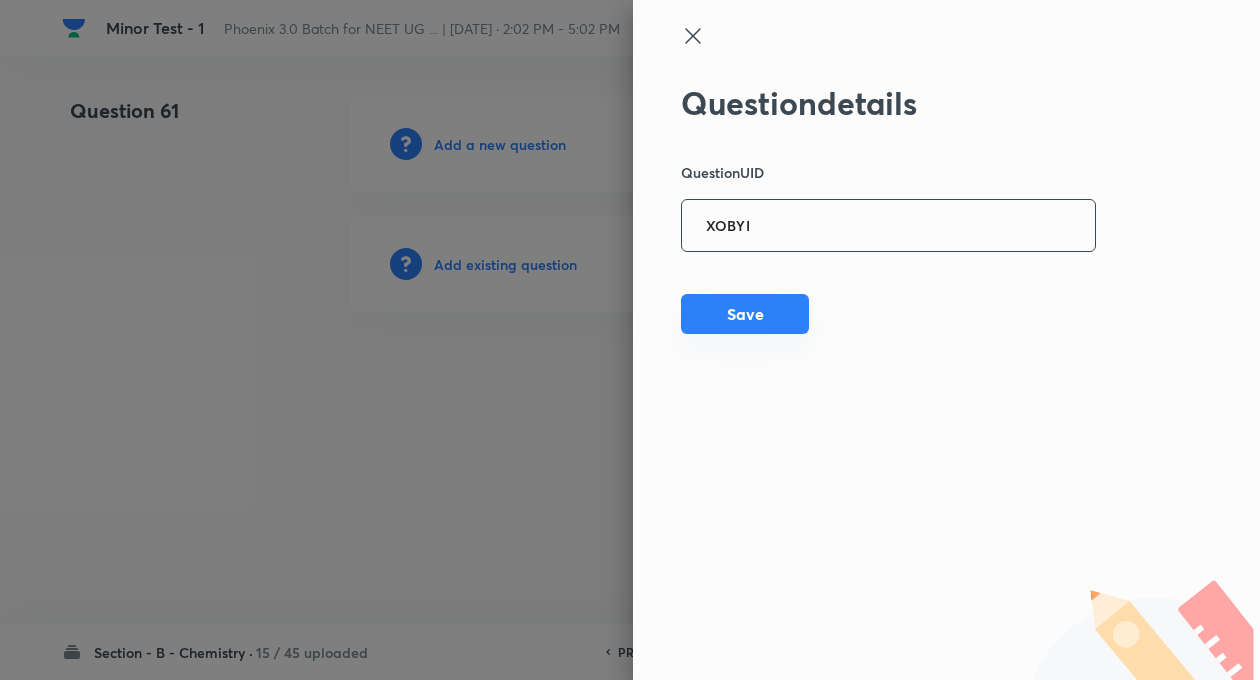 type on "XOBYI" 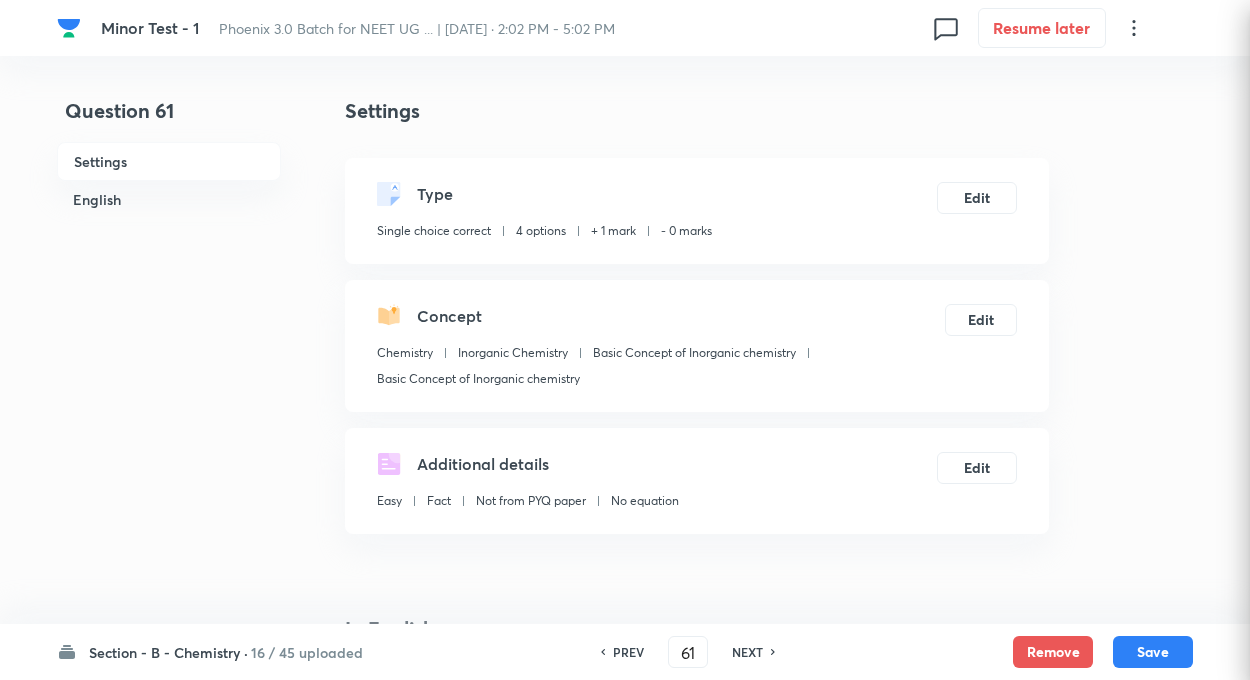 checkbox on "true" 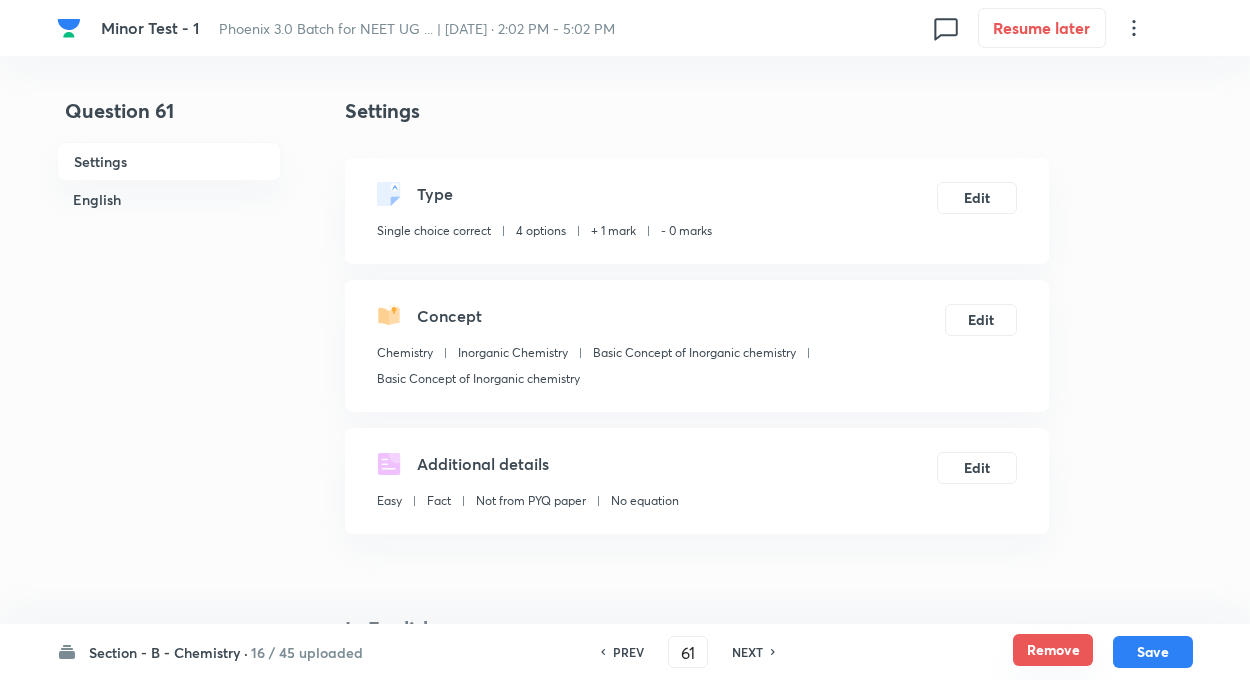 click on "Remove" at bounding box center (1053, 650) 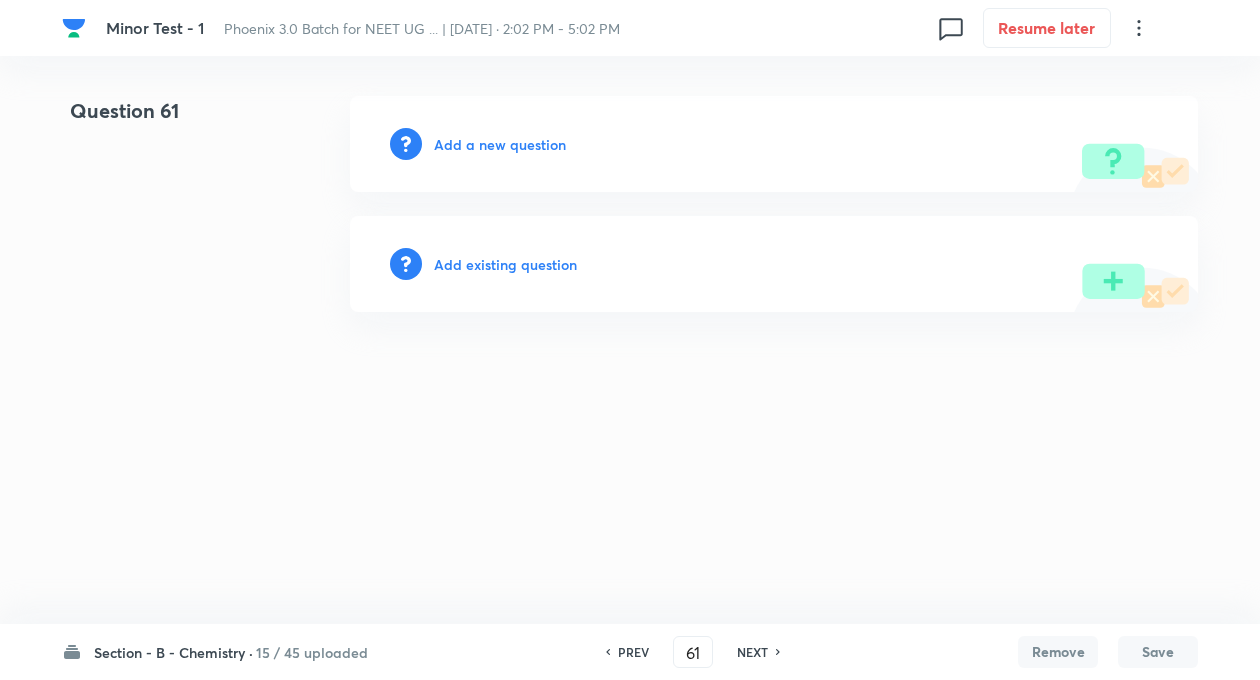 click on "Question 61 Add a new question Add existing question" at bounding box center [630, 204] 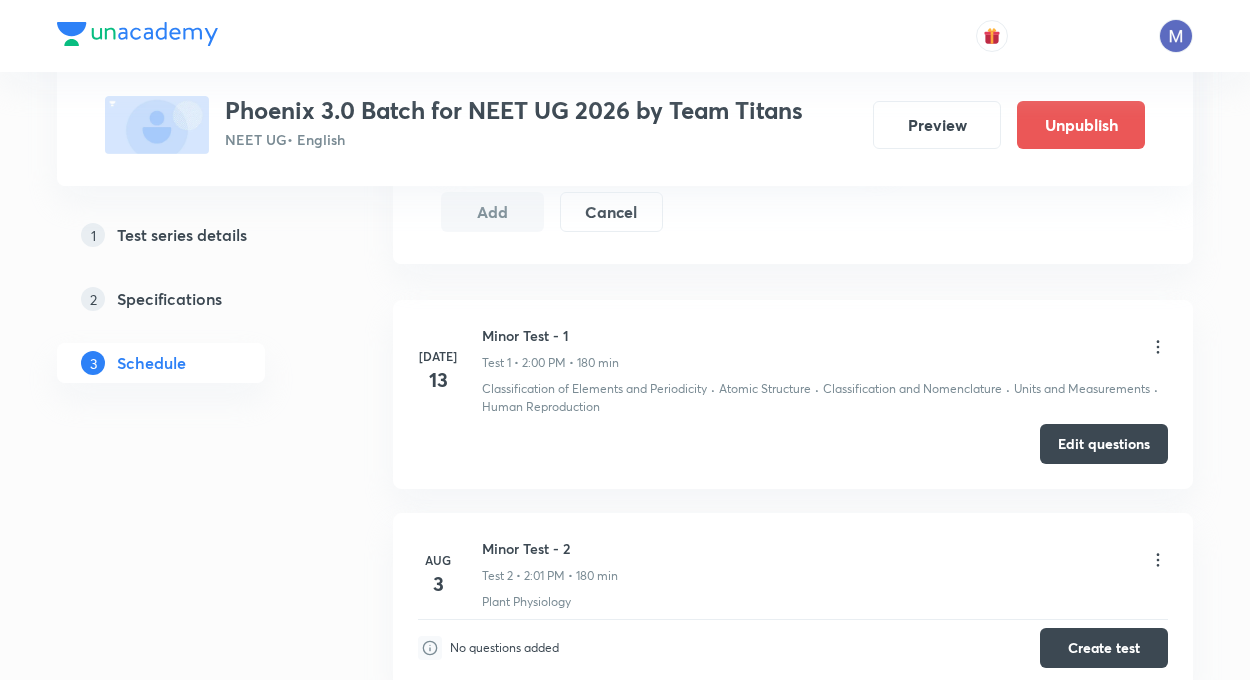 scroll, scrollTop: 0, scrollLeft: 0, axis: both 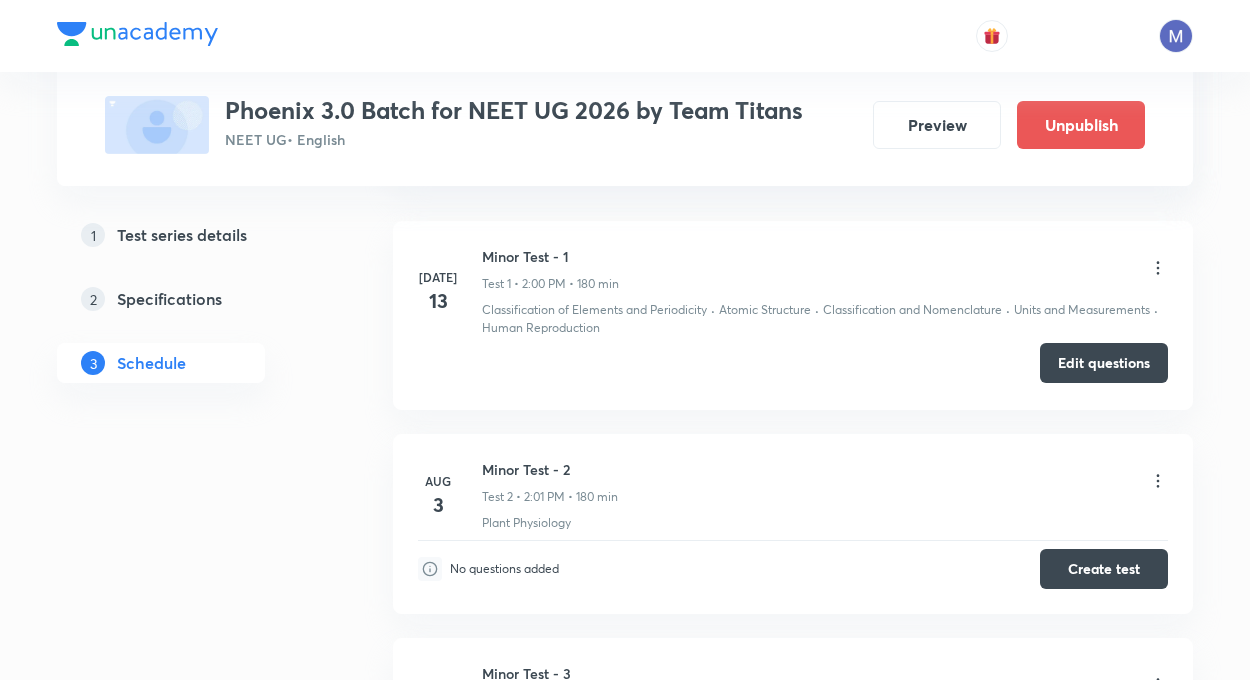 click on "Edit questions" at bounding box center (1104, 363) 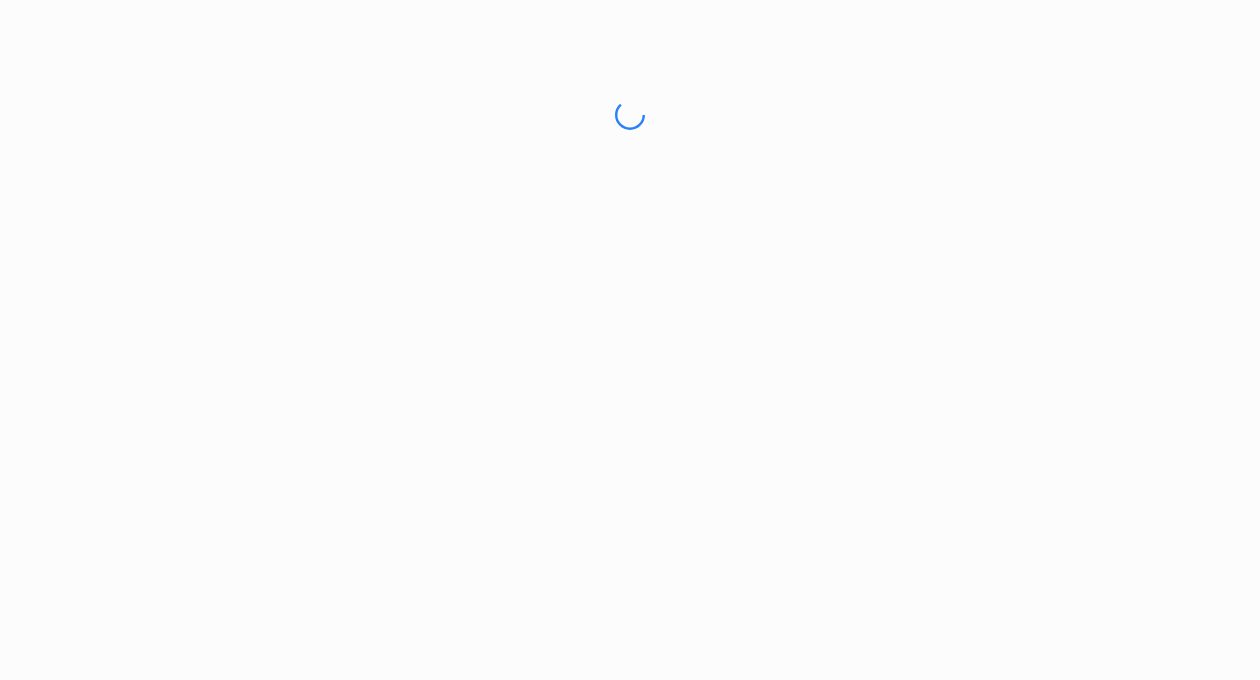 scroll, scrollTop: 0, scrollLeft: 0, axis: both 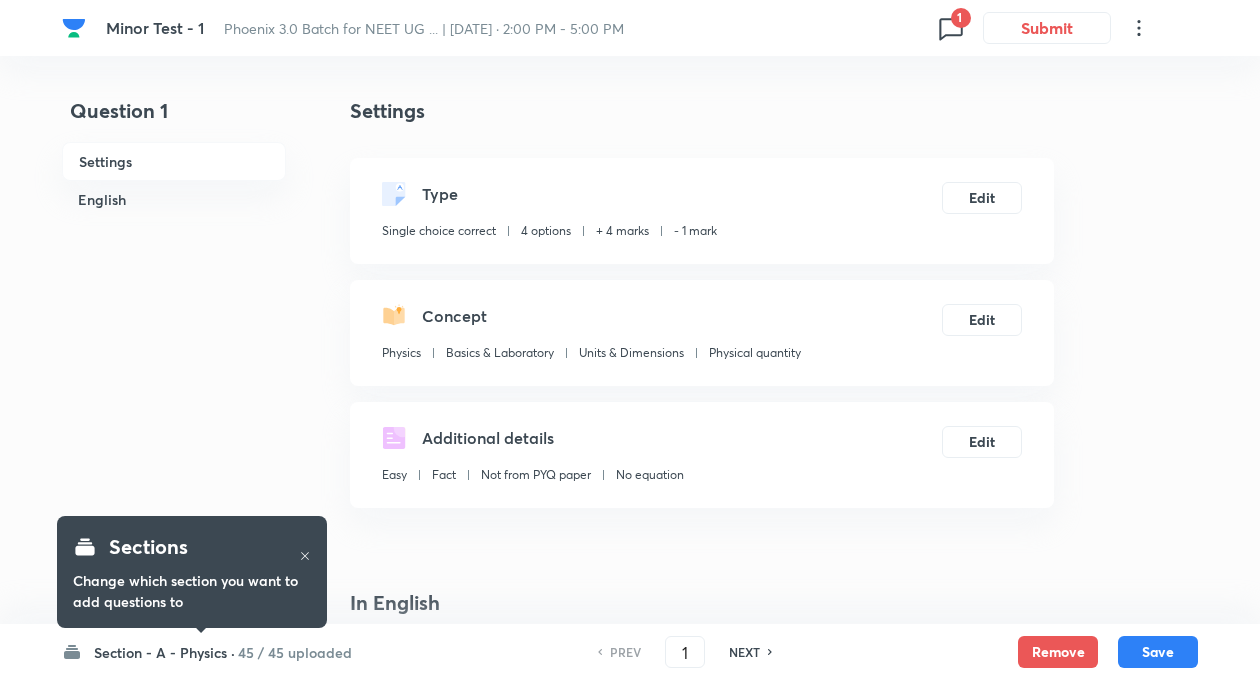 checkbox on "true" 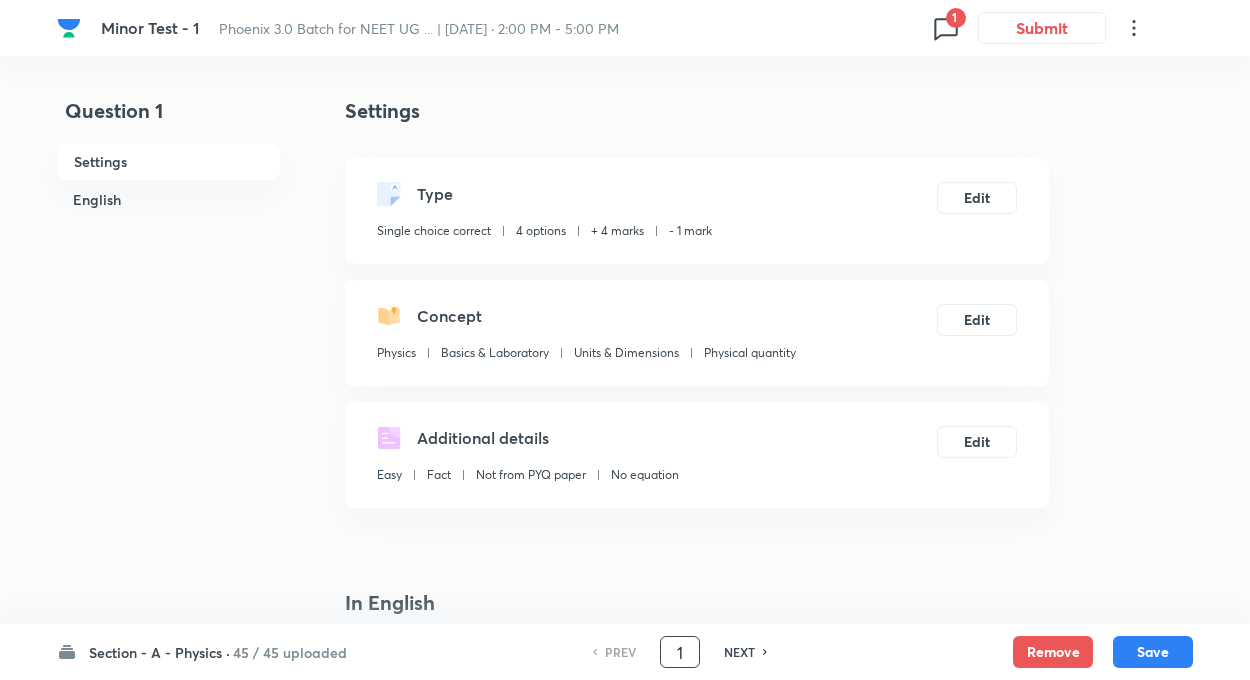 click on "1" at bounding box center (680, 652) 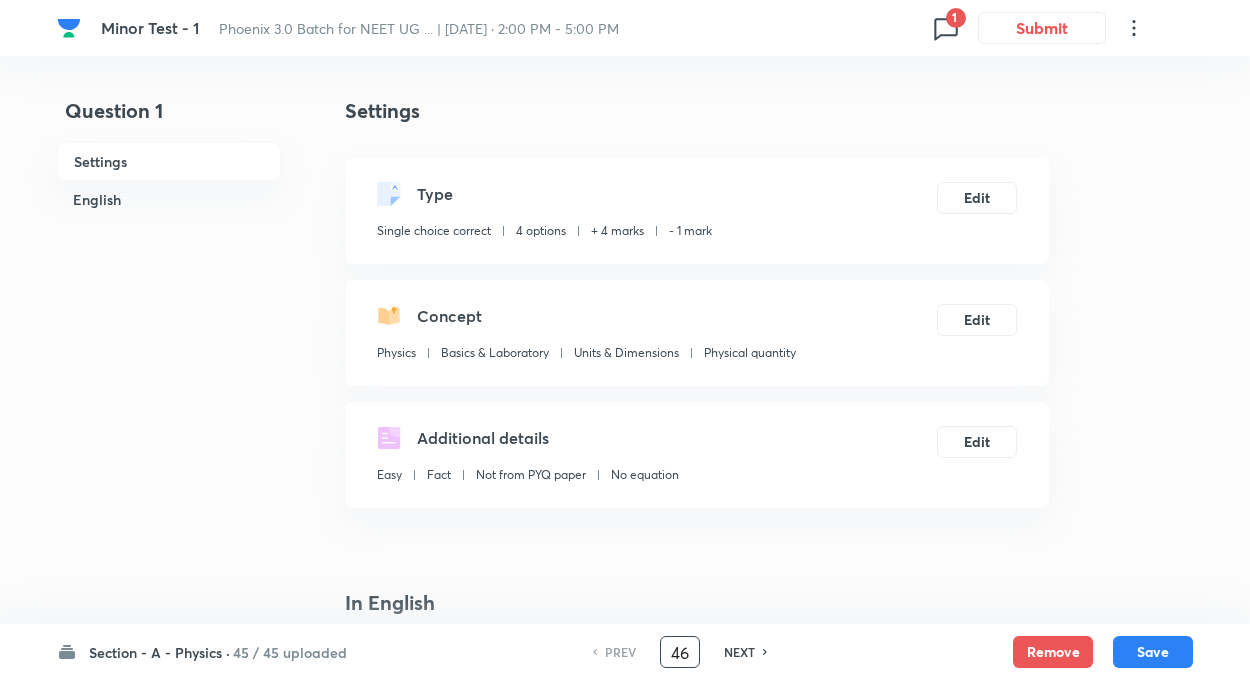 type on "46" 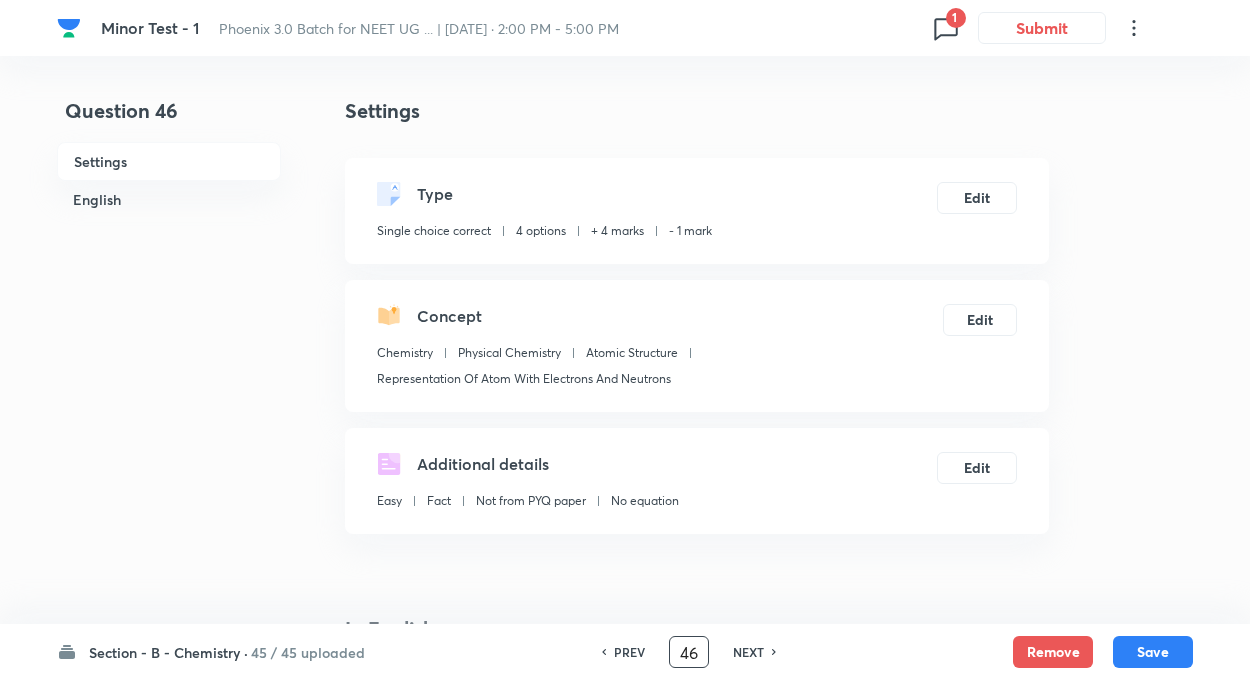 checkbox on "false" 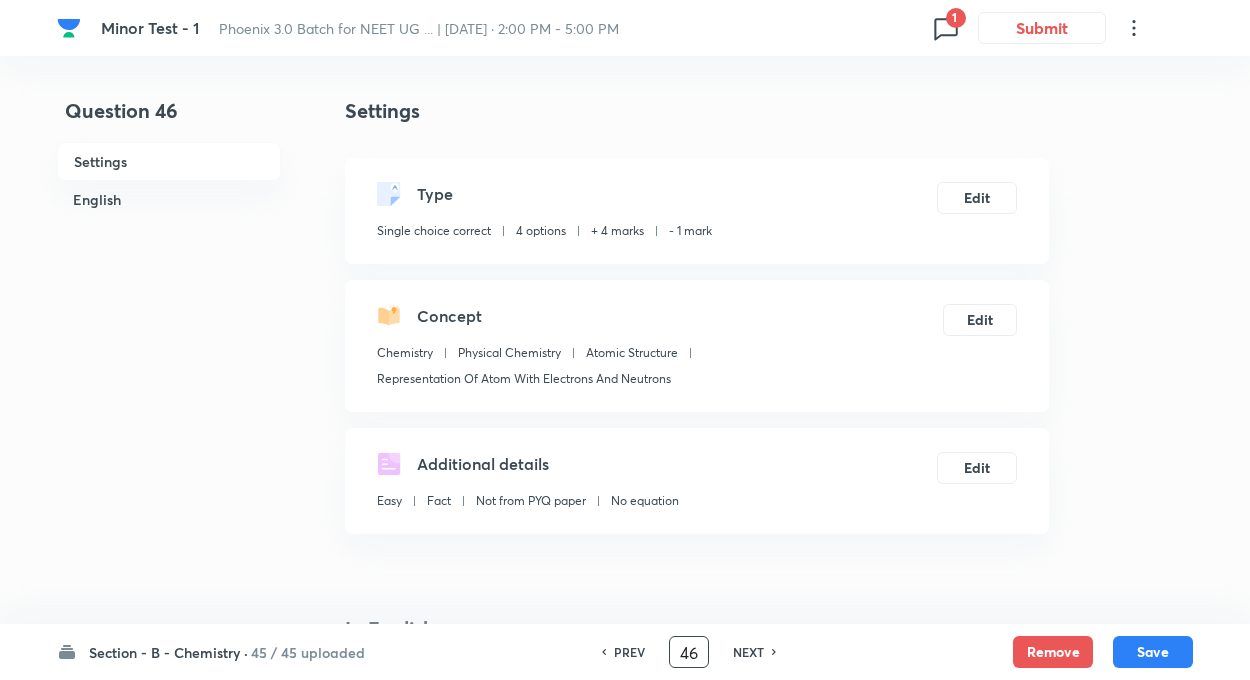 click on "PREV 46 ​ NEXT" at bounding box center [689, 652] 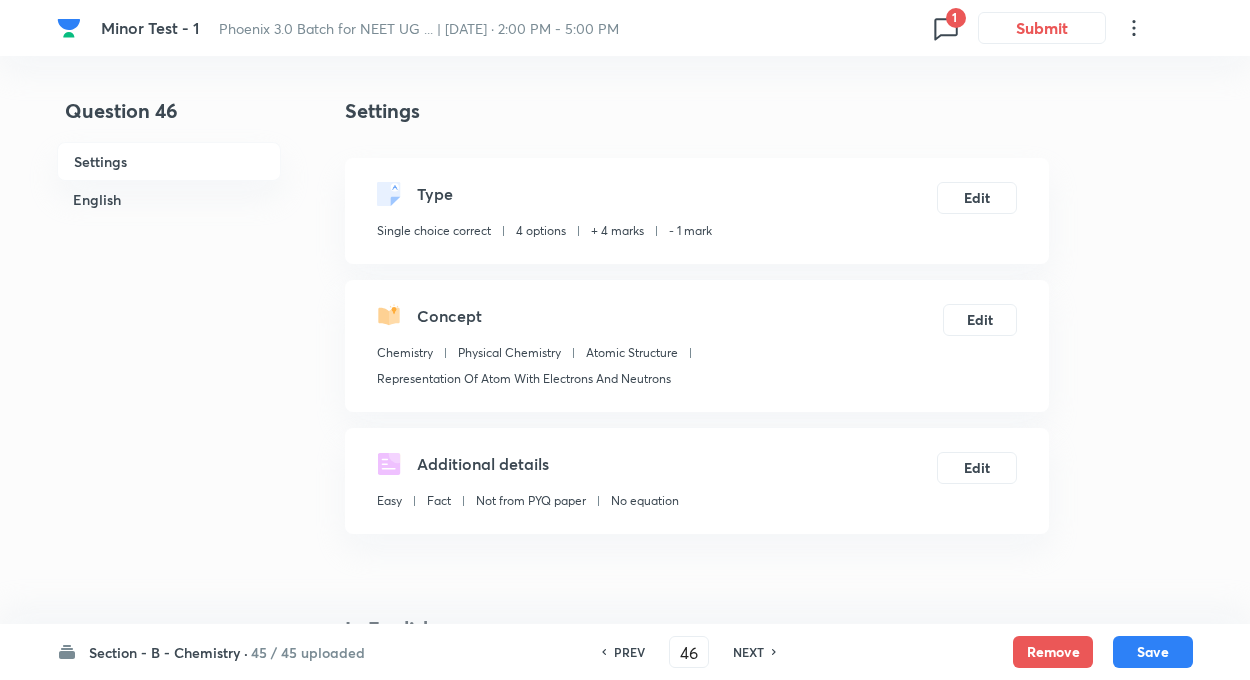click on "PREV 46 ​ NEXT" at bounding box center (689, 652) 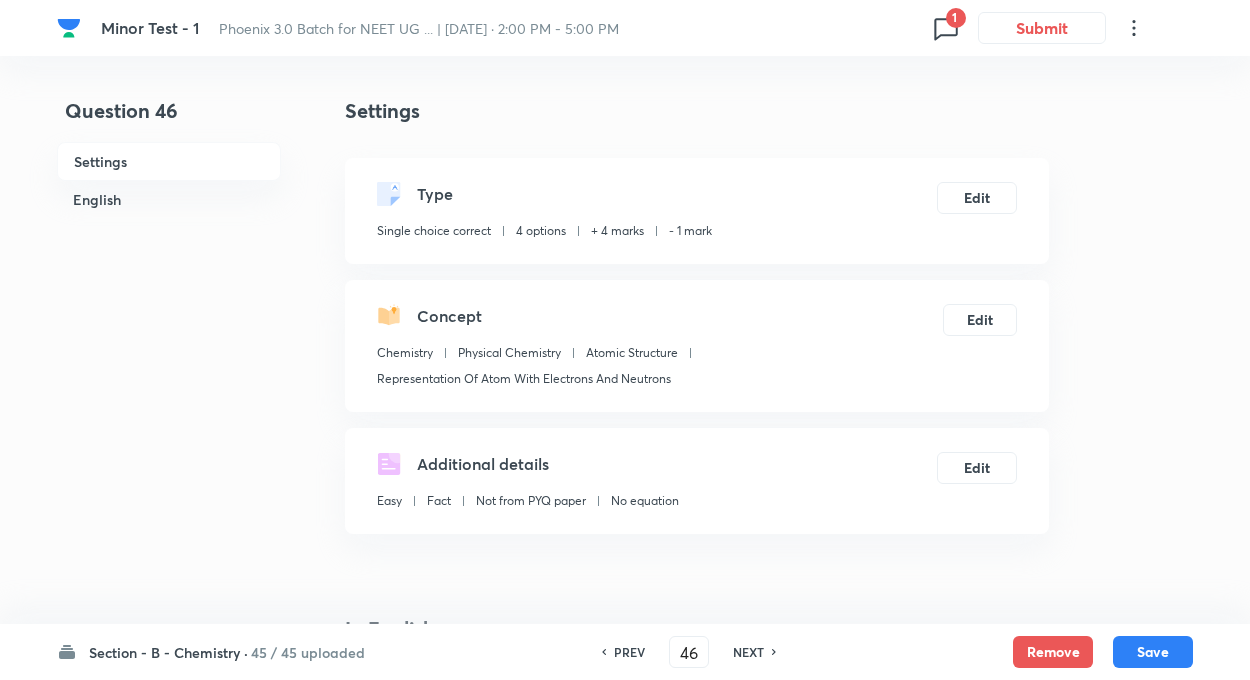 click on "PREV 46 ​ NEXT" at bounding box center [689, 652] 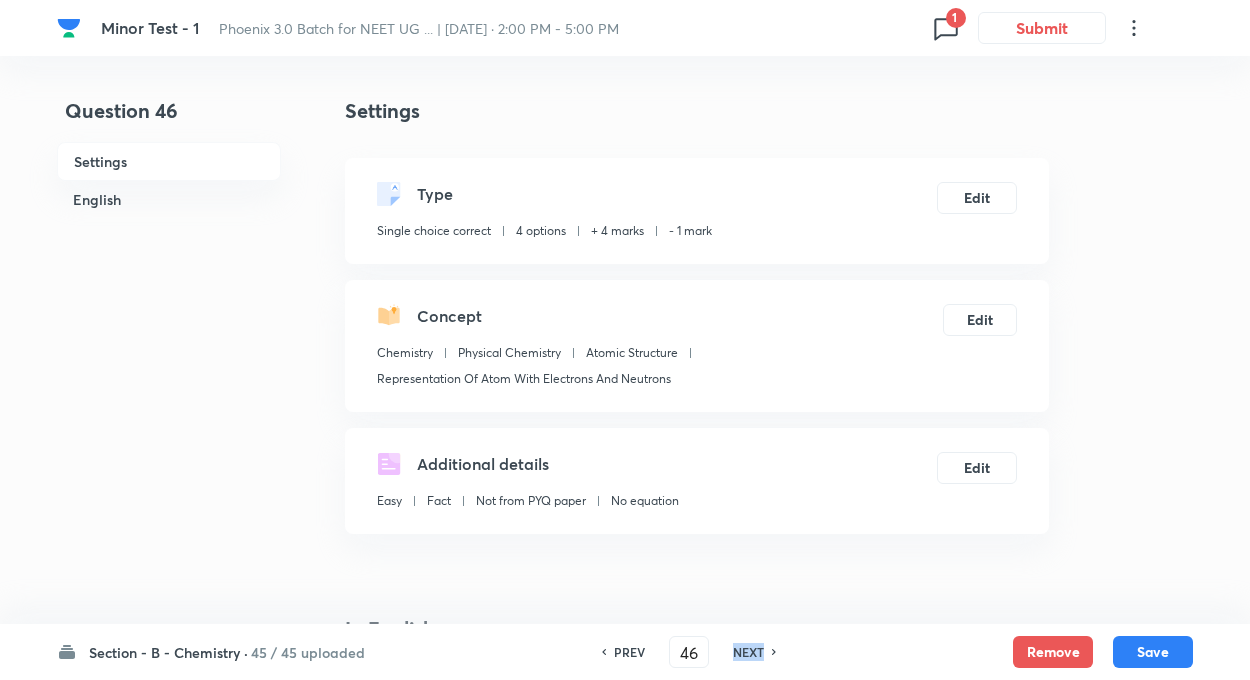 click on "PREV 46 ​ NEXT" at bounding box center [689, 652] 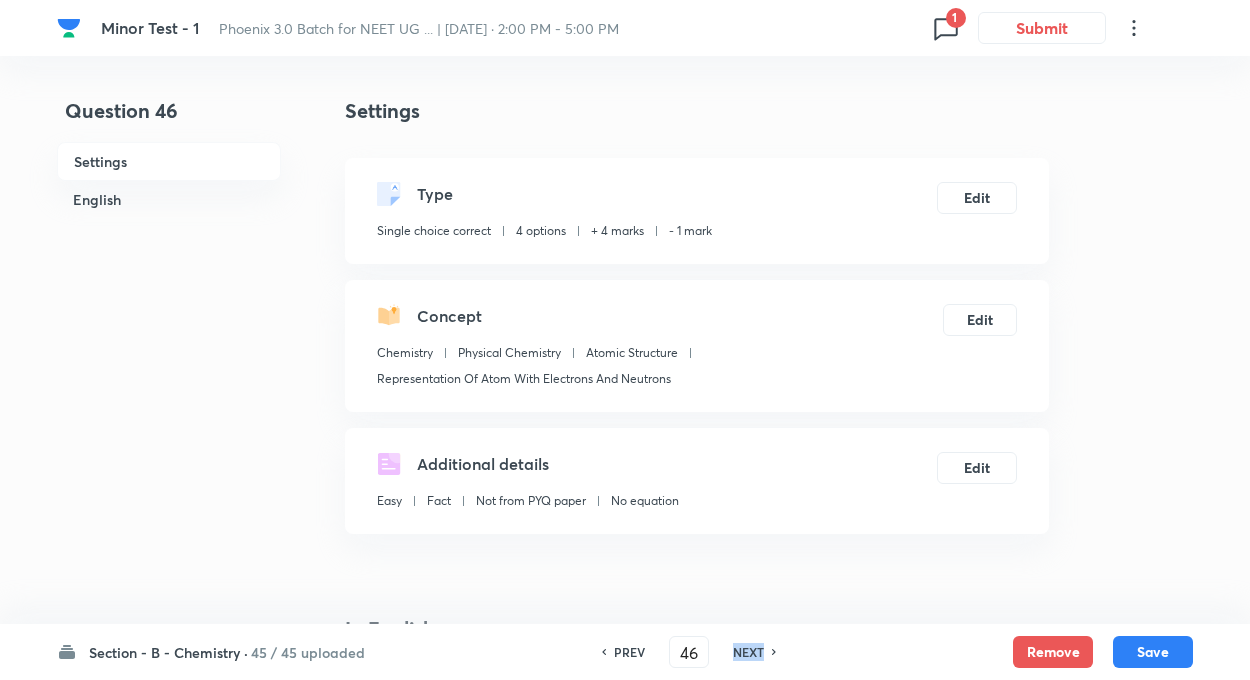 click on "NEXT" at bounding box center [748, 652] 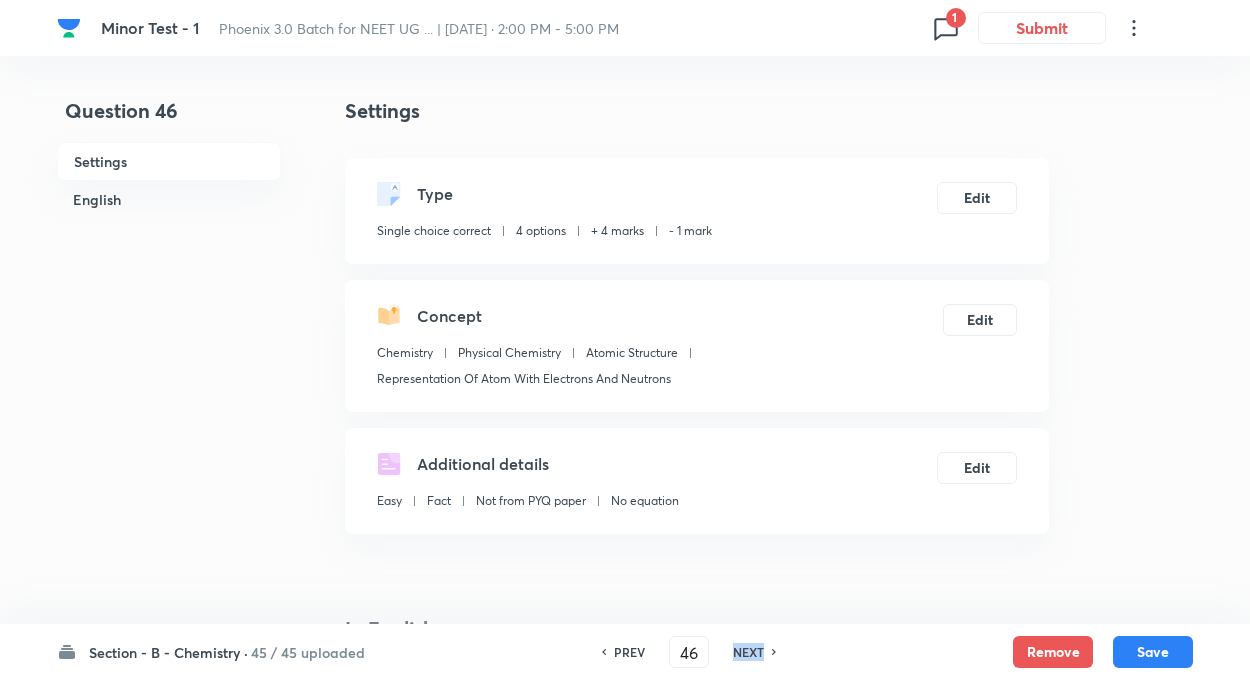 type on "47" 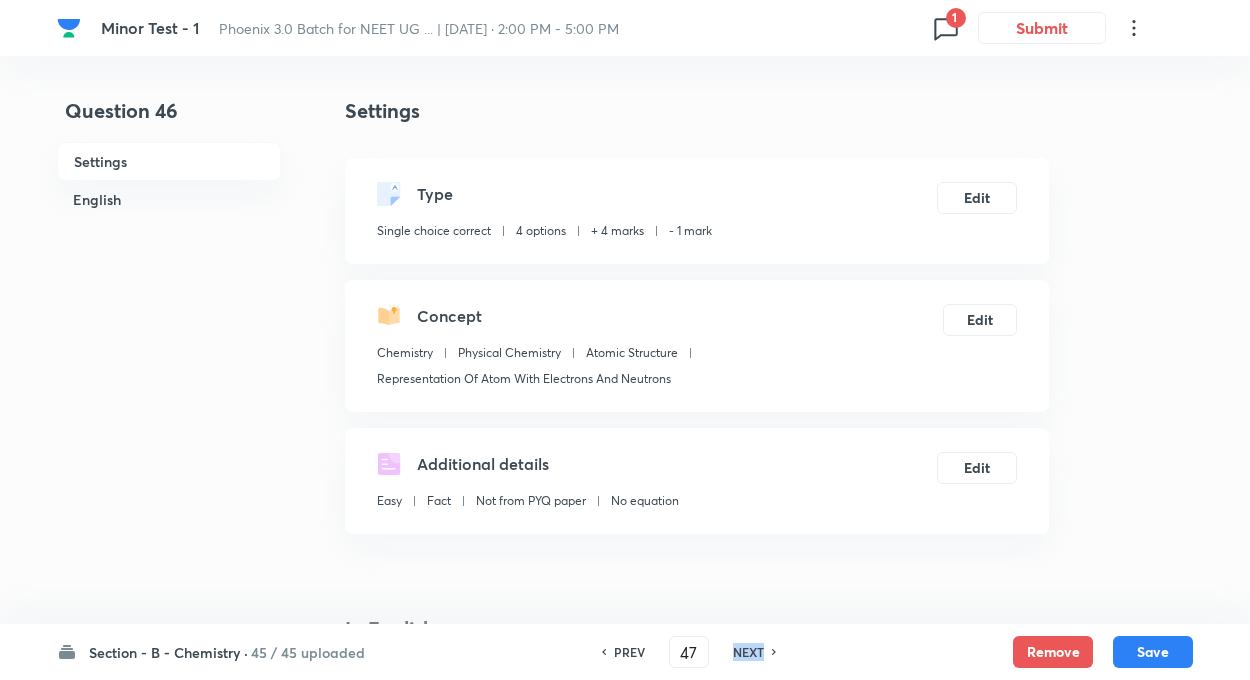 click on "NEXT" at bounding box center (748, 652) 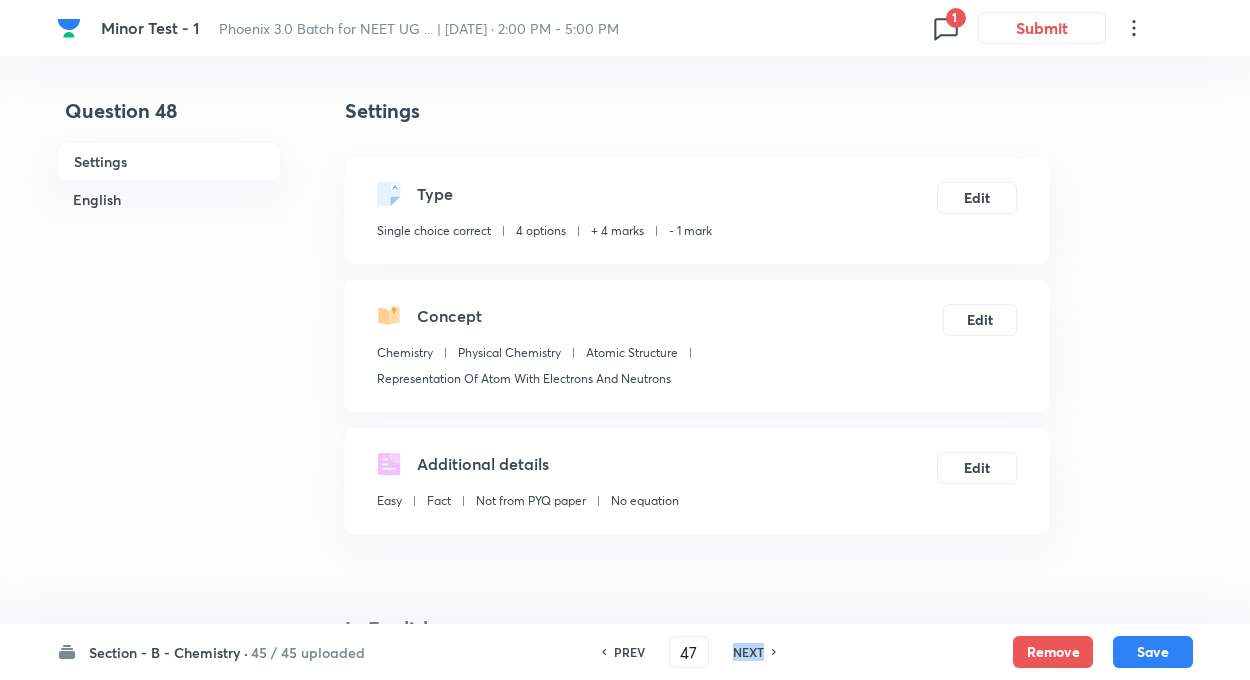 checkbox on "true" 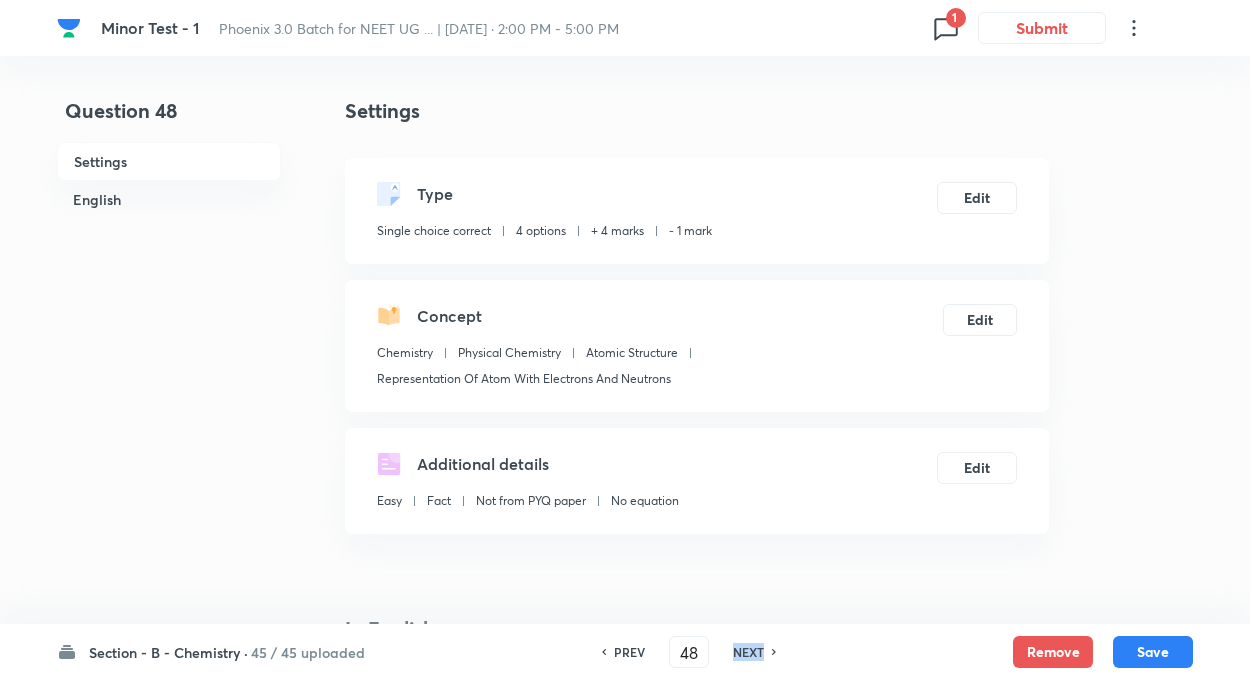 click on "Section - B - Chemistry ·
45 / 45 uploaded
PREV 48 ​ NEXT Remove Save" at bounding box center [625, 652] 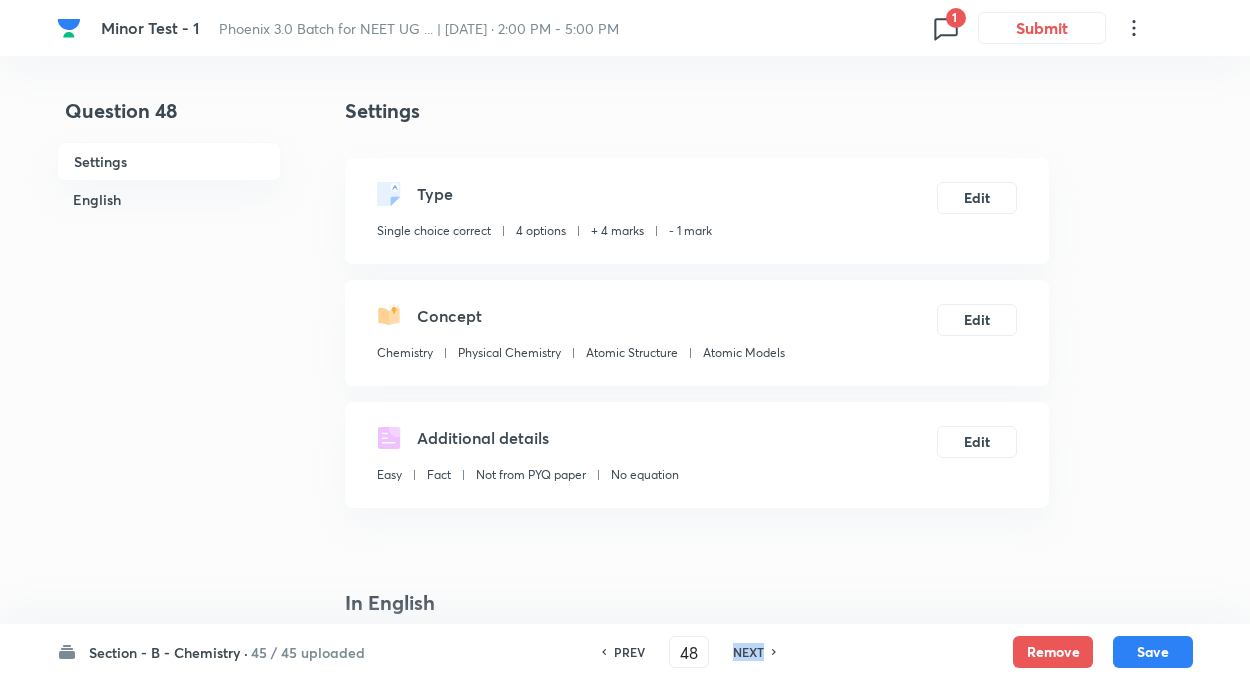 checkbox on "true" 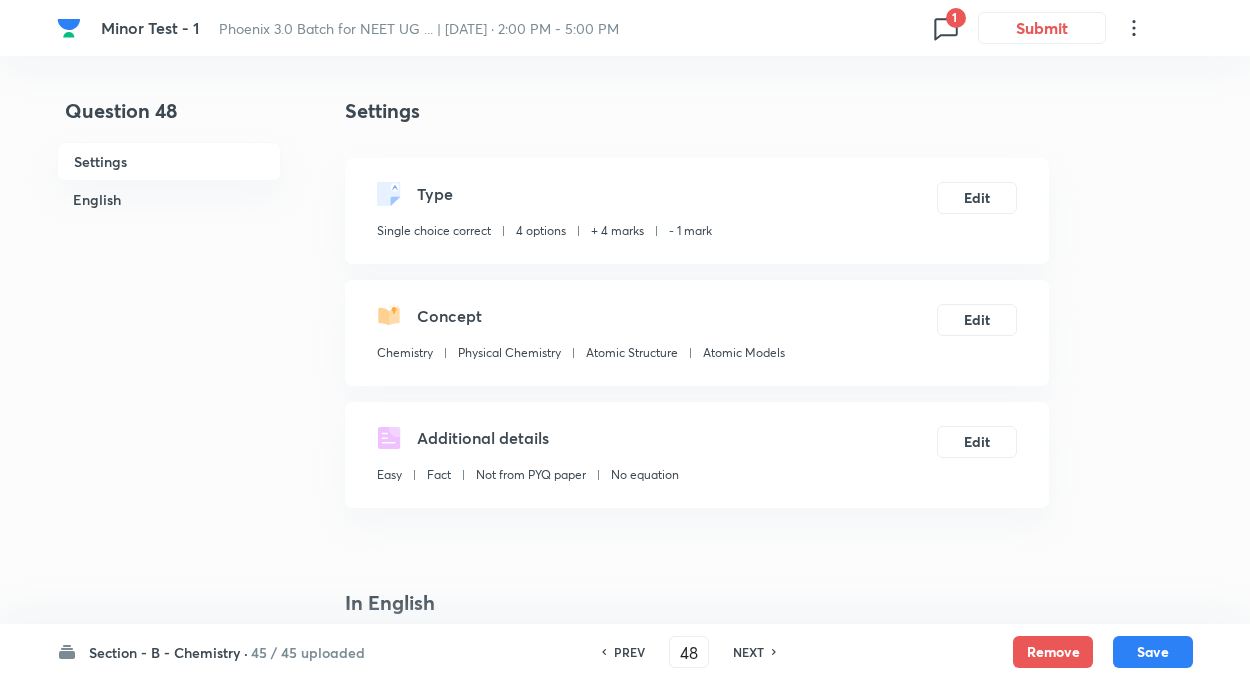 click on "PREV 48 ​ NEXT" at bounding box center (689, 652) 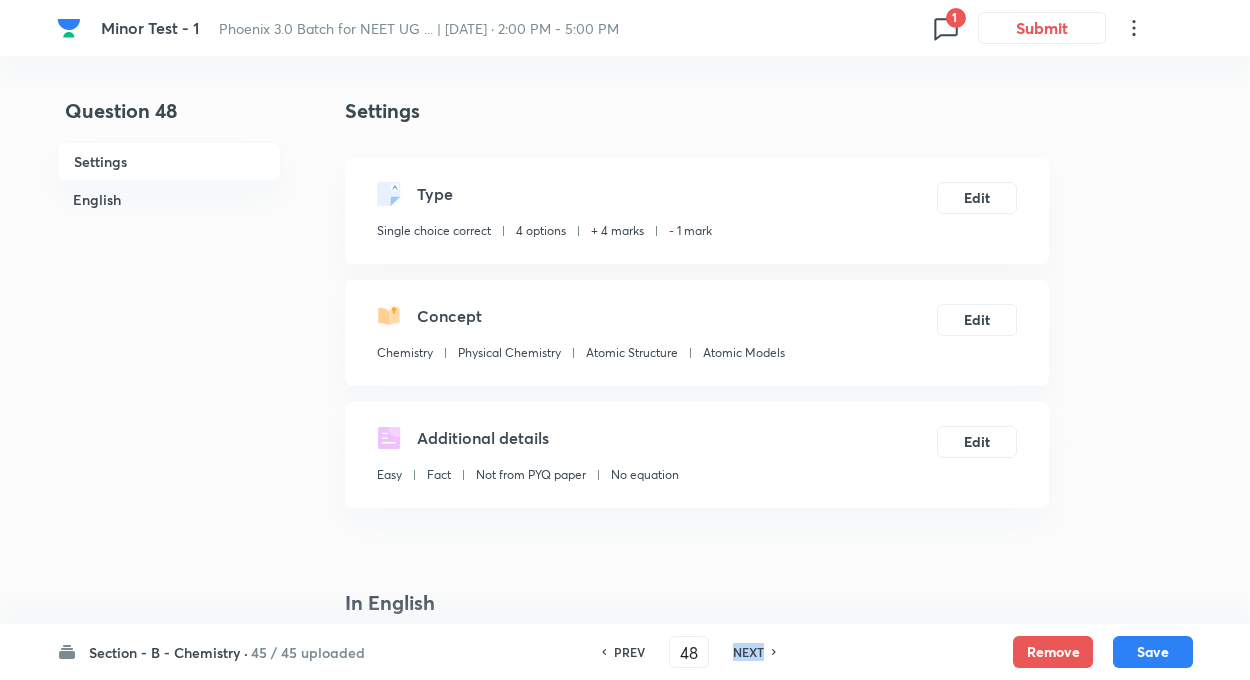 click on "PREV 48 ​ NEXT" at bounding box center (689, 652) 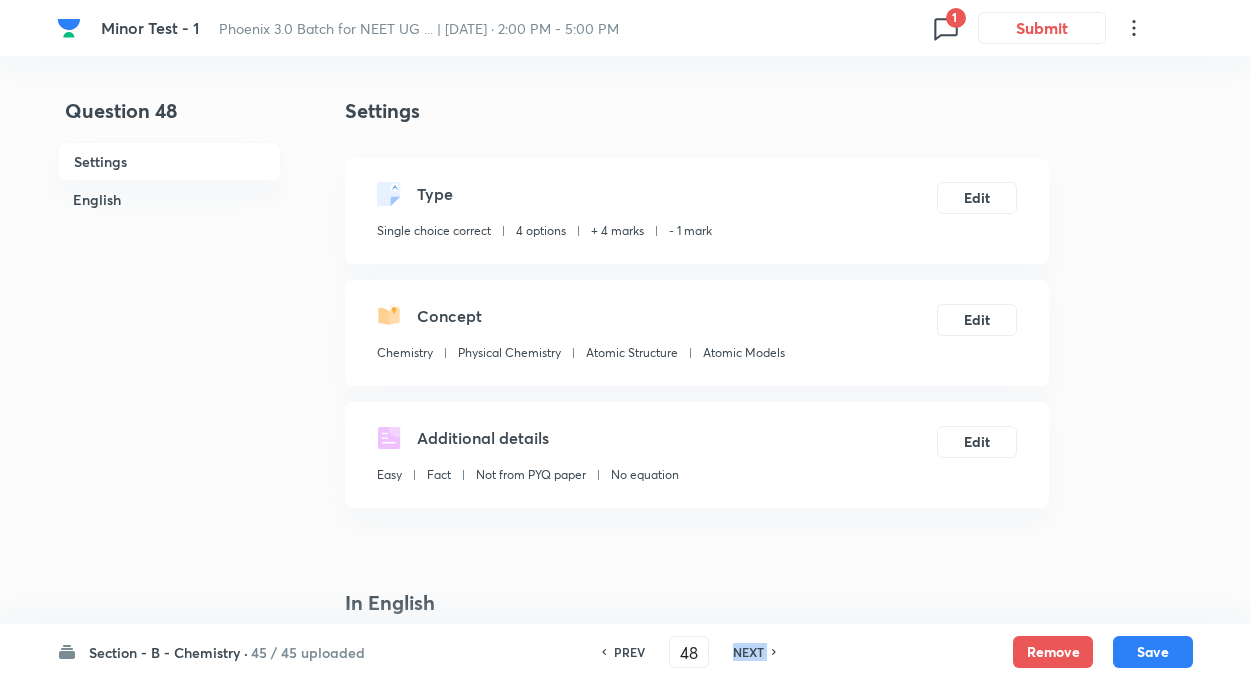click on "PREV 48 ​ NEXT" at bounding box center [689, 652] 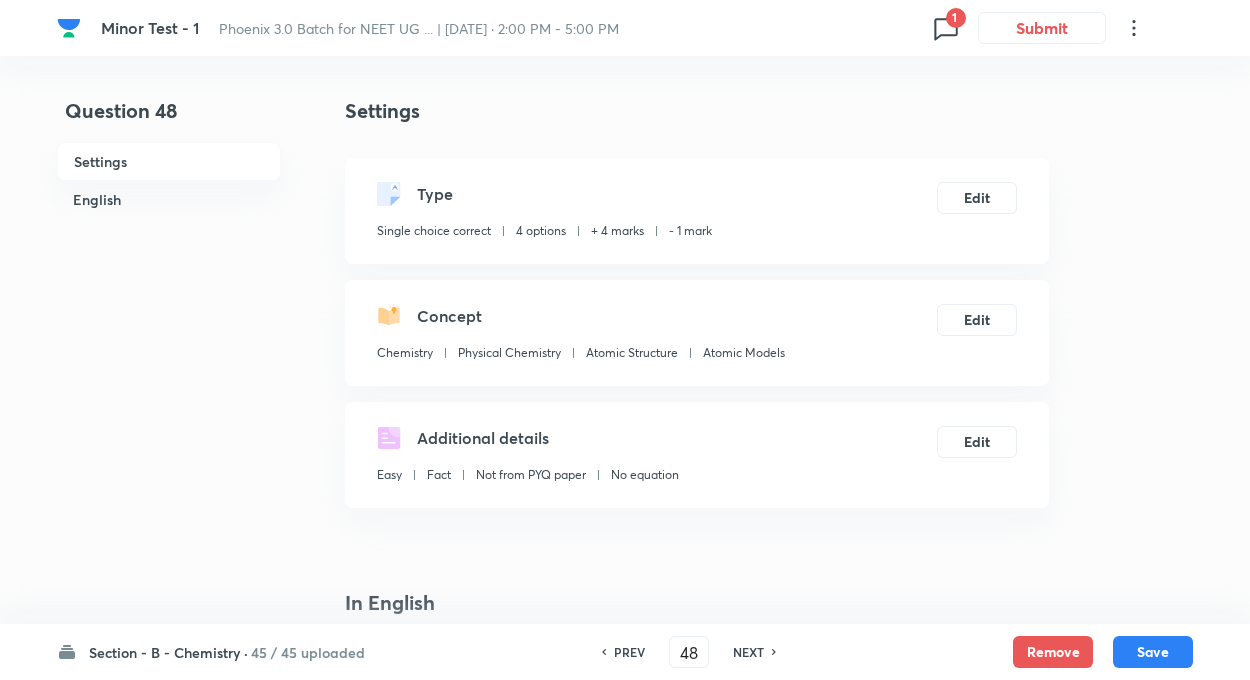 click on "NEXT" at bounding box center [748, 652] 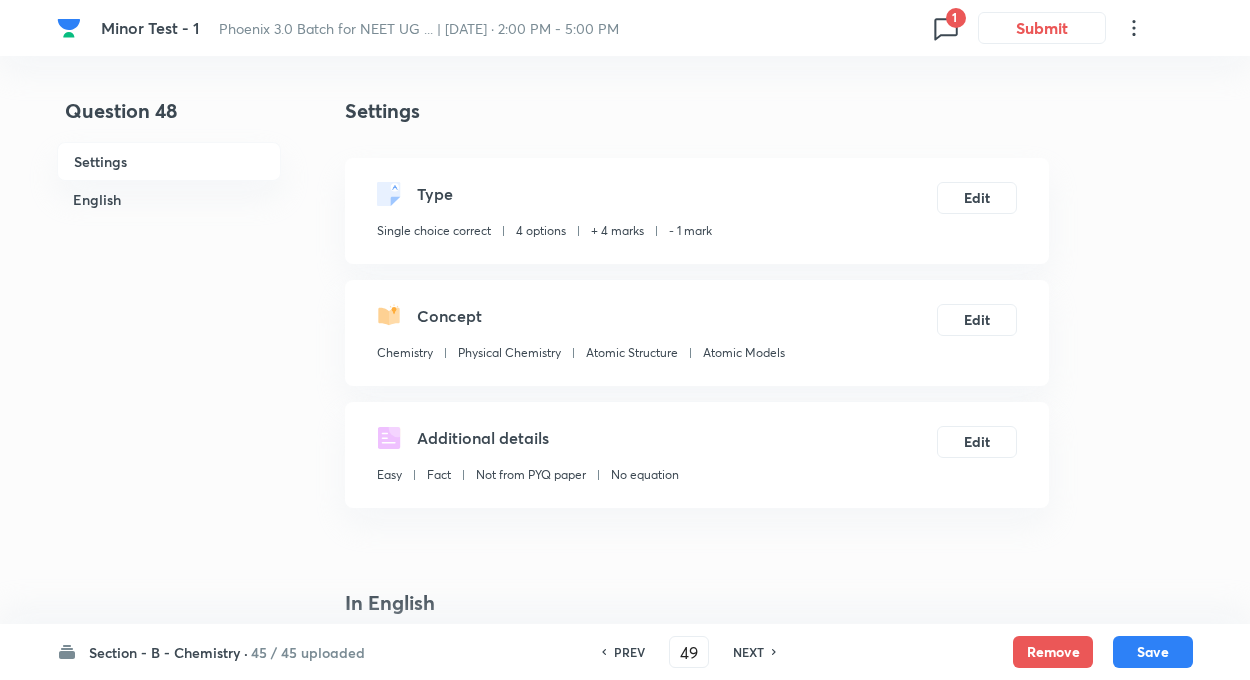 click on "NEXT" at bounding box center [748, 652] 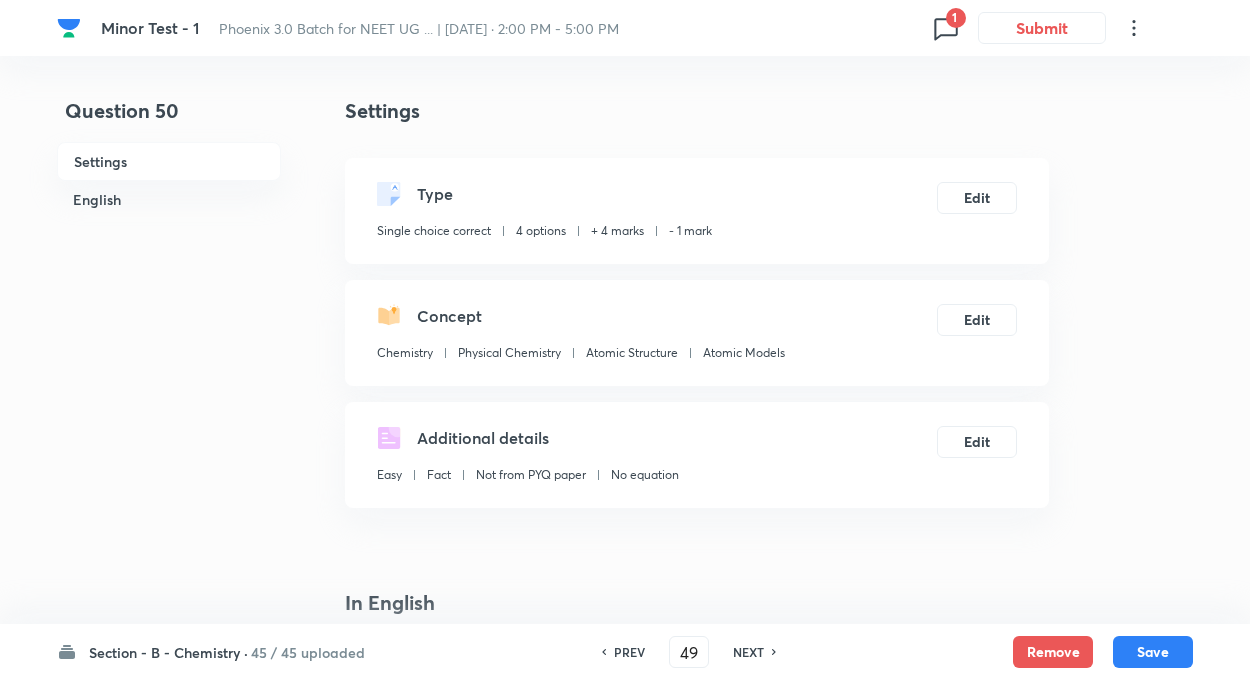 checkbox on "false" 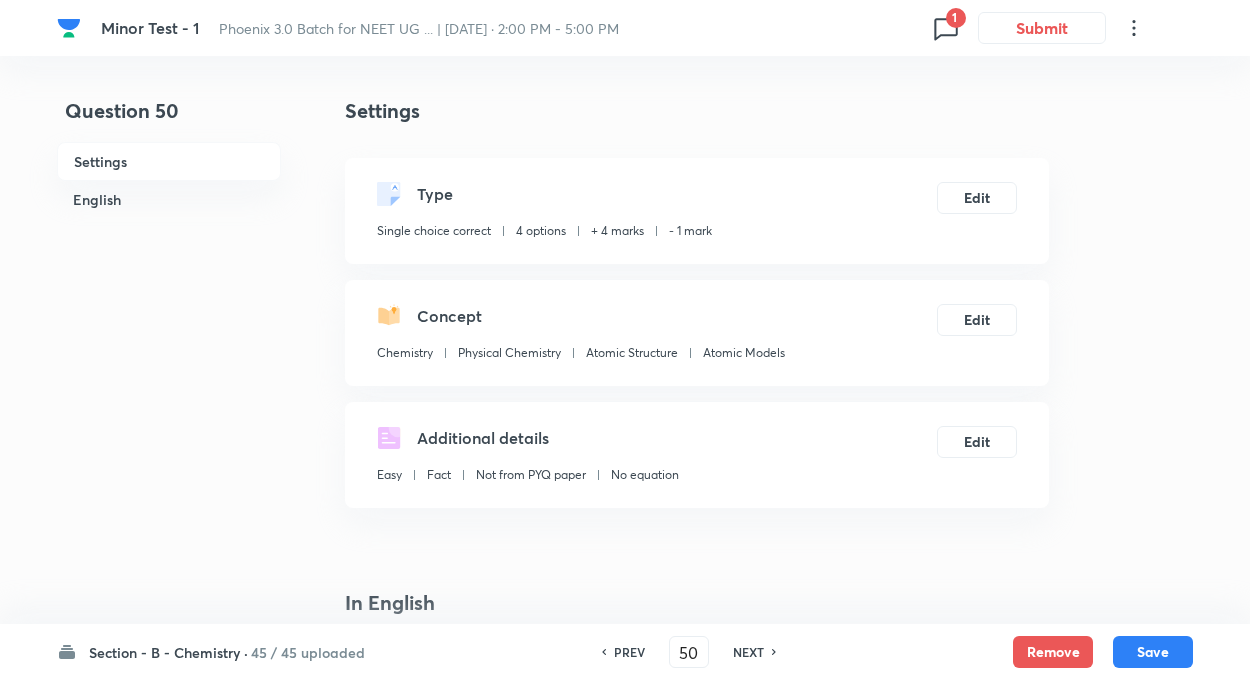click on "NEXT" at bounding box center [748, 652] 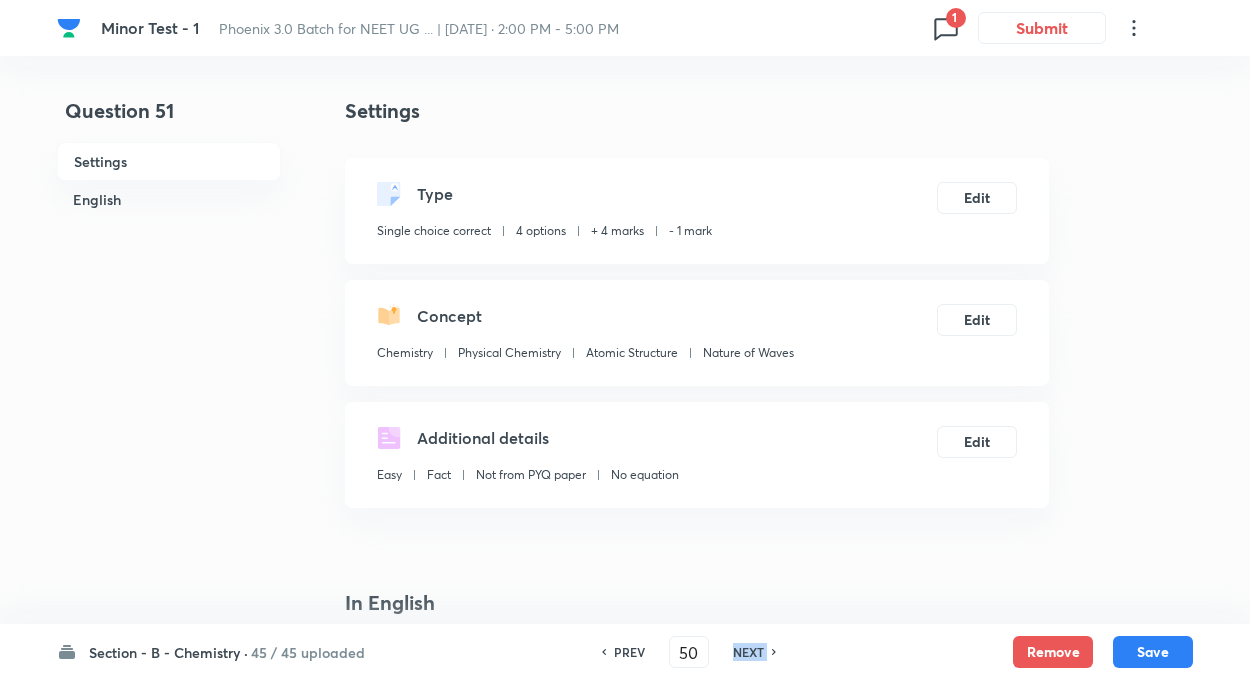 checkbox on "false" 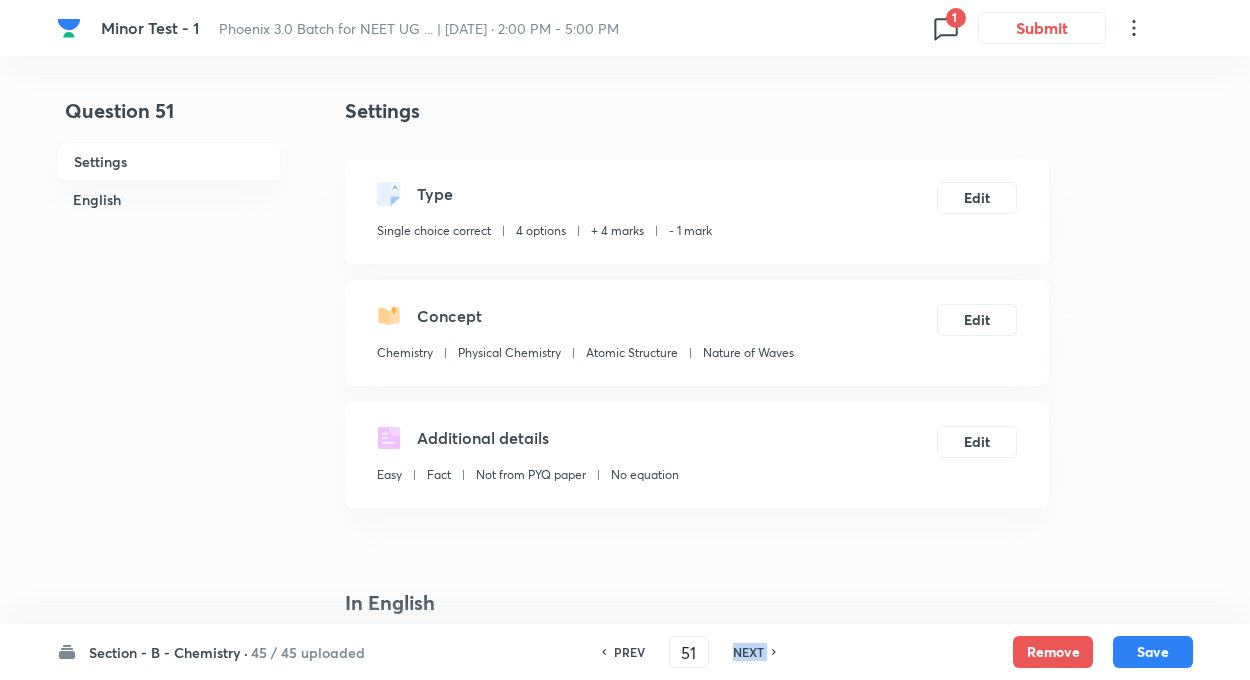 click on "NEXT" at bounding box center (748, 652) 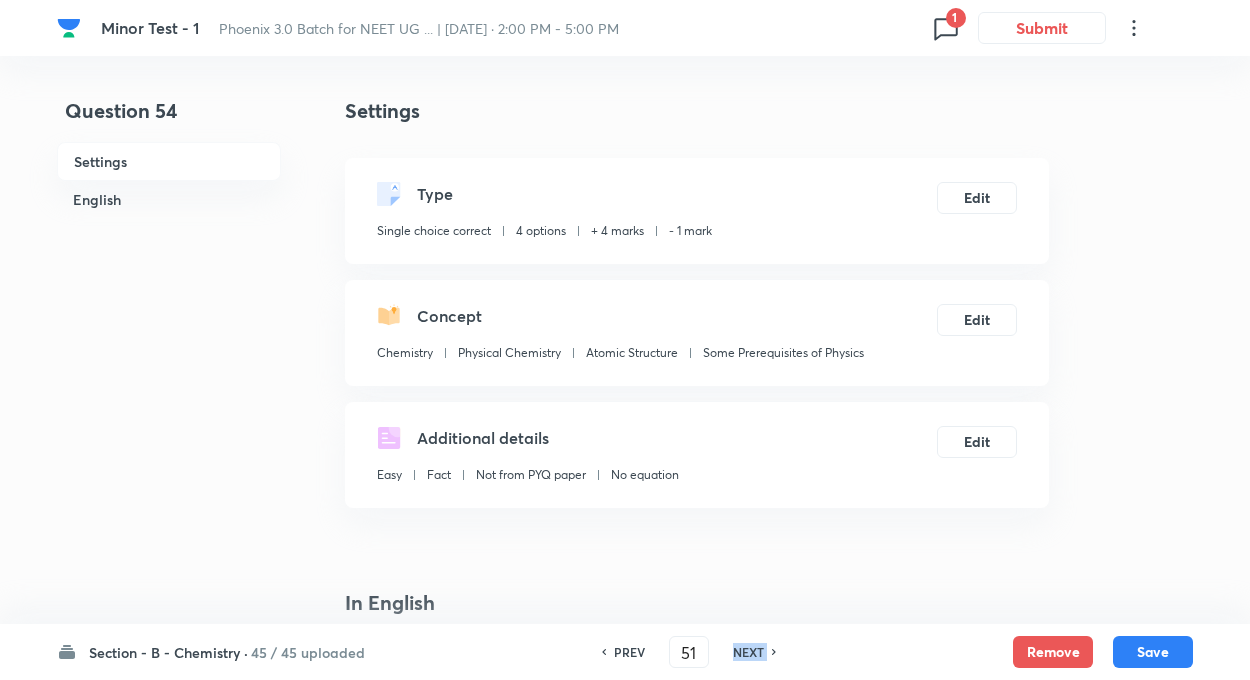 checkbox on "false" 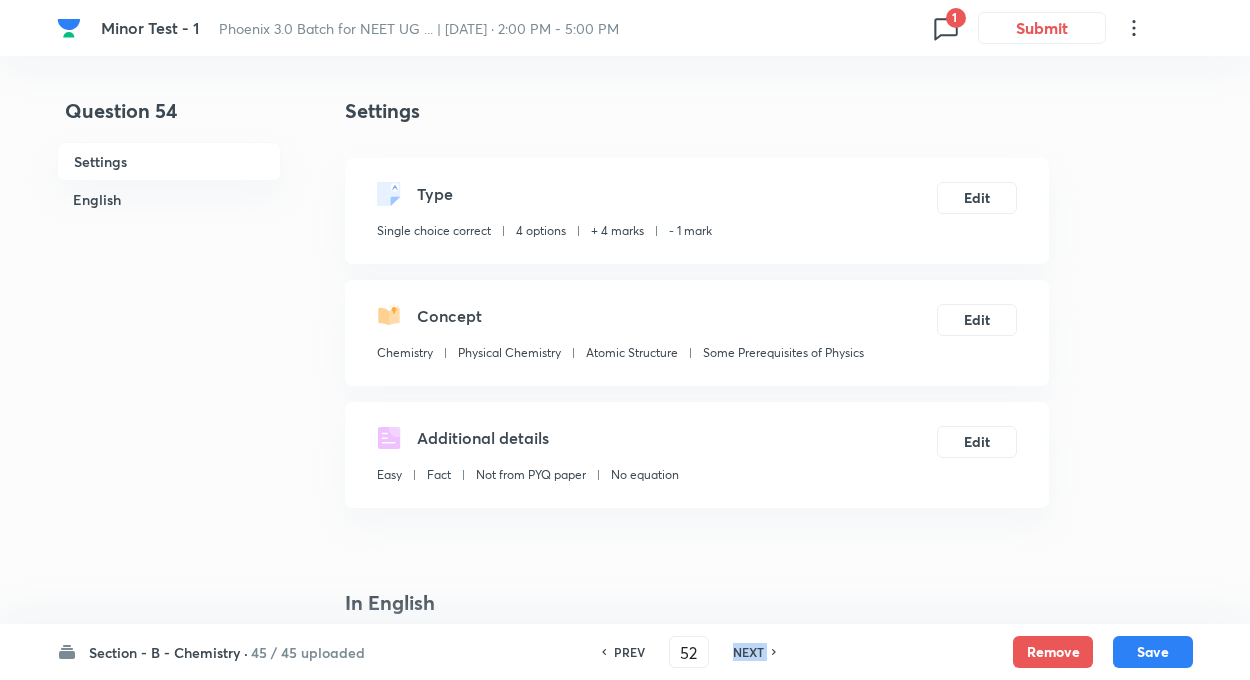 click on "NEXT" at bounding box center [748, 652] 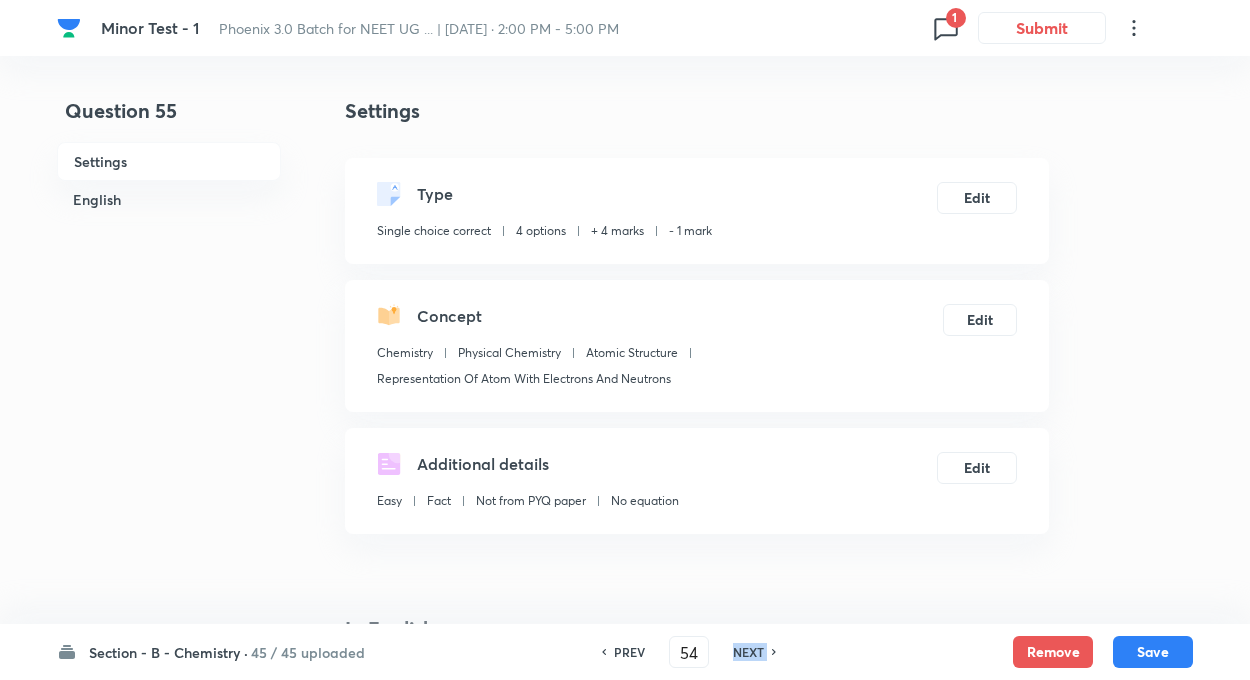click on "NEXT" at bounding box center (748, 652) 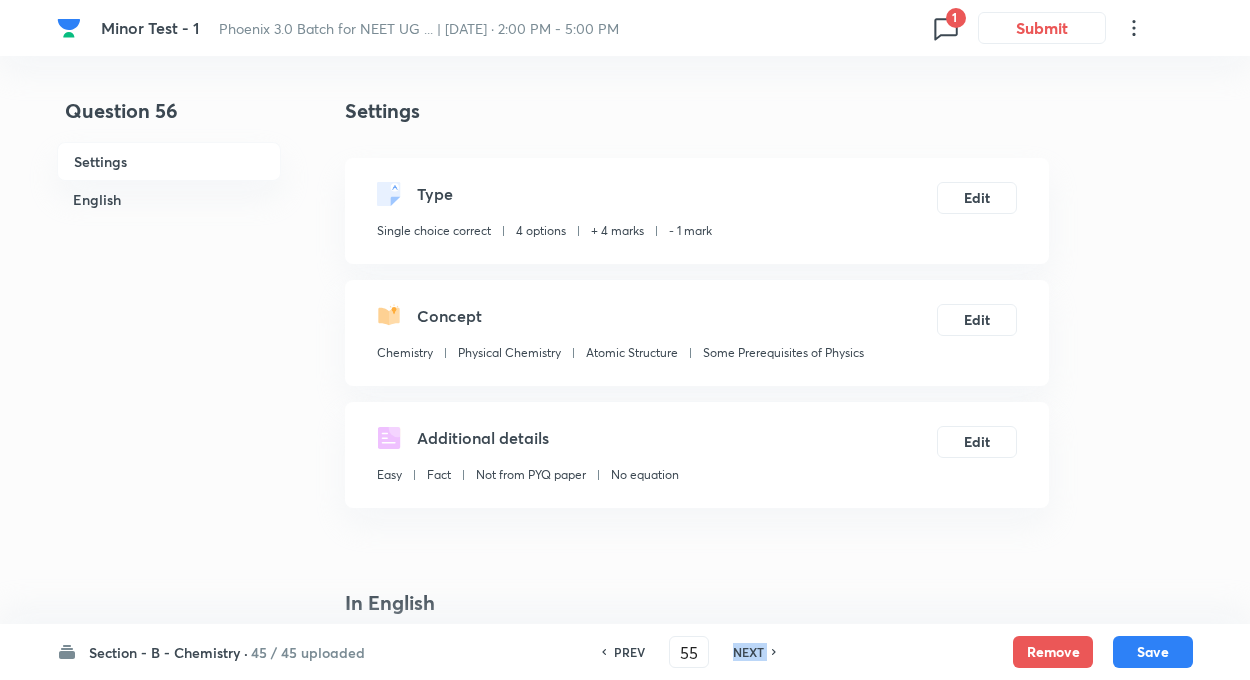 type on "56" 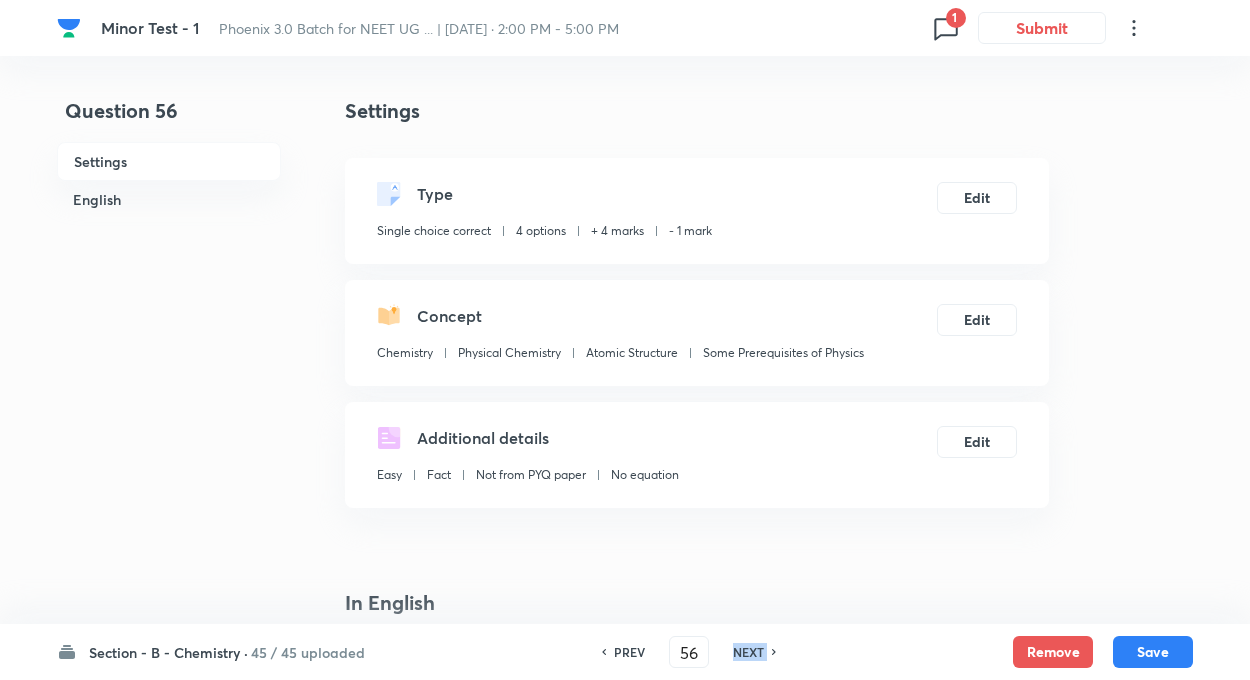 click on "NEXT" at bounding box center (748, 652) 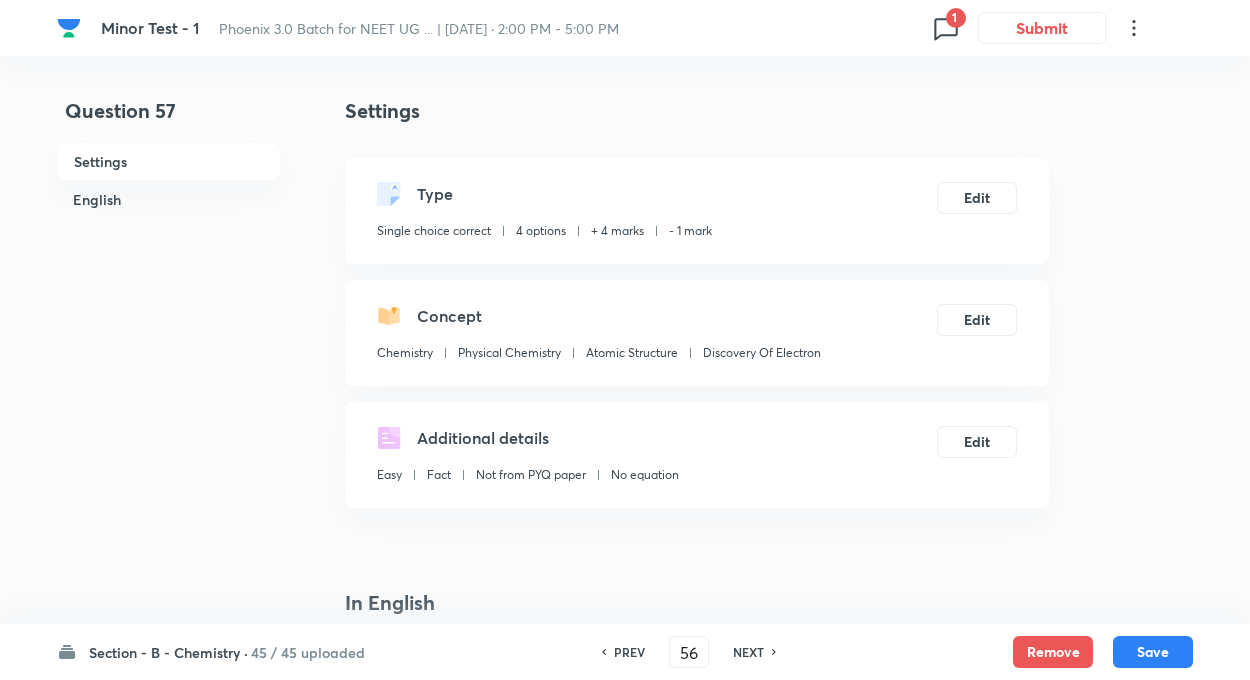 type on "57" 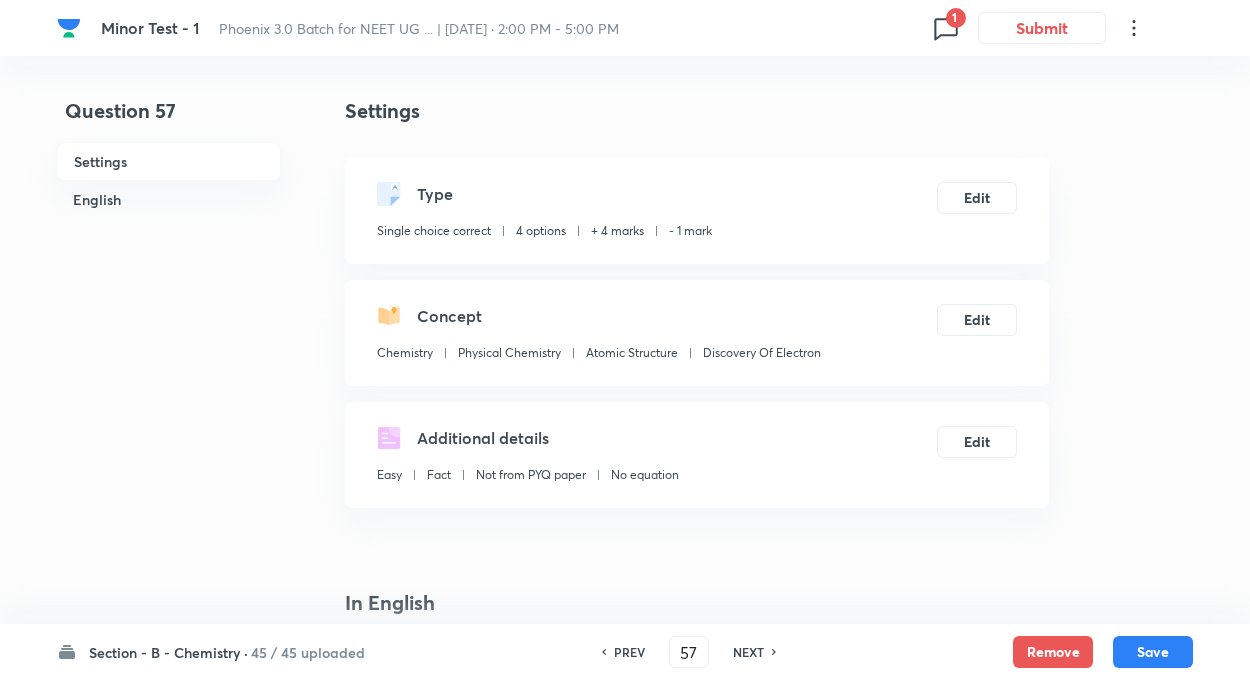 checkbox on "true" 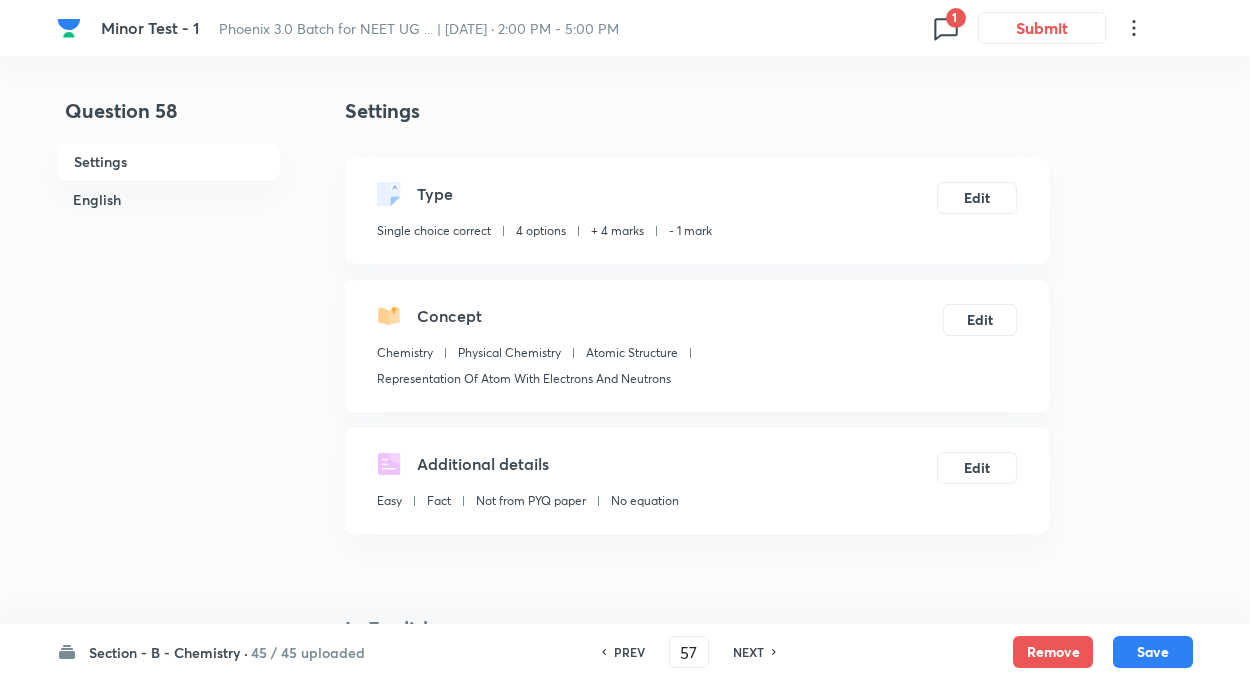 type on "58" 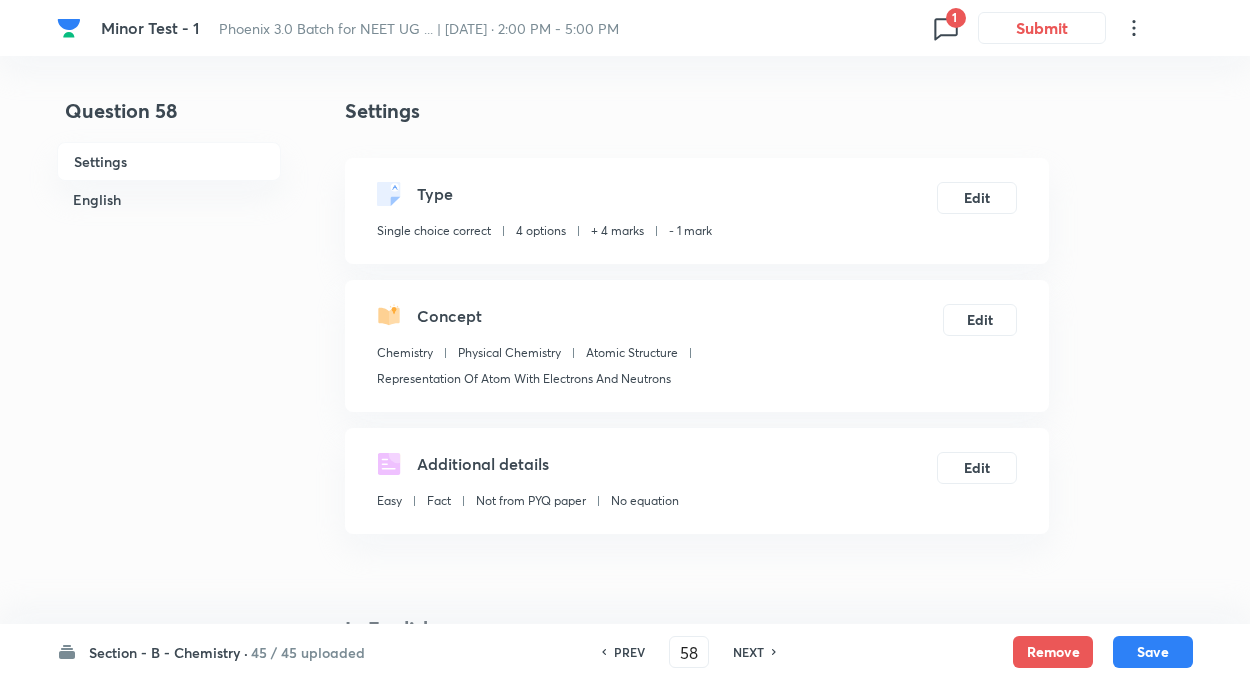 click on "NEXT" at bounding box center (748, 652) 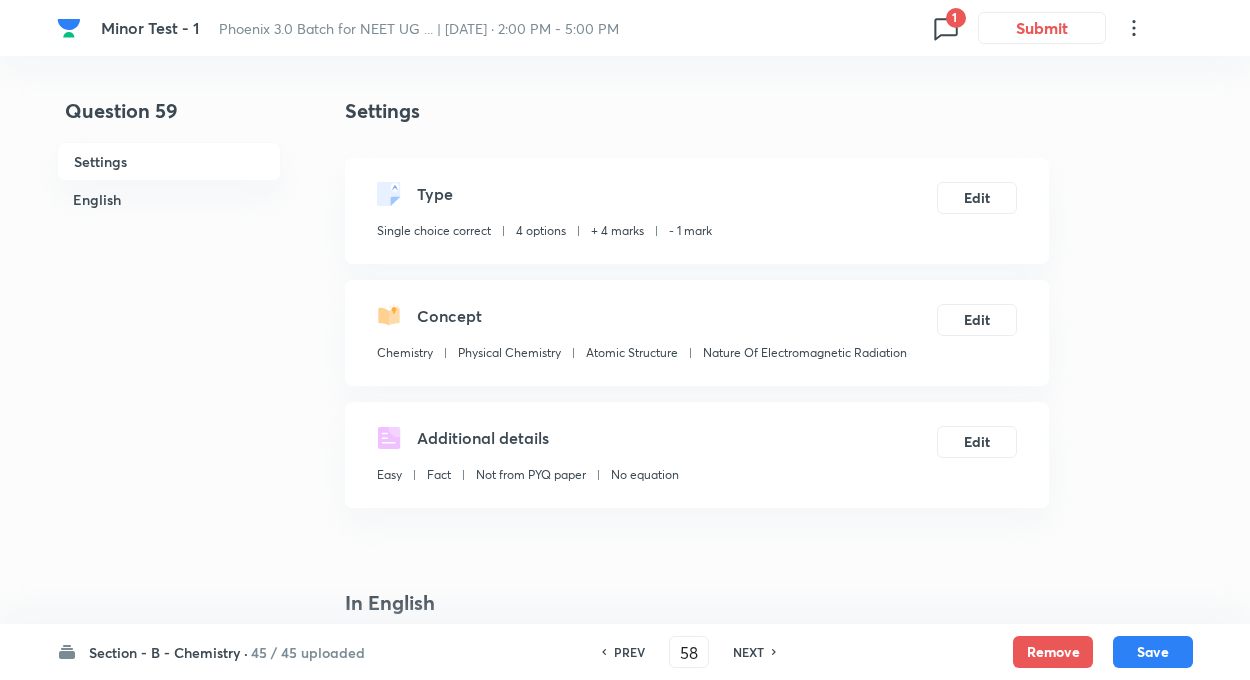checkbox on "true" 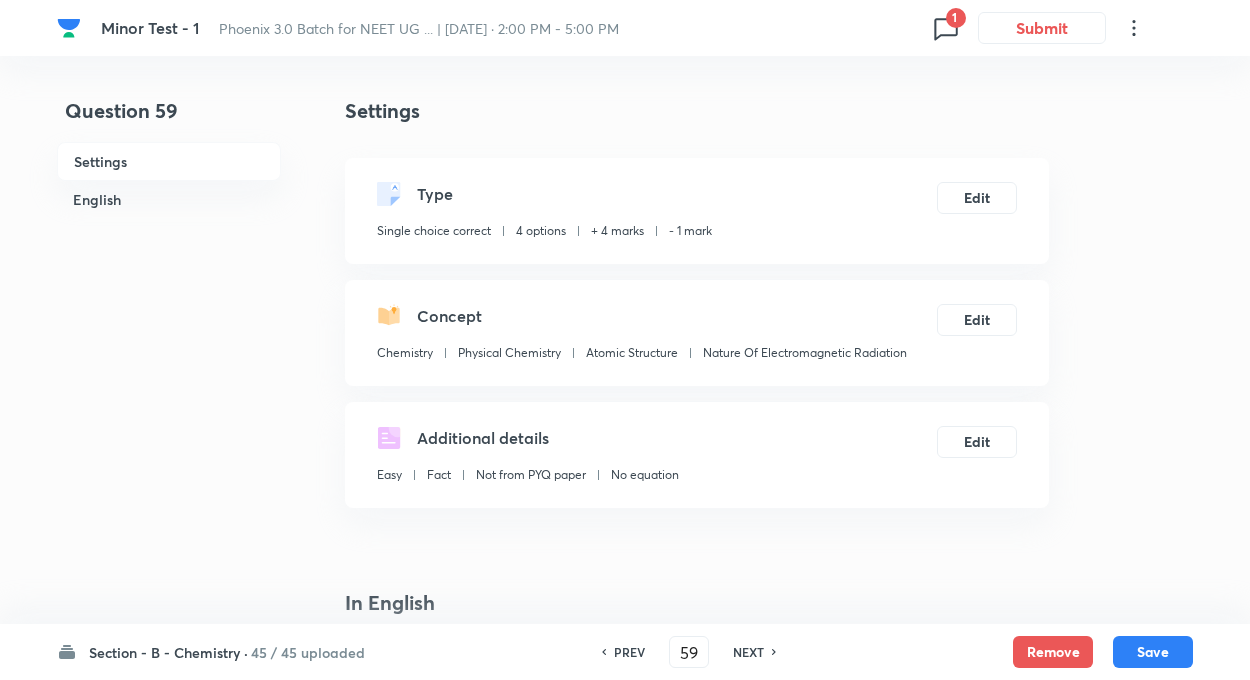 checkbox on "false" 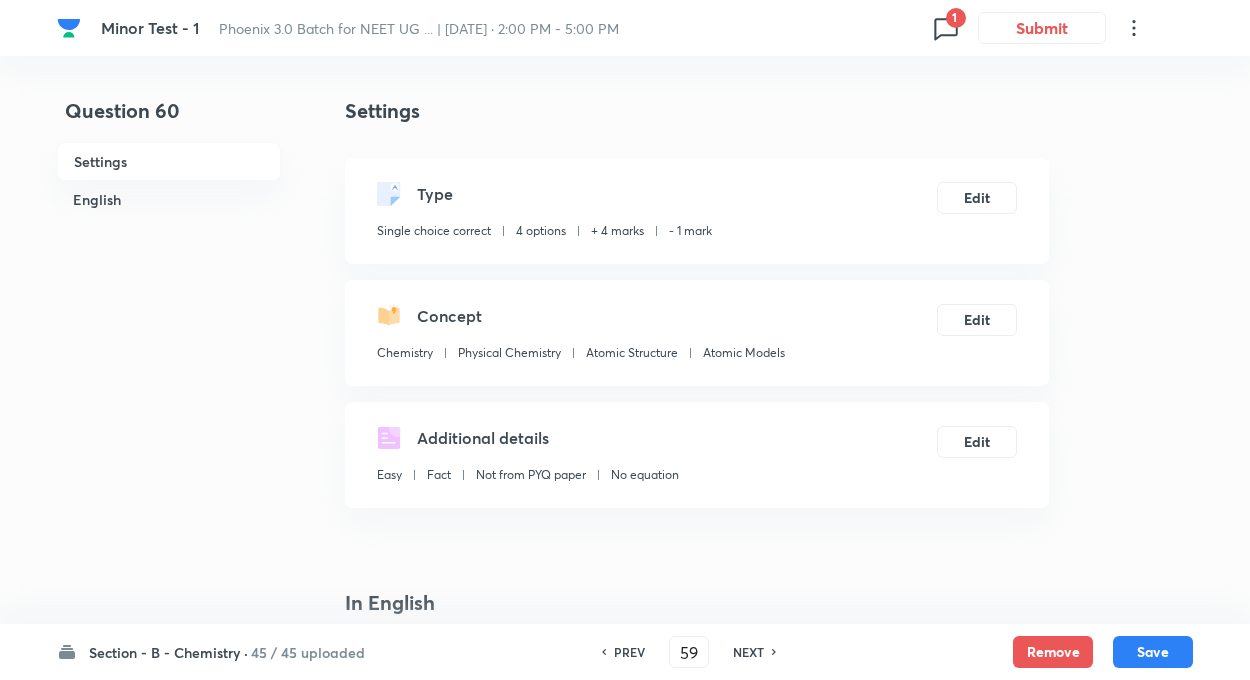 type on "60" 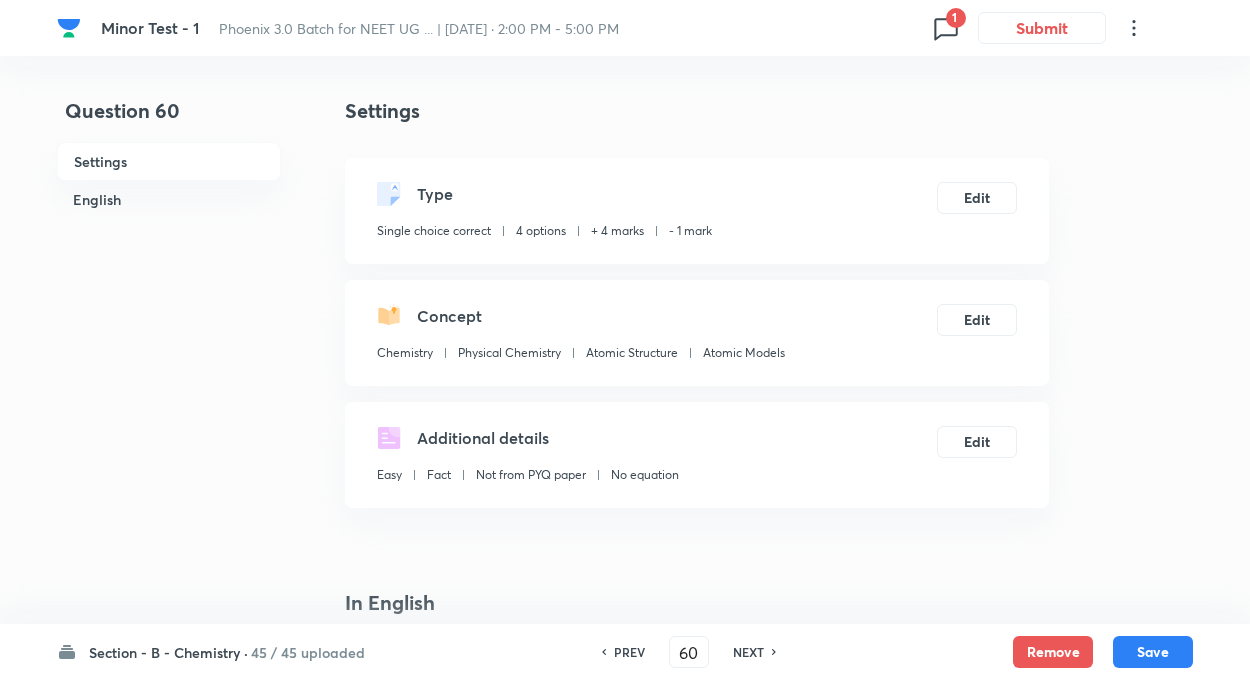 click on "NEXT" at bounding box center [748, 652] 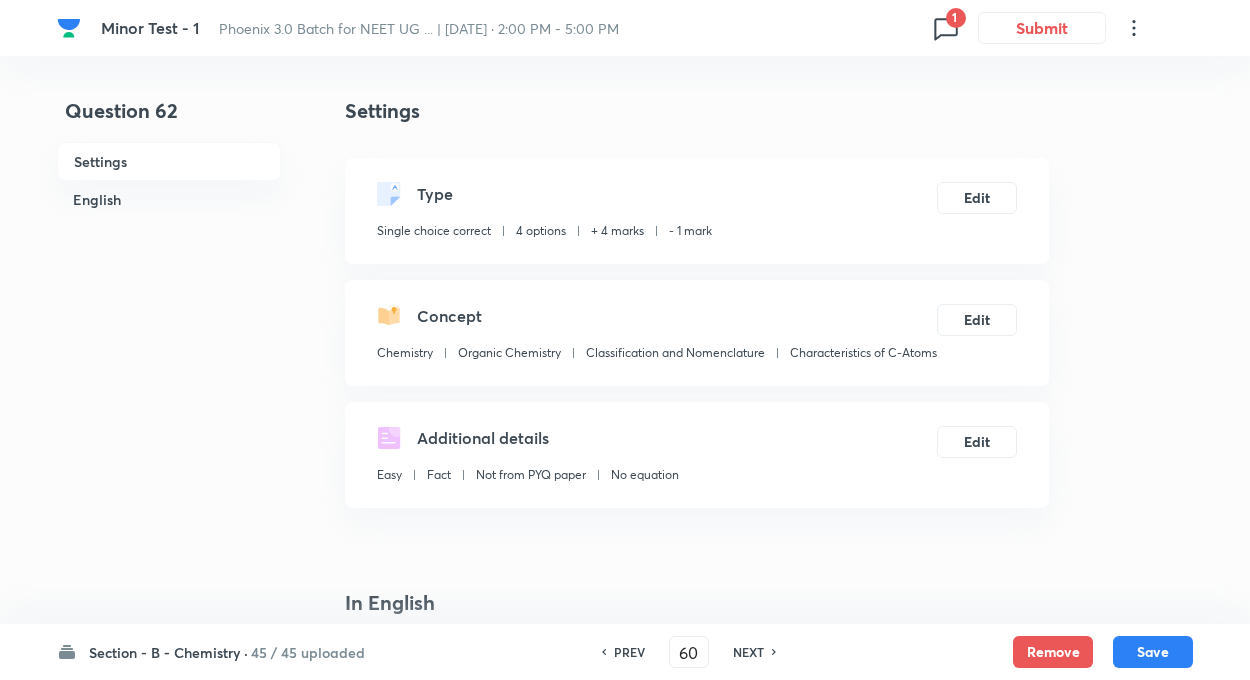 checkbox on "true" 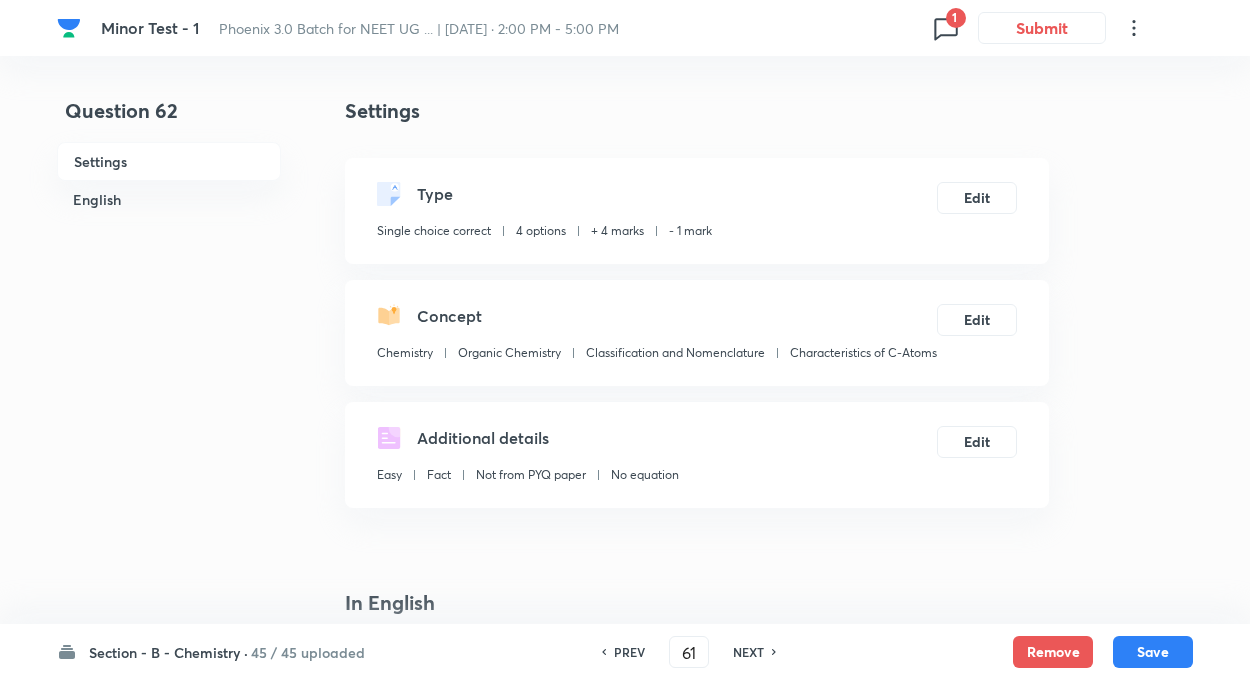 checkbox on "false" 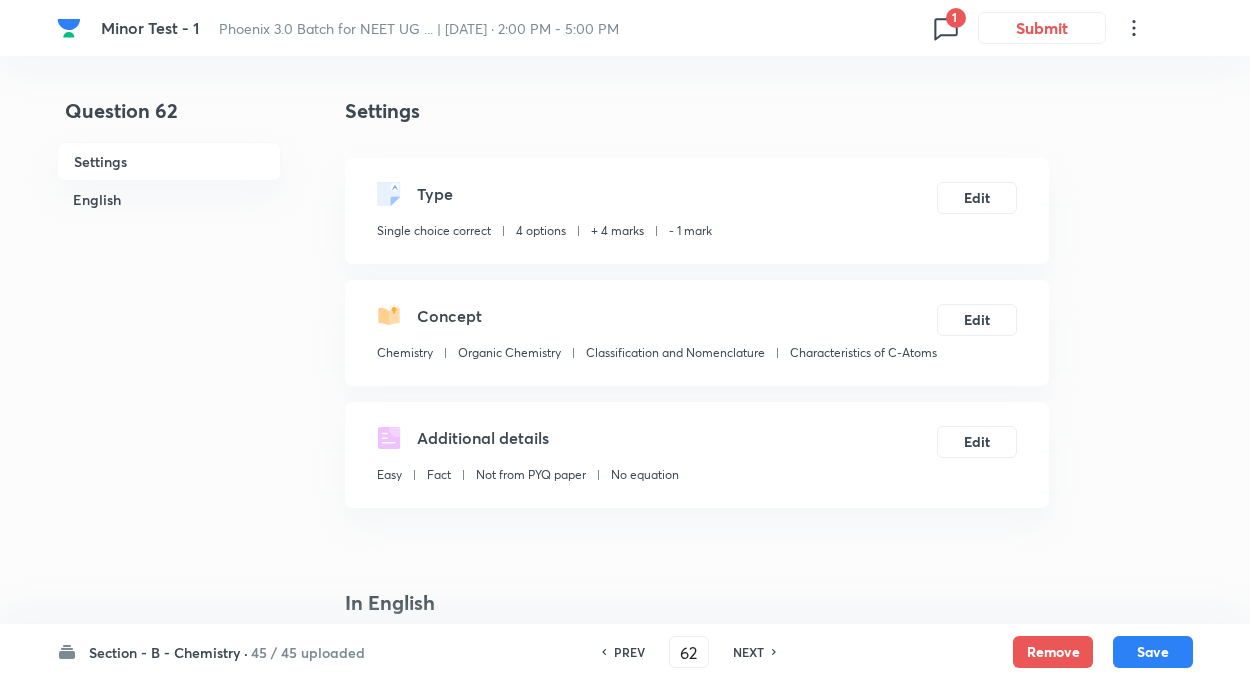 click on "NEXT" at bounding box center (748, 652) 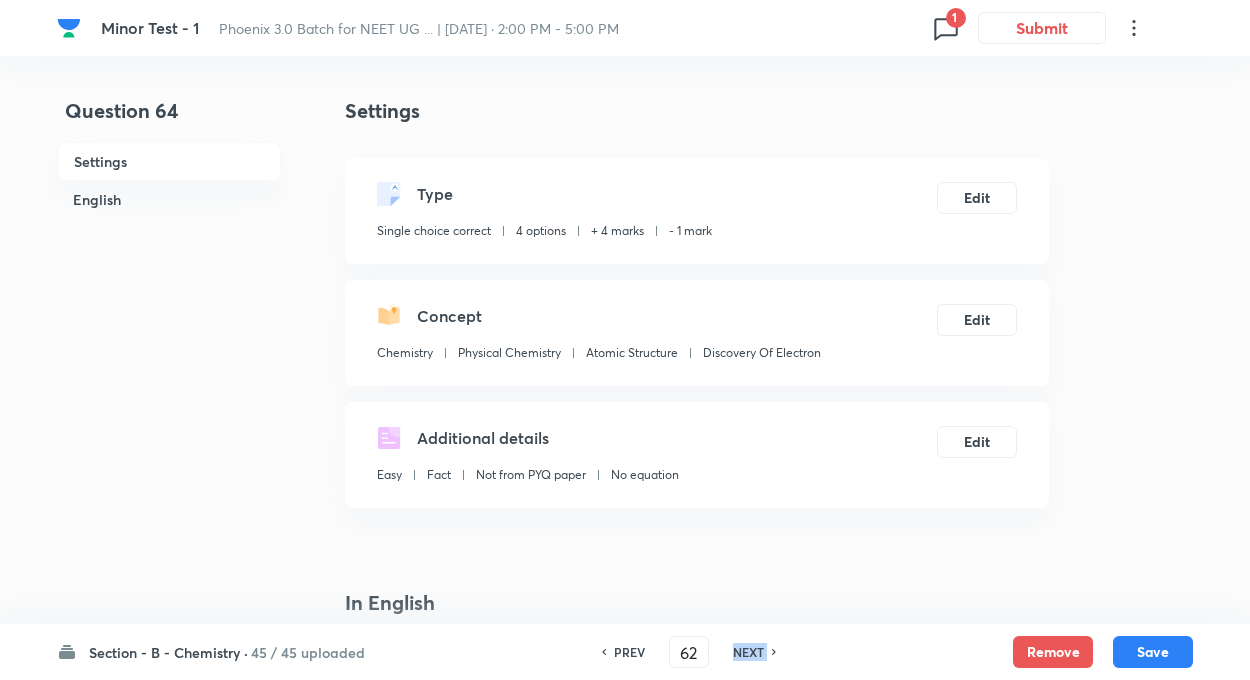 type on "64" 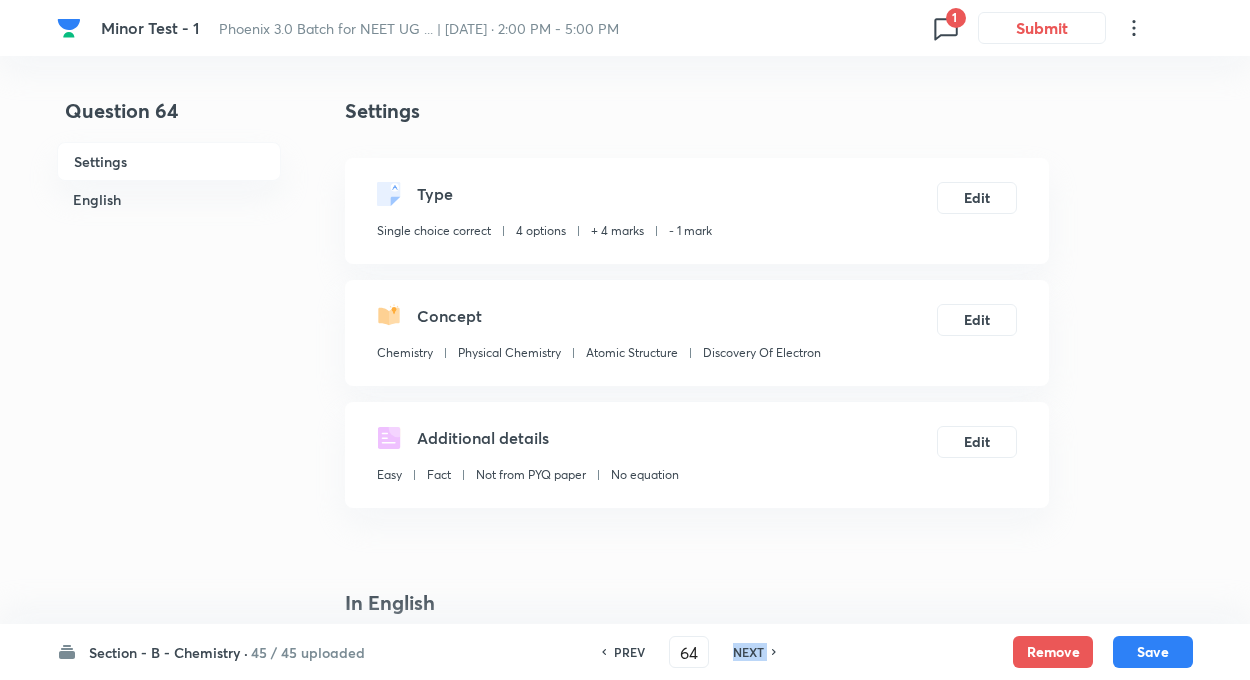 checkbox on "false" 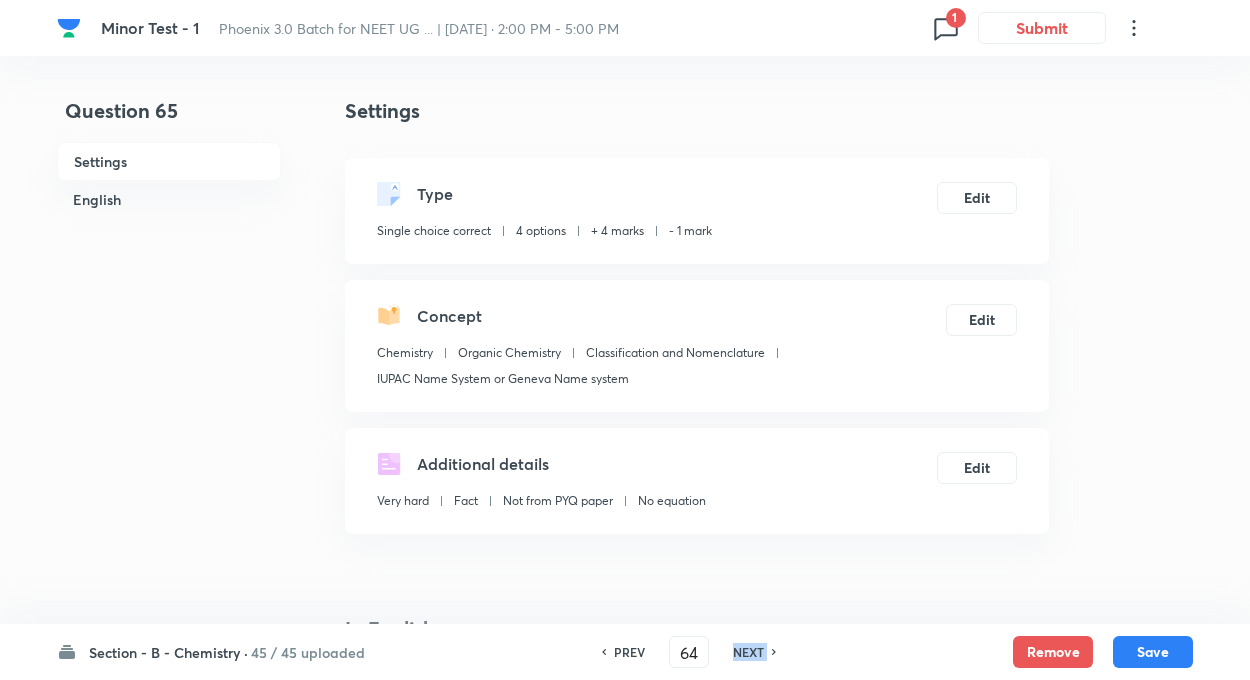 type on "65" 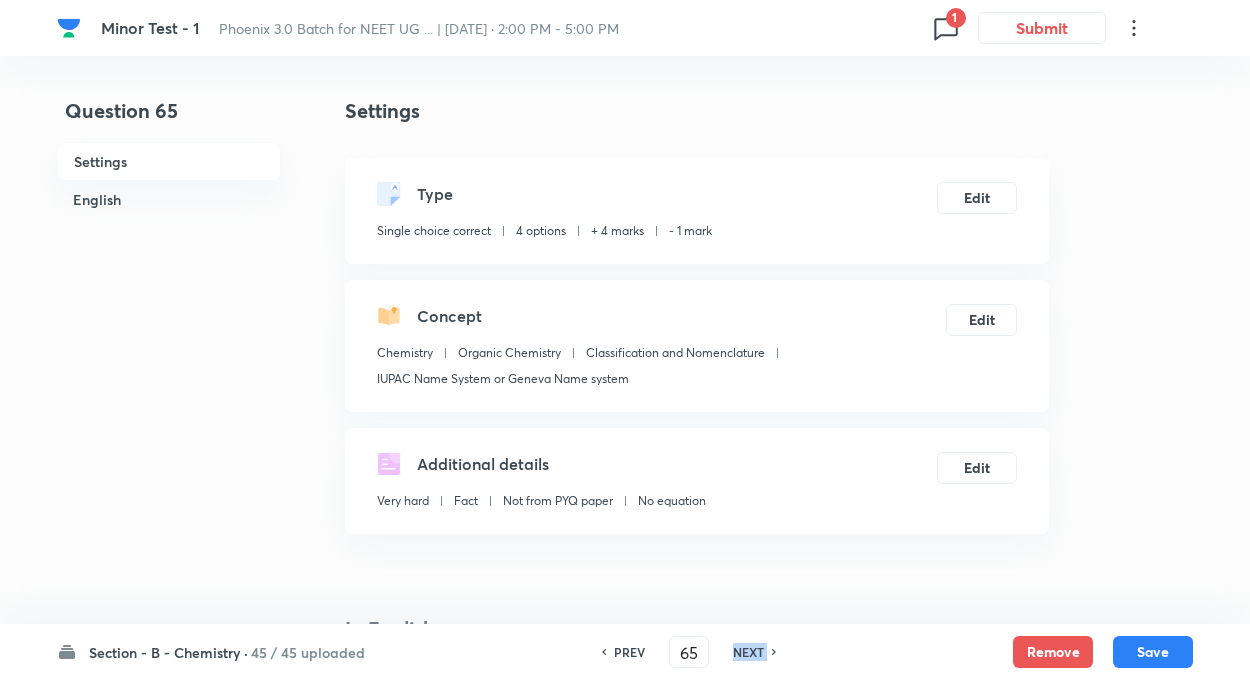 checkbox on "false" 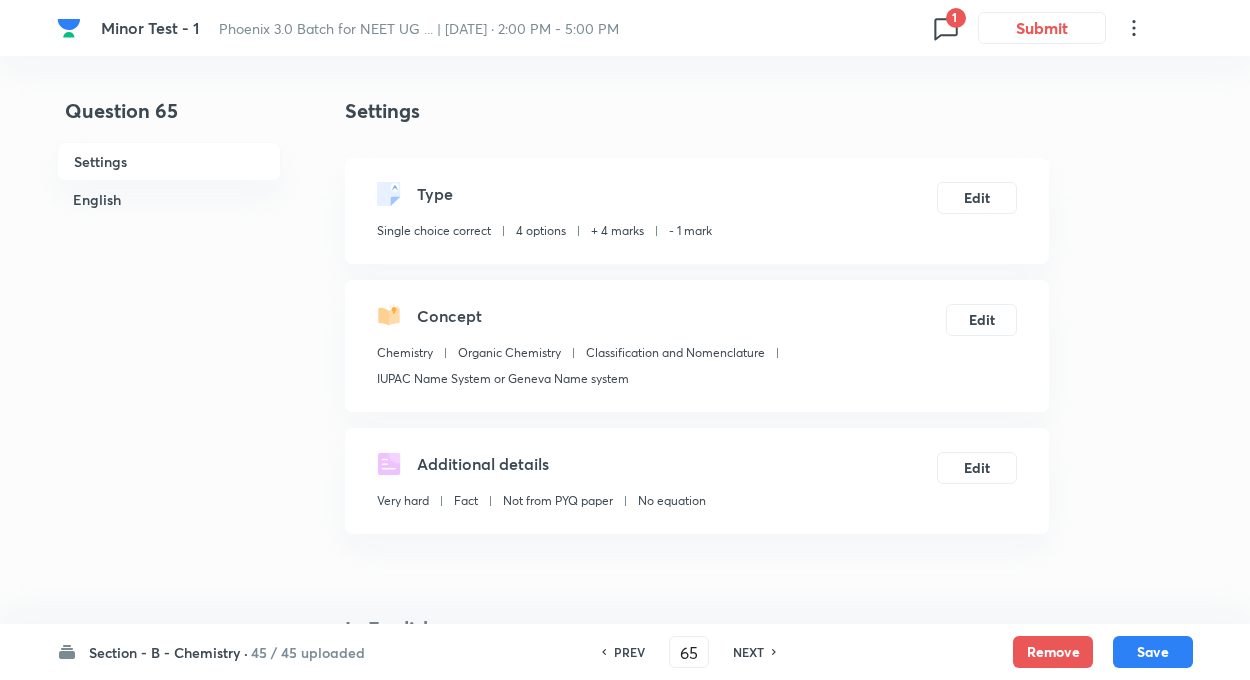 checkbox on "true" 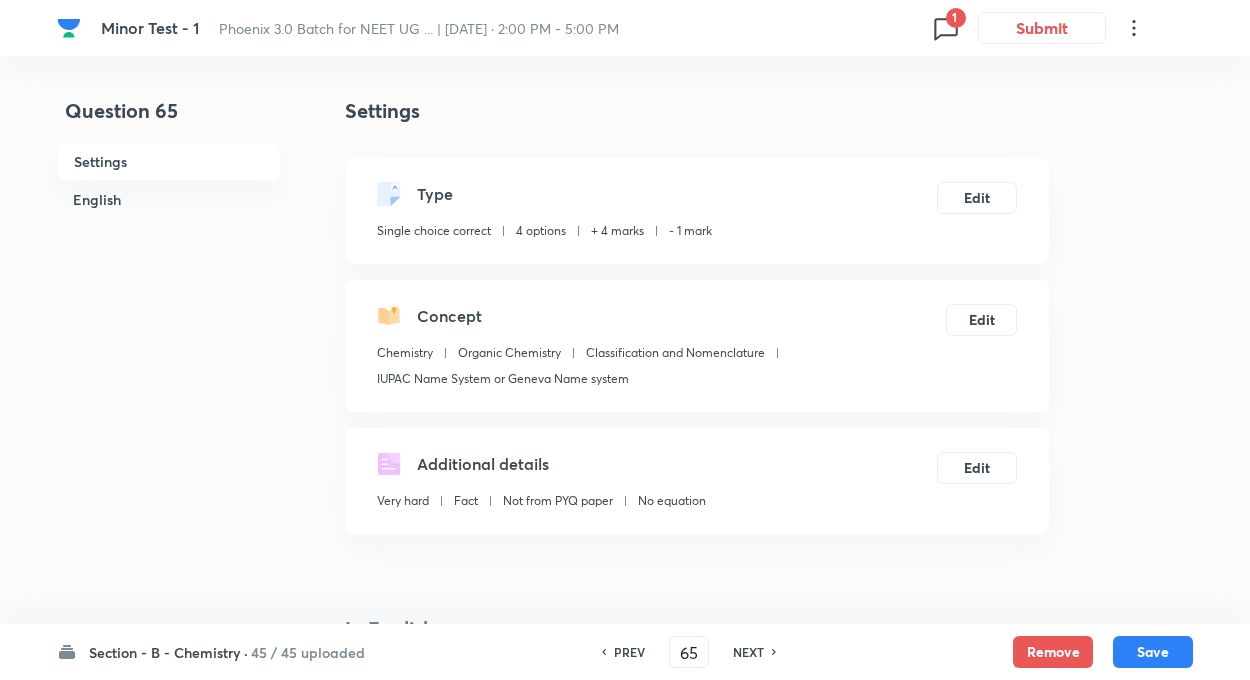 drag, startPoint x: 609, startPoint y: 602, endPoint x: 631, endPoint y: 622, distance: 29.732138 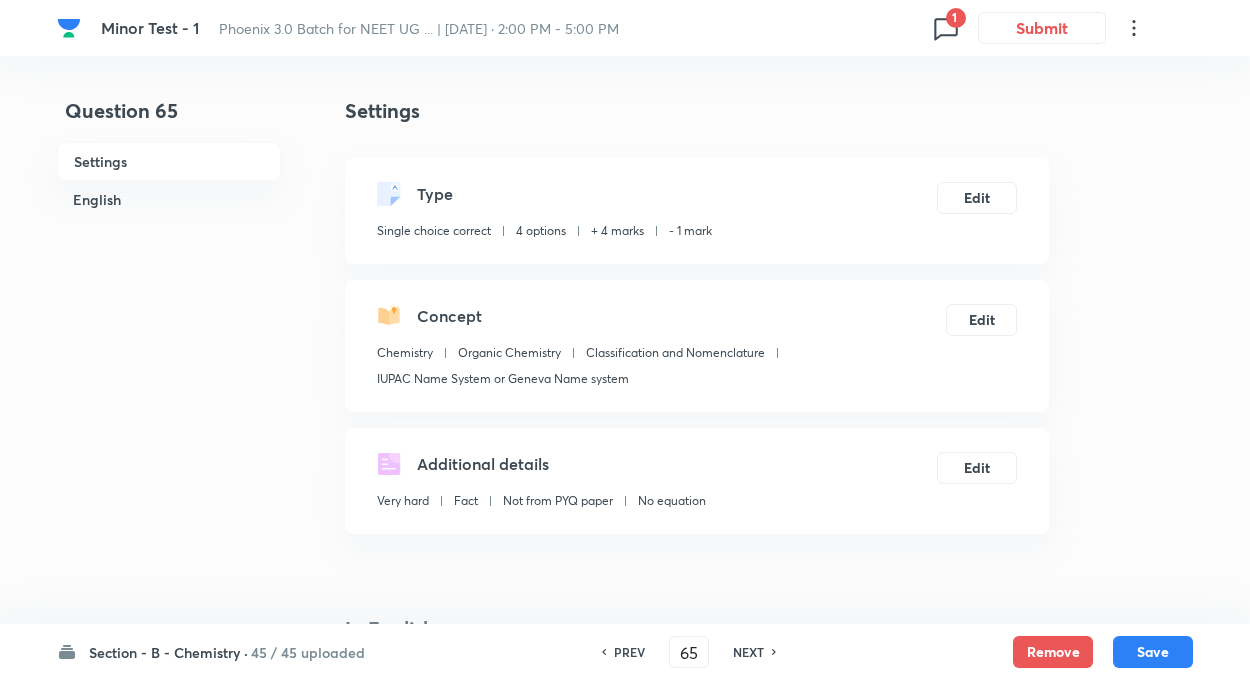 click on "PREV" at bounding box center [629, 652] 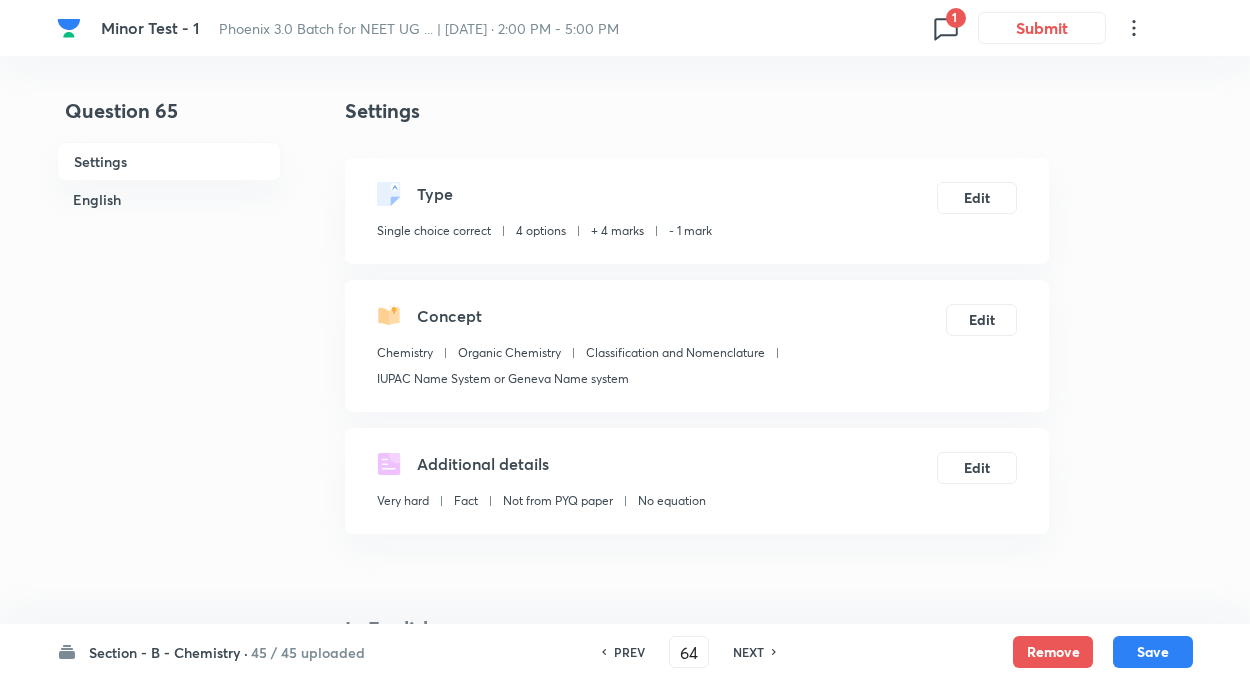 checkbox on "false" 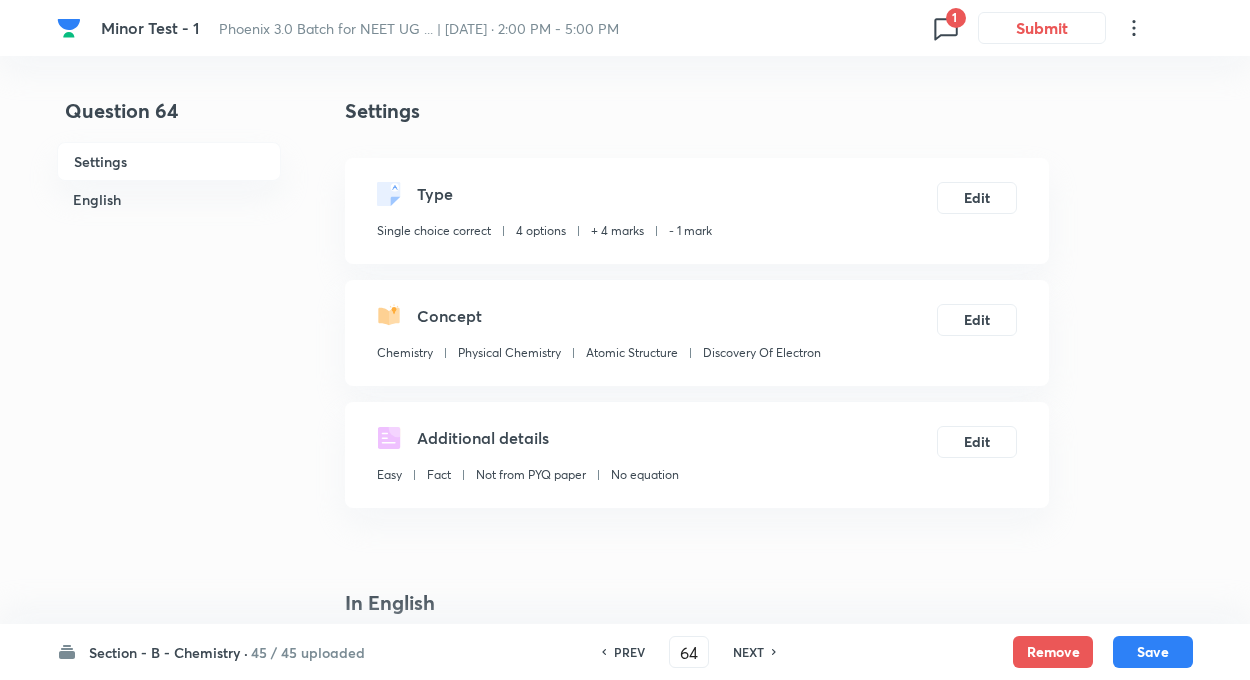 checkbox on "true" 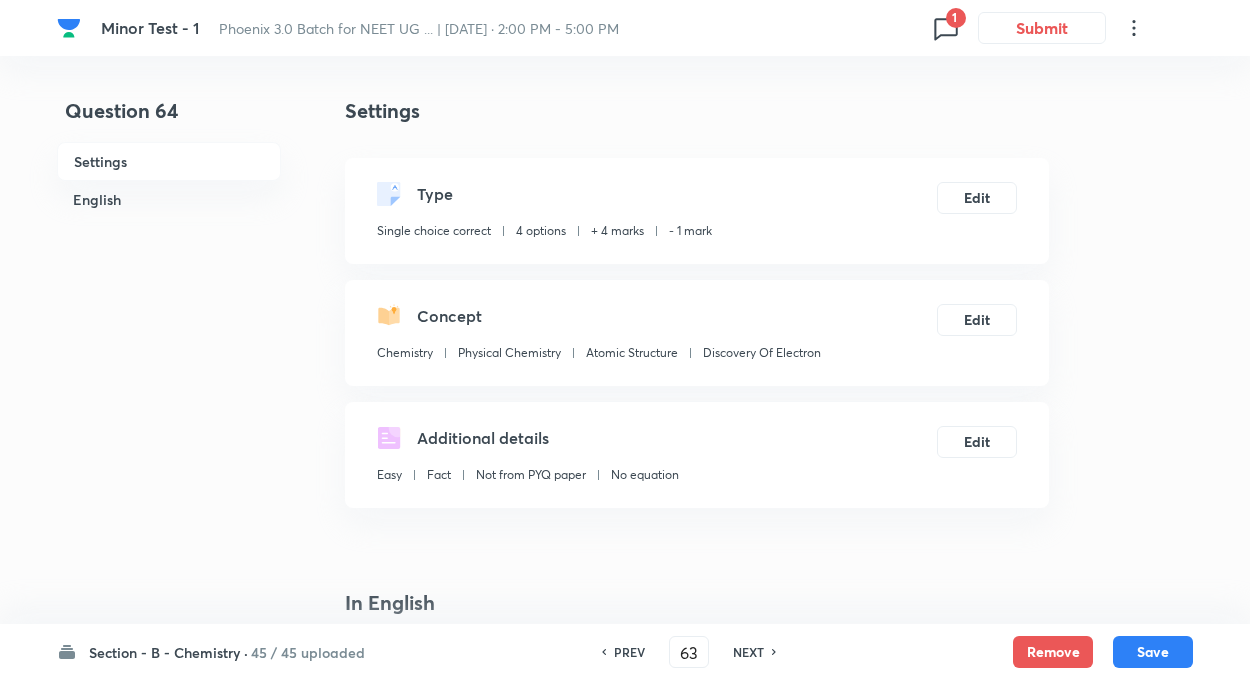 checkbox on "false" 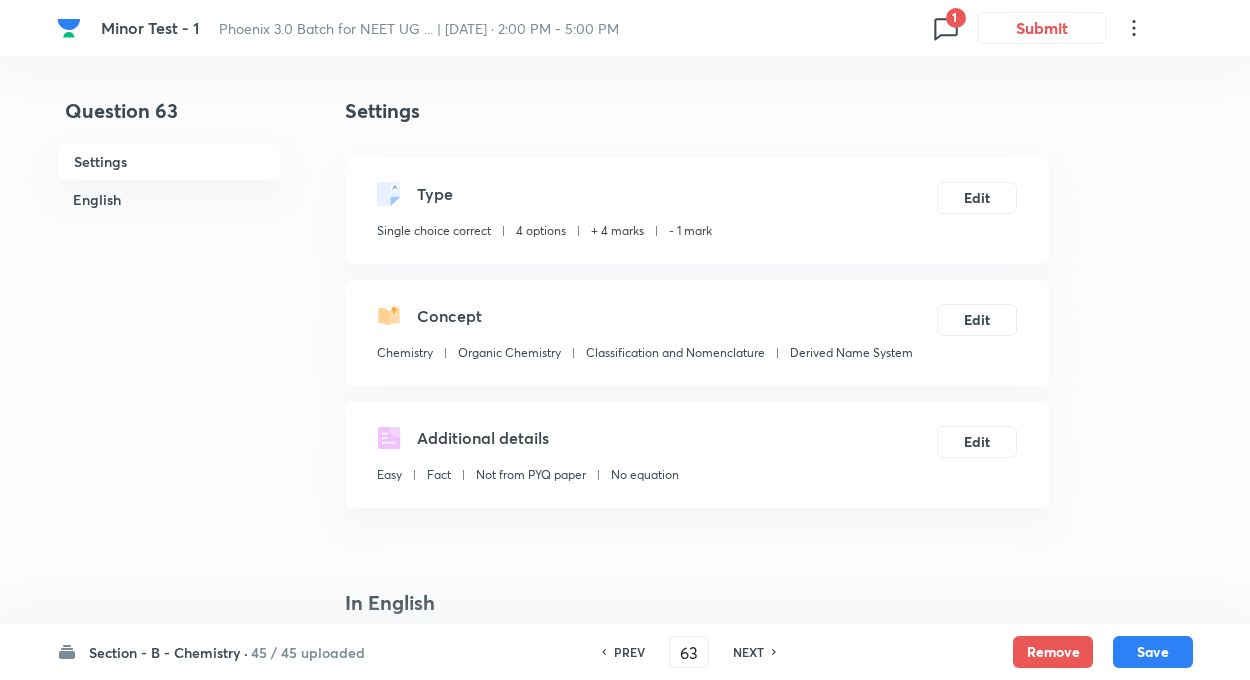 checkbox on "true" 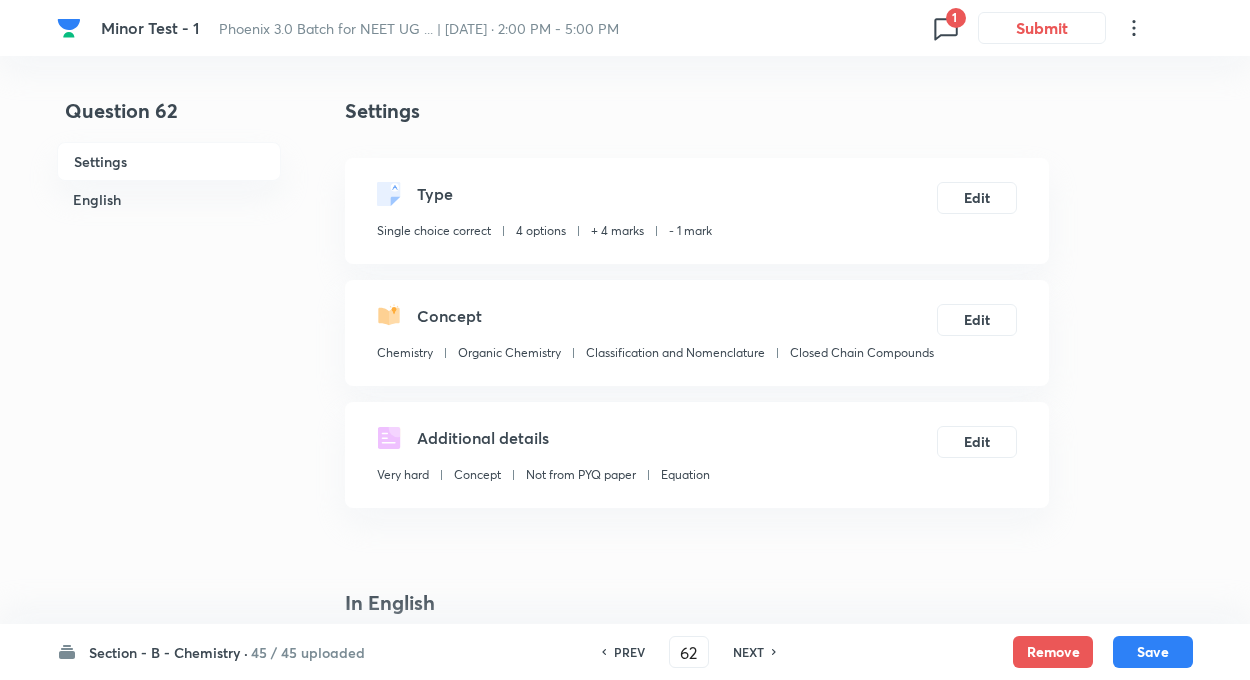 checkbox on "false" 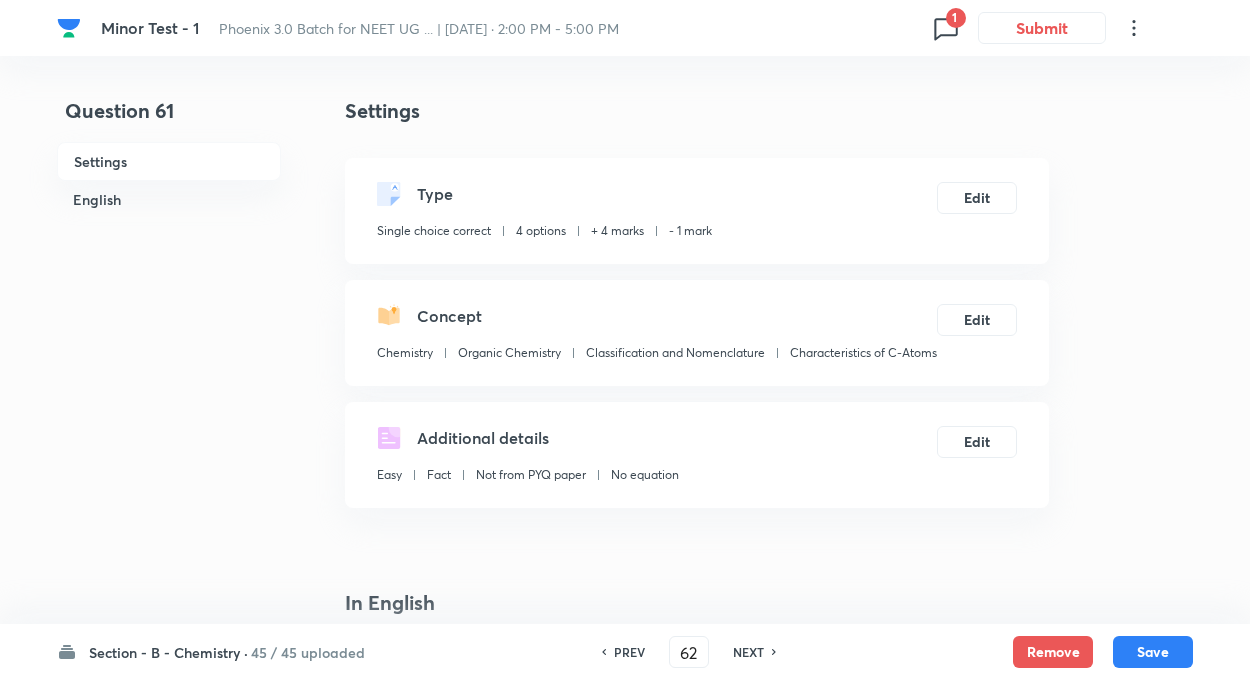 type on "61" 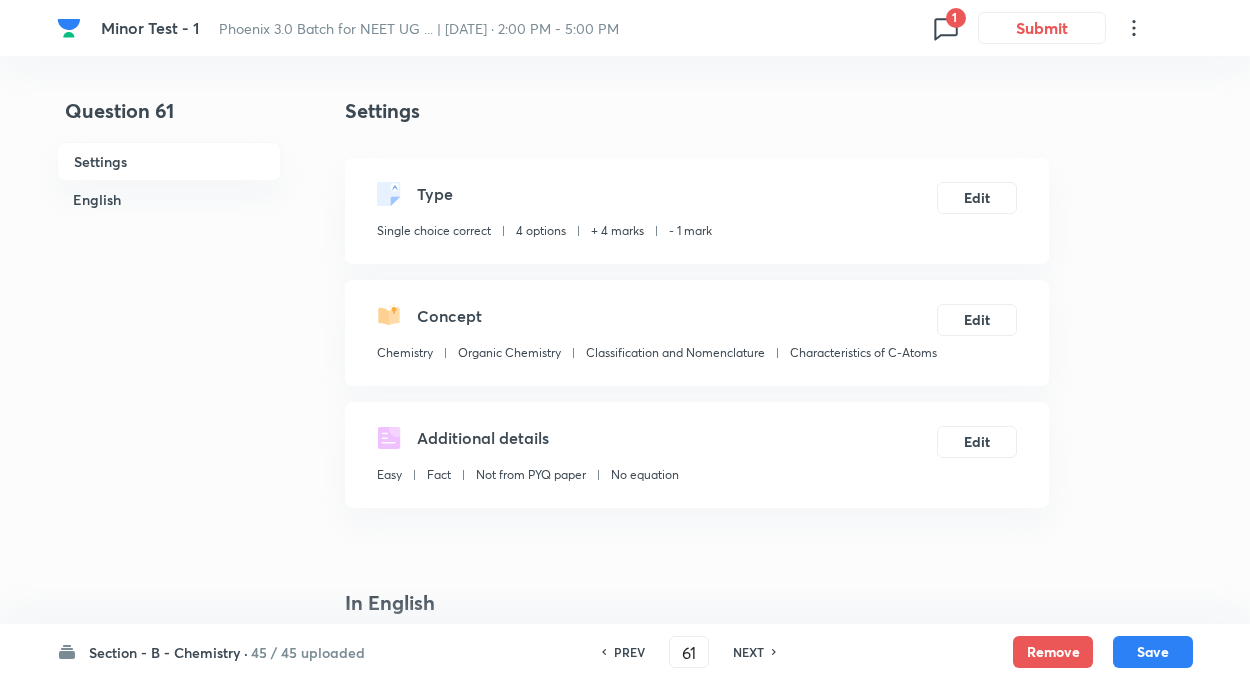 checkbox on "false" 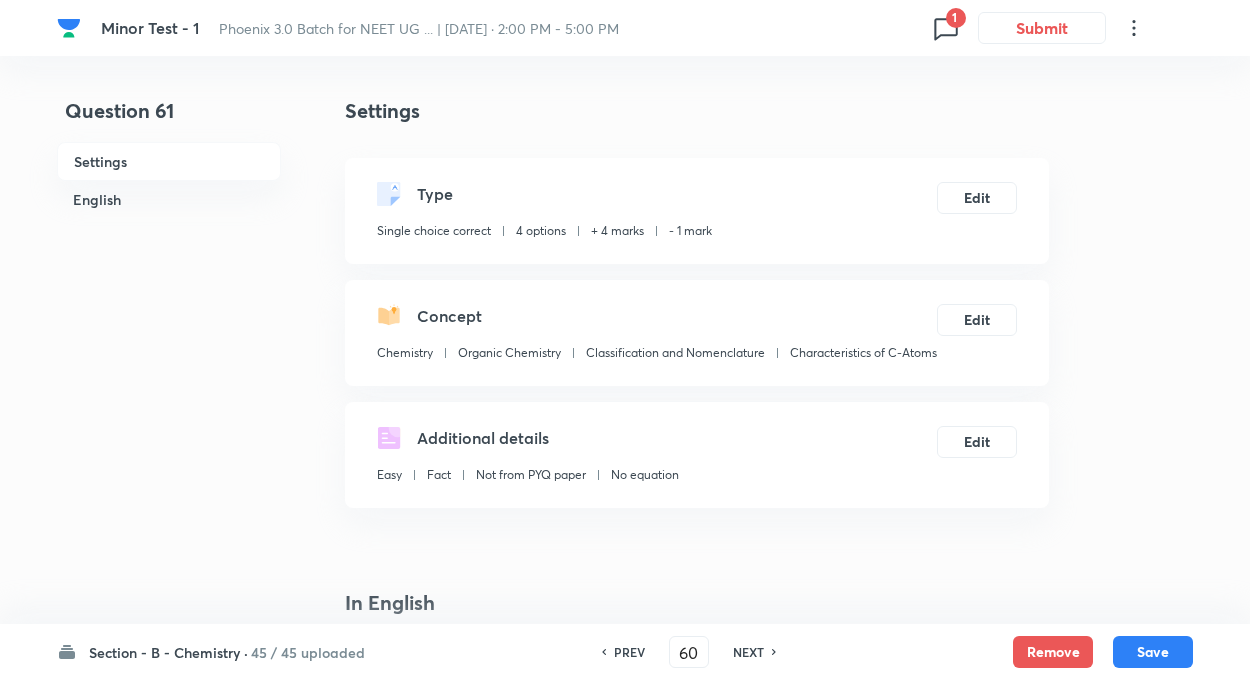 checkbox on "false" 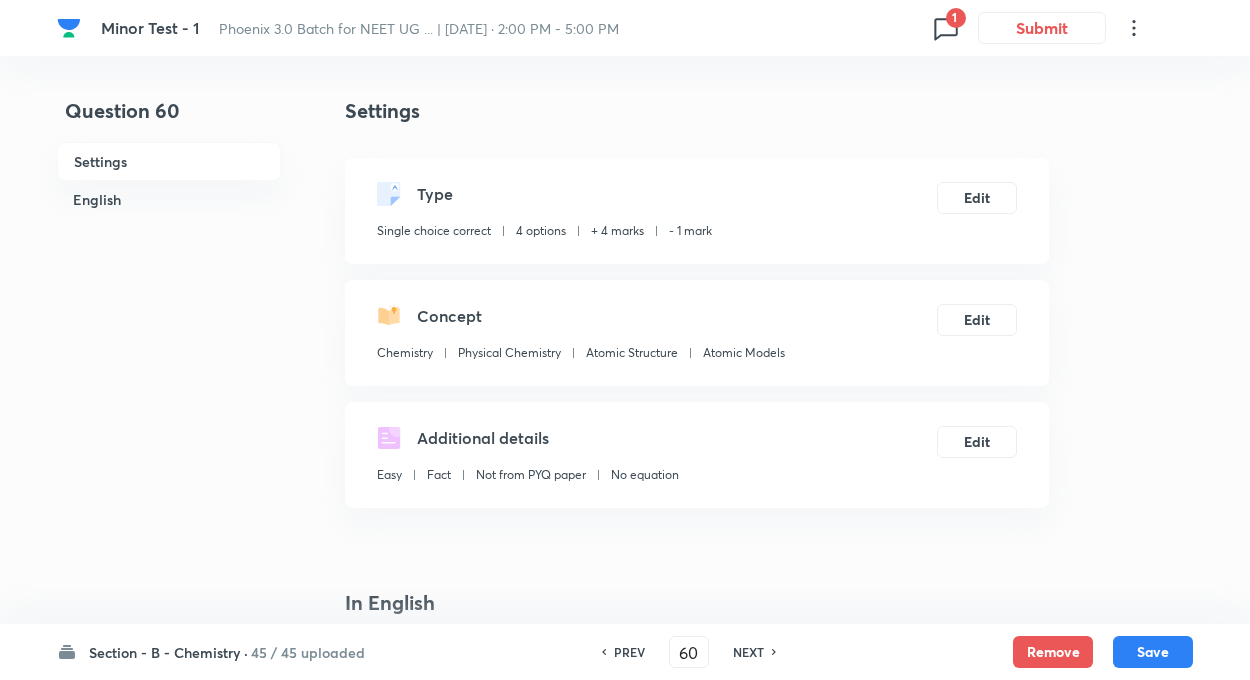 checkbox on "true" 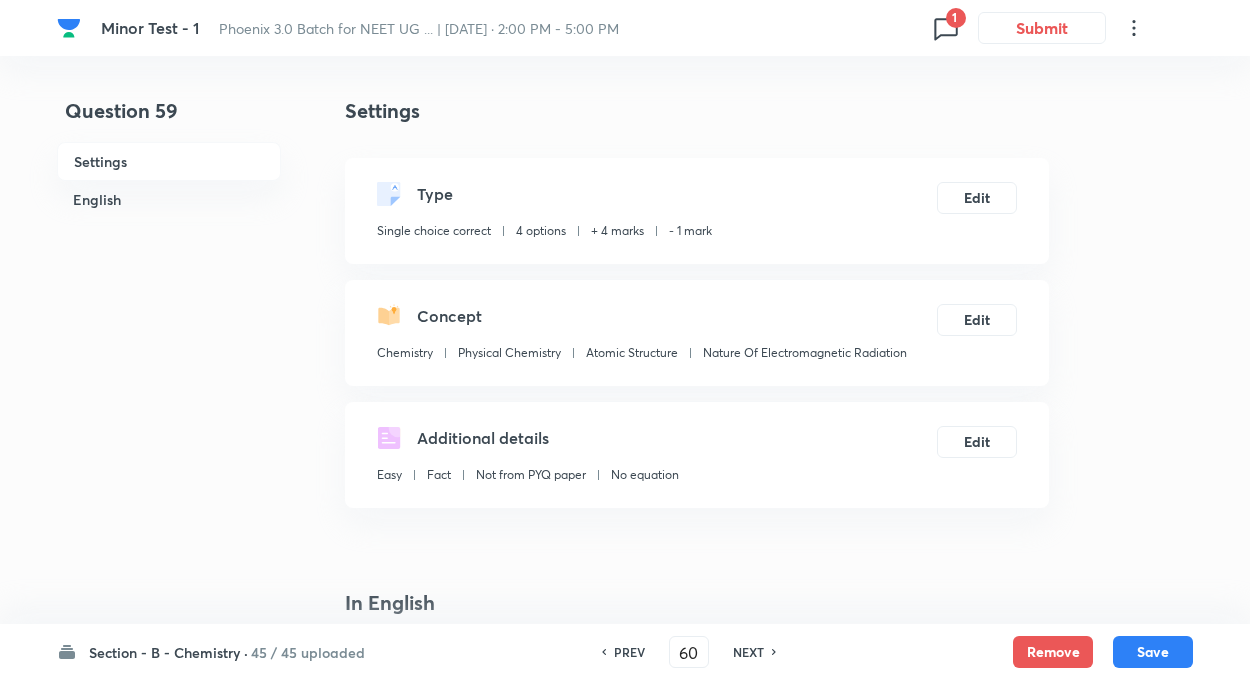type on "59" 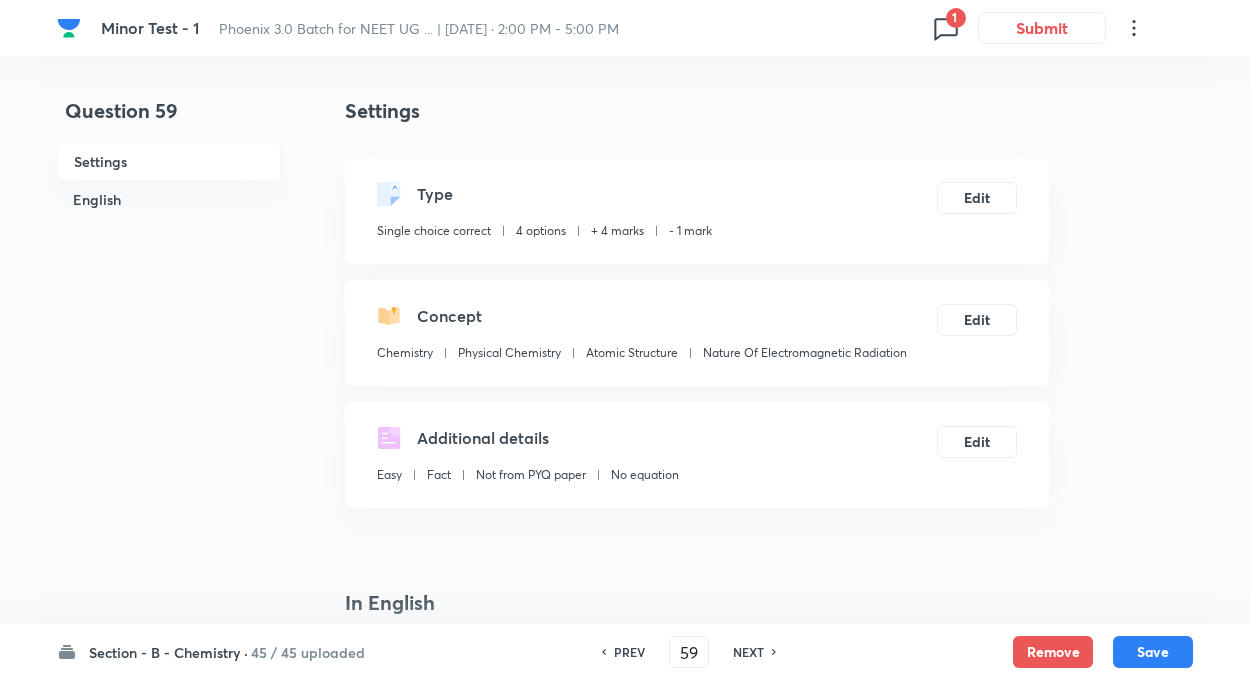 checkbox on "false" 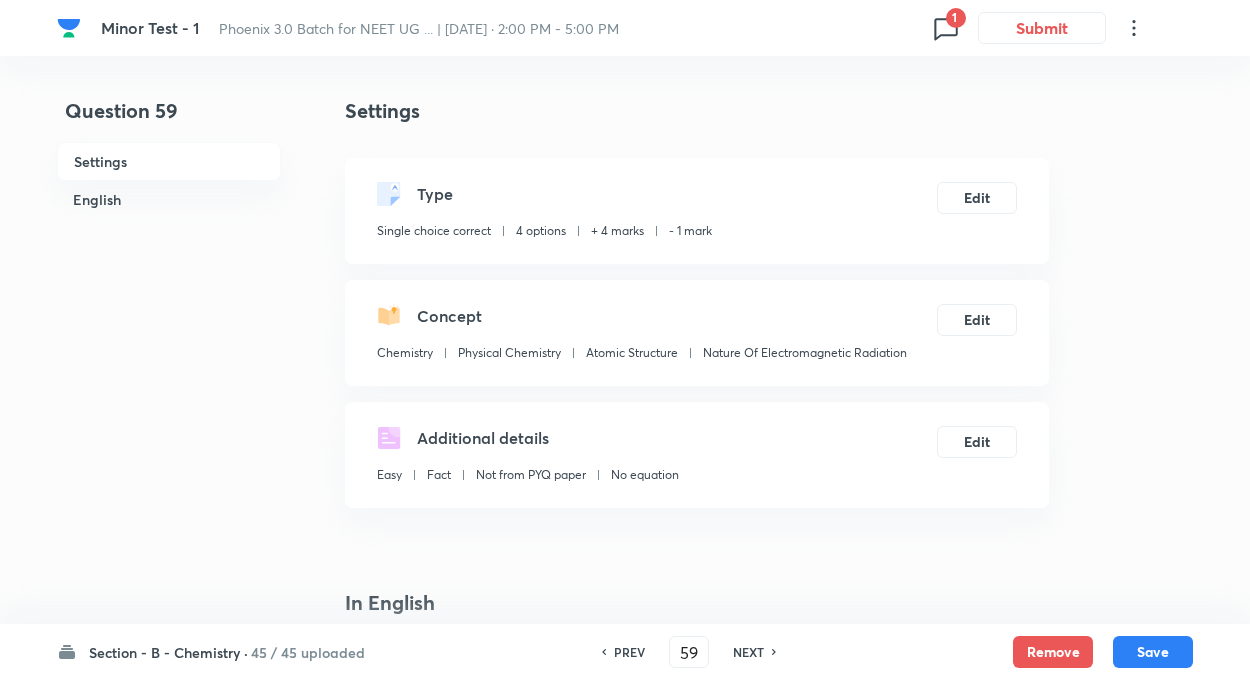 click on "PREV" at bounding box center (629, 652) 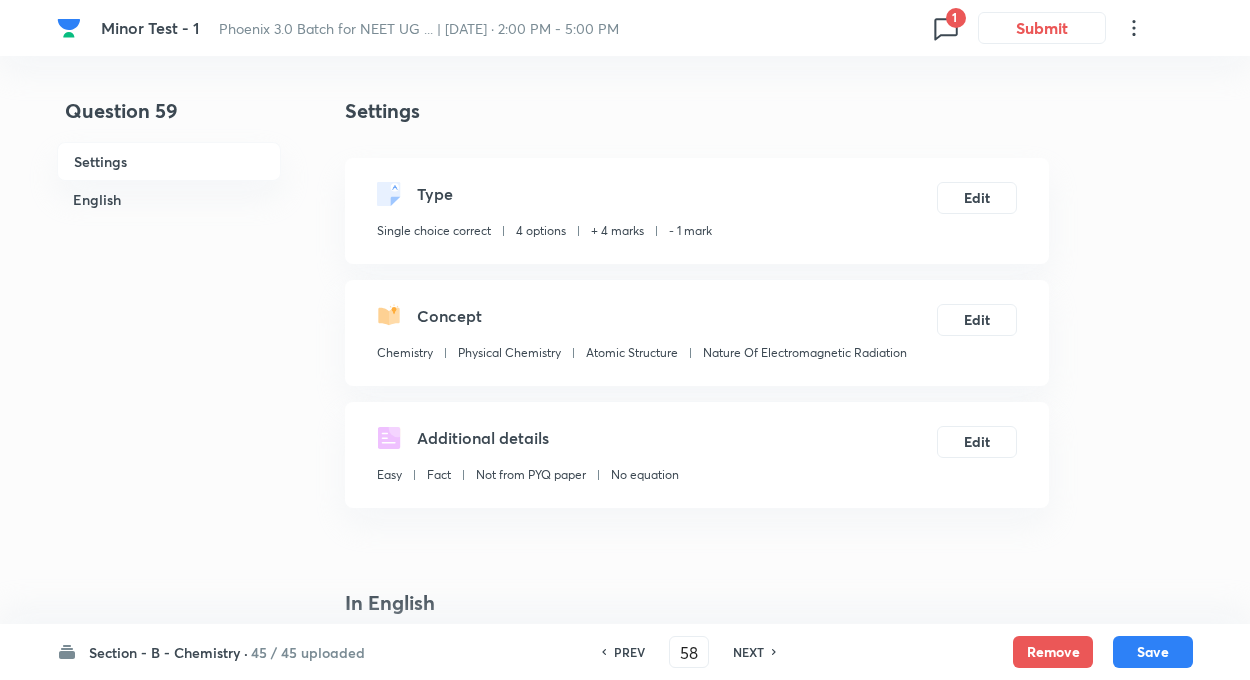 click on "PREV" at bounding box center (629, 652) 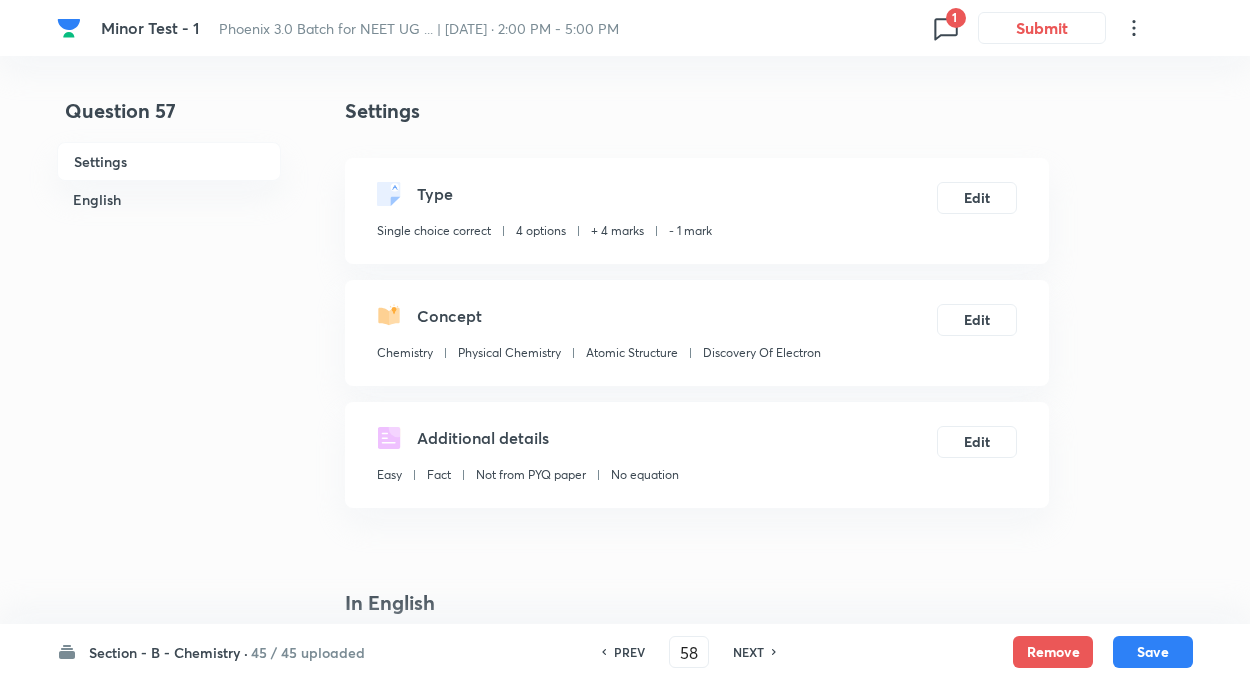 checkbox on "true" 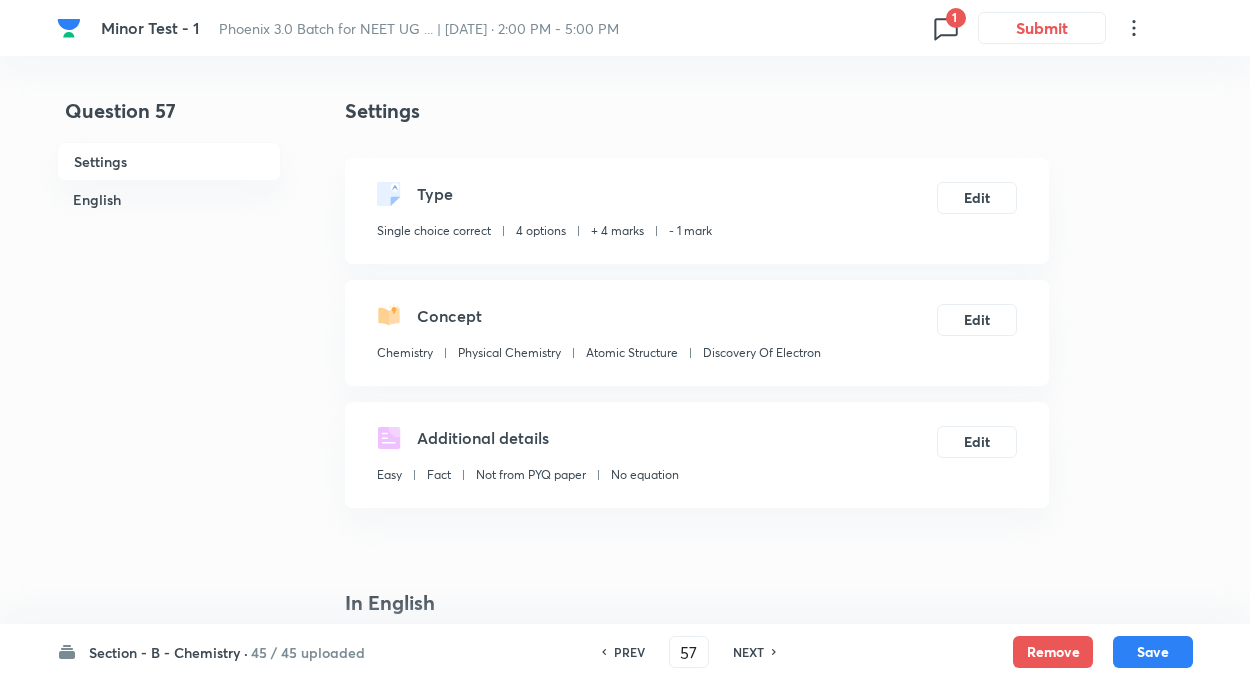 checkbox on "true" 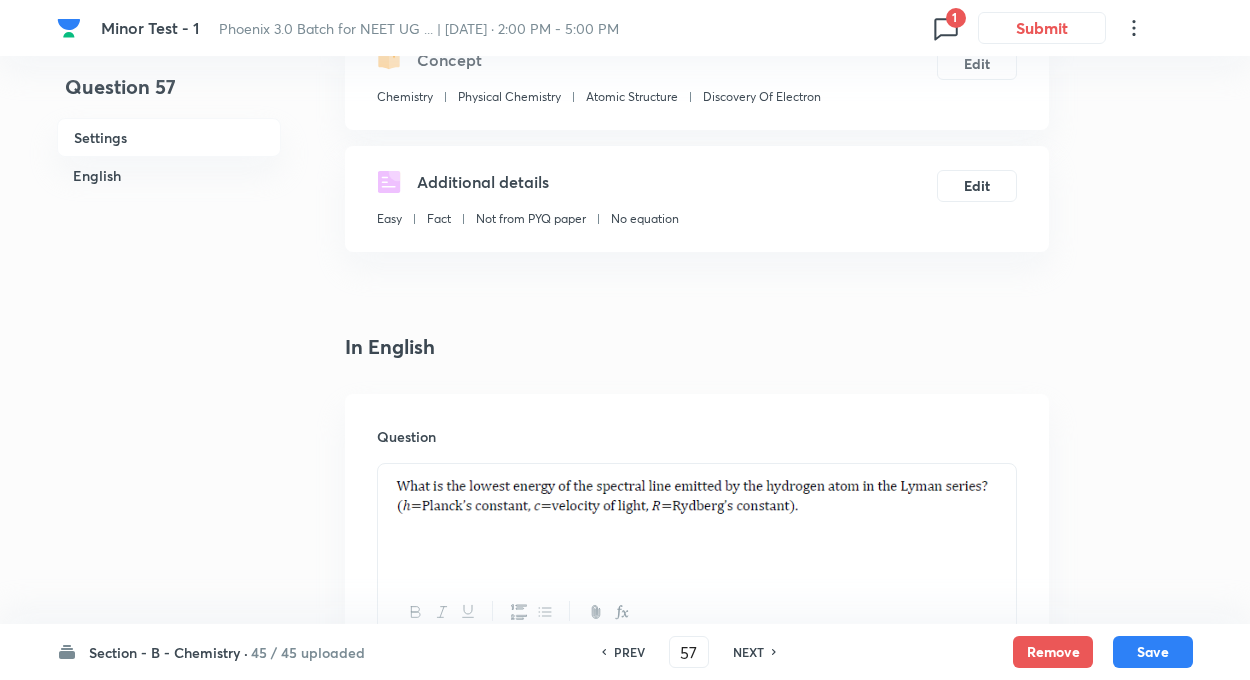 scroll, scrollTop: 595, scrollLeft: 0, axis: vertical 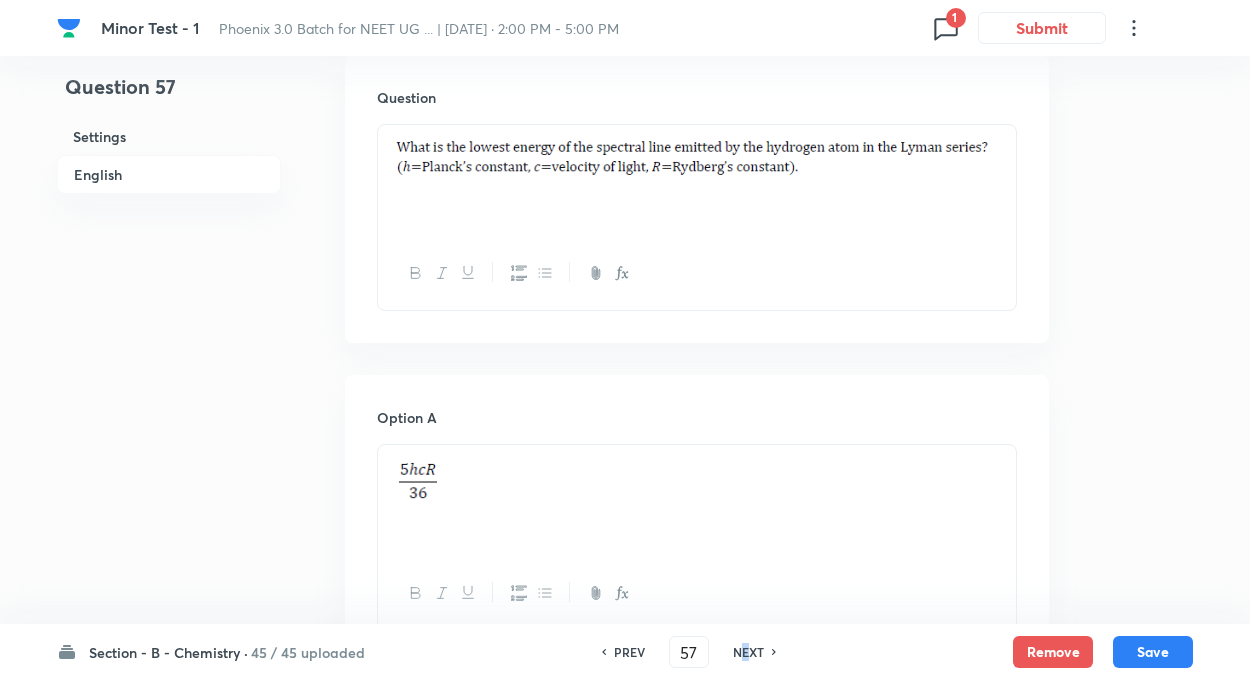drag, startPoint x: 745, startPoint y: 637, endPoint x: 738, endPoint y: 652, distance: 16.552946 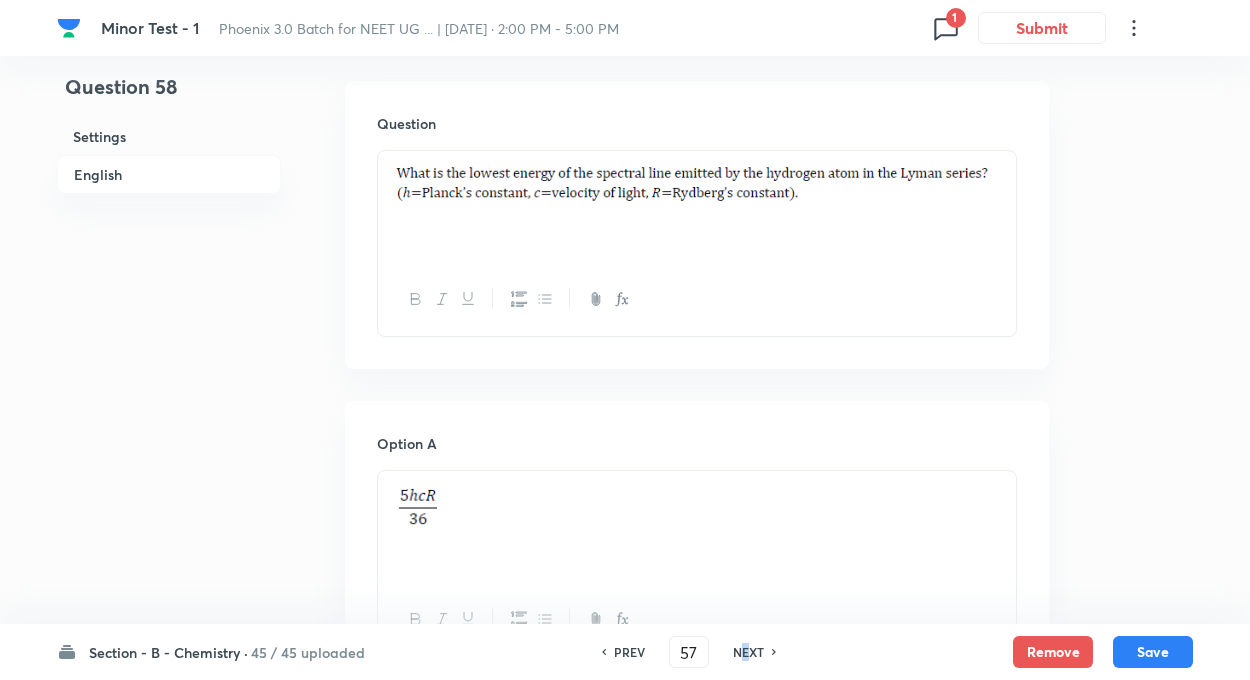 type on "58" 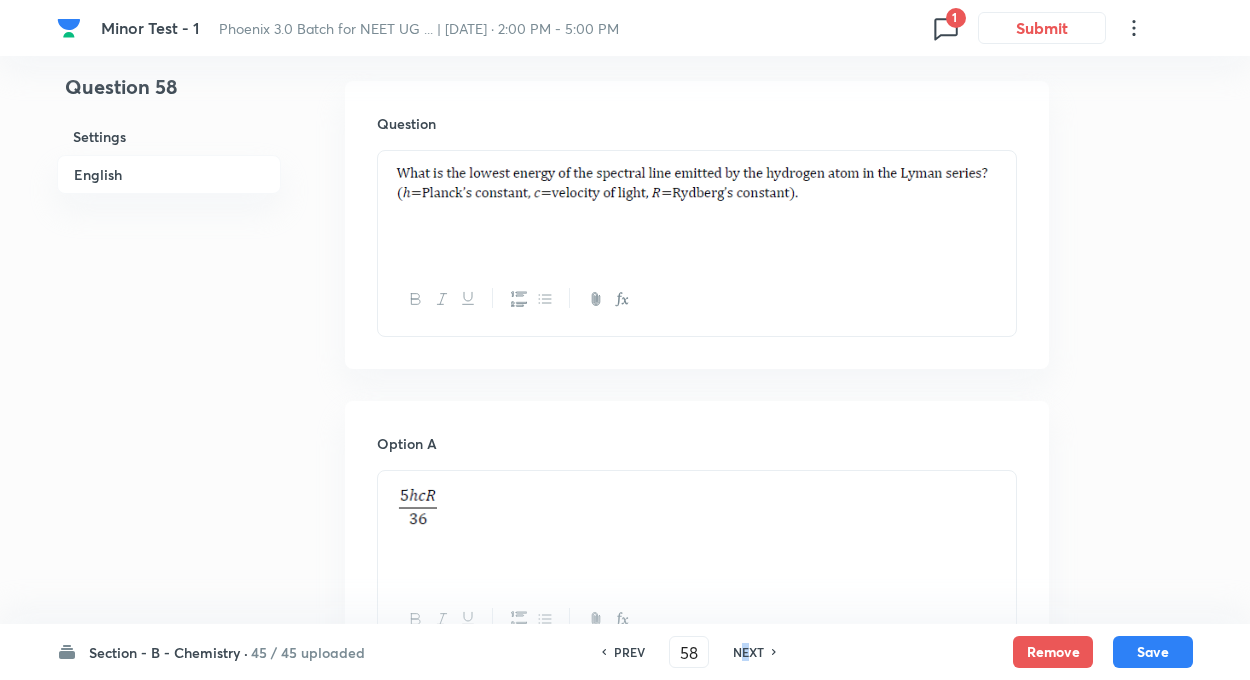 checkbox on "true" 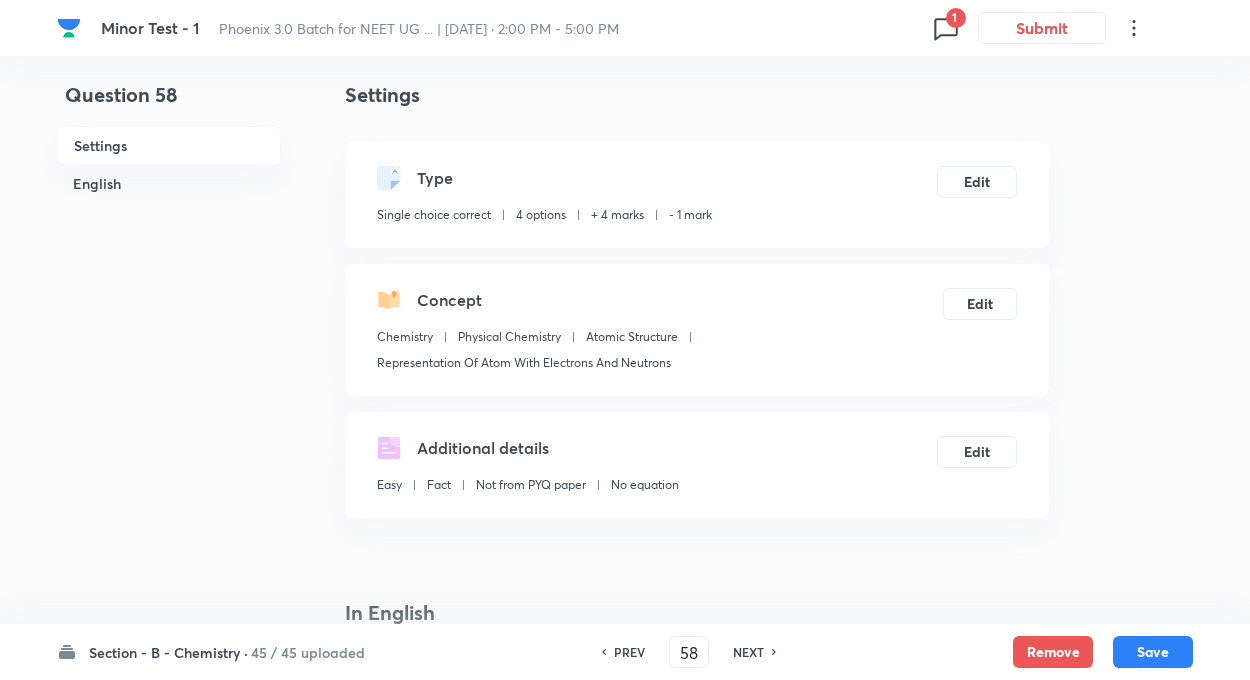 scroll, scrollTop: 0, scrollLeft: 0, axis: both 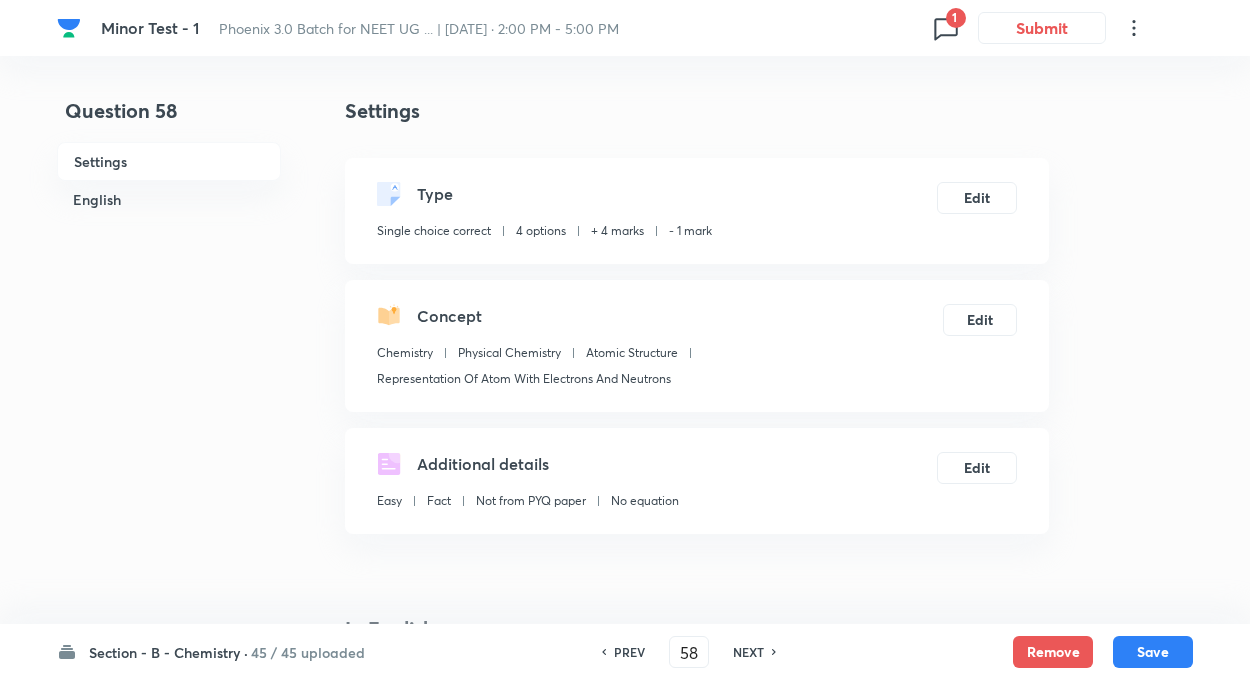 click on "NEXT" at bounding box center (751, 652) 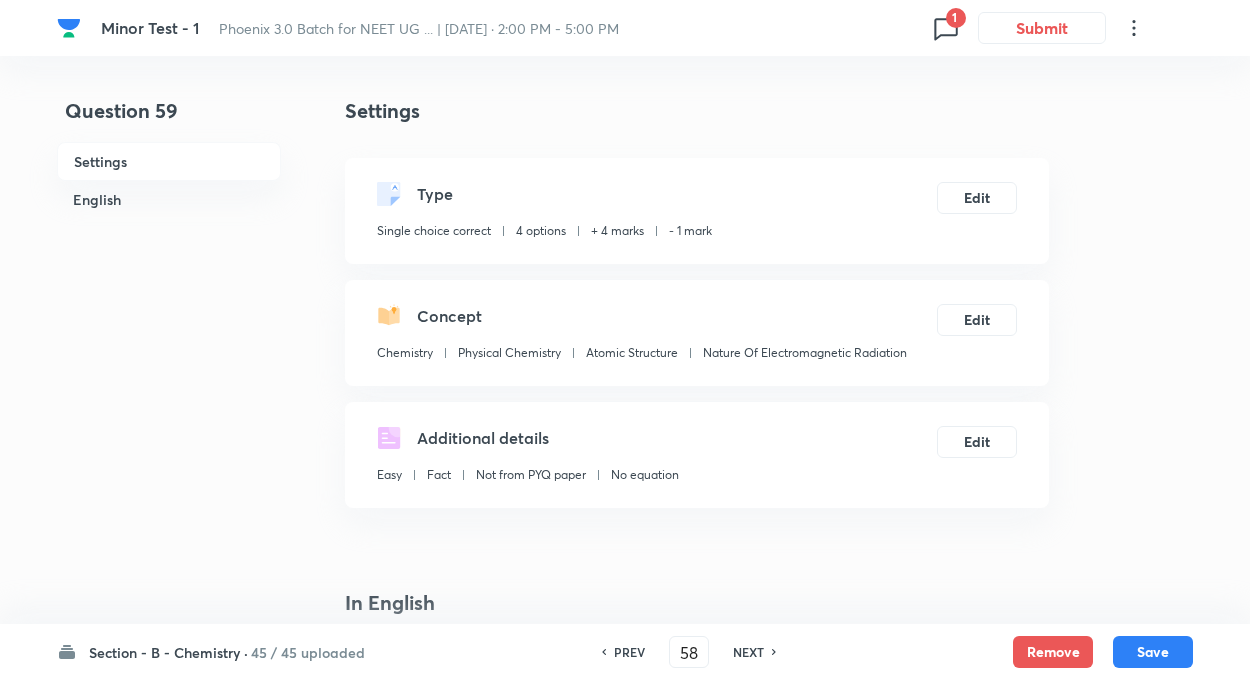 type on "59" 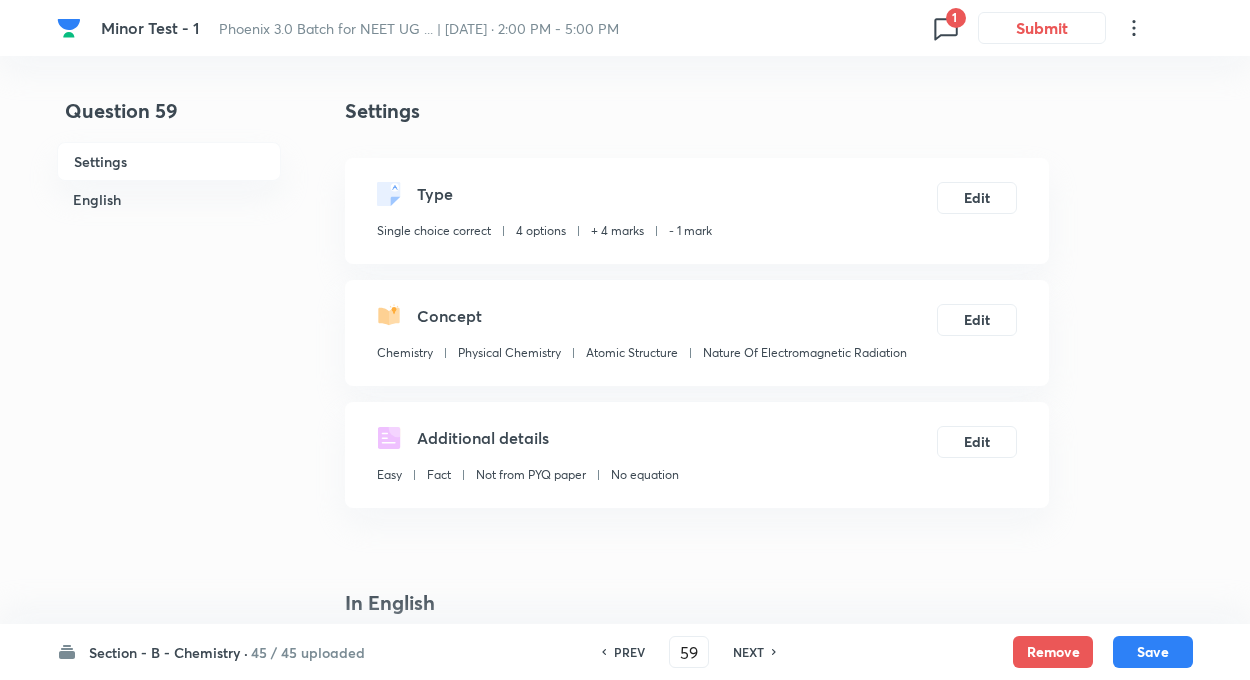 checkbox on "false" 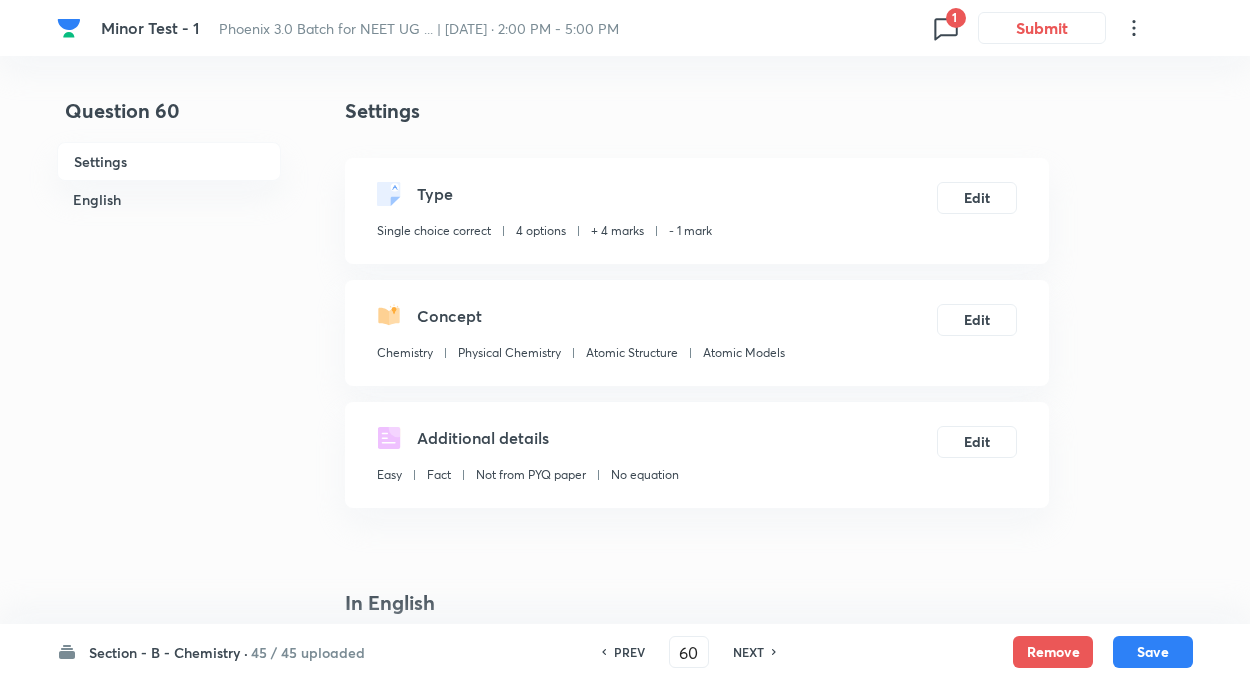 checkbox on "false" 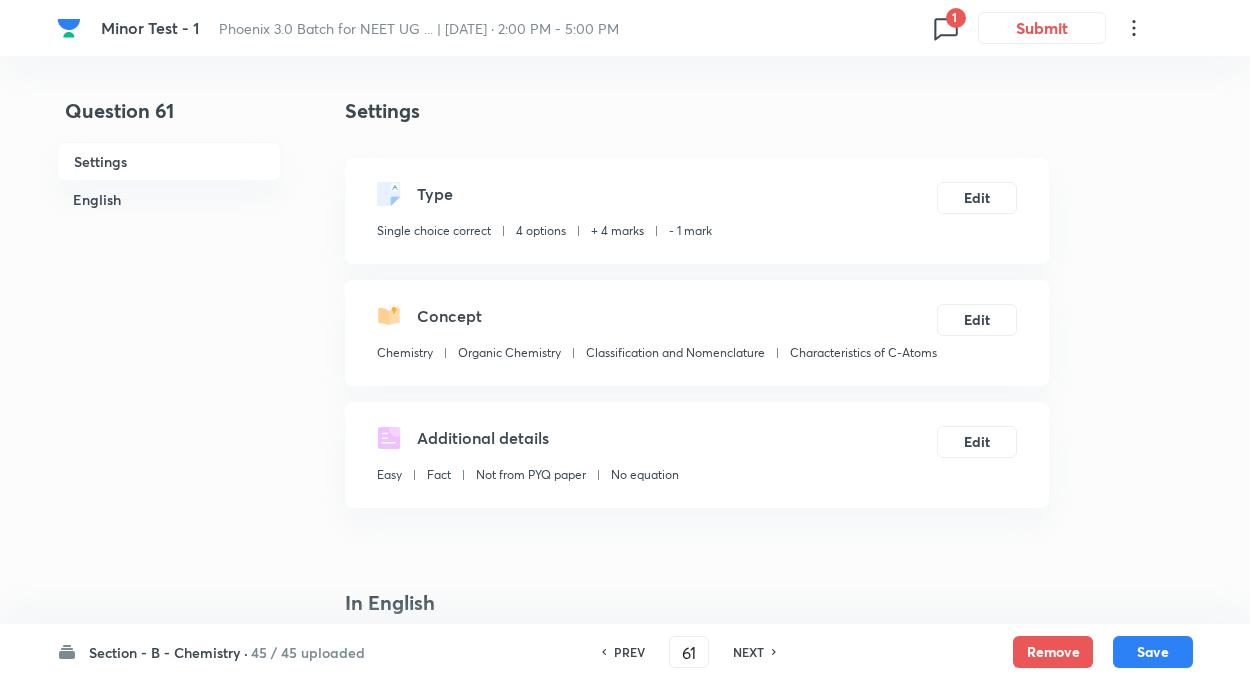 checkbox on "false" 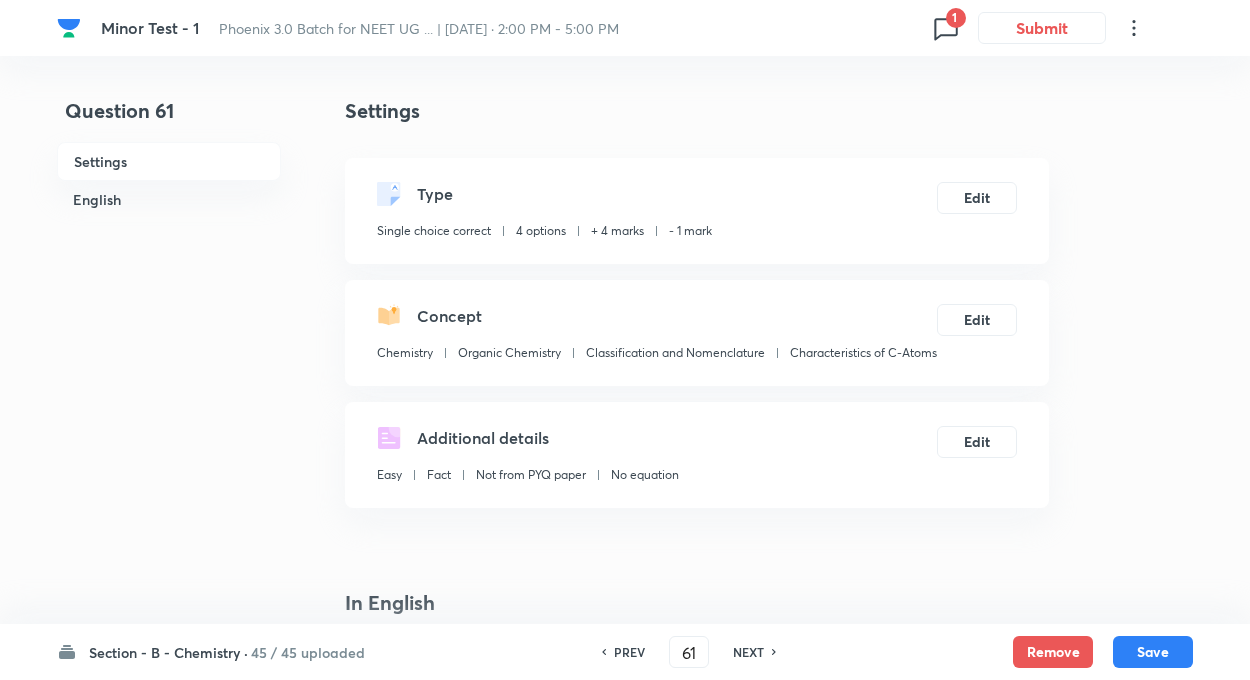 click on "NEXT" at bounding box center [751, 652] 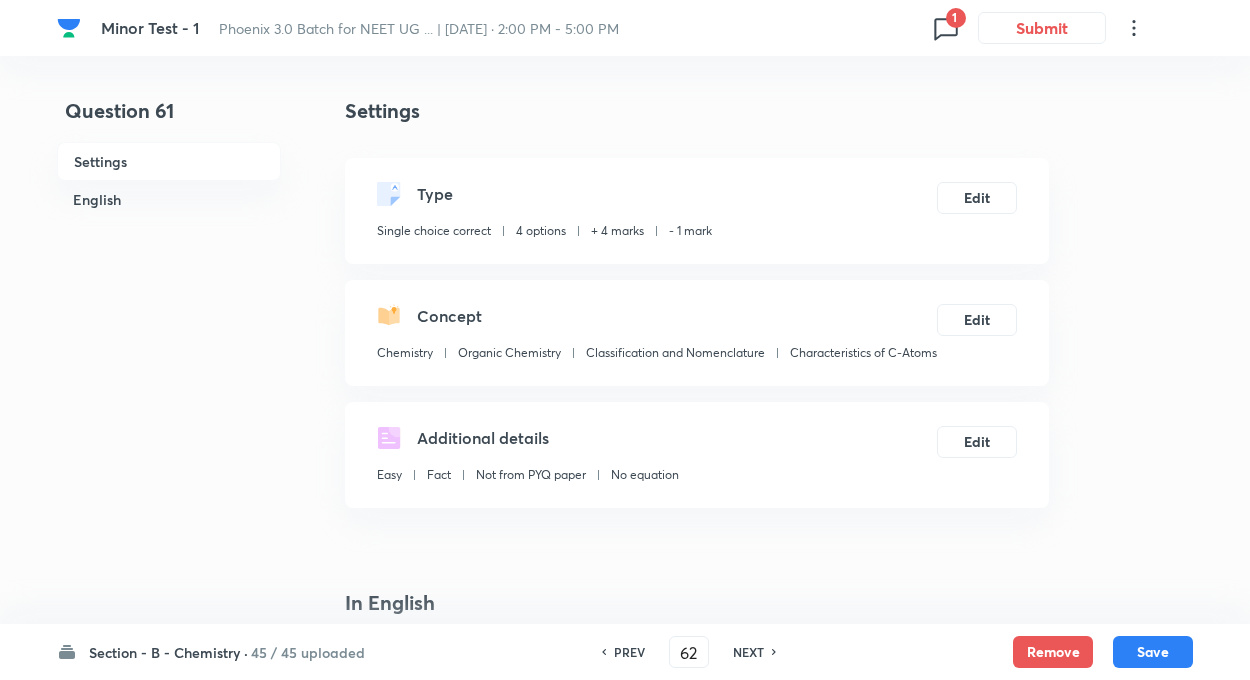 checkbox on "false" 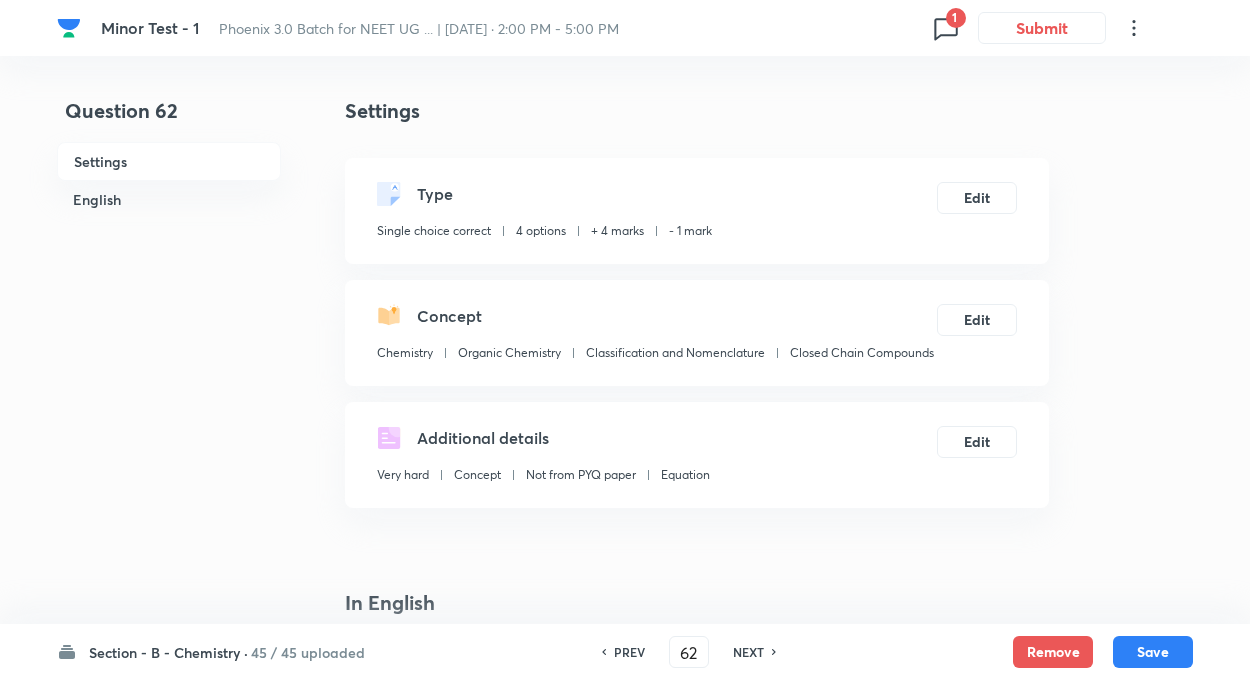checkbox on "true" 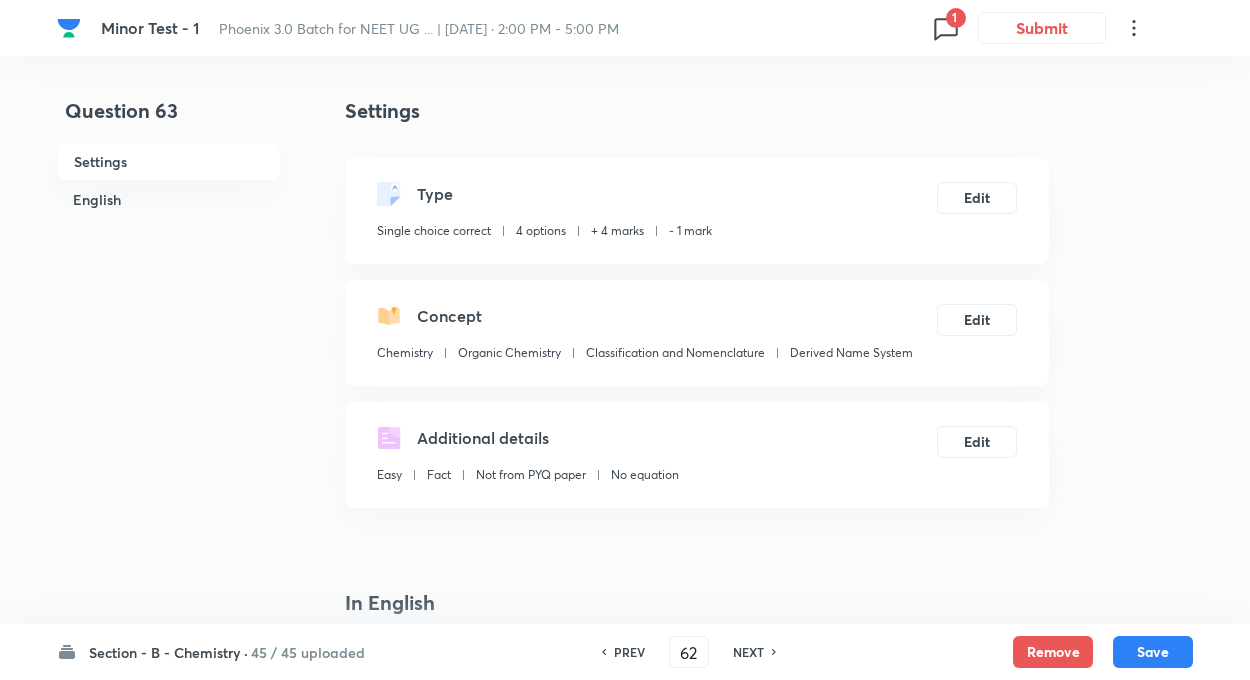 type on "63" 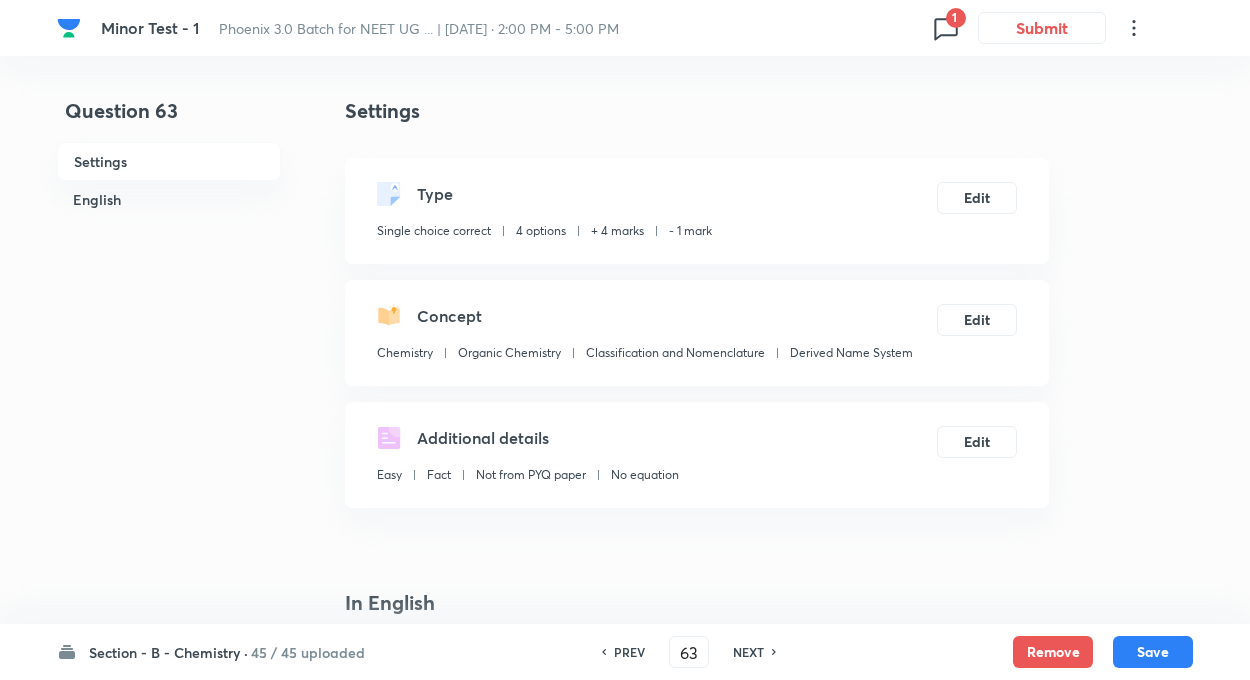 checkbox on "false" 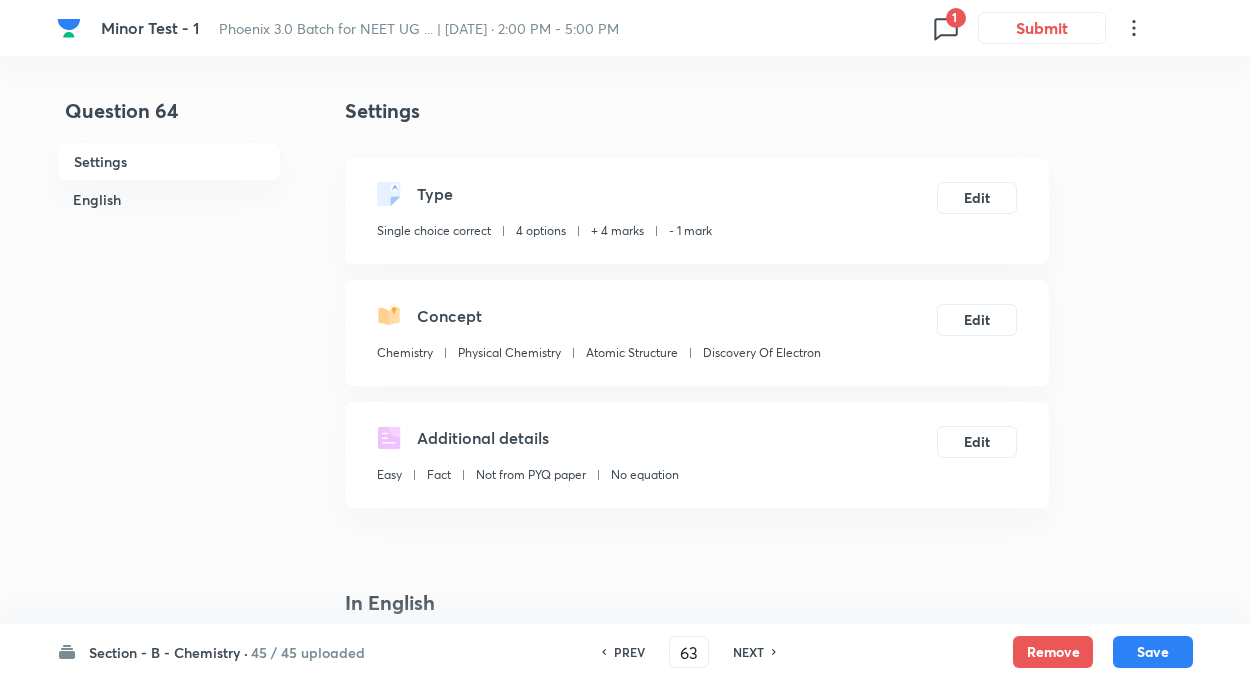 type on "64" 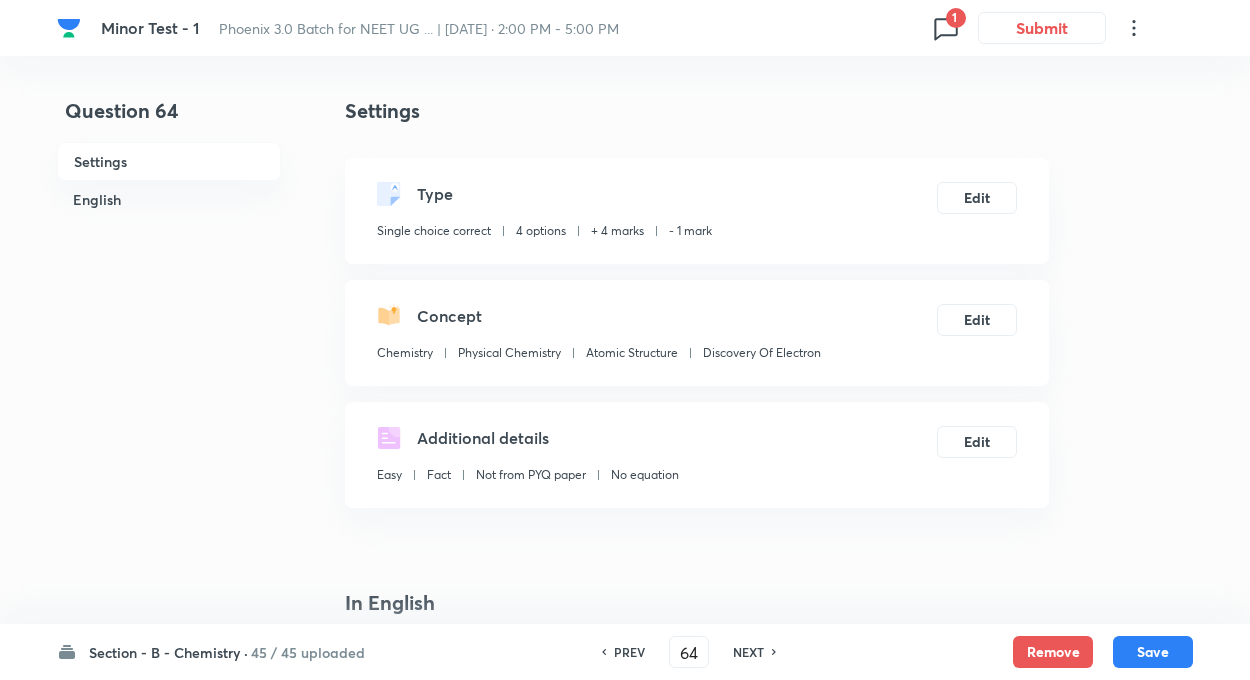 checkbox on "false" 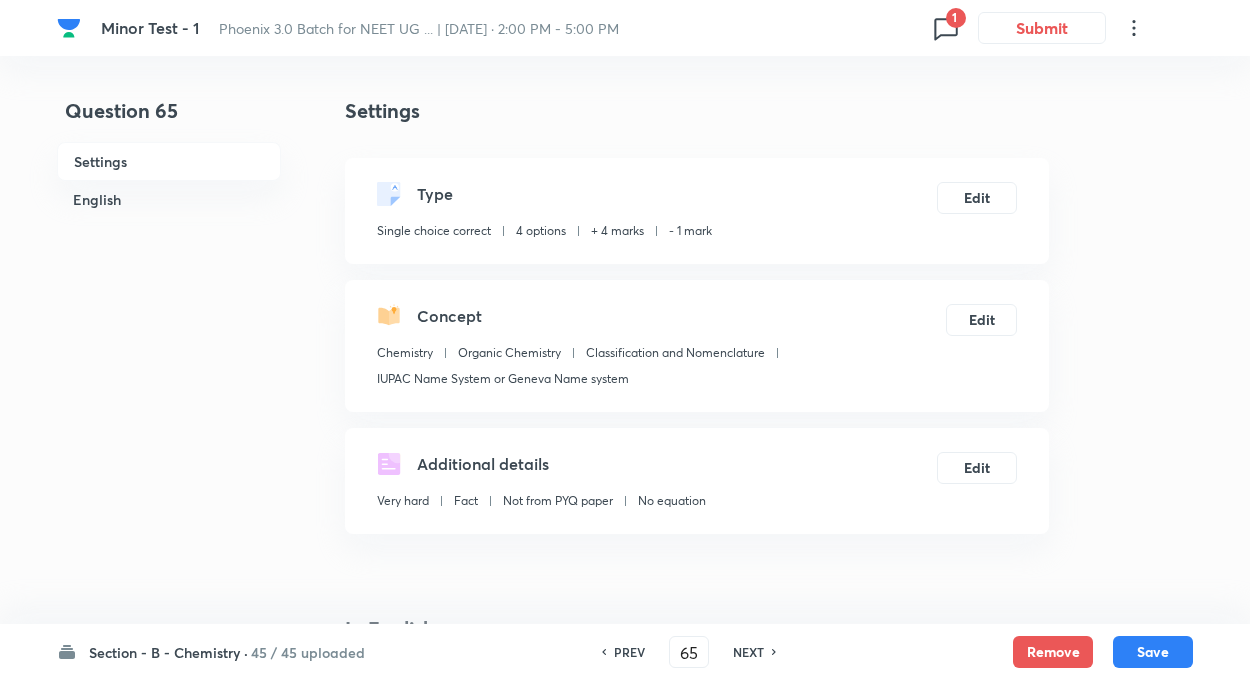 checkbox on "false" 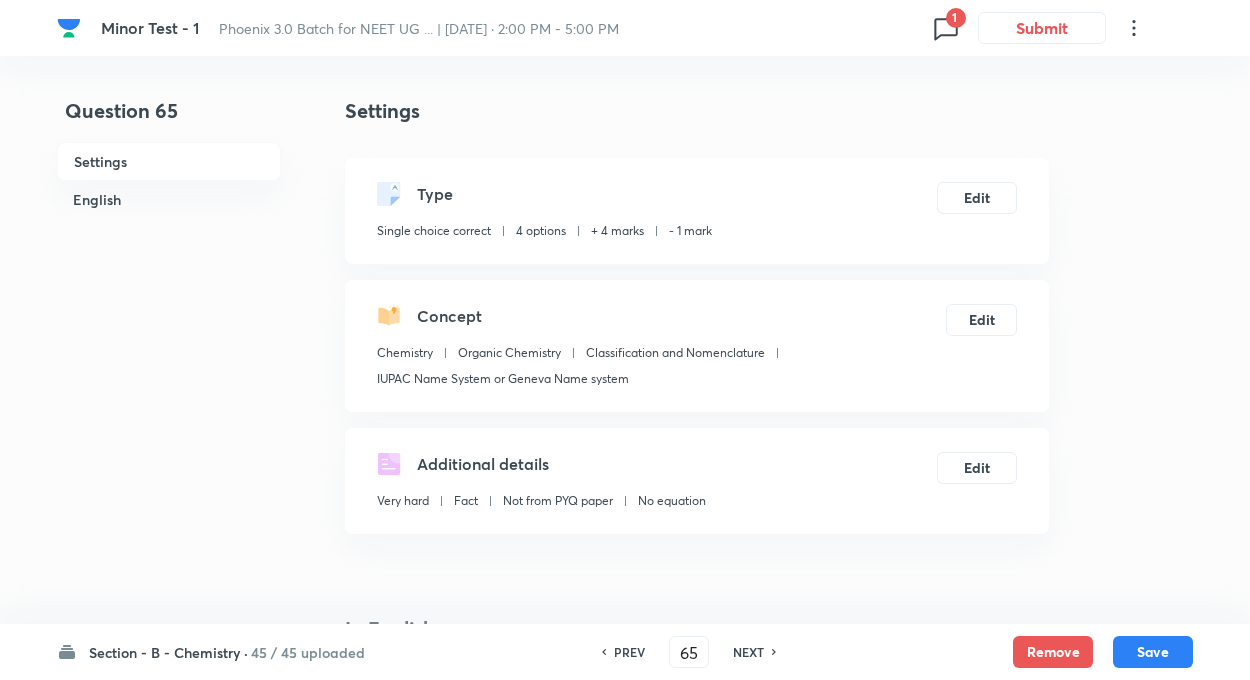 click on "NEXT" at bounding box center (751, 652) 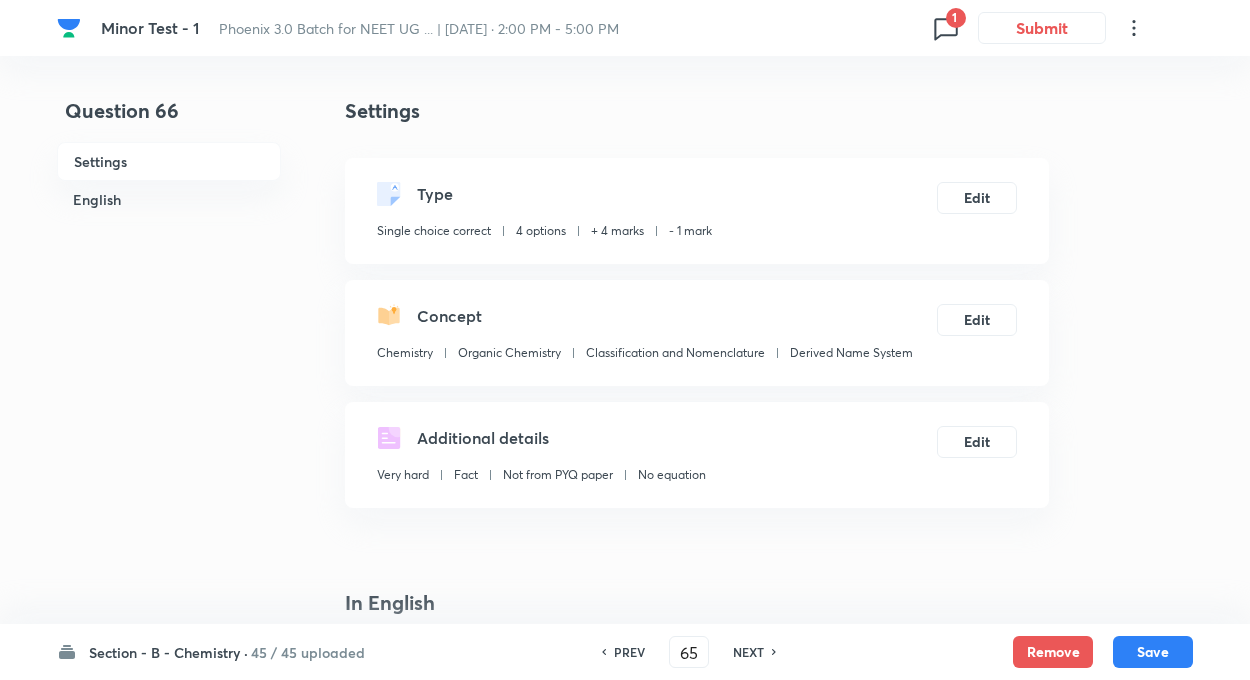 type on "66" 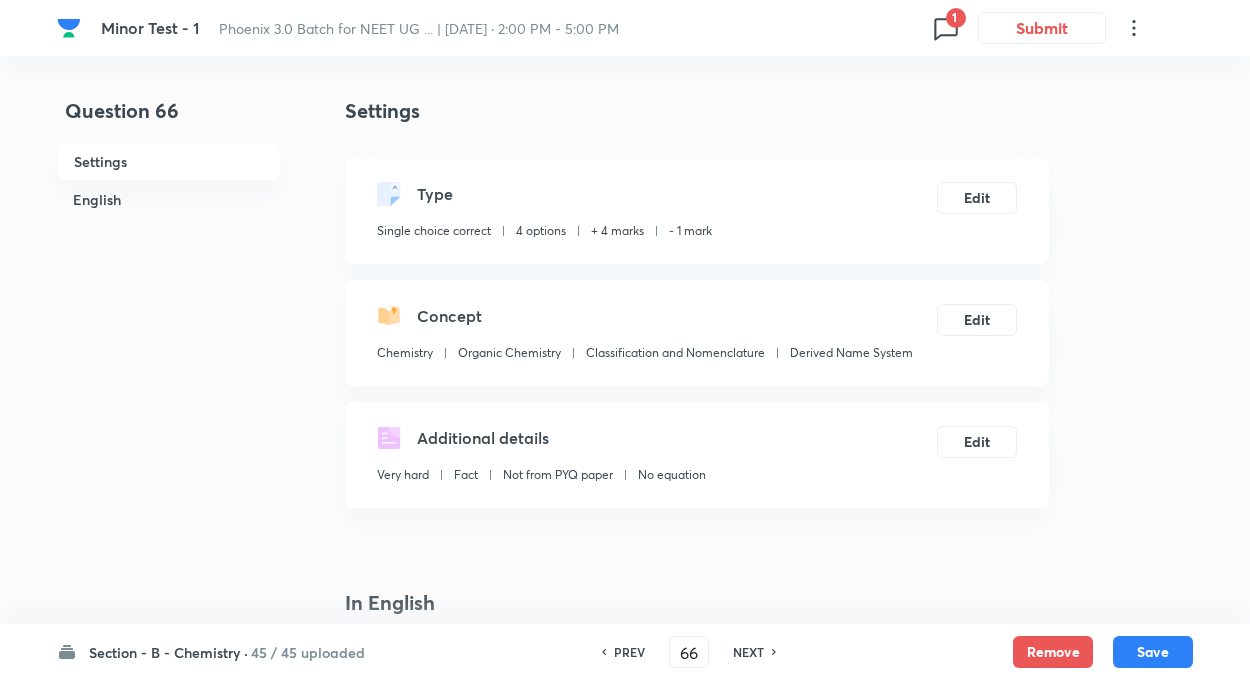 checkbox on "false" 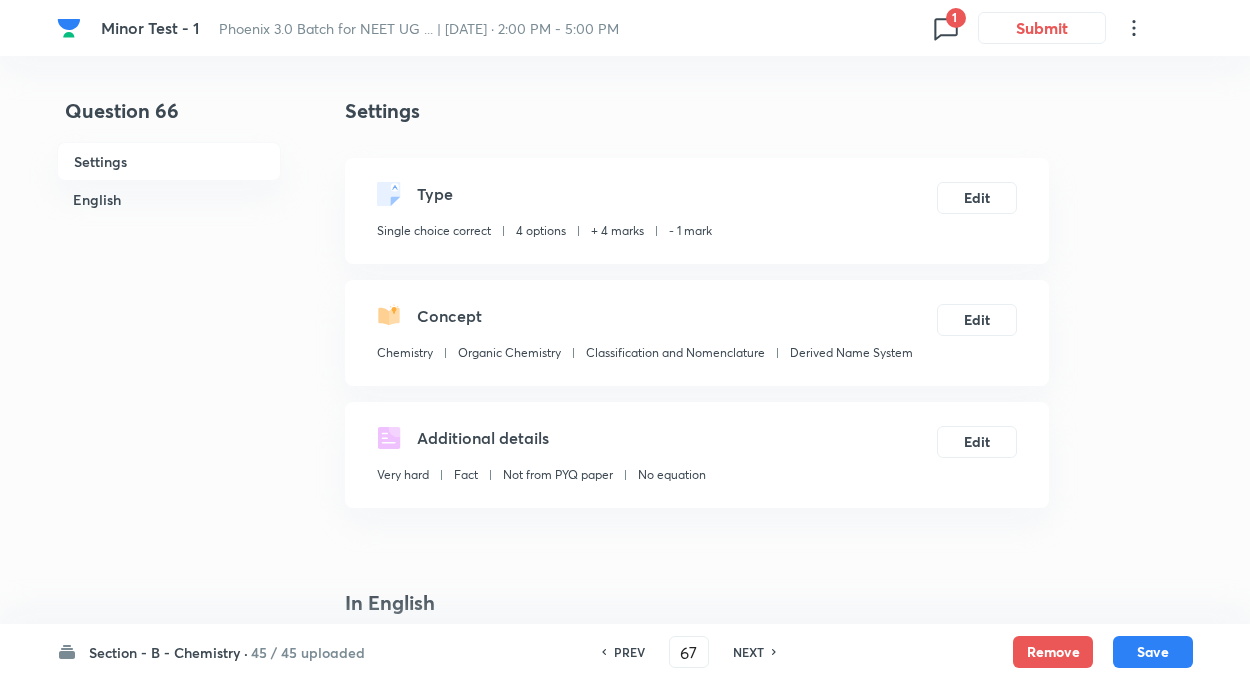 checkbox on "false" 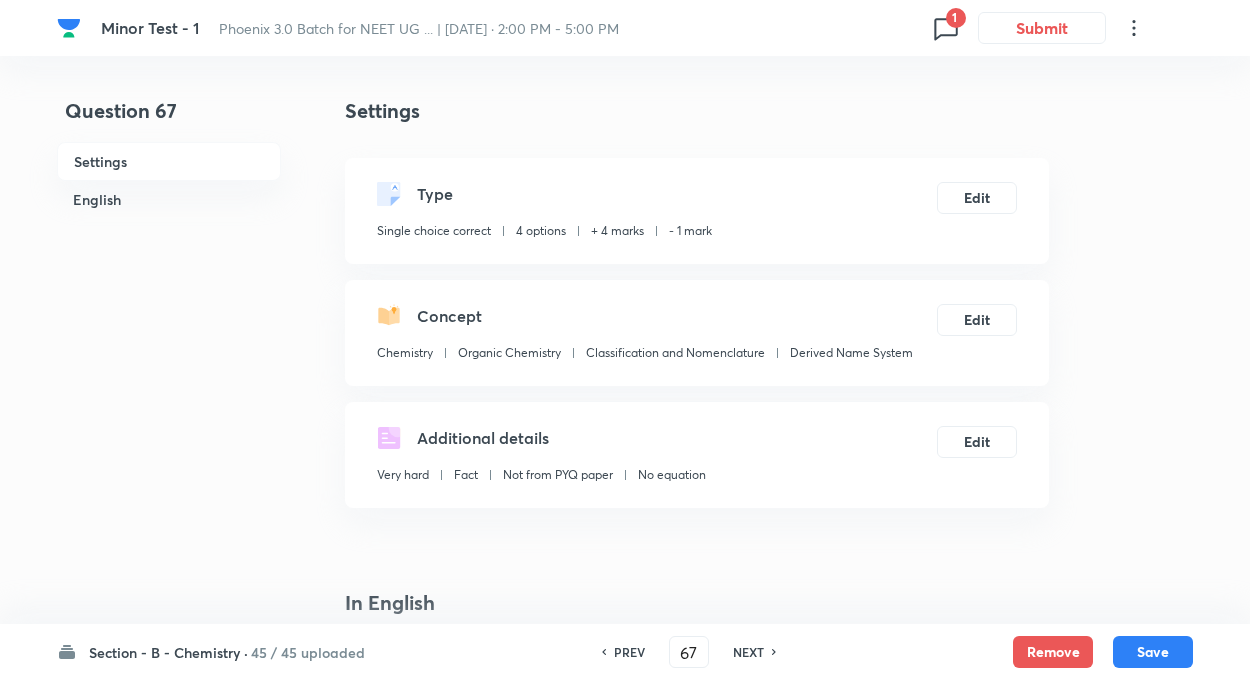 checkbox on "true" 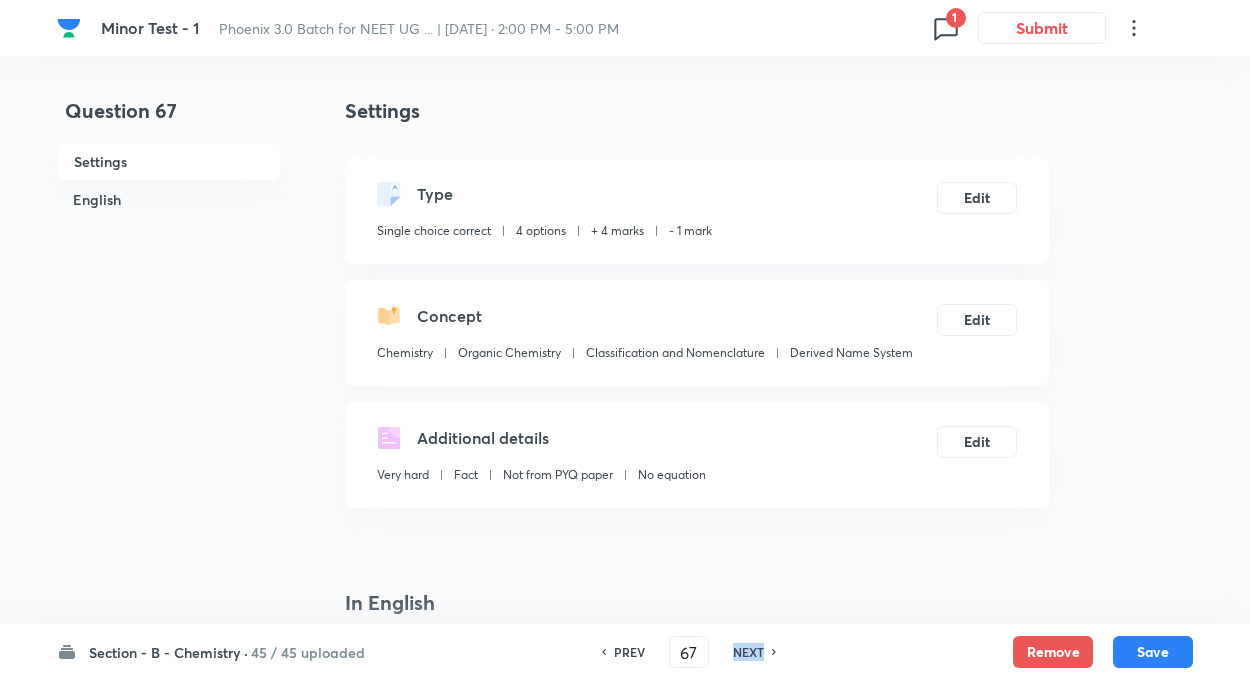 click on "NEXT" at bounding box center (751, 652) 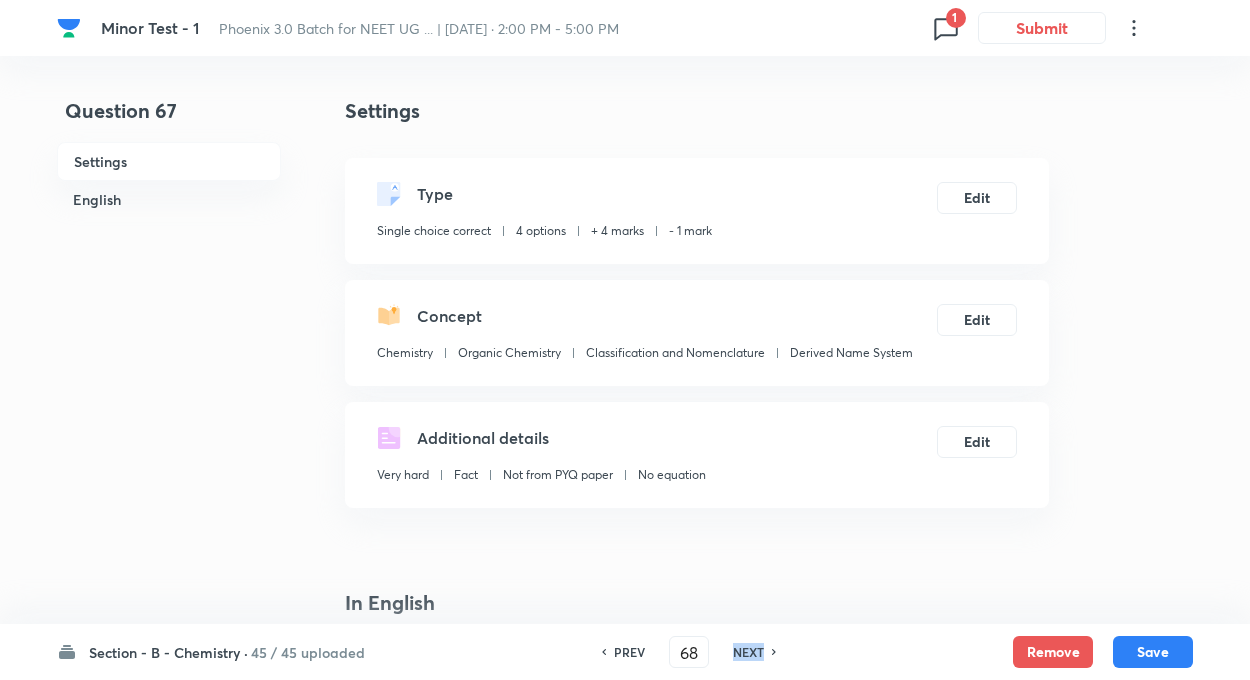 checkbox on "false" 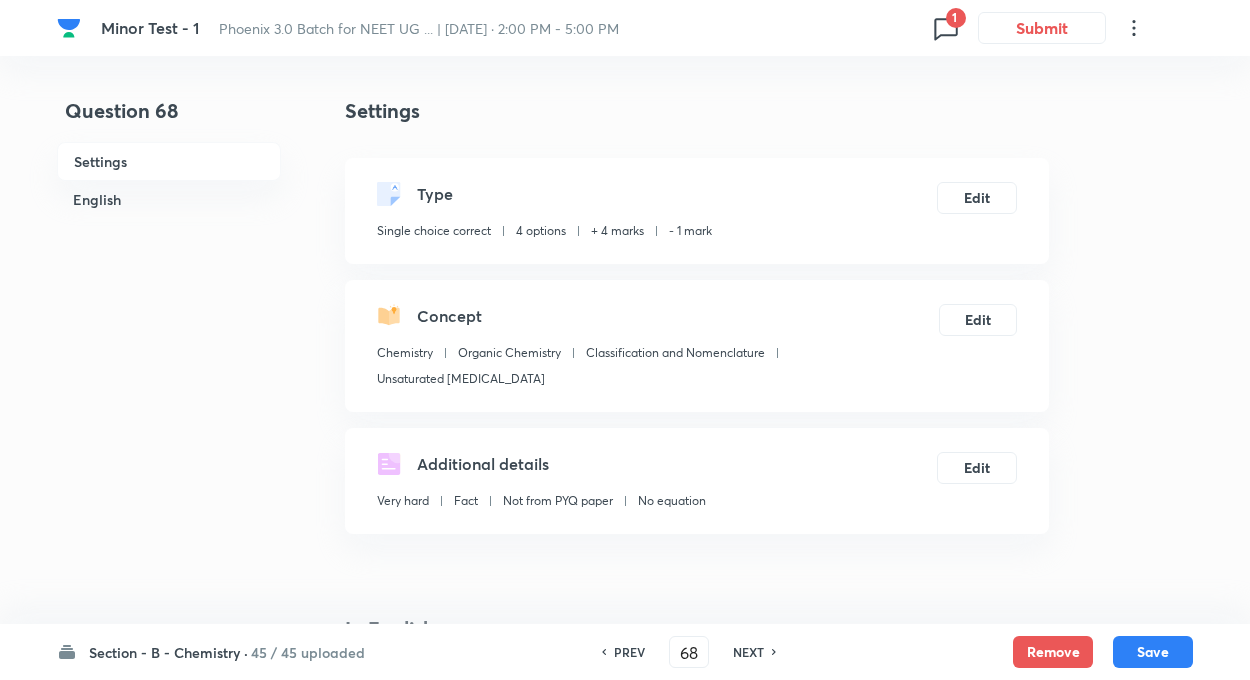 checkbox on "true" 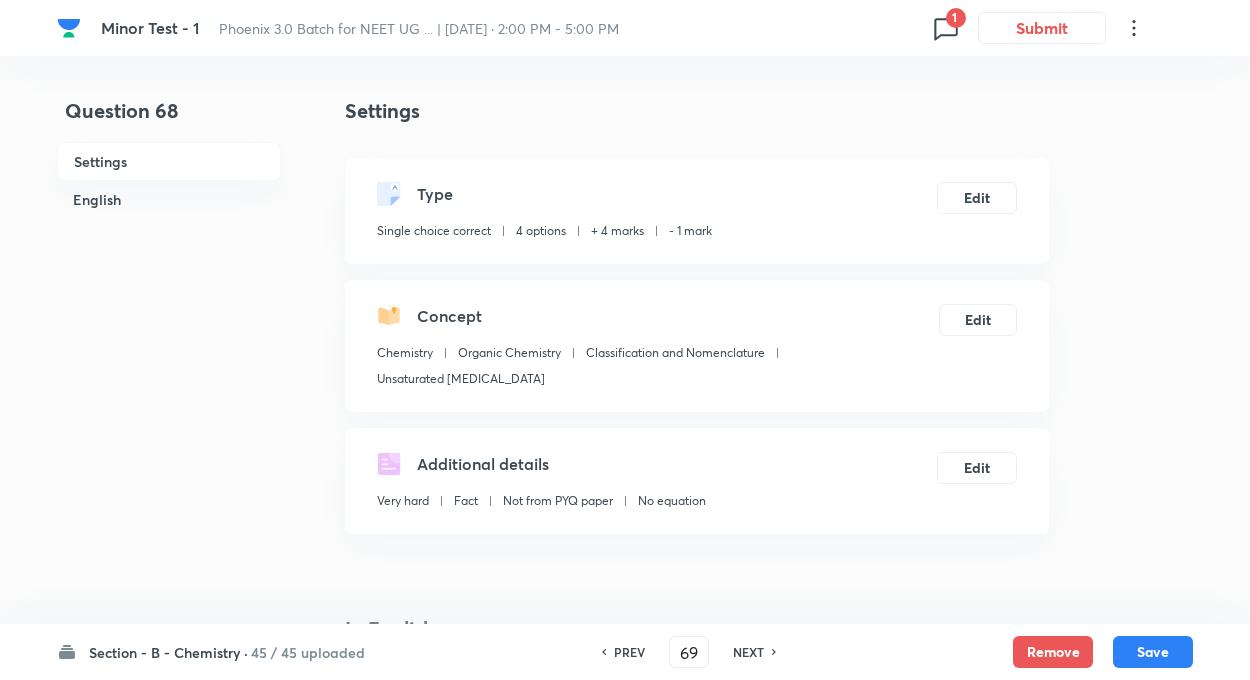 checkbox on "false" 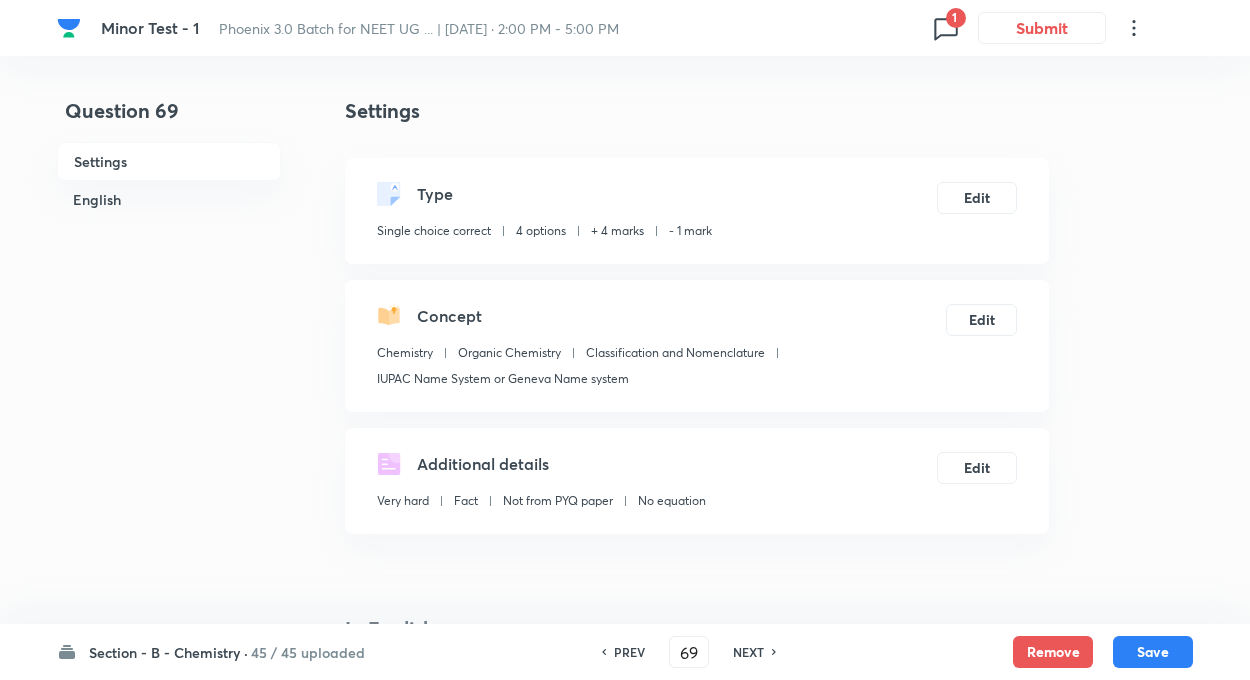 checkbox on "true" 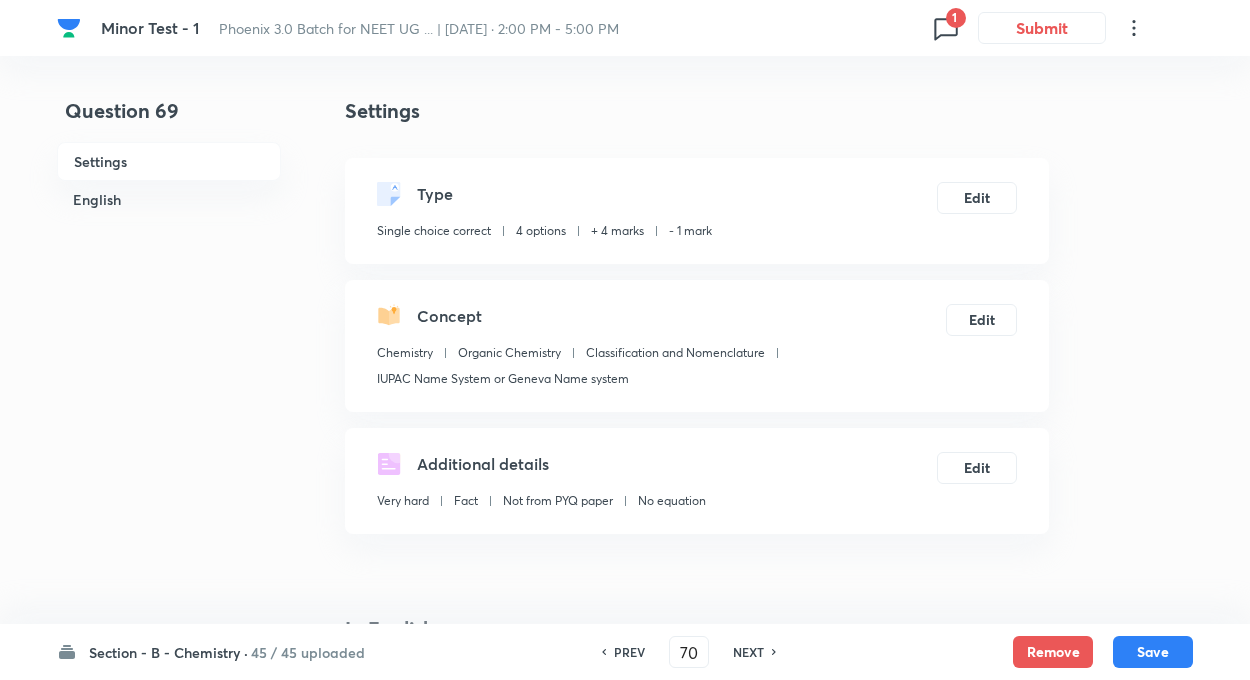 checkbox on "false" 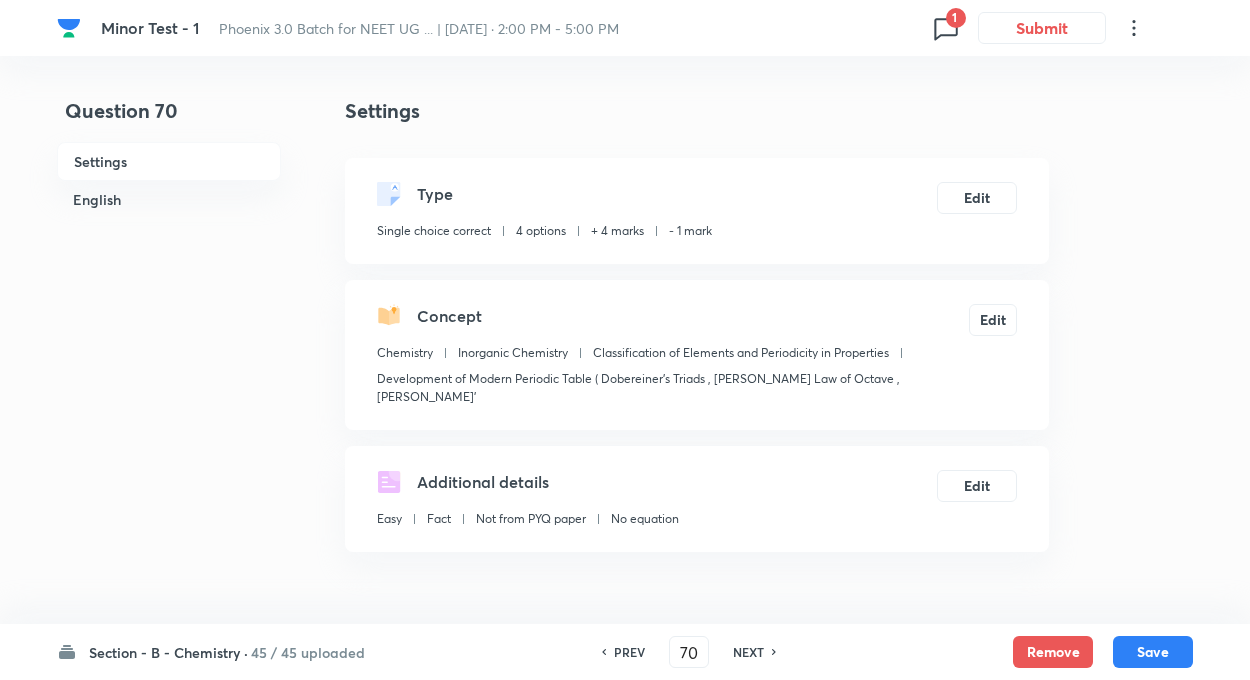 checkbox on "true" 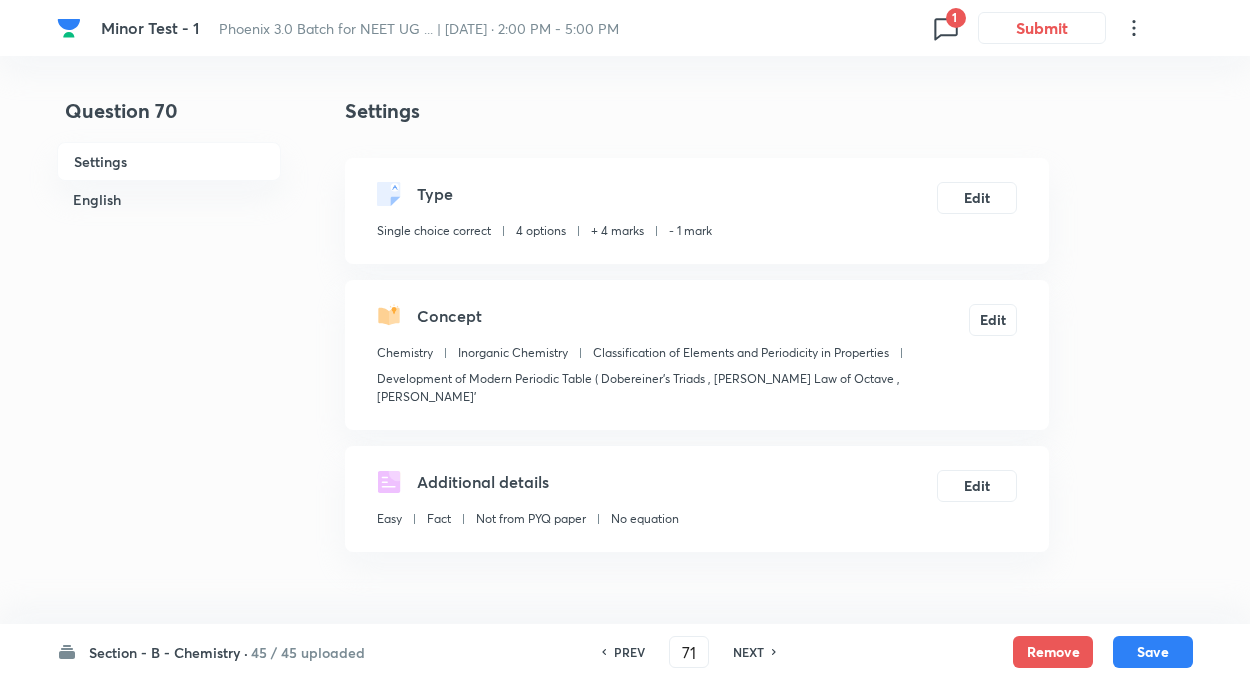 checkbox on "false" 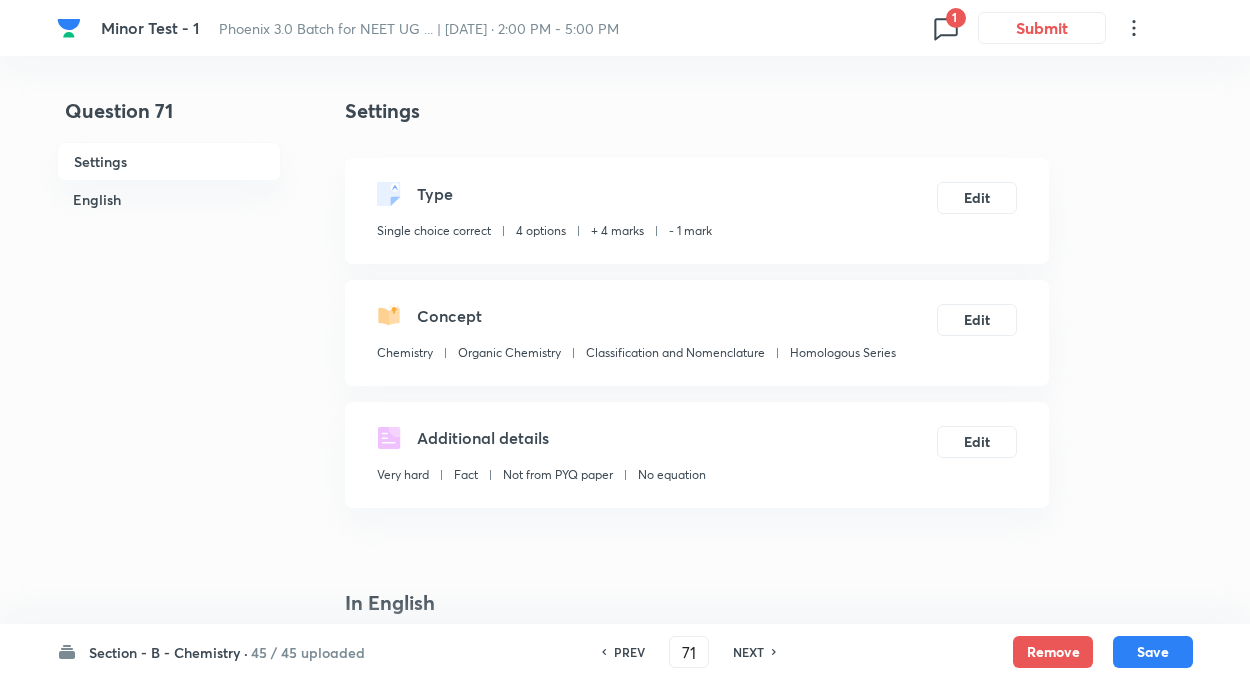 checkbox on "true" 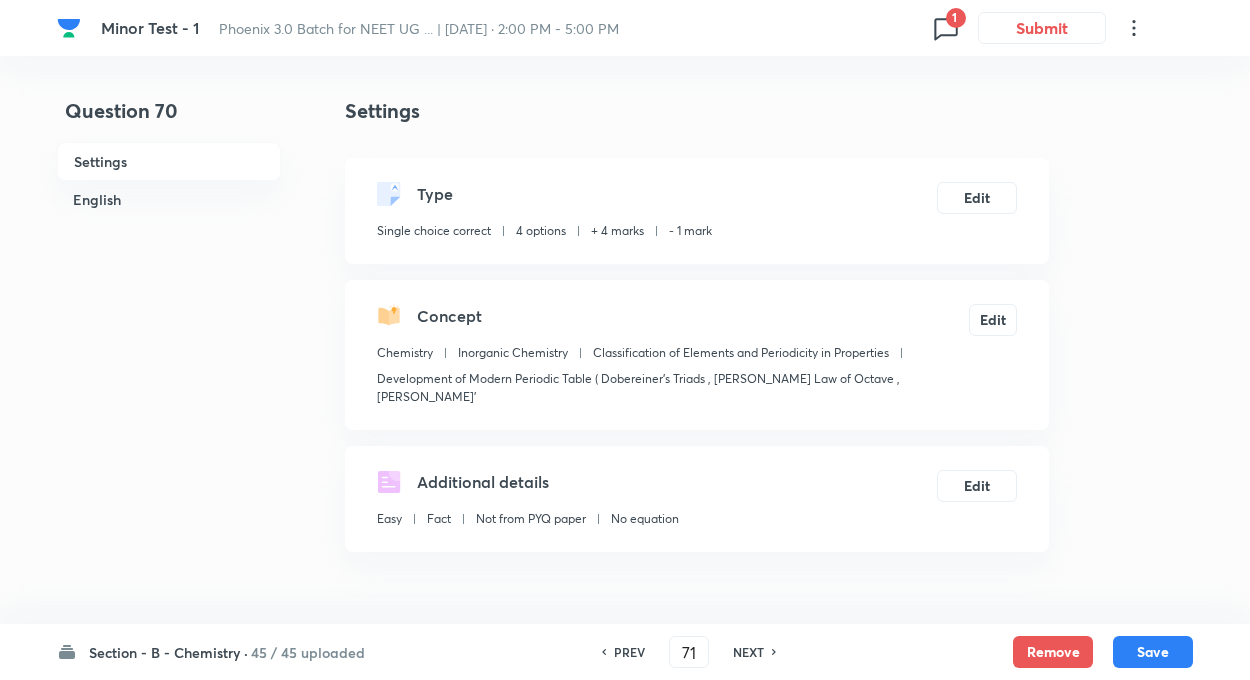 type on "70" 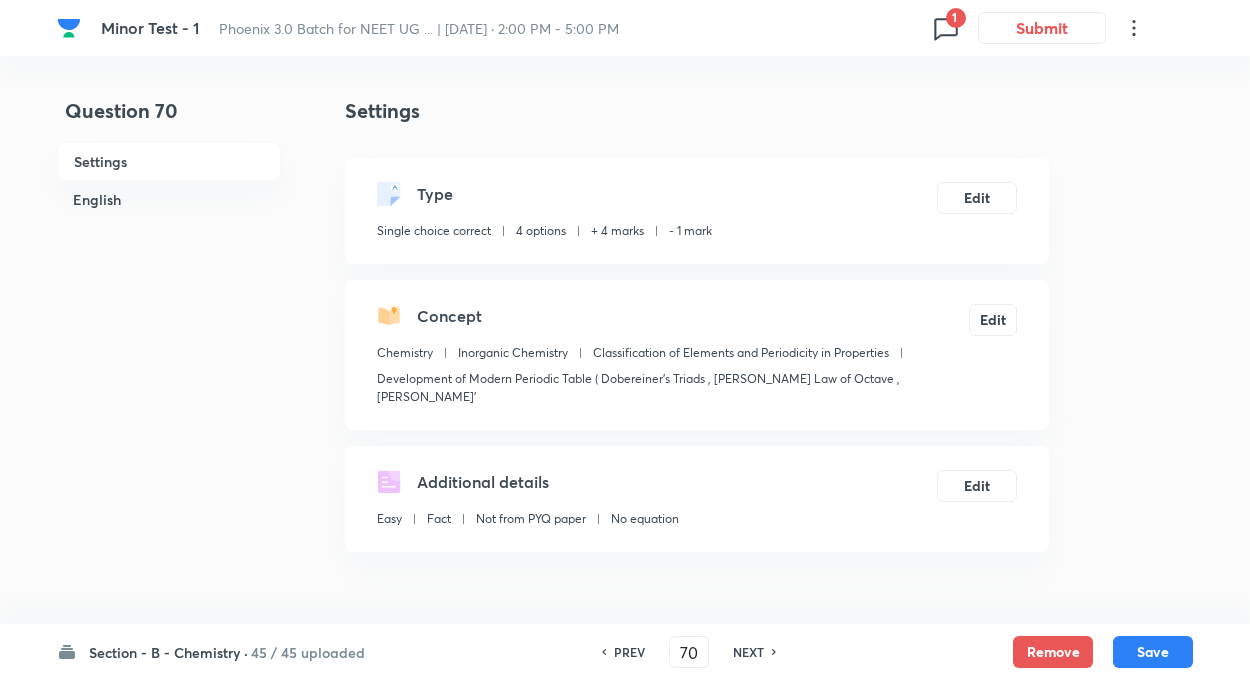 checkbox on "false" 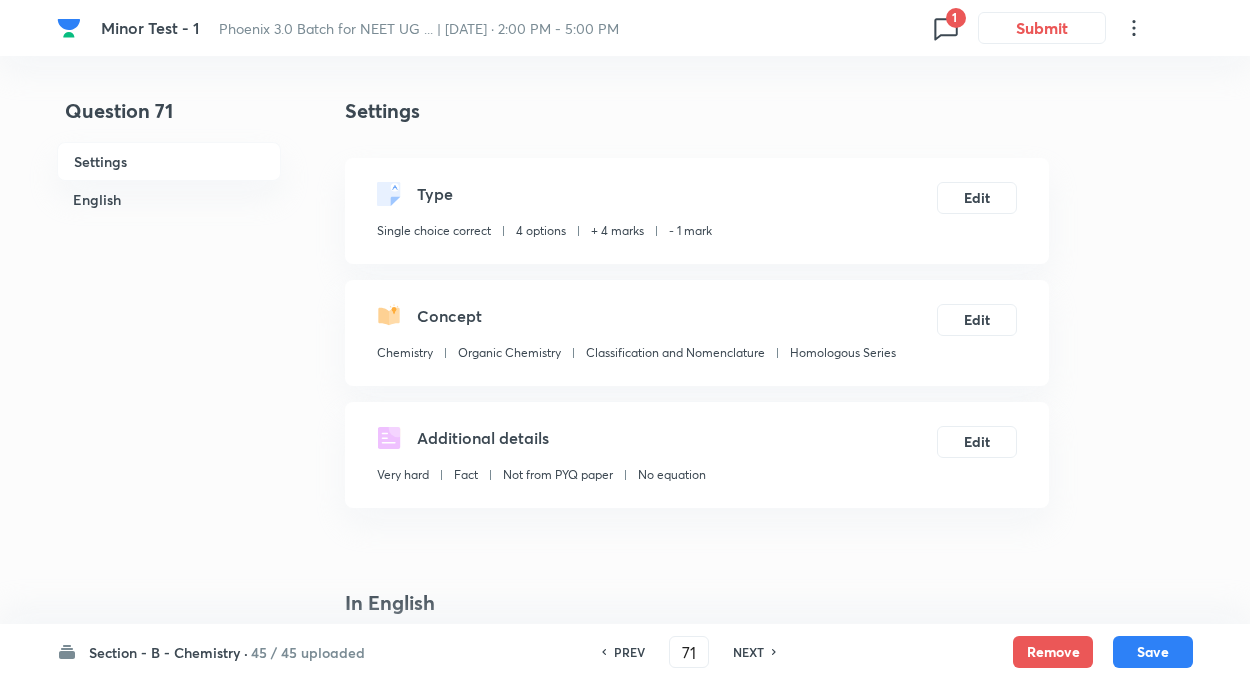 checkbox on "false" 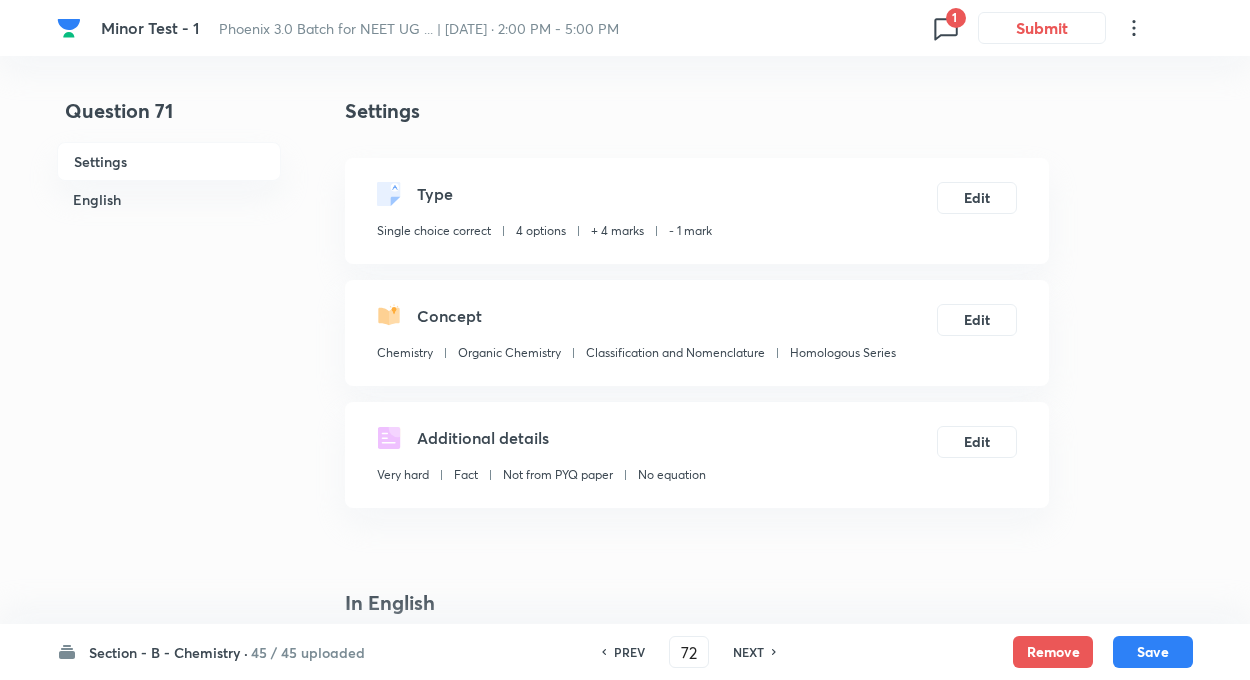 checkbox on "false" 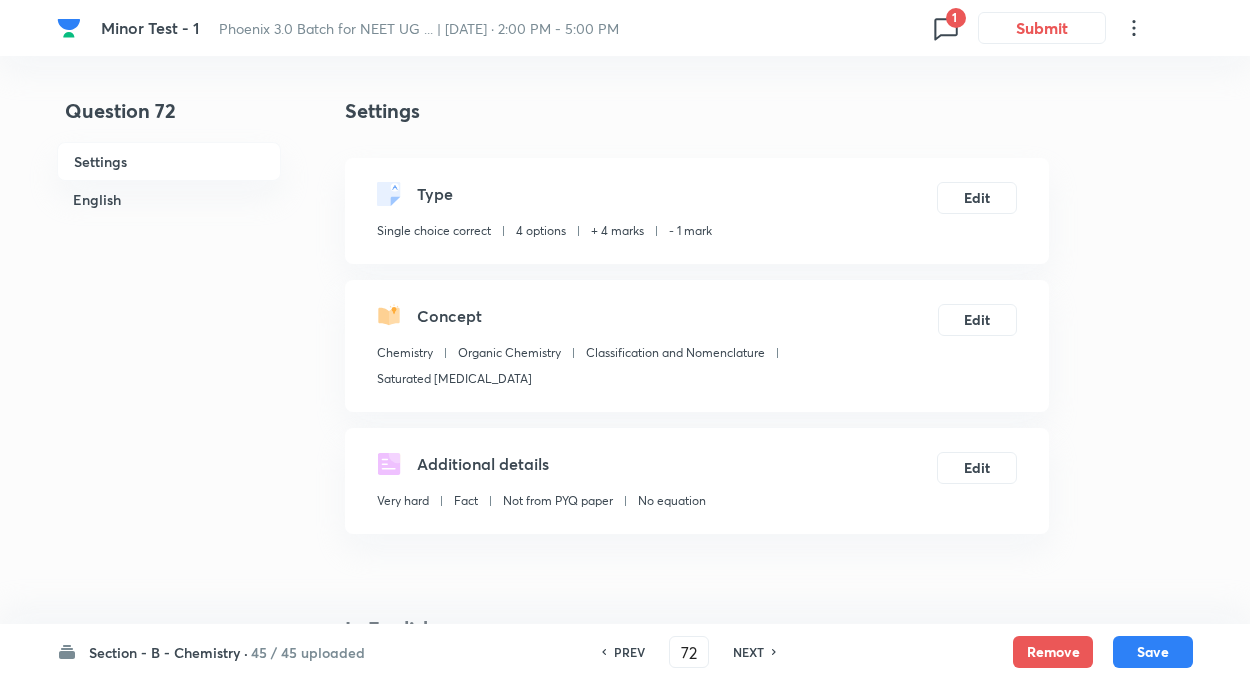 checkbox on "true" 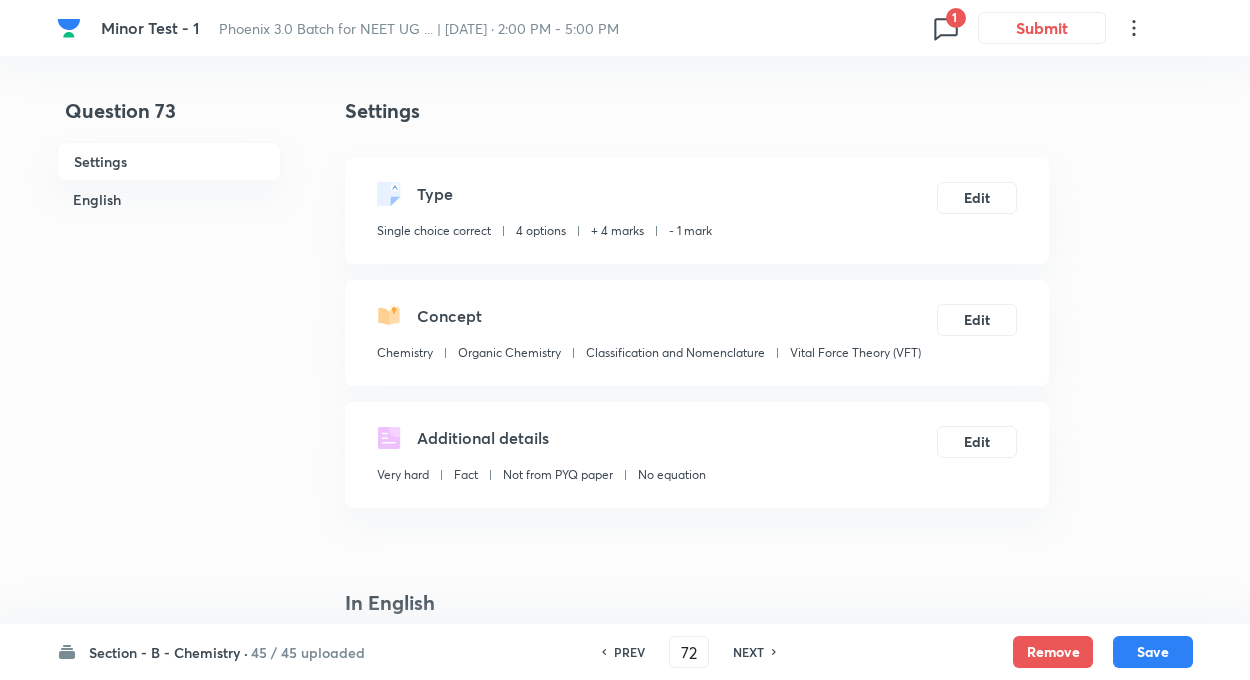 type on "73" 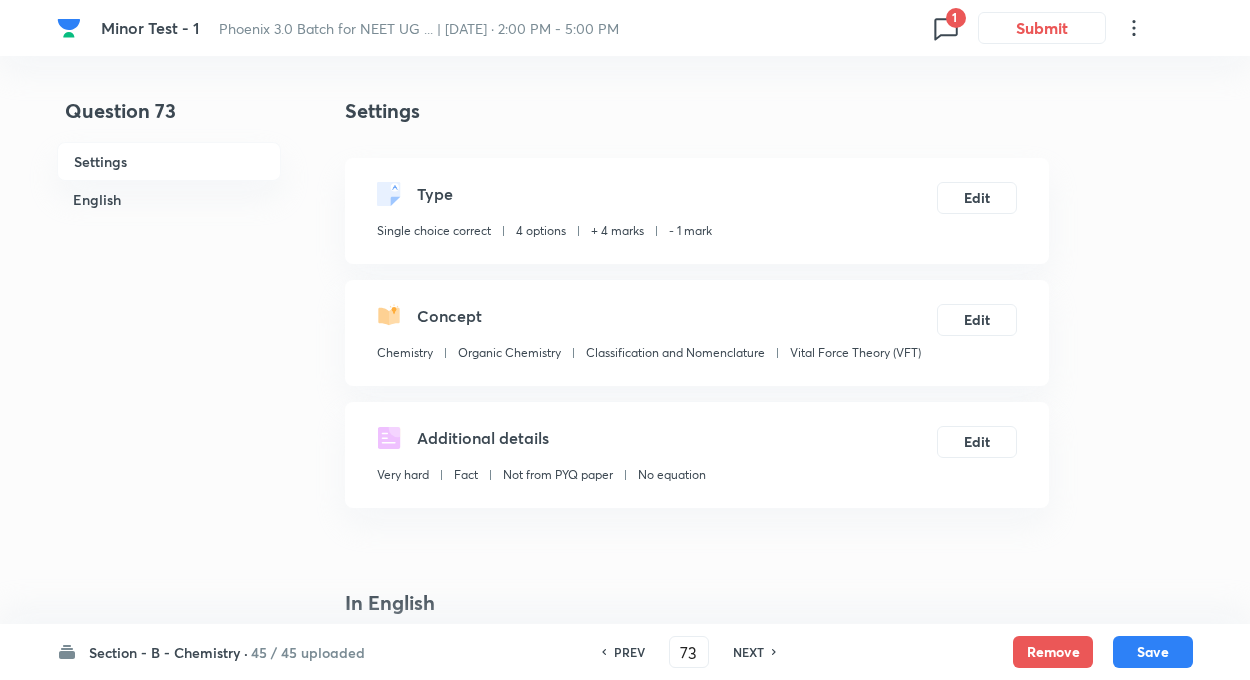 checkbox on "false" 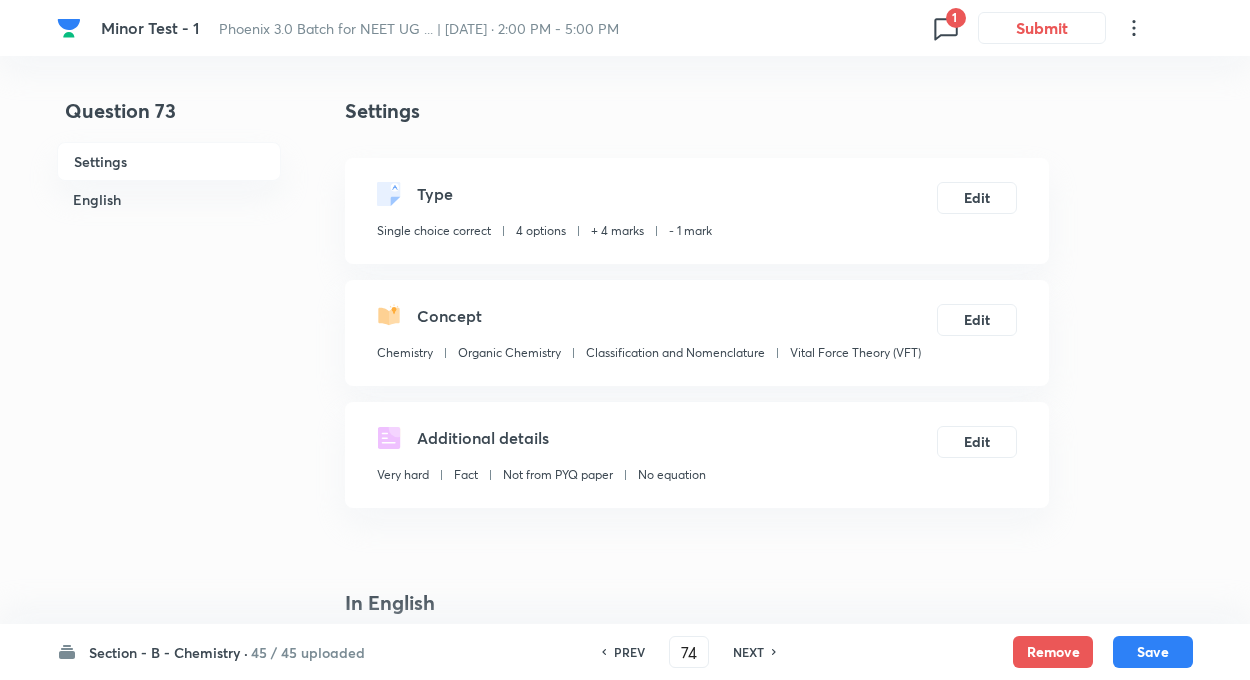 checkbox on "false" 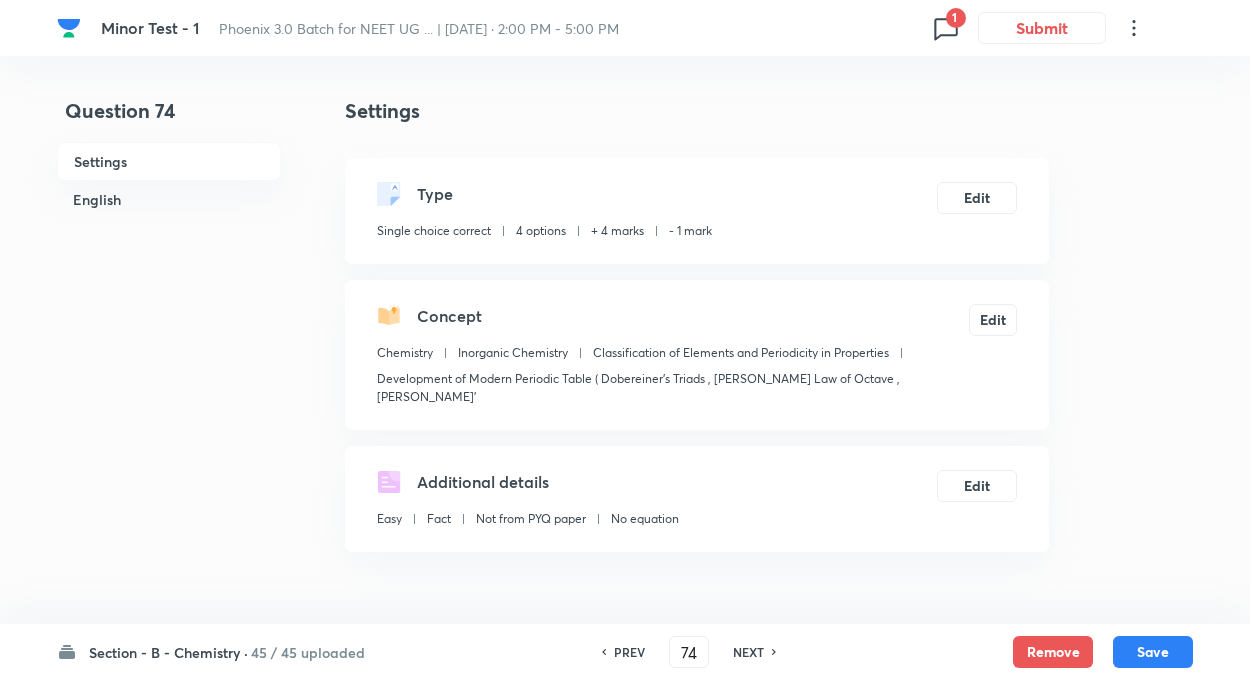 checkbox on "true" 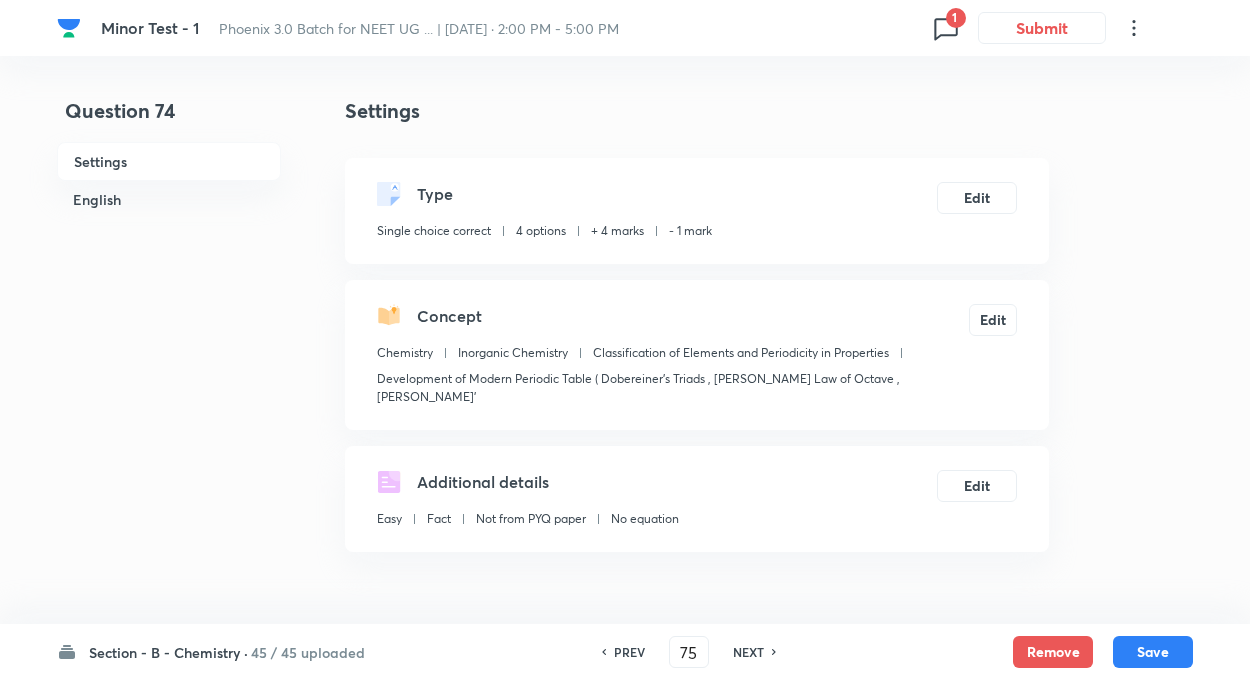 click on "NEXT" at bounding box center (748, 652) 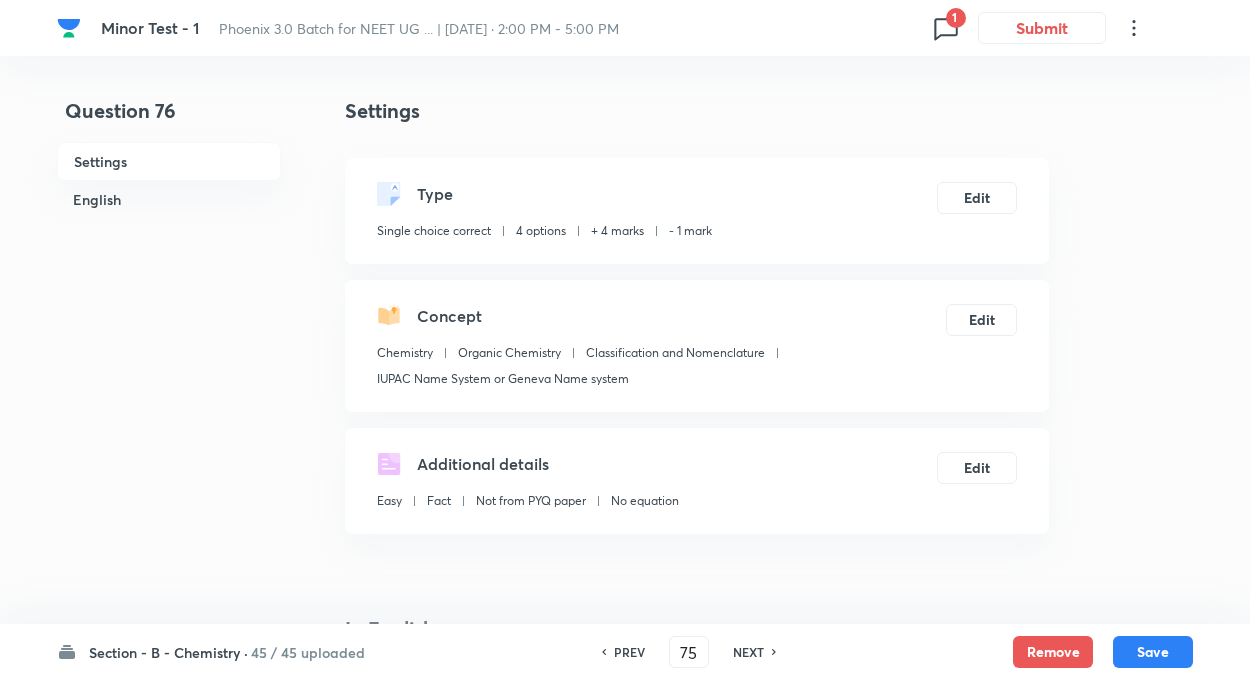 checkbox on "true" 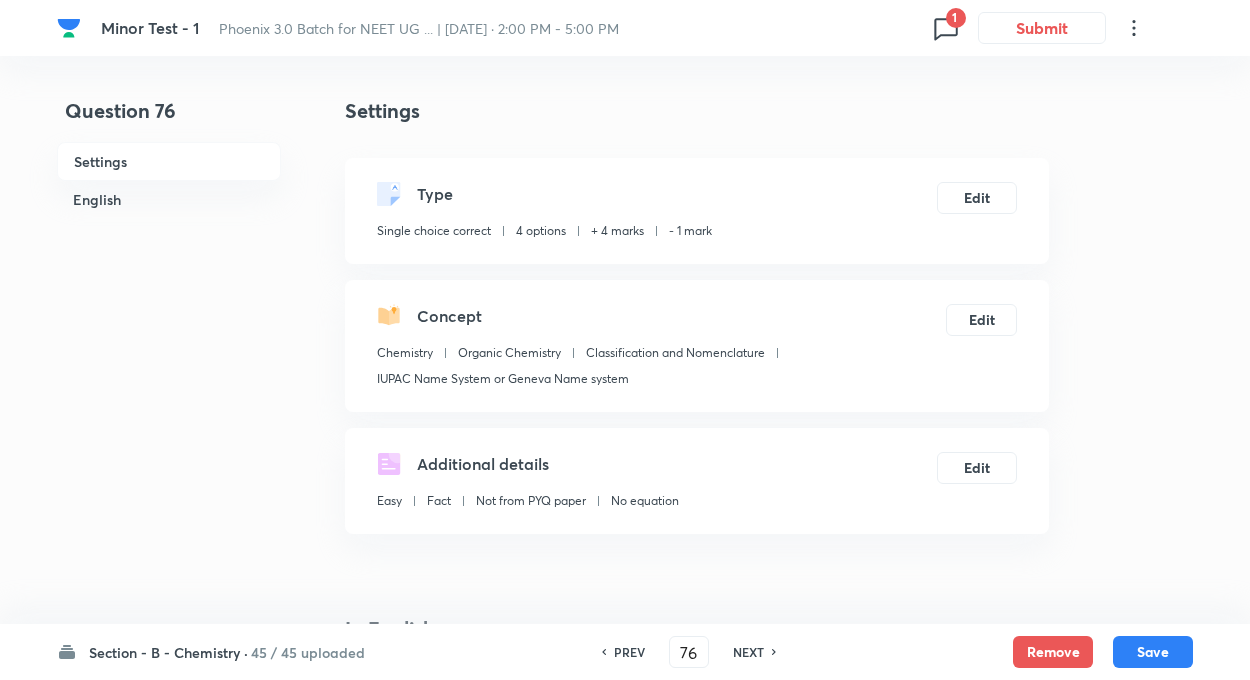 checkbox on "false" 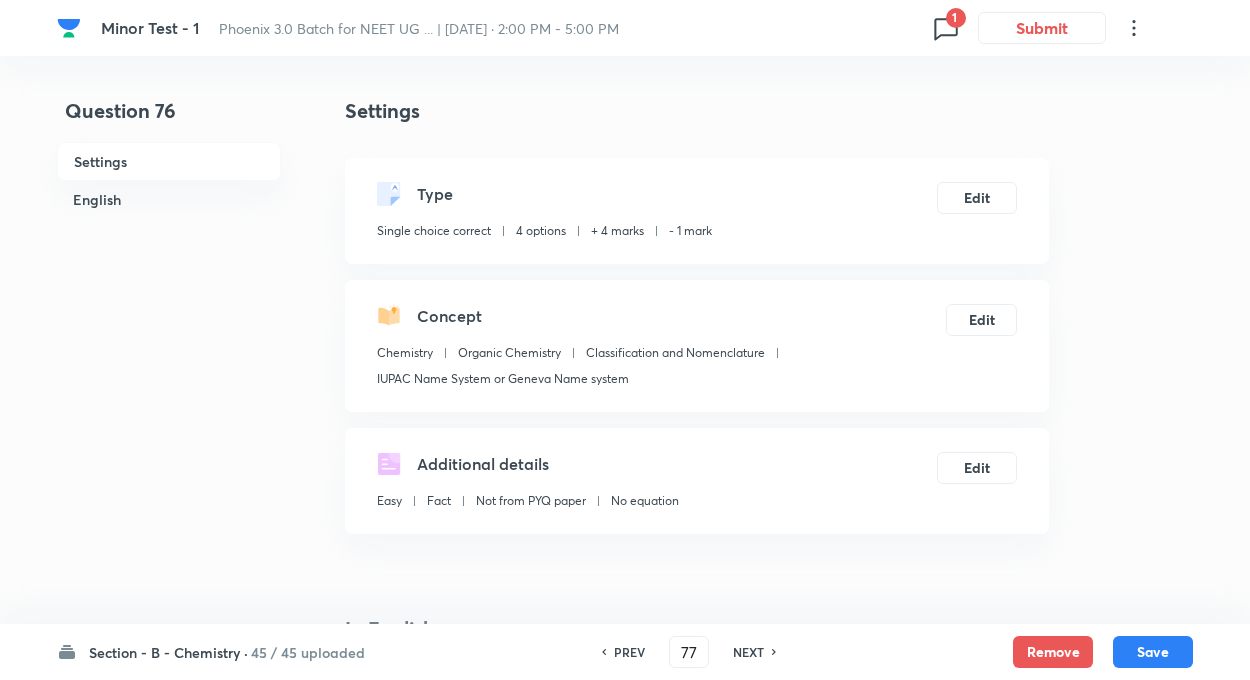 checkbox on "false" 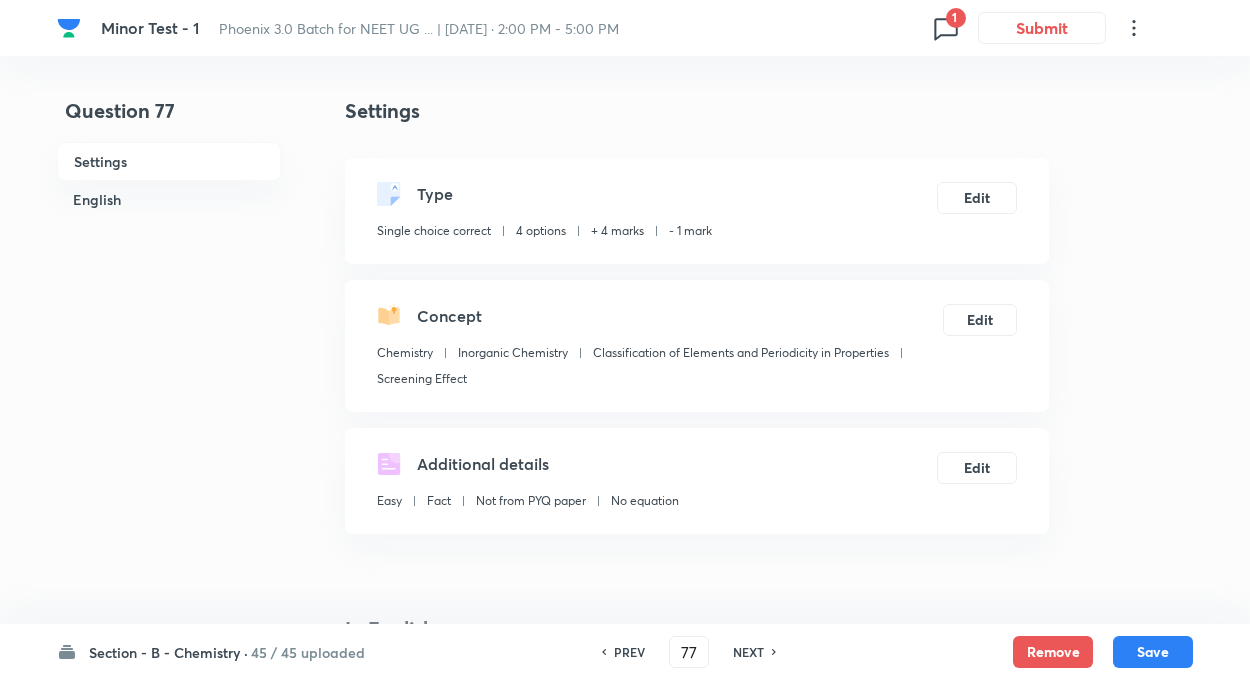 click on "PREV 77 ​ NEXT" at bounding box center [689, 652] 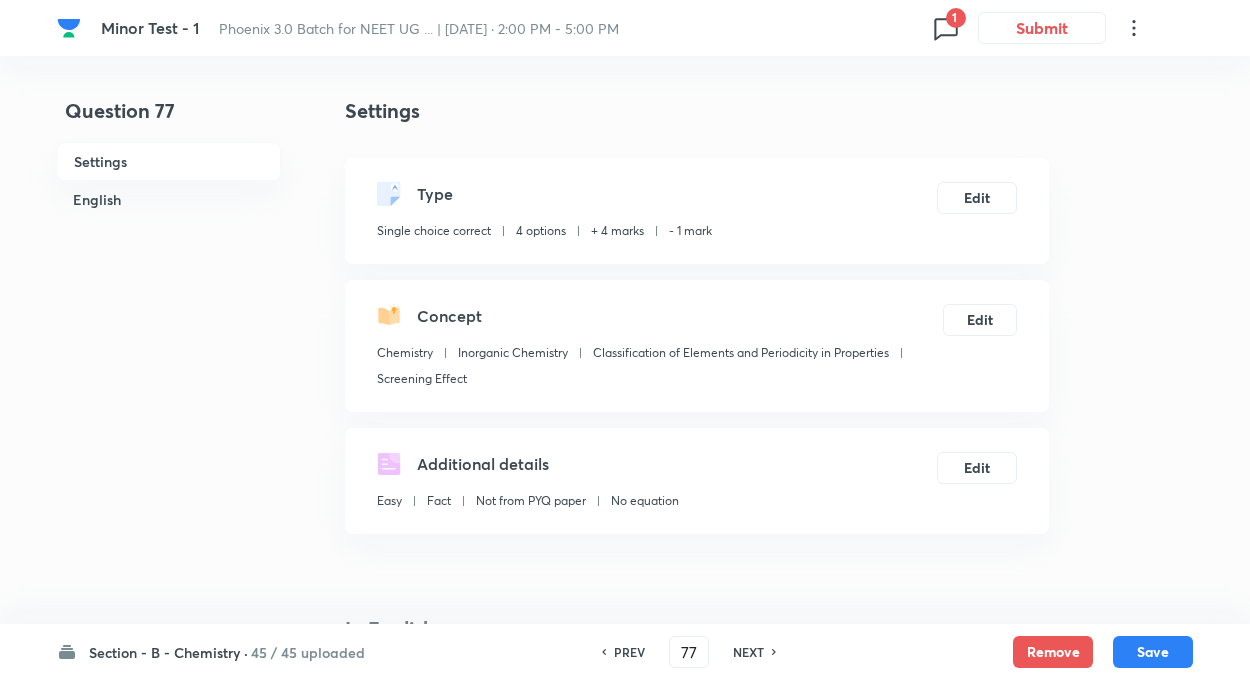 click on "PREV" at bounding box center (629, 652) 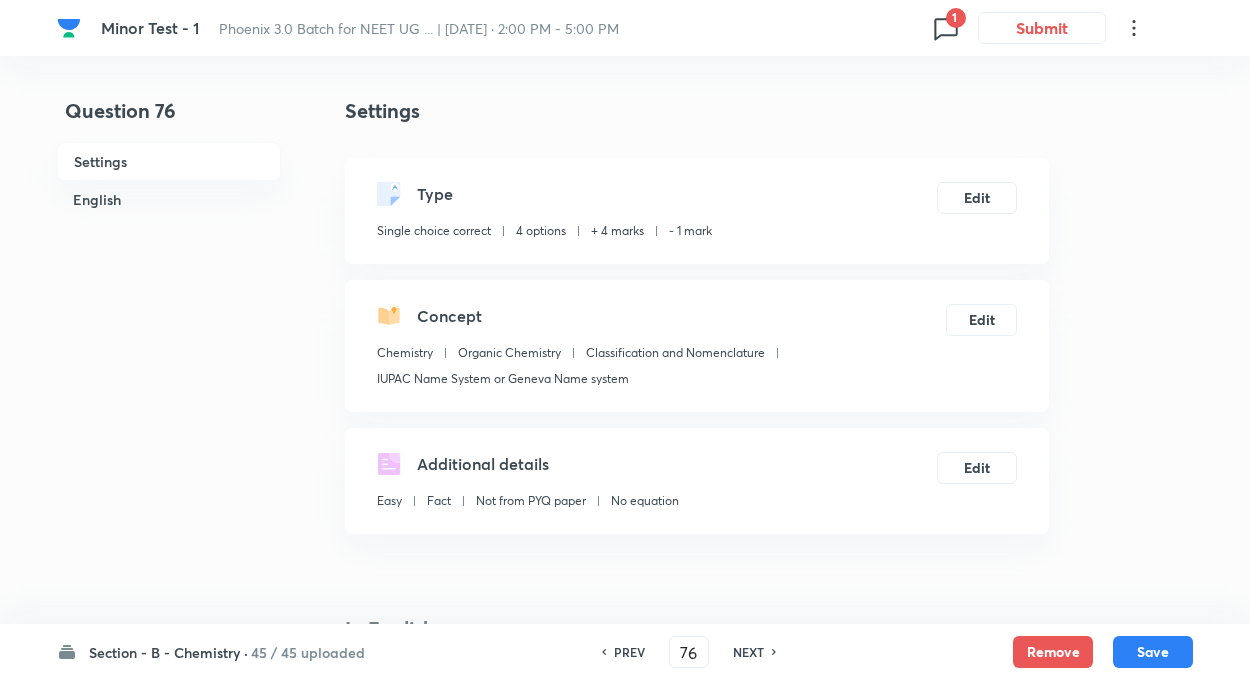 checkbox on "false" 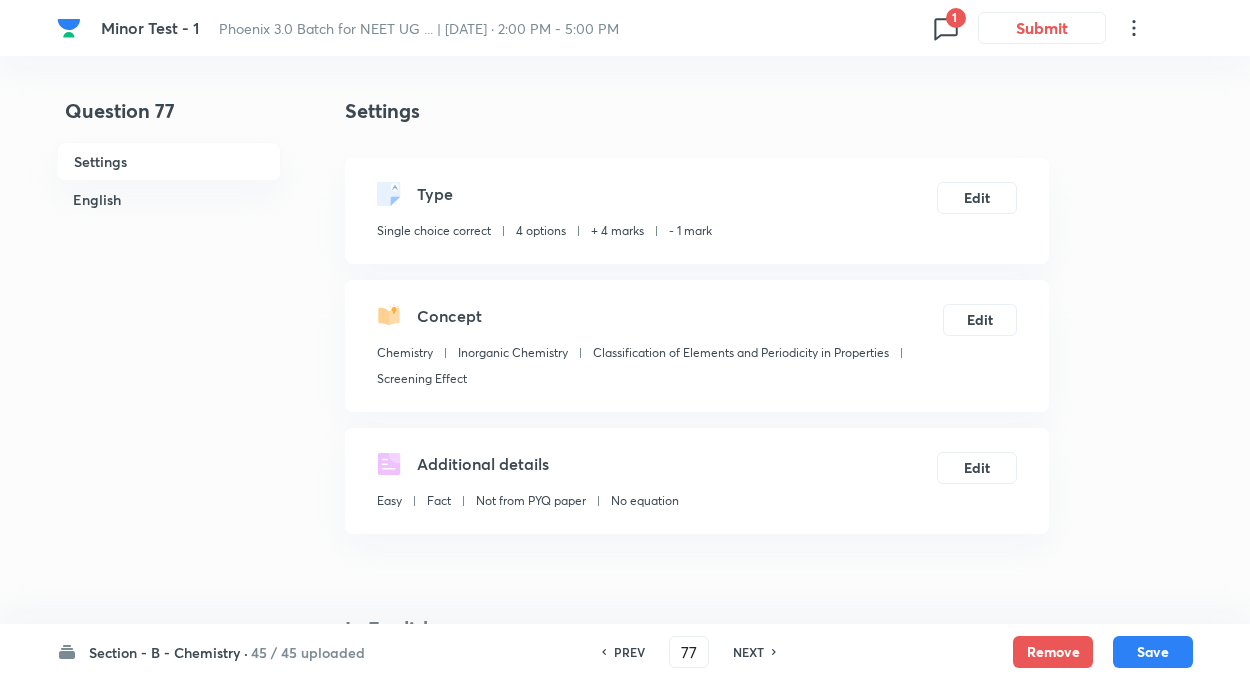 checkbox on "false" 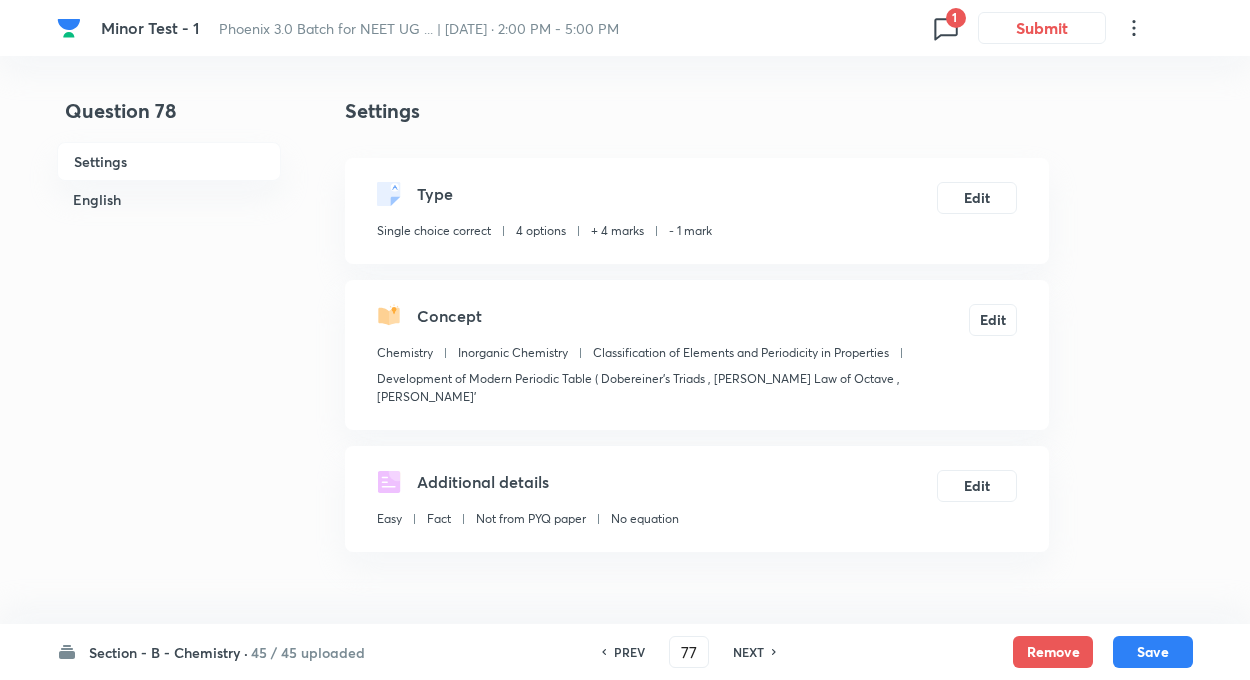 type on "78" 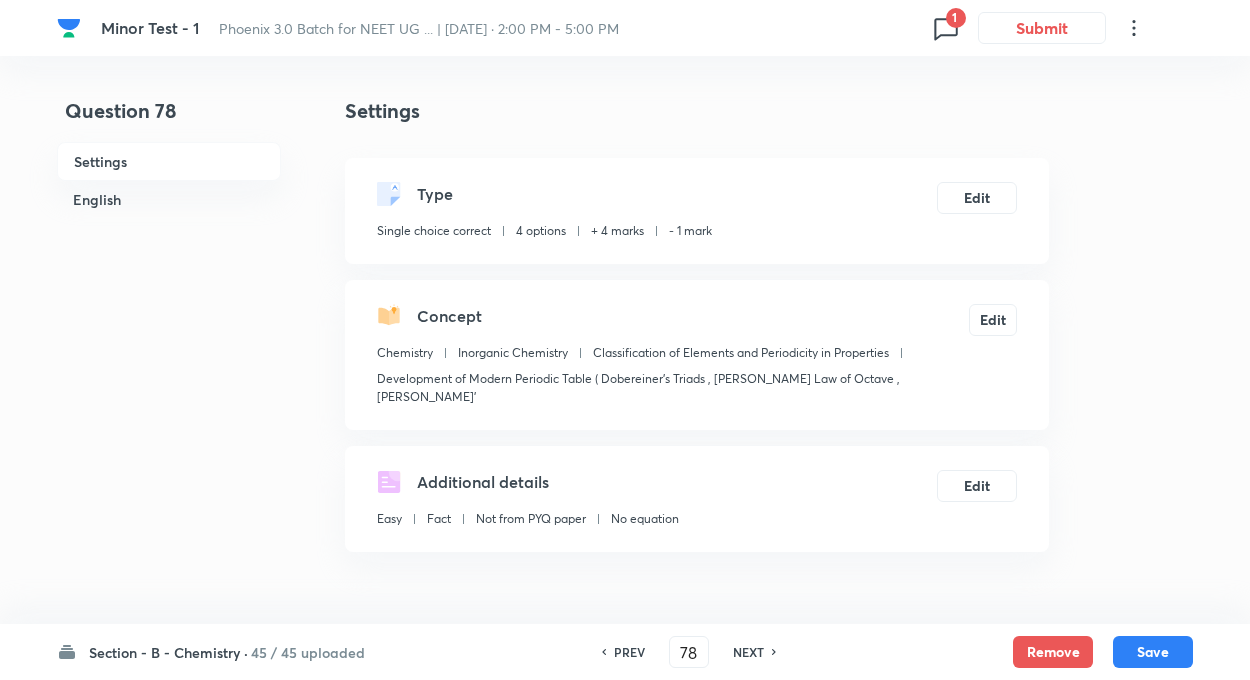 checkbox on "false" 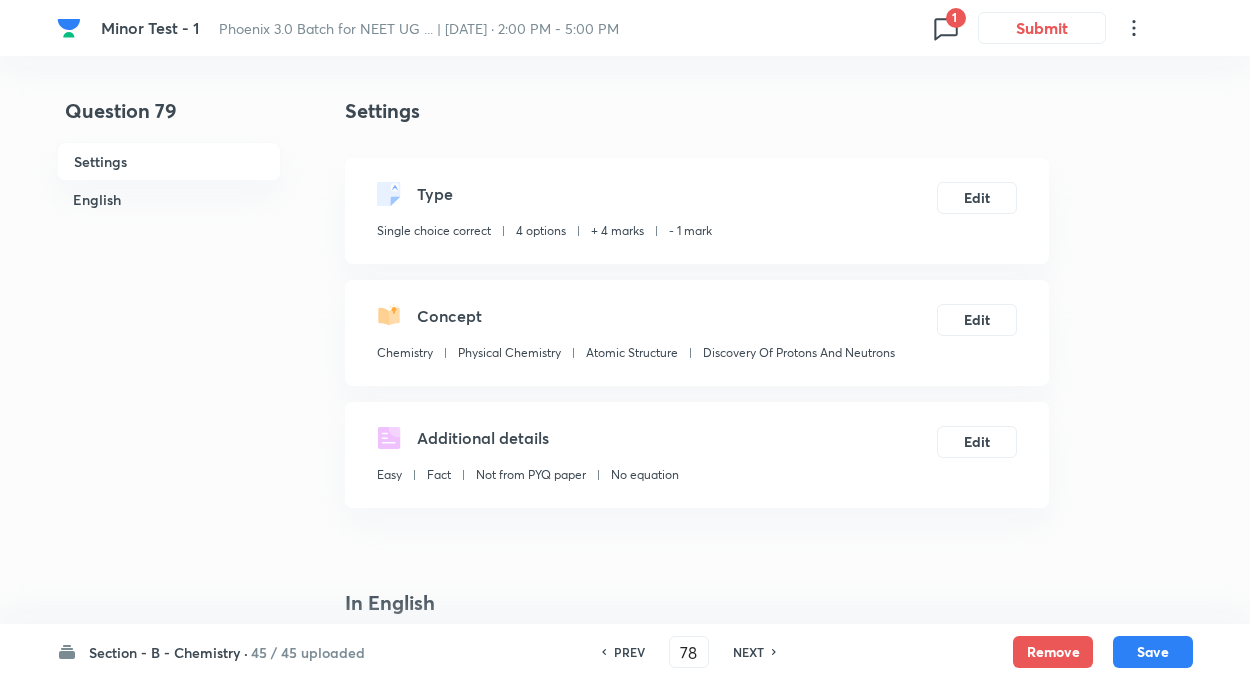 type on "79" 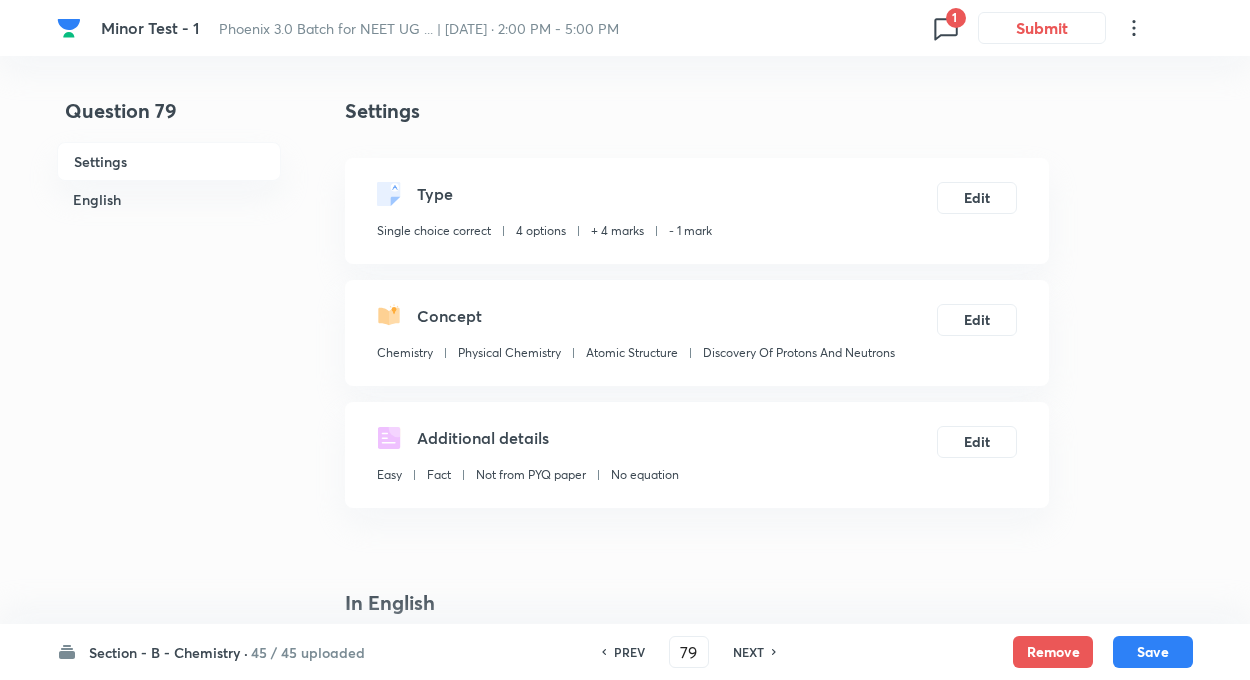 checkbox on "true" 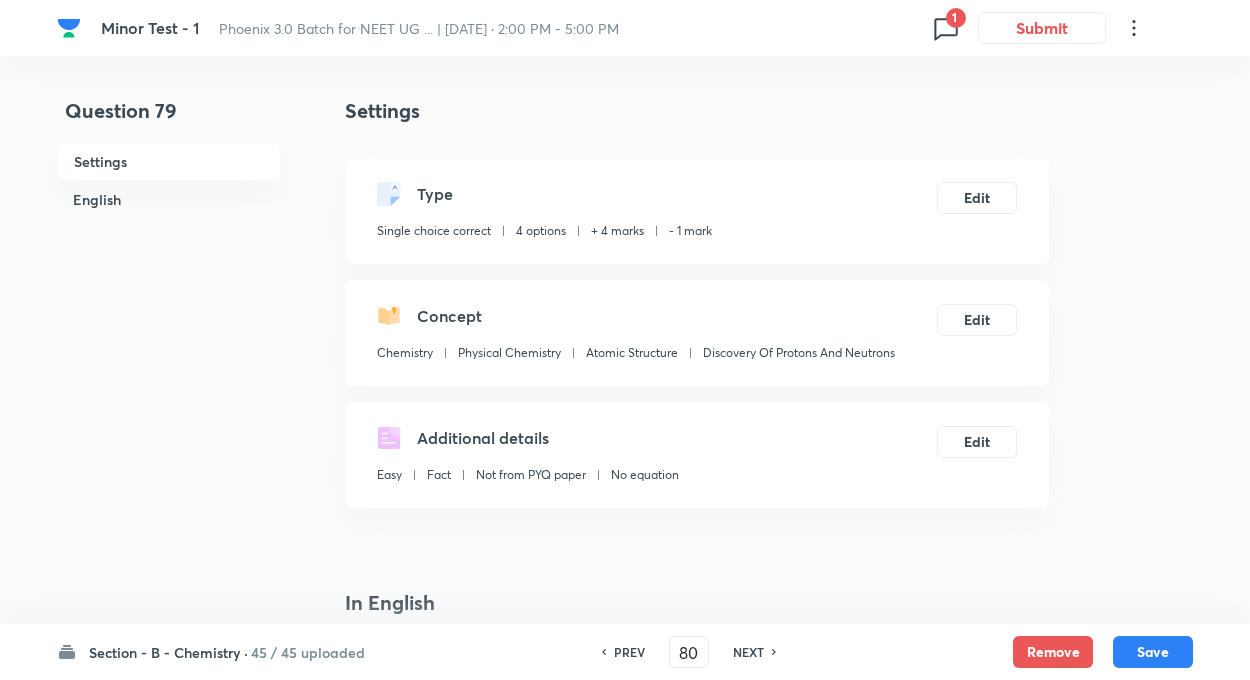 checkbox on "true" 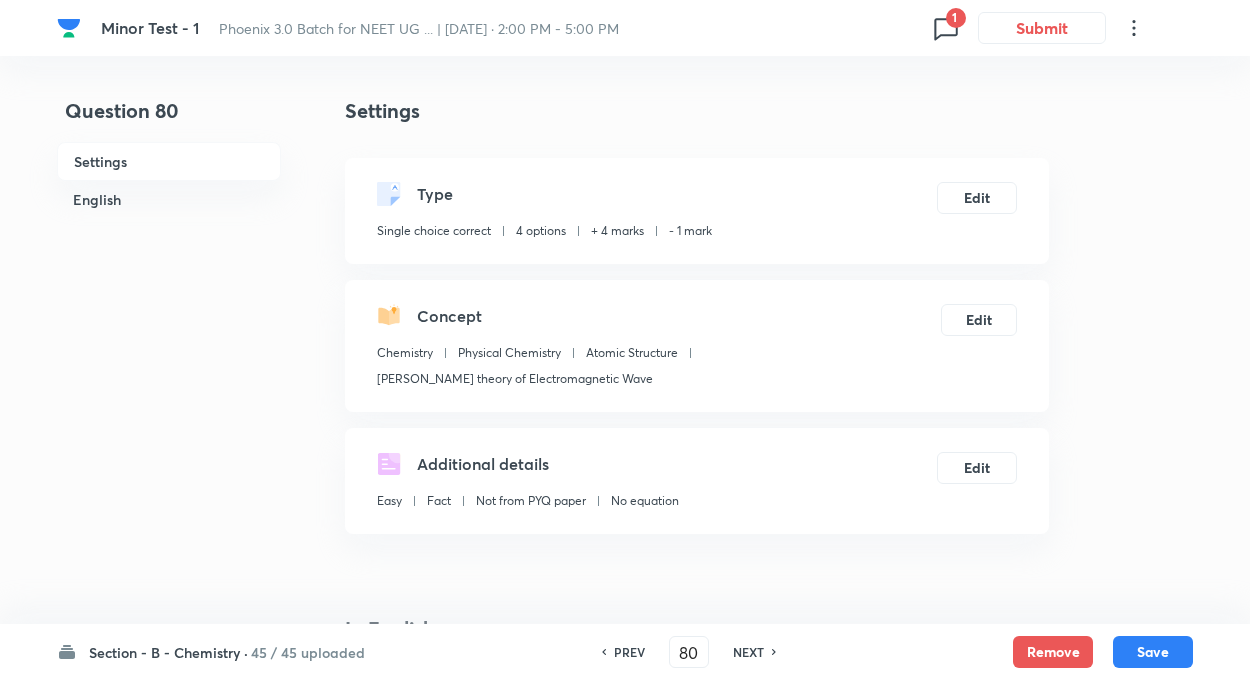 click on "NEXT" at bounding box center (748, 652) 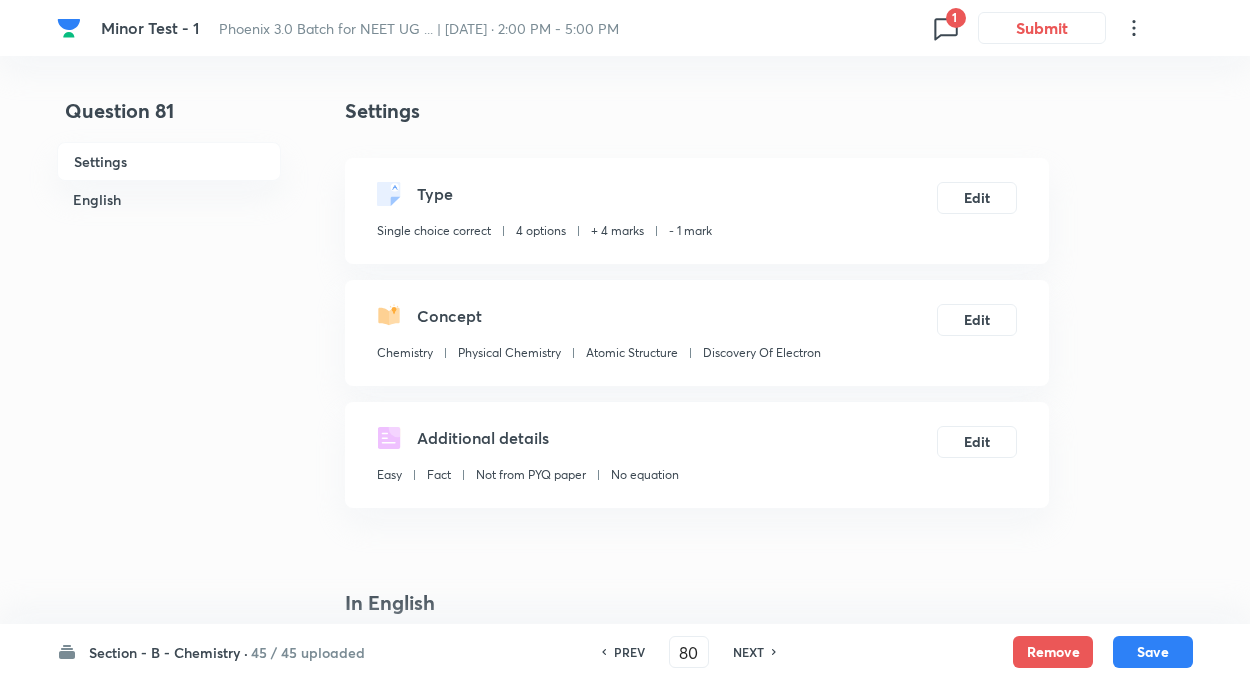type on "81" 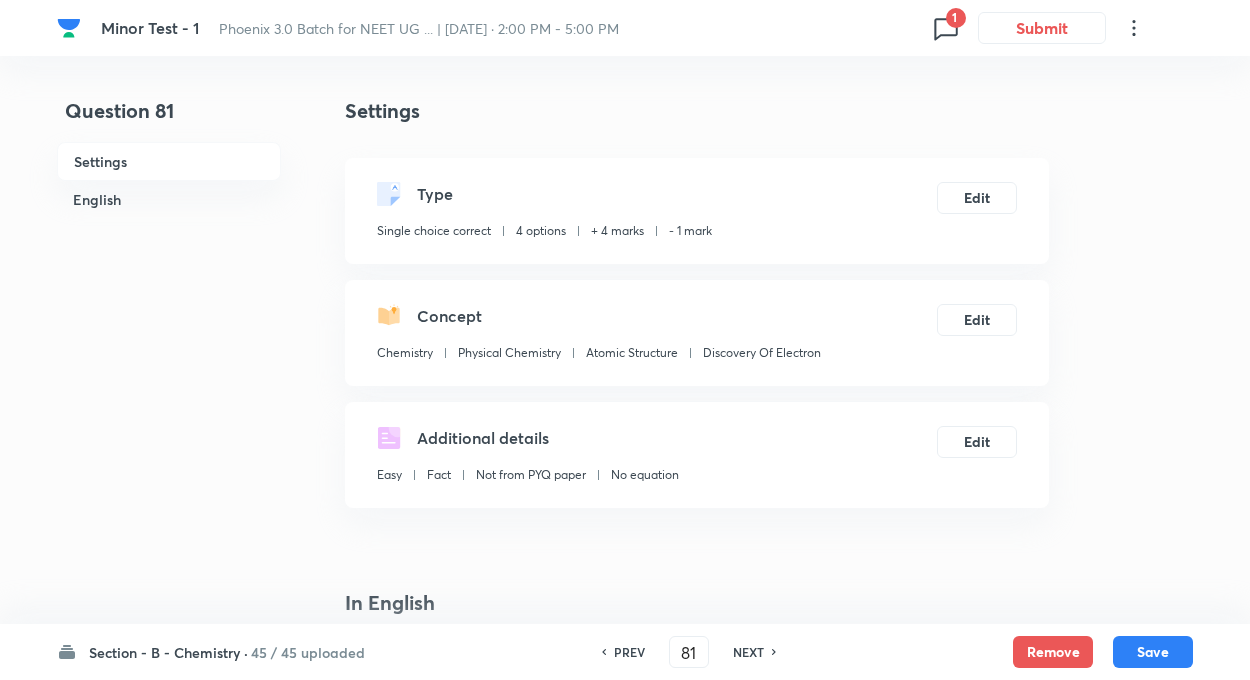 checkbox on "false" 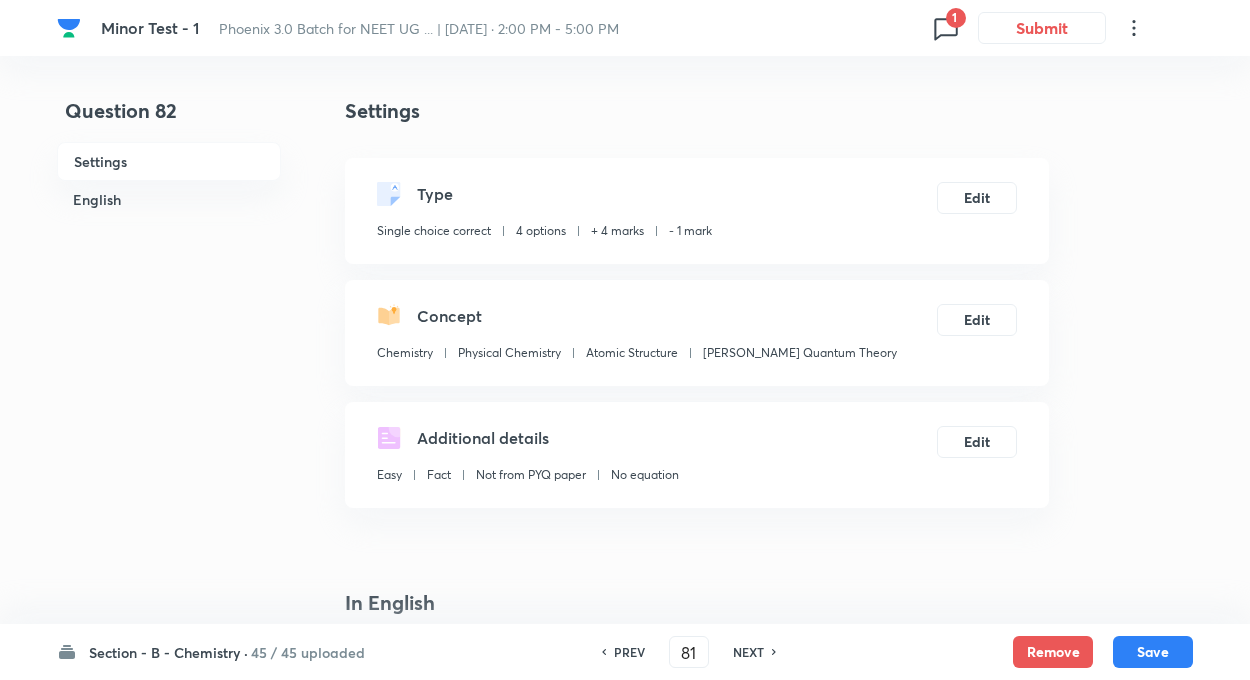 type on "82" 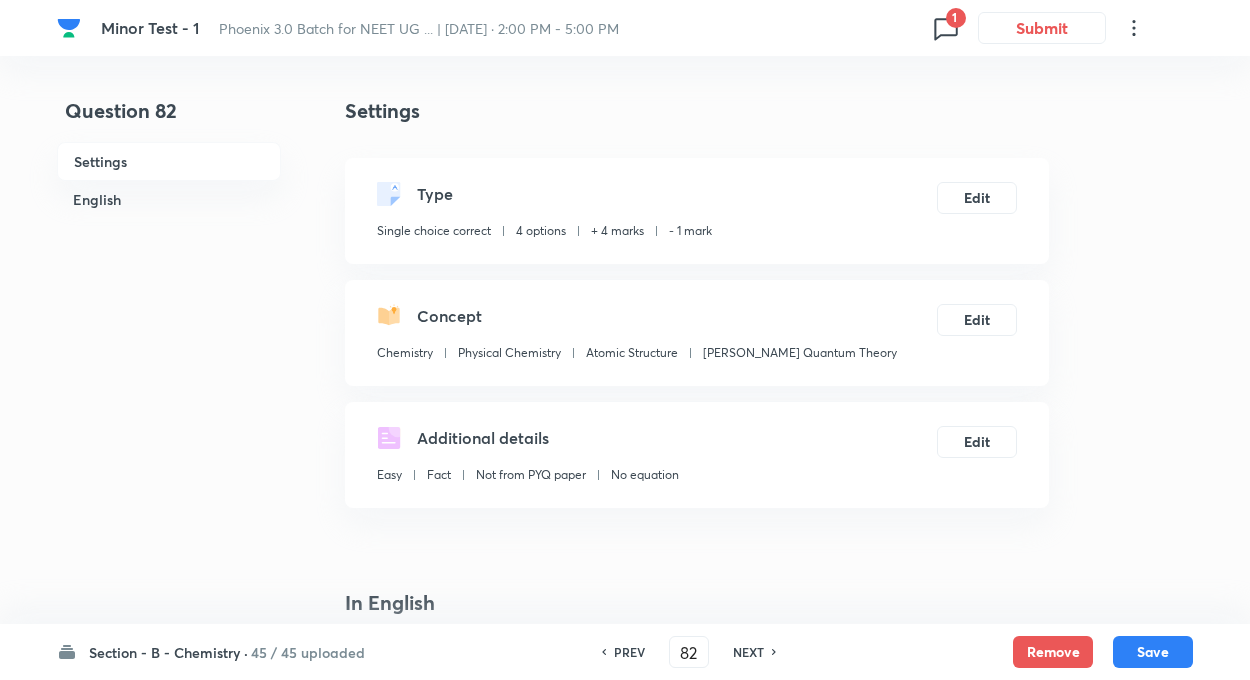 checkbox on "false" 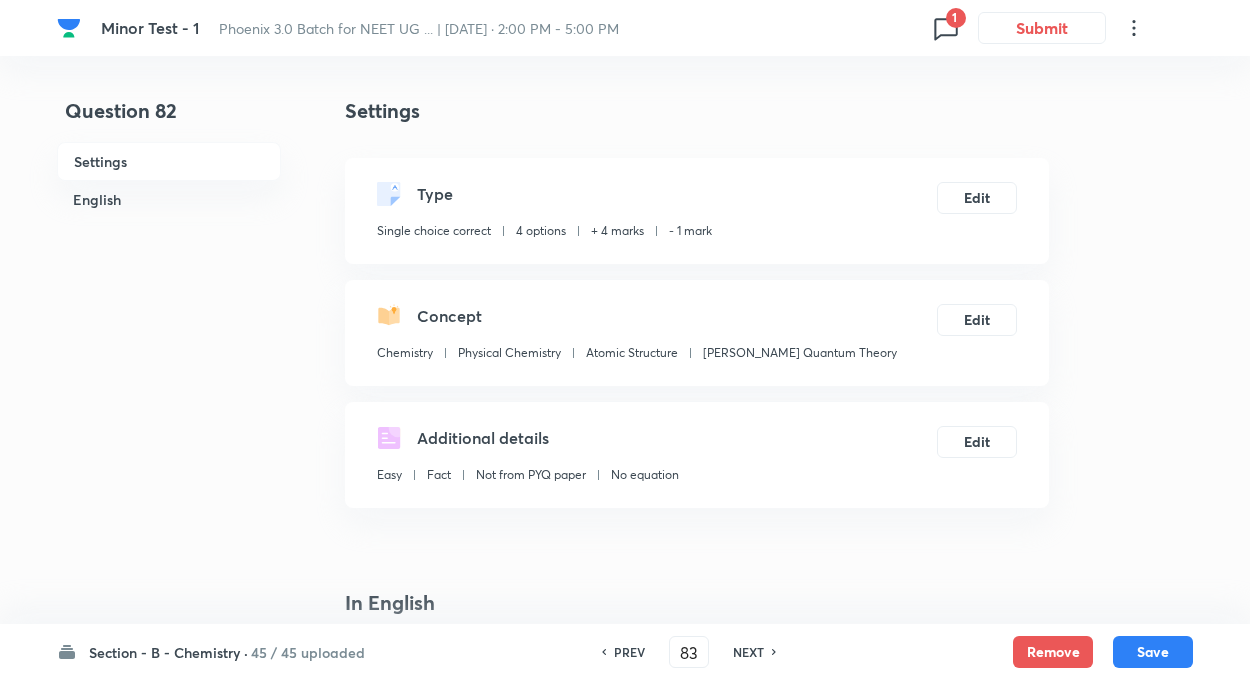 checkbox on "false" 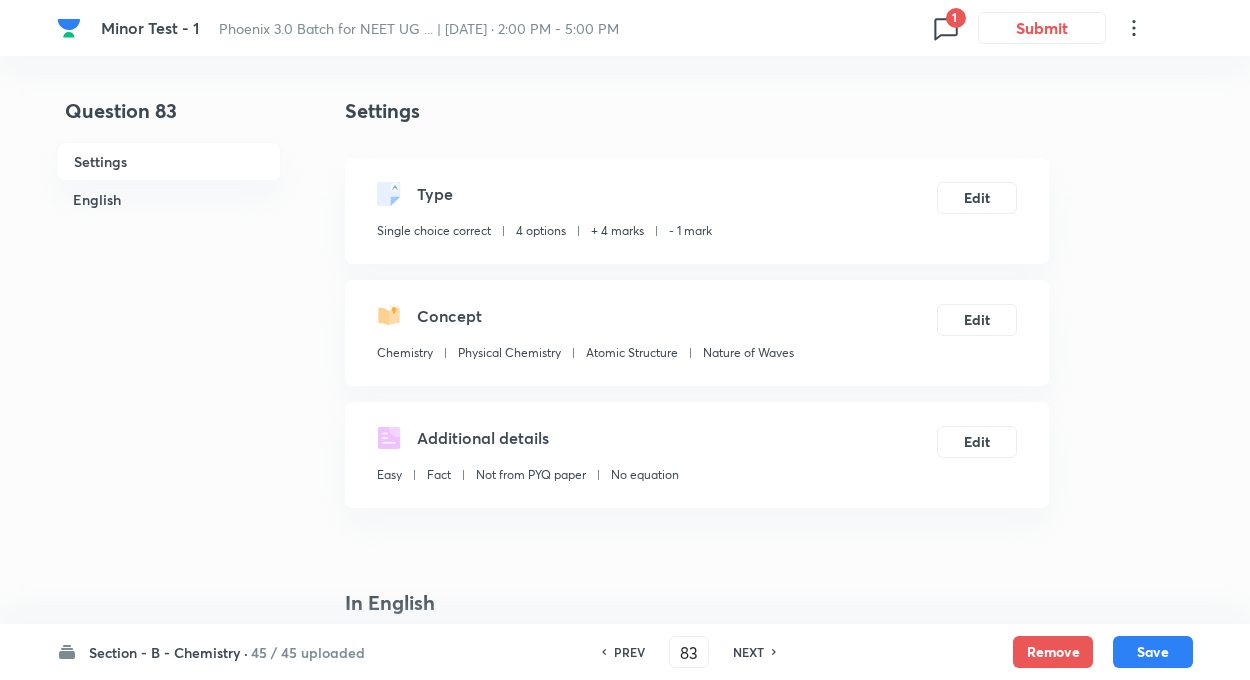 checkbox on "true" 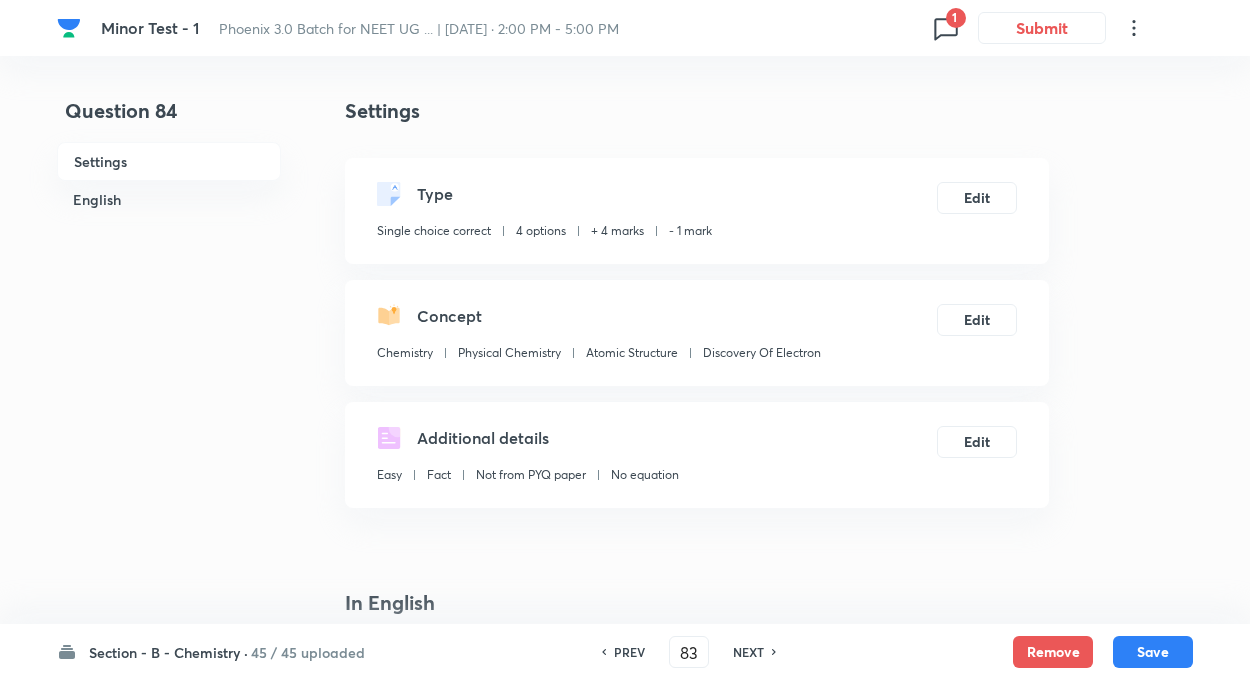 type on "84" 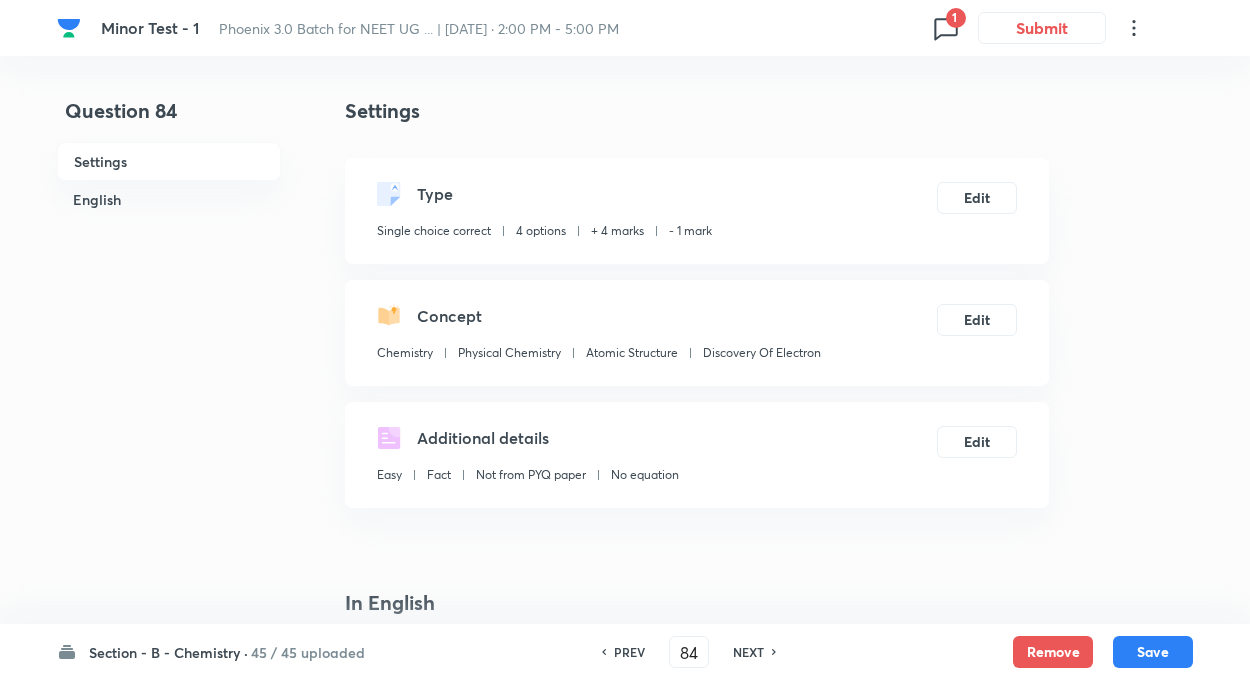 checkbox on "false" 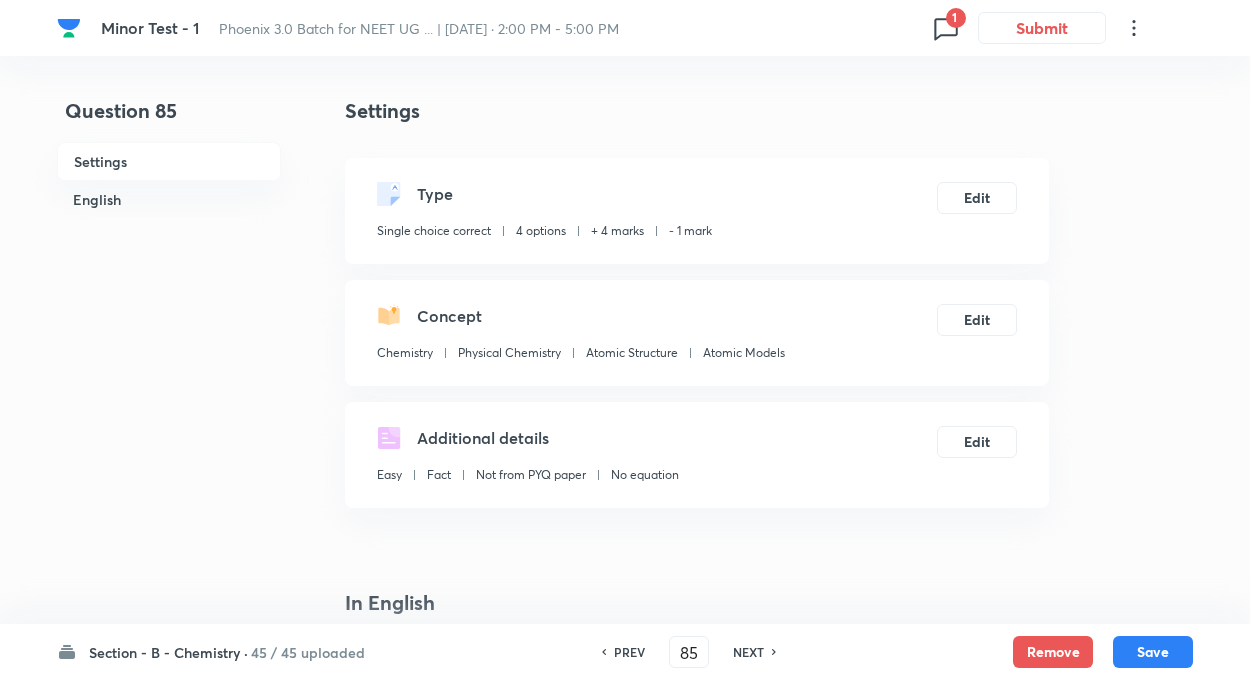 checkbox on "true" 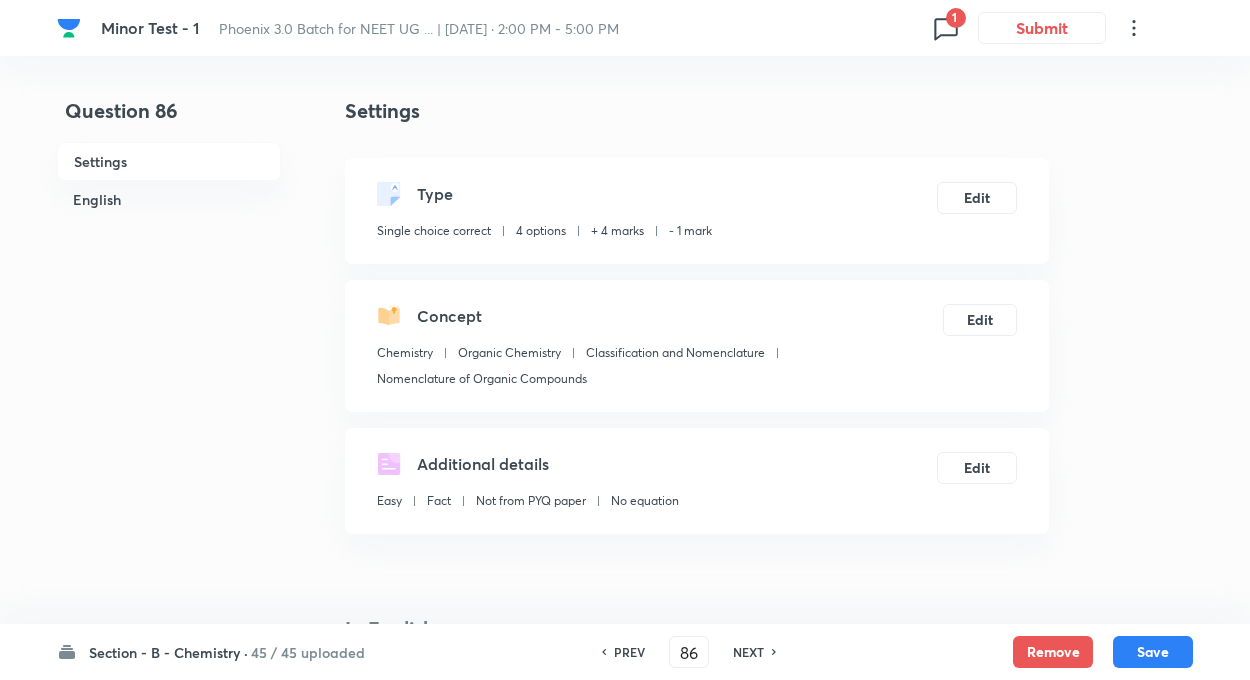 checkbox on "false" 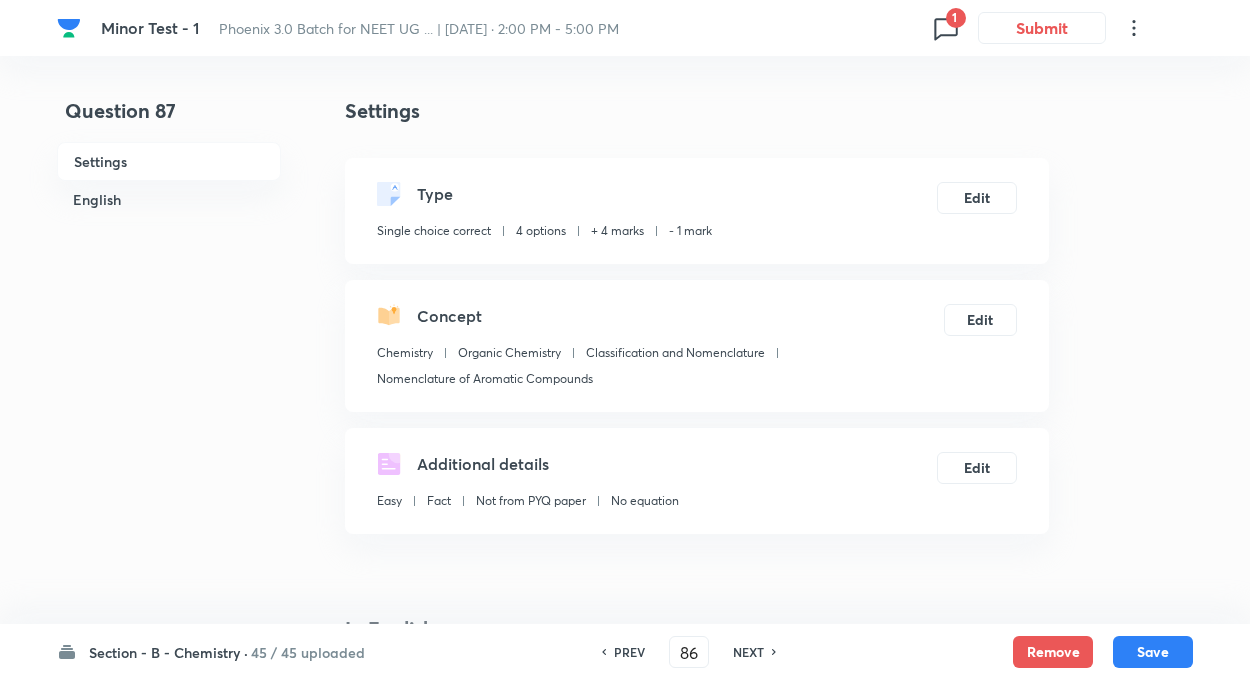 type on "87" 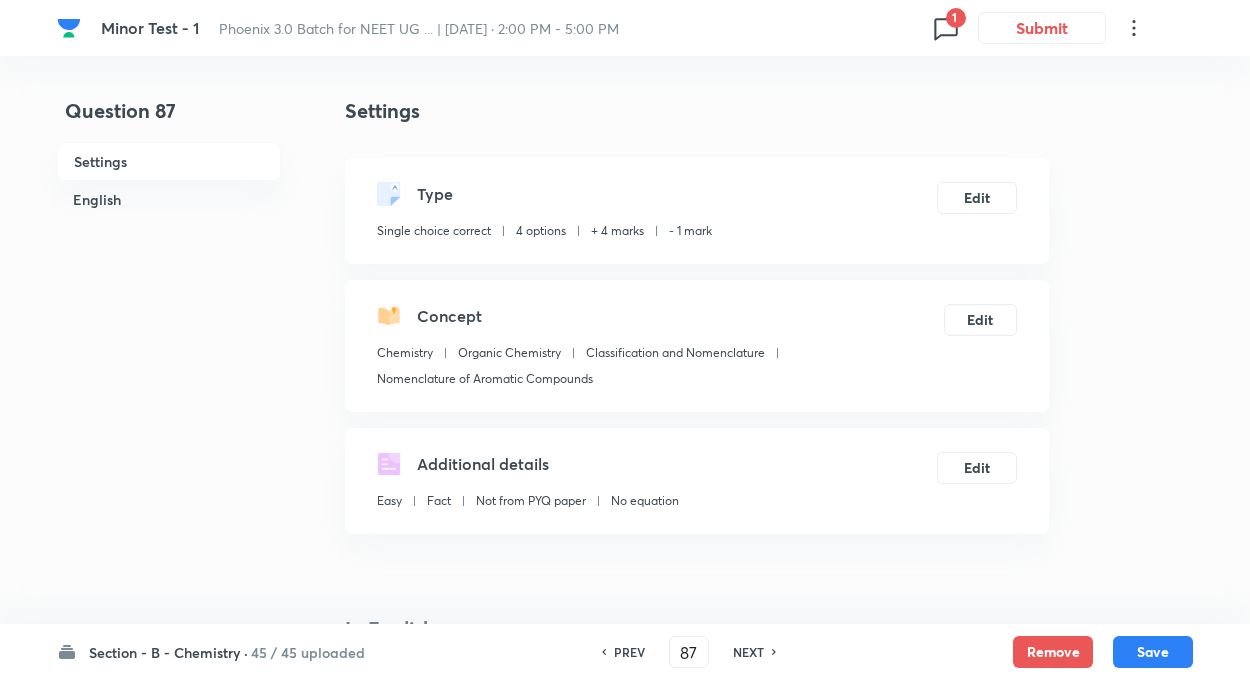 checkbox on "false" 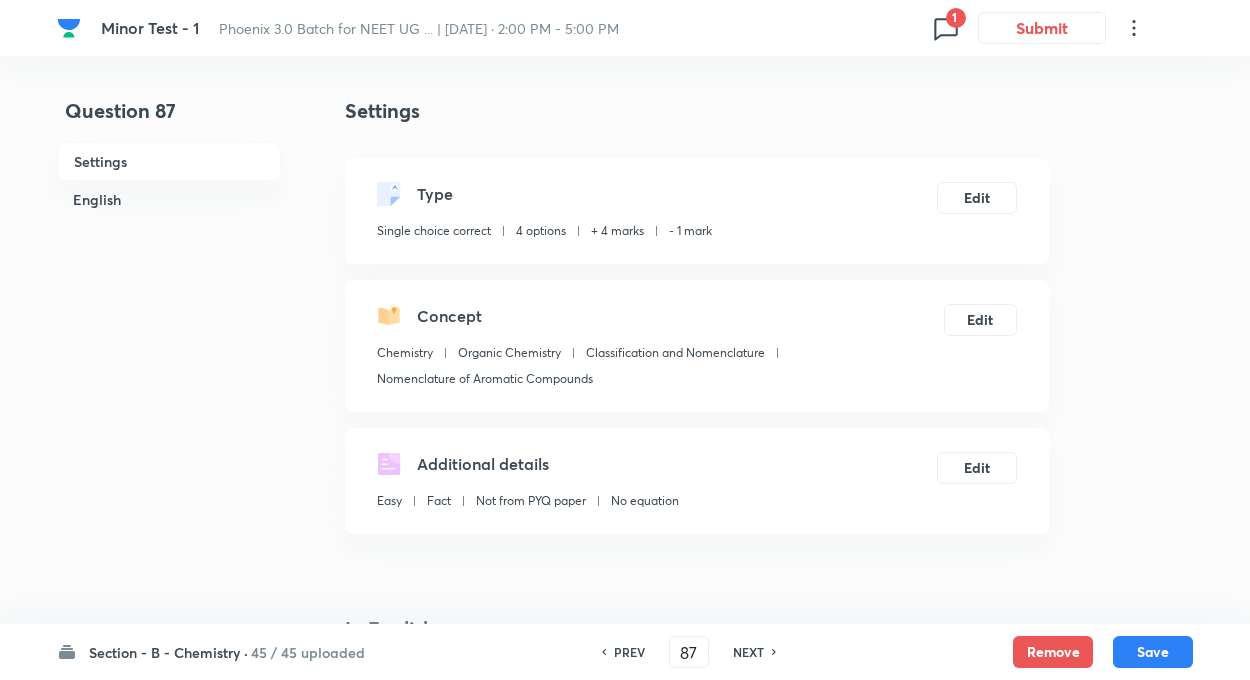 click on "PREV" at bounding box center [629, 652] 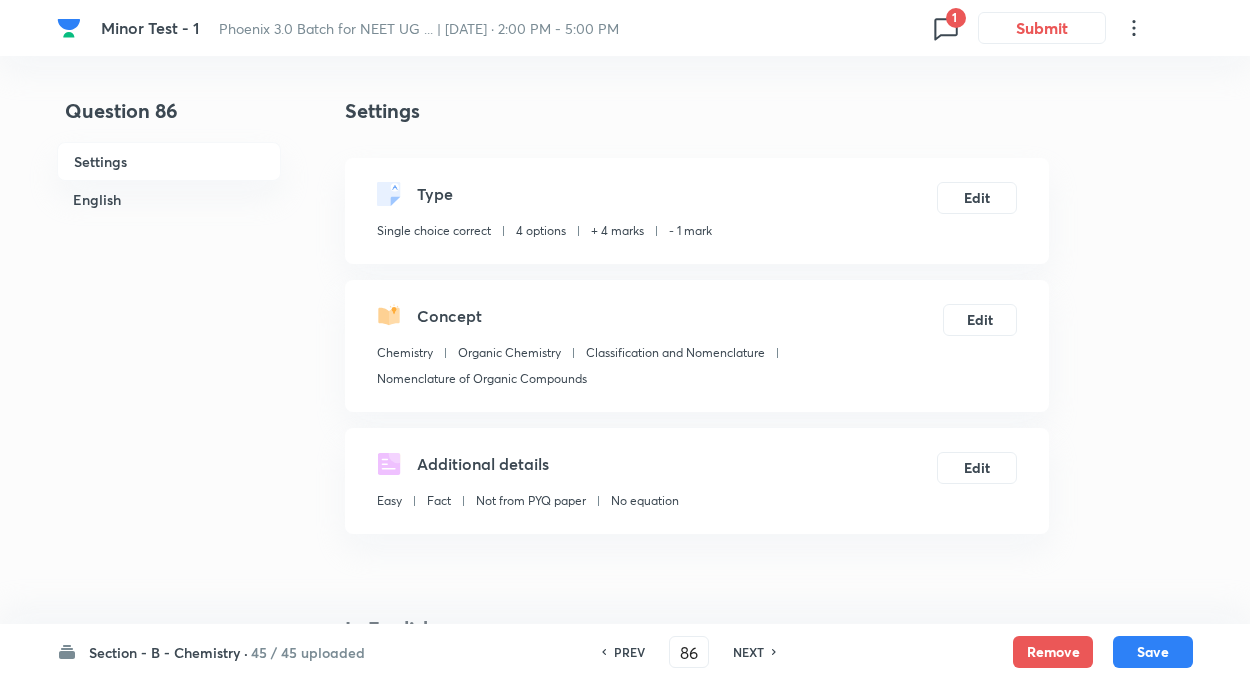checkbox on "false" 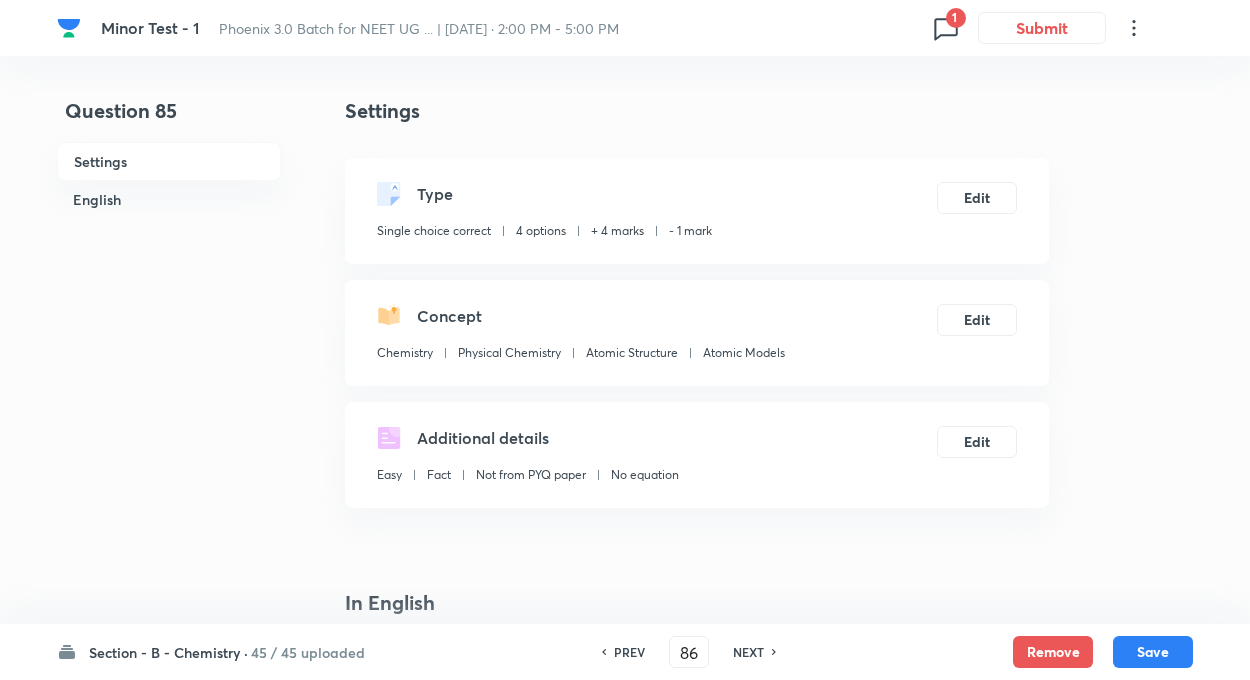 type on "85" 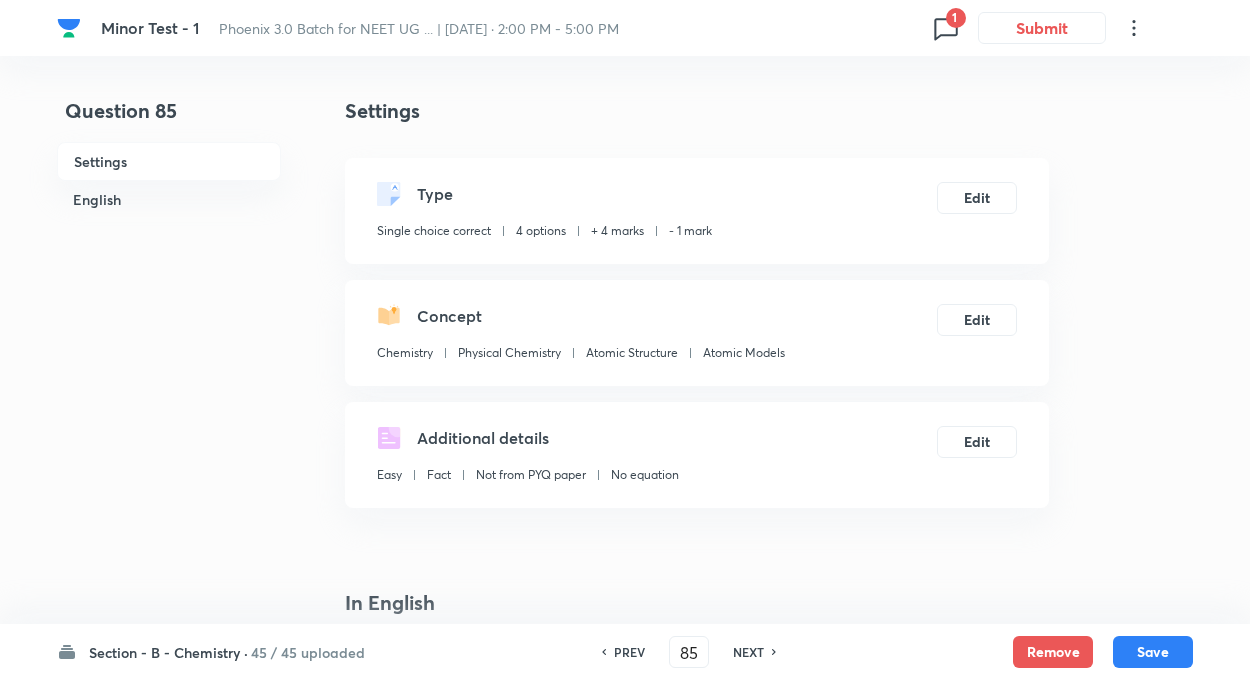 checkbox on "false" 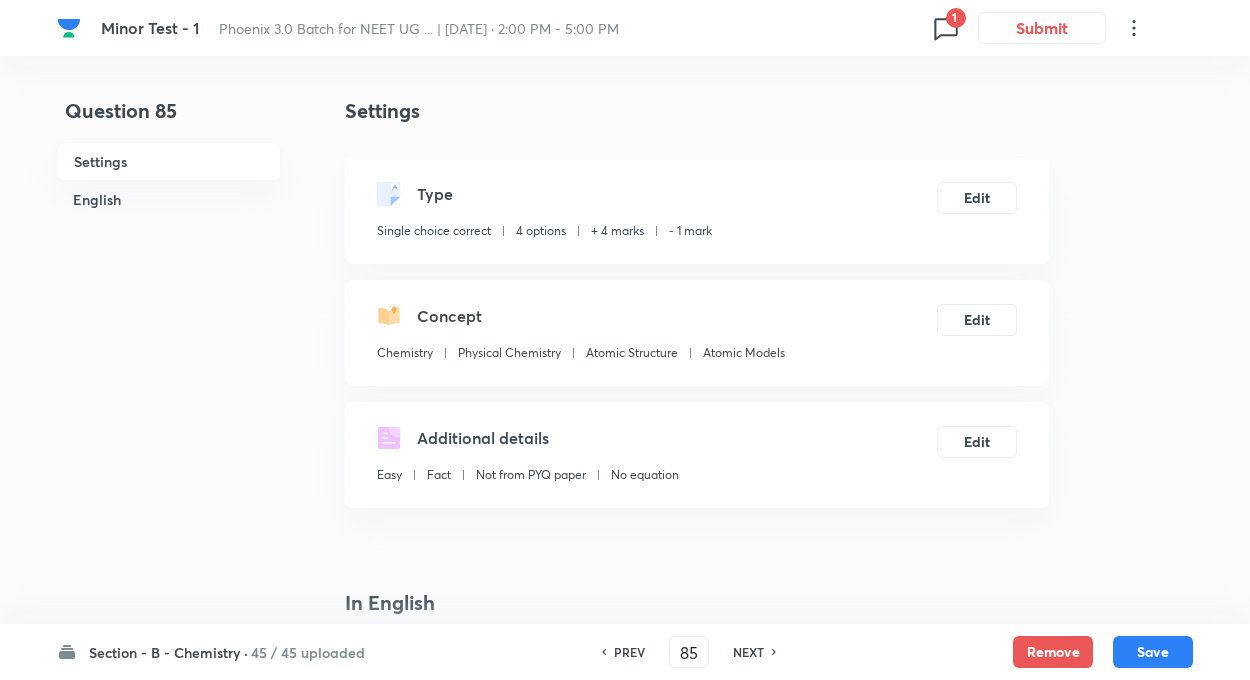 click on "NEXT" at bounding box center (748, 652) 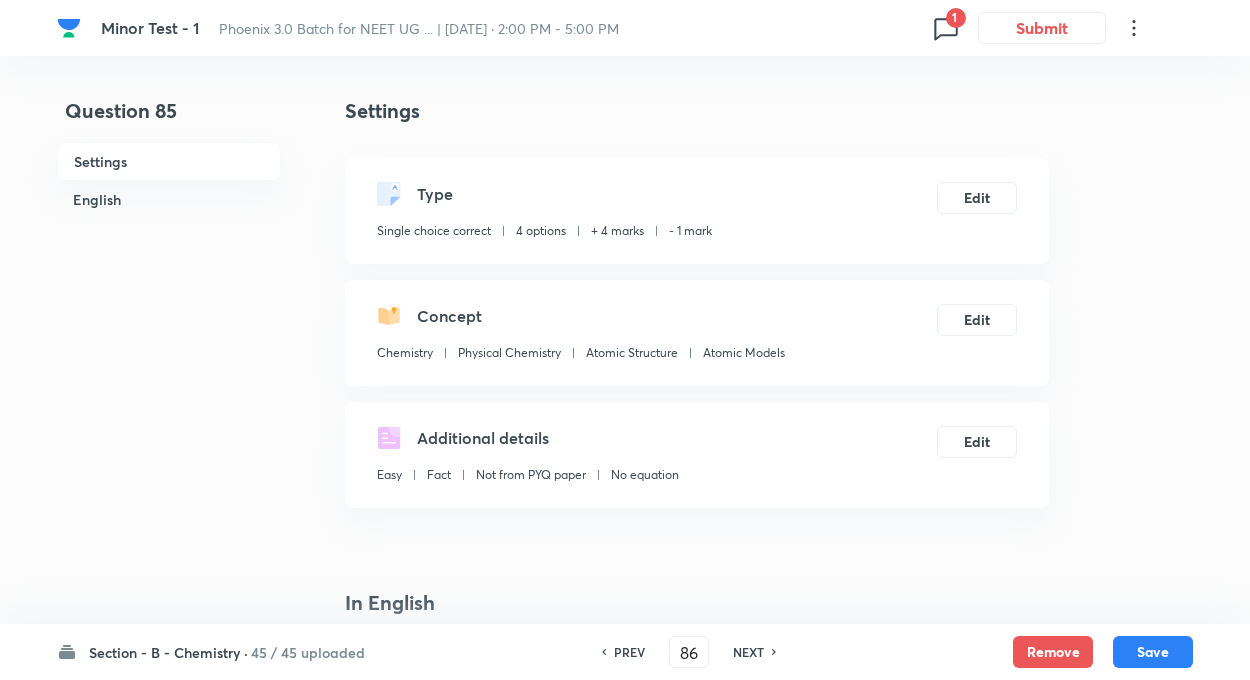 checkbox on "false" 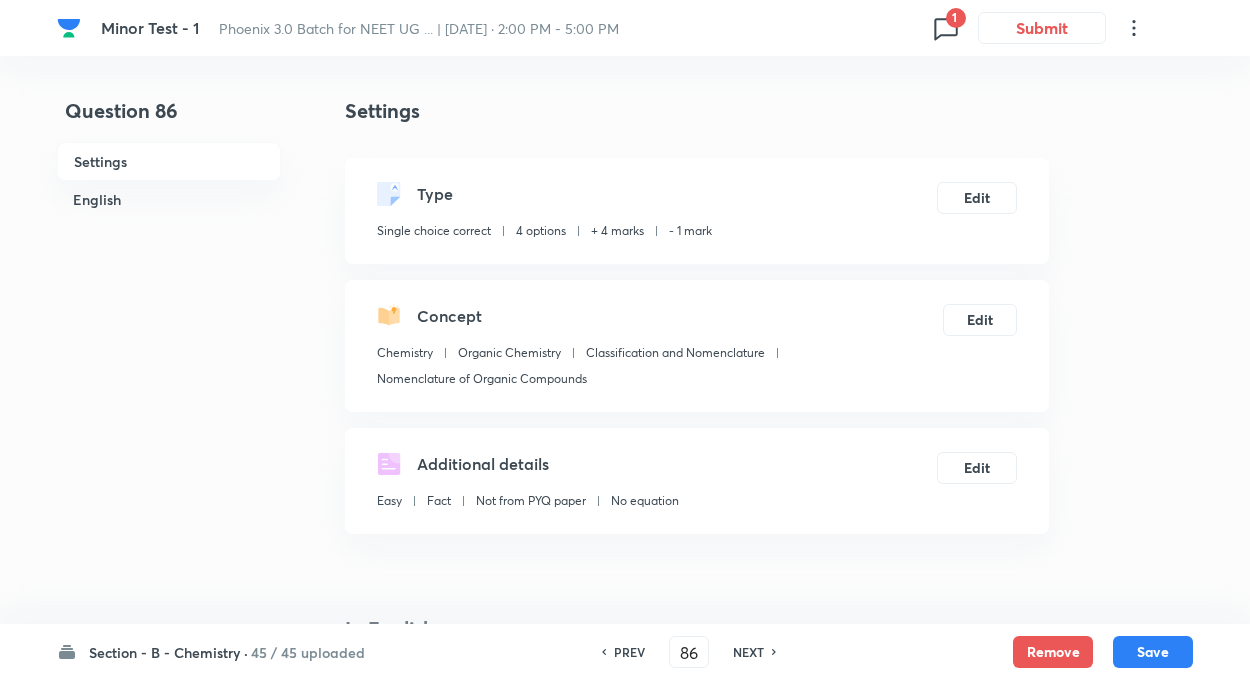 checkbox on "true" 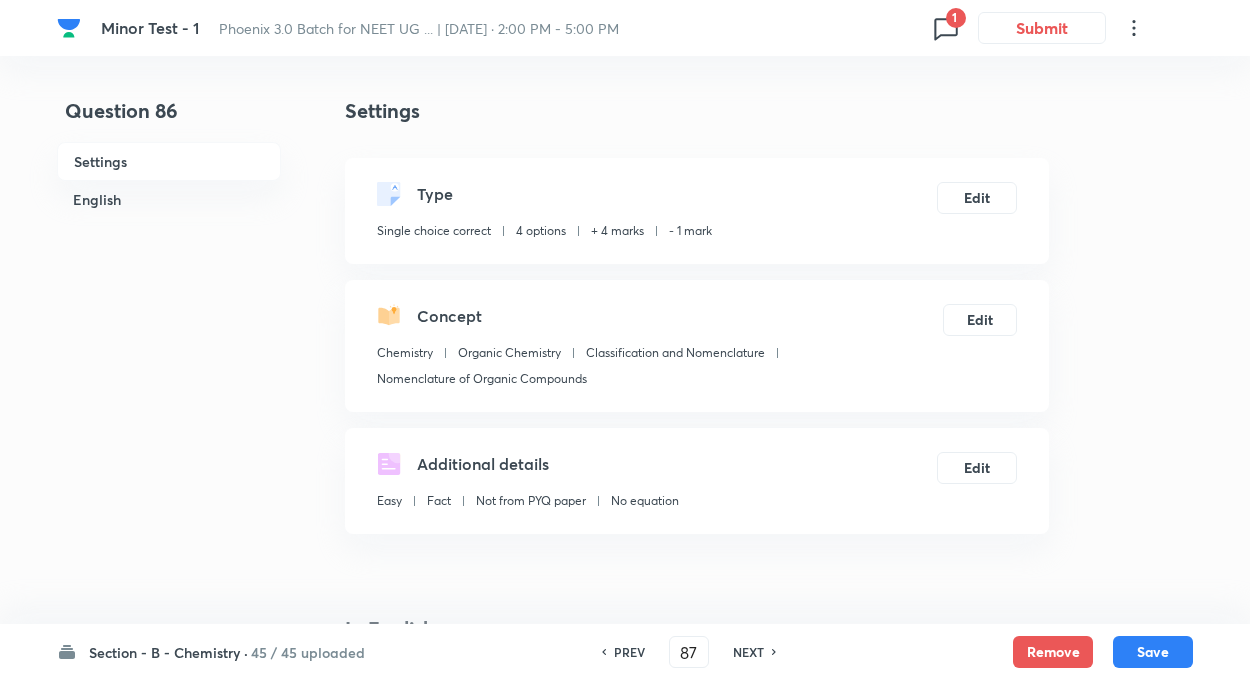 checkbox on "false" 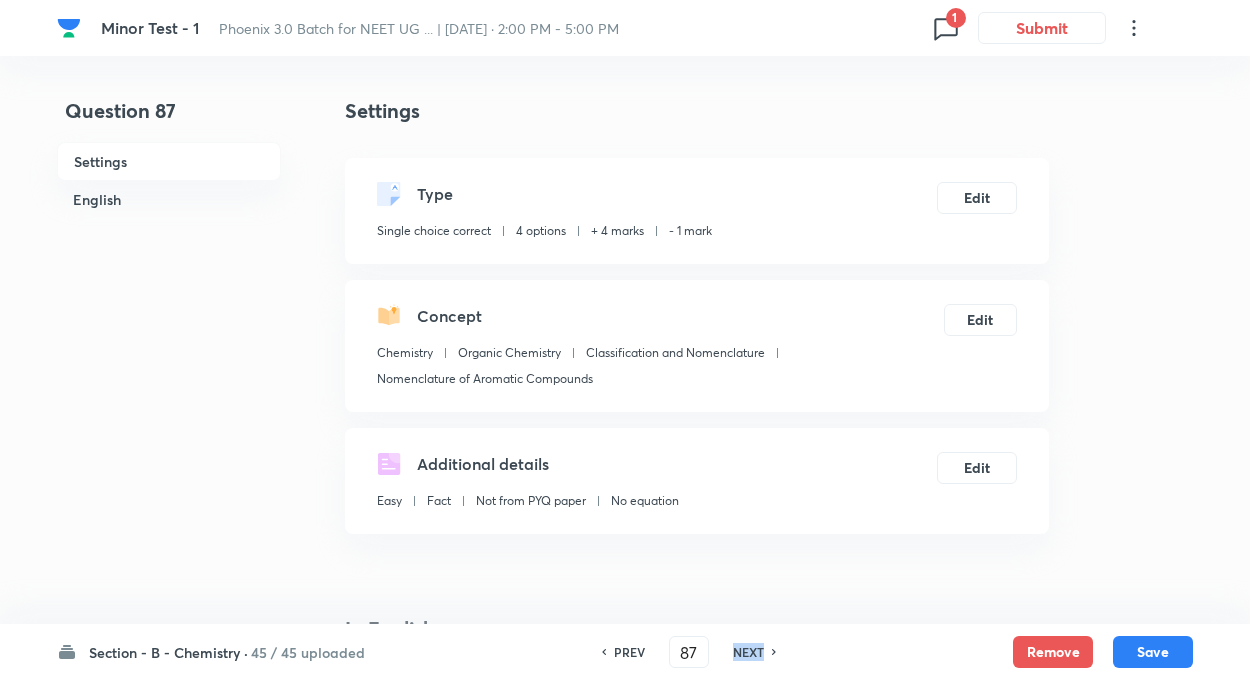 checkbox on "true" 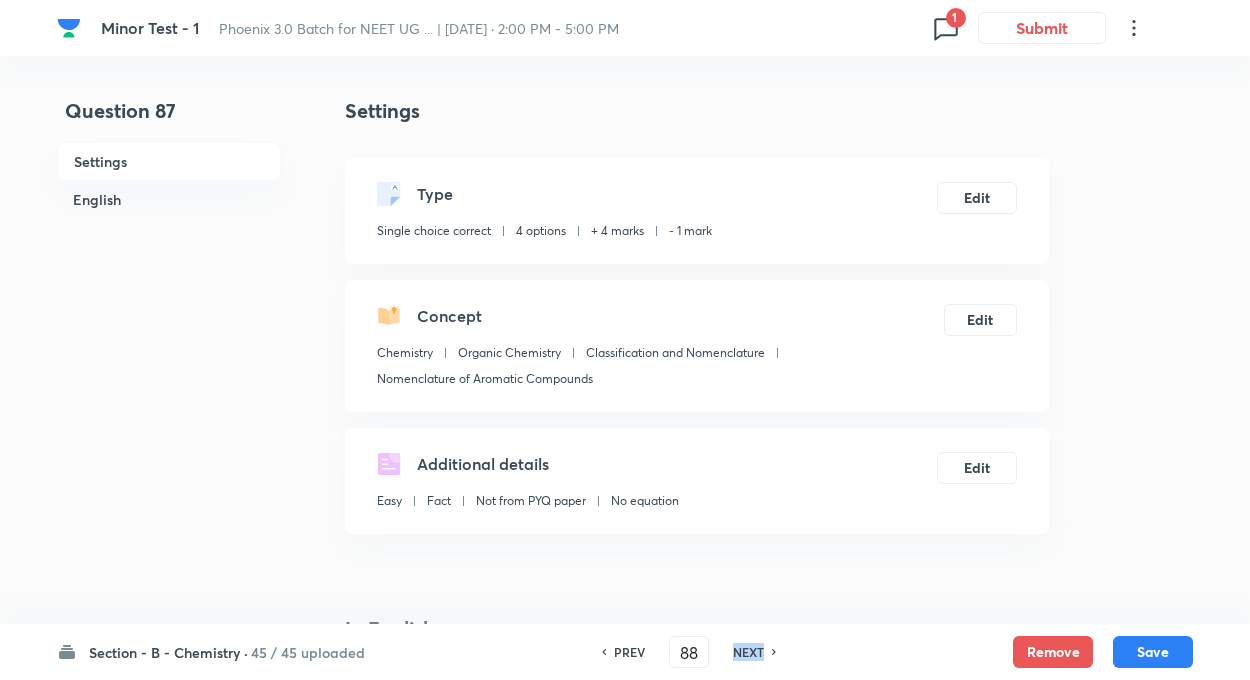 checkbox on "false" 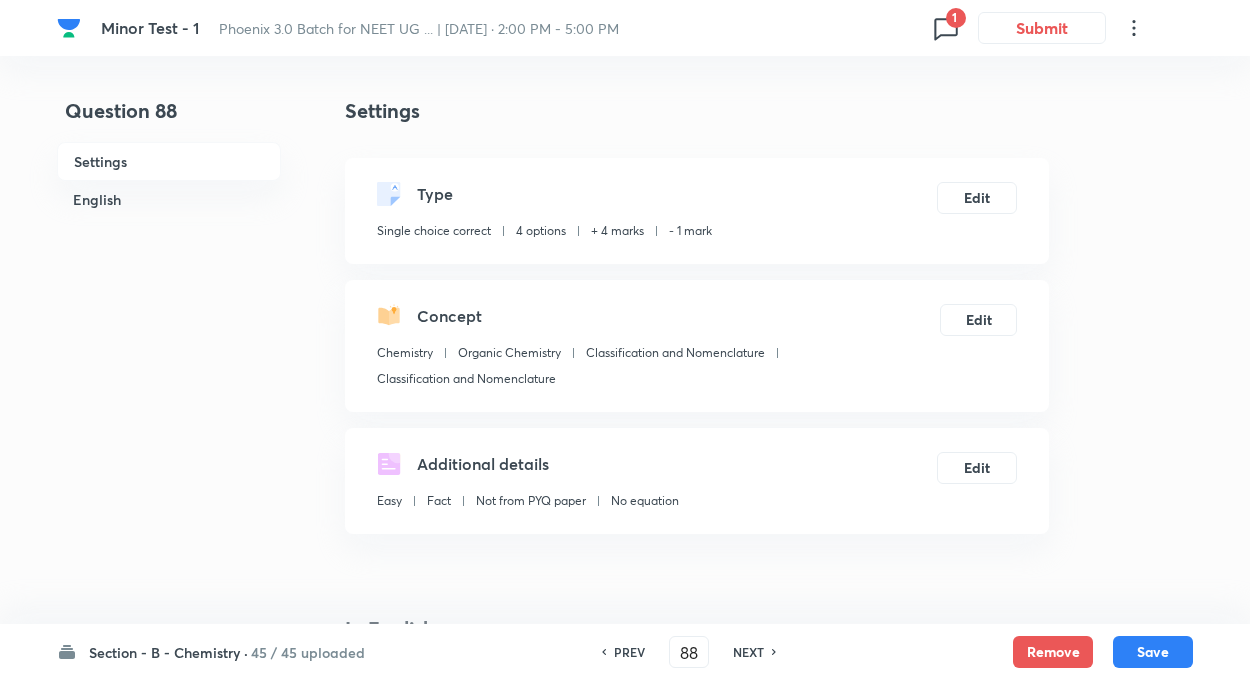 click on "NEXT" at bounding box center (748, 652) 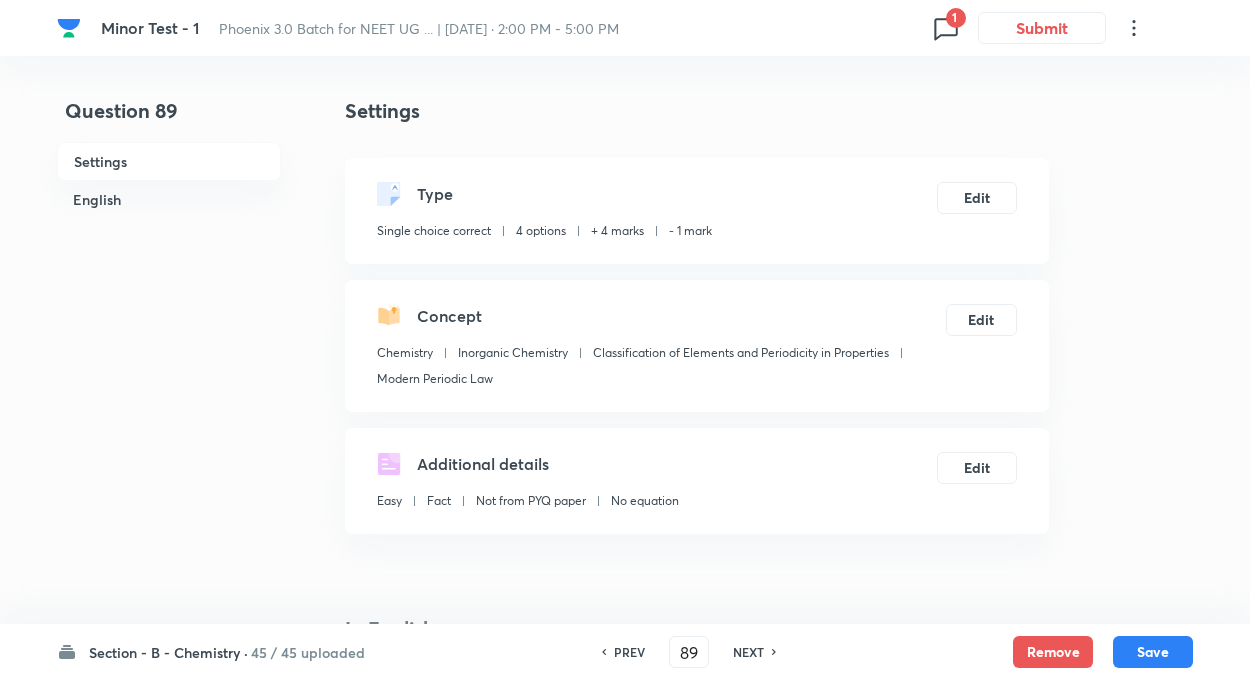 checkbox on "true" 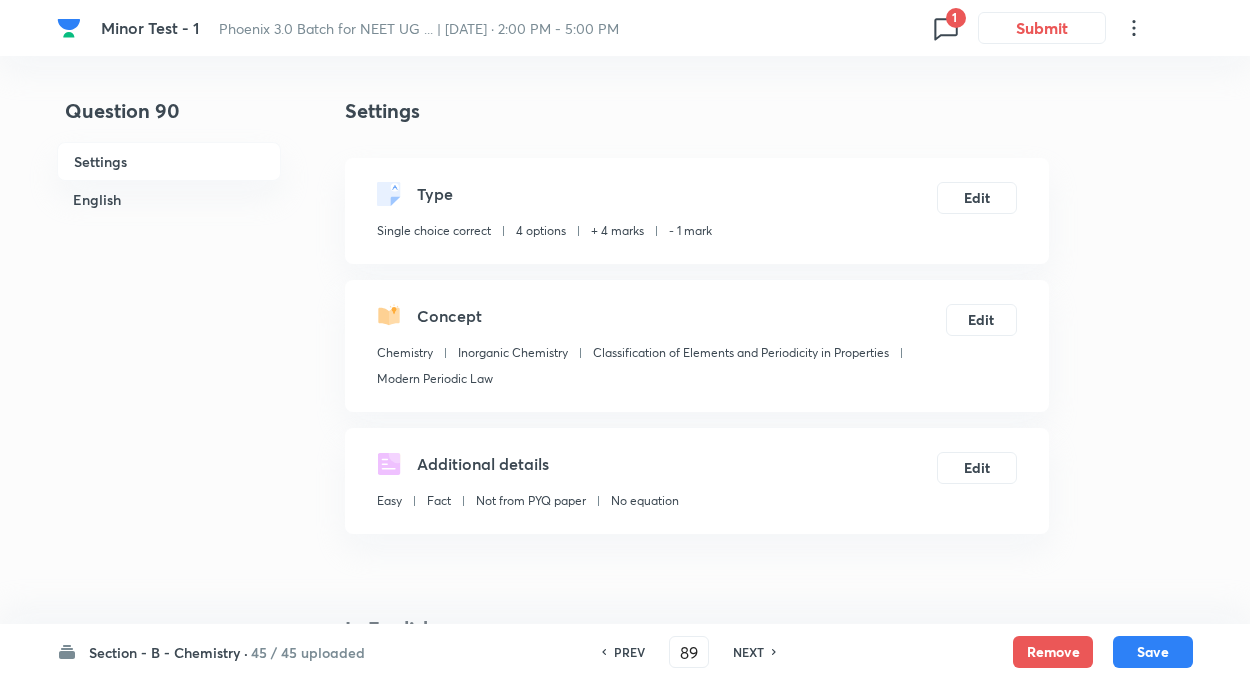 type on "90" 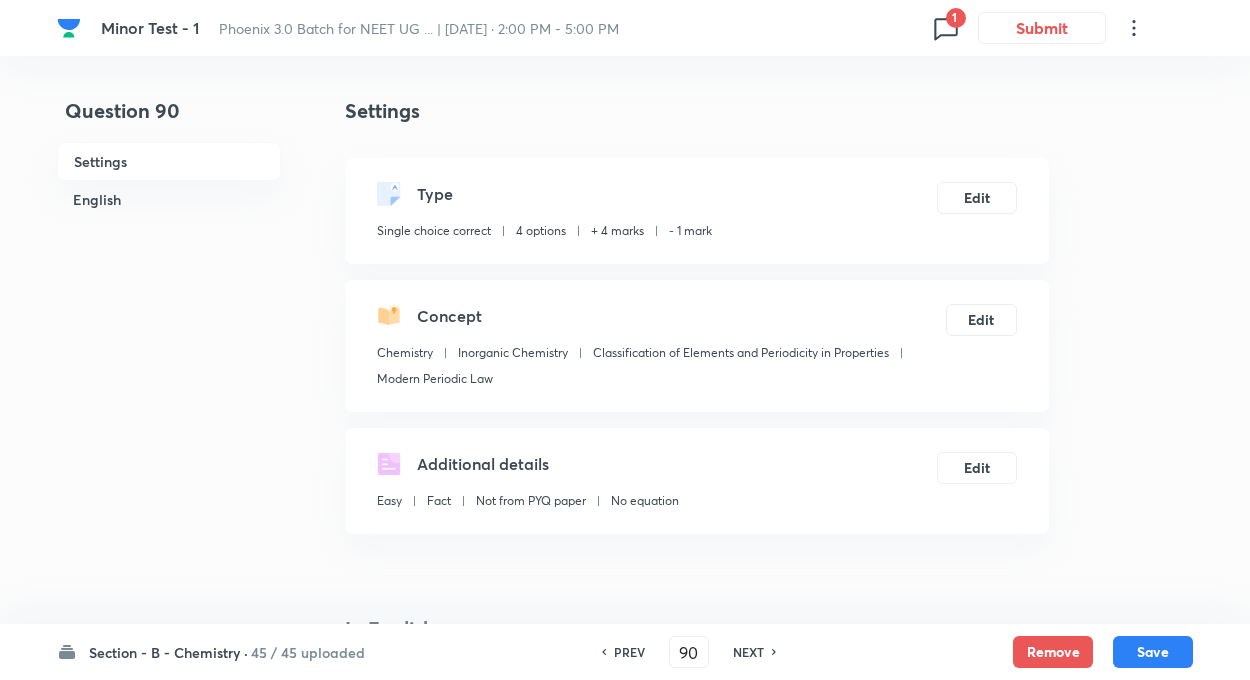 checkbox on "true" 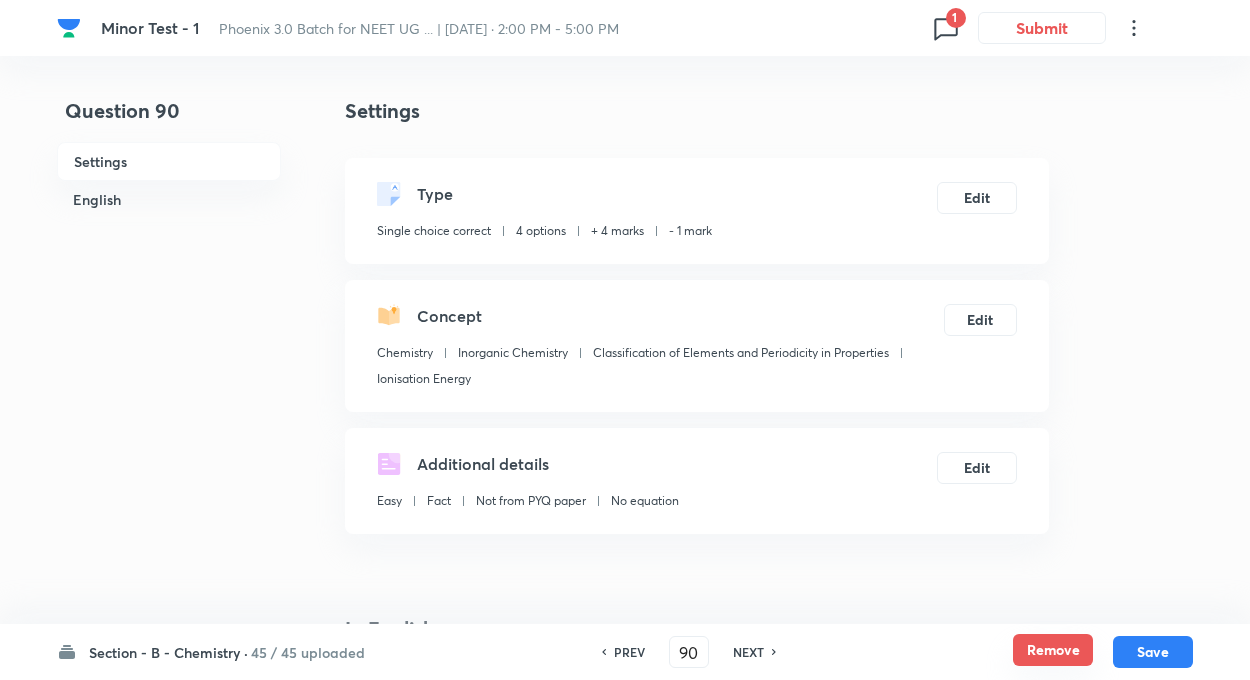 click on "Remove" at bounding box center (1053, 650) 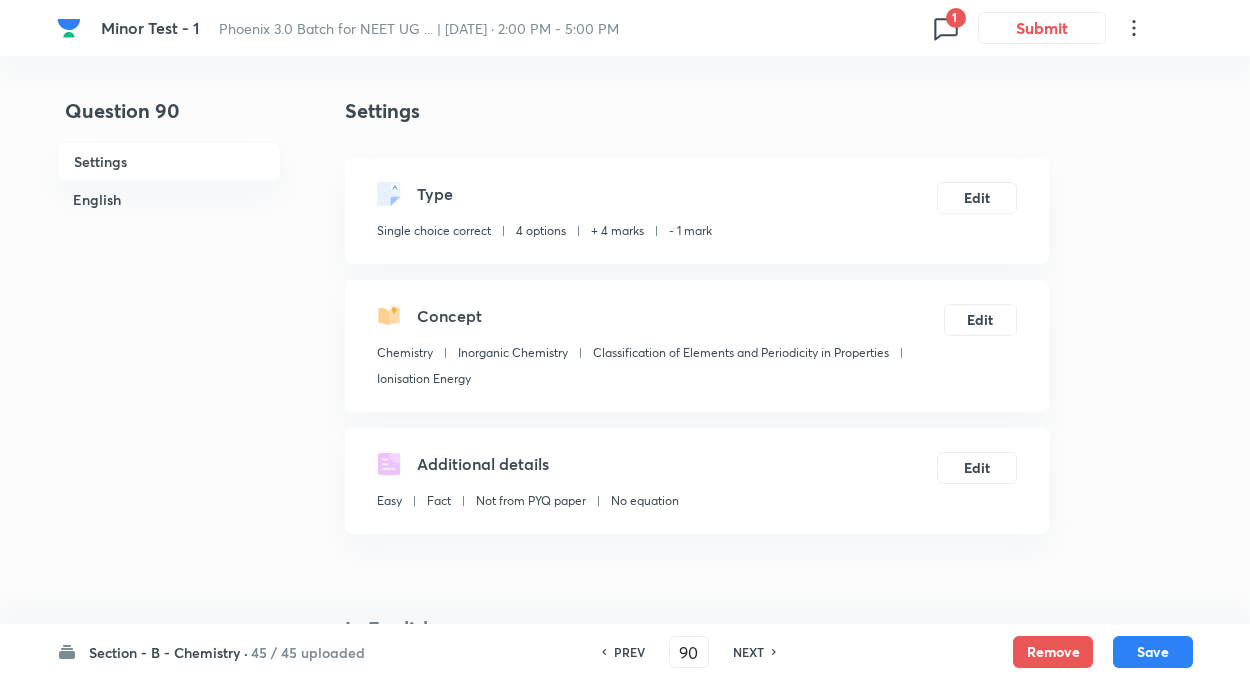 click on "PREV" at bounding box center (629, 652) 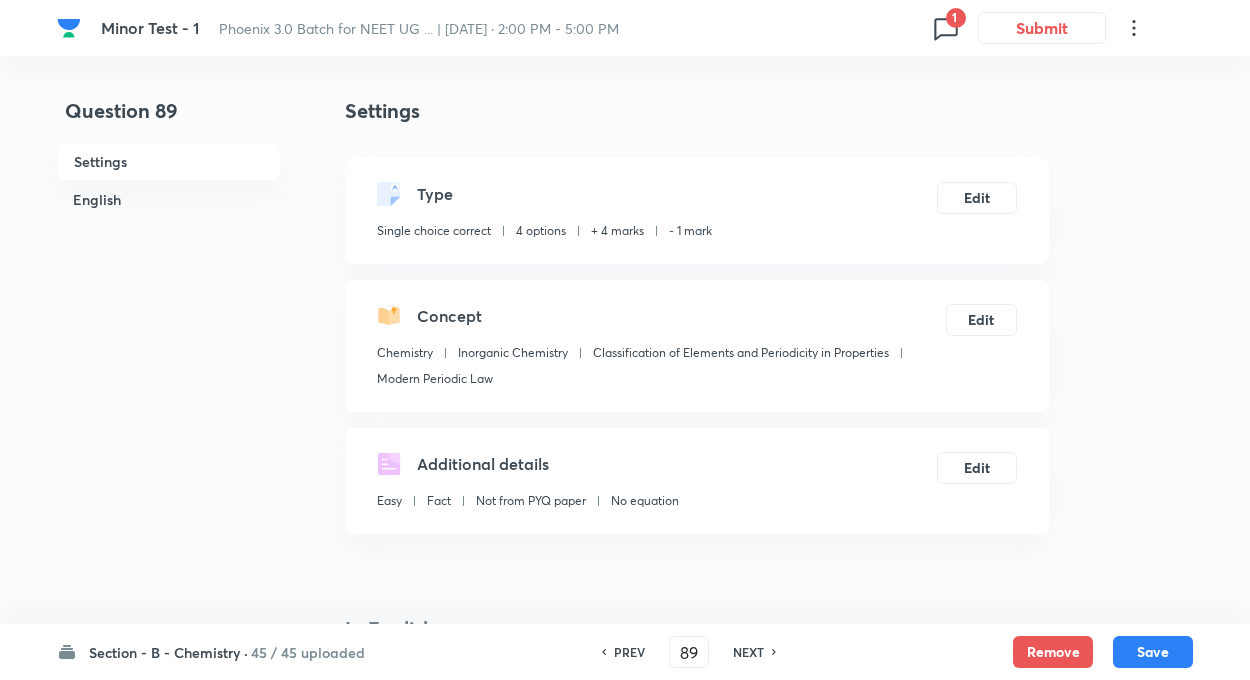 checkbox on "true" 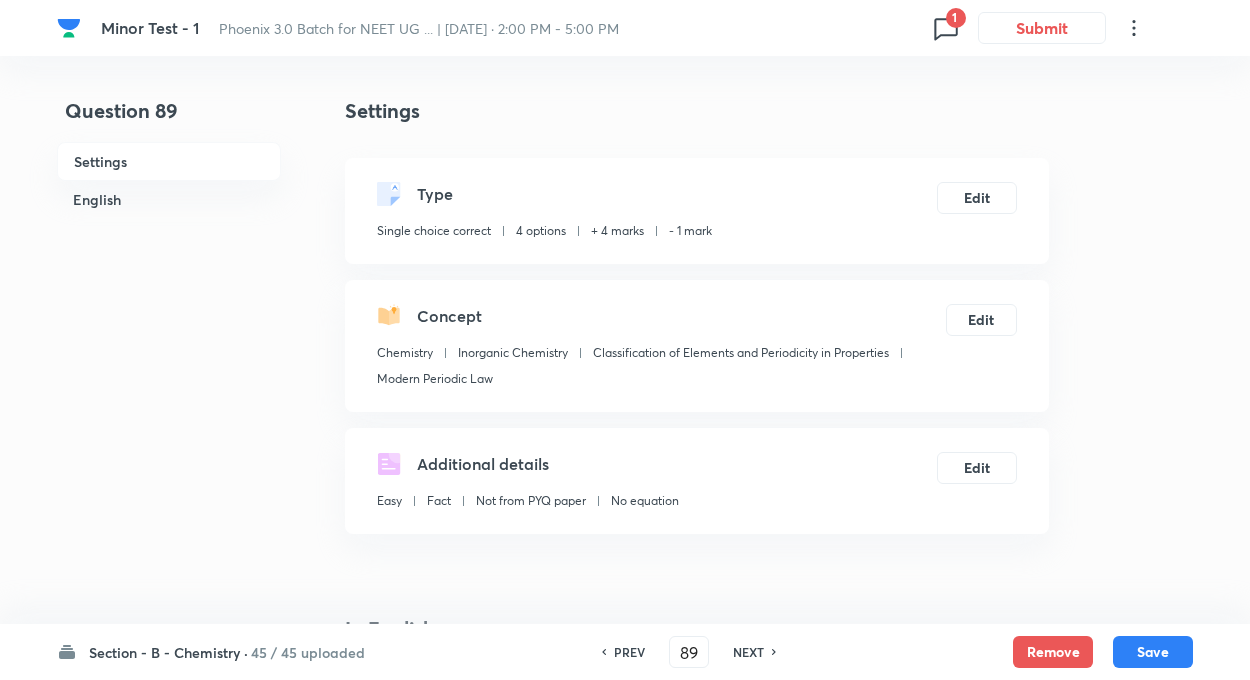 click on "PREV" at bounding box center (629, 652) 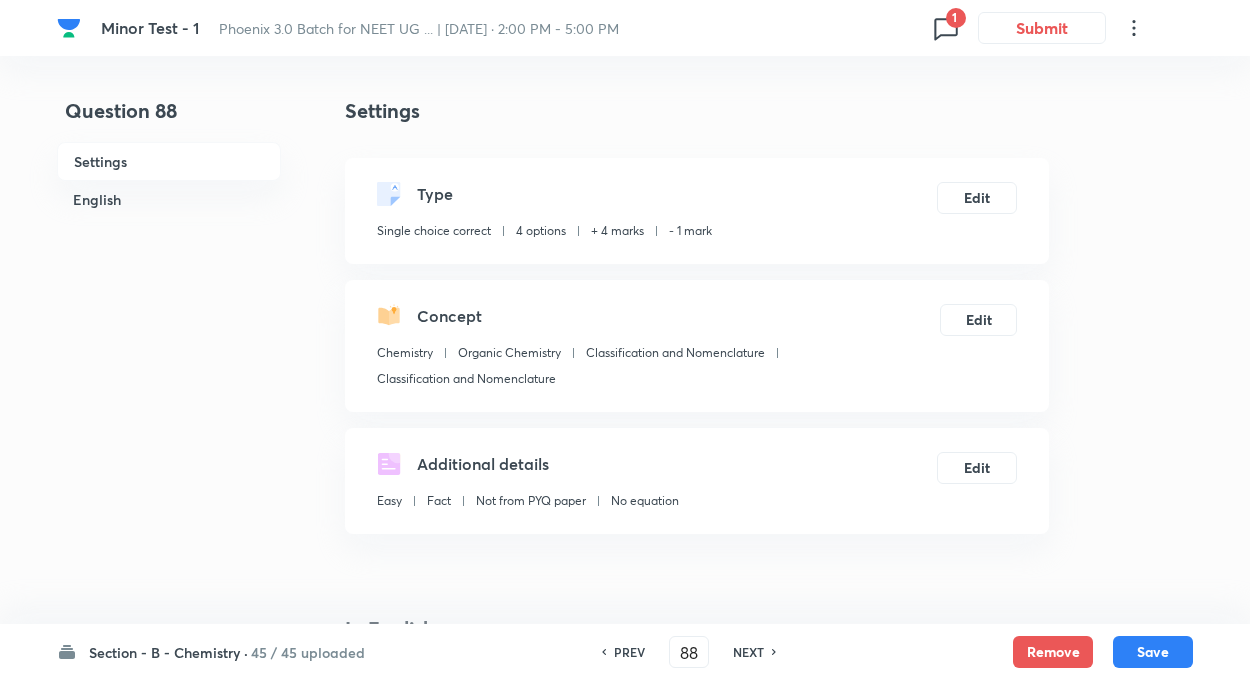 checkbox on "true" 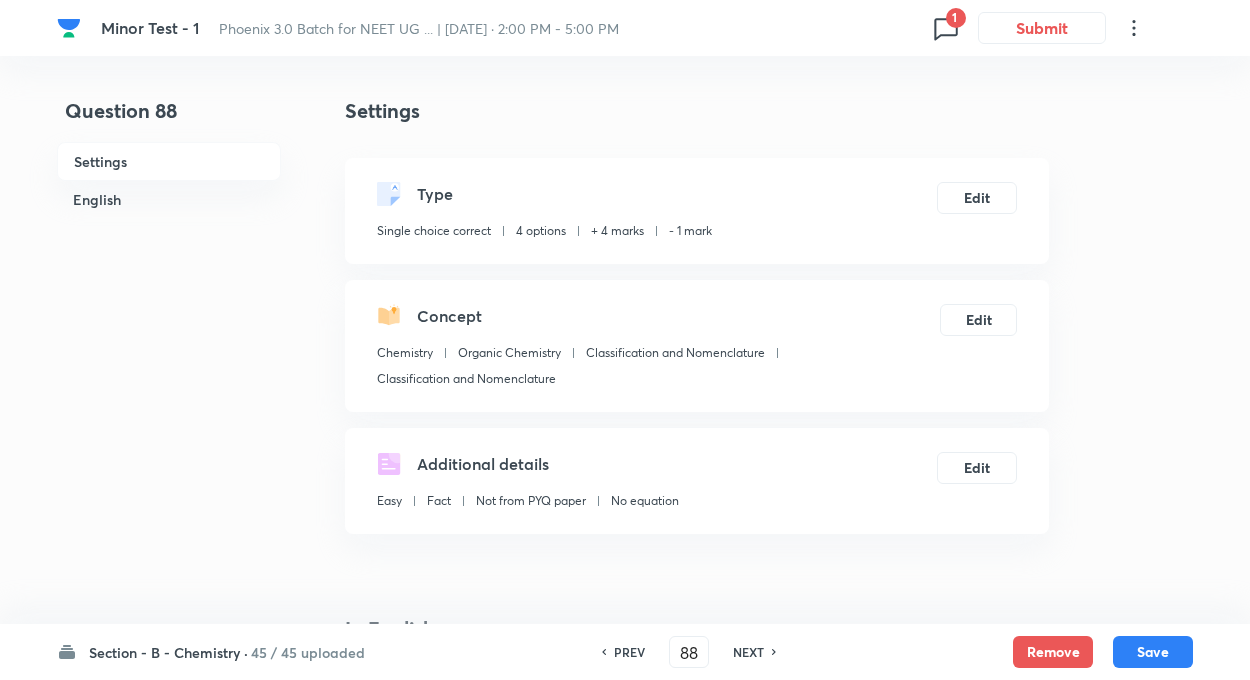 click on "PREV" at bounding box center (629, 652) 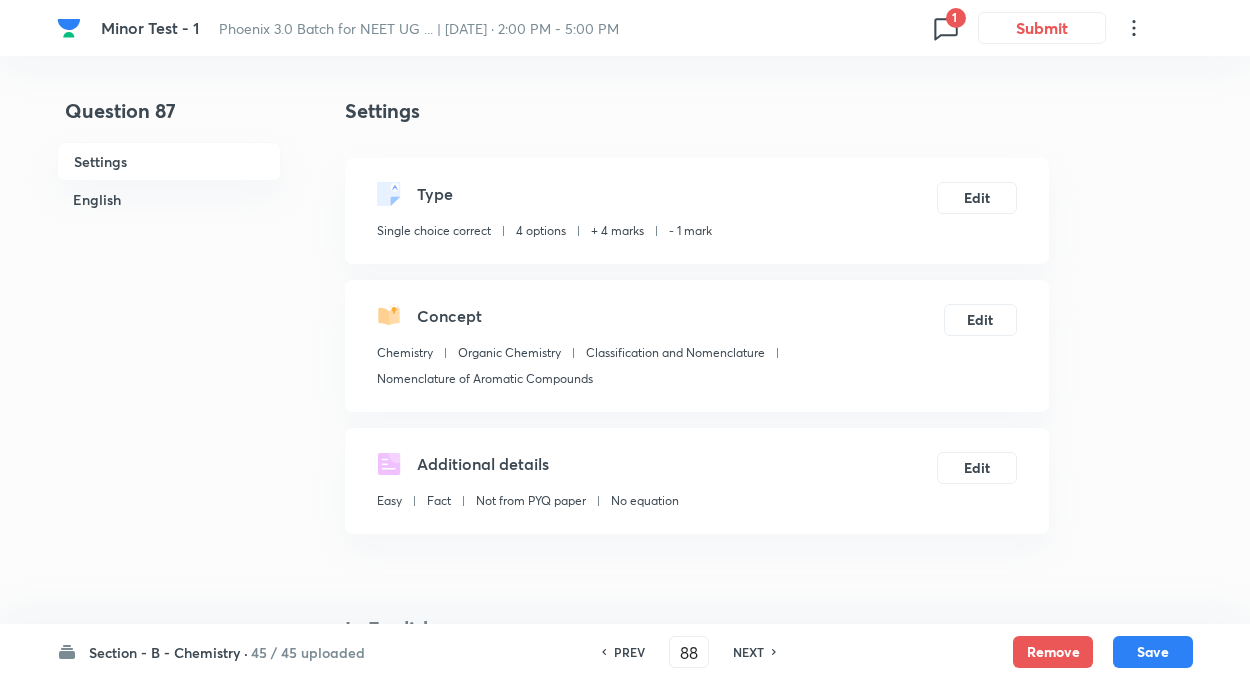 type on "87" 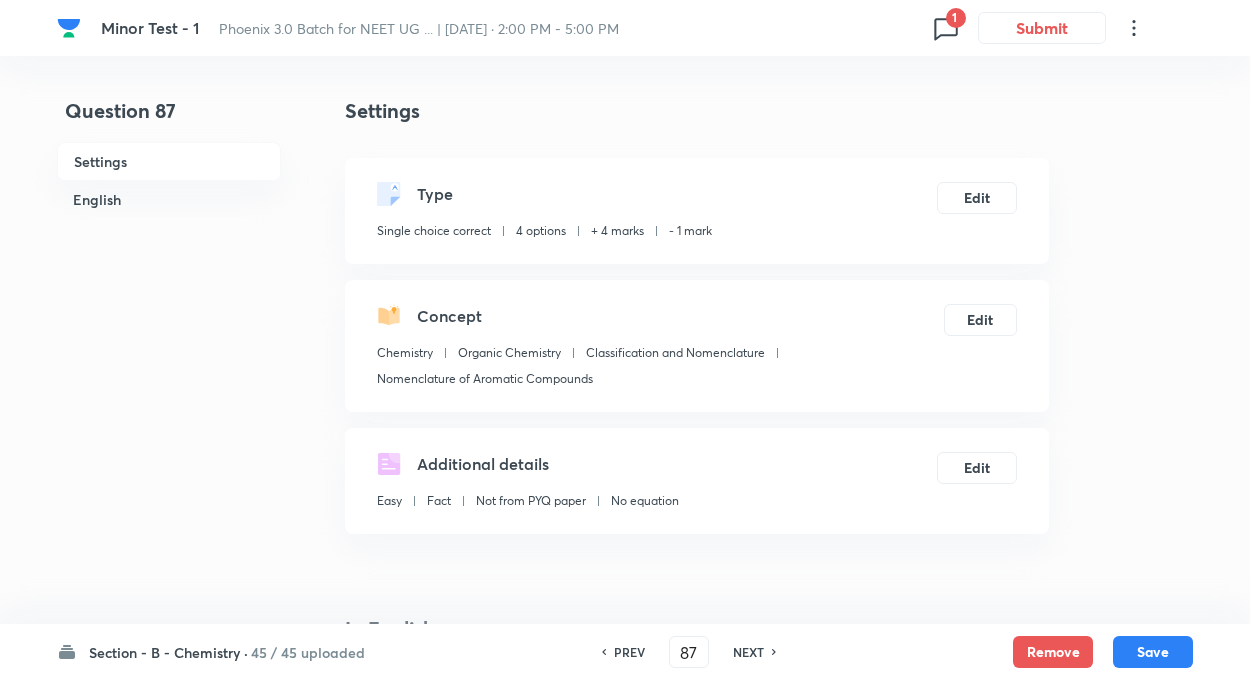 checkbox on "false" 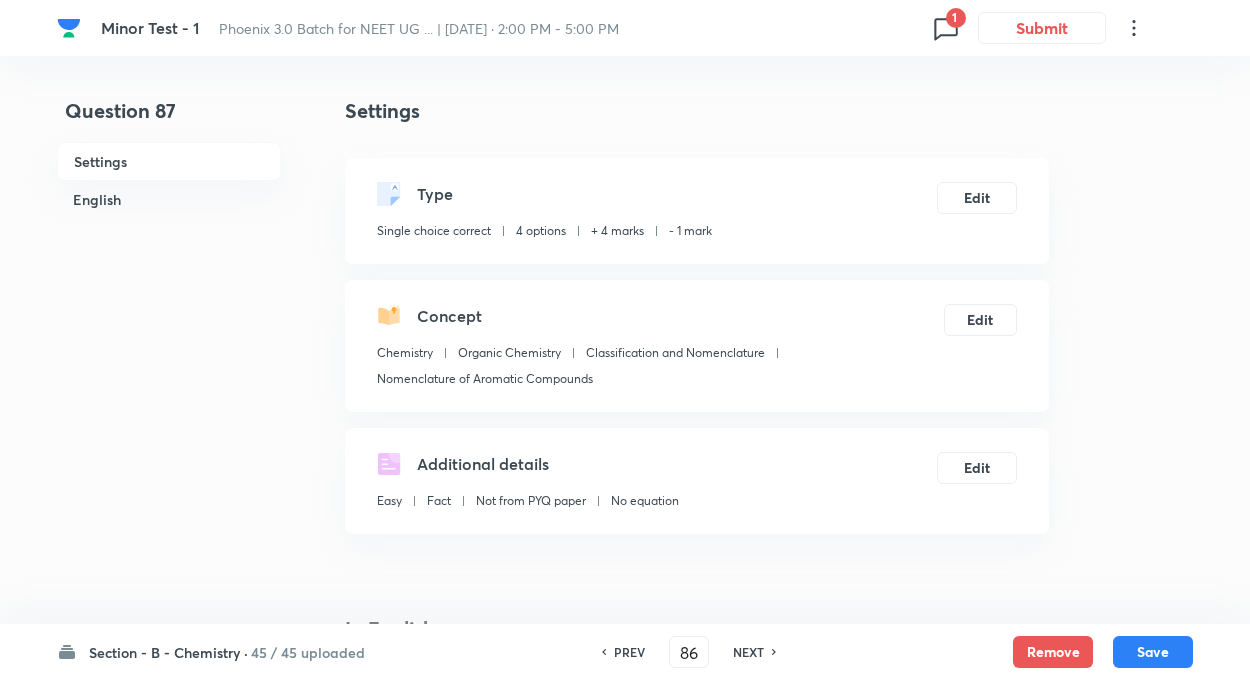 checkbox on "false" 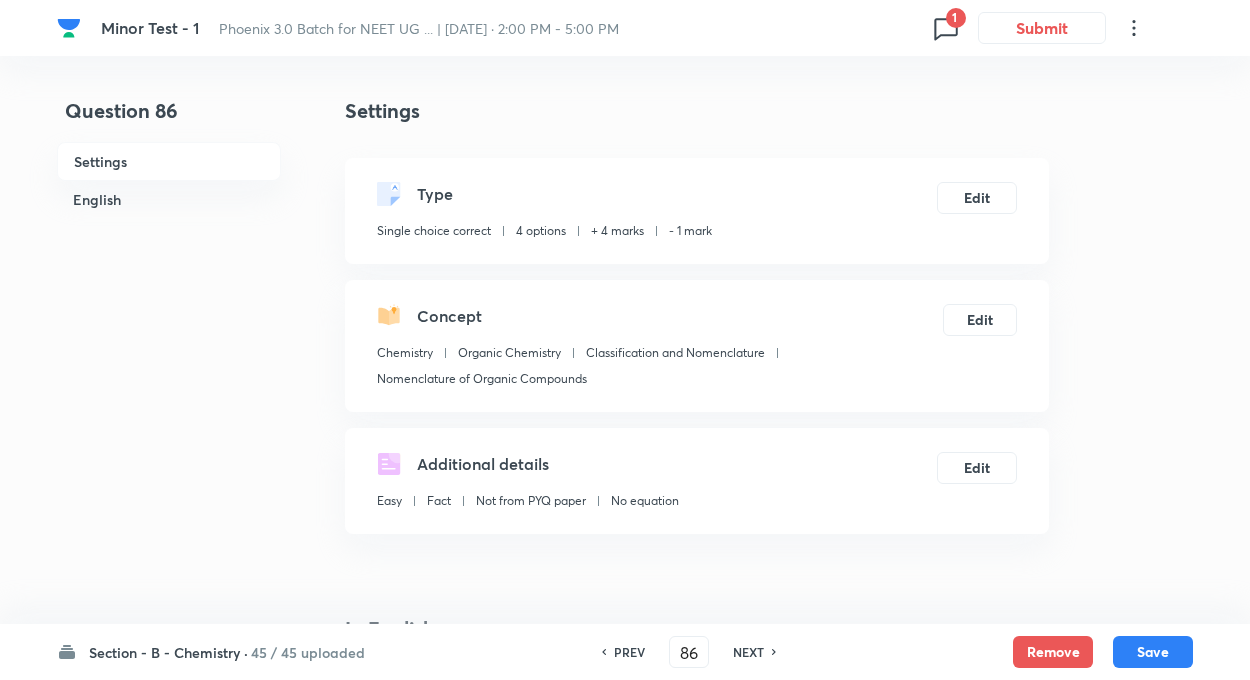 checkbox on "true" 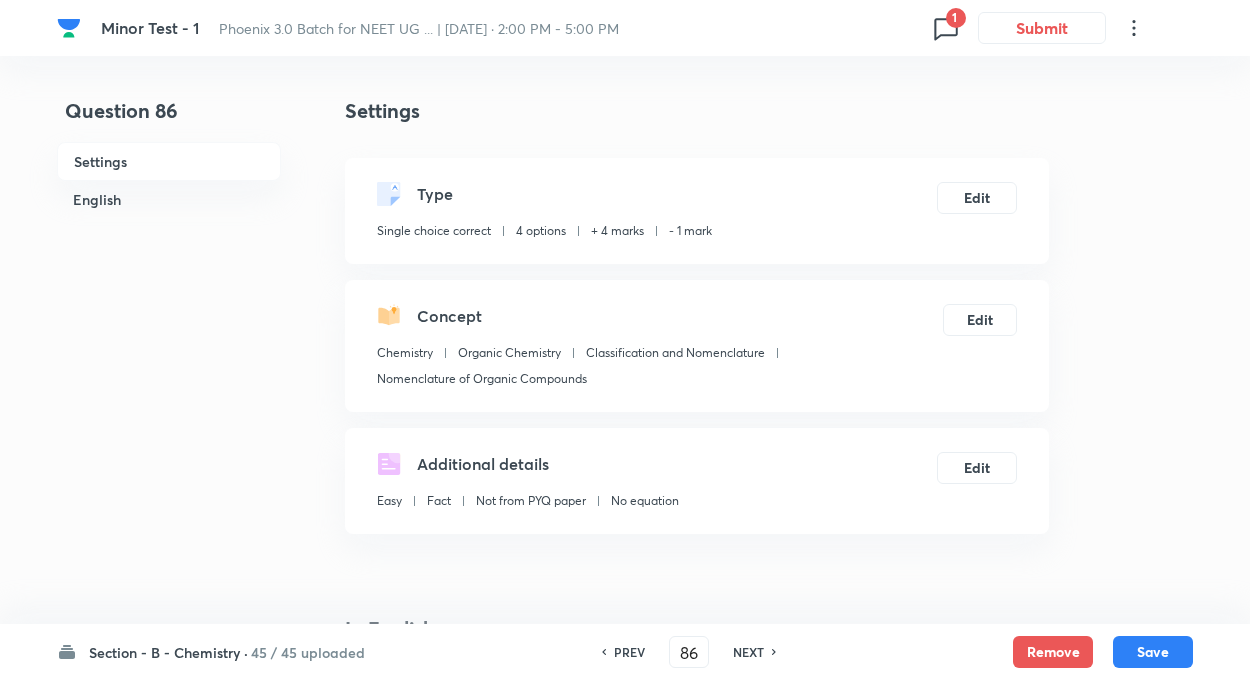 click on "PREV" at bounding box center (629, 652) 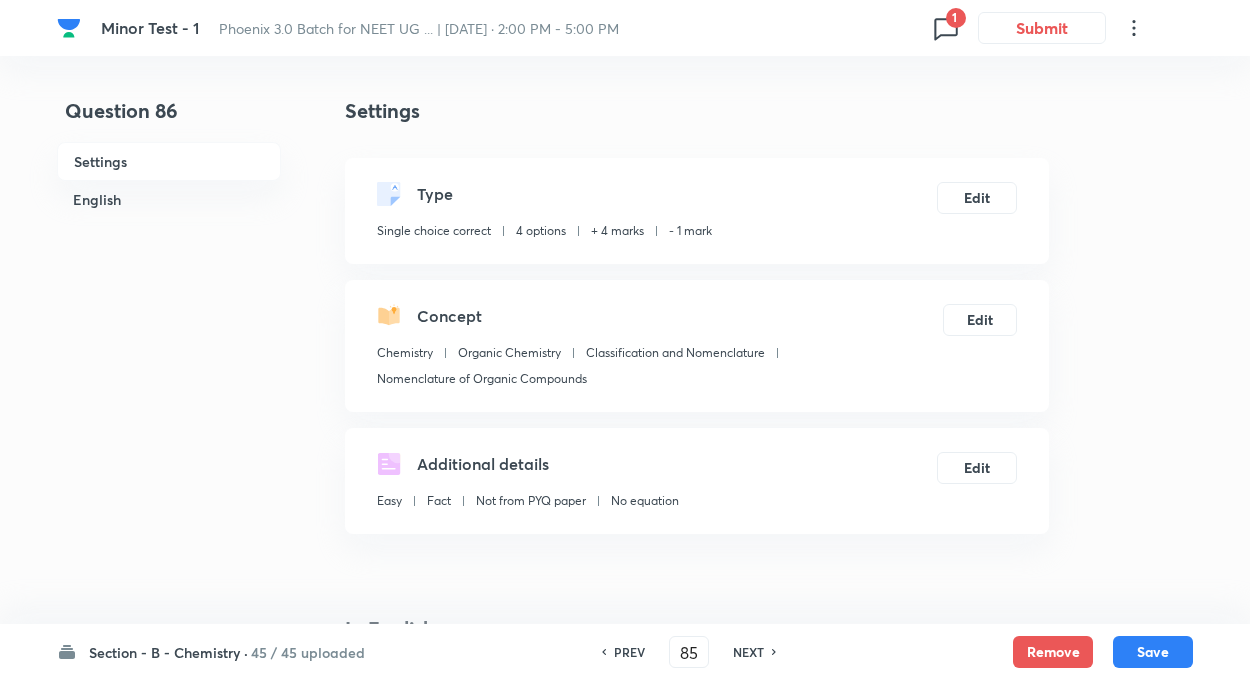 checkbox on "false" 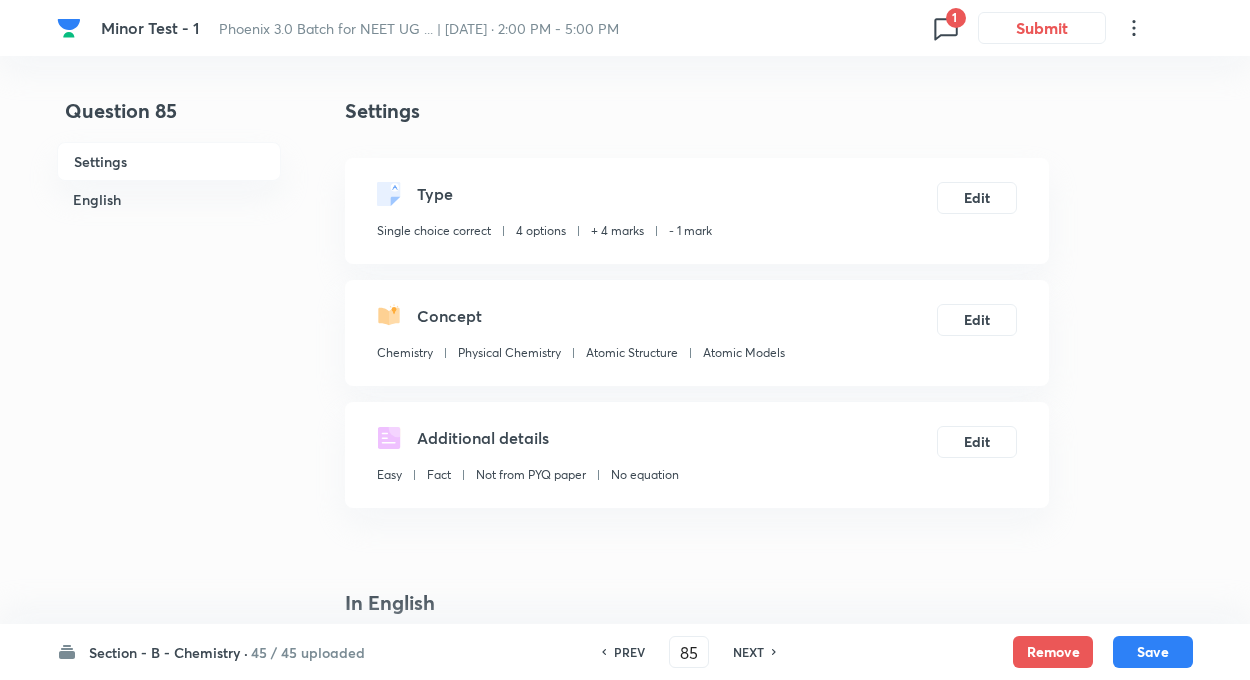 checkbox on "true" 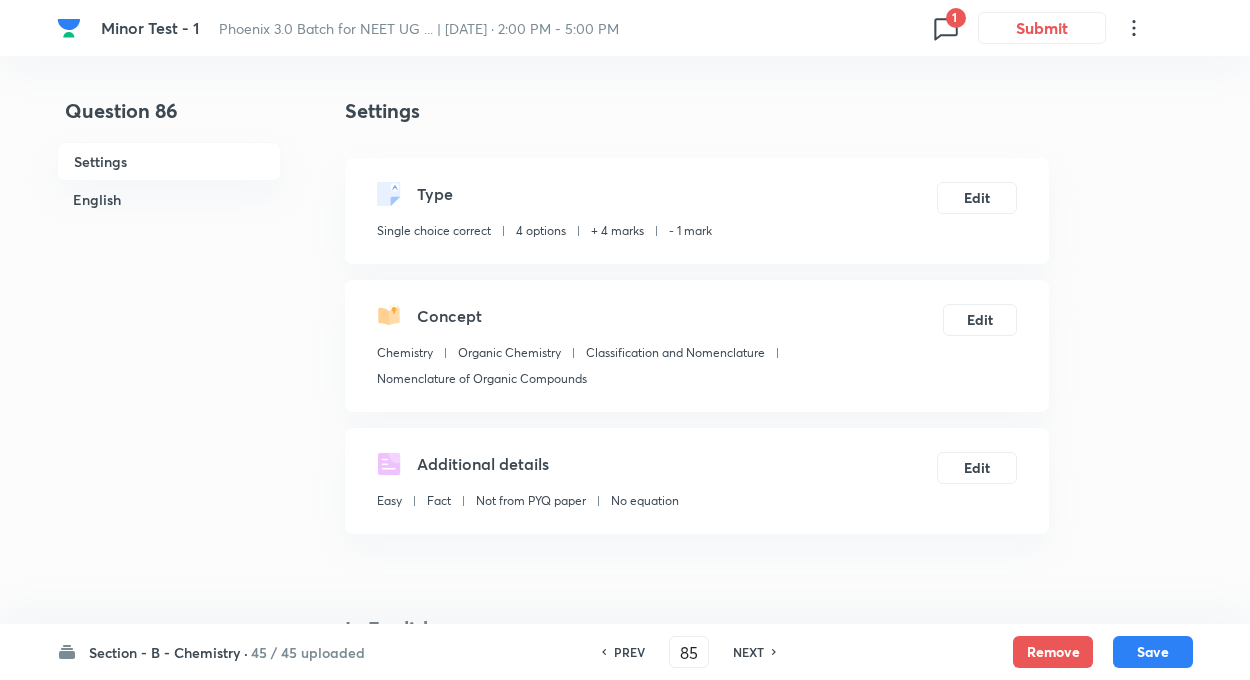 type on "86" 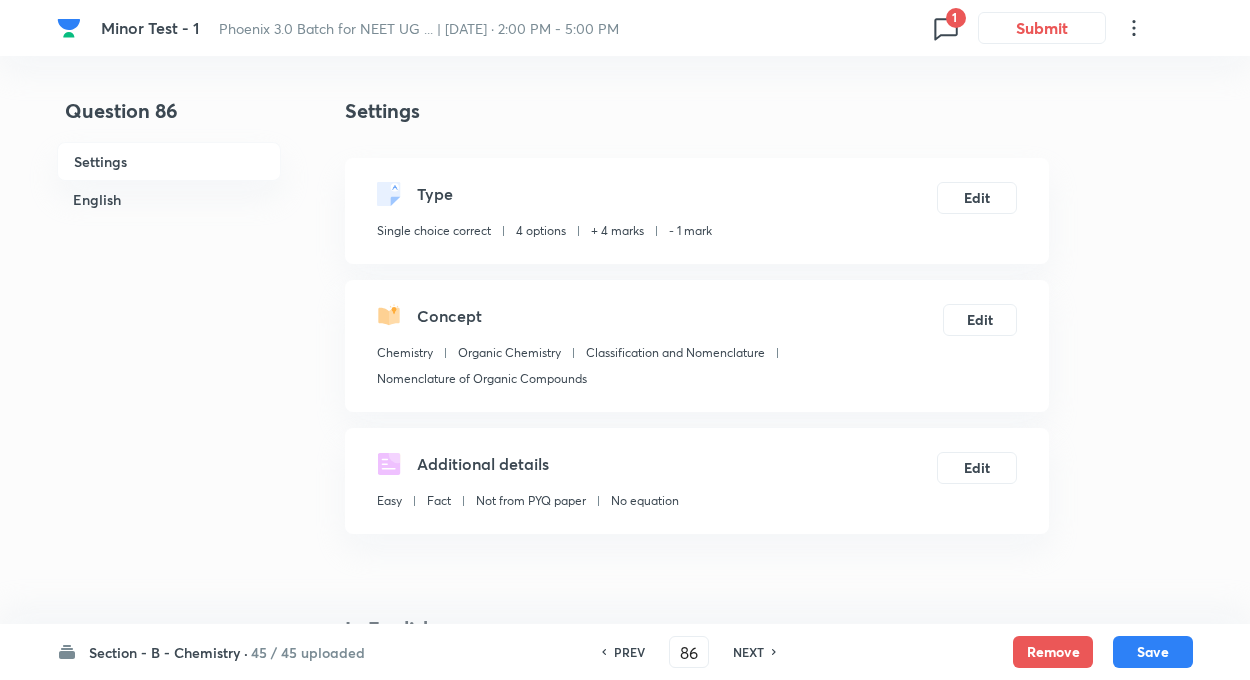 checkbox on "false" 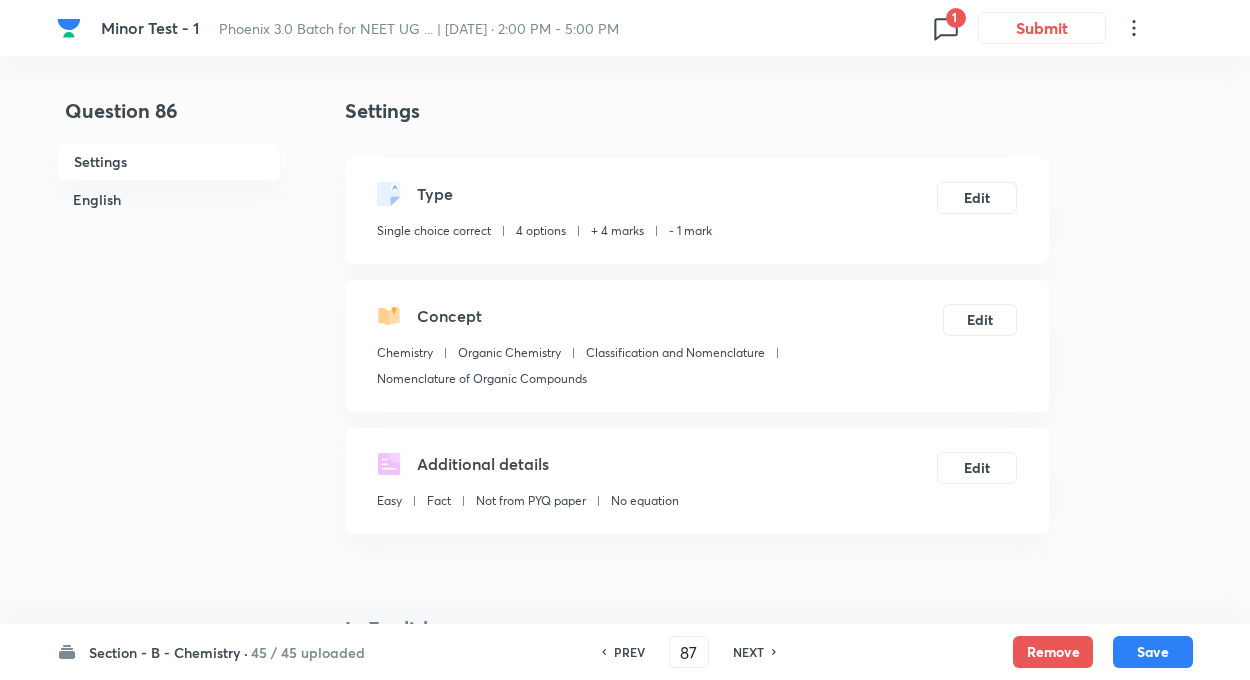checkbox on "false" 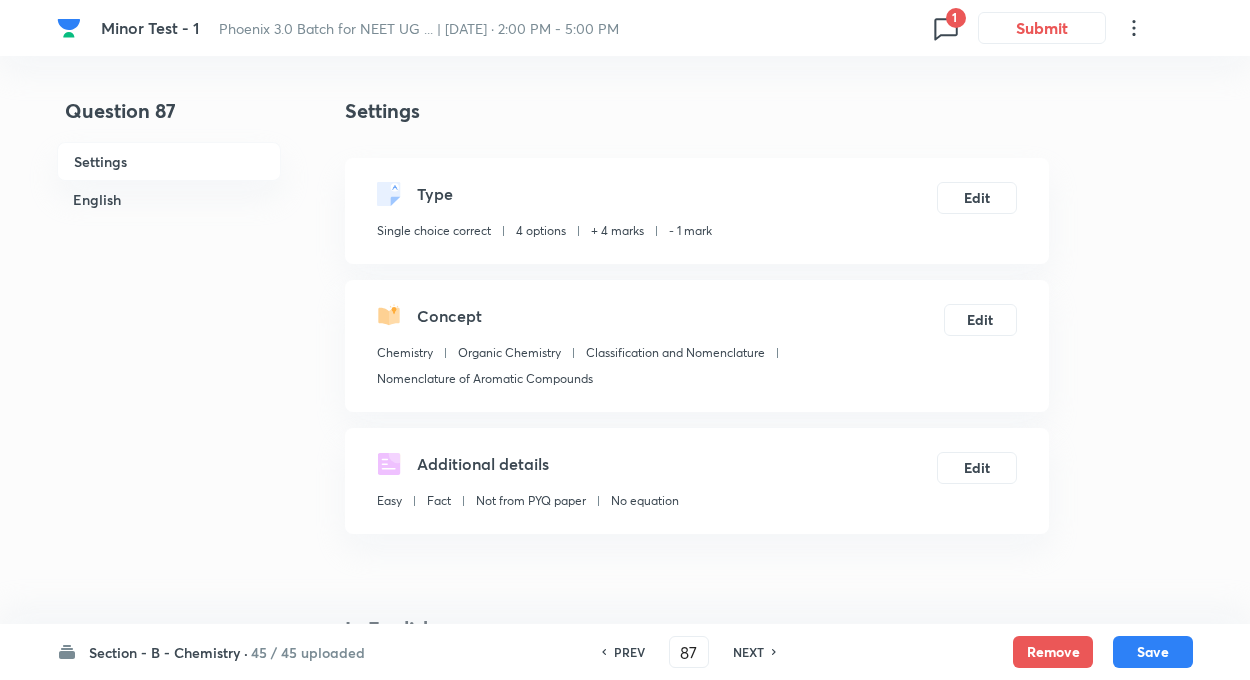 click on "NEXT" at bounding box center (748, 652) 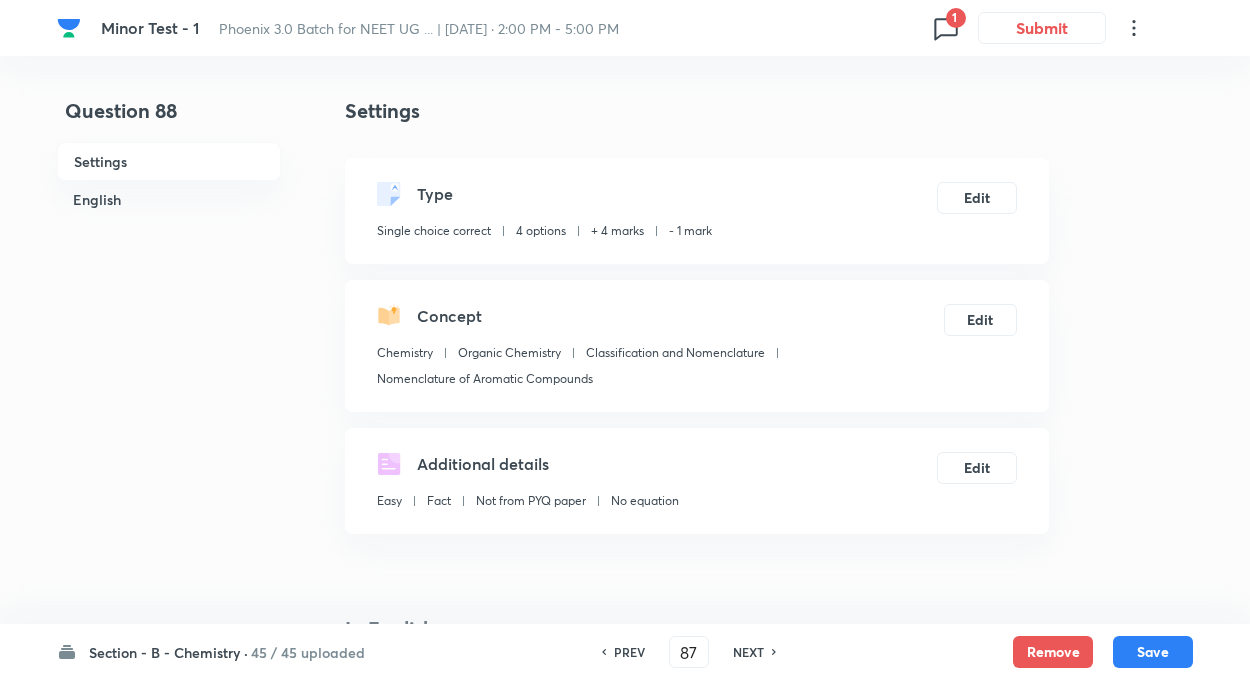 type on "88" 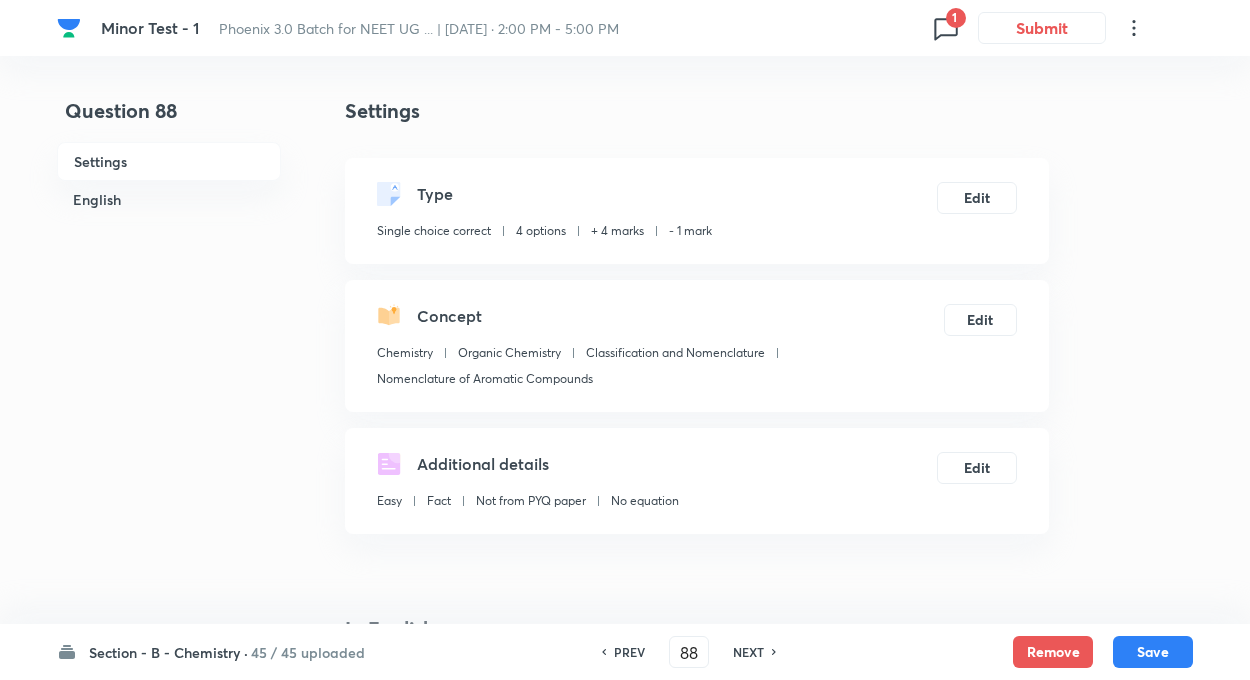 checkbox on "false" 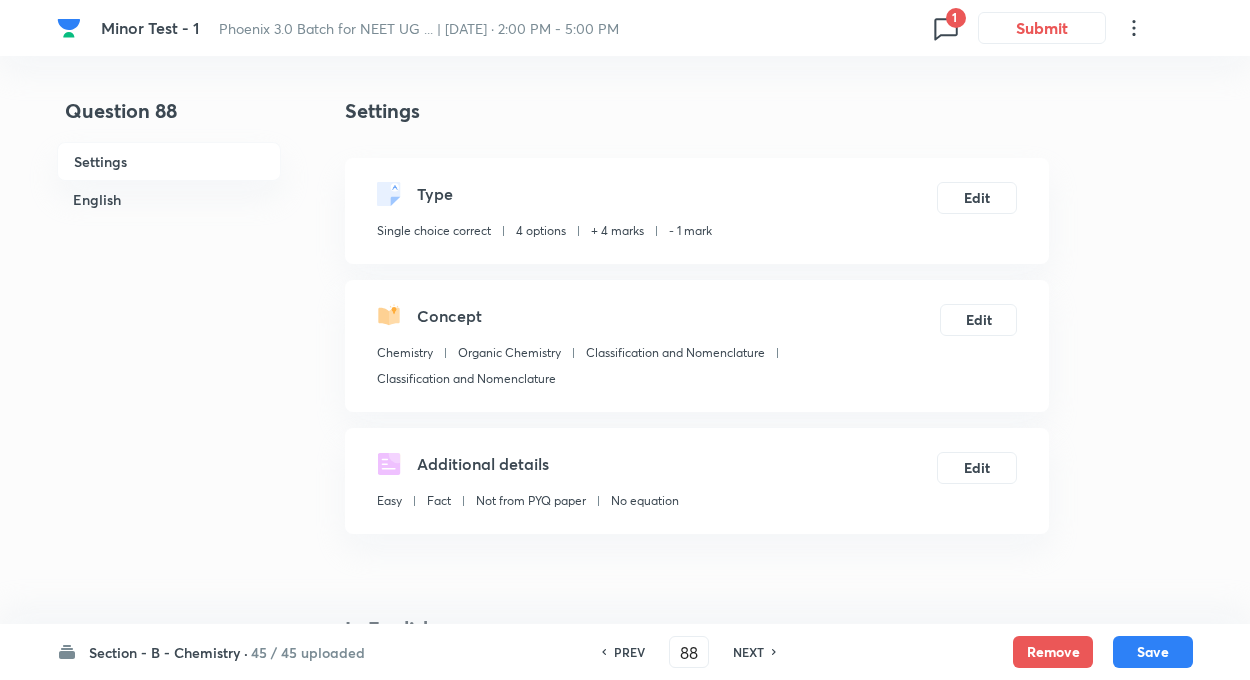 click on "NEXT" at bounding box center [748, 652] 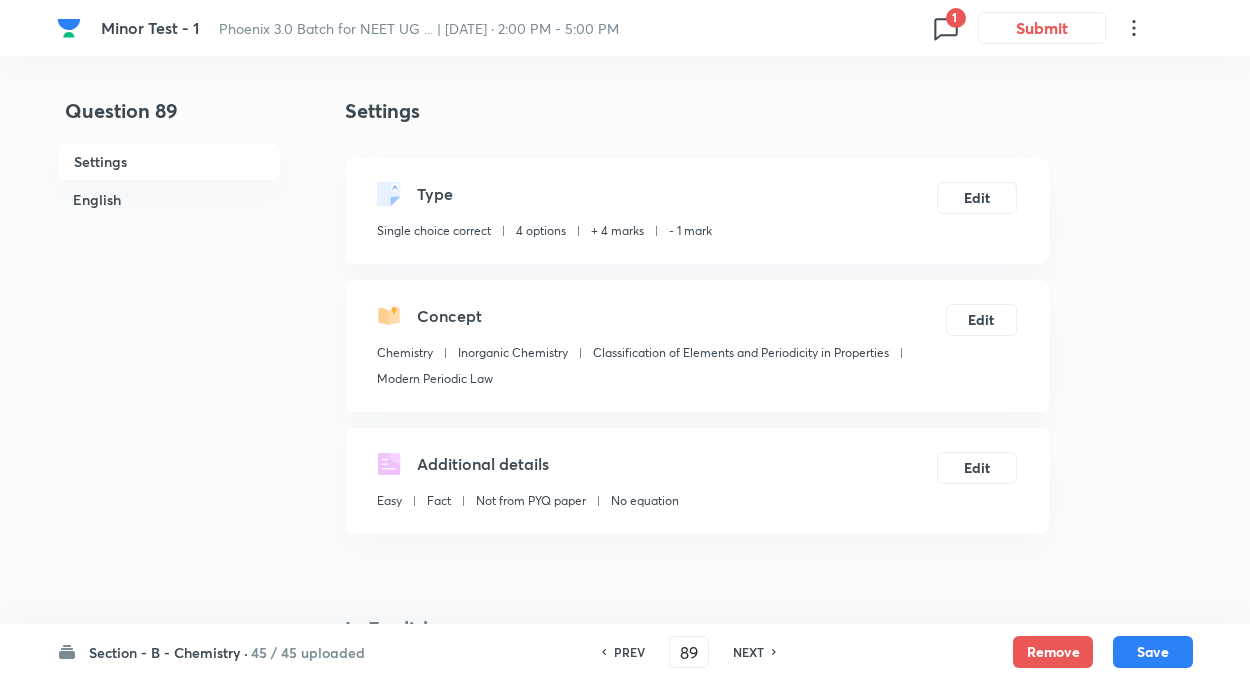 click on "NEXT" at bounding box center (748, 652) 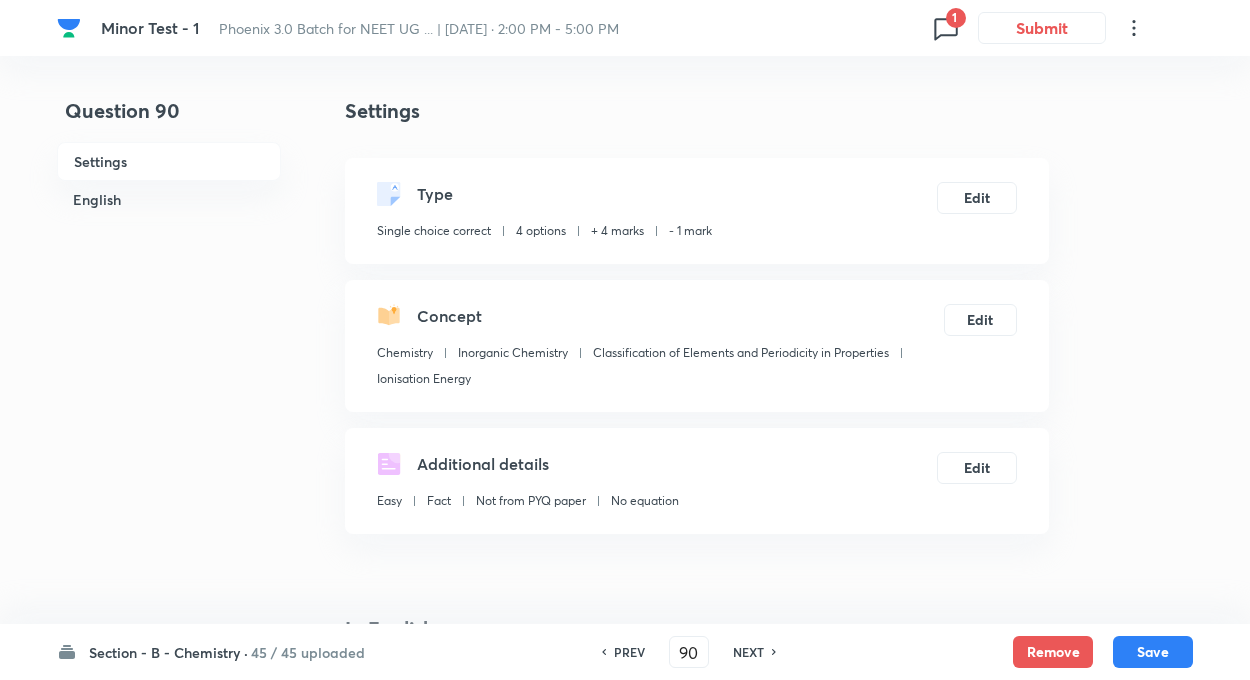 click on "PREV" at bounding box center [629, 652] 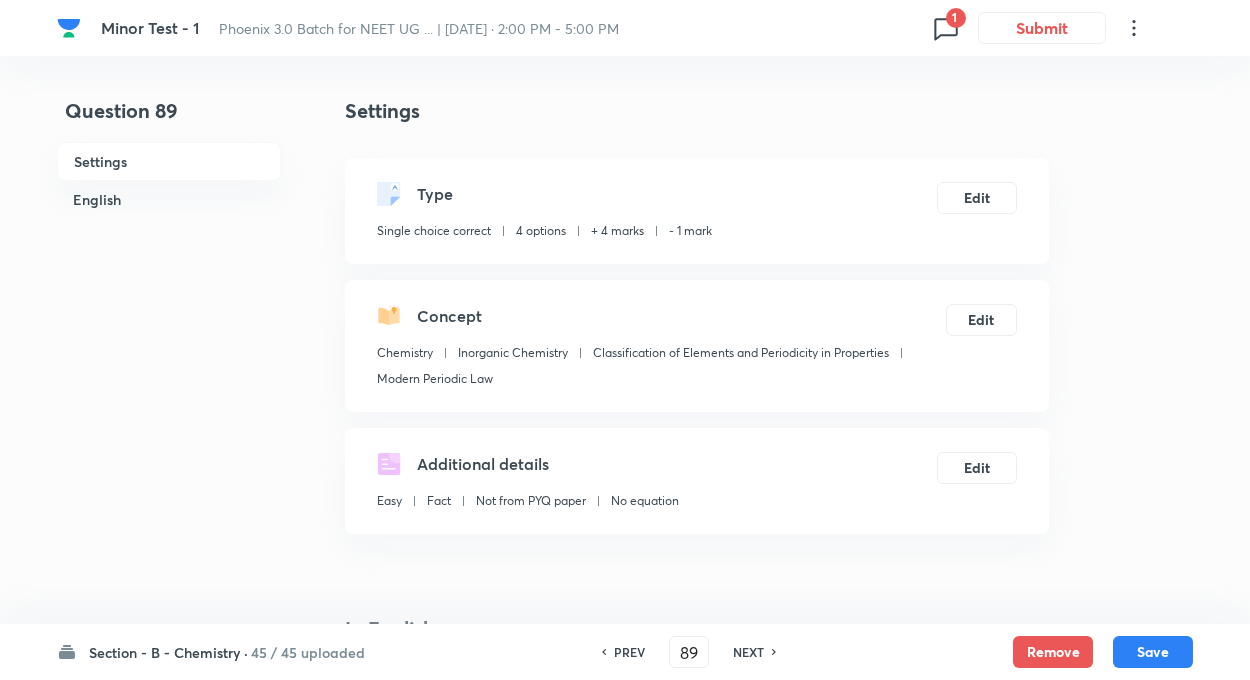 click on "PREV" at bounding box center (629, 652) 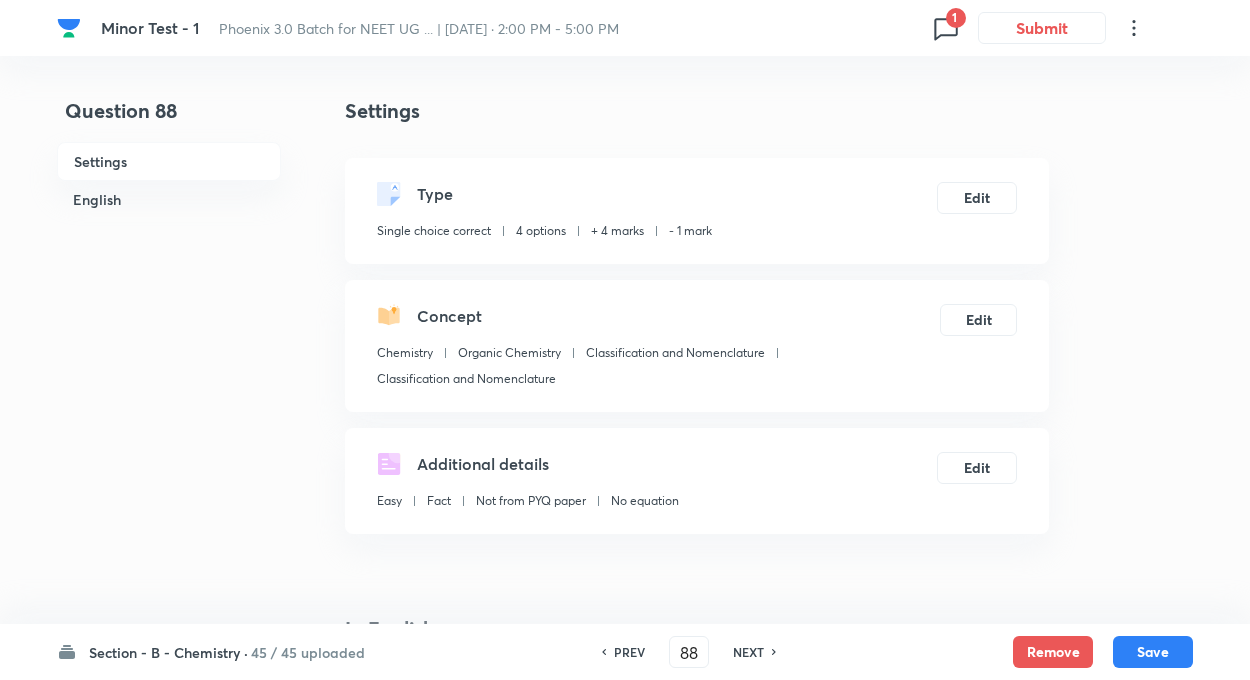 click on "PREV" at bounding box center (629, 652) 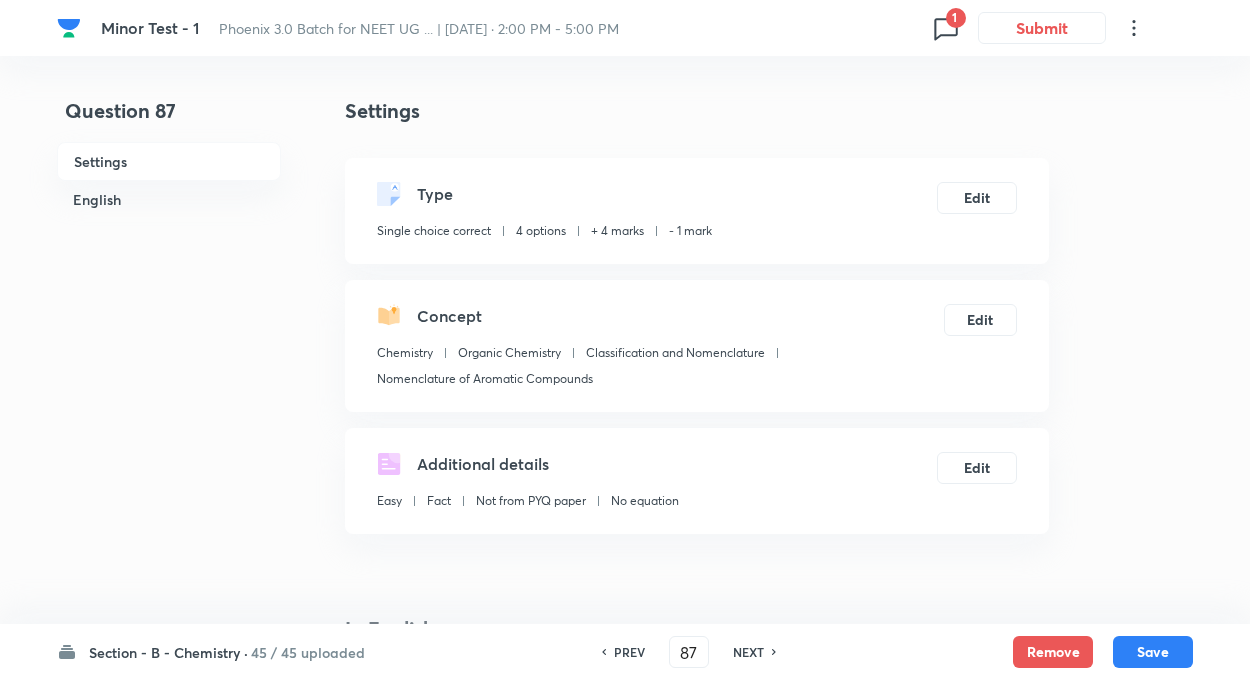 click on "PREV" at bounding box center [629, 652] 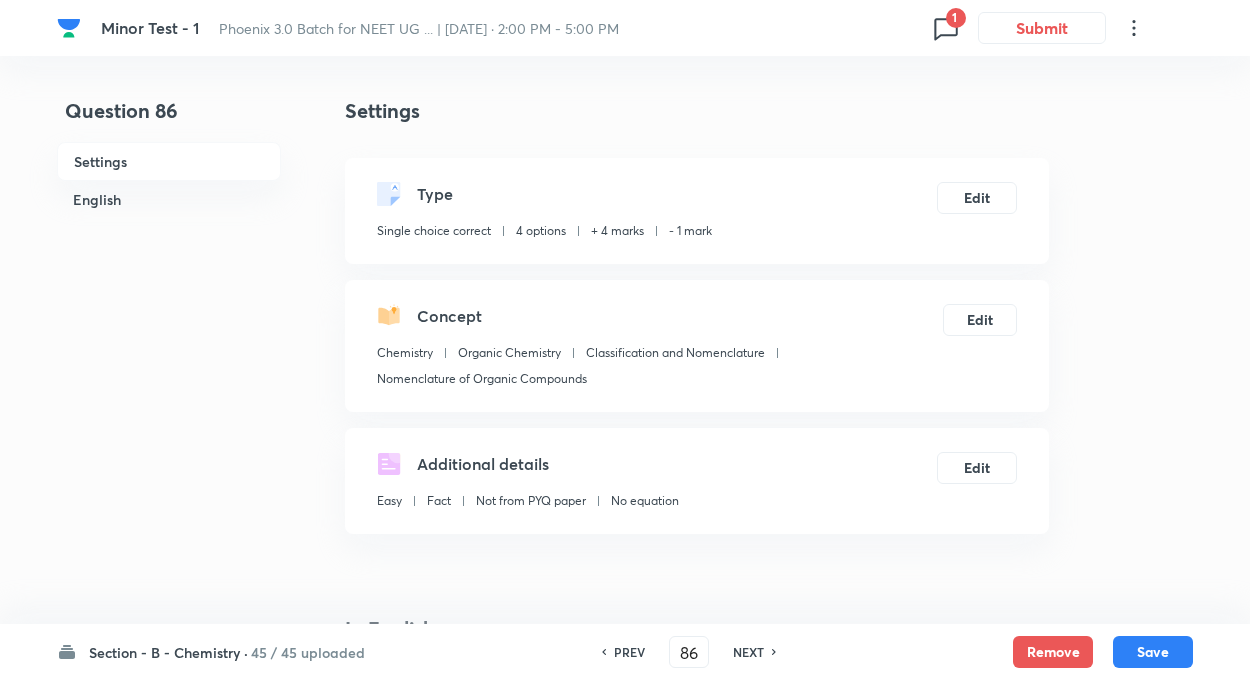 click on "PREV" at bounding box center [629, 652] 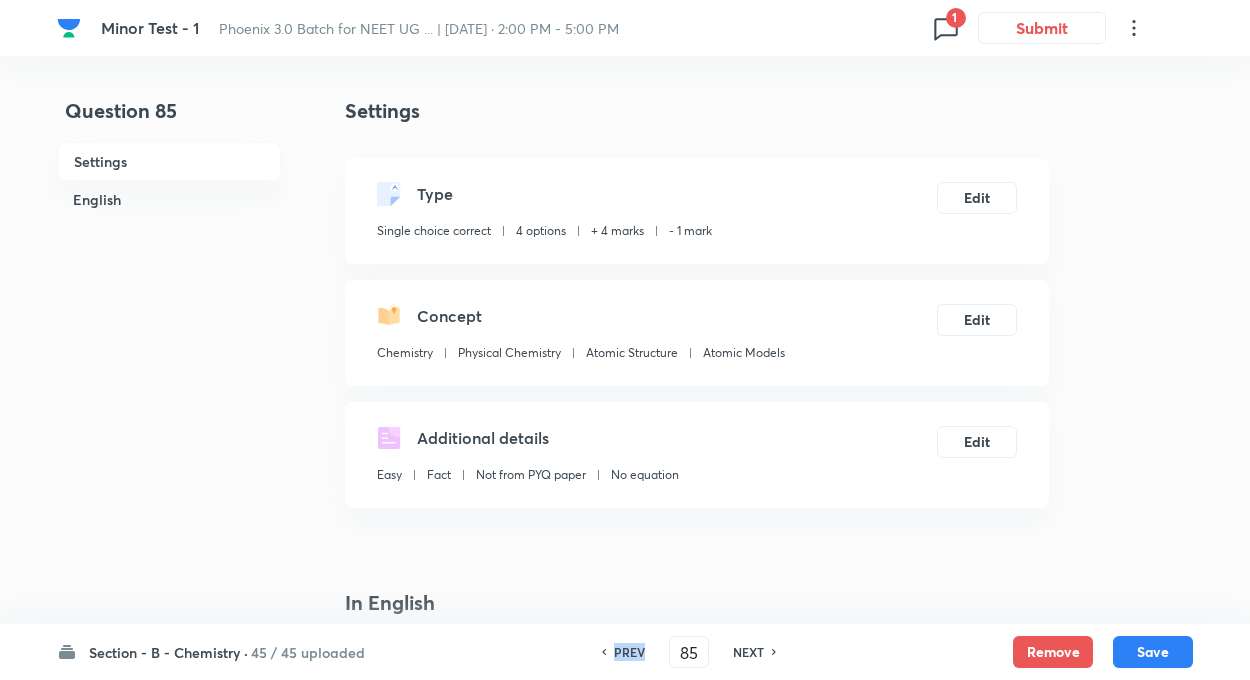 click on "PREV" at bounding box center [629, 652] 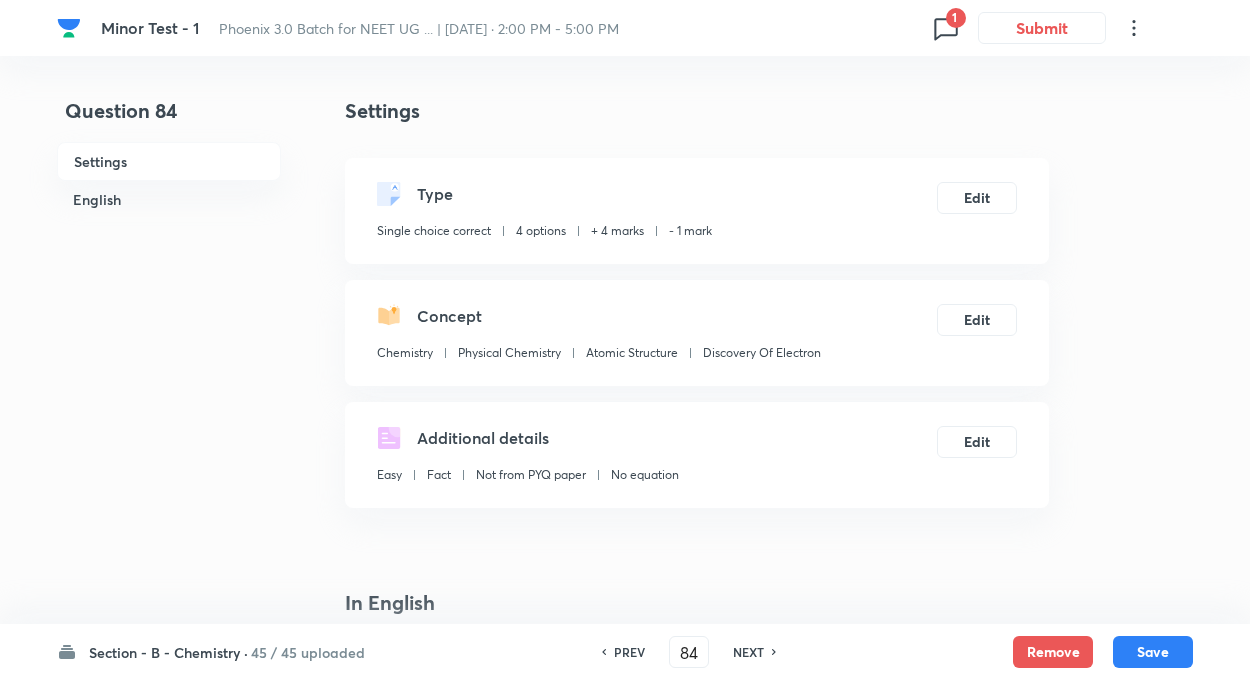 click on "PREV" at bounding box center [629, 652] 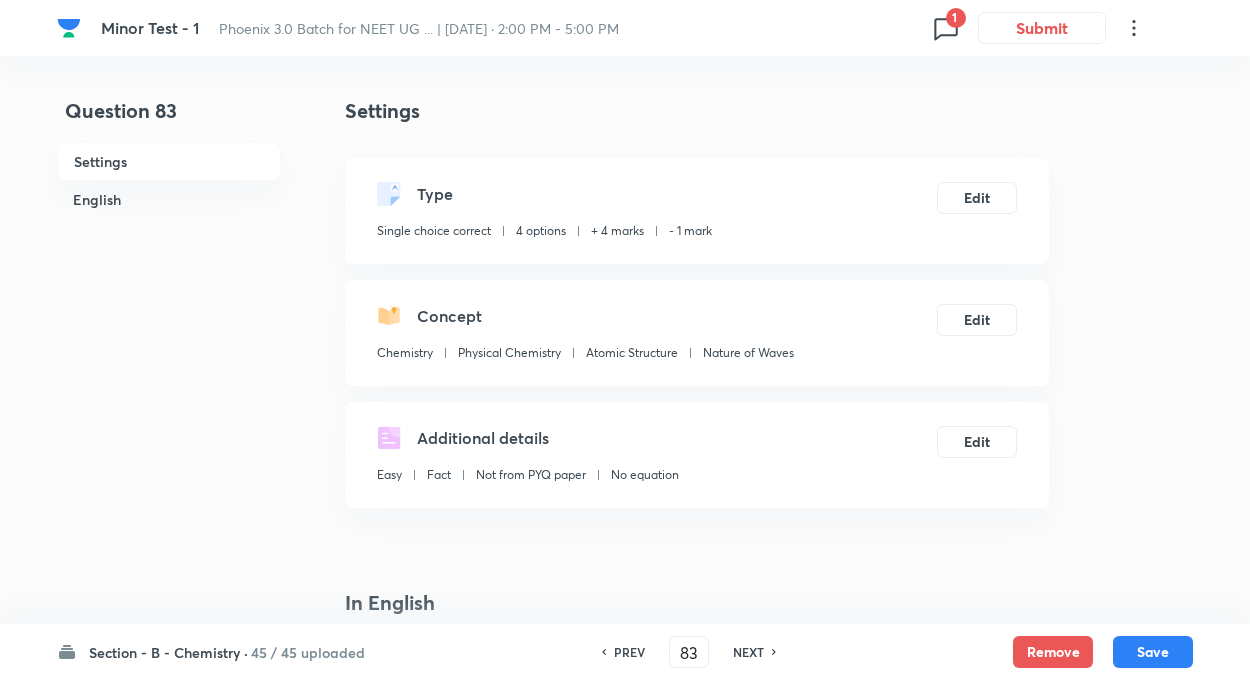 click on "PREV" at bounding box center (629, 652) 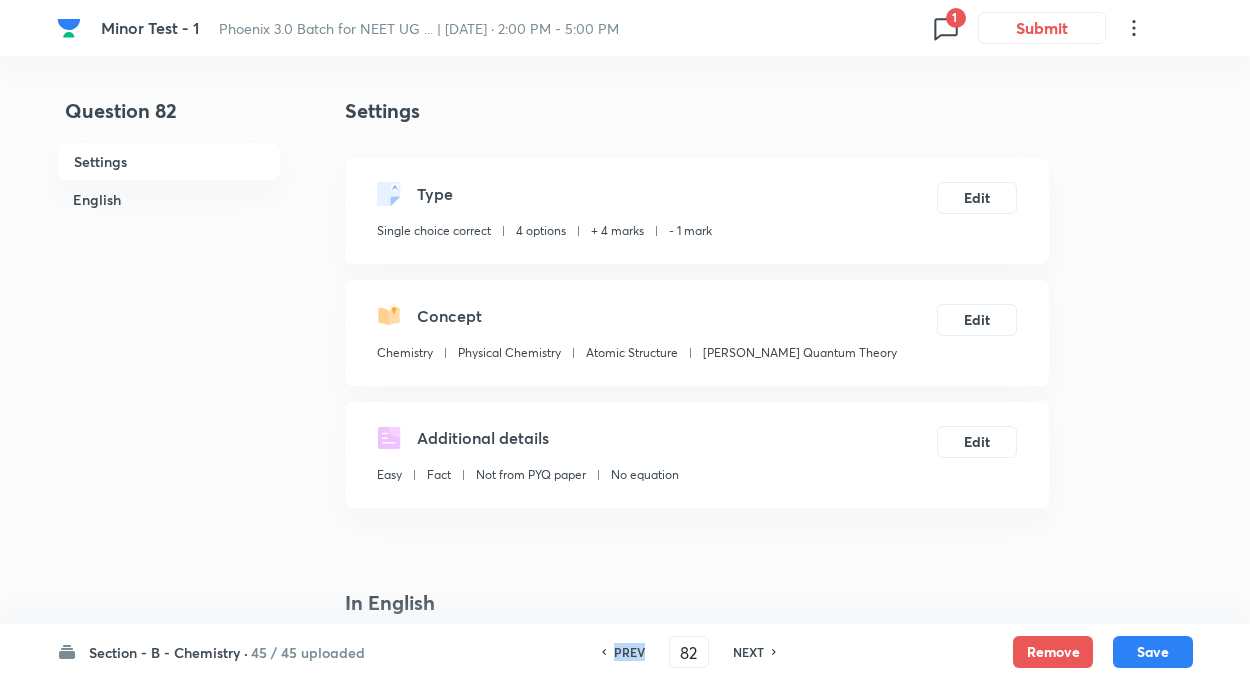 click on "PREV" at bounding box center (629, 652) 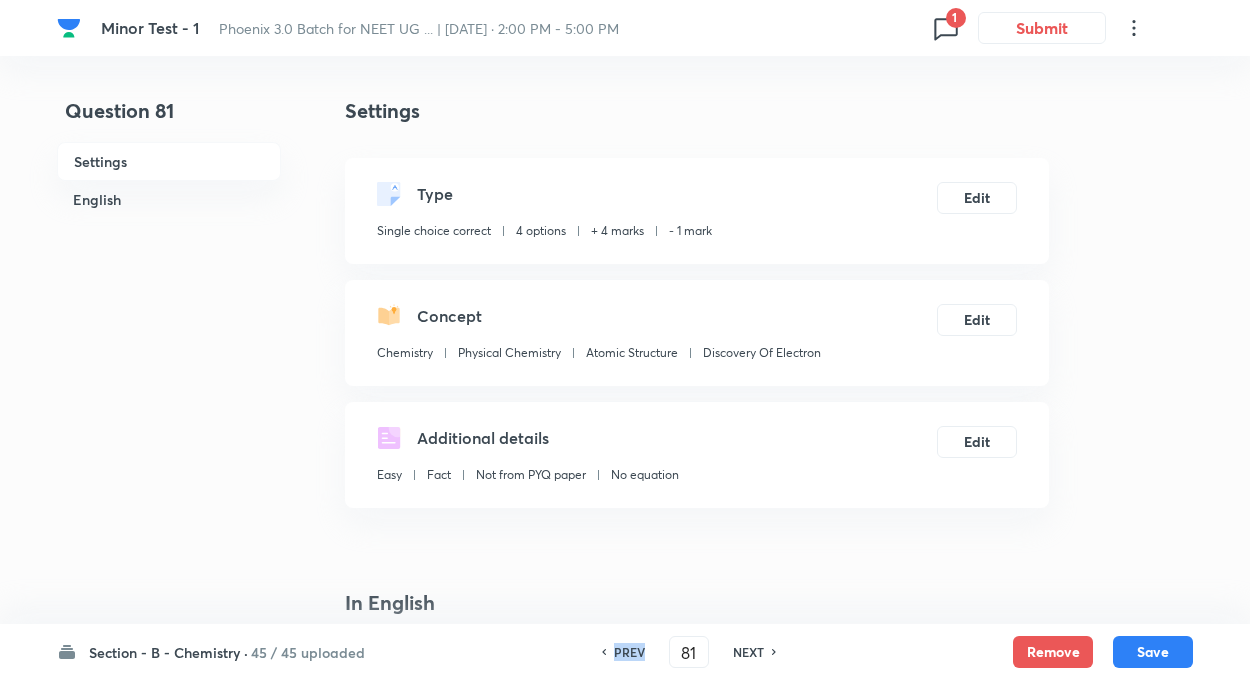 click on "PREV" at bounding box center (629, 652) 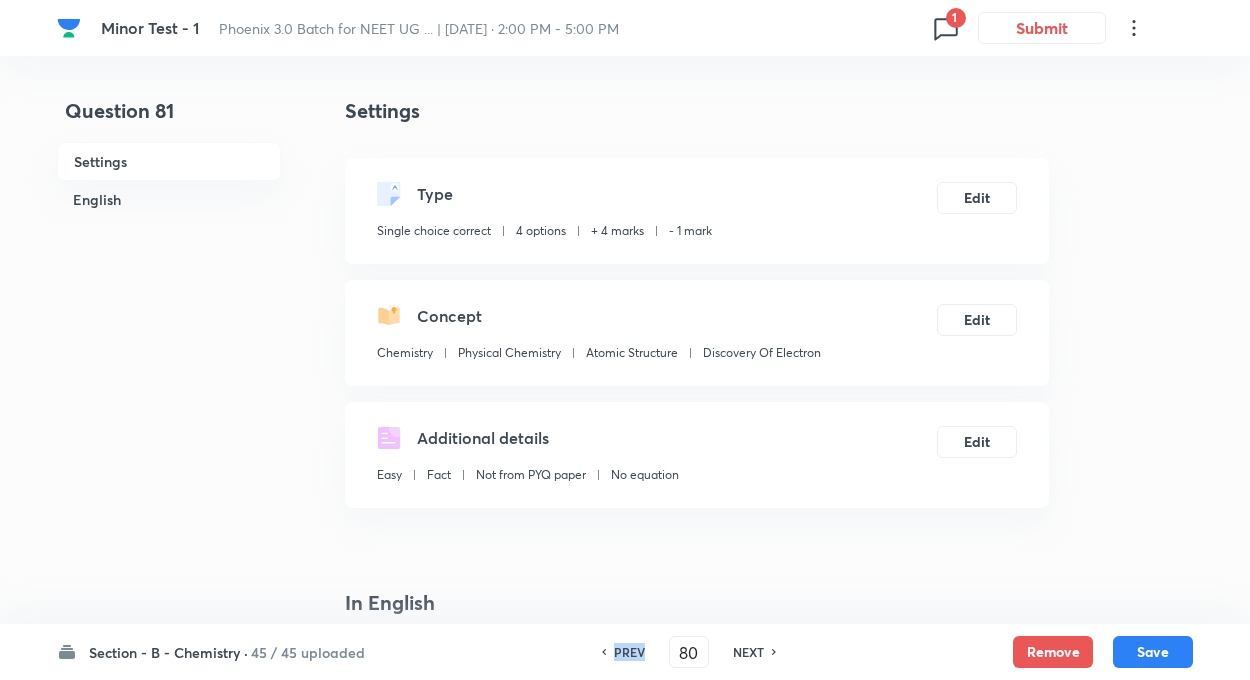 click on "PREV" at bounding box center (629, 652) 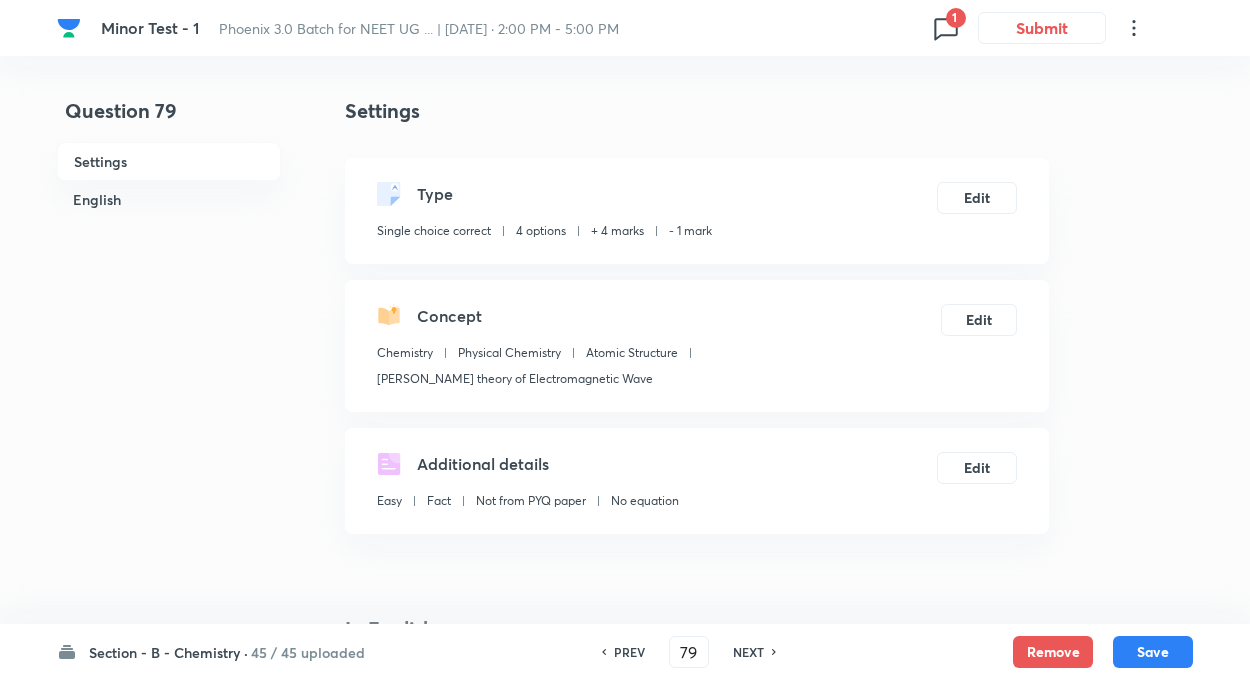 click on "PREV" at bounding box center (629, 652) 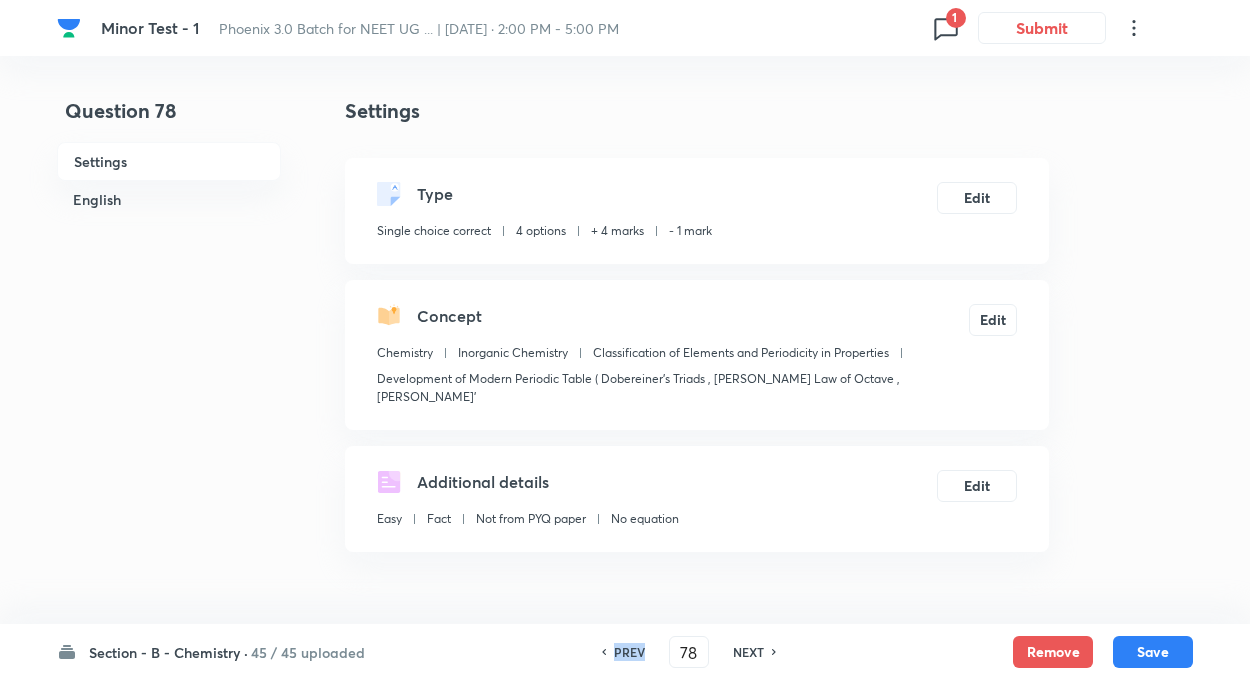 click on "PREV" at bounding box center [629, 652] 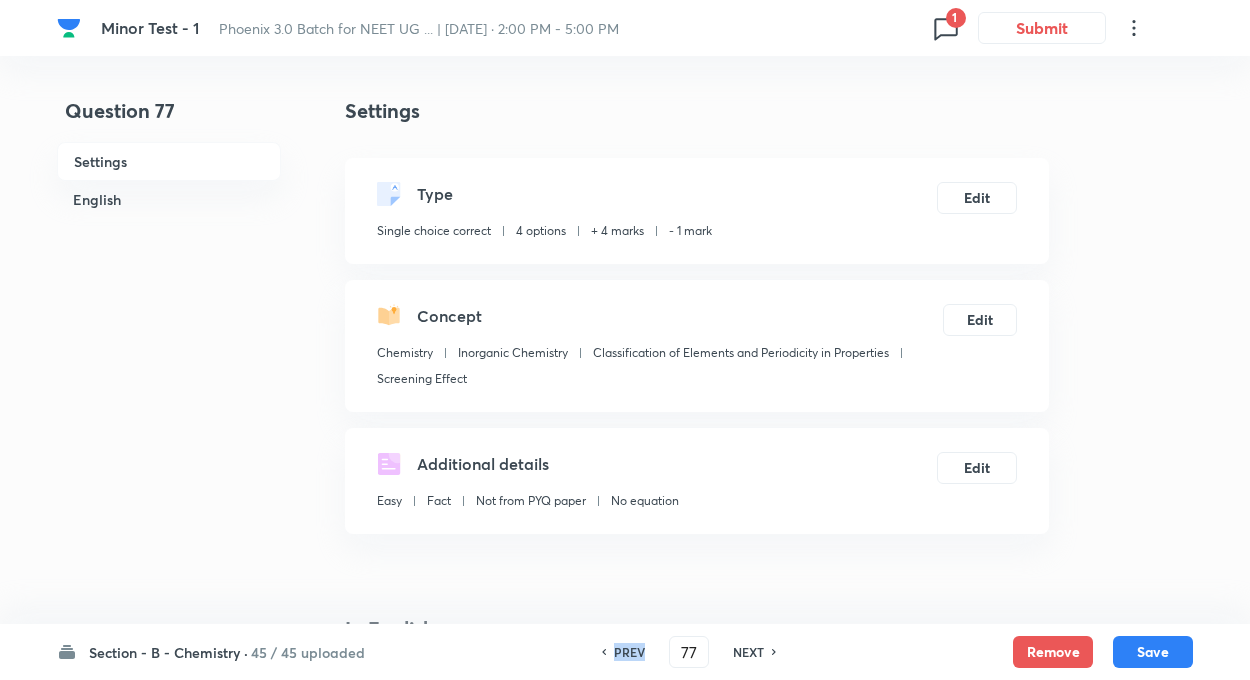 click on "PREV" at bounding box center (629, 652) 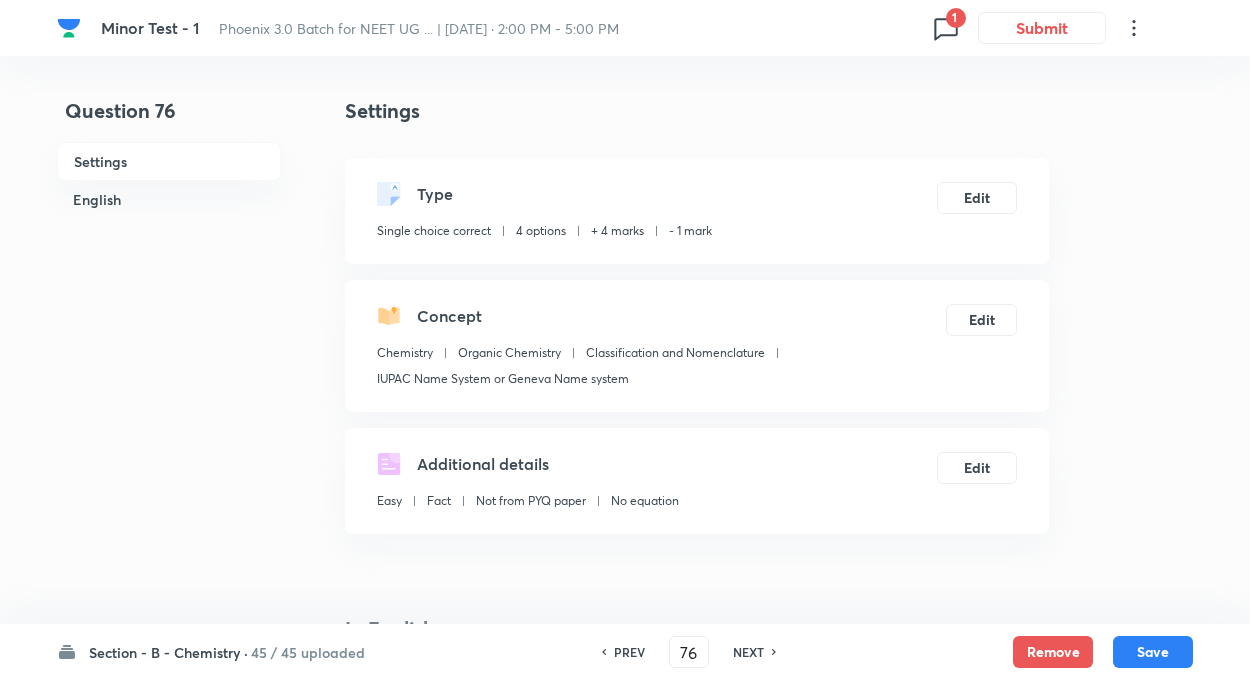 click on "PREV" at bounding box center [629, 652] 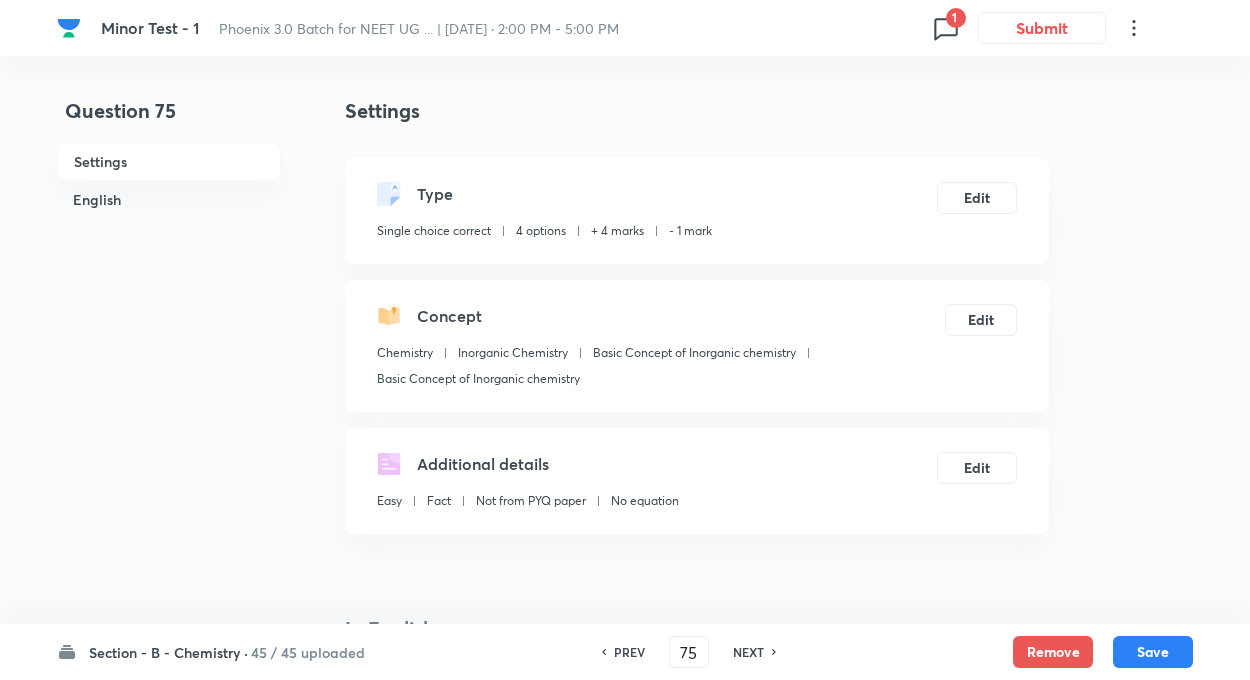 click on "NEXT" at bounding box center [748, 652] 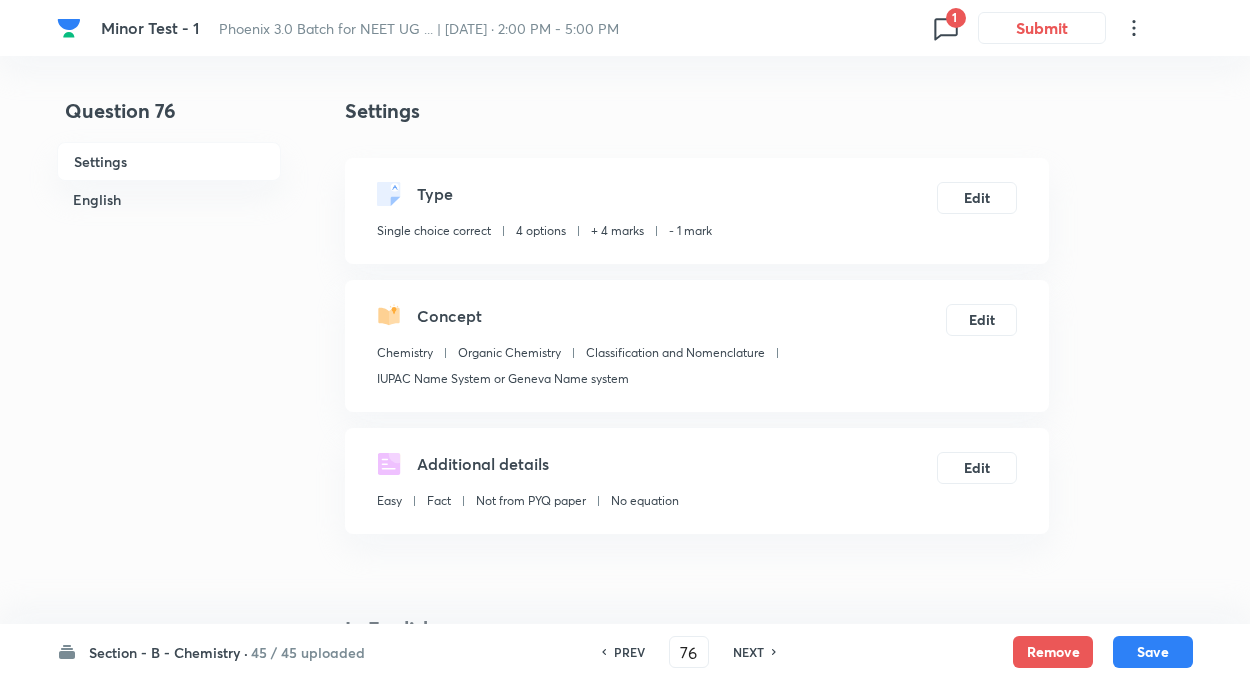 click on "NEXT" at bounding box center [748, 652] 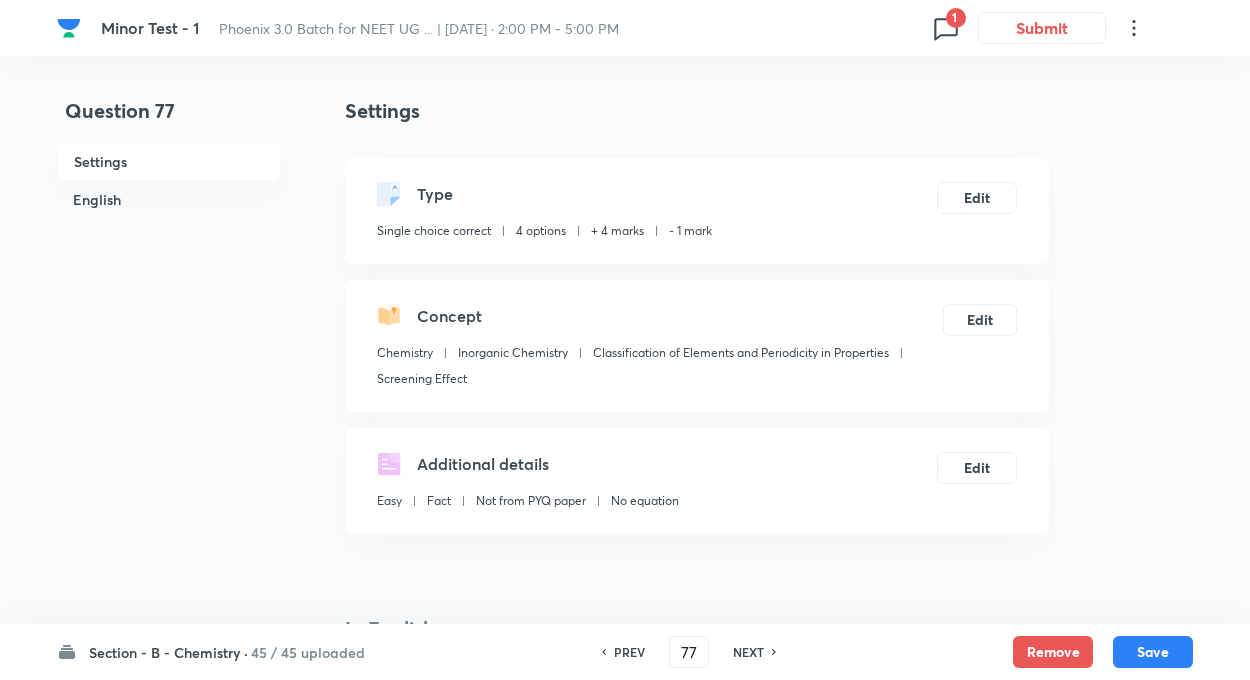click on "PREV" at bounding box center [629, 652] 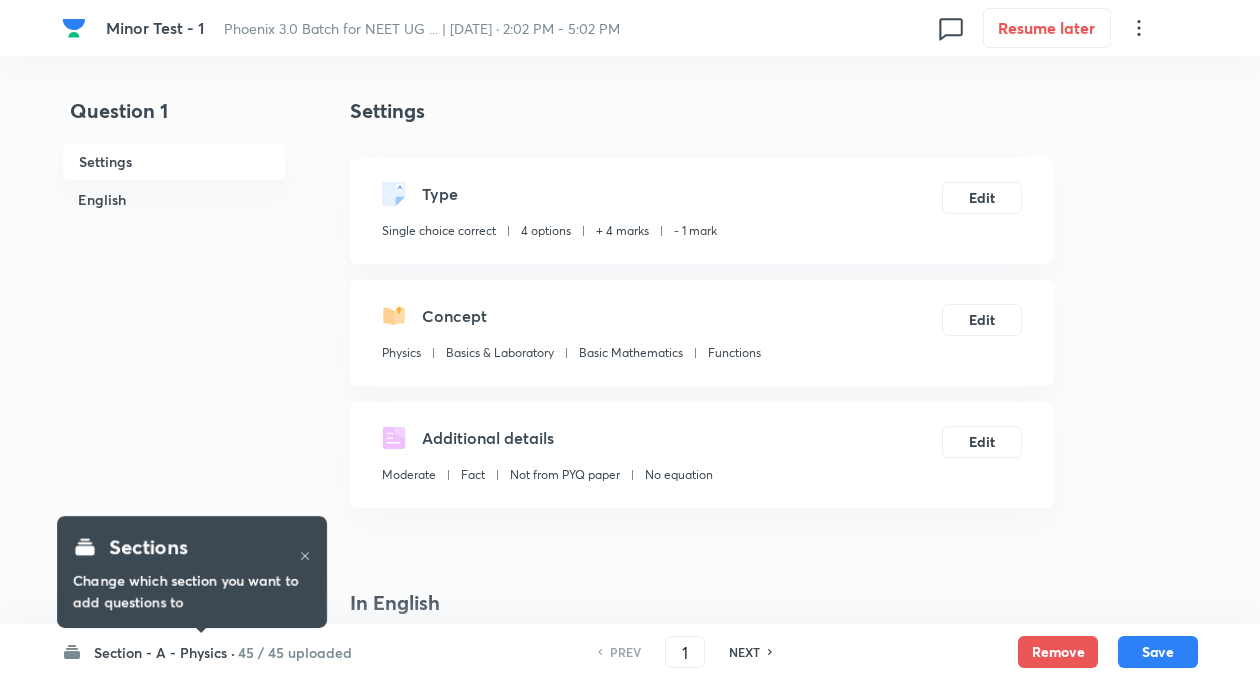 checkbox on "true" 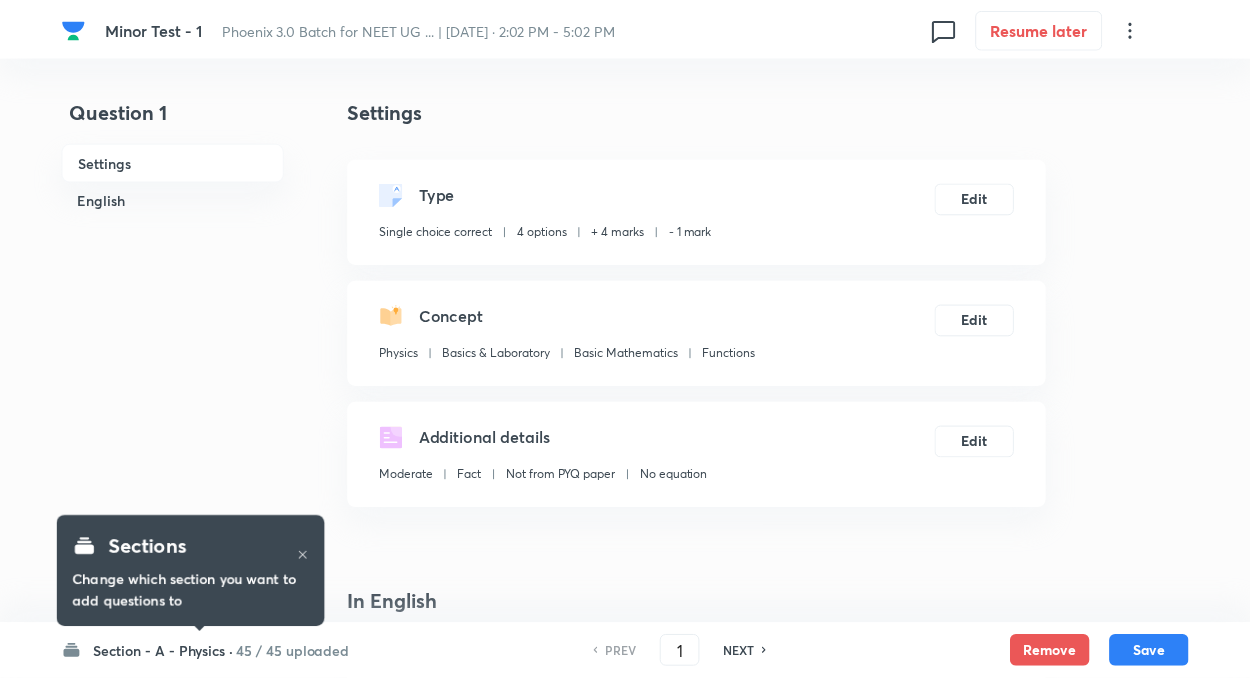 scroll, scrollTop: 0, scrollLeft: 0, axis: both 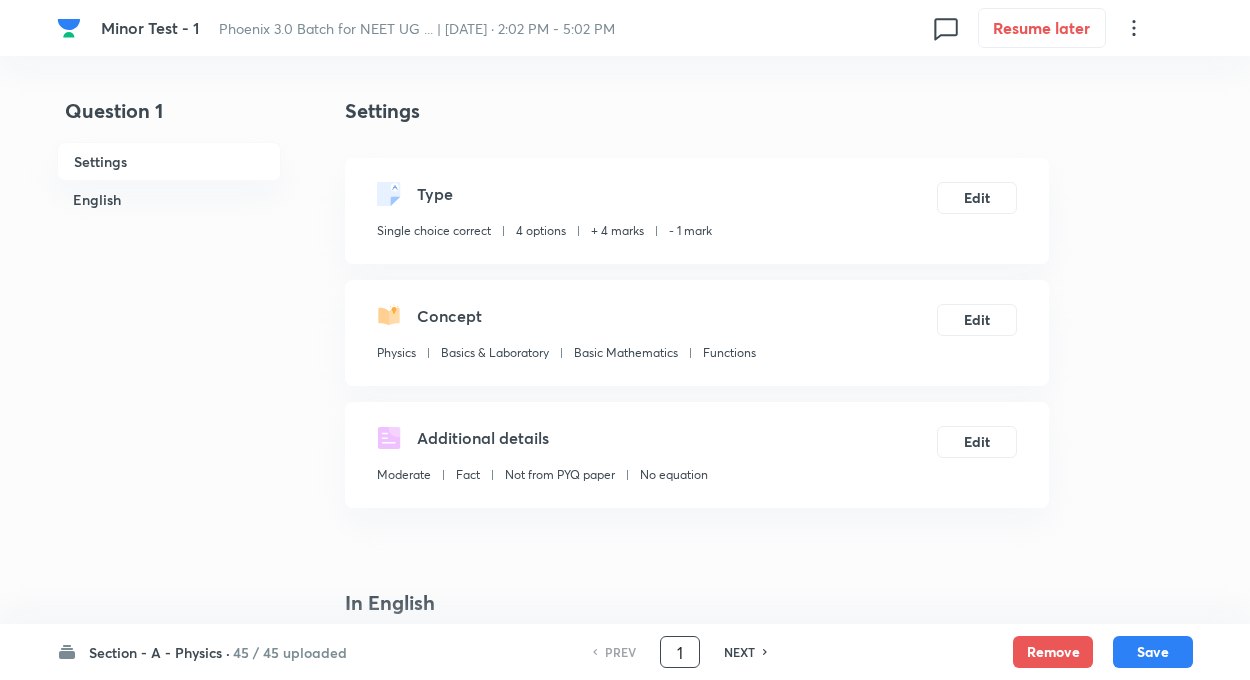click on "1" at bounding box center [680, 652] 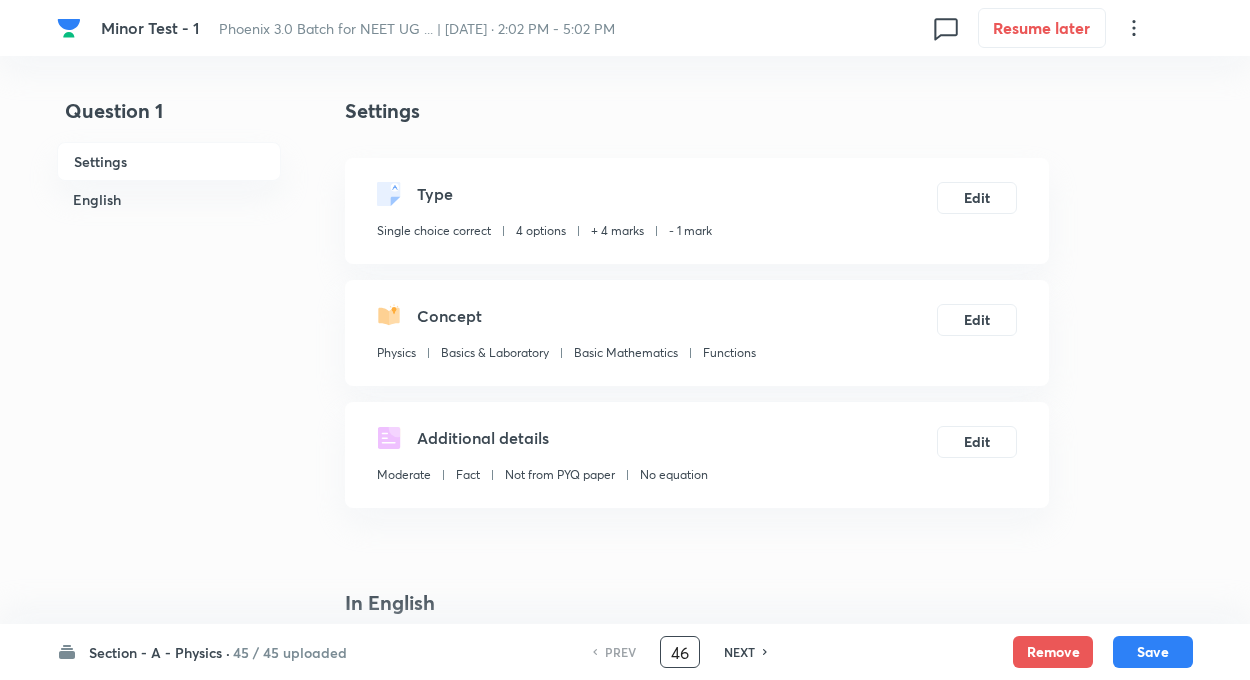 type on "46" 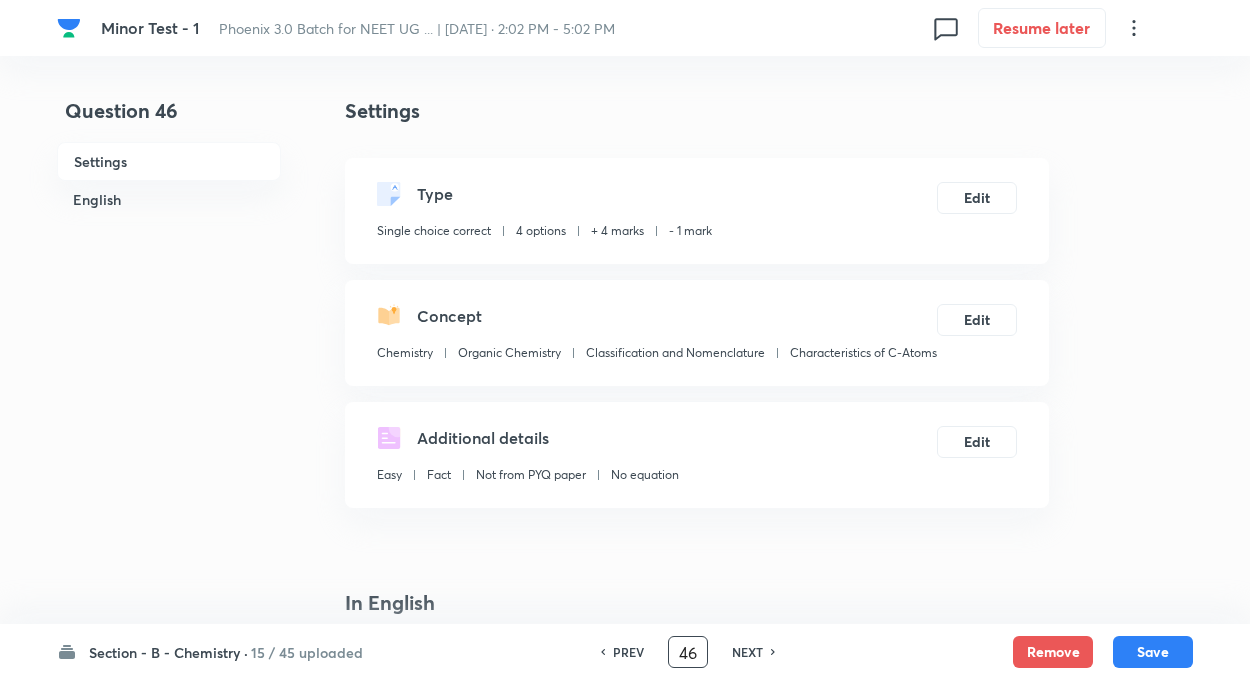 checkbox on "true" 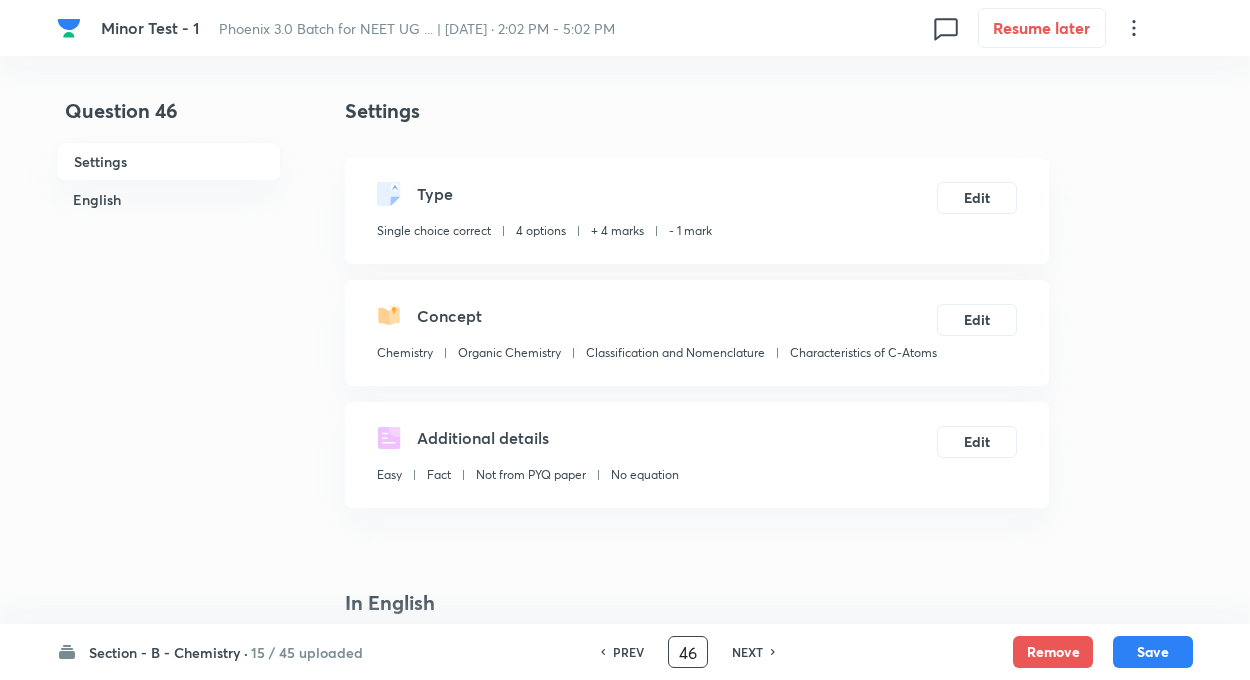 click on "46" at bounding box center [688, 652] 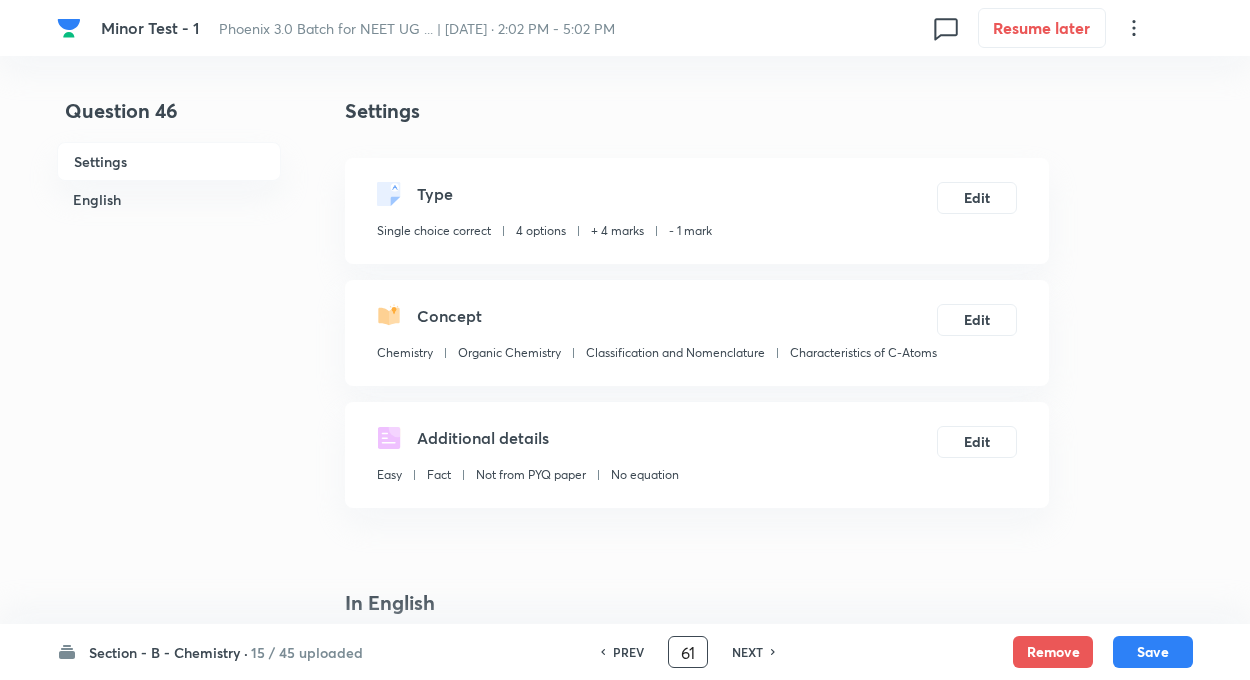 scroll, scrollTop: 0, scrollLeft: 0, axis: both 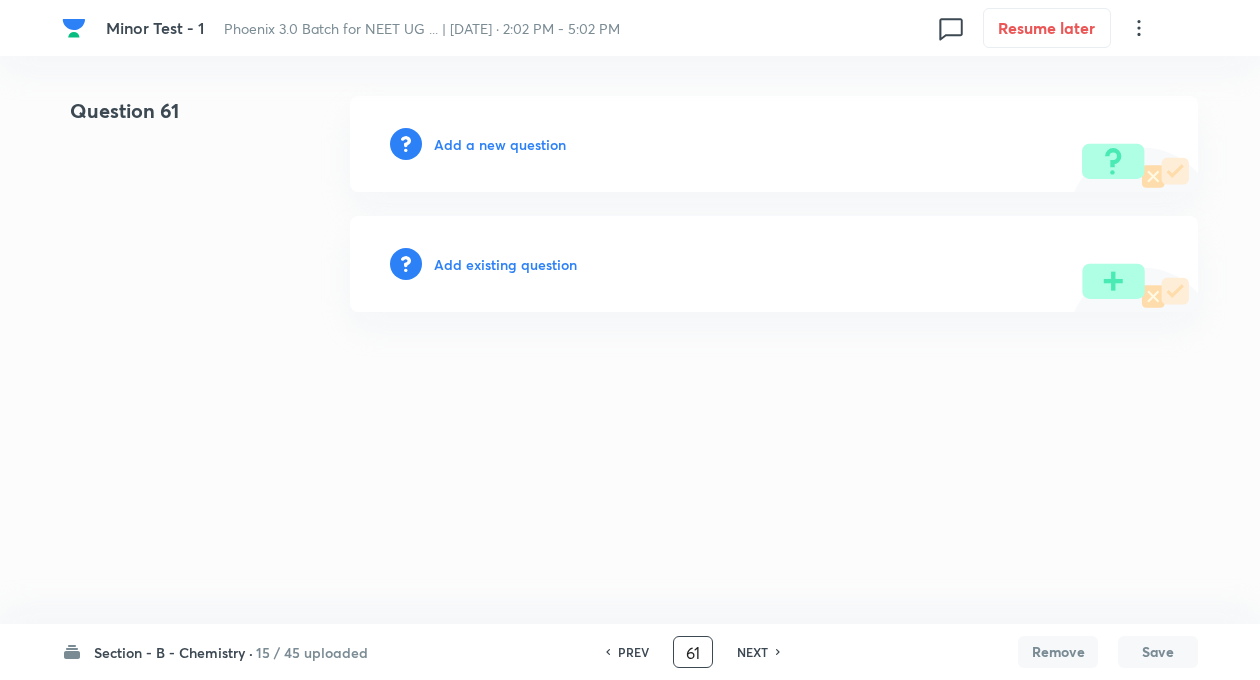 click on "Add existing question" at bounding box center [505, 264] 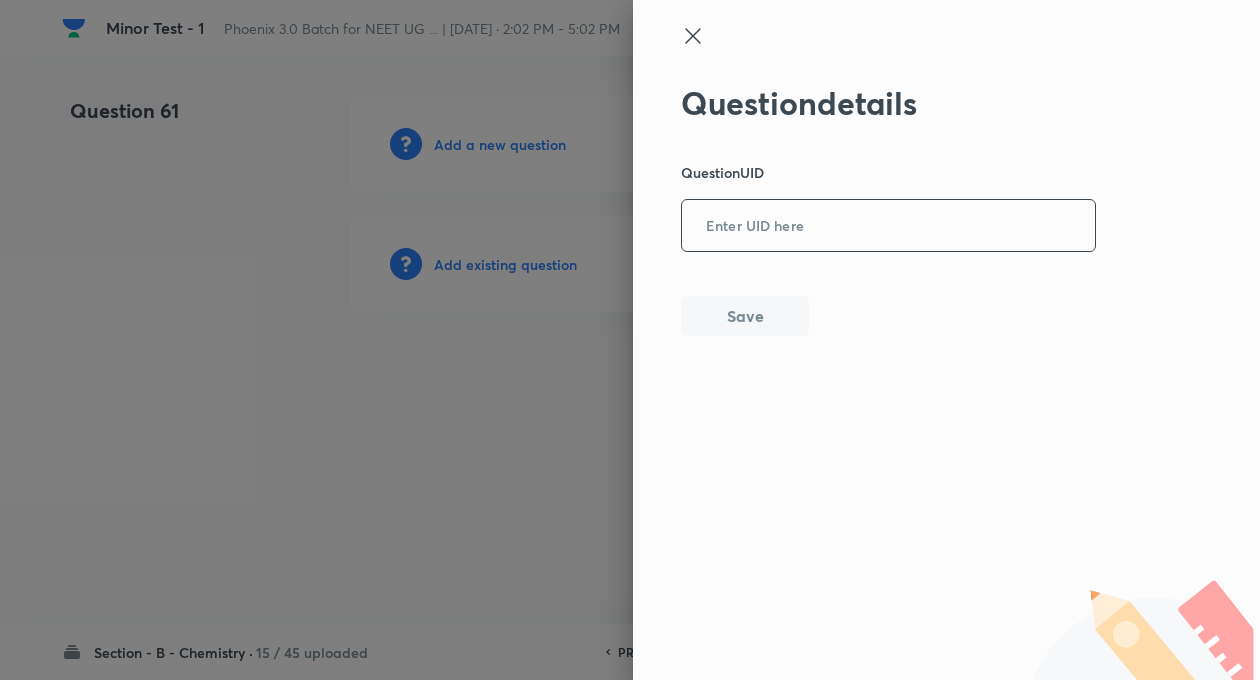 click at bounding box center [888, 226] 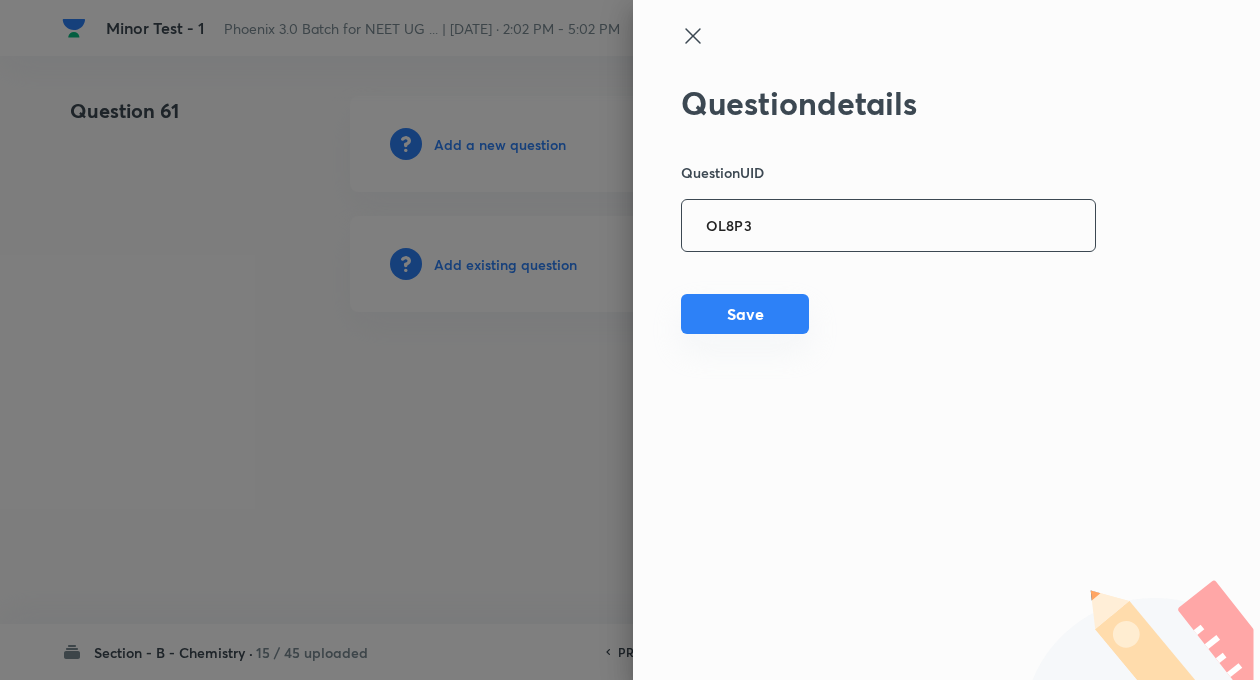type on "OL8P3" 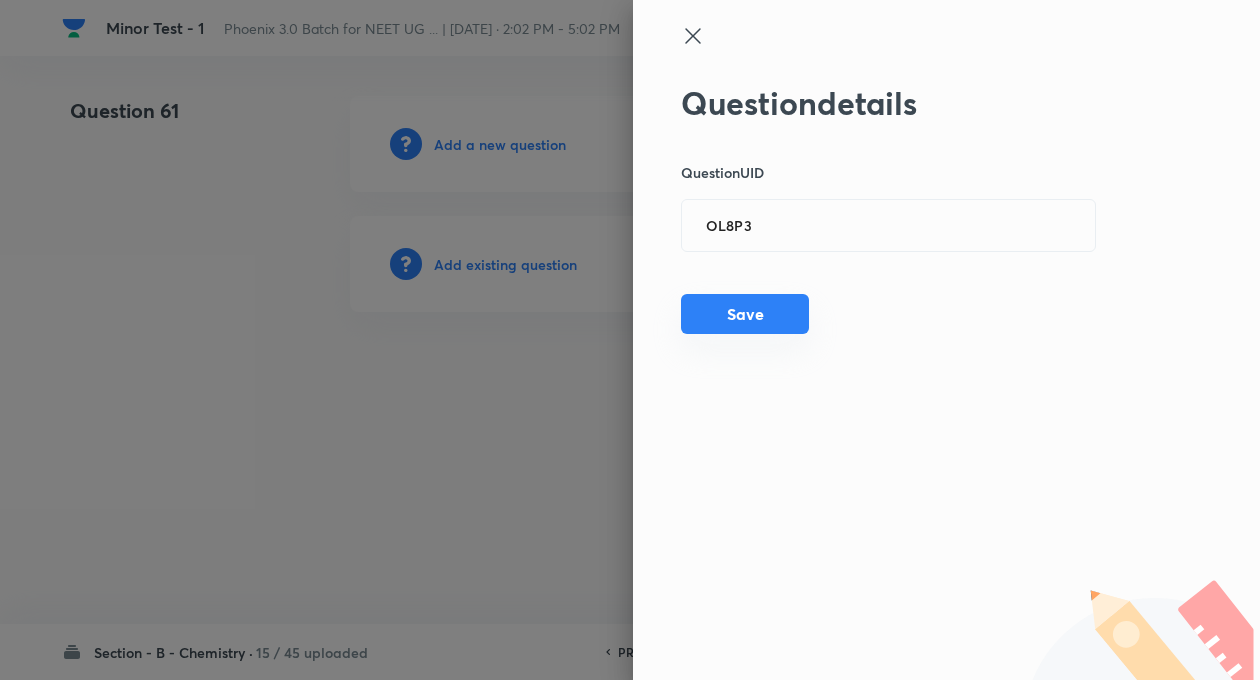 click on "Save" at bounding box center (745, 314) 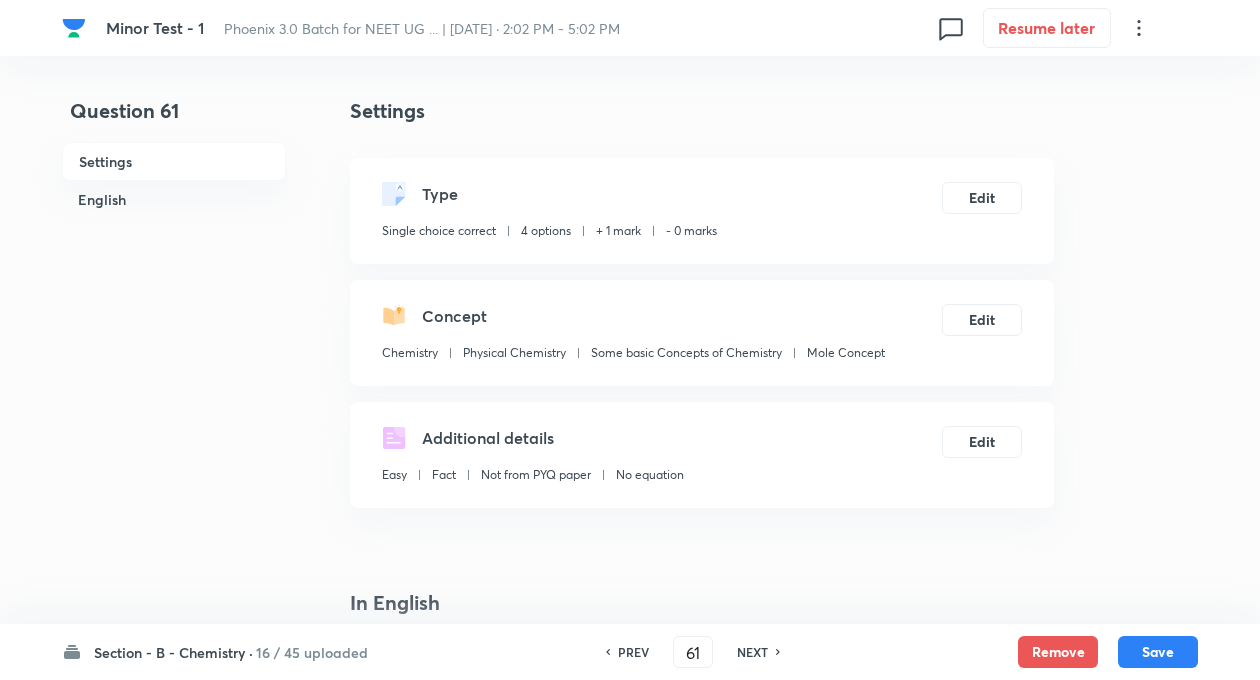 checkbox on "true" 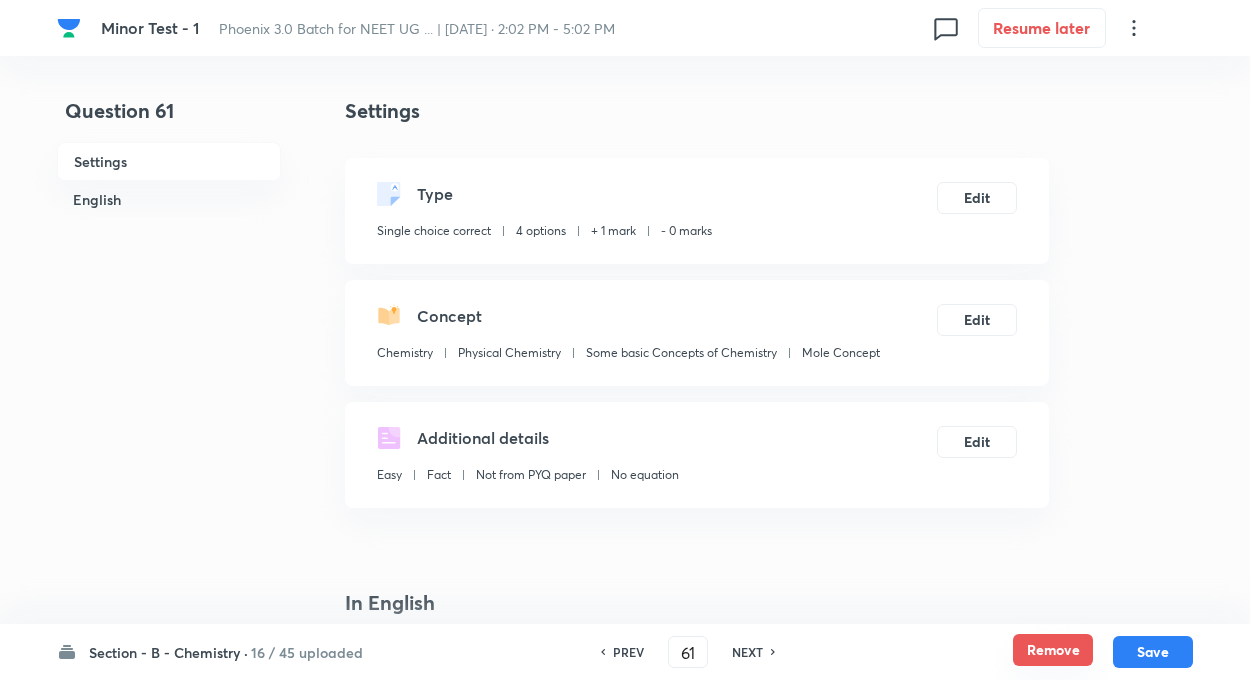 click on "Remove" at bounding box center (1053, 650) 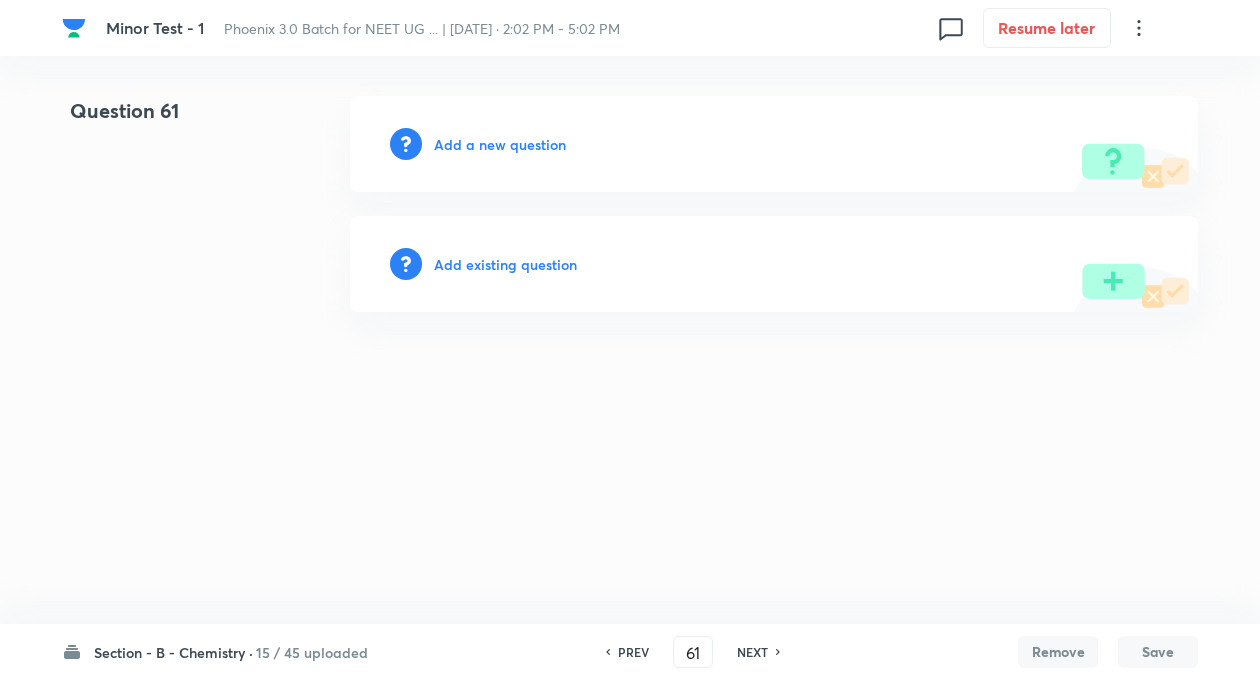 click on "Add existing question" at bounding box center (505, 264) 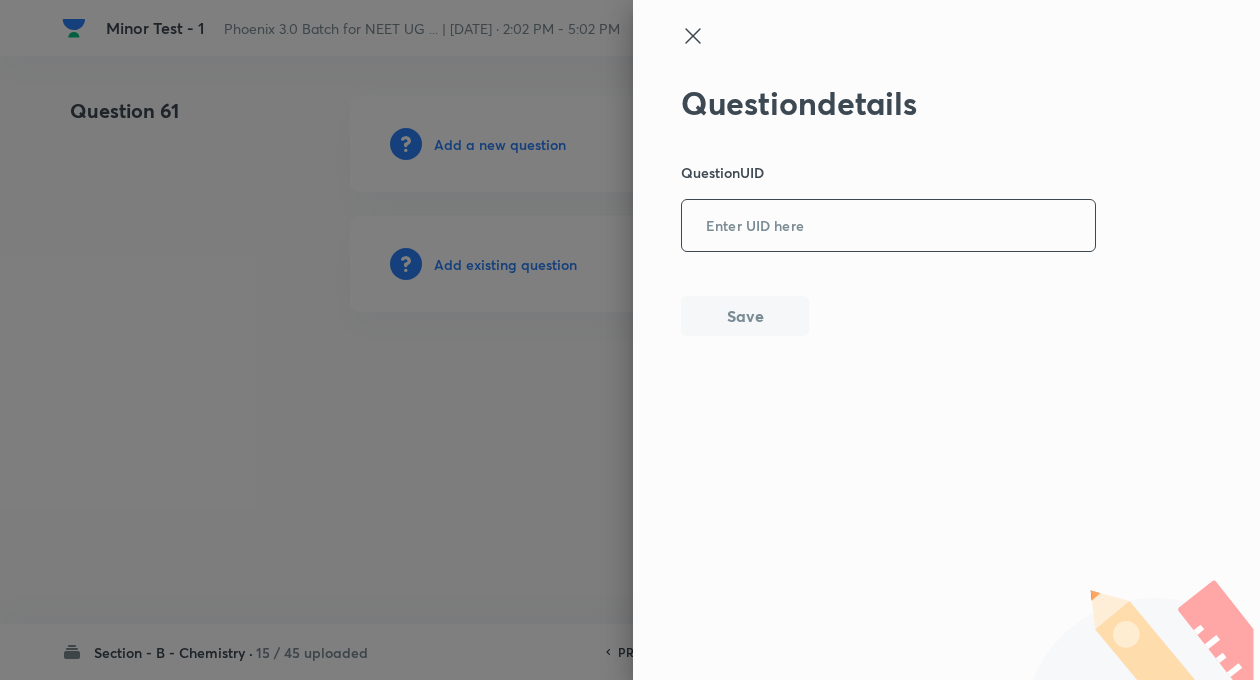 click at bounding box center (888, 226) 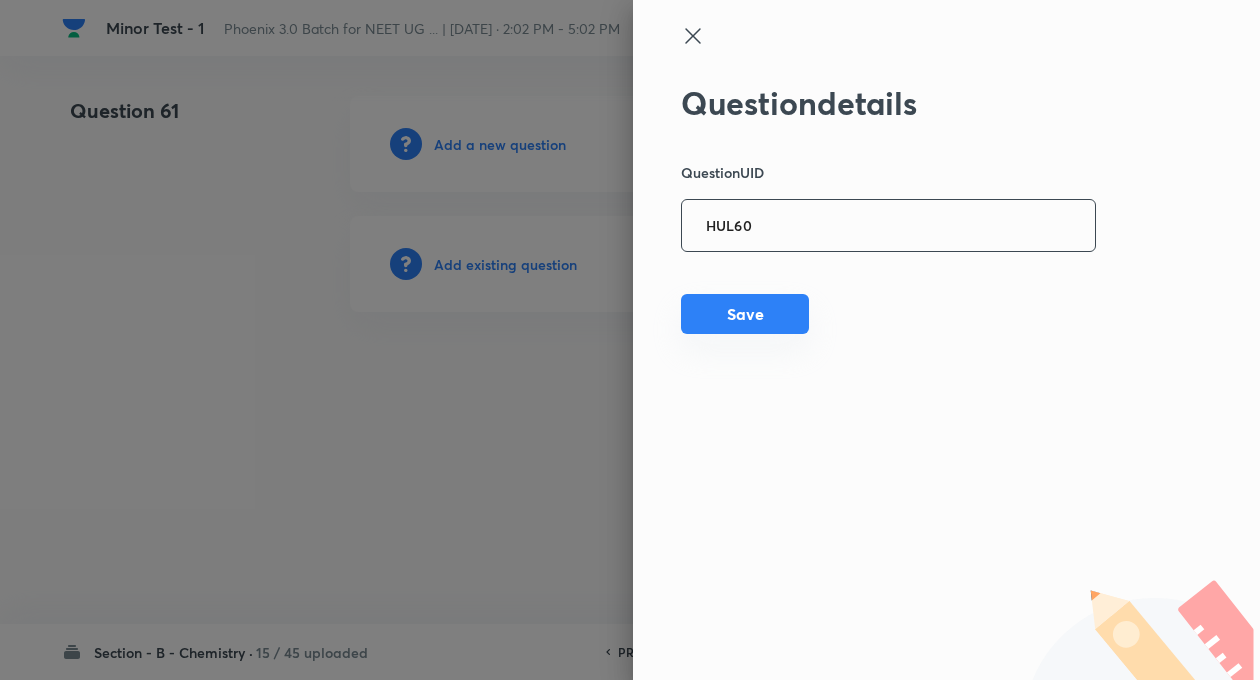 type on "HUL60" 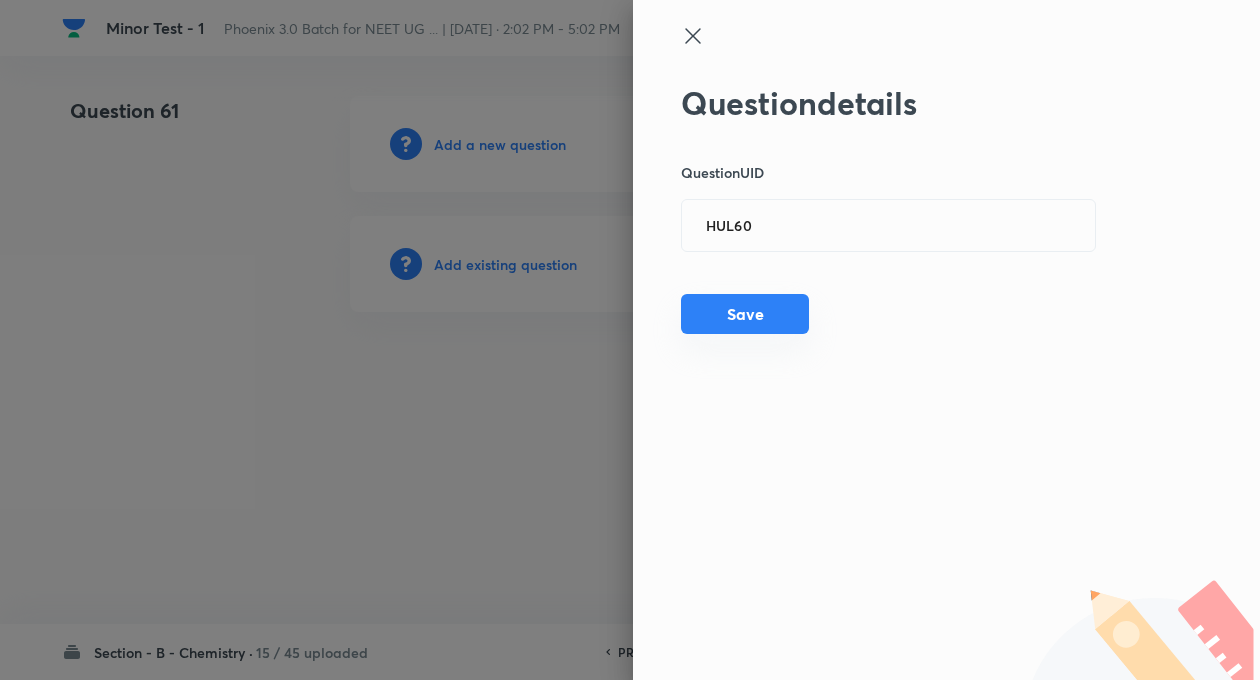 click on "Save" at bounding box center [745, 314] 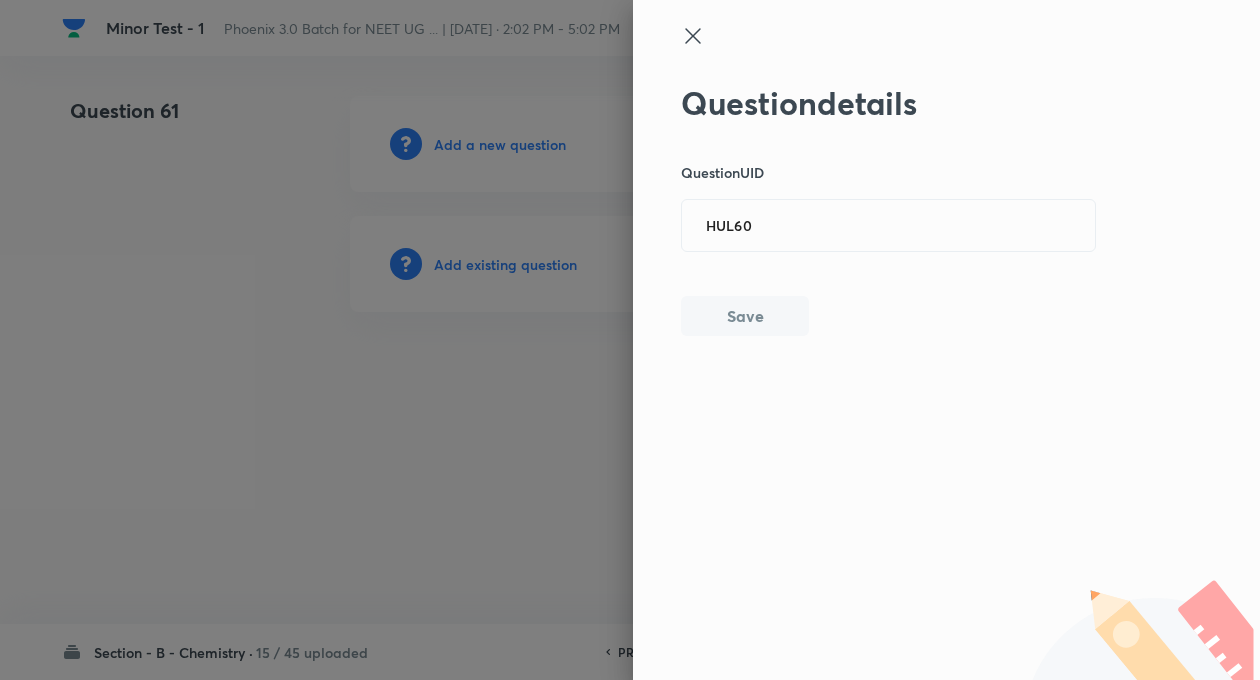 click at bounding box center [630, 340] 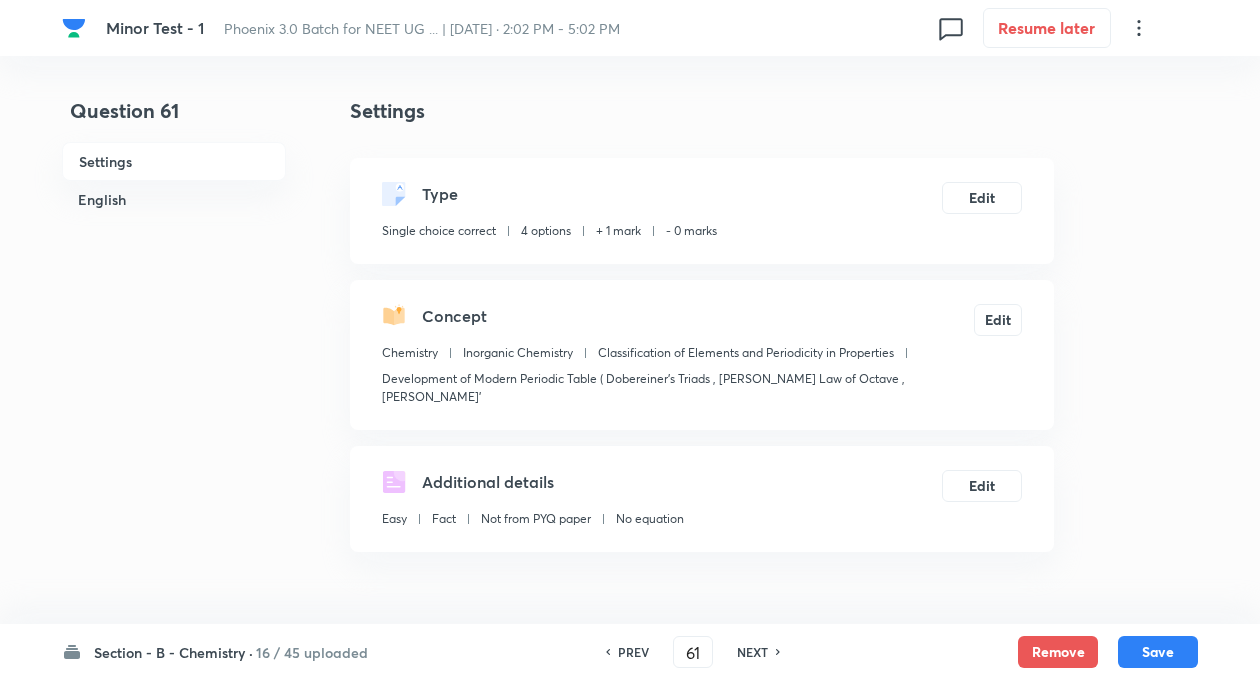 checkbox on "true" 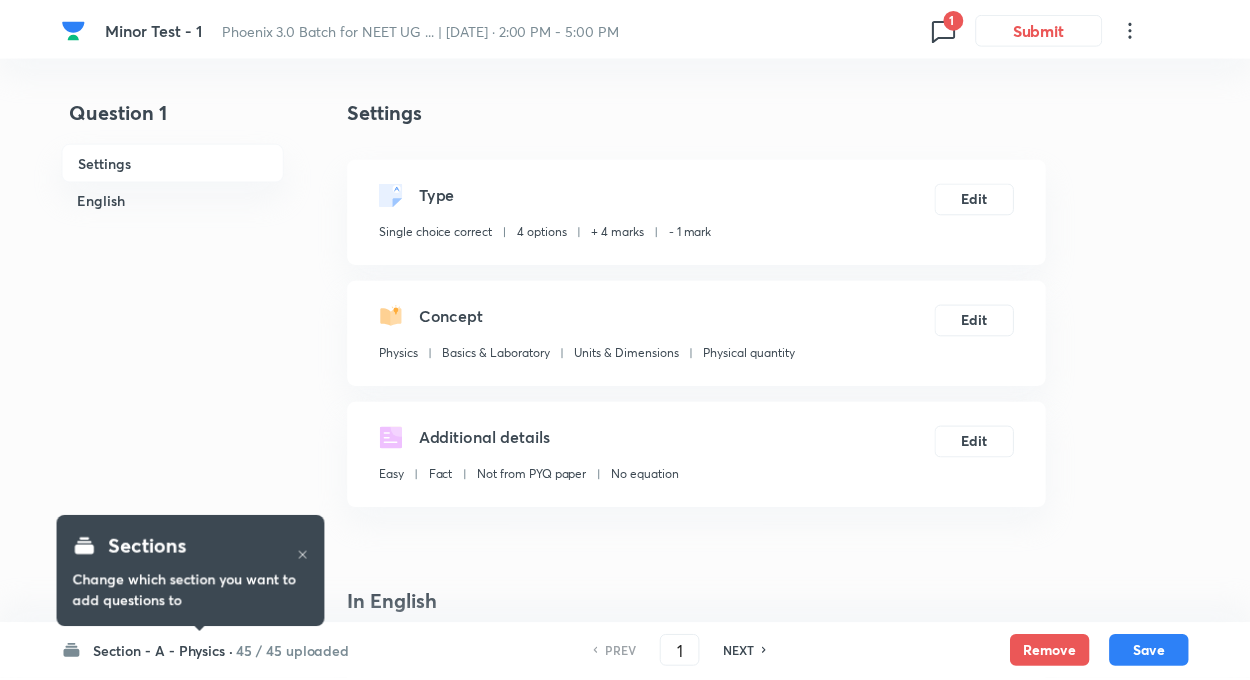 scroll, scrollTop: 0, scrollLeft: 0, axis: both 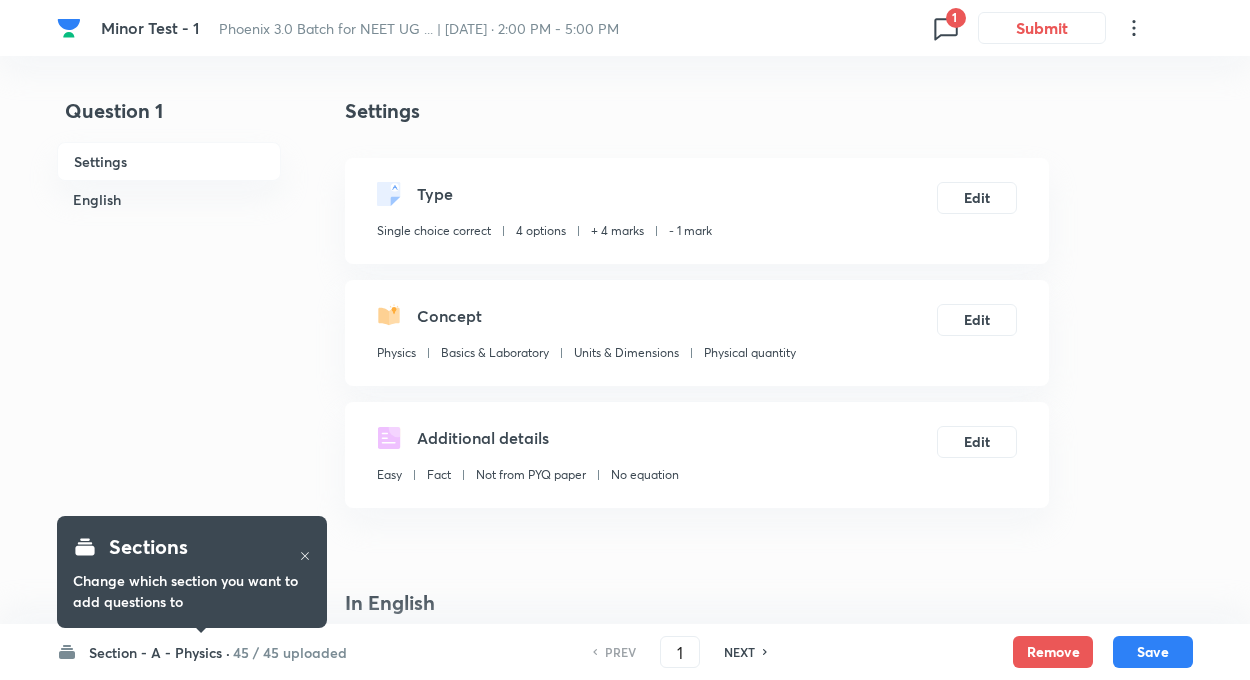 checkbox on "true" 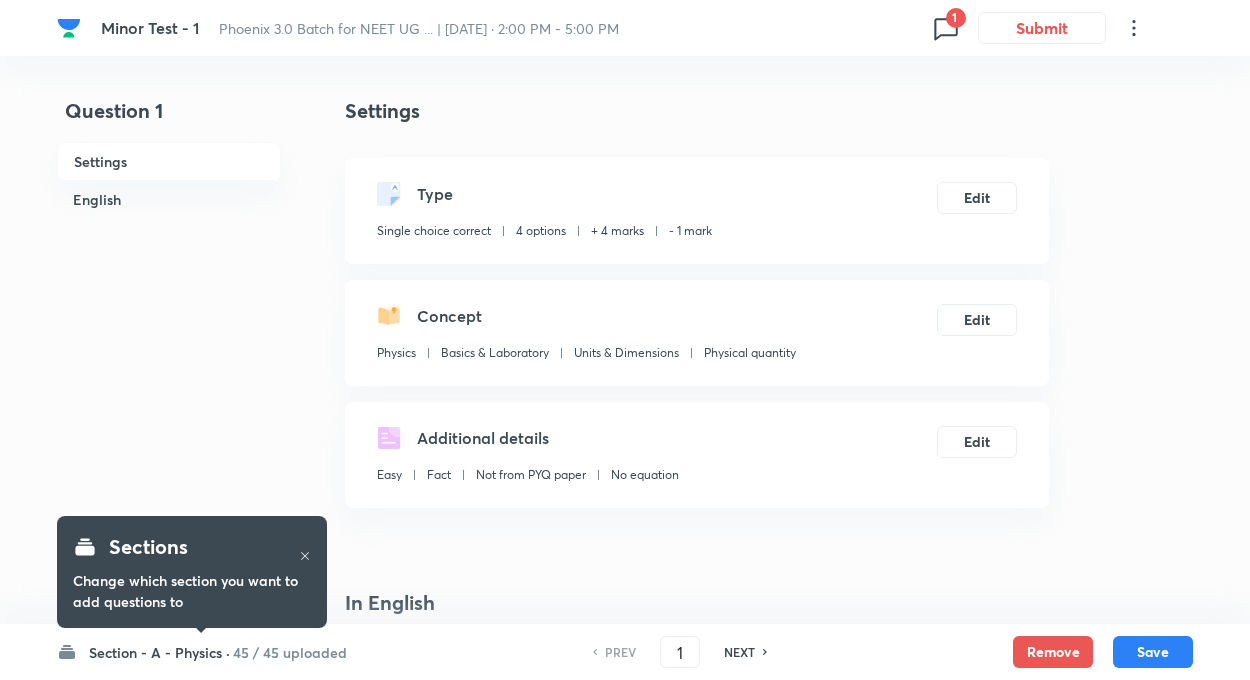 scroll, scrollTop: 0, scrollLeft: 0, axis: both 